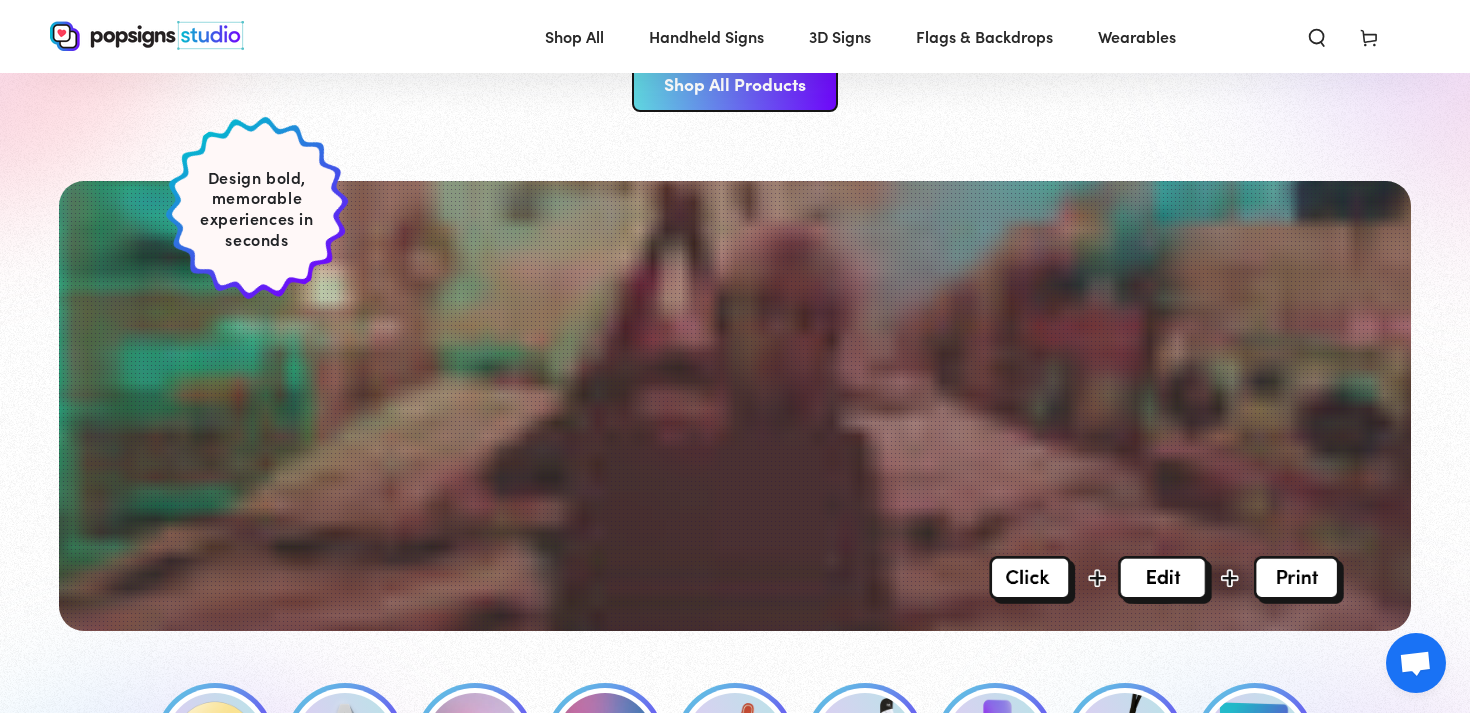 scroll, scrollTop: 0, scrollLeft: 0, axis: both 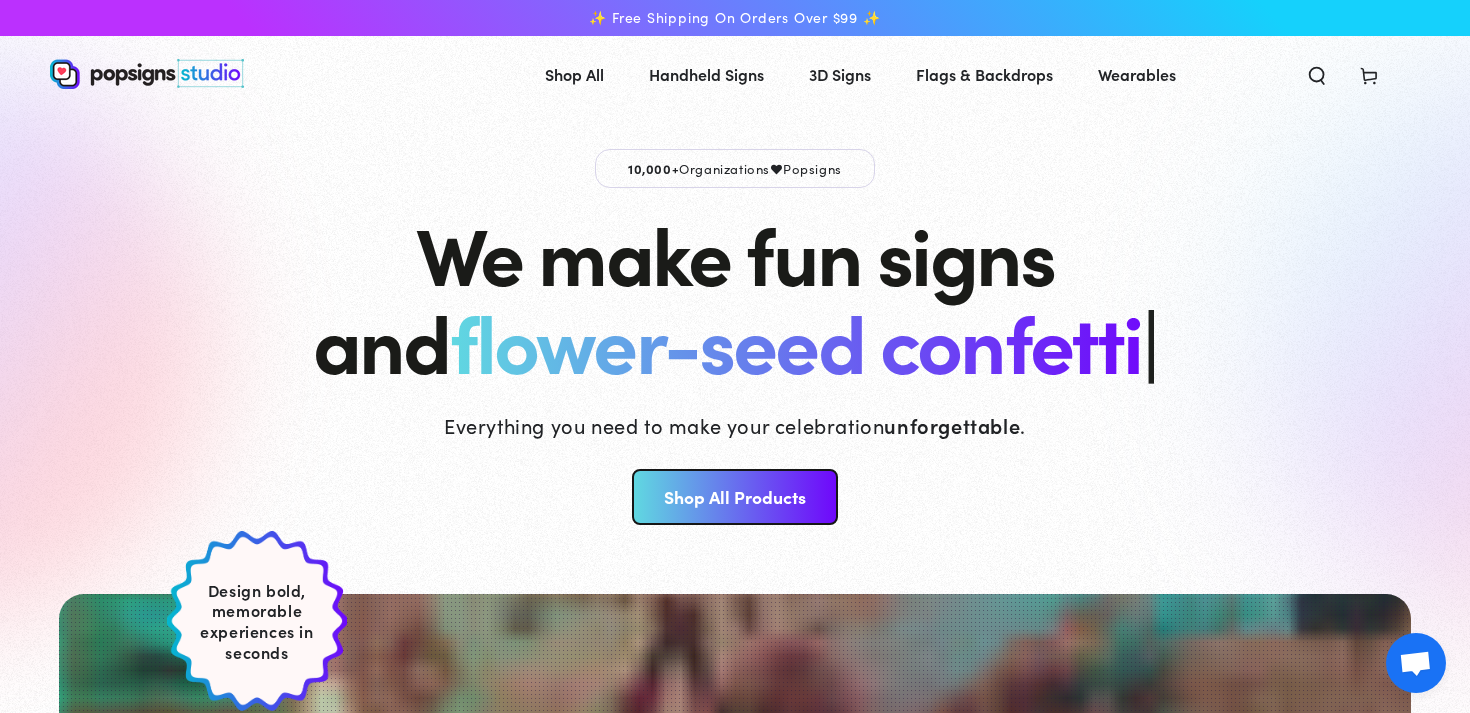 click on "Shop All Products" at bounding box center [734, 497] 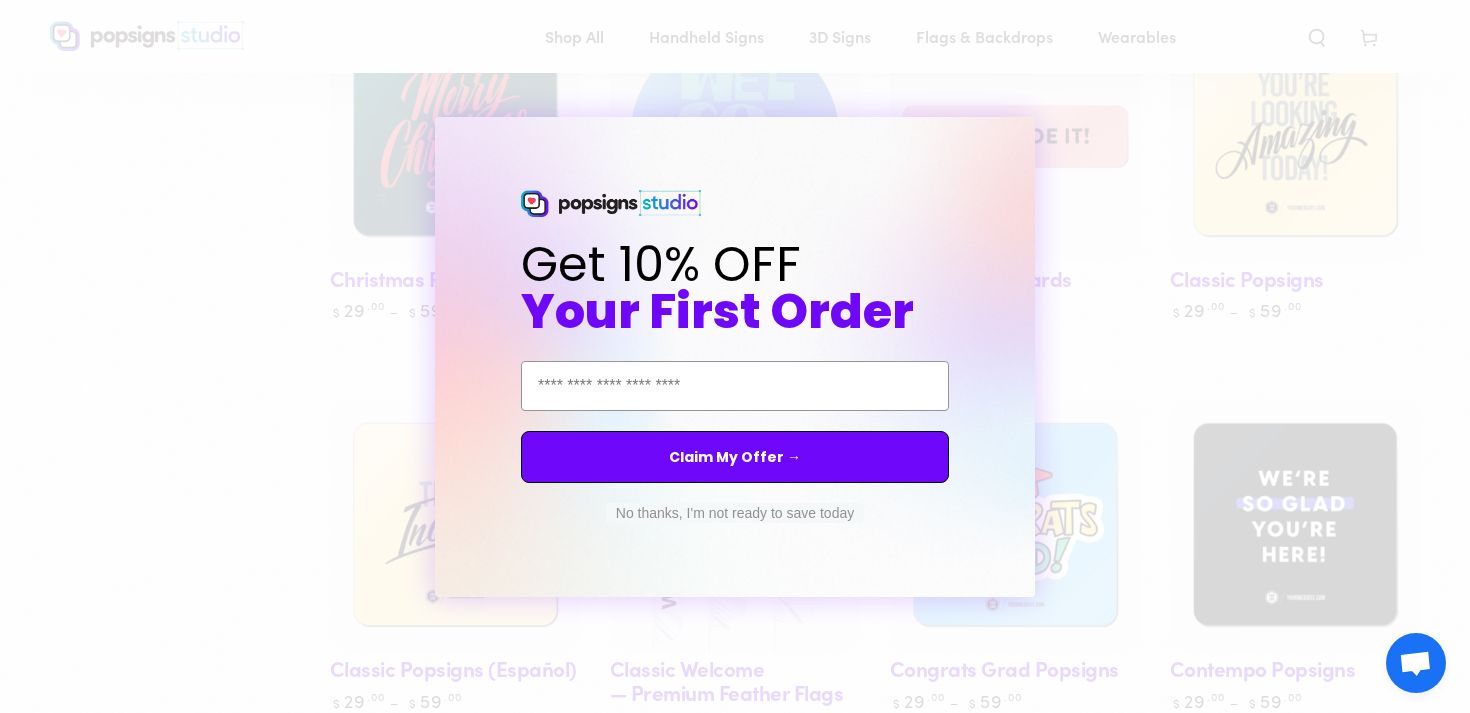 scroll, scrollTop: 1155, scrollLeft: 0, axis: vertical 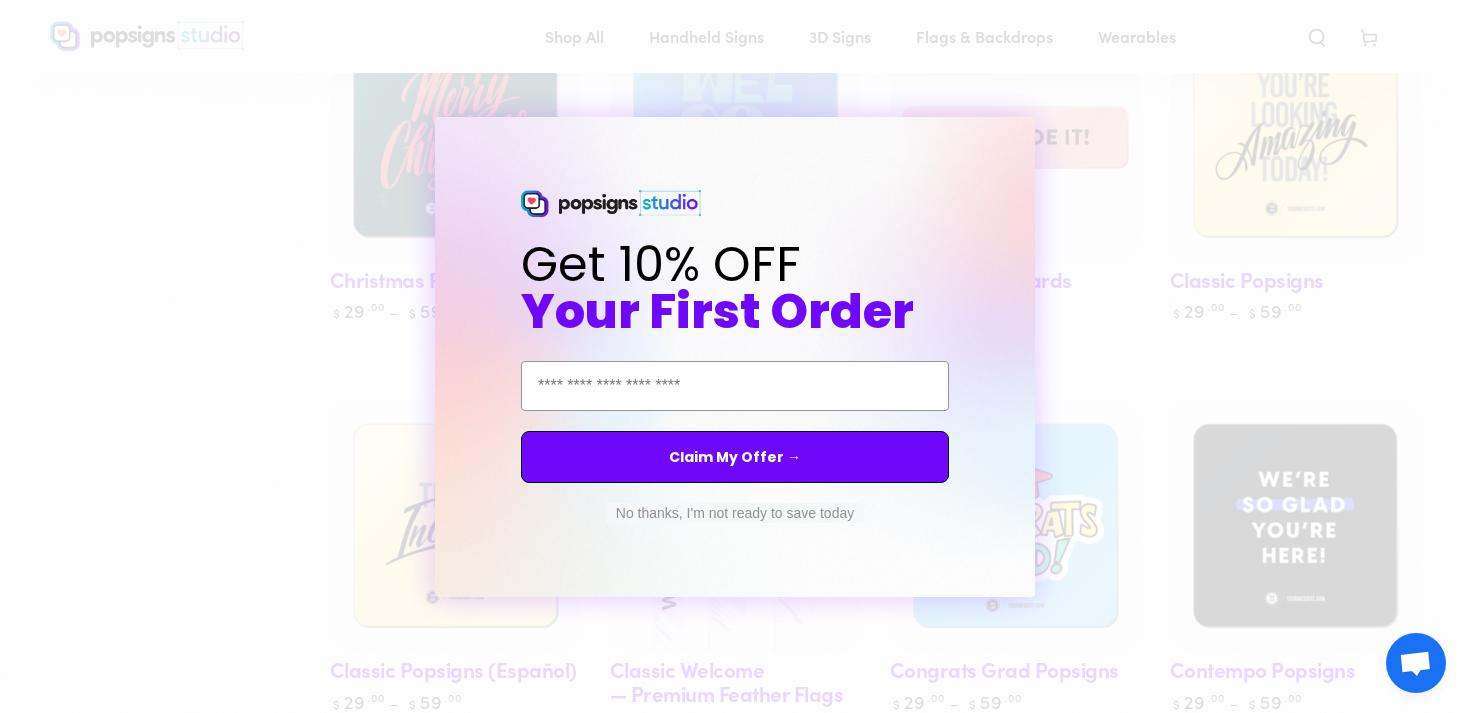 click on "Close dialog Get 10% OFF
Your First Order Email Address Claim My Offer → No thanks, I'm not ready to save today ******" at bounding box center [735, 356] 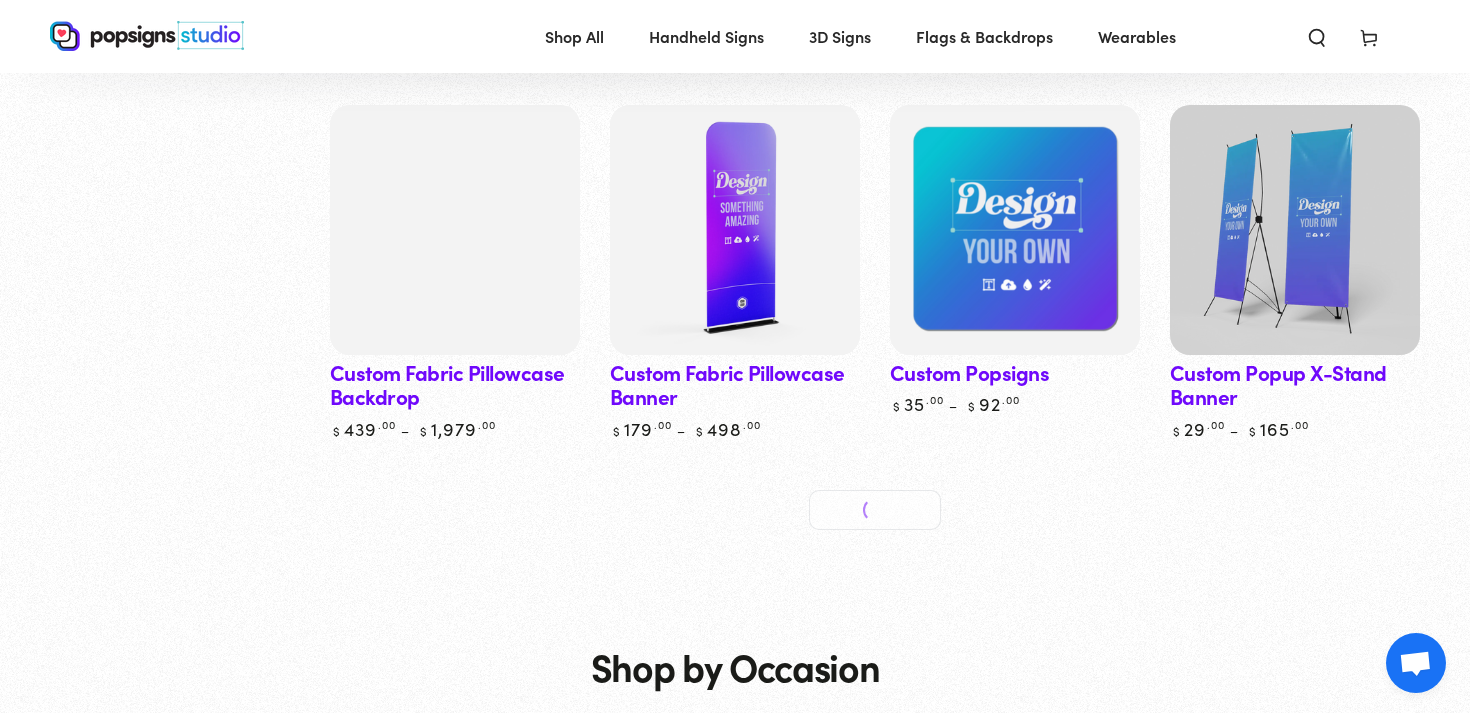 scroll, scrollTop: 2289, scrollLeft: 0, axis: vertical 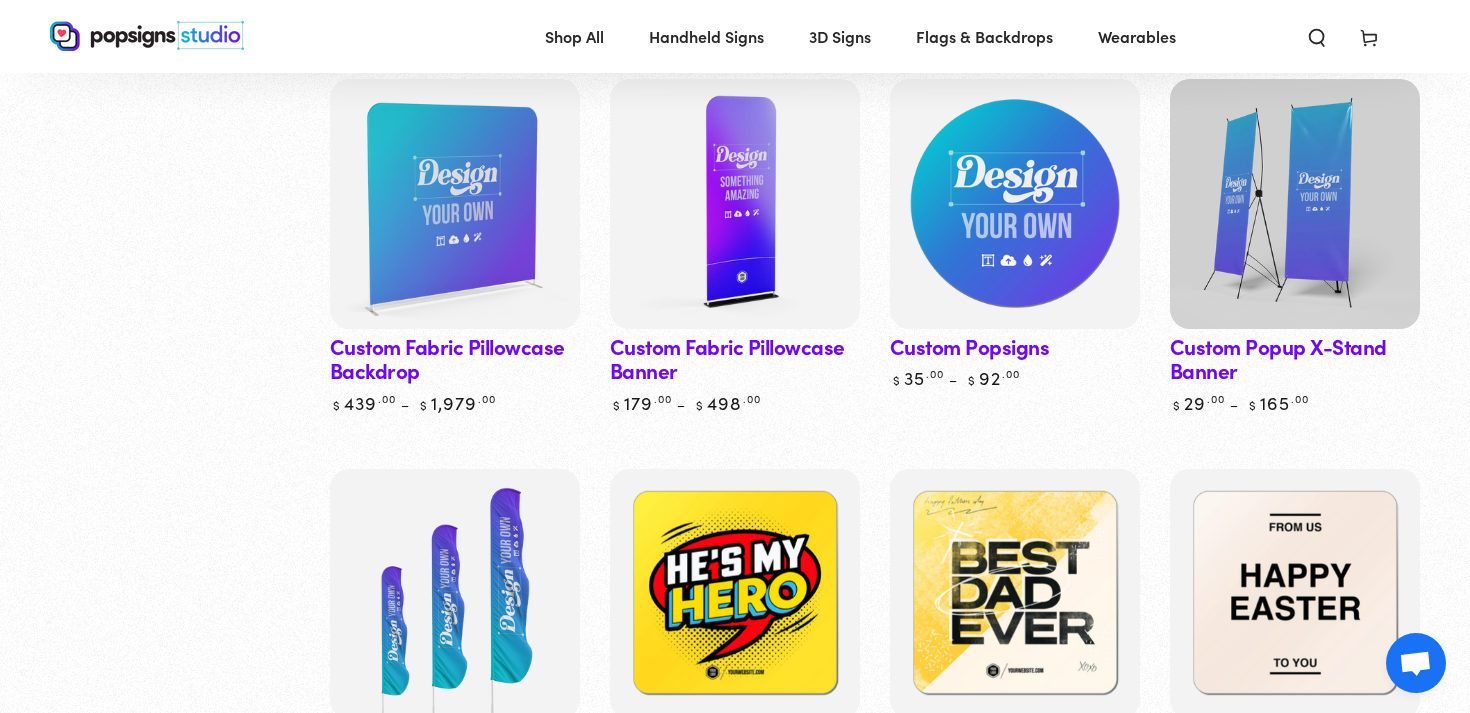 click at bounding box center (1015, 204) 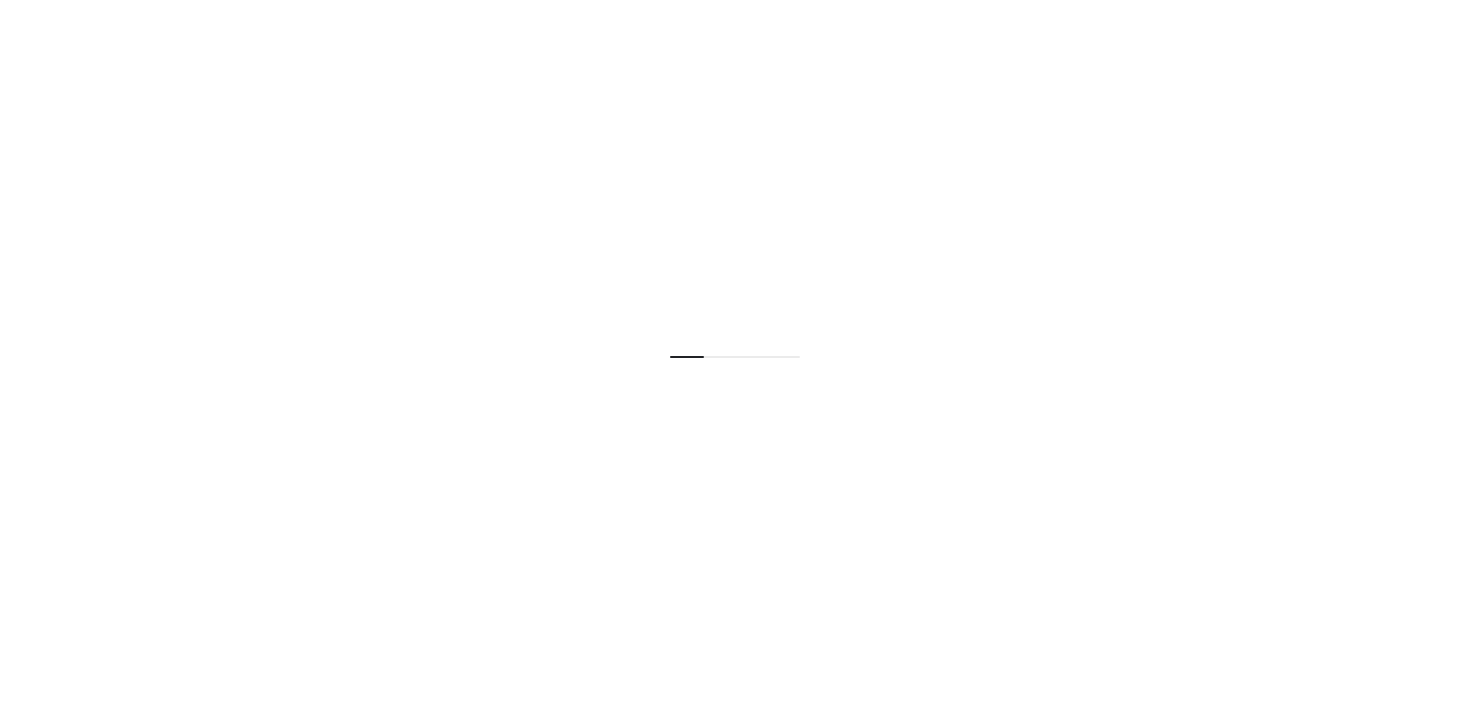 scroll, scrollTop: 0, scrollLeft: 0, axis: both 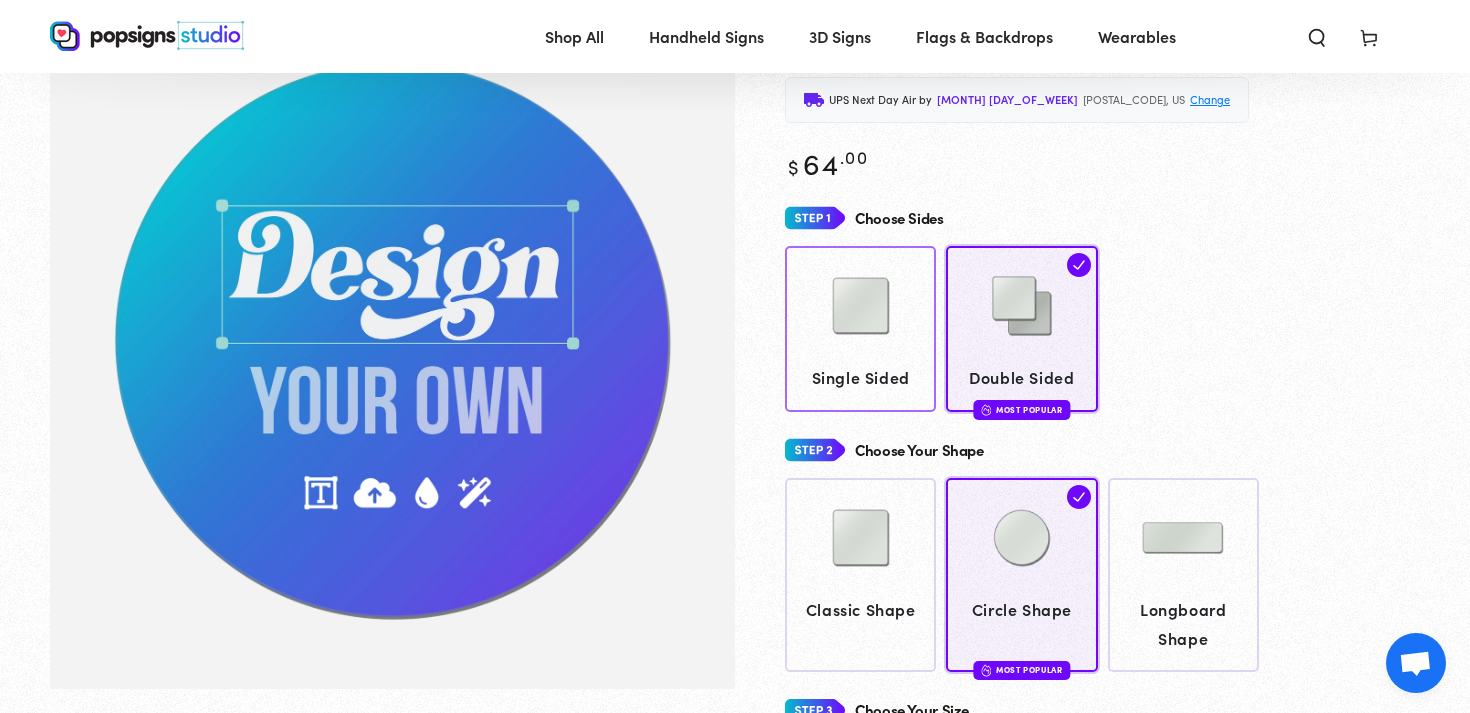 click on "Single Sided" 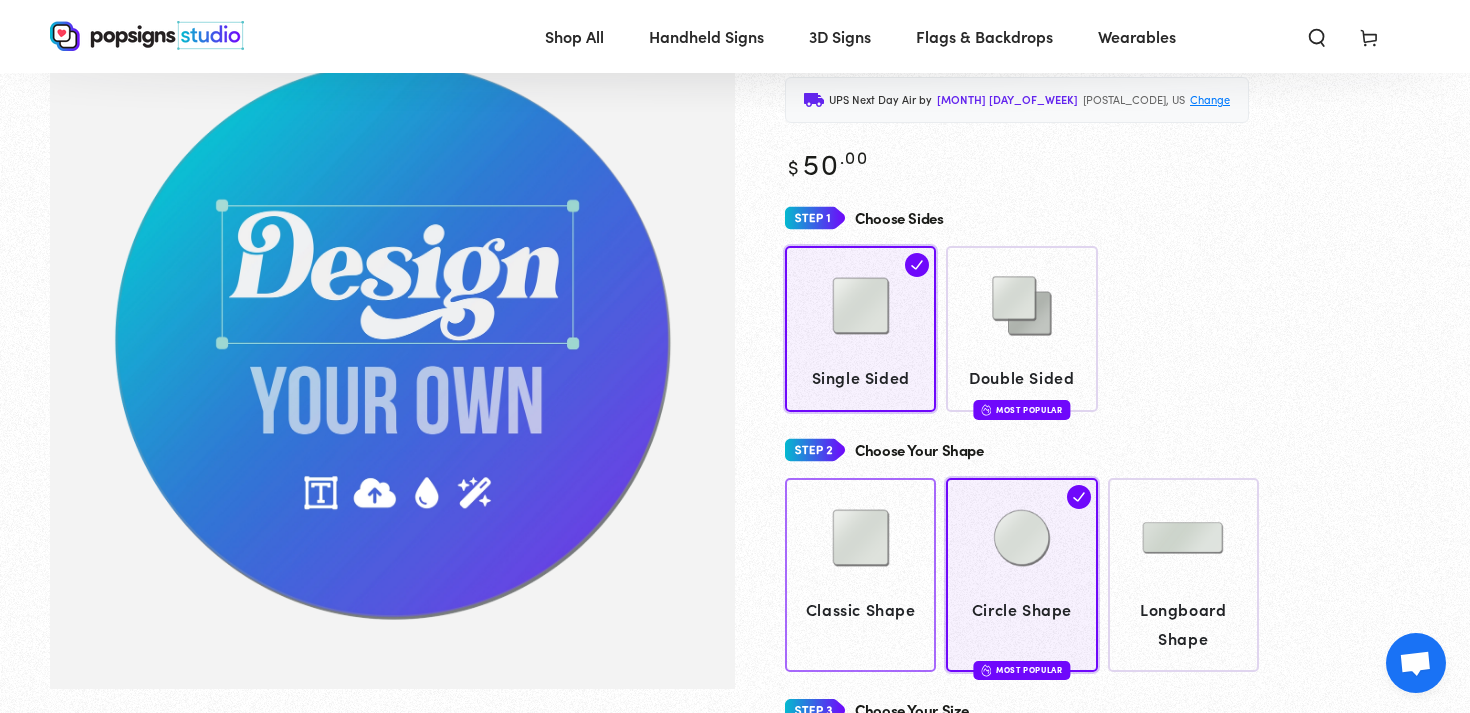 click on "Classic Shape" 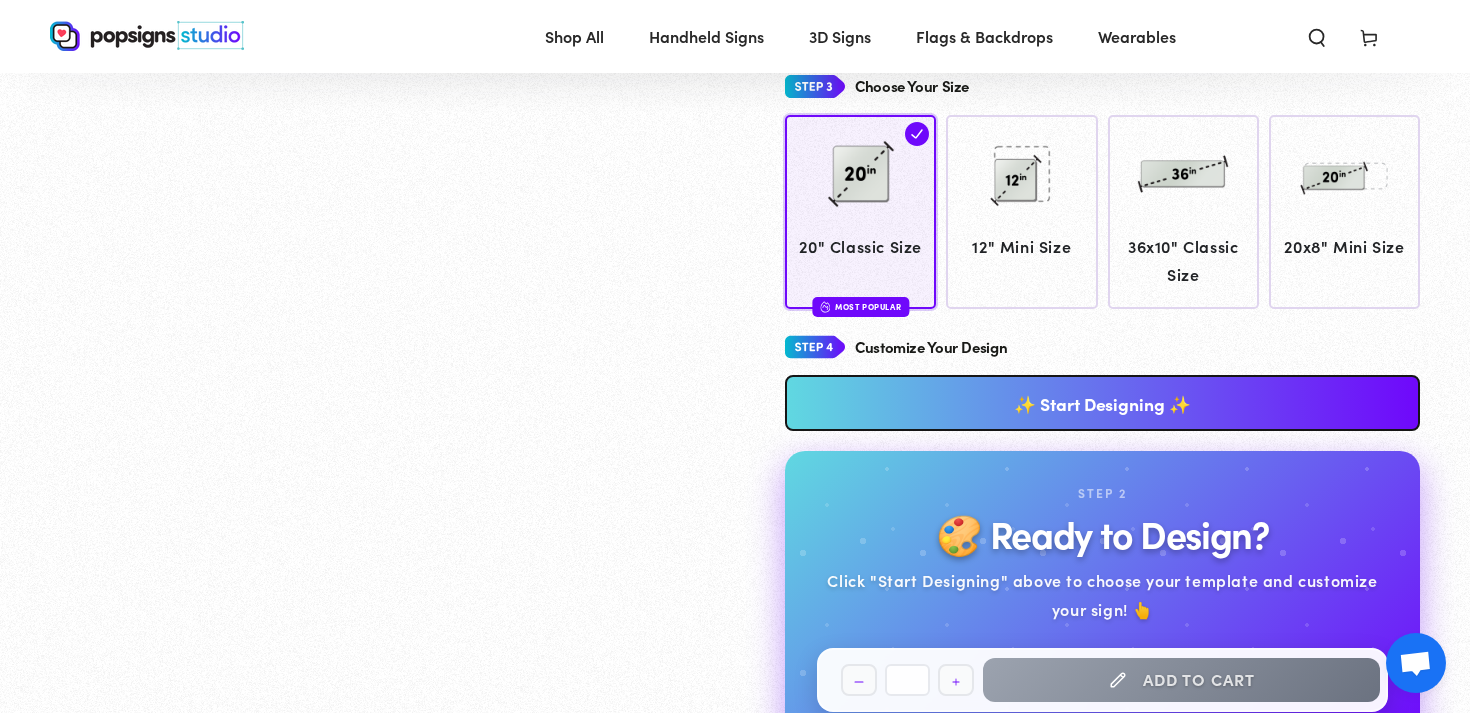 scroll, scrollTop: 775, scrollLeft: 0, axis: vertical 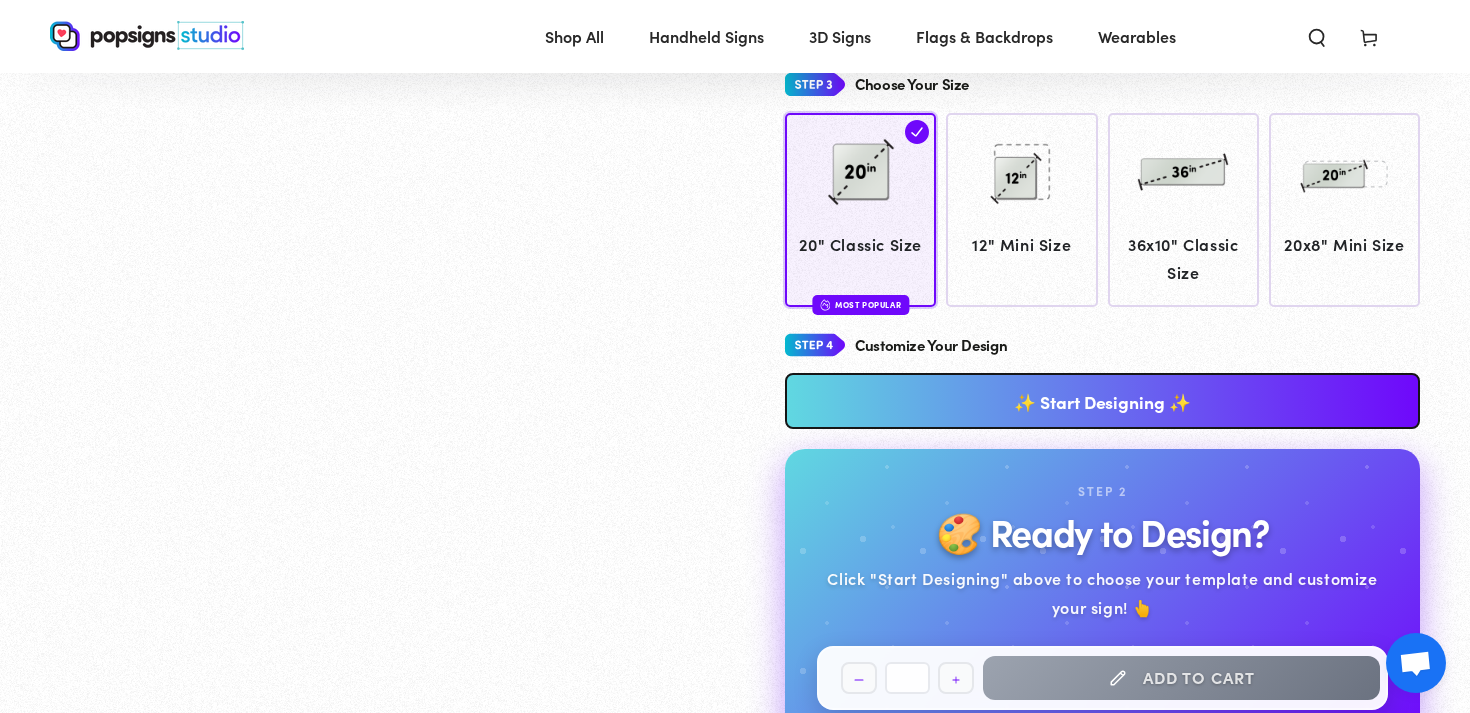 click on "✨ Start Designing ✨" at bounding box center [1102, 401] 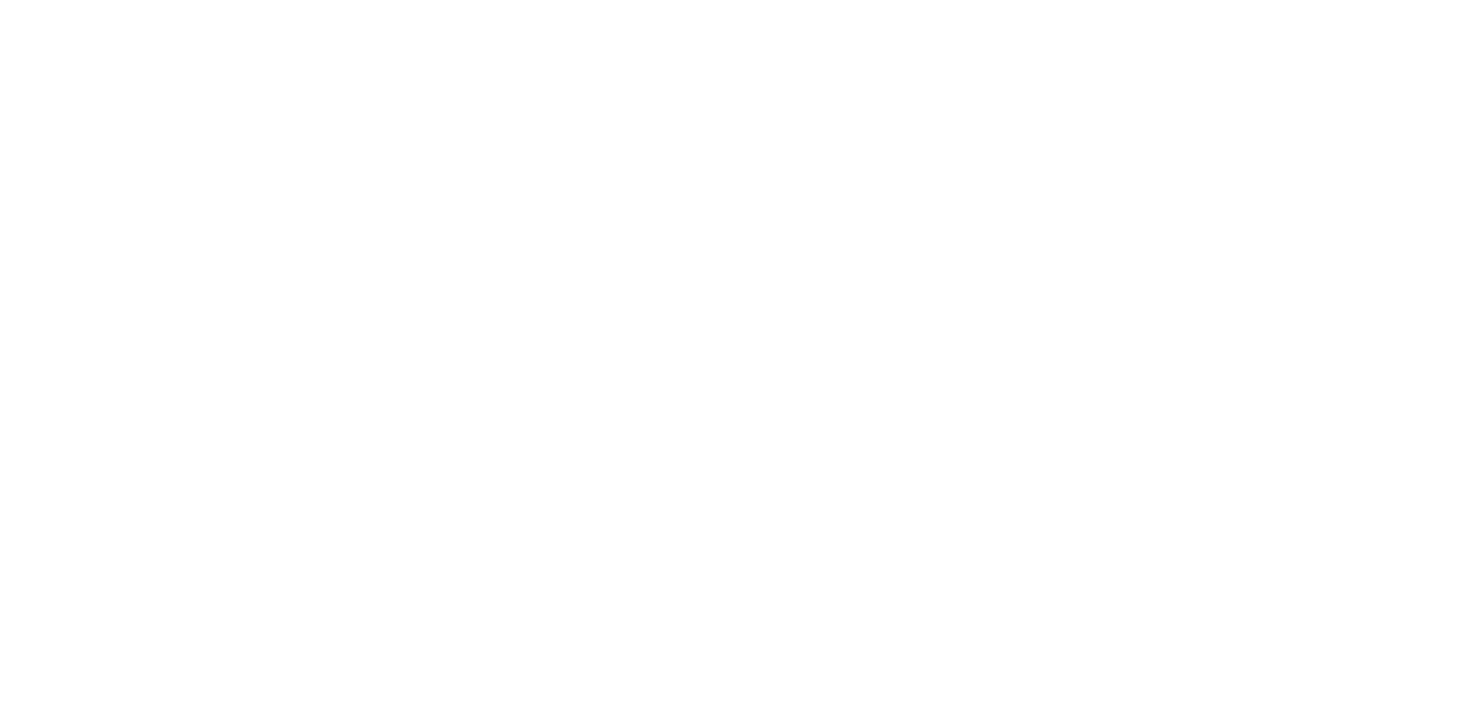 scroll, scrollTop: 0, scrollLeft: 0, axis: both 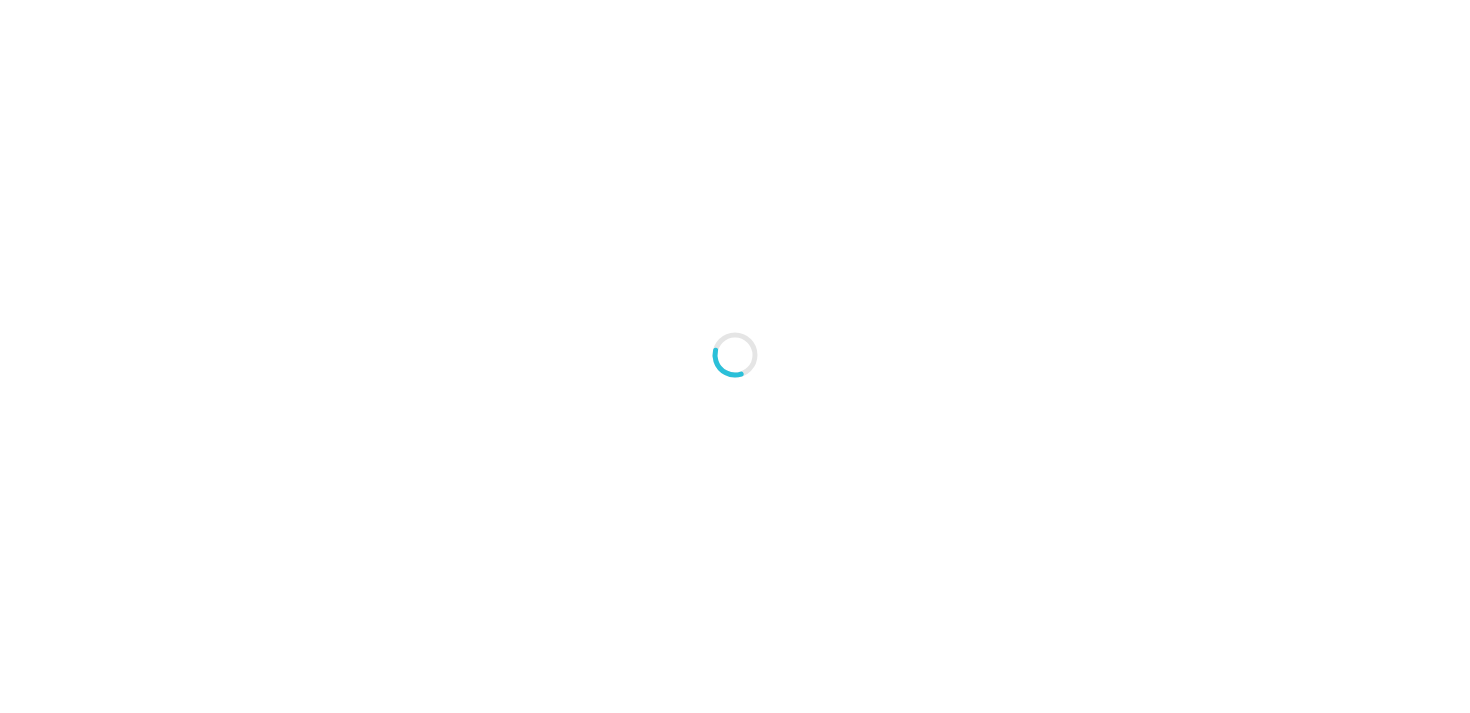 type on "An ancient tree with a door leading to a magical world" 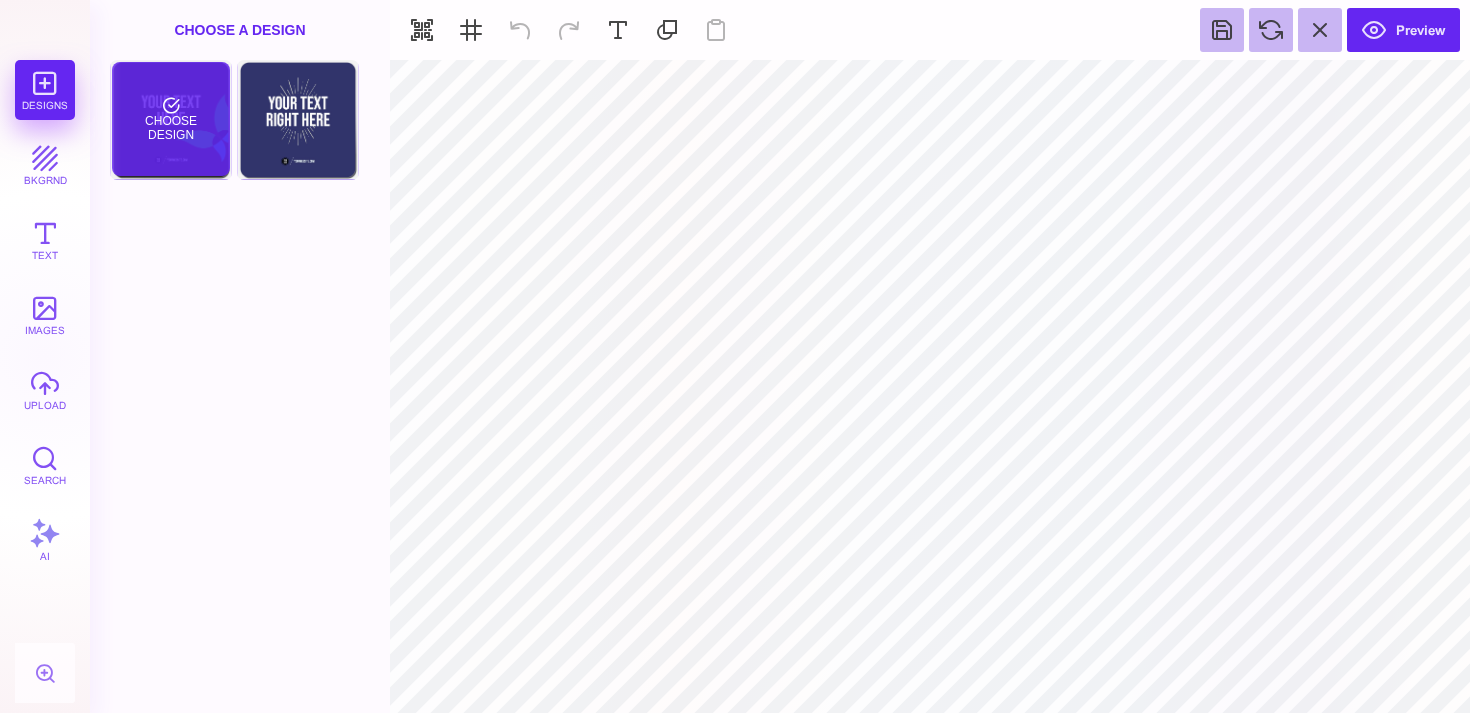 click on "Choose Design" at bounding box center [170, 119] 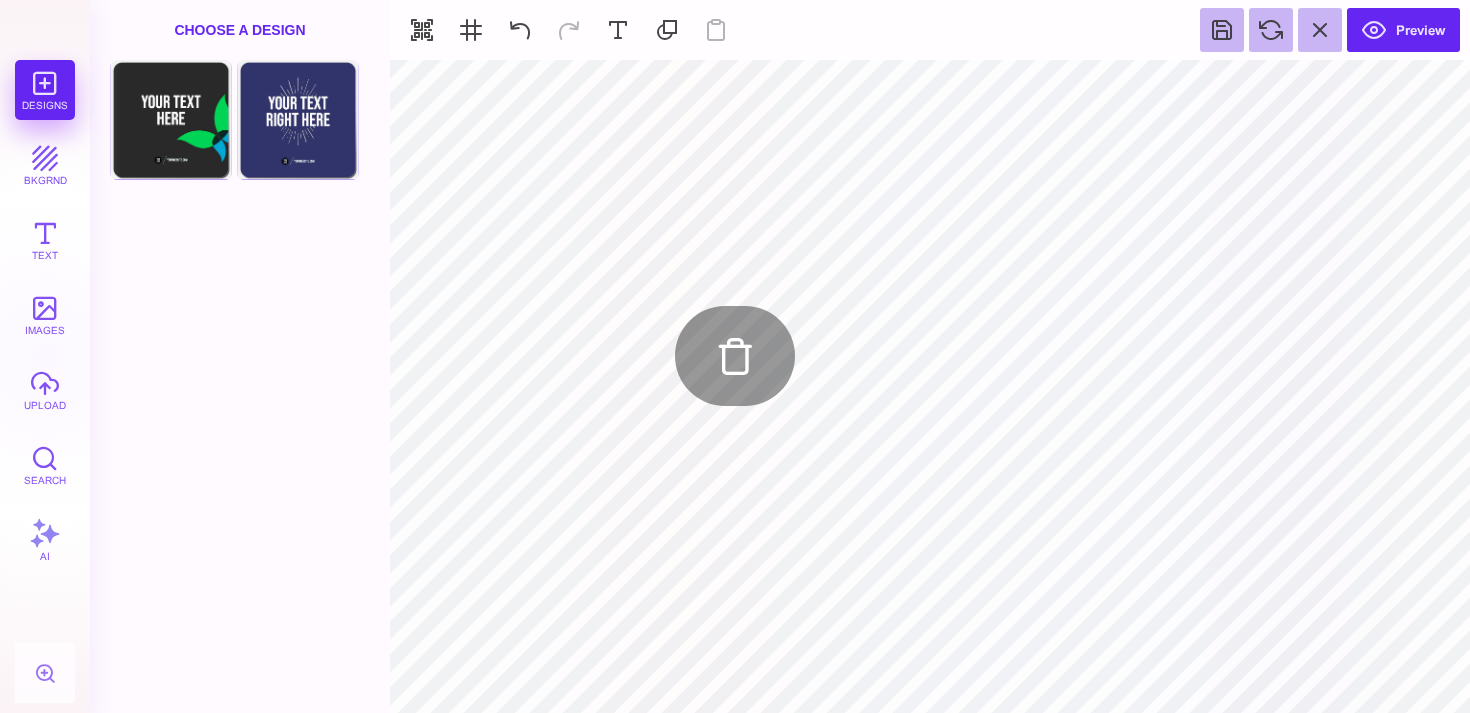 type on "#000000" 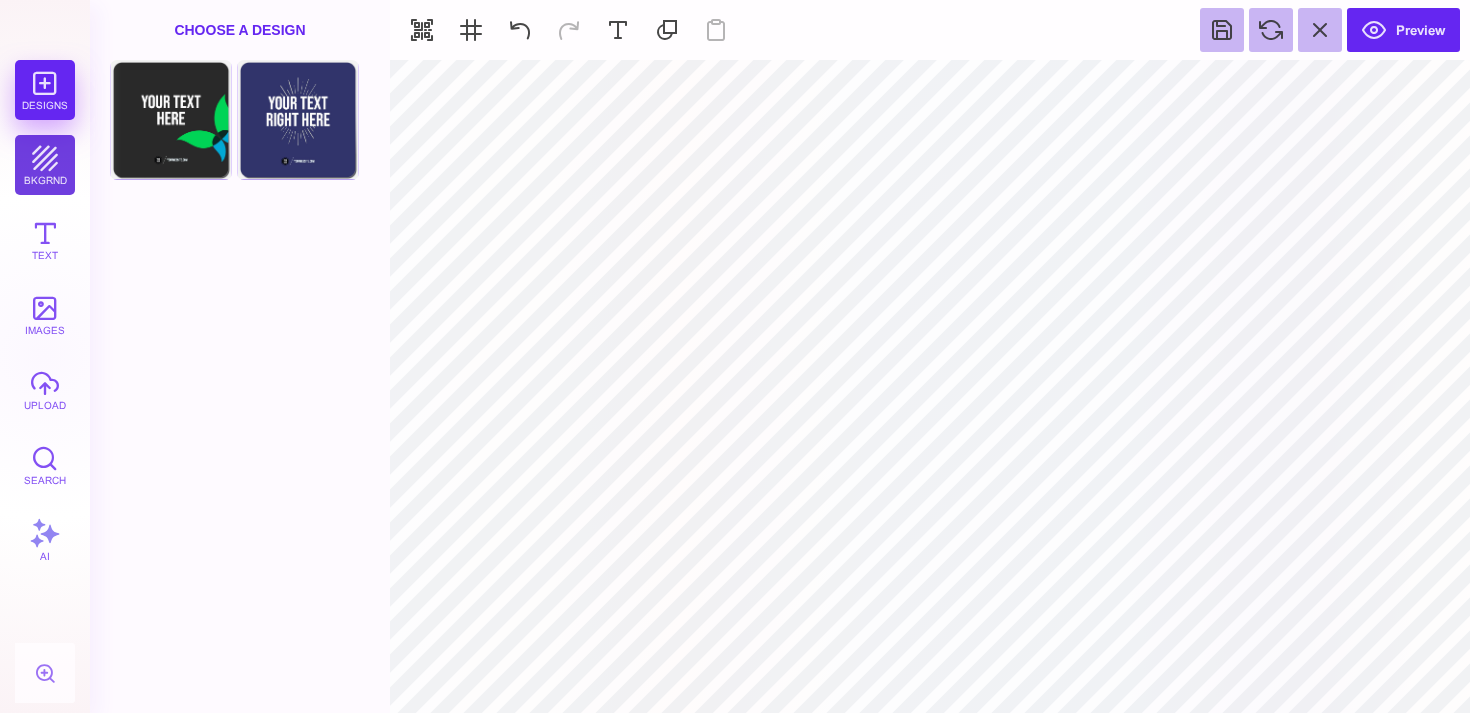 click on "bkgrnd" at bounding box center (45, 165) 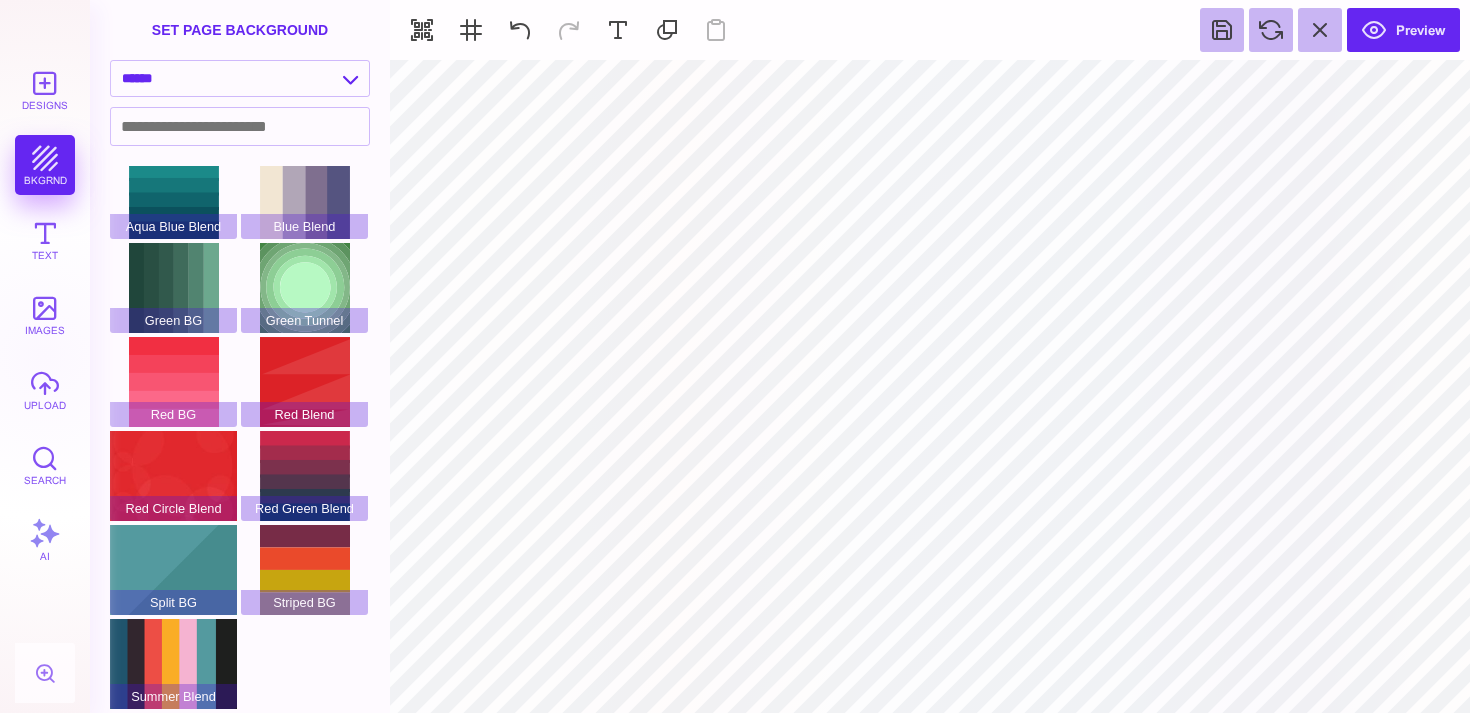 scroll, scrollTop: 0, scrollLeft: 0, axis: both 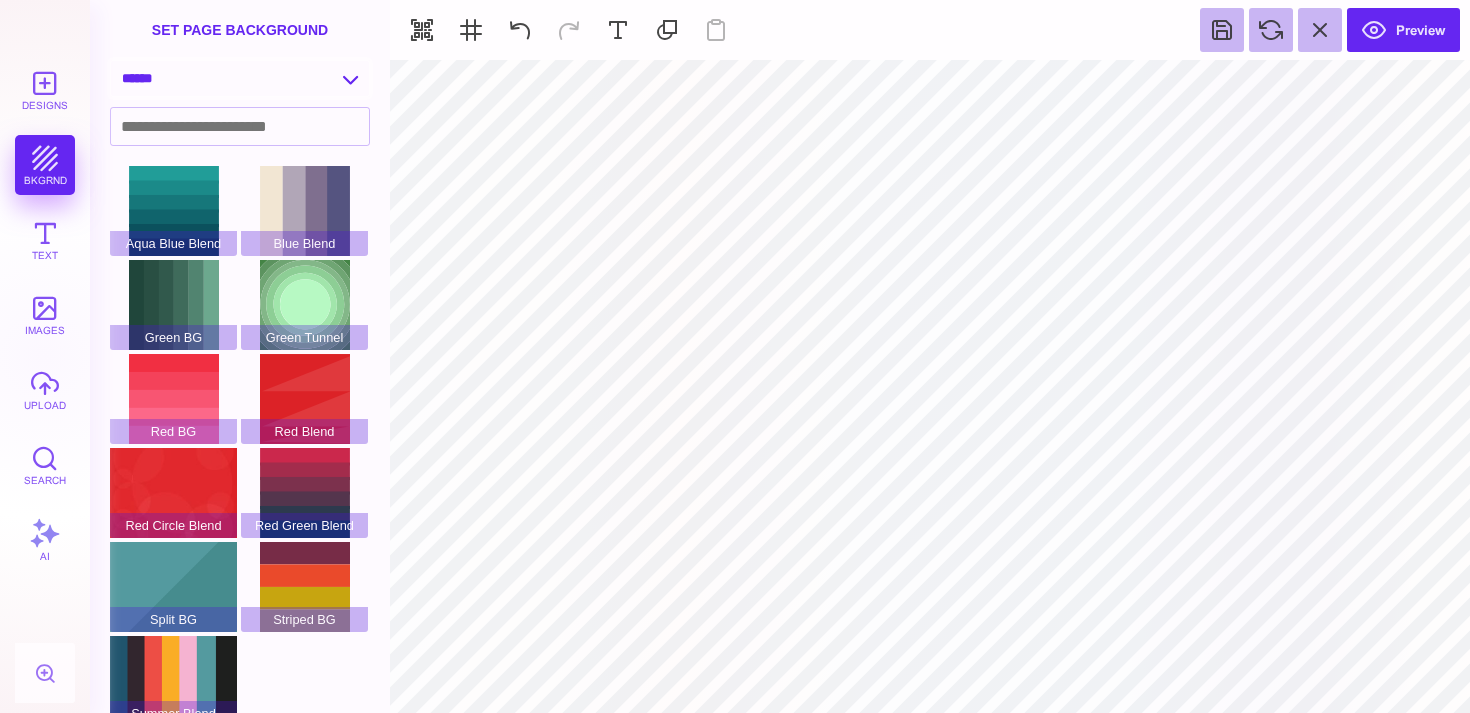 click on "**********" at bounding box center (240, 78) 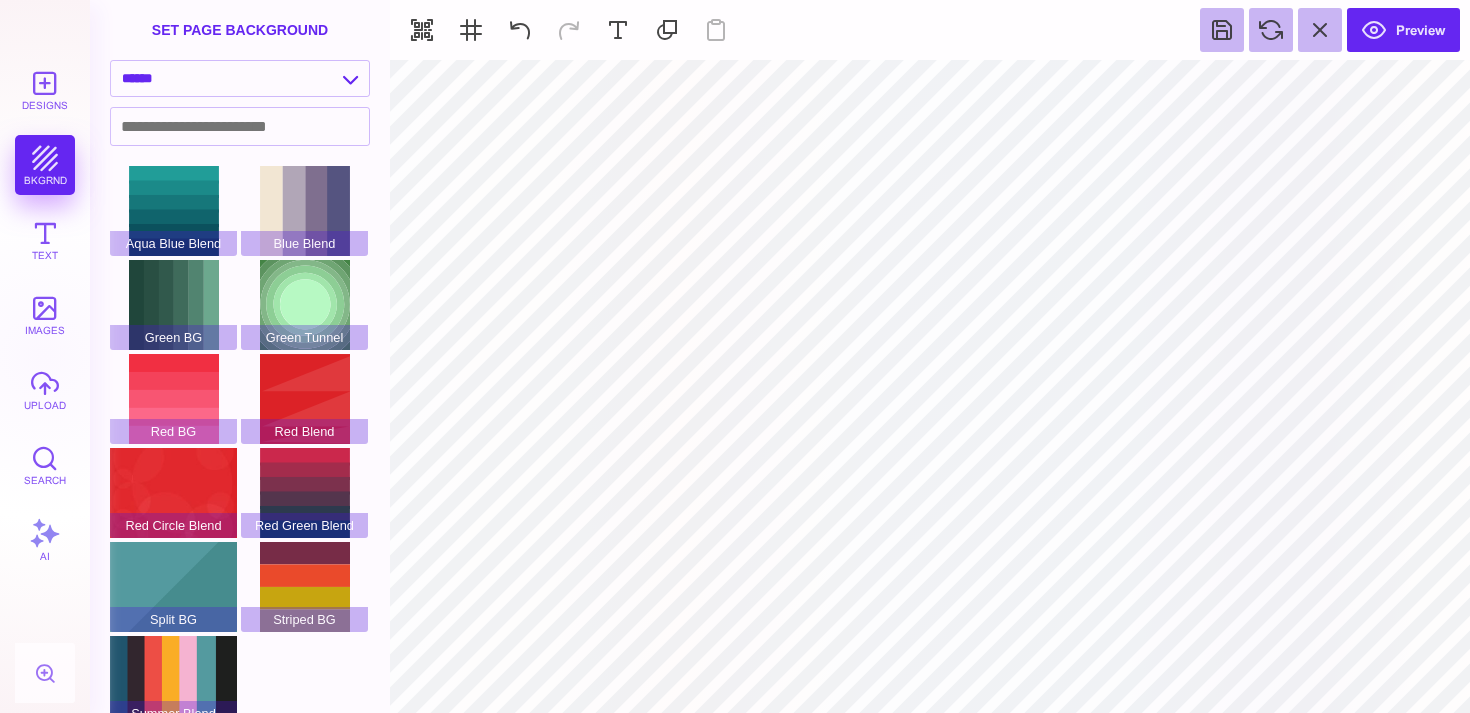 click on "Designs
bkgrnd
Text
images
upload
Search
AI" at bounding box center [45, 386] 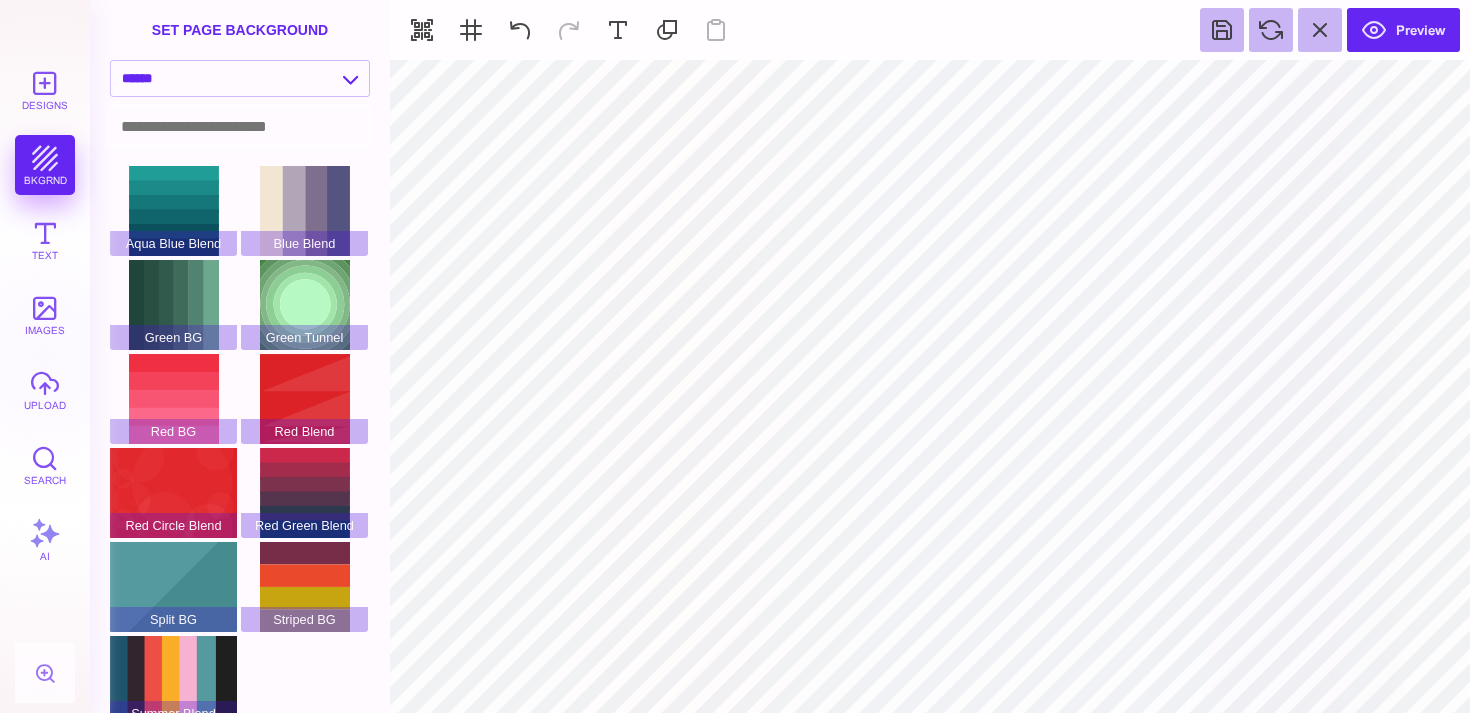 click at bounding box center (240, 126) 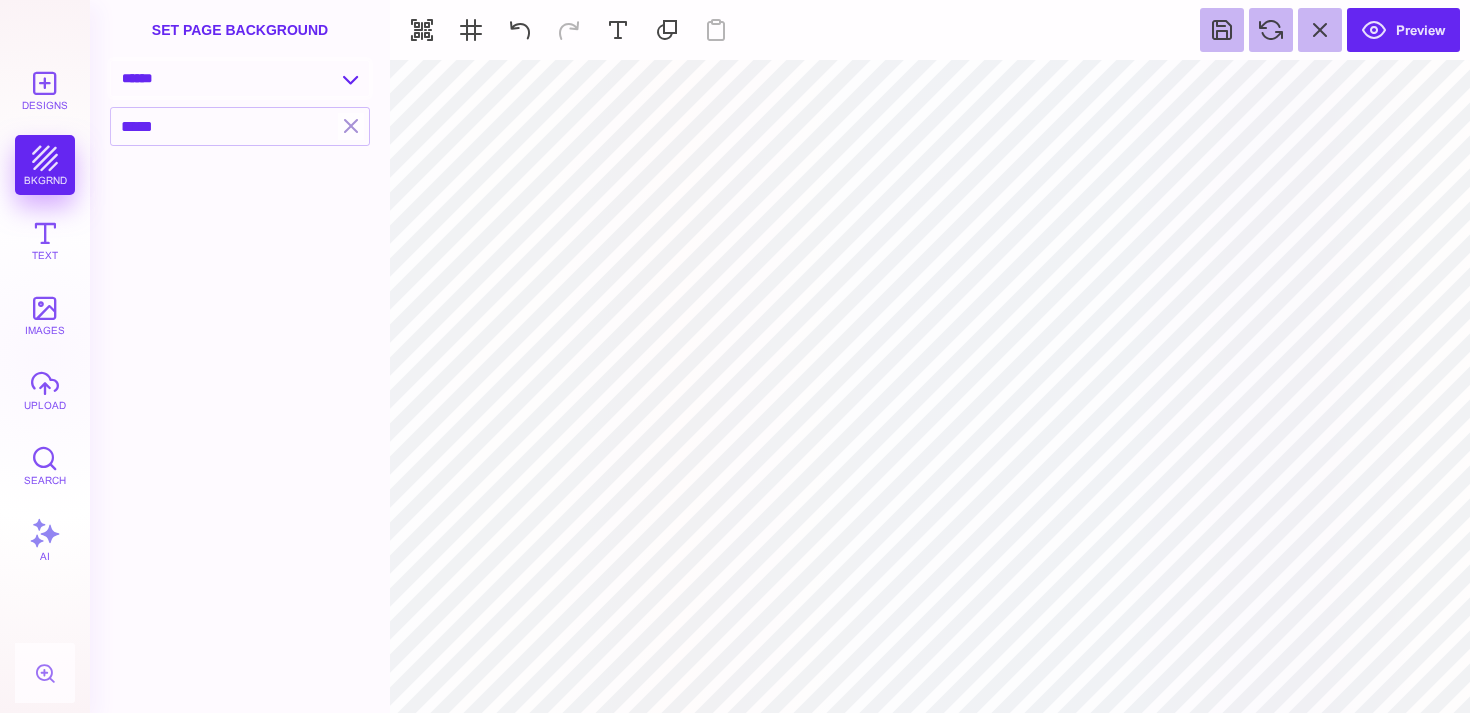 type on "*****" 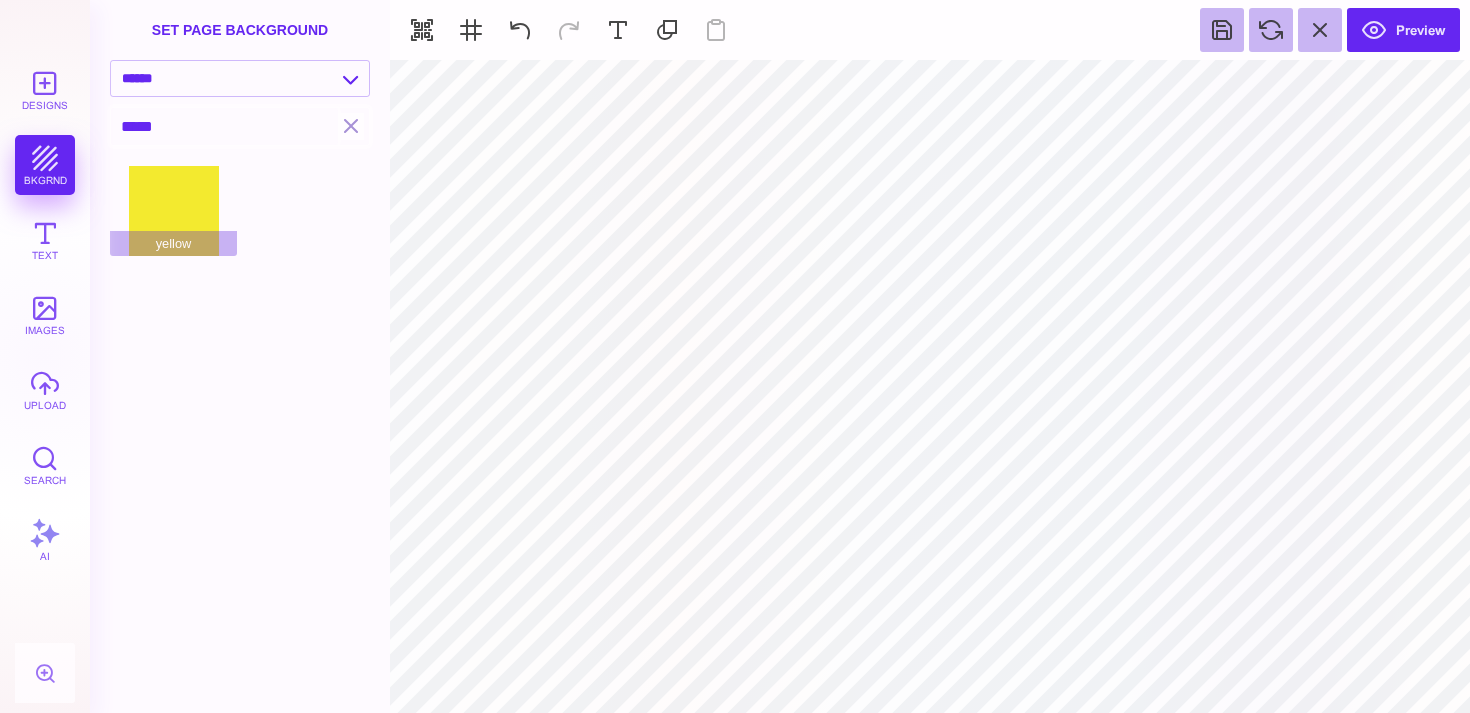 click on "*****" at bounding box center (224, 126) 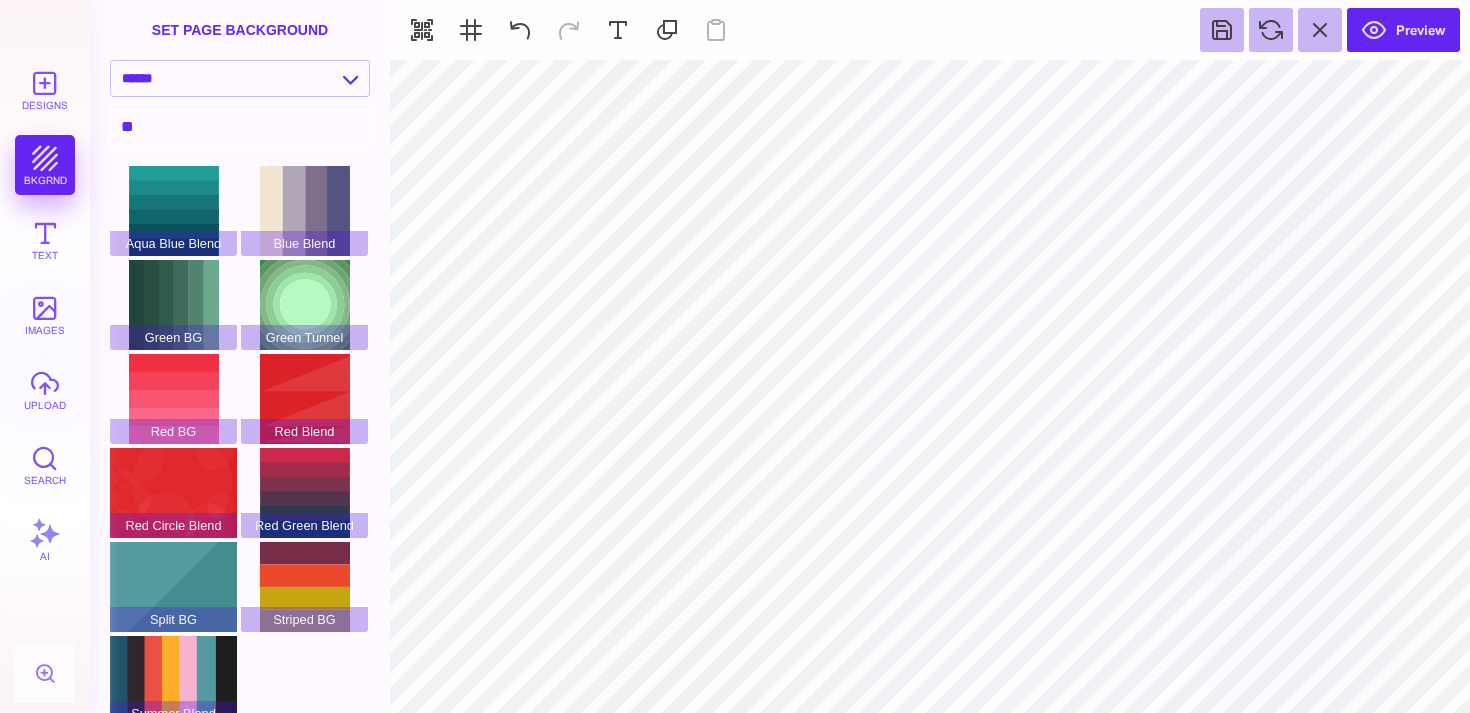 type on "*" 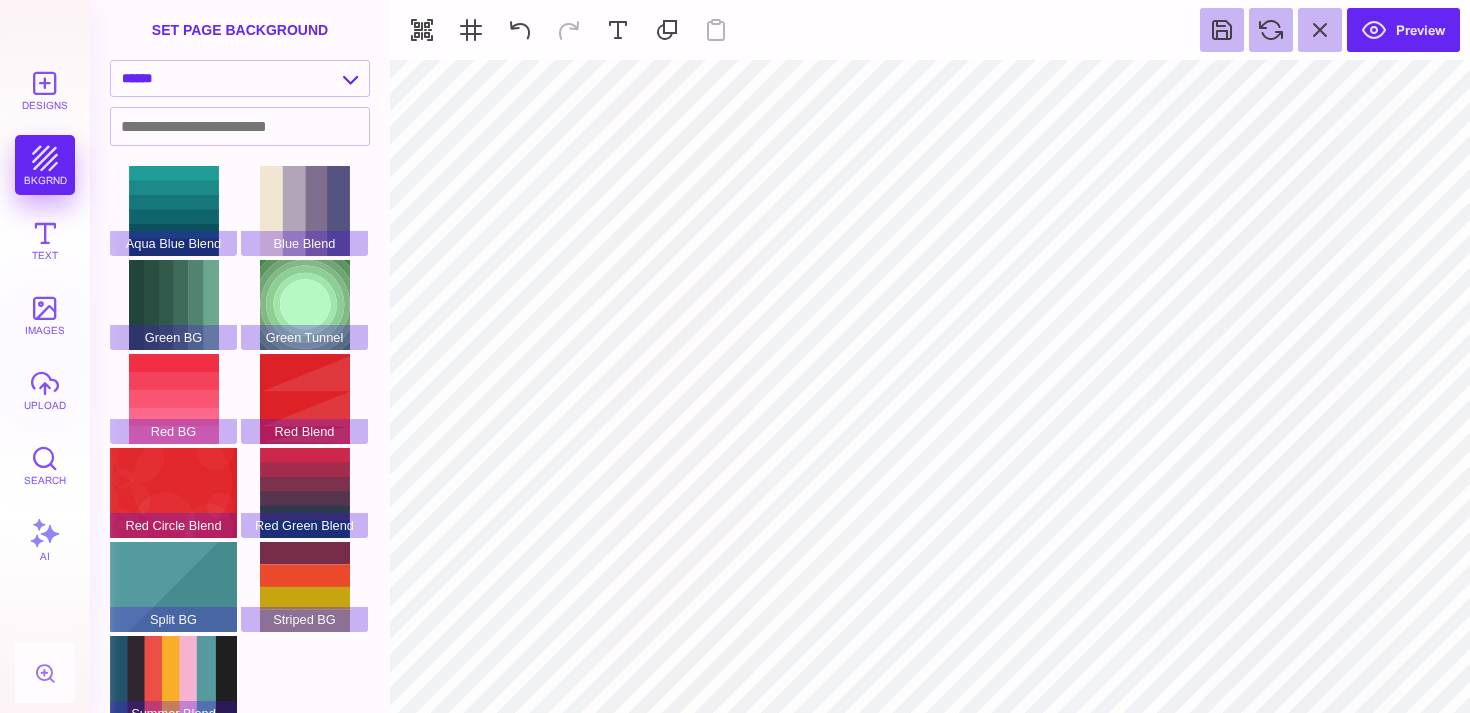 type 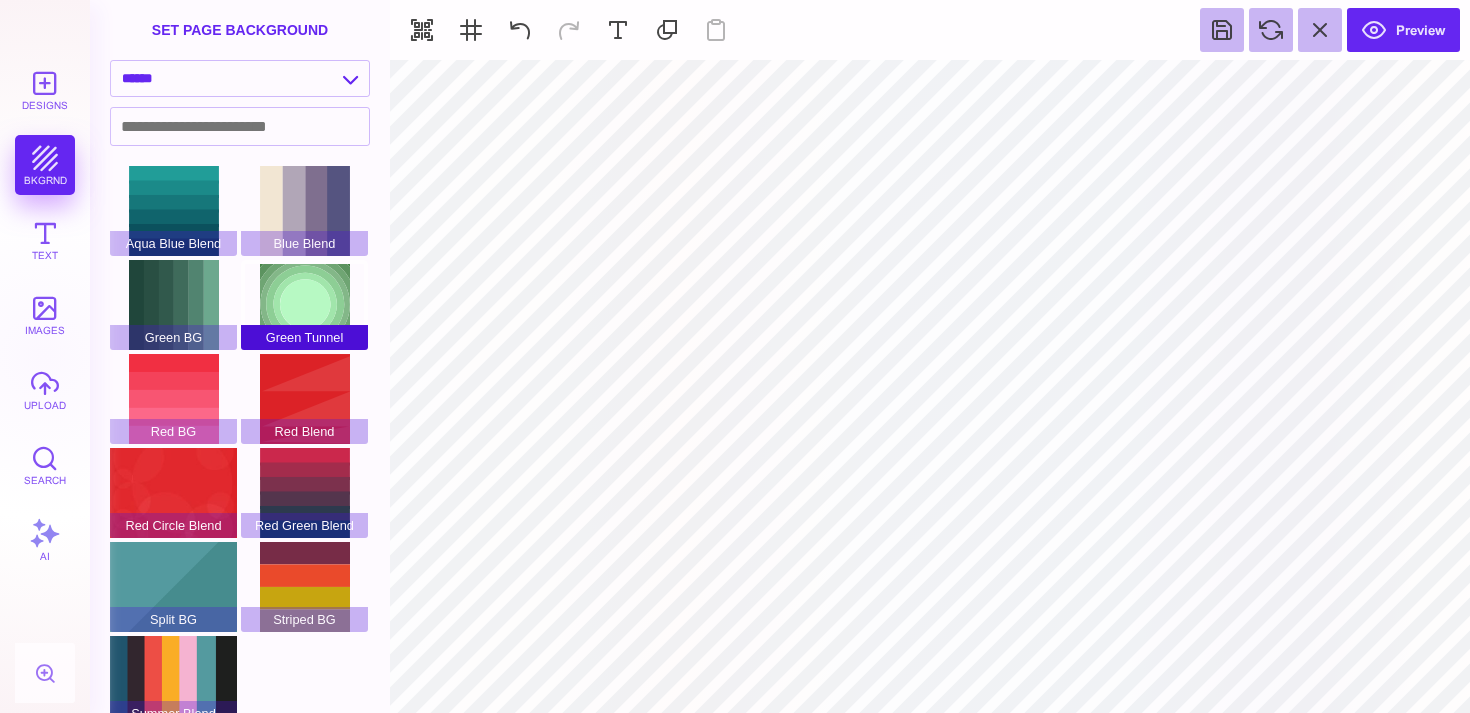 scroll, scrollTop: 20, scrollLeft: 0, axis: vertical 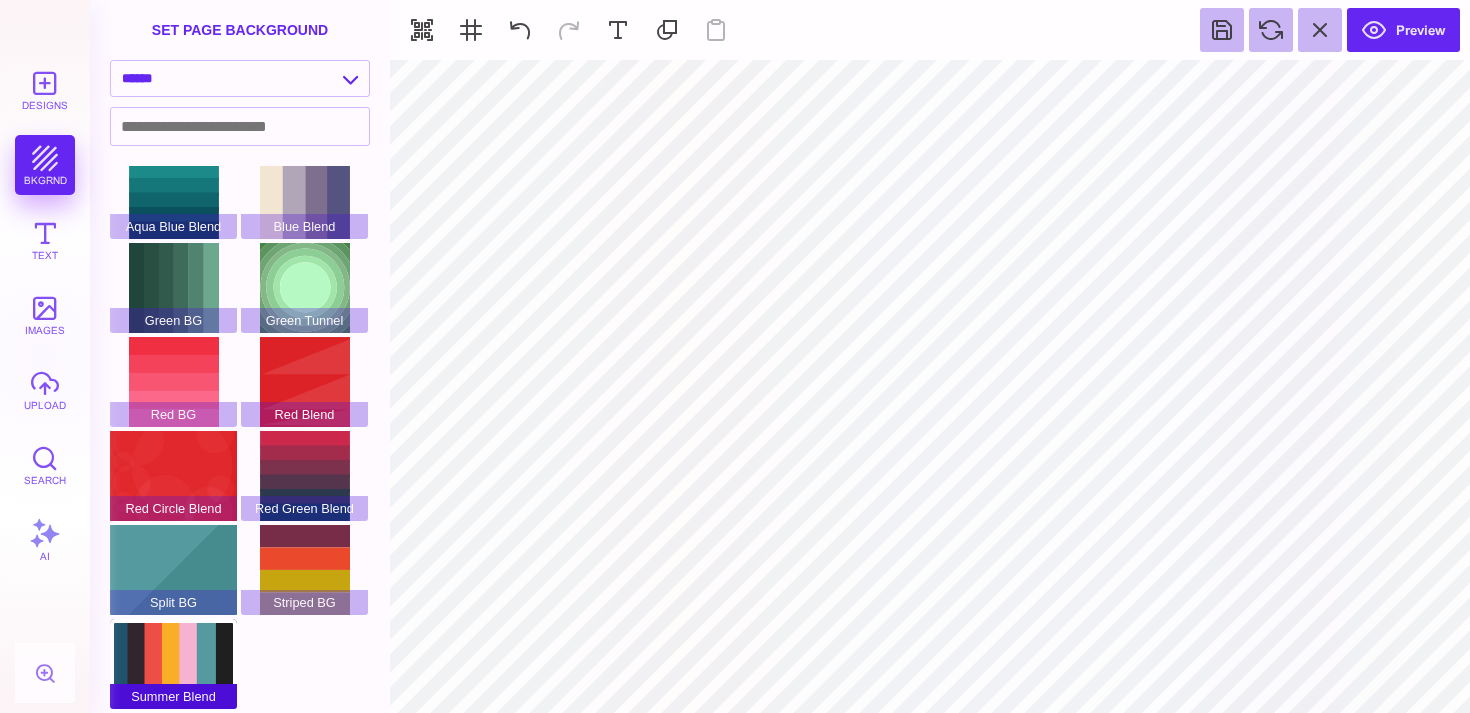 click on "Summer Blend" at bounding box center (173, 664) 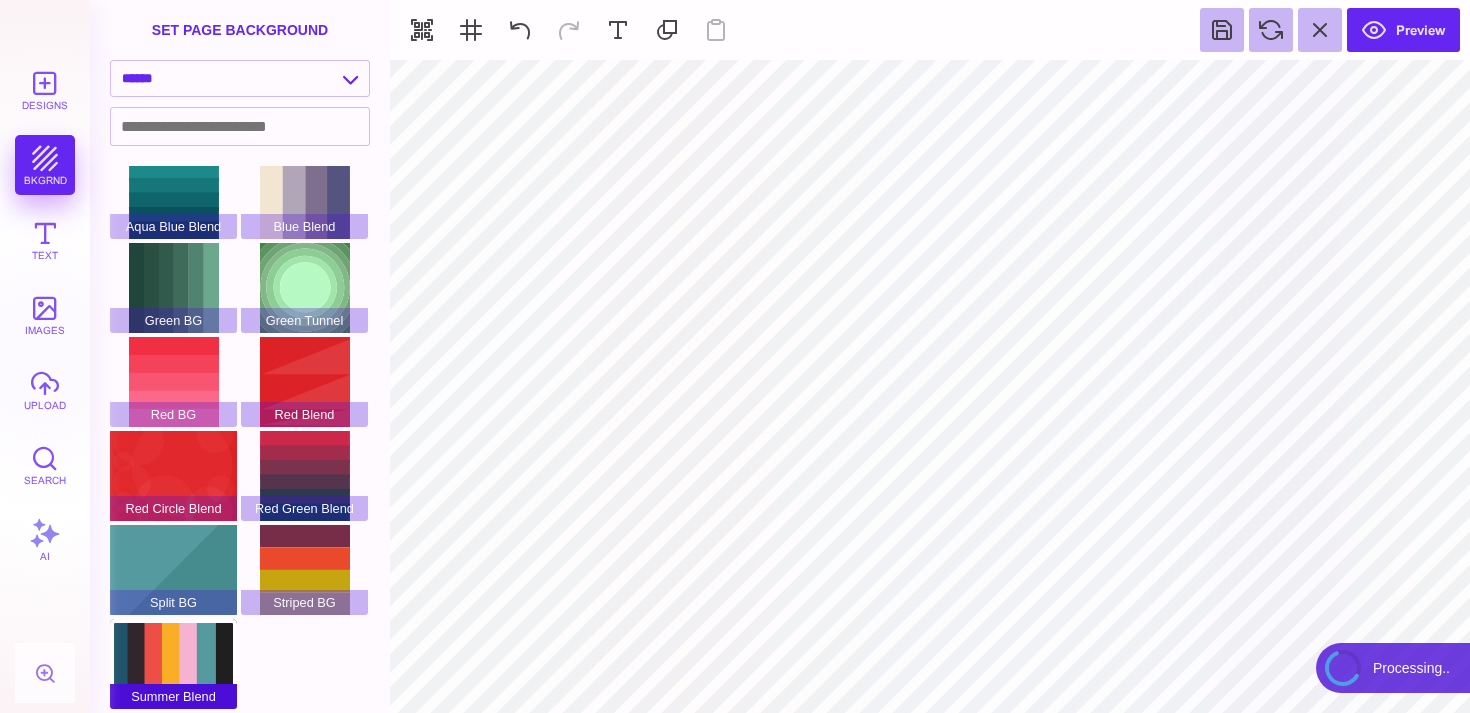 type on "#FFFFFF" 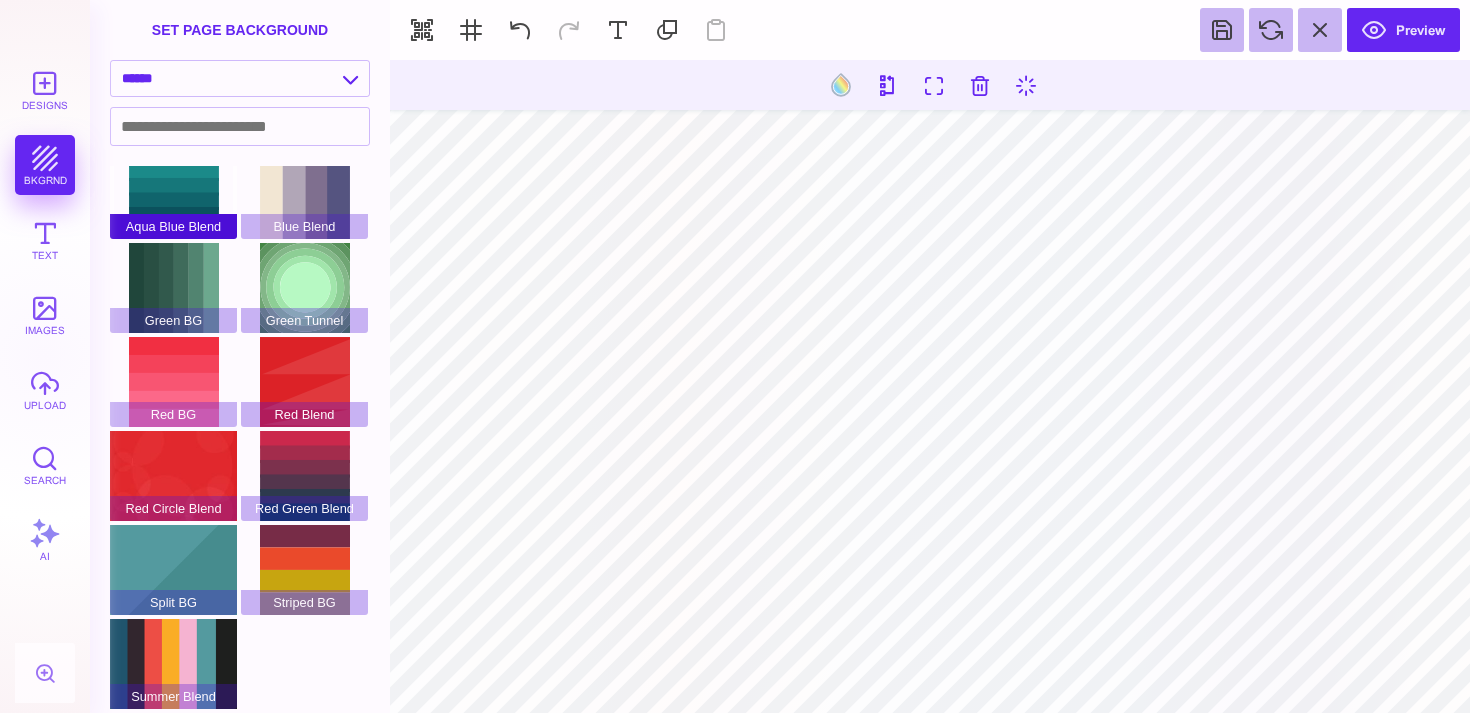 click on "Aqua Blue Blend" at bounding box center (173, 194) 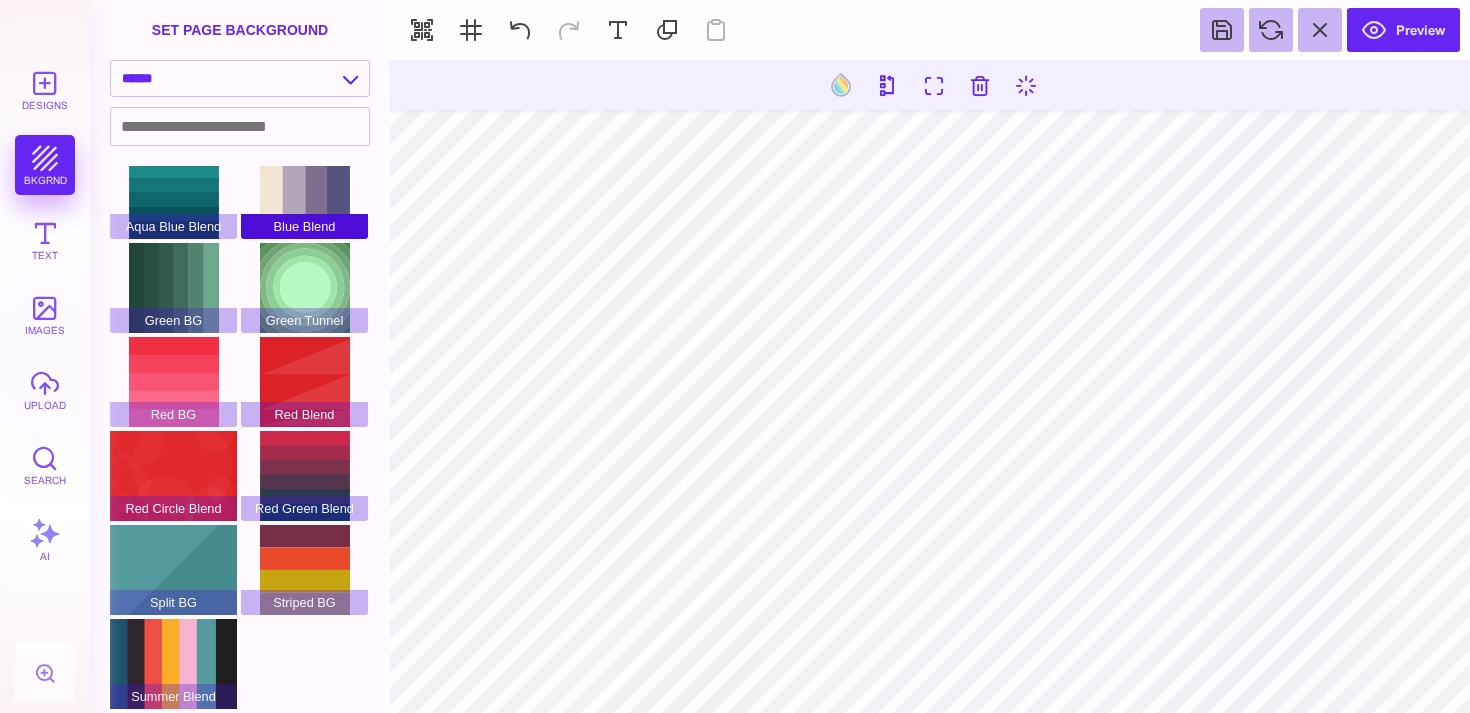 click on "Blue Blend" at bounding box center (304, 194) 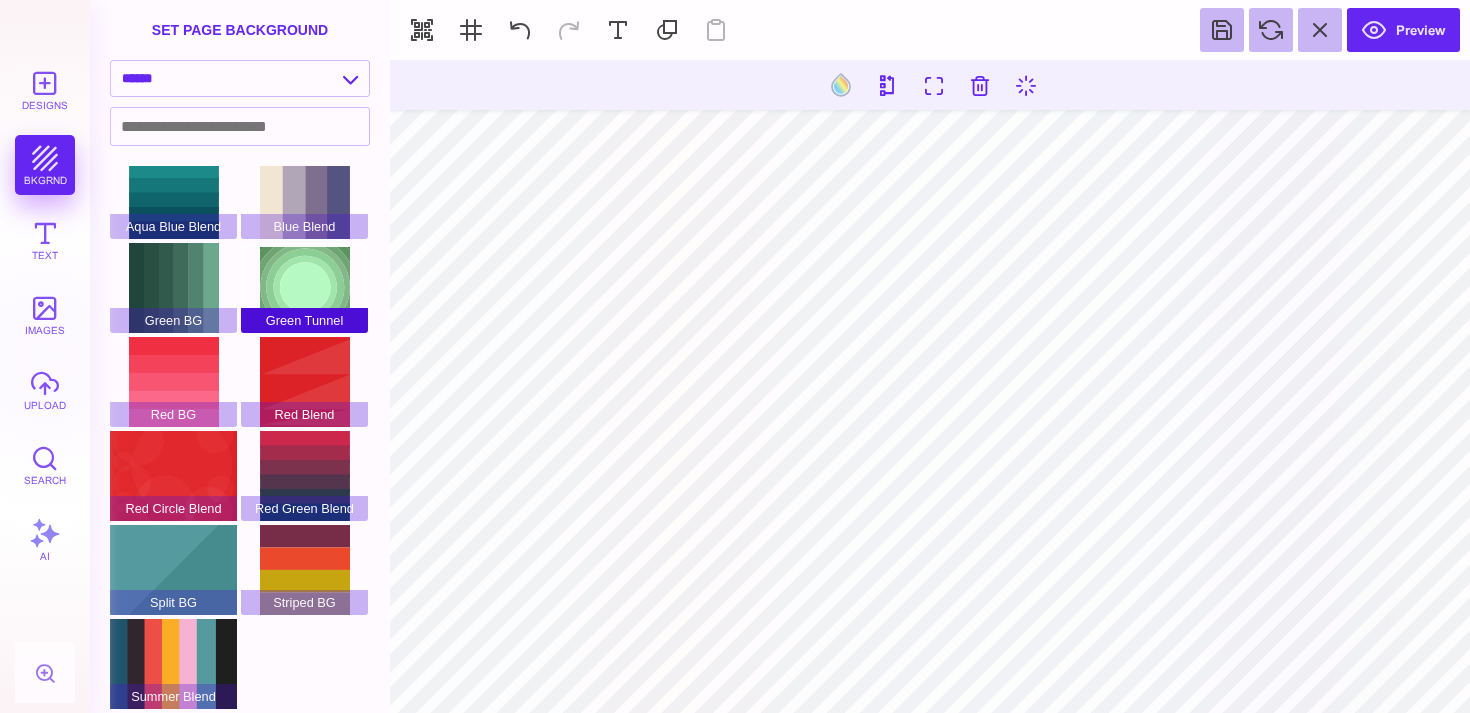 click on "Green Tunnel" at bounding box center [304, 288] 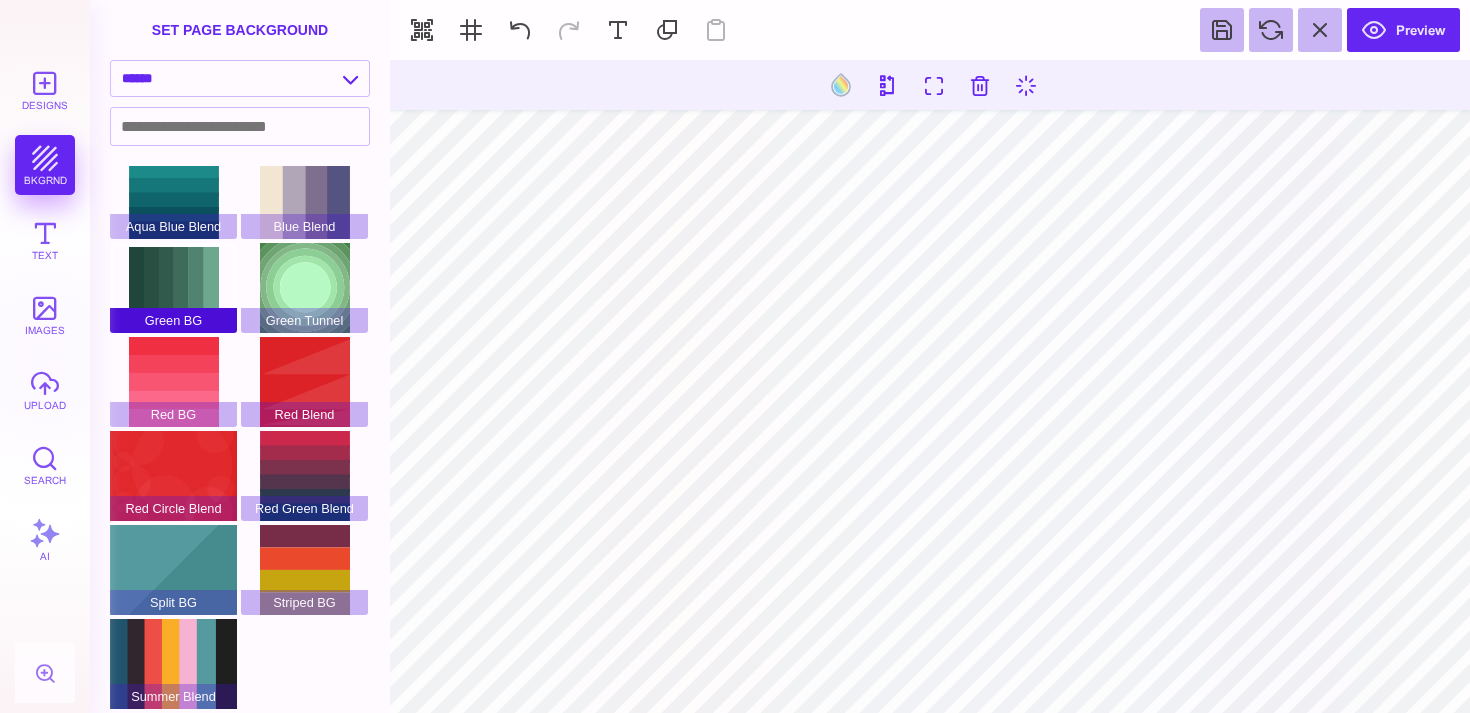 click on "Green BG" at bounding box center [173, 288] 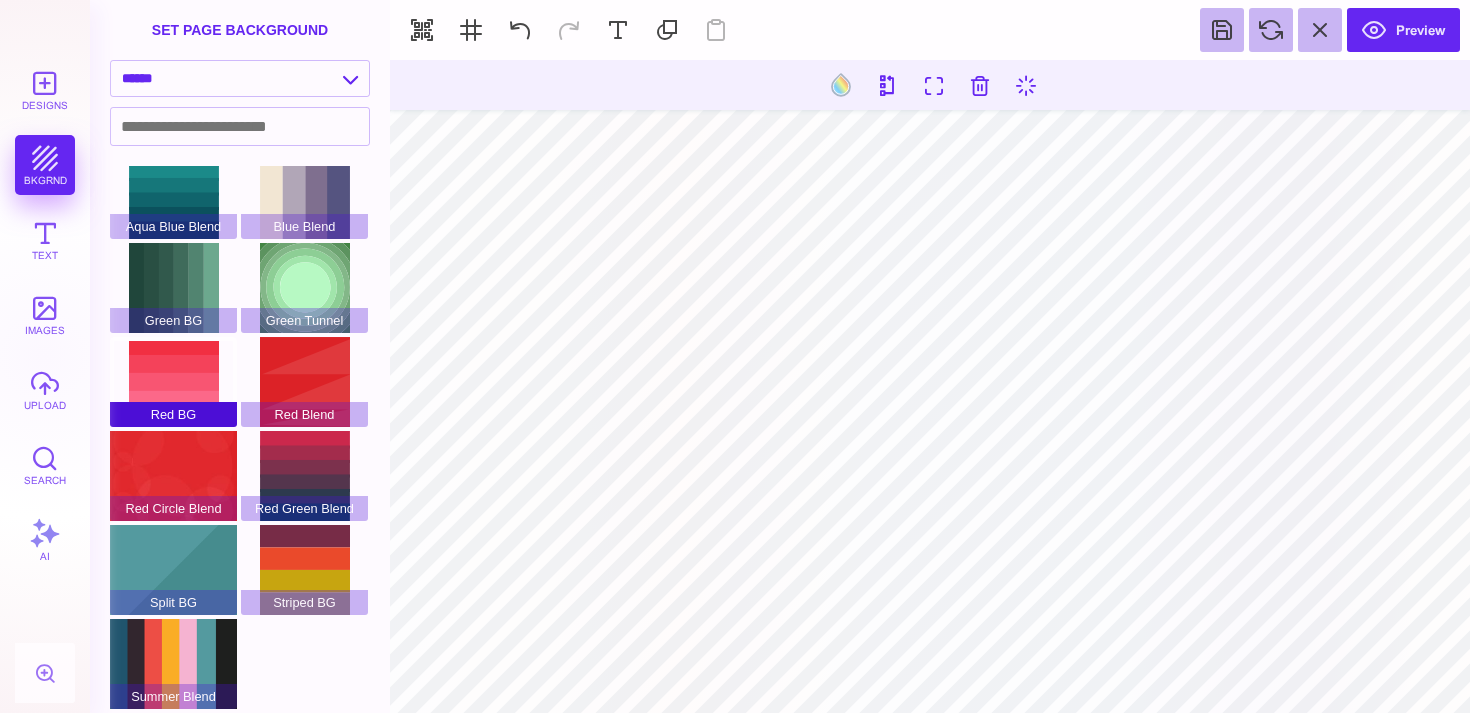 click on "Red BG" at bounding box center [173, 382] 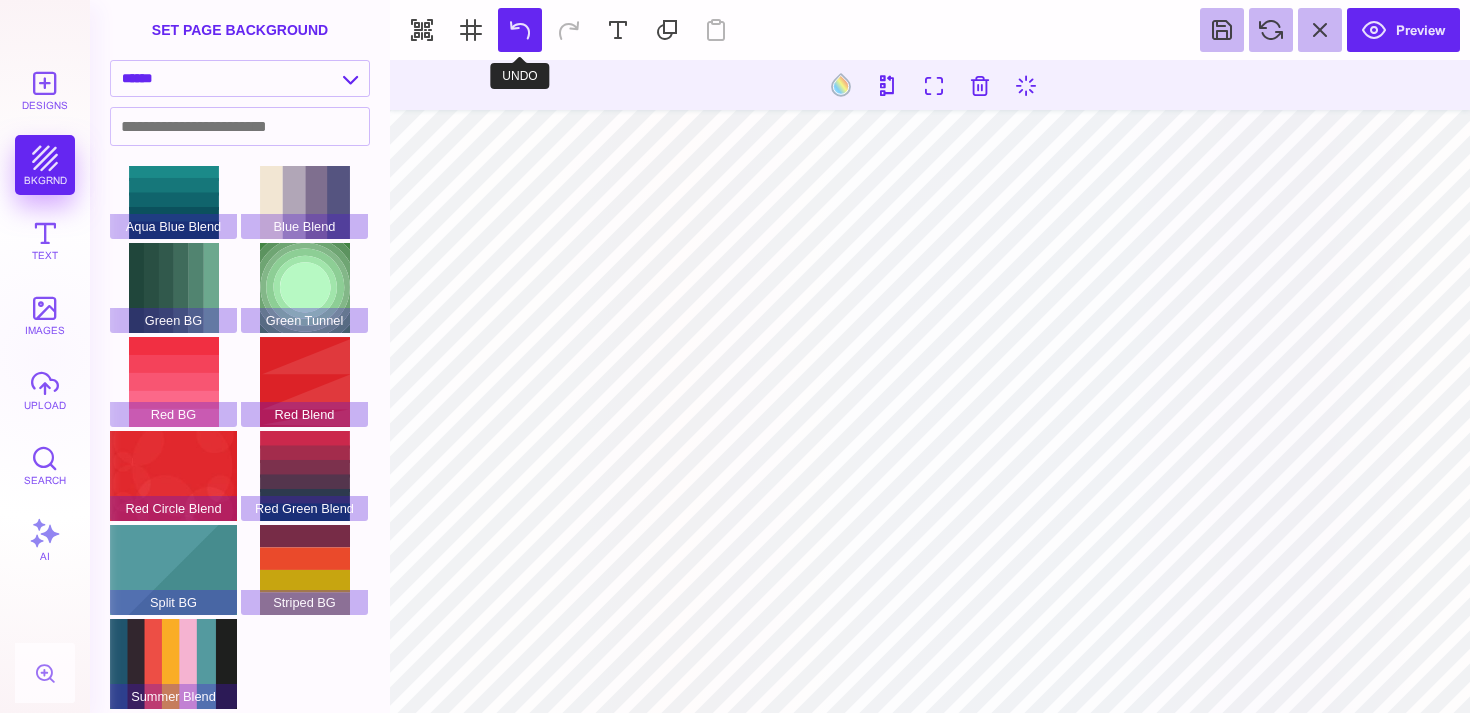 click at bounding box center (520, 30) 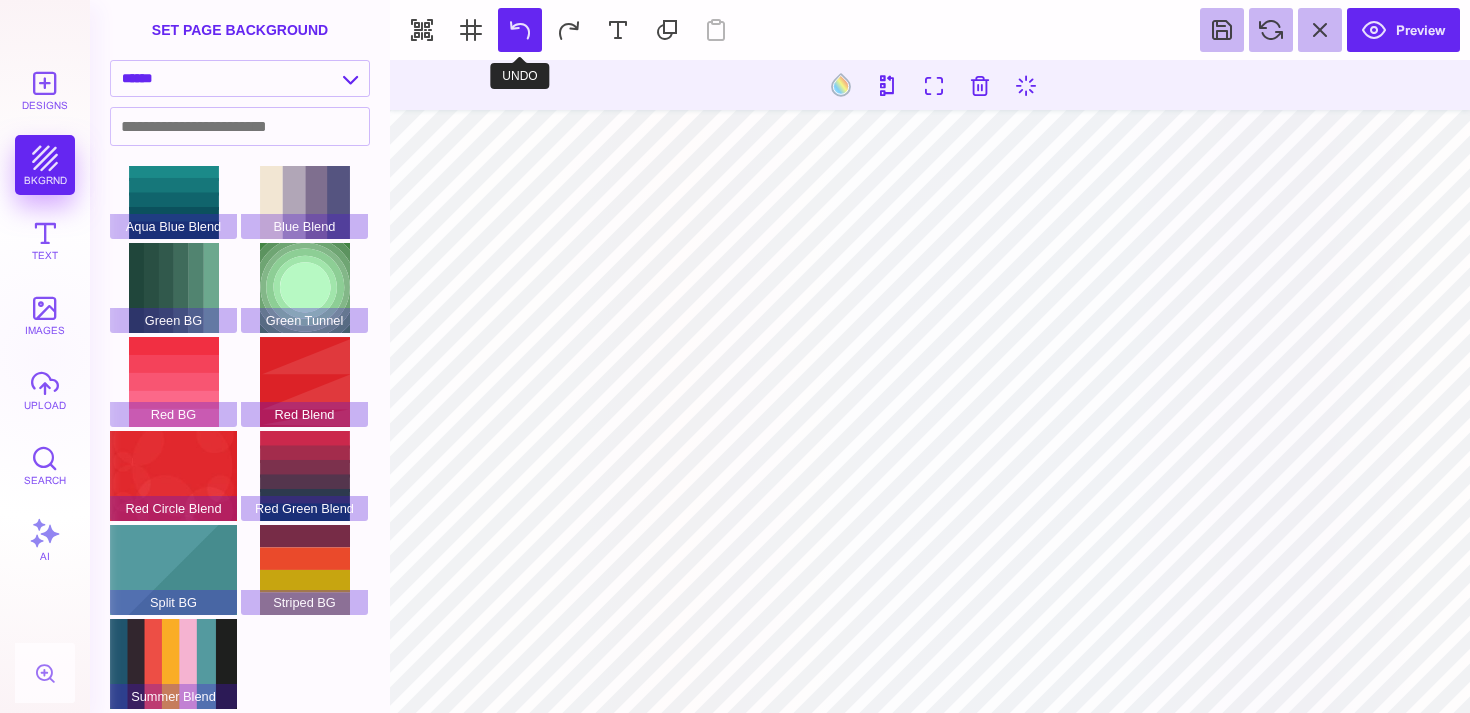 click at bounding box center (520, 30) 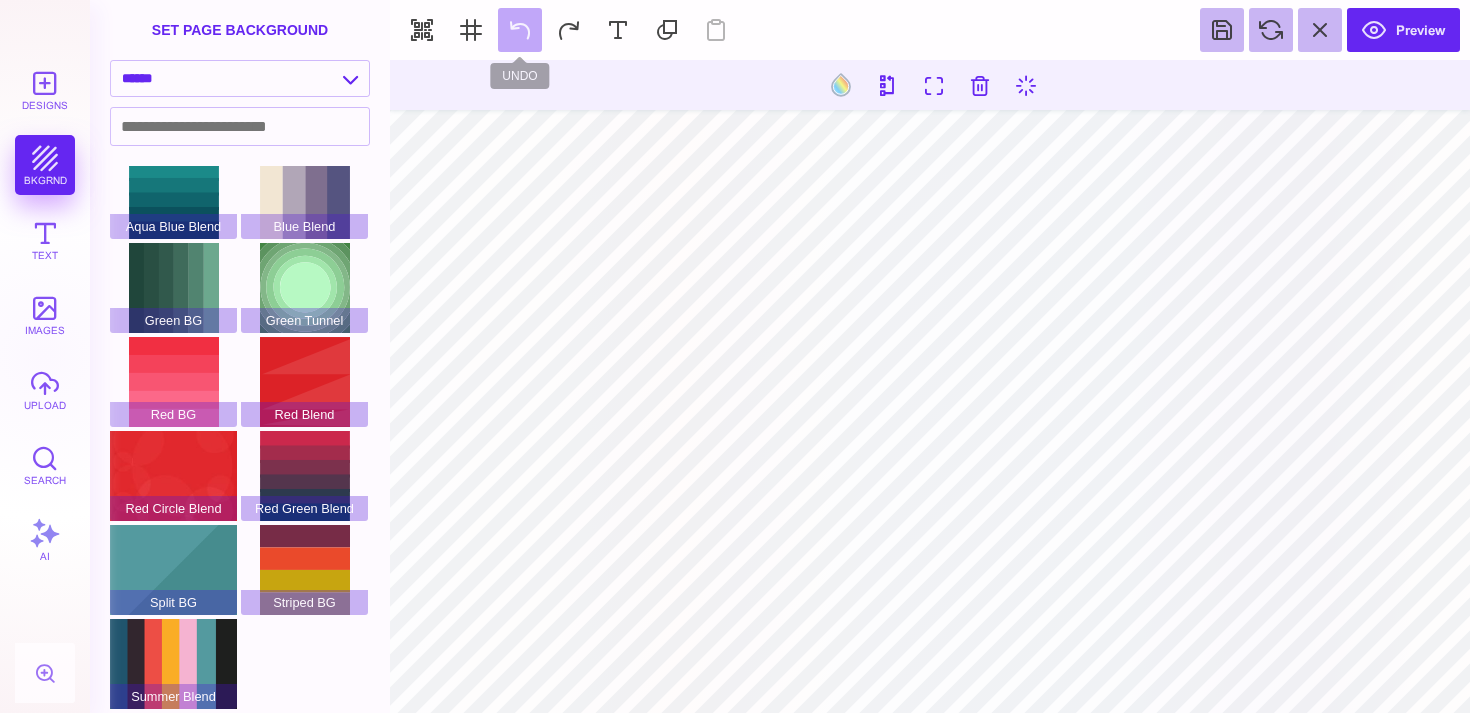 click on "Preview" at bounding box center [930, 30] 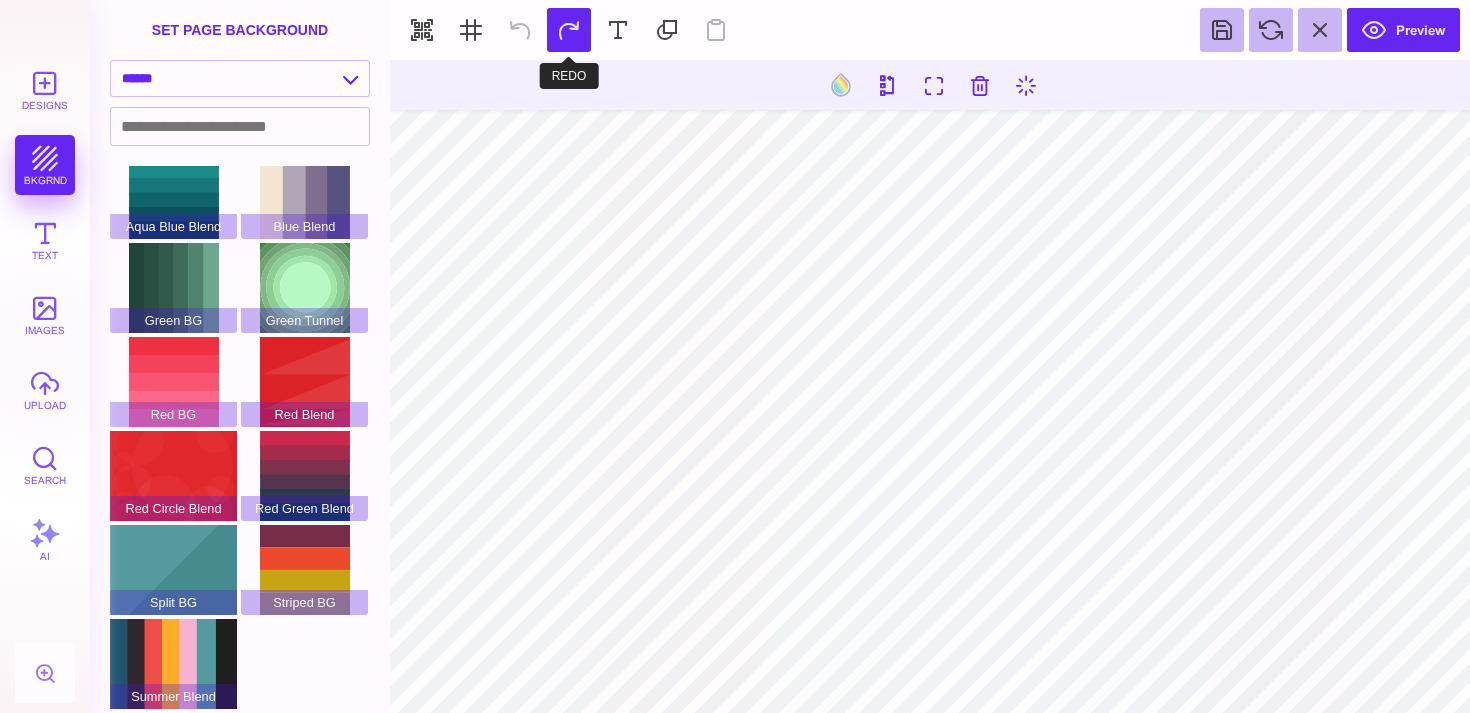 click at bounding box center [569, 30] 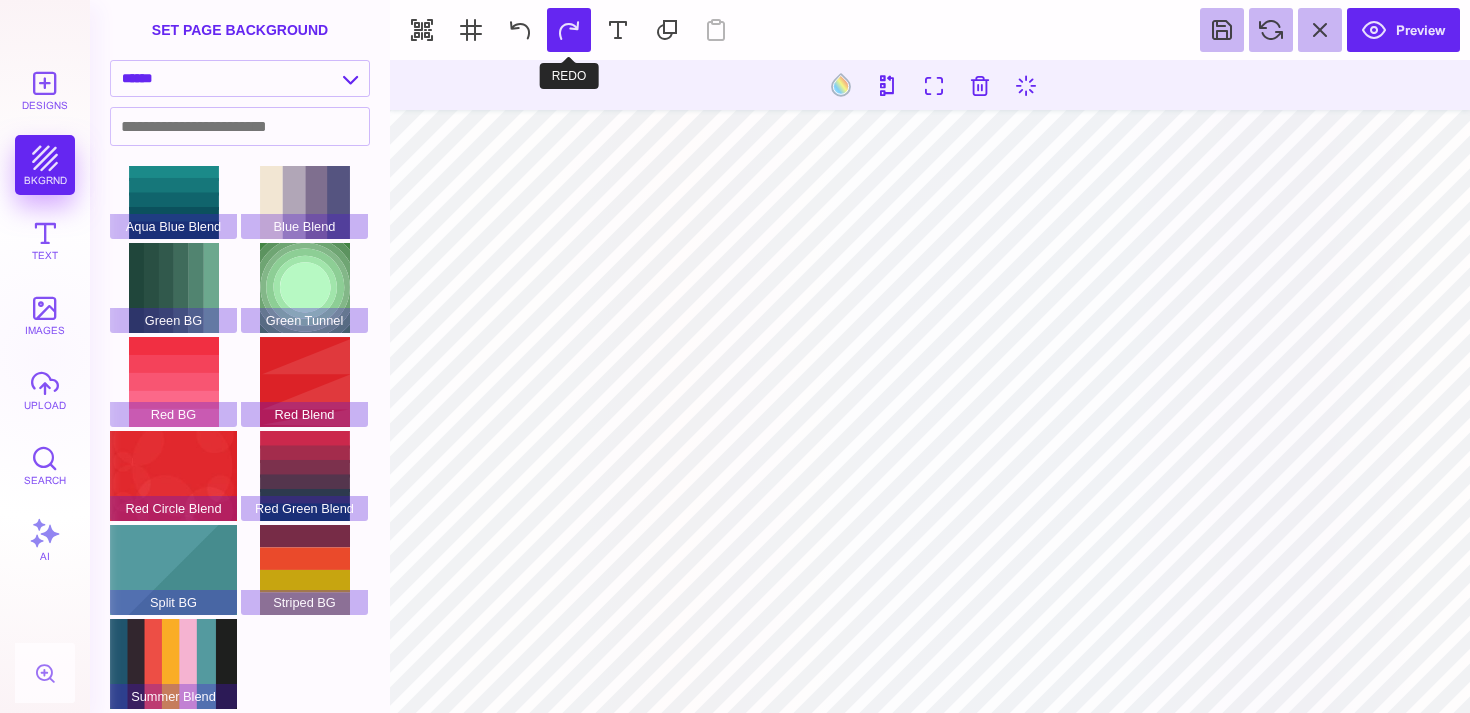 click at bounding box center [569, 30] 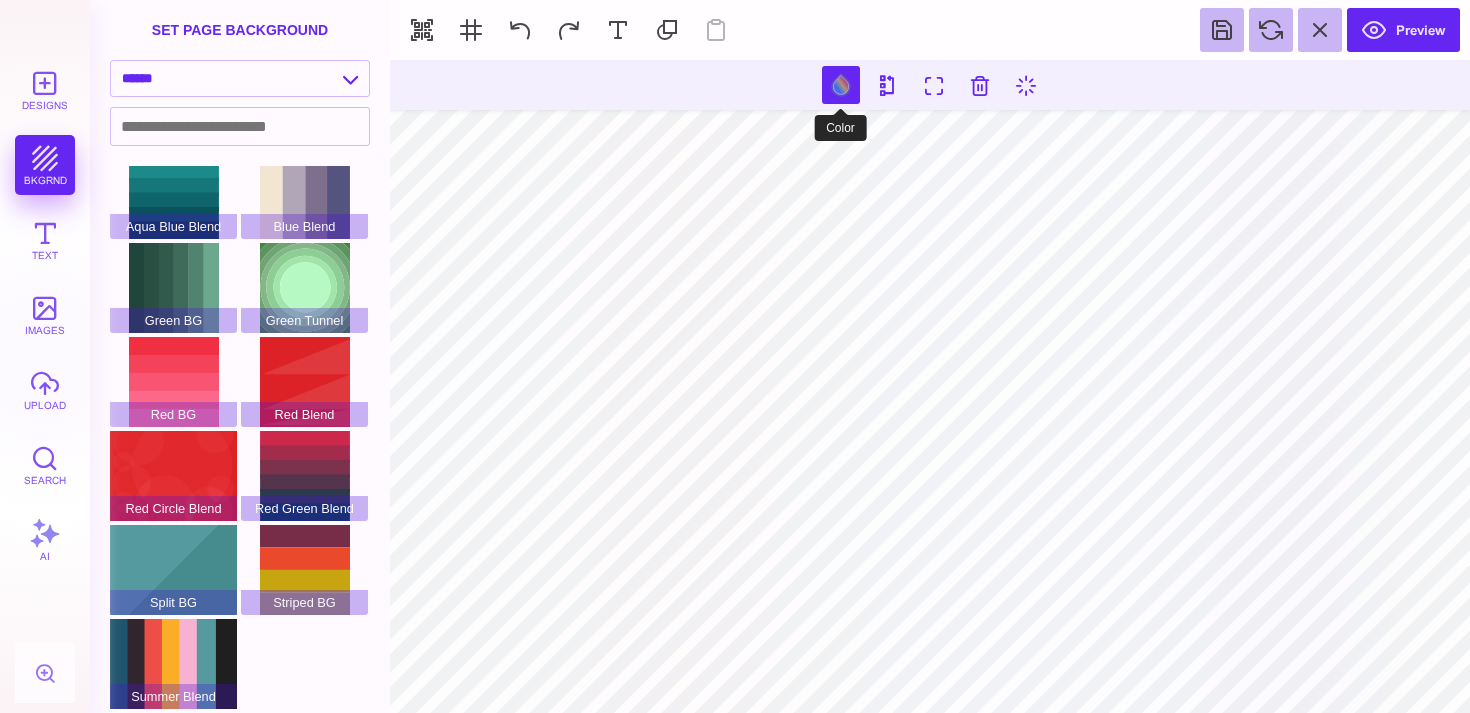 click at bounding box center [841, 85] 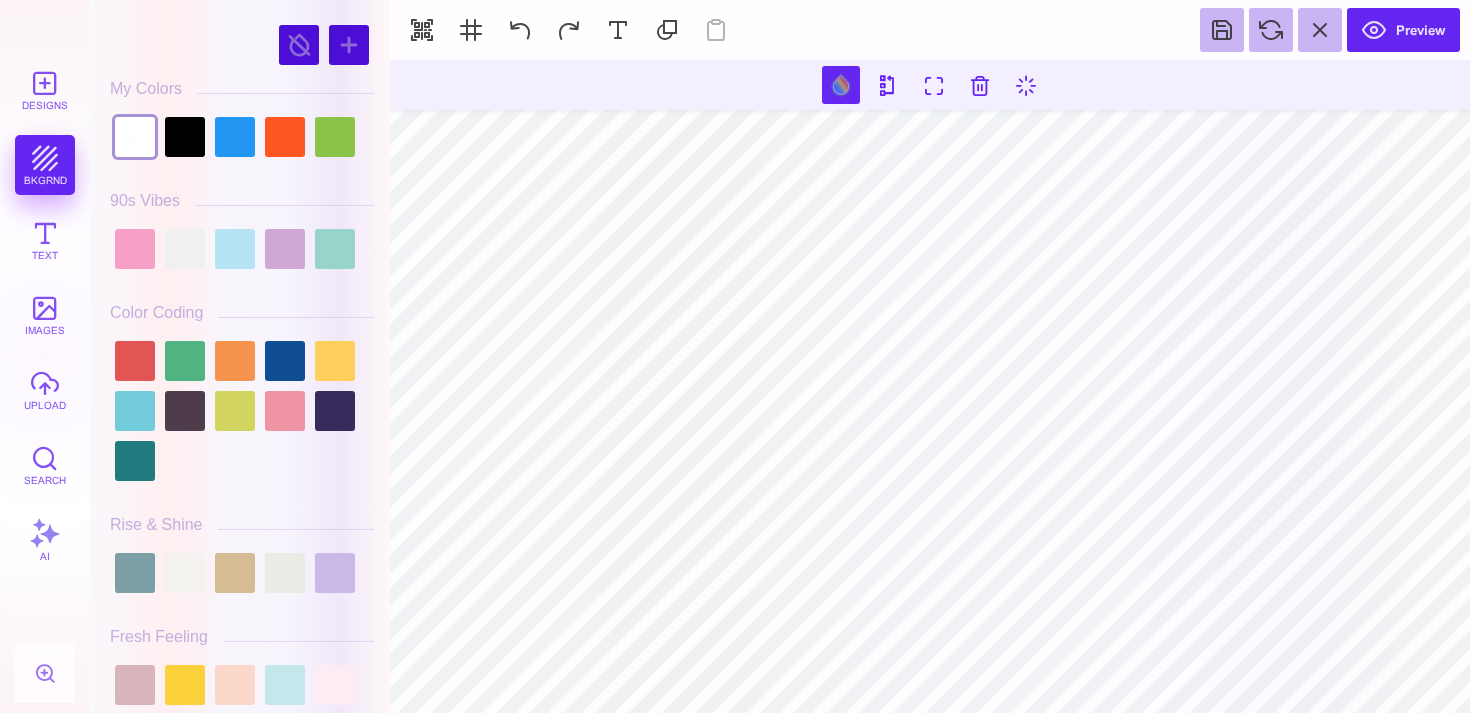 type on "#219D98" 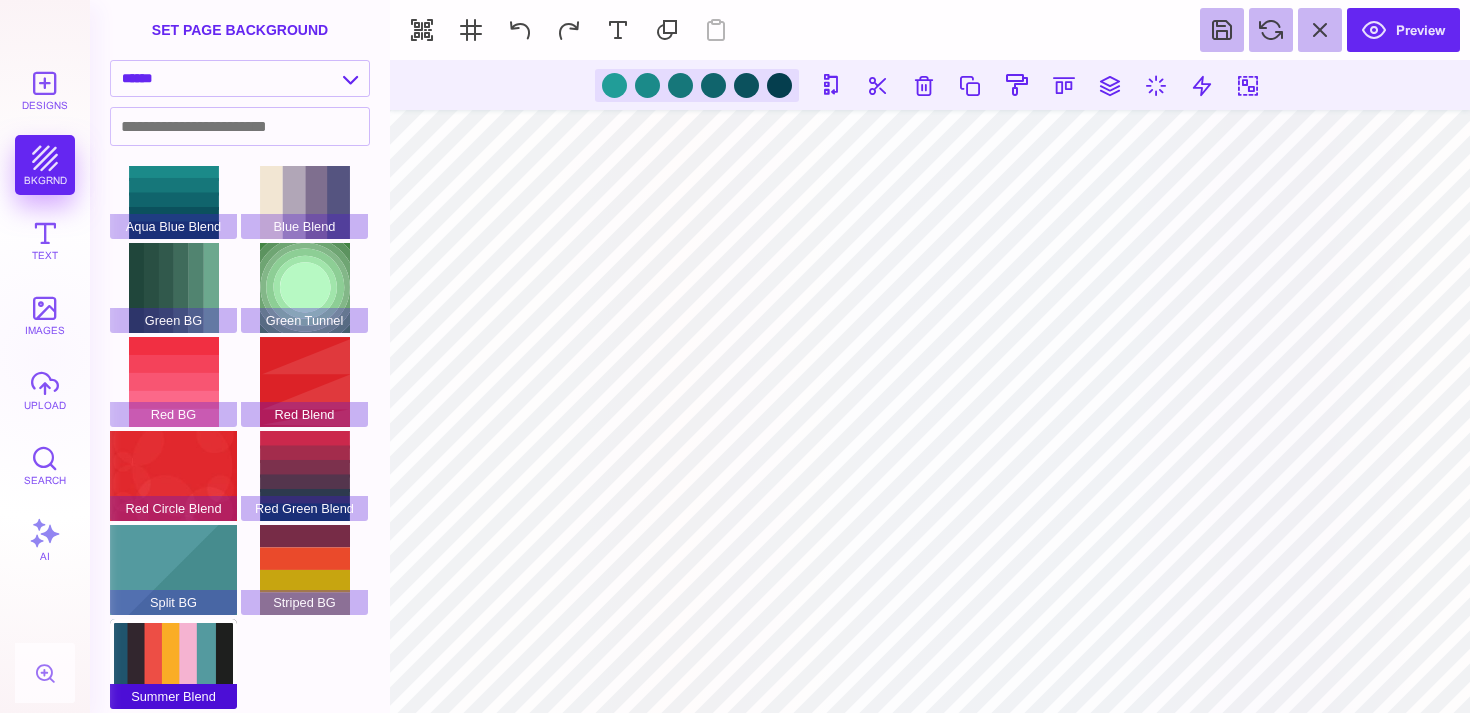 click on "Summer Blend" at bounding box center [173, 696] 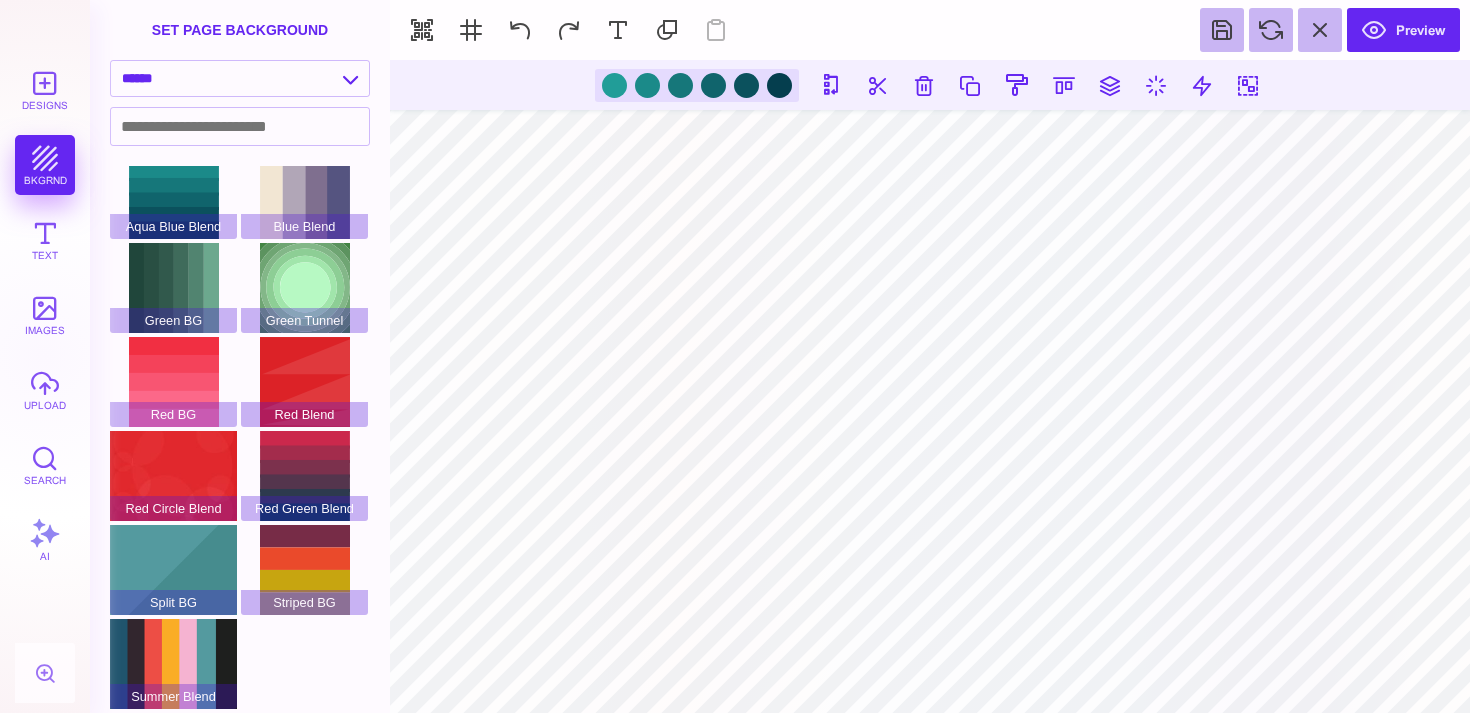 click at bounding box center (930, 85) 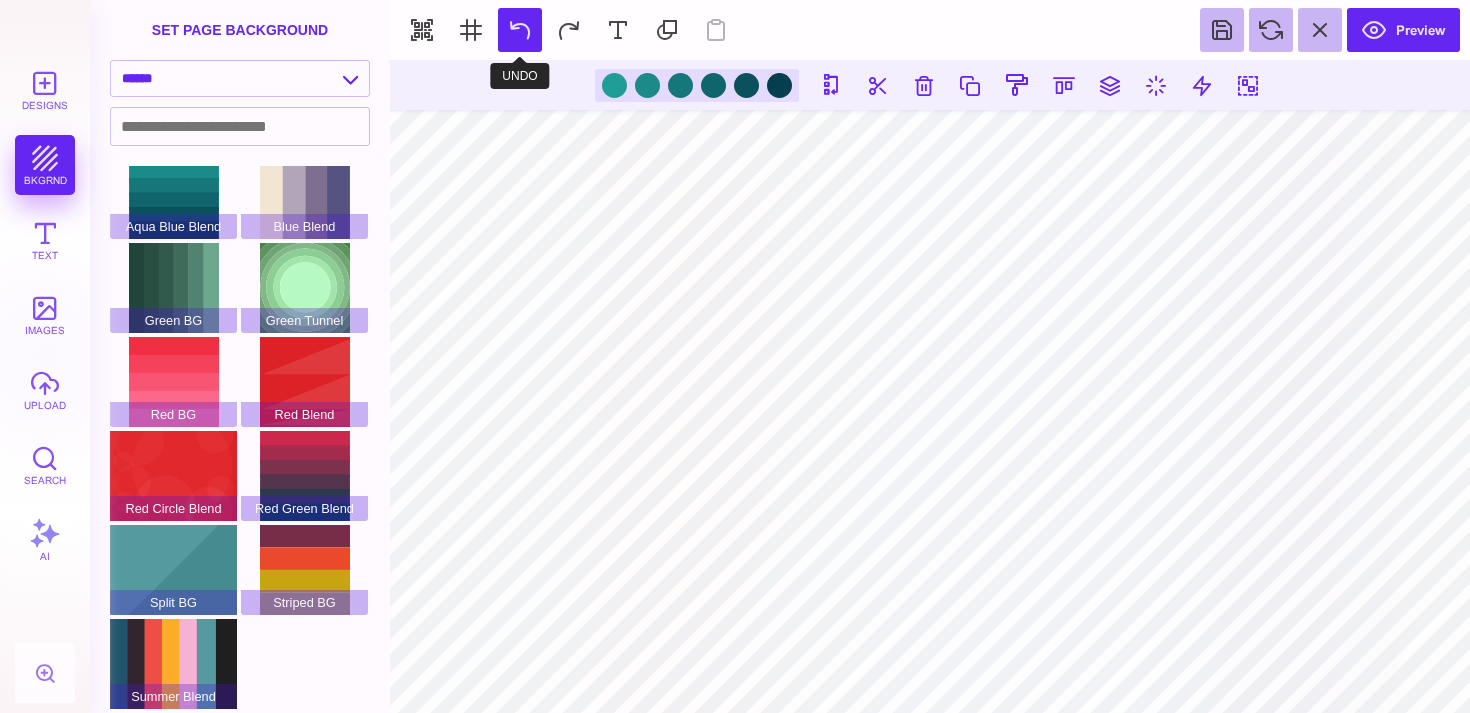 click at bounding box center (520, 30) 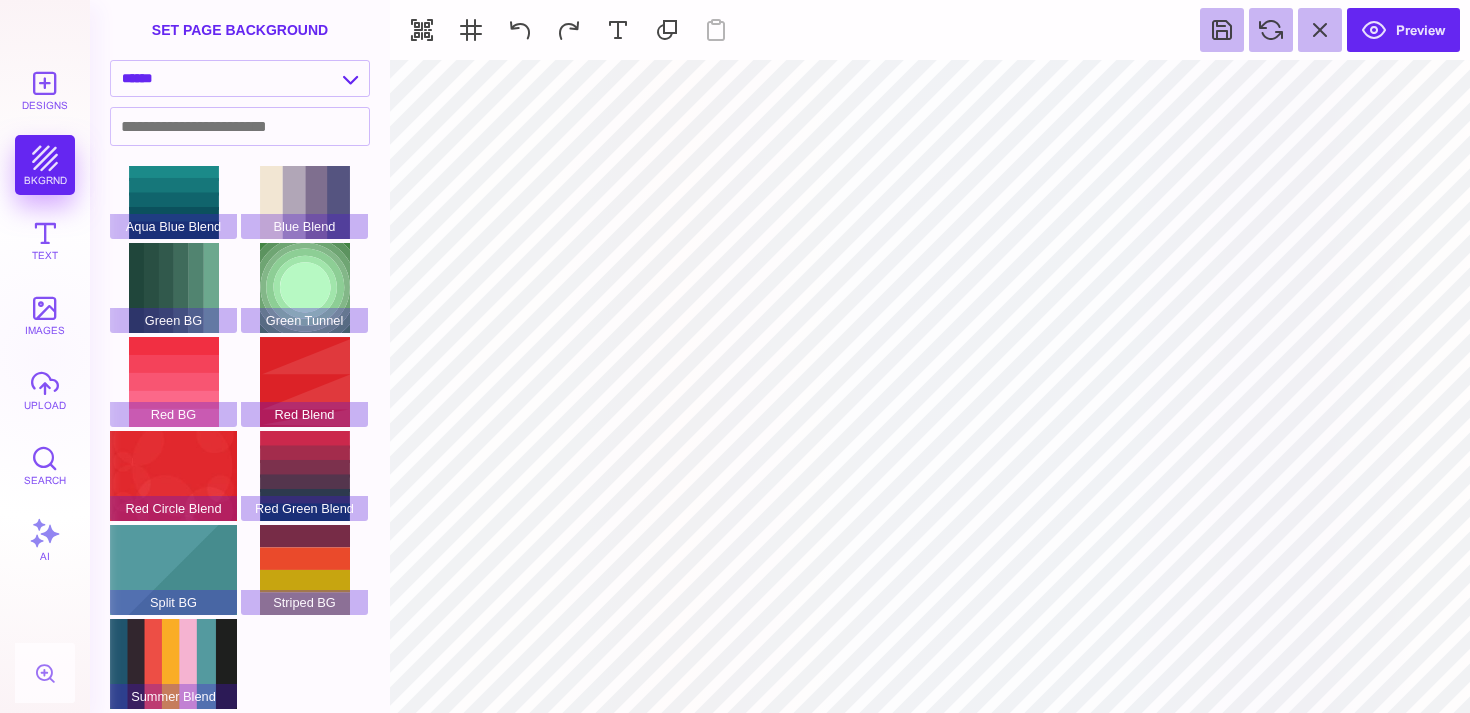 type on "#20463B" 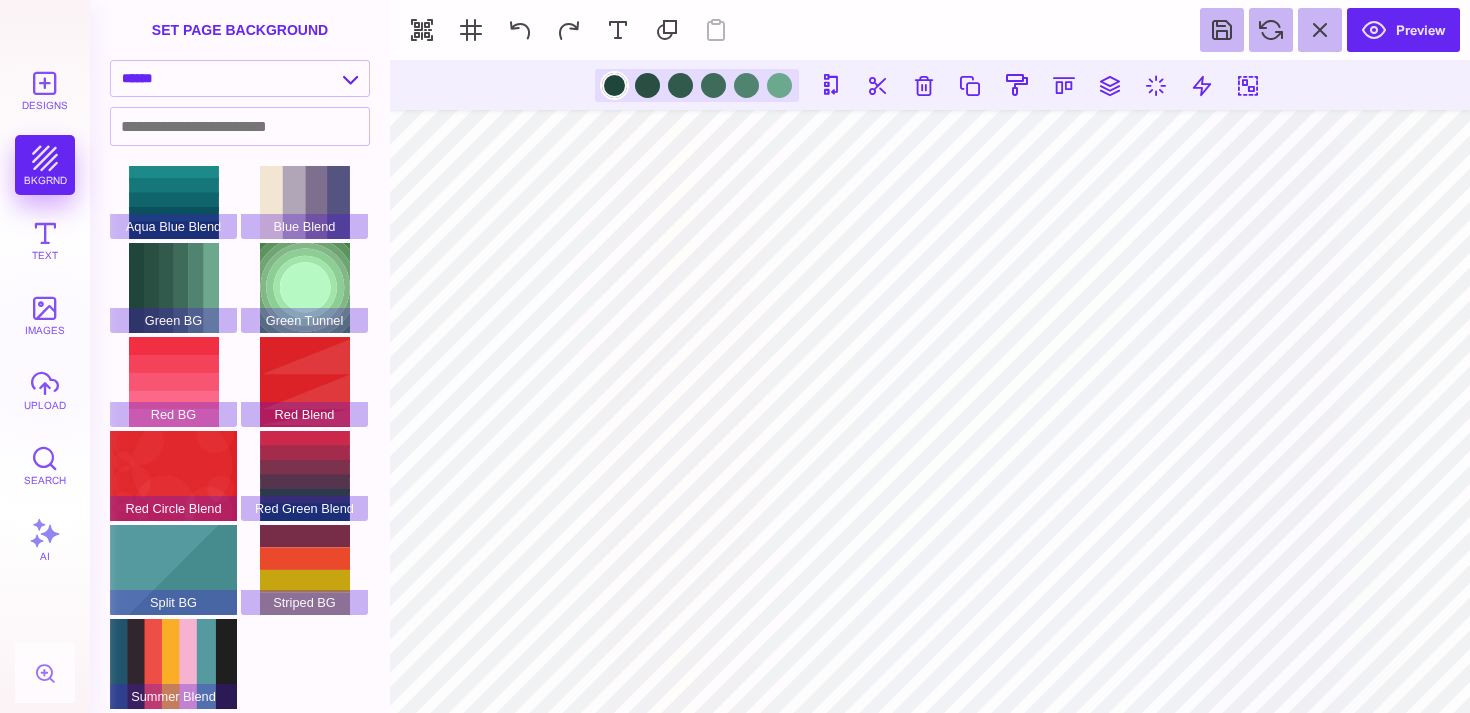 click at bounding box center (614, 85) 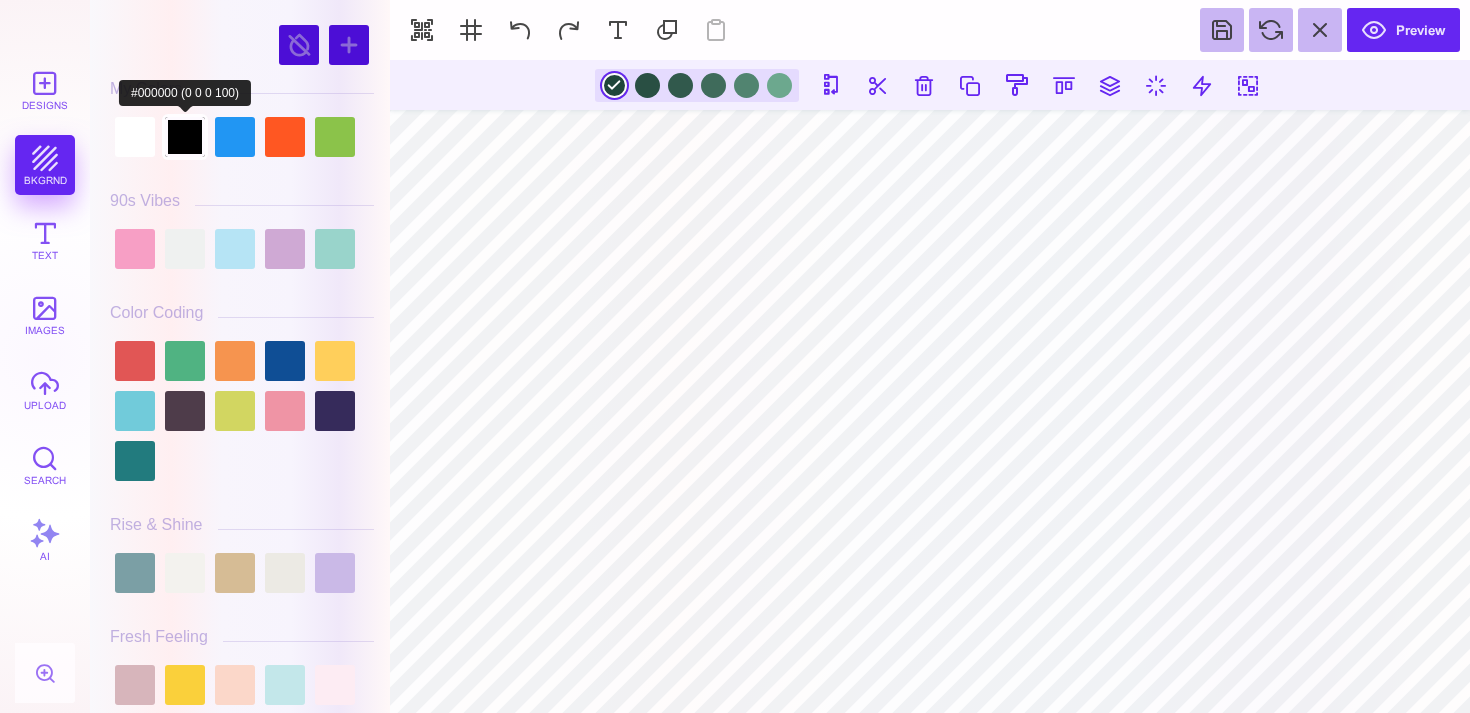 click at bounding box center (185, 137) 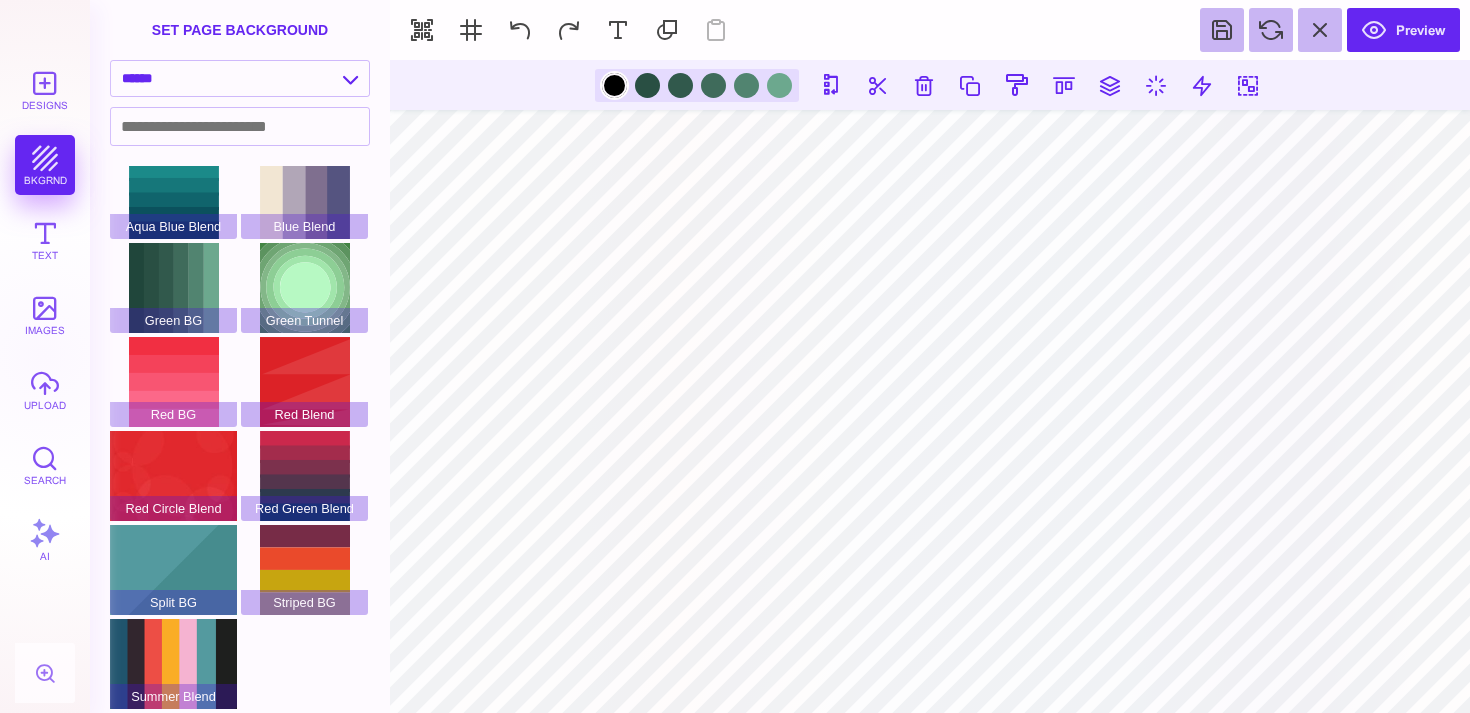 click at bounding box center (614, 85) 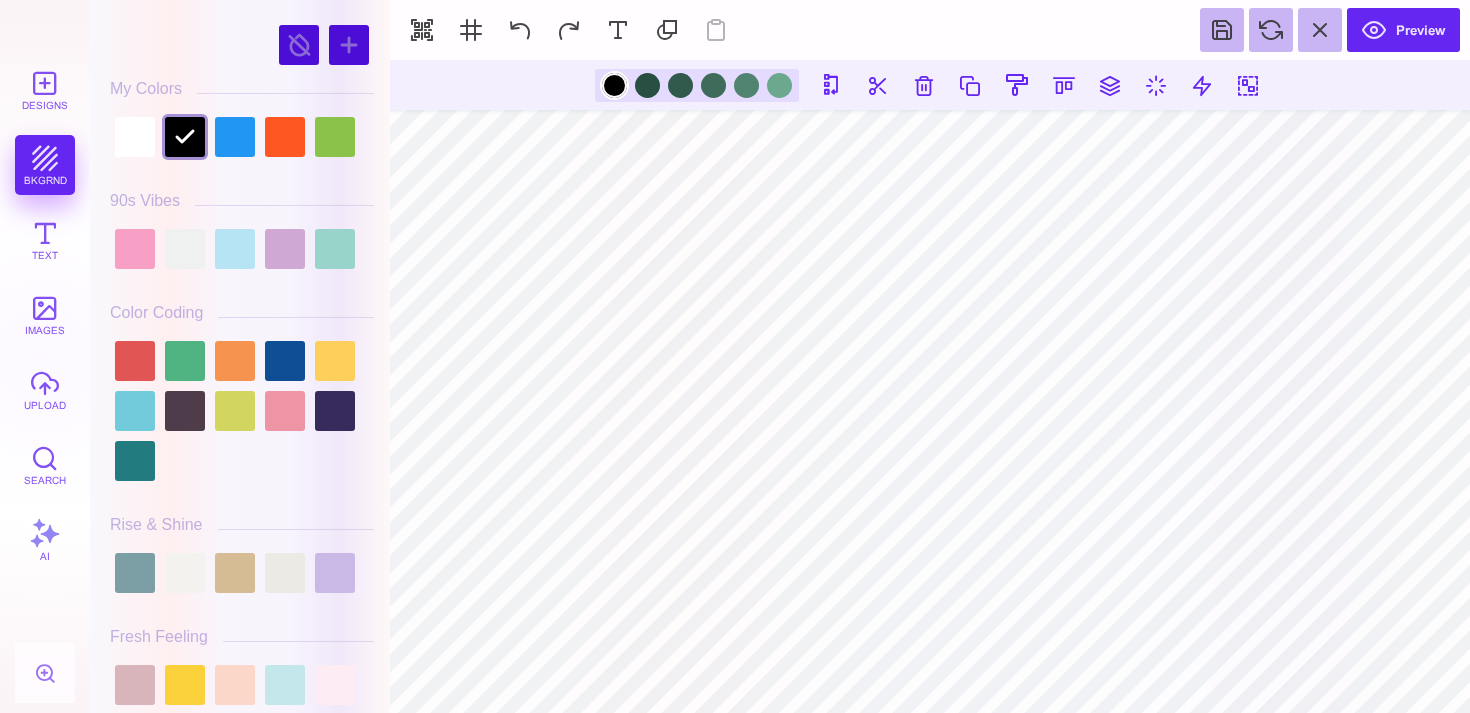 click at bounding box center (614, 85) 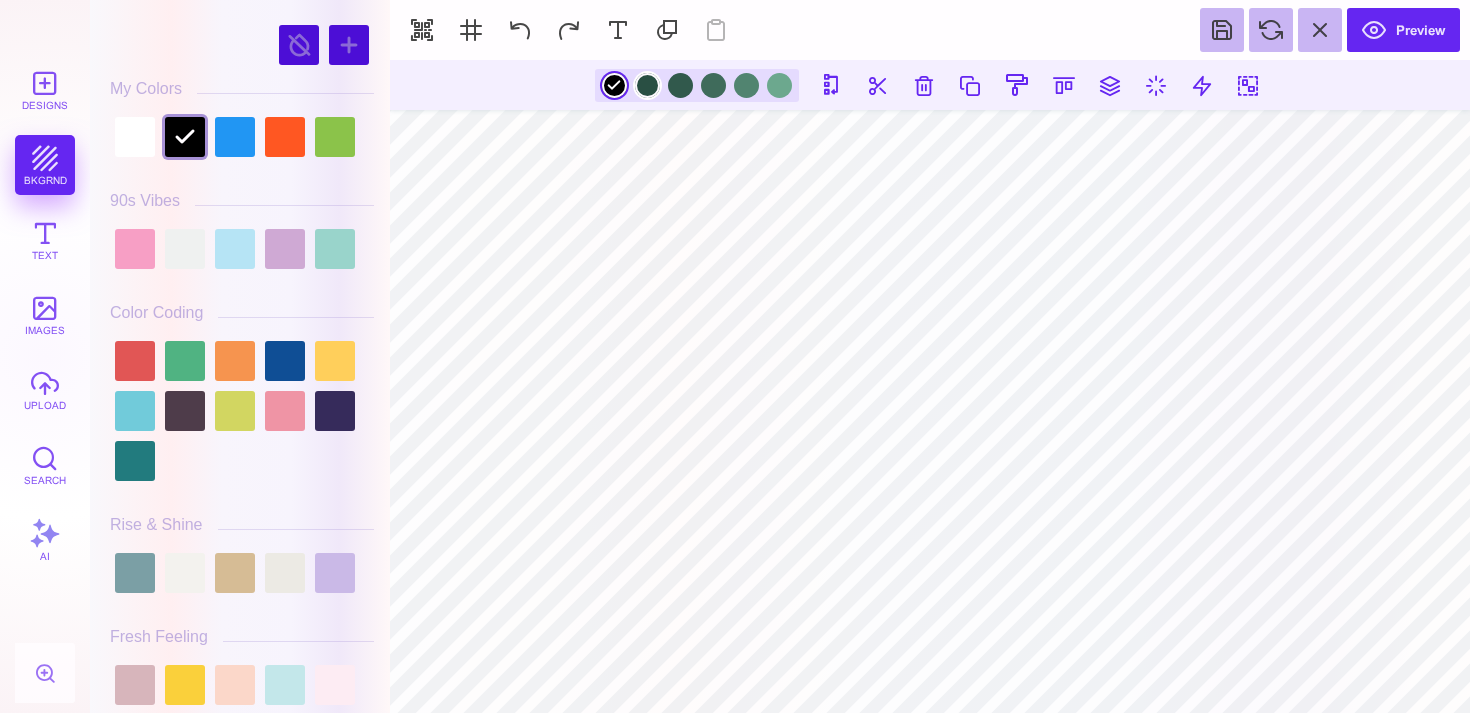 click at bounding box center [647, 85] 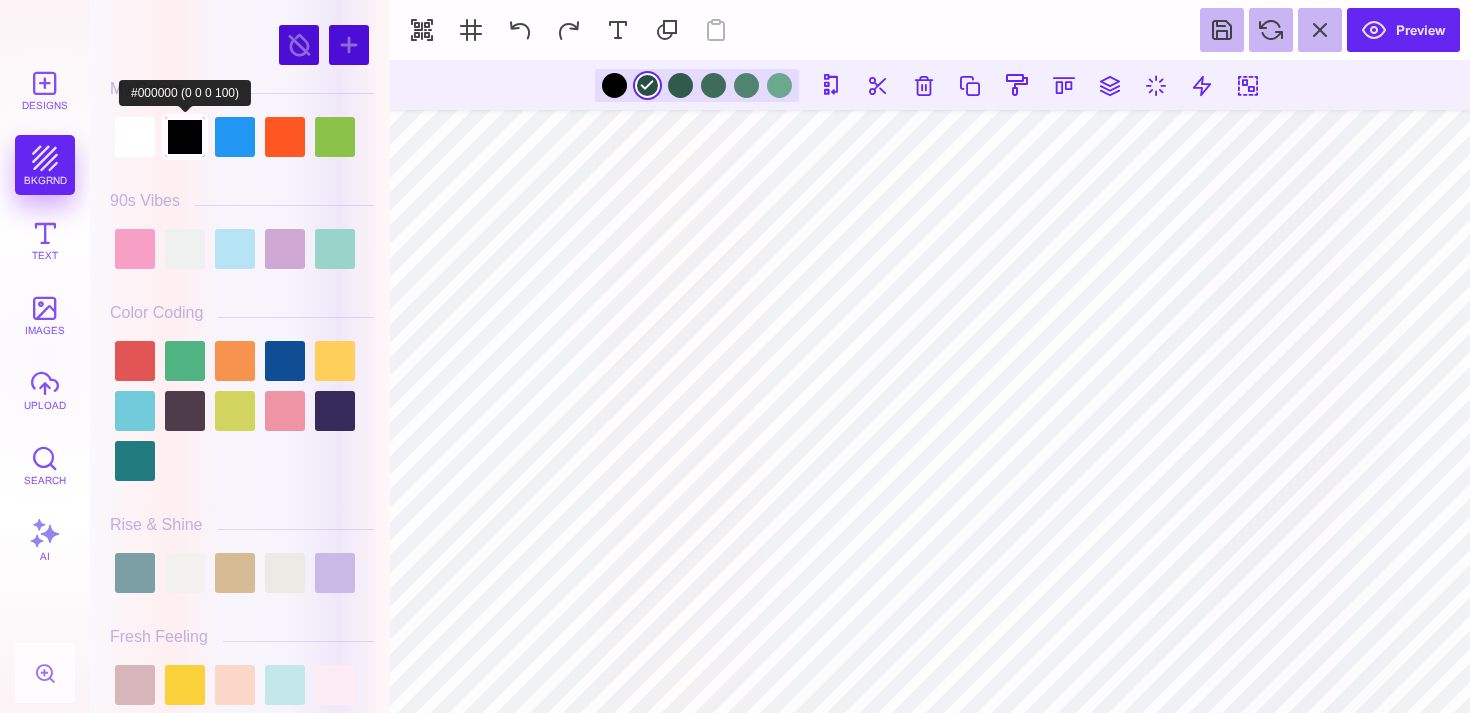 click at bounding box center [185, 137] 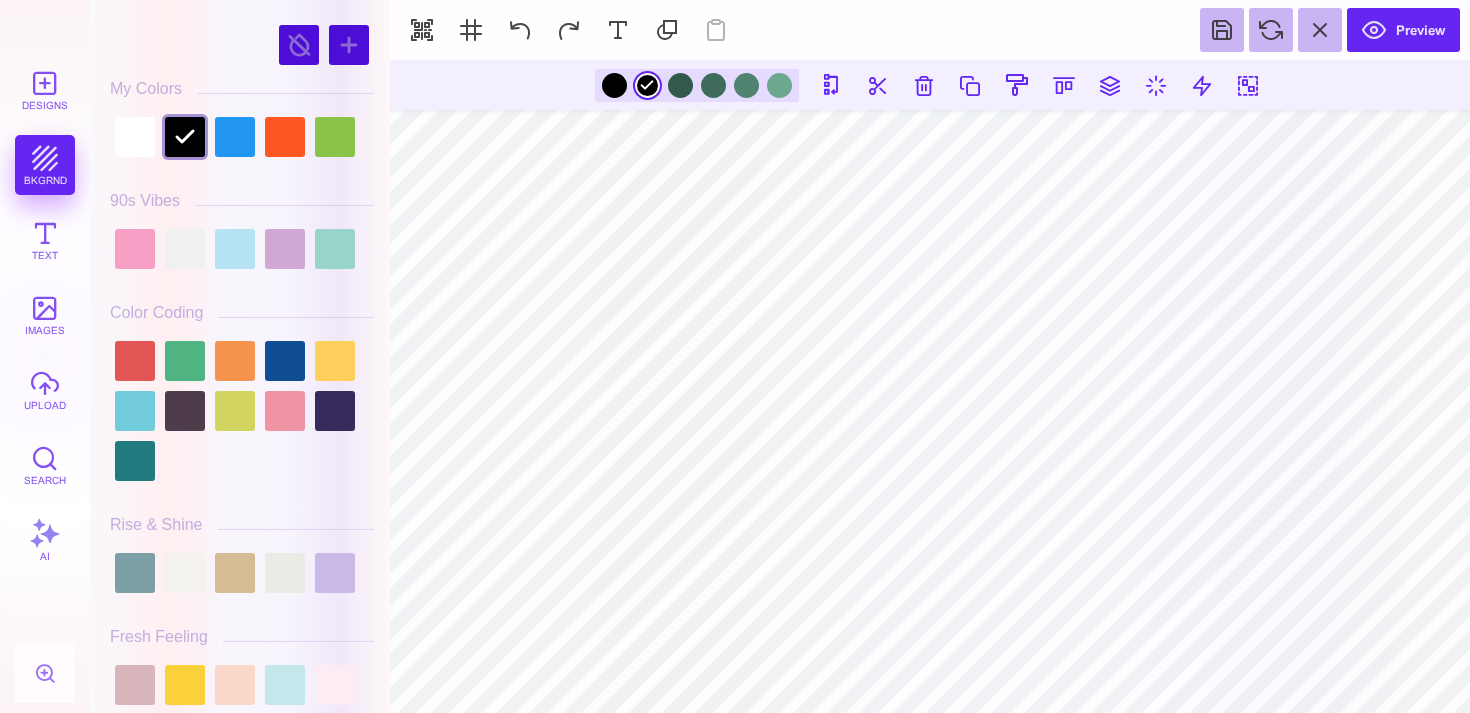 click at bounding box center [697, 85] 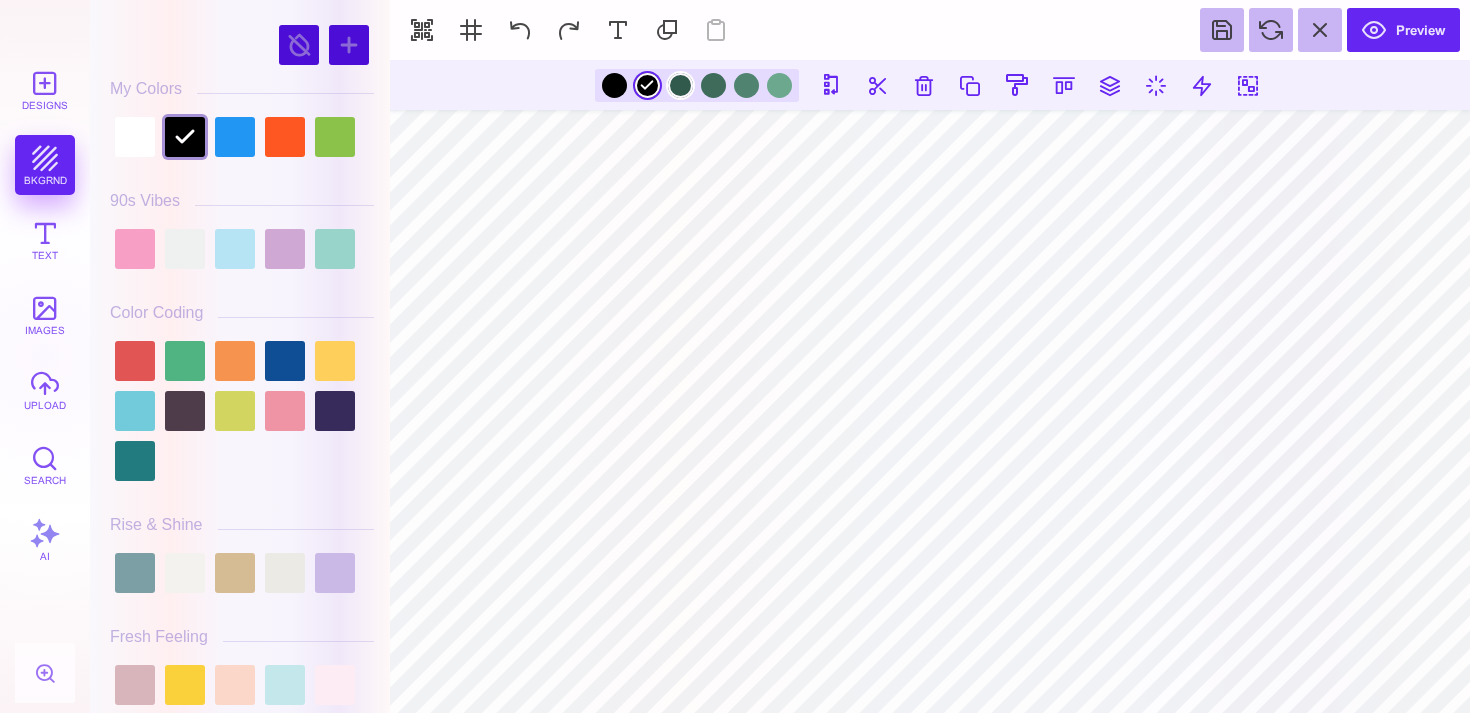 click at bounding box center [680, 85] 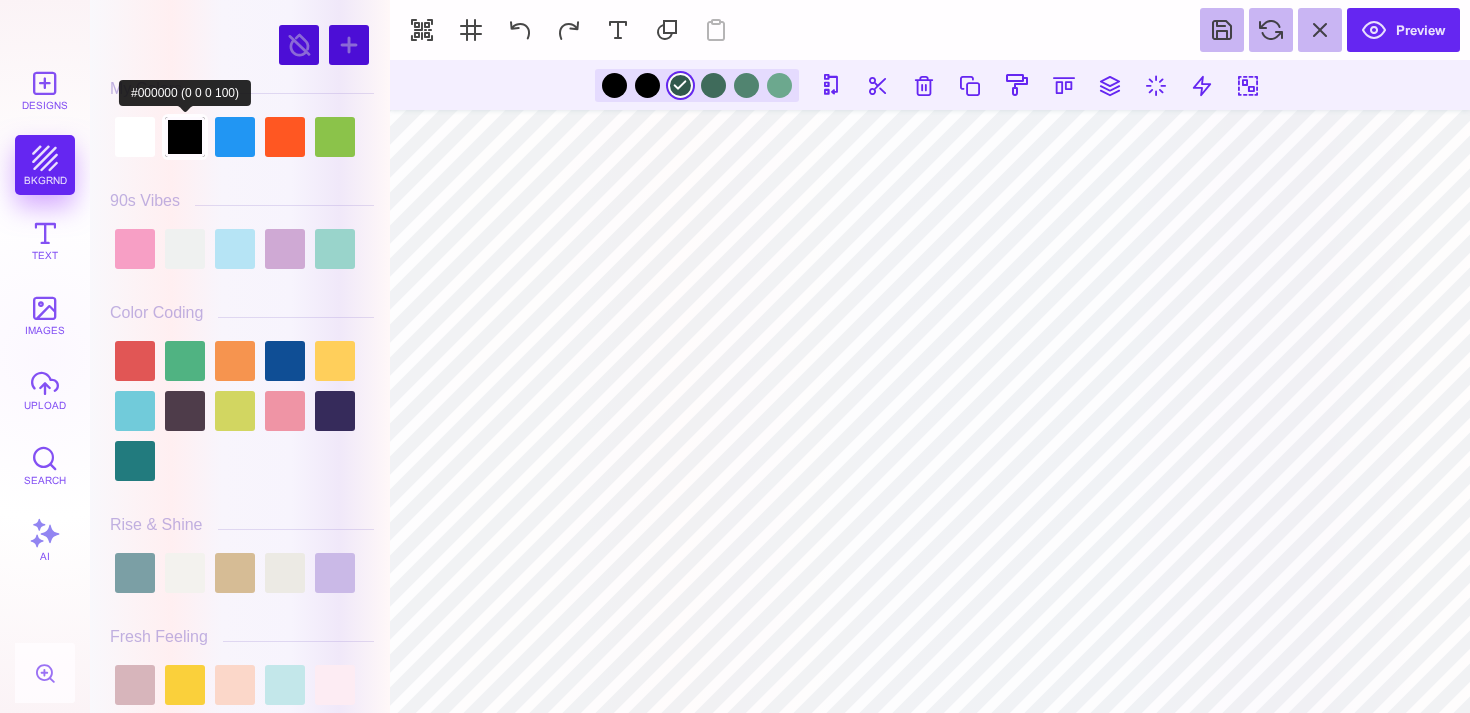 click at bounding box center [185, 137] 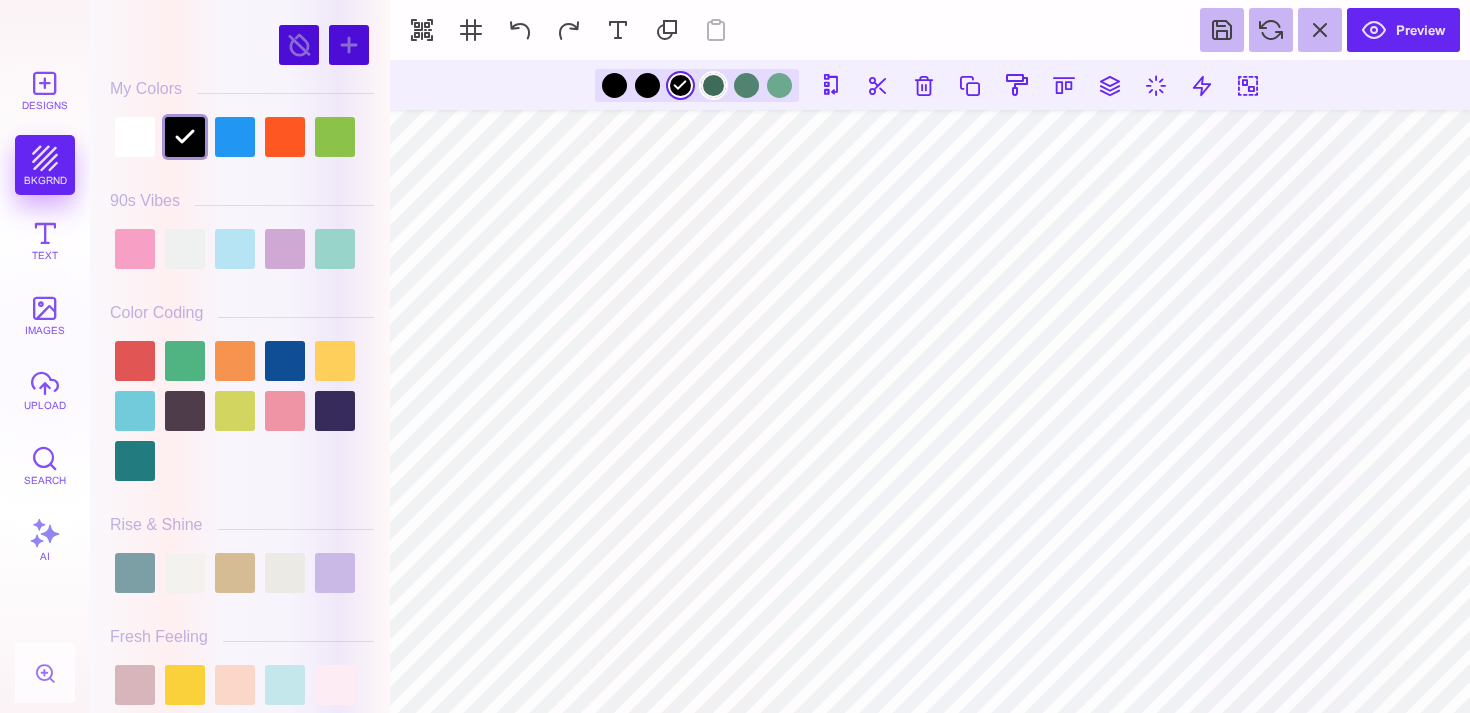 click at bounding box center [713, 85] 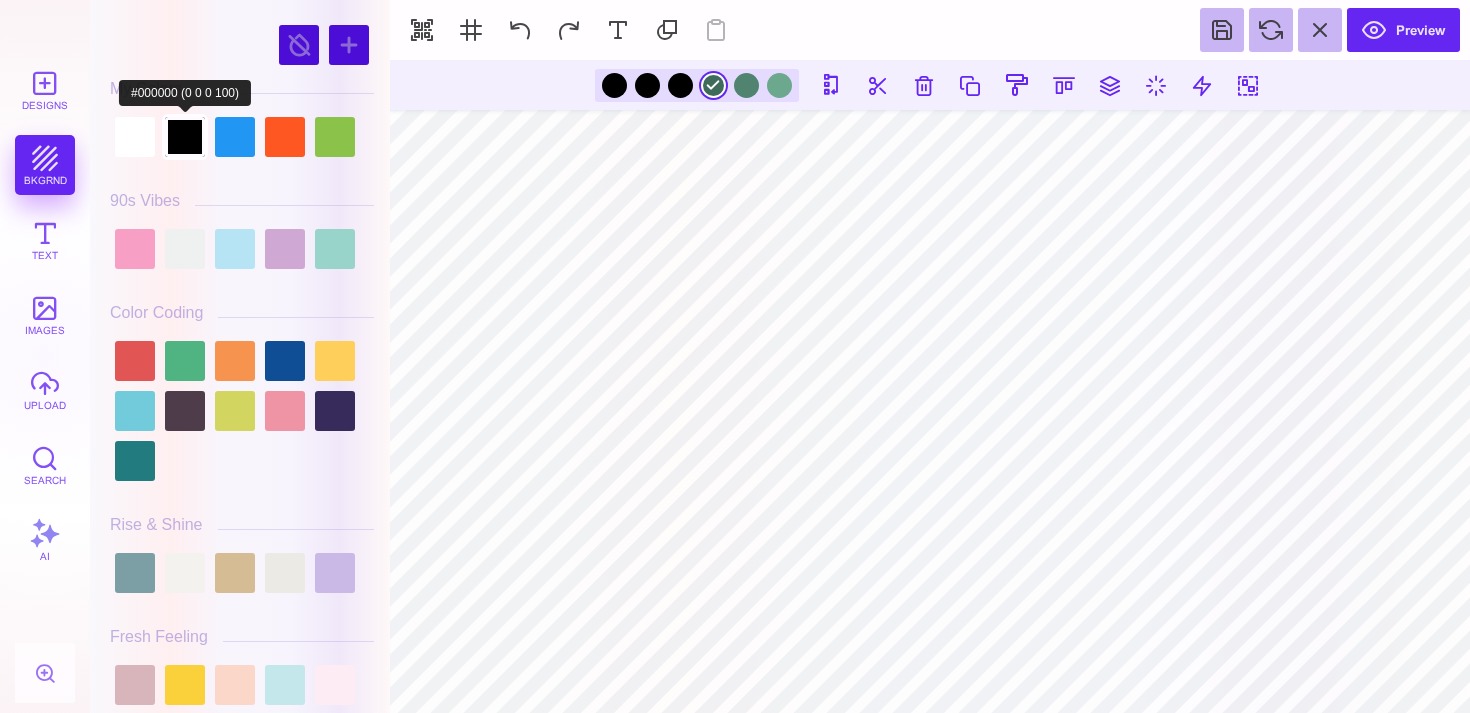 click at bounding box center [185, 137] 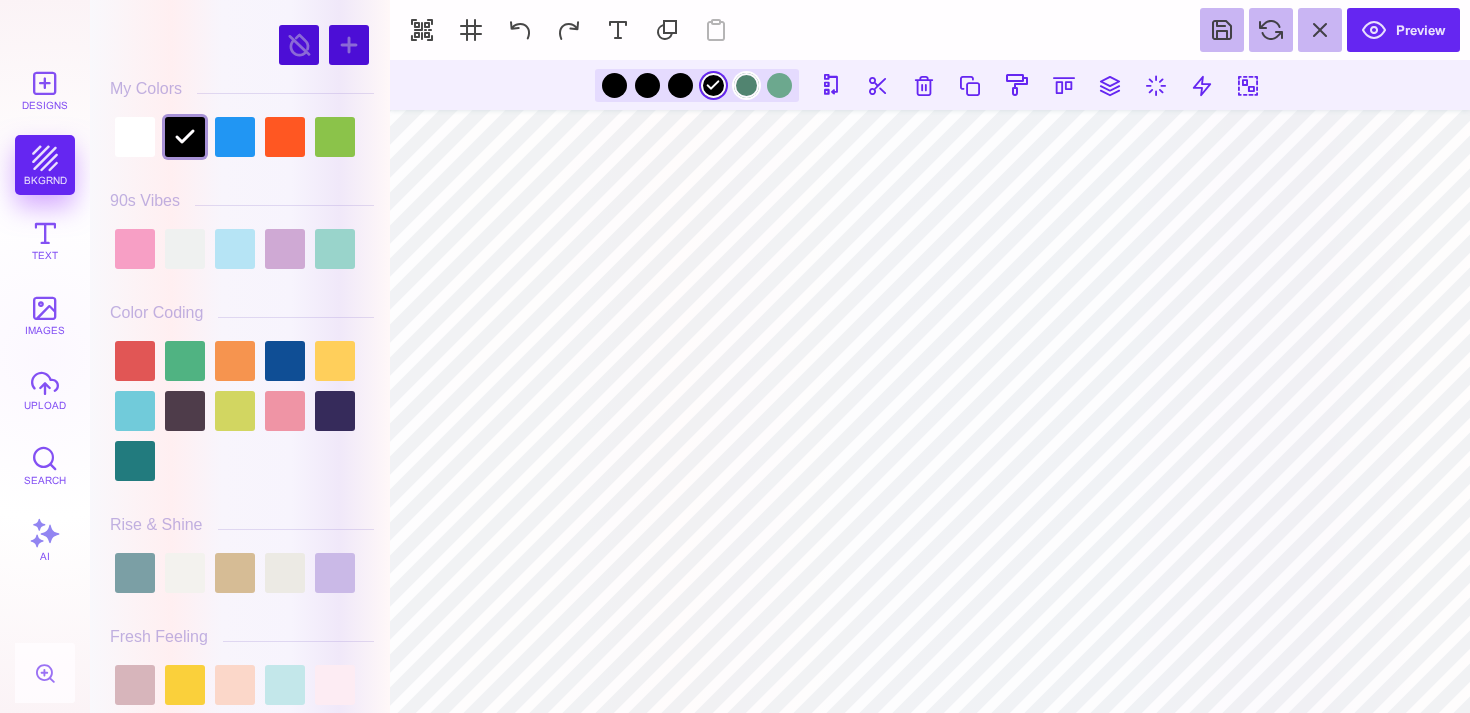 click at bounding box center [746, 85] 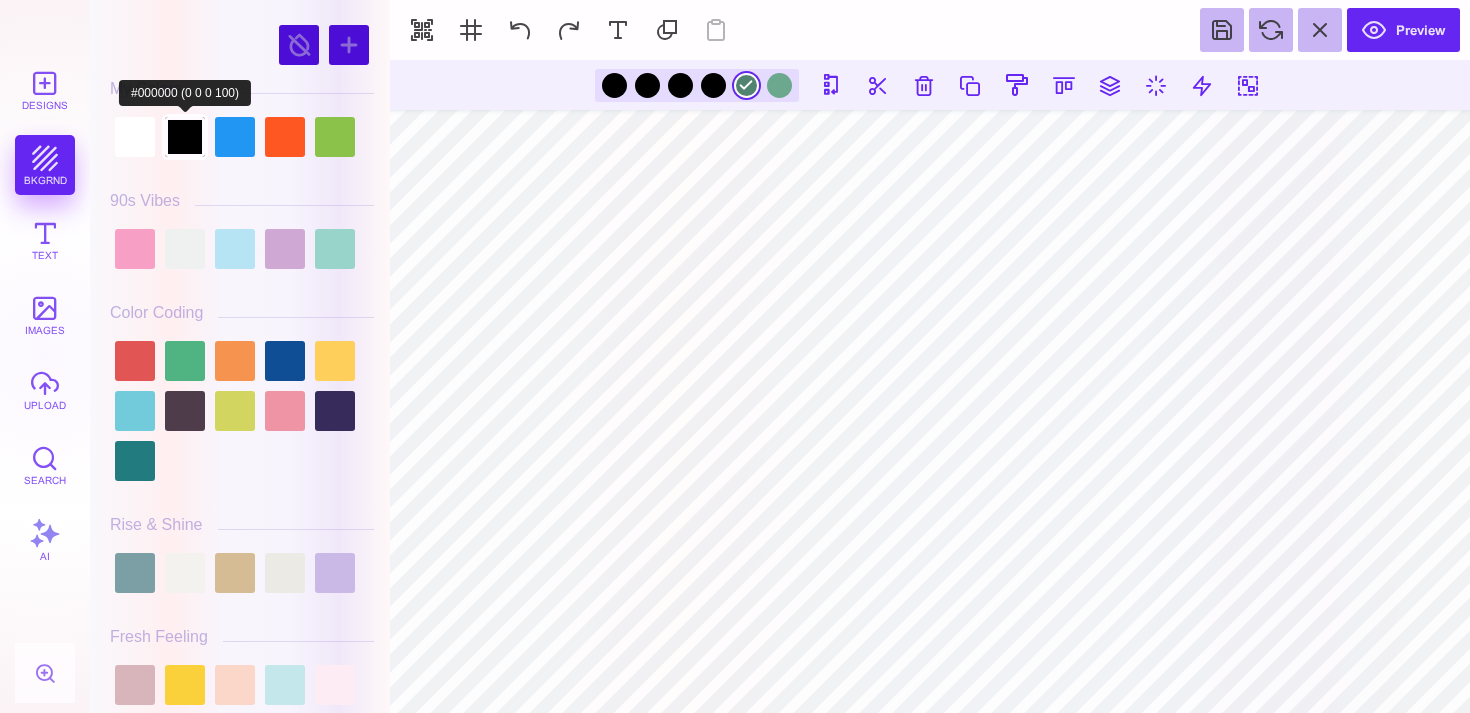 click at bounding box center [185, 137] 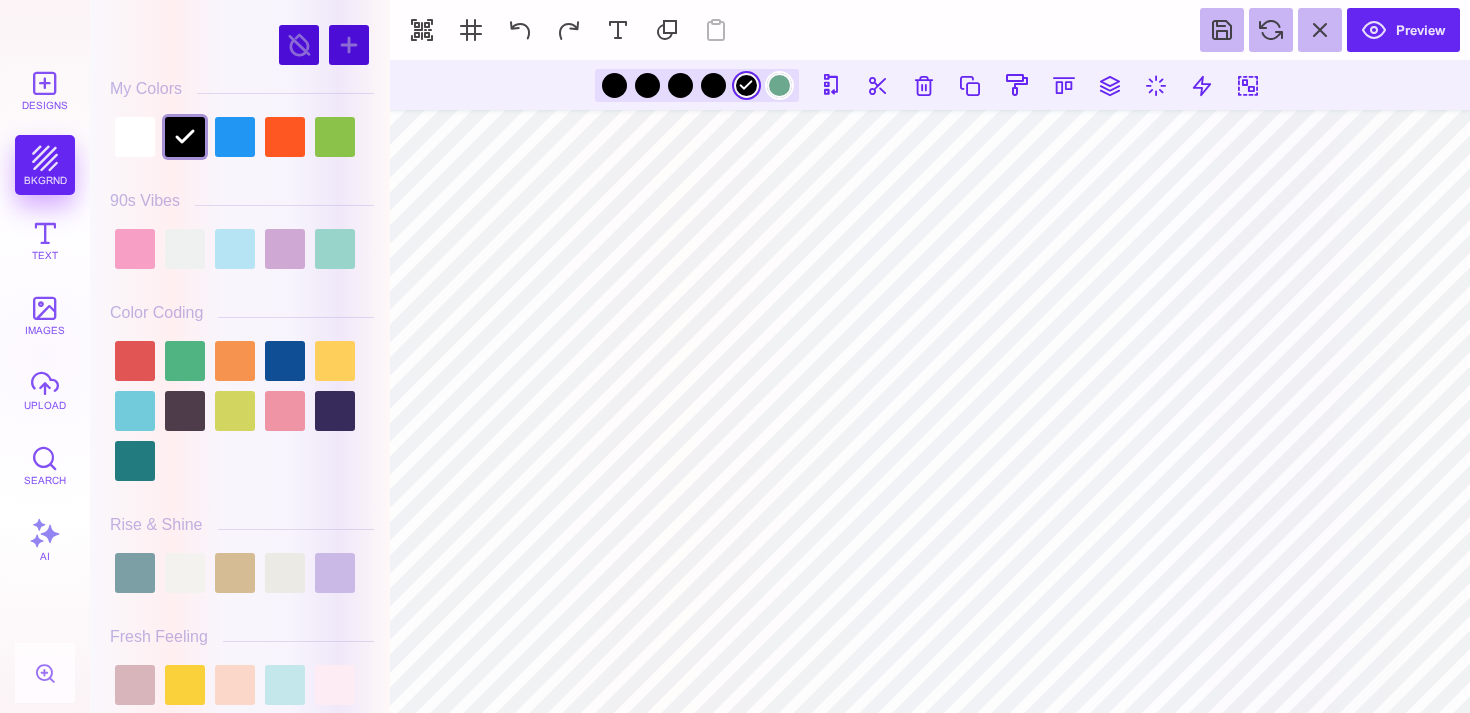 click at bounding box center (779, 85) 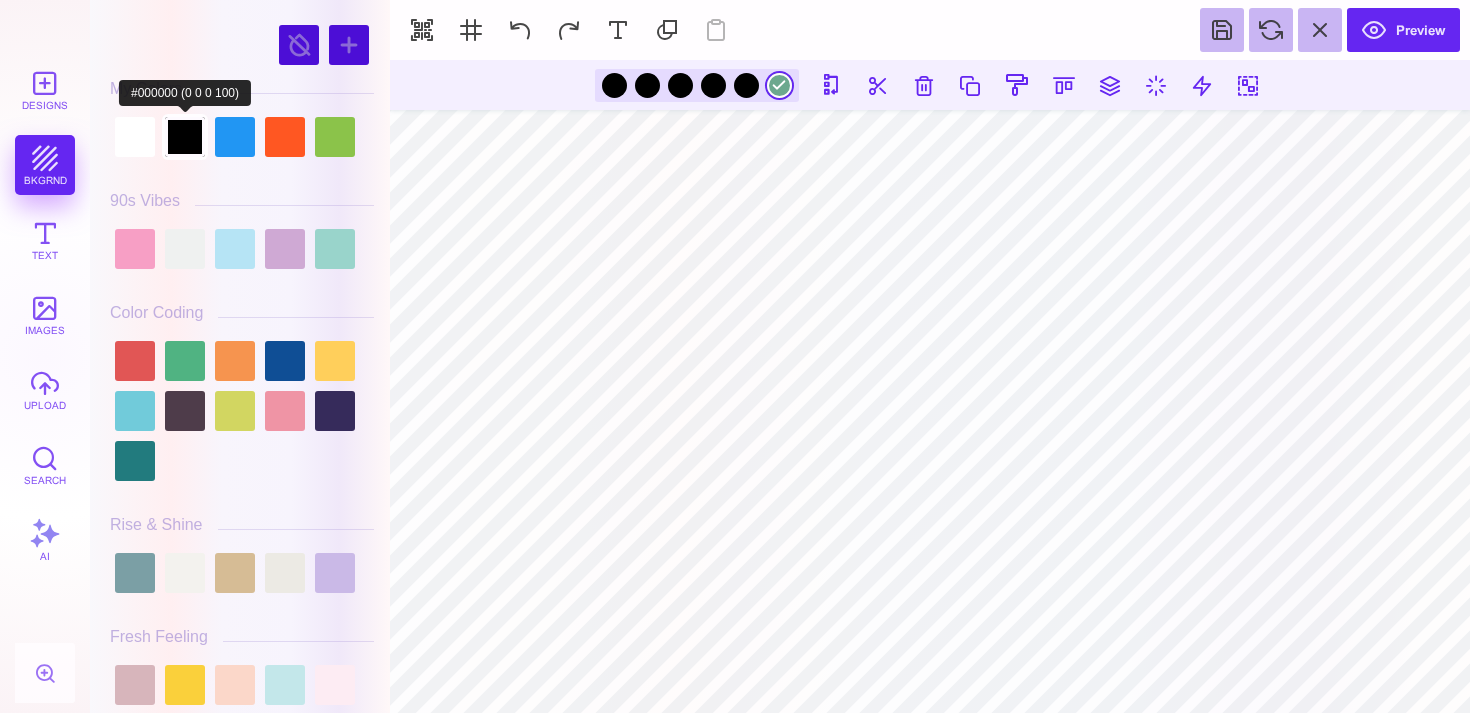 click at bounding box center (185, 137) 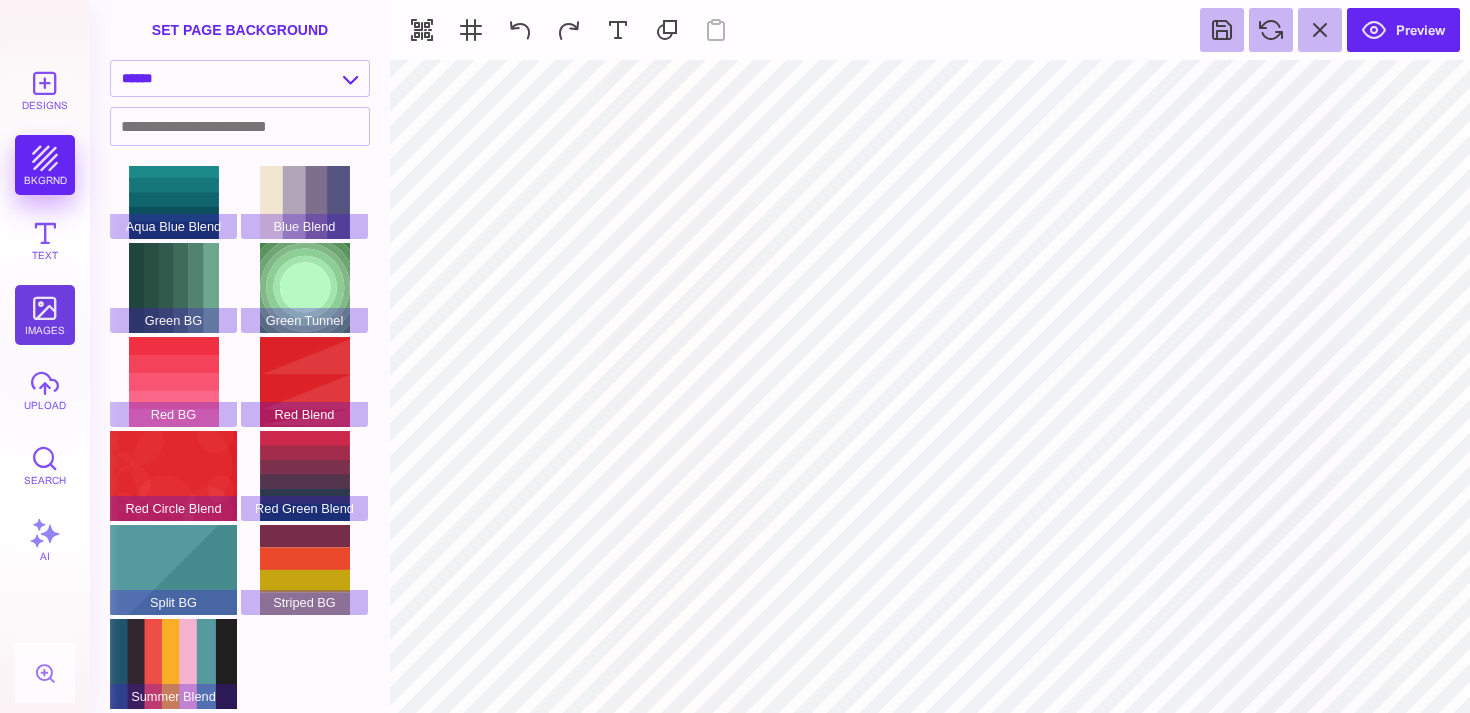 click on "images" at bounding box center (45, 315) 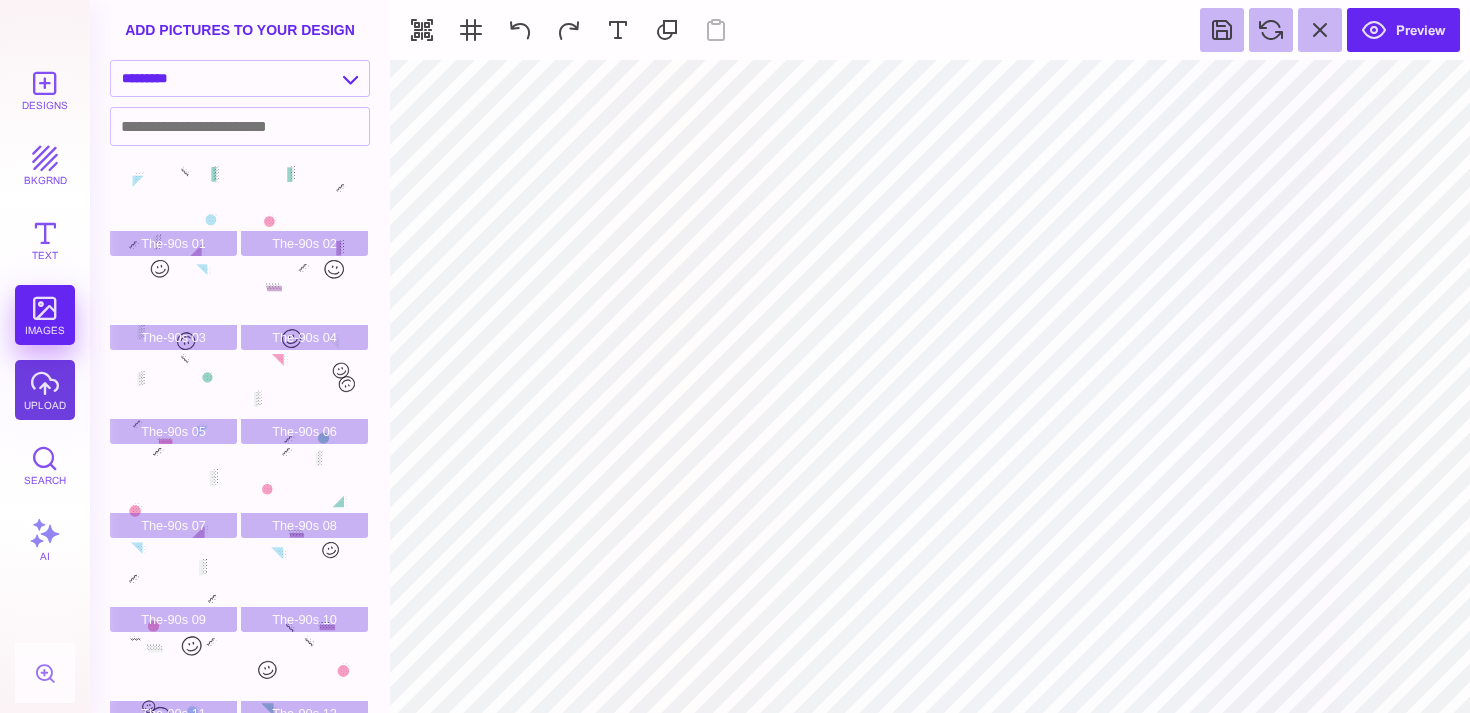 click on "upload" at bounding box center [45, 390] 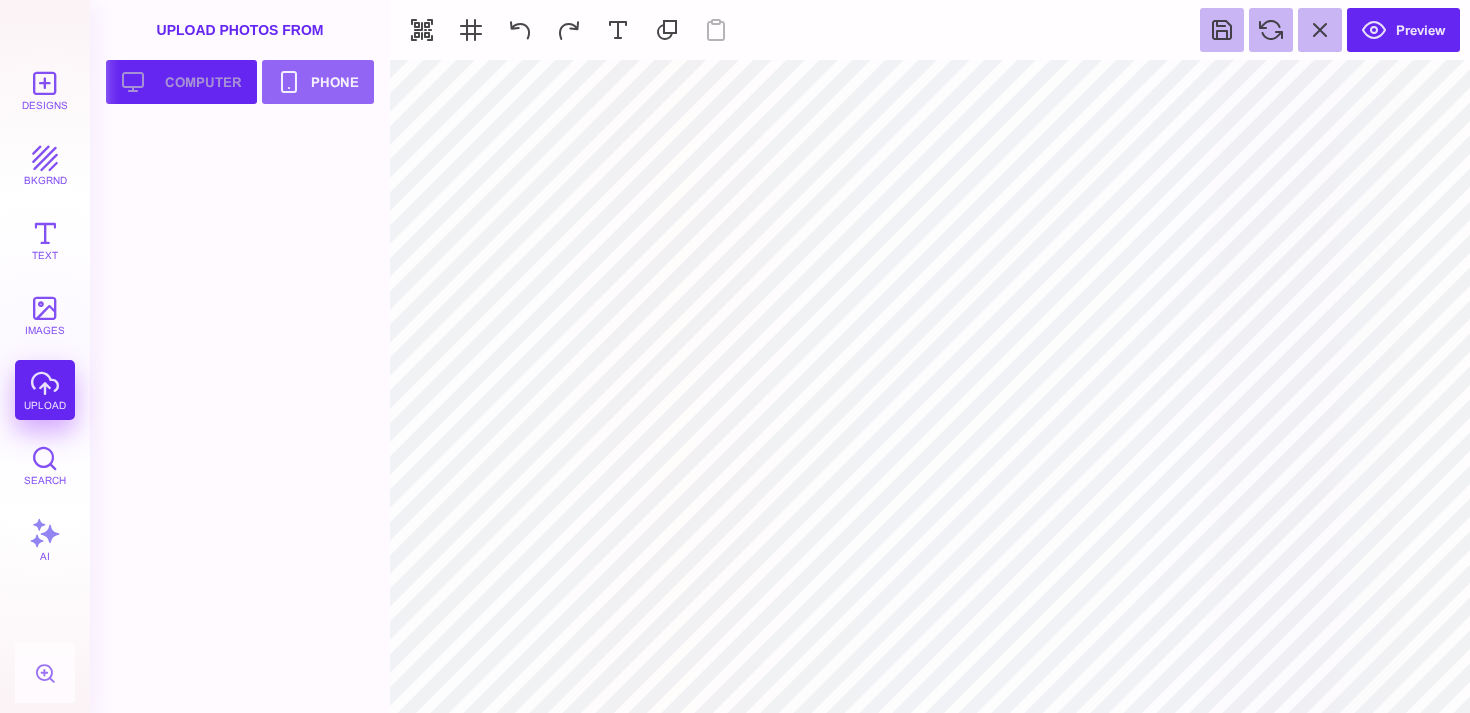 click on "Upload your artwork
Computer" at bounding box center (181, 82) 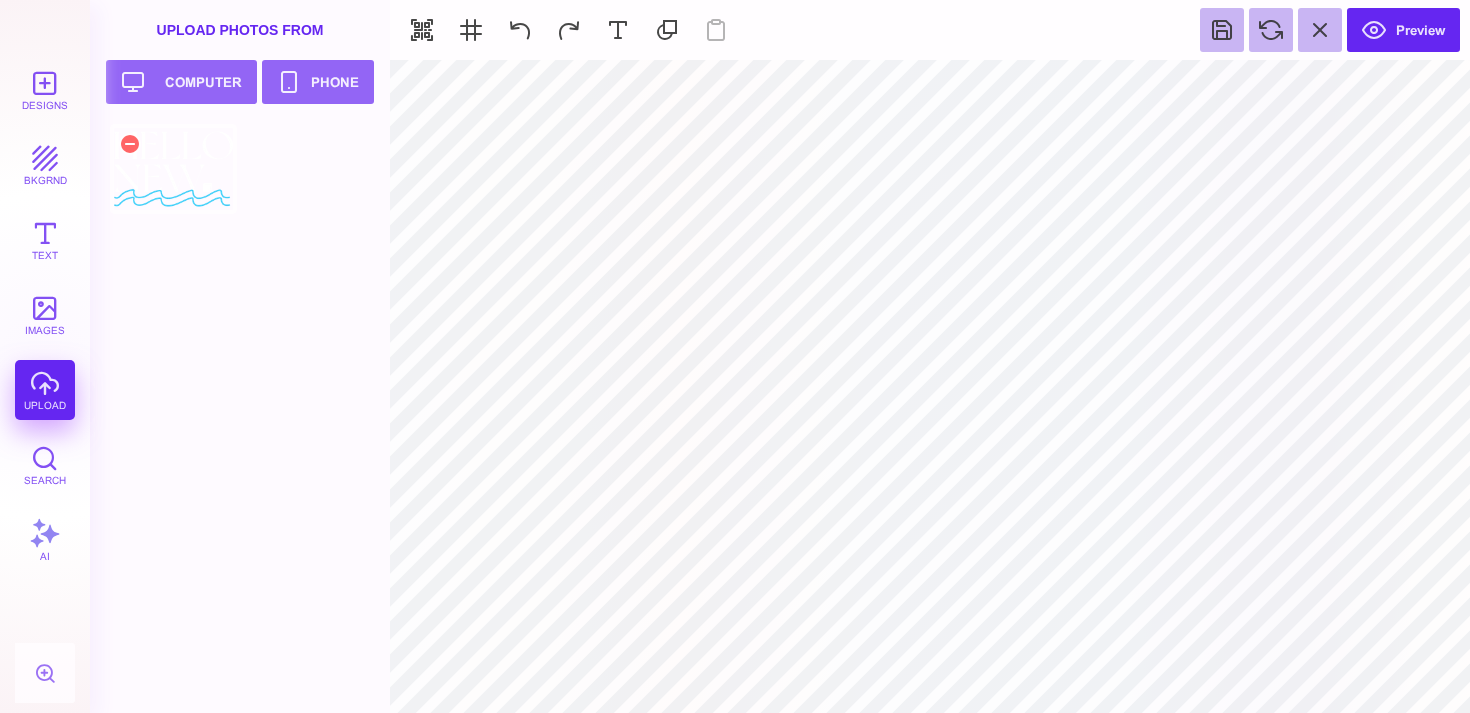click at bounding box center (173, 169) 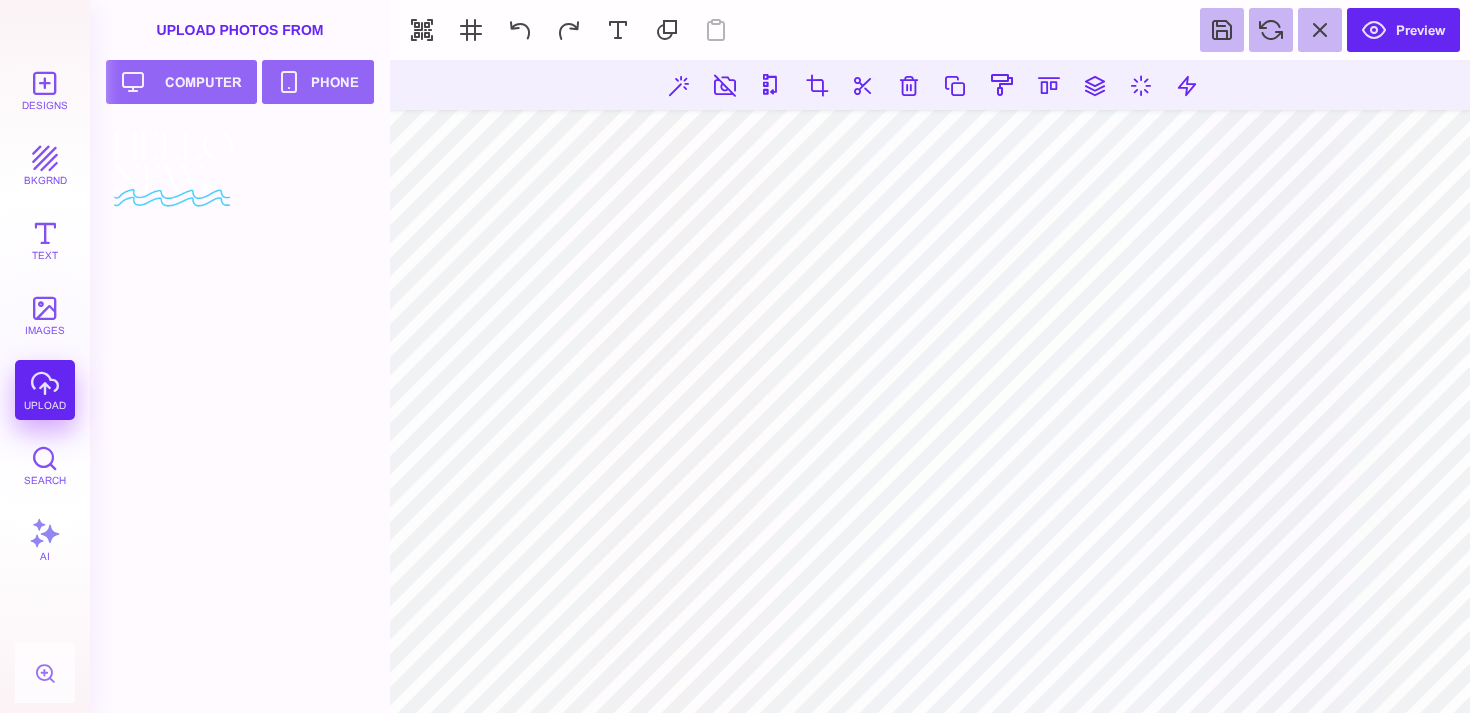 click on "Designs
bkgrnd
Text
images
upload
Search
AI" at bounding box center (45, 386) 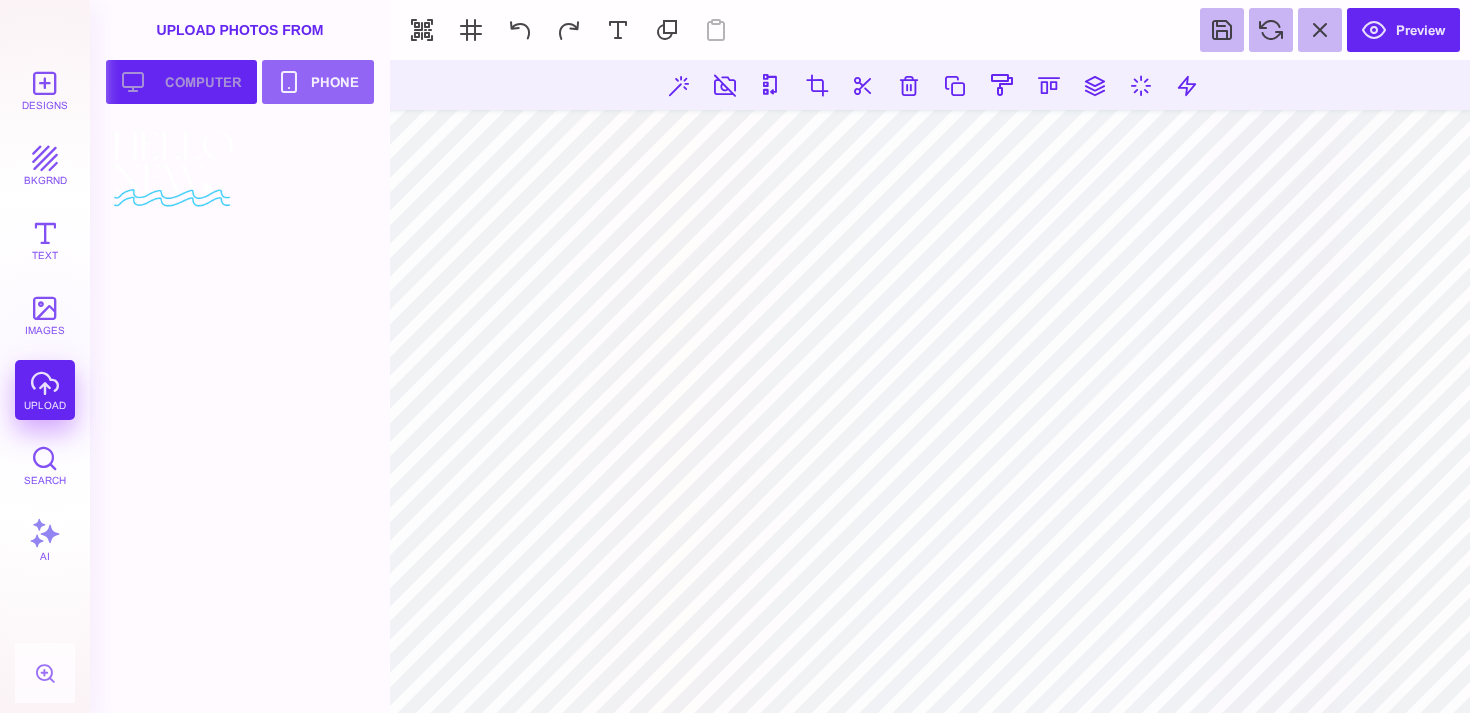 click on "Upload your artwork
Computer" at bounding box center [181, 82] 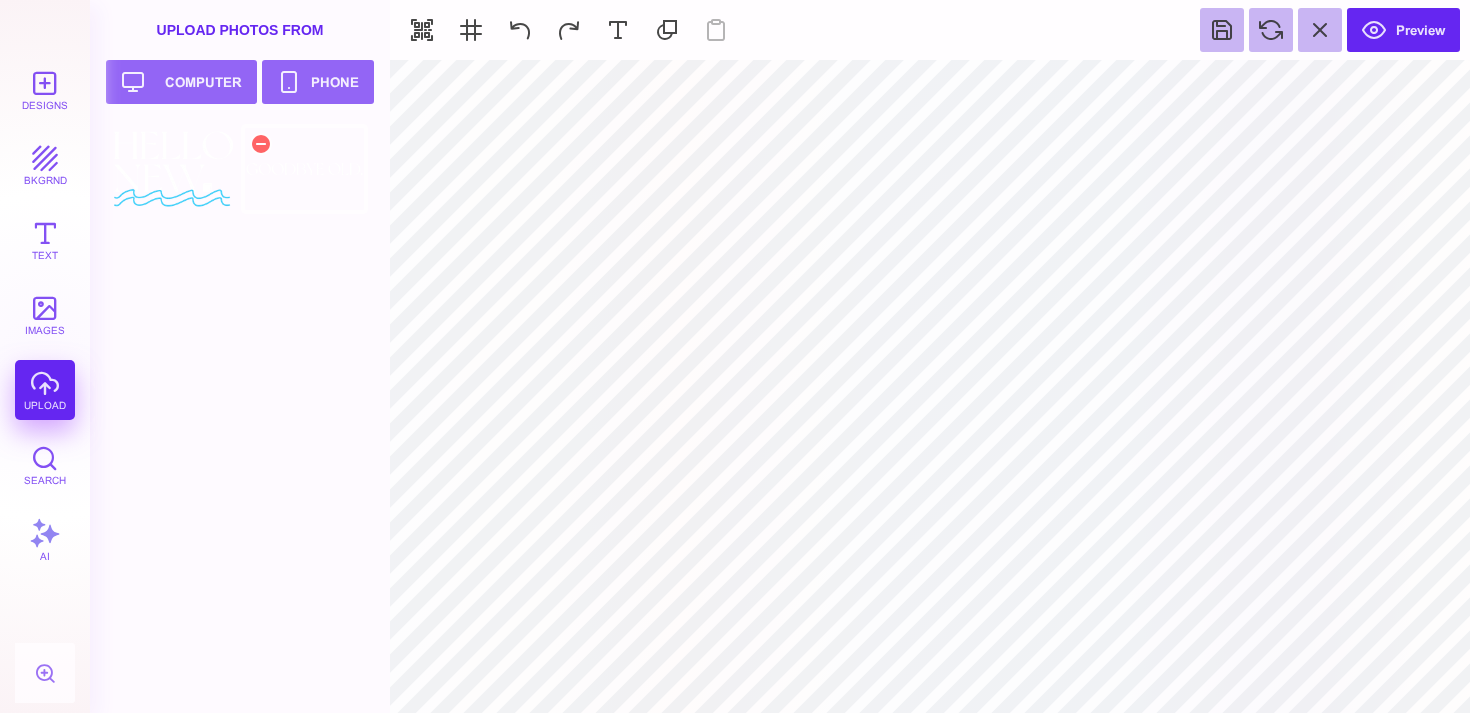 click at bounding box center (304, 169) 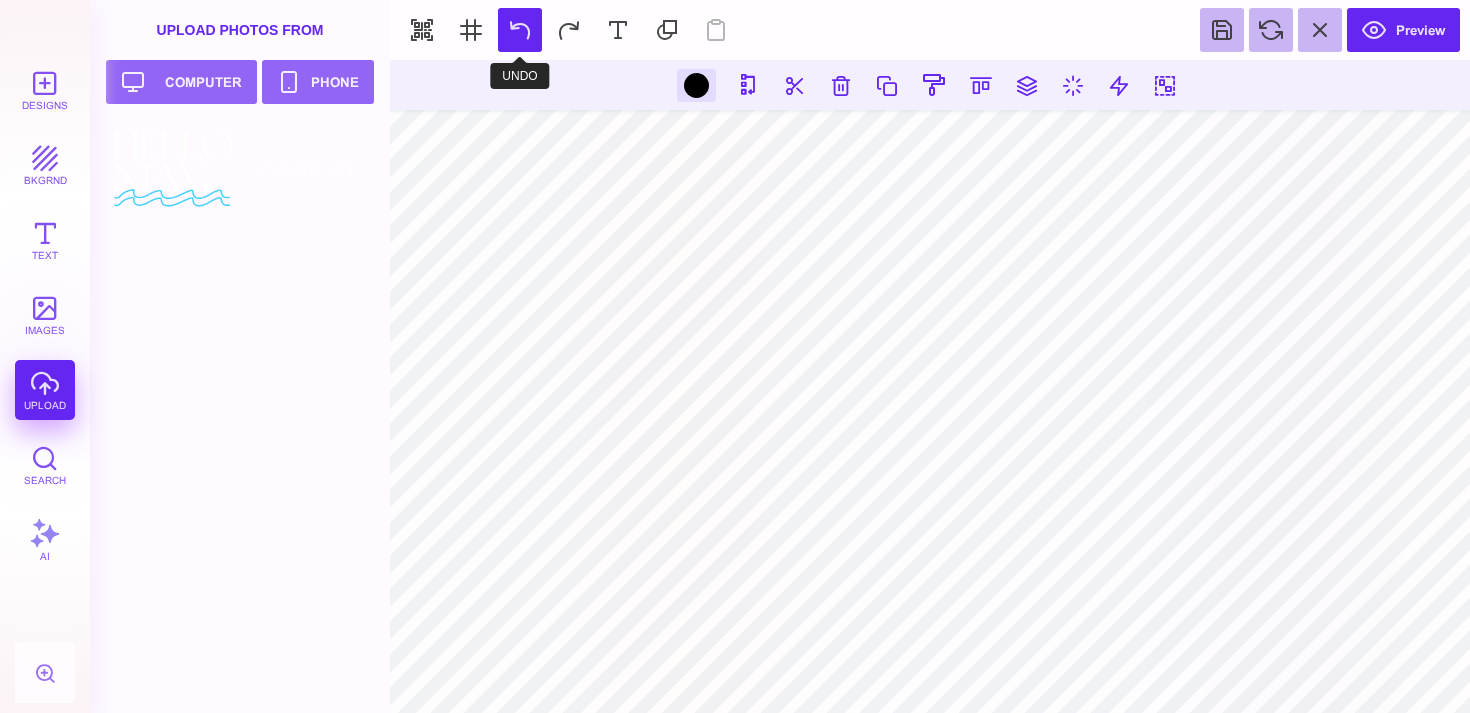 click at bounding box center [520, 30] 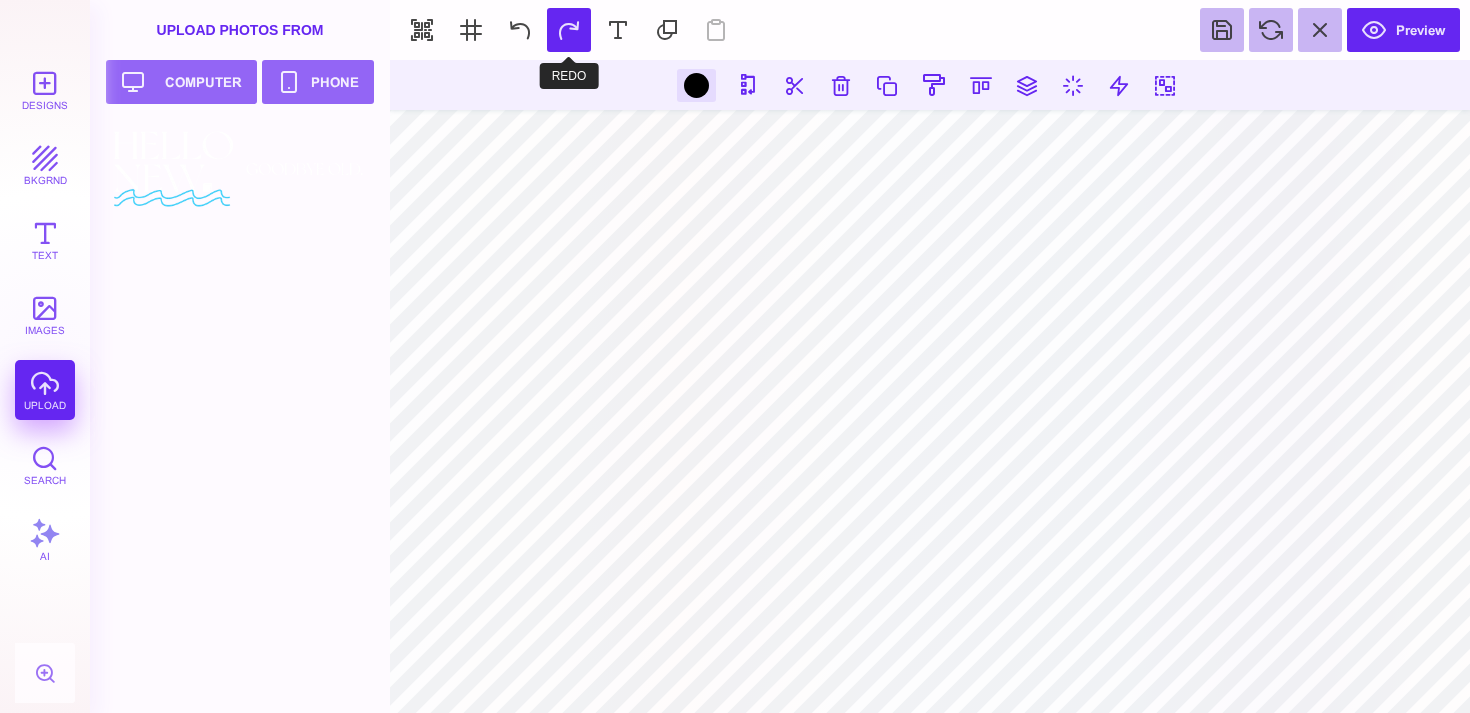 click at bounding box center (569, 30) 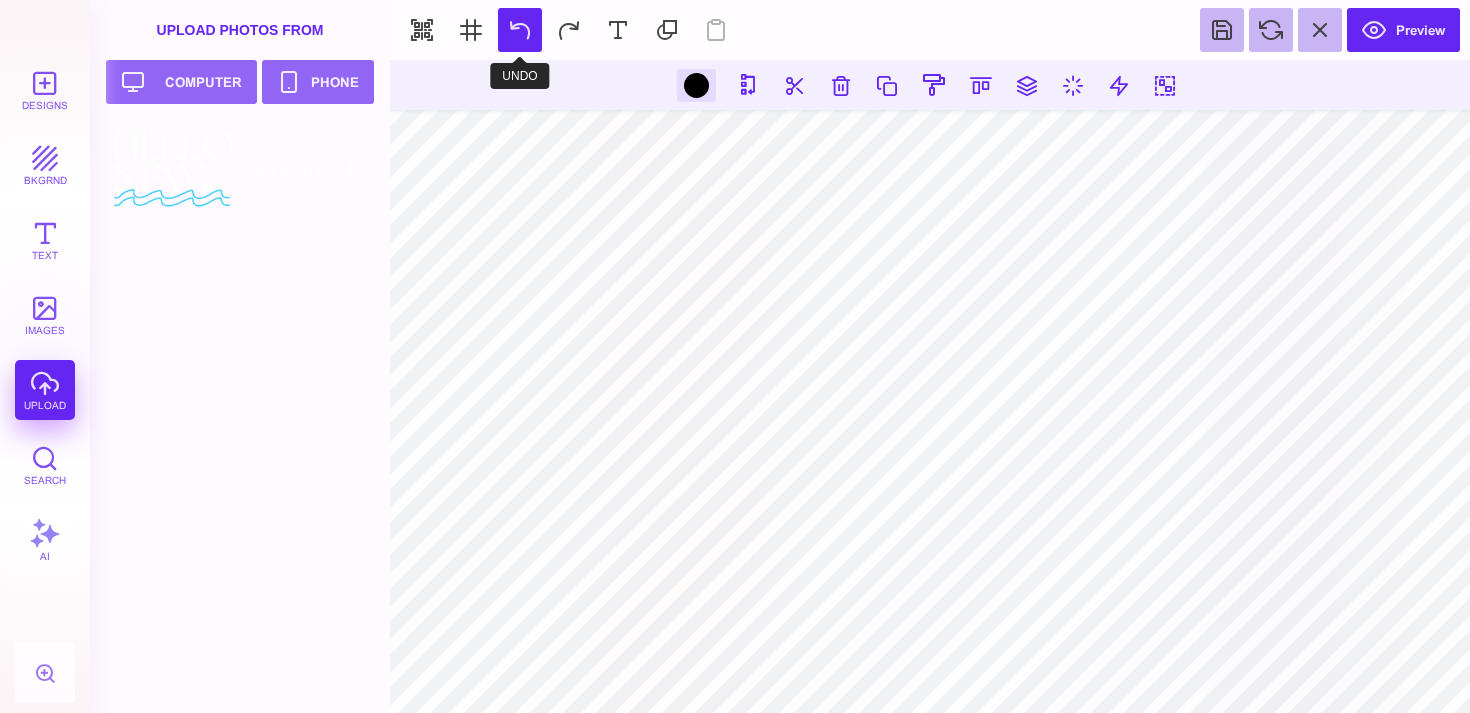 click at bounding box center [520, 30] 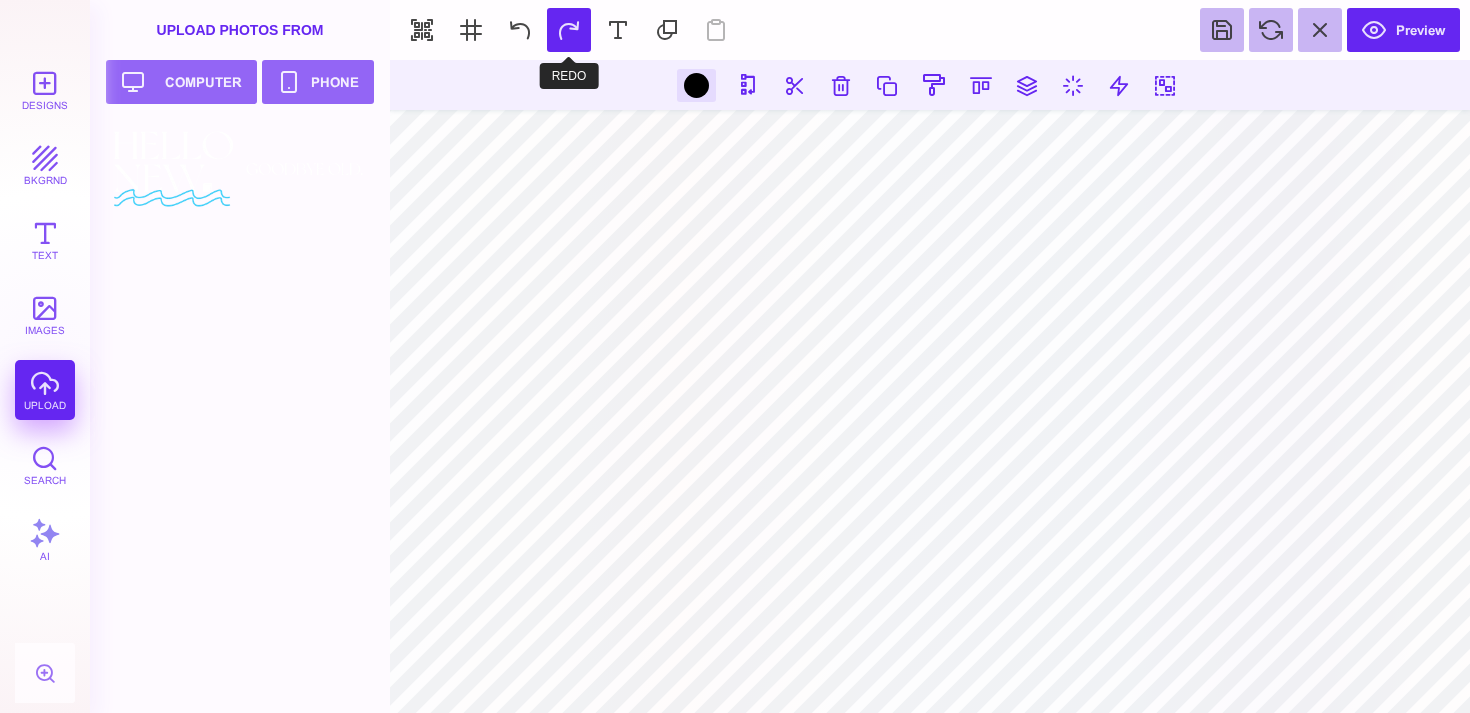 click at bounding box center (569, 30) 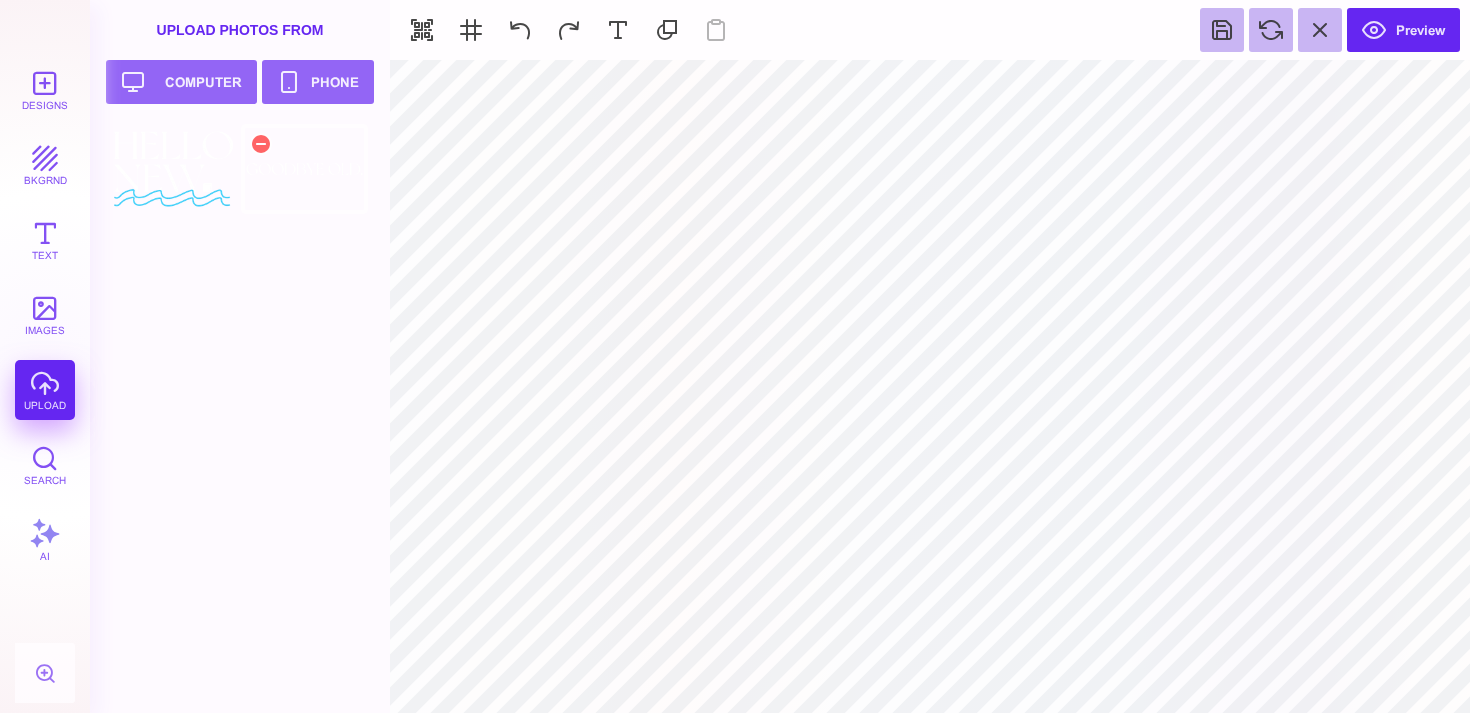 click at bounding box center [304, 169] 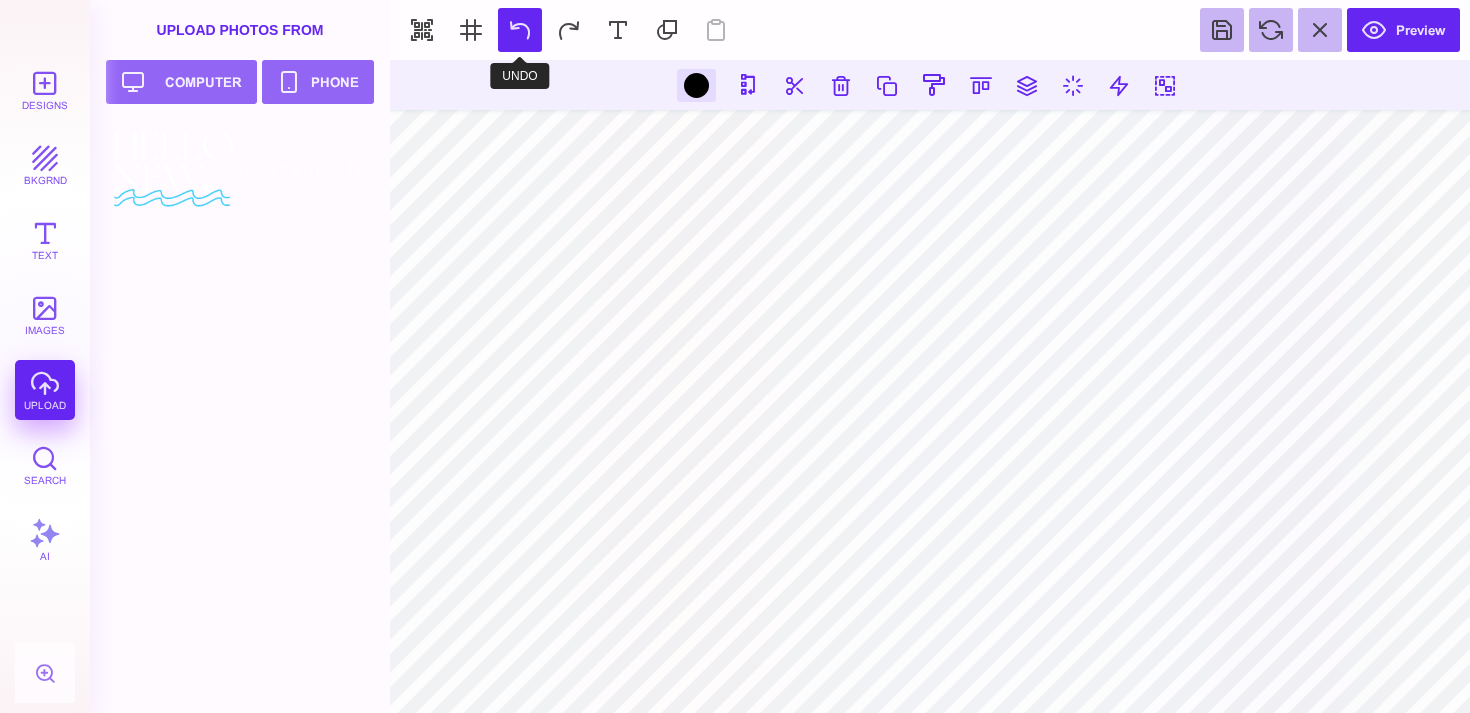 click at bounding box center (520, 30) 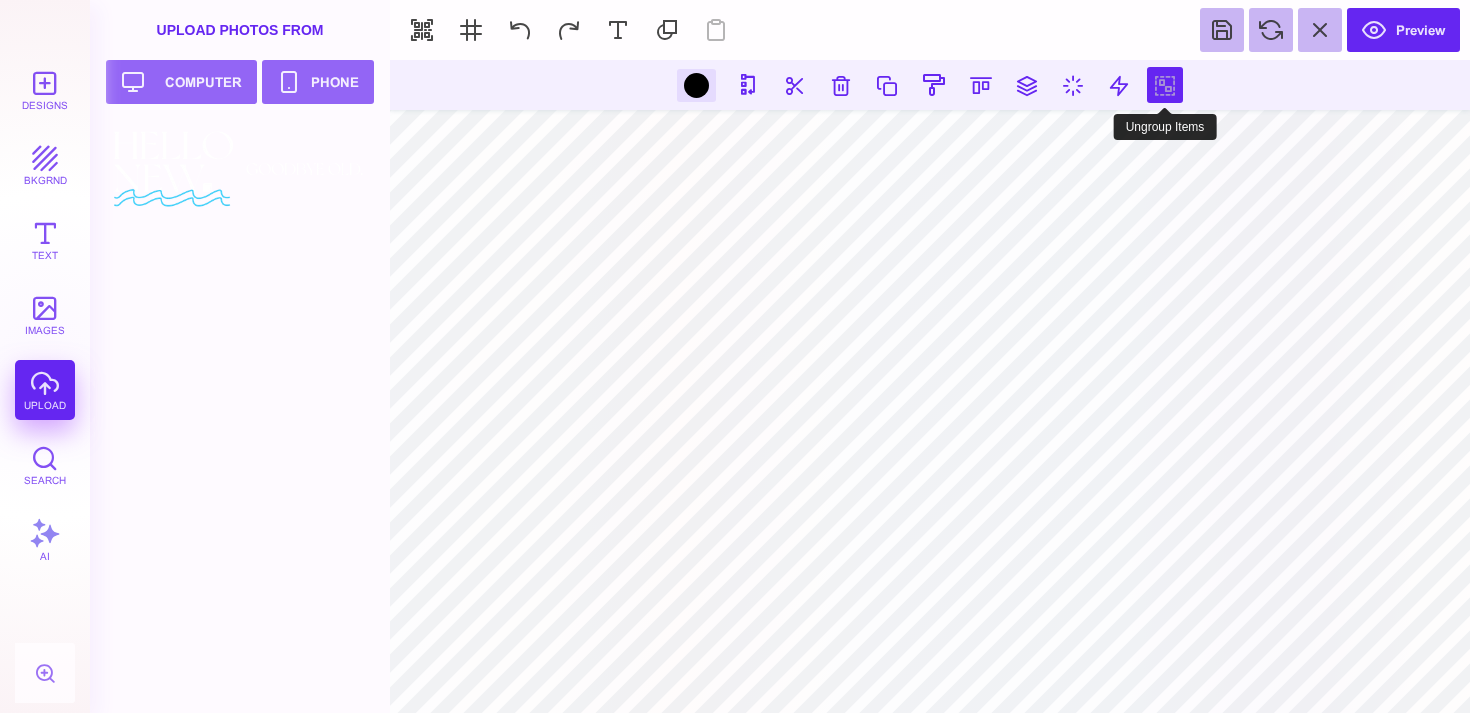 click at bounding box center [1165, 85] 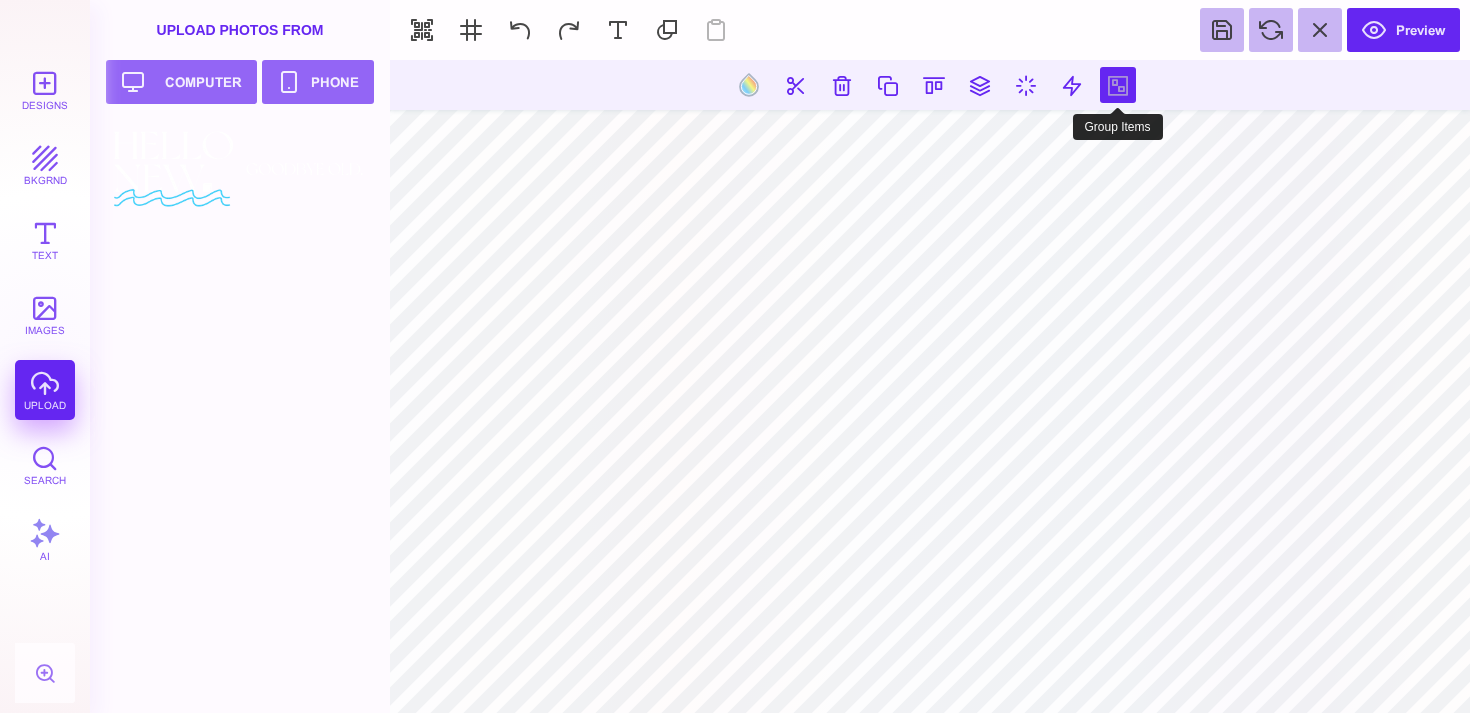 click at bounding box center [1118, 85] 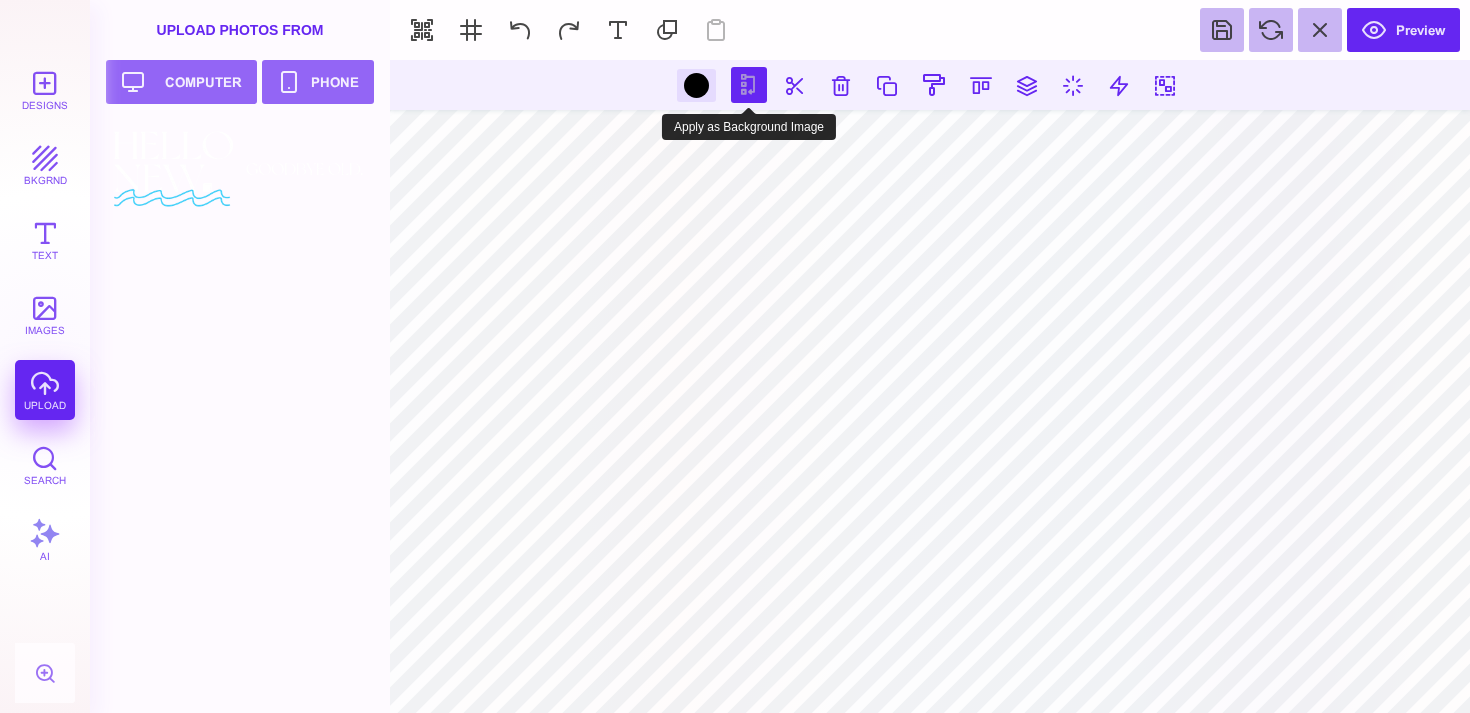 click at bounding box center (749, 85) 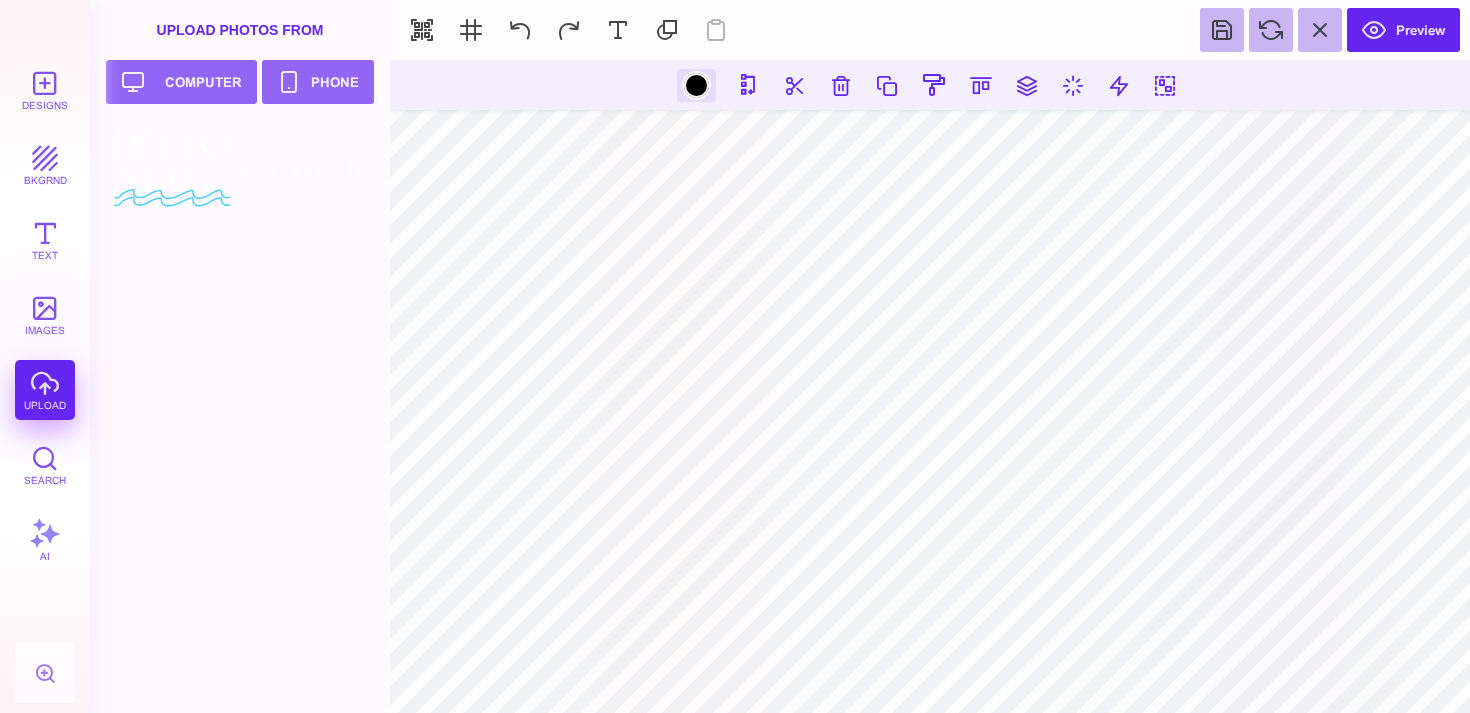 click at bounding box center [696, 85] 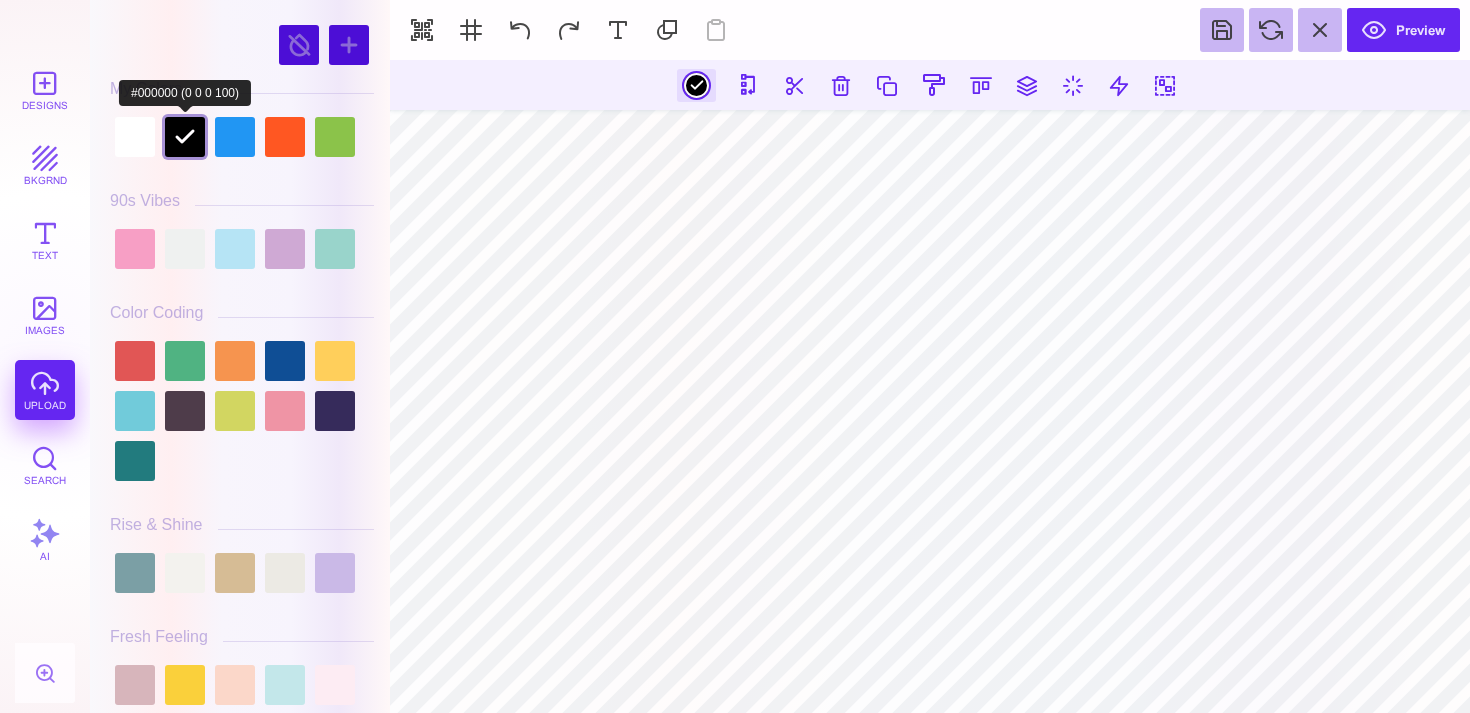 click at bounding box center (185, 137) 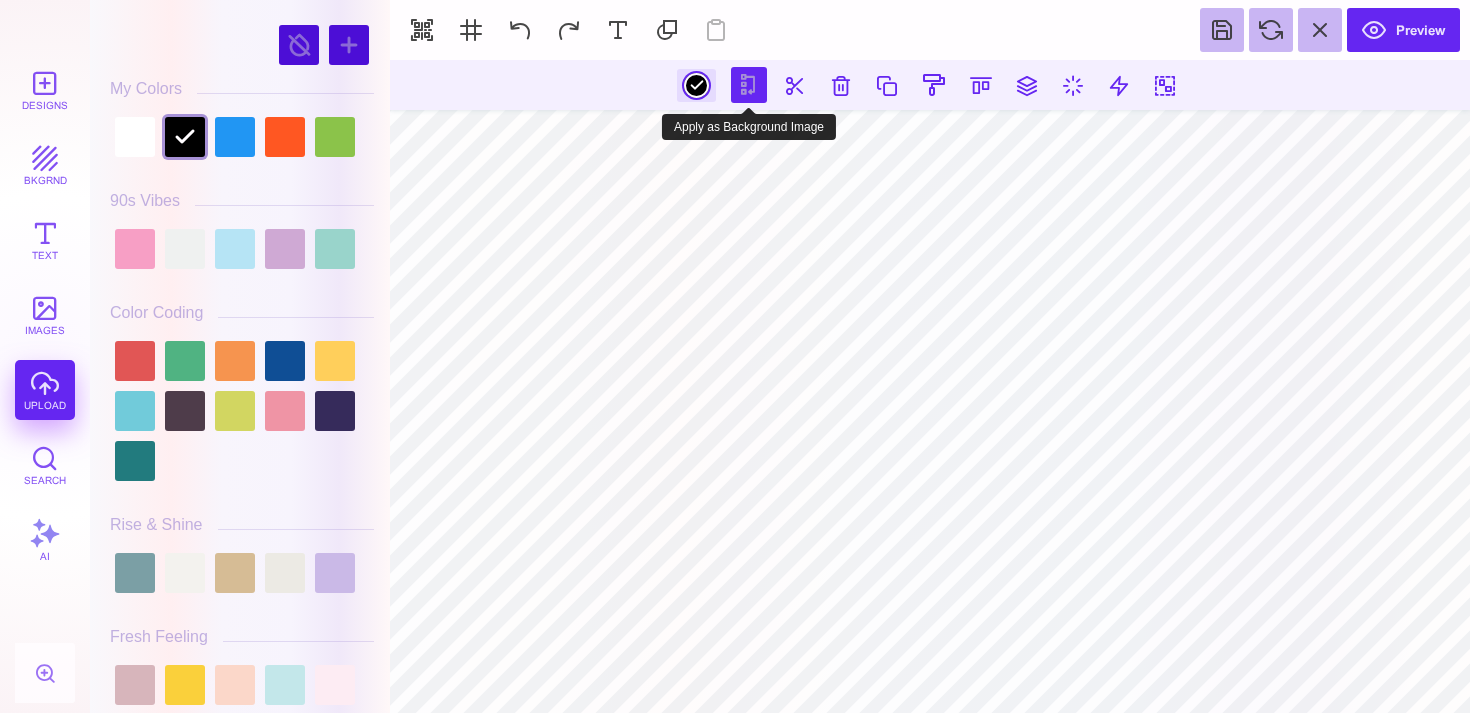 click at bounding box center (749, 85) 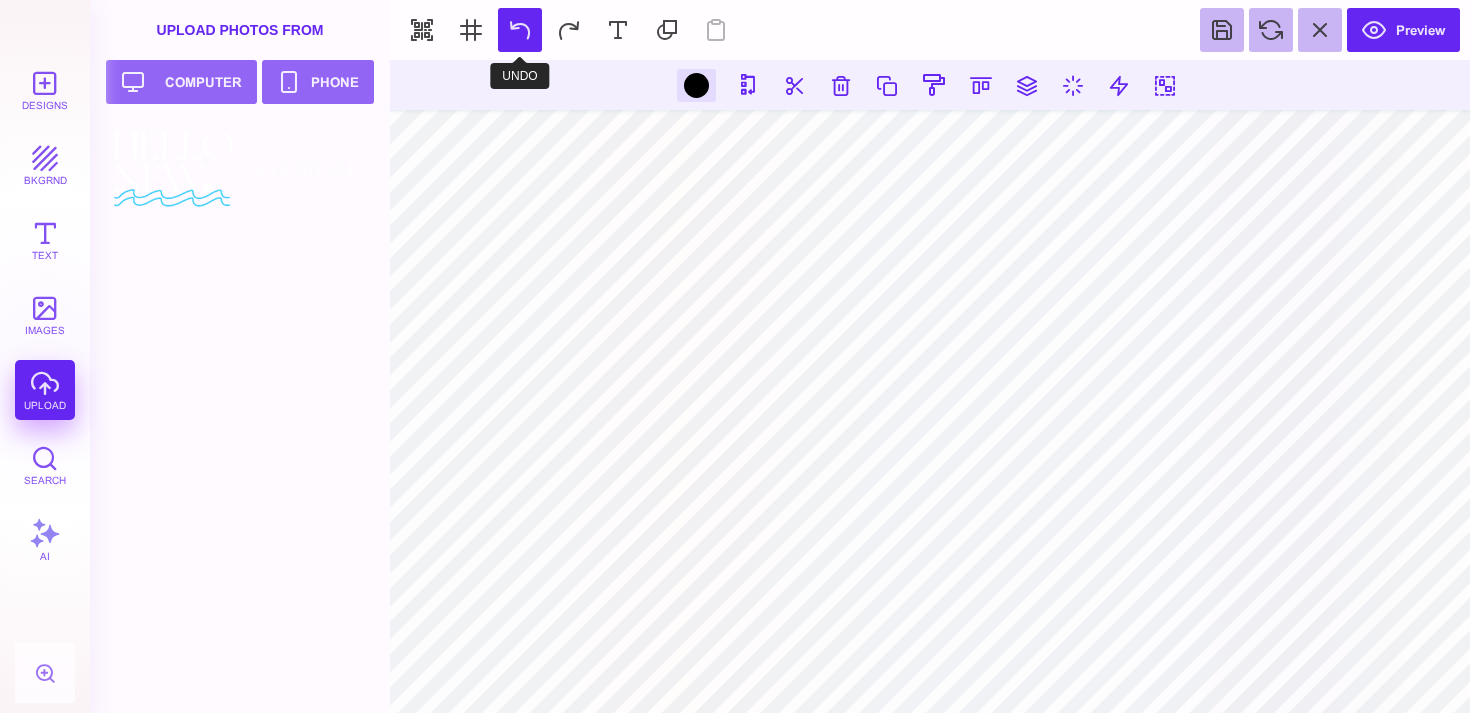 click at bounding box center (520, 30) 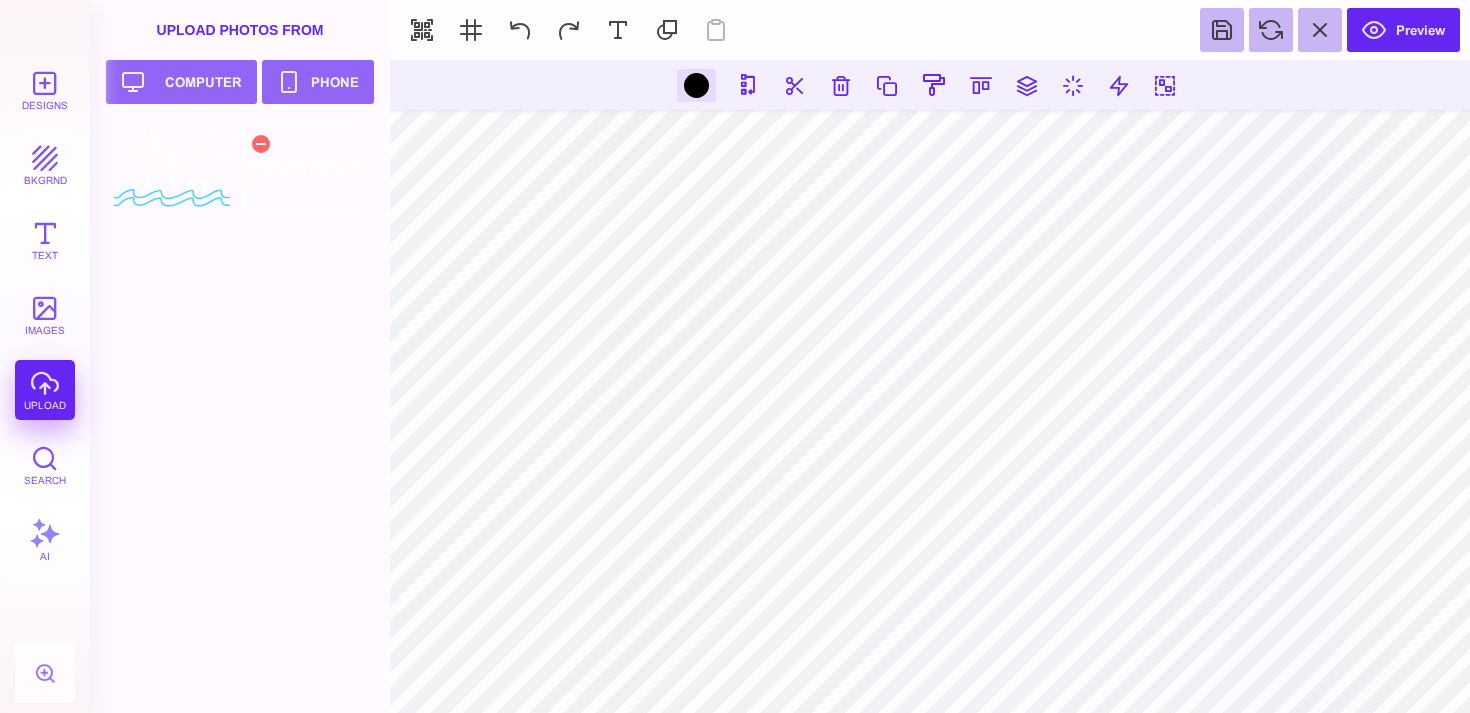 click at bounding box center [304, 169] 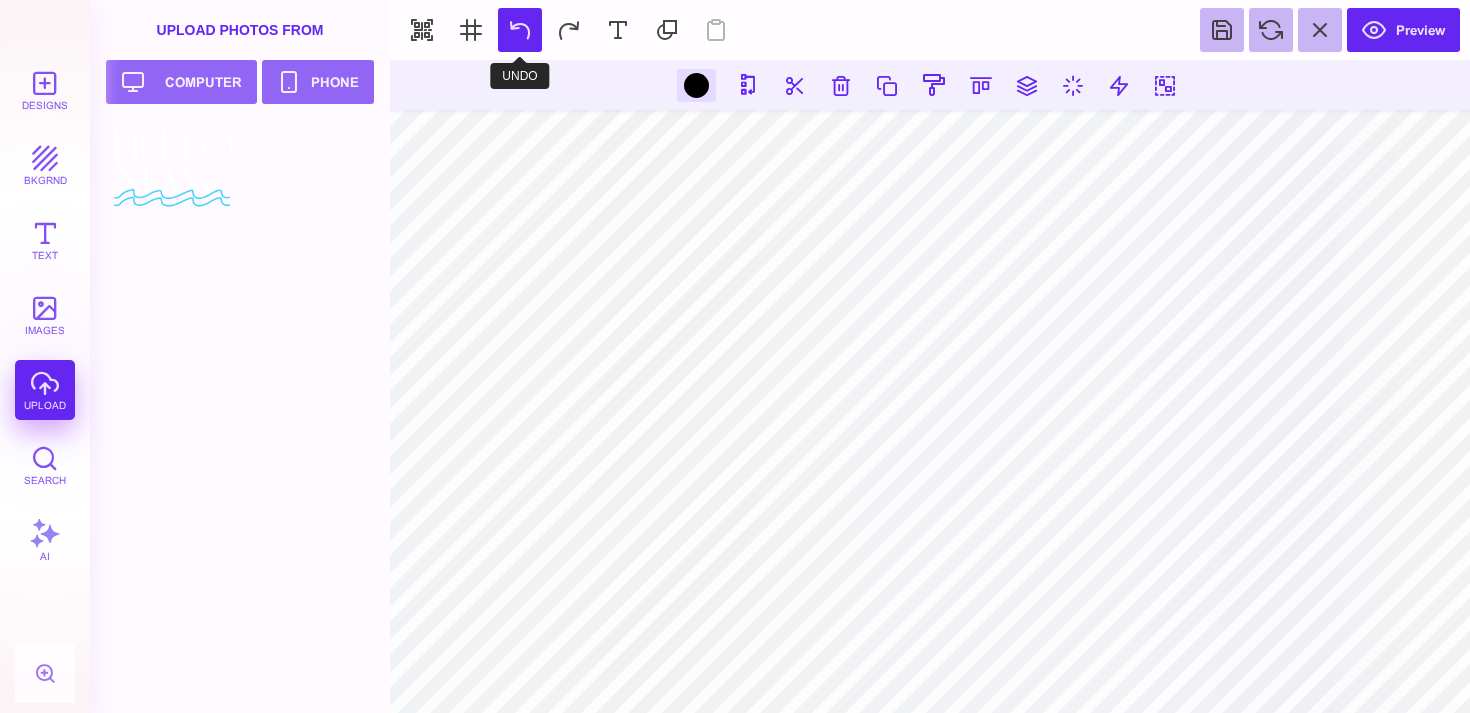 click at bounding box center [520, 30] 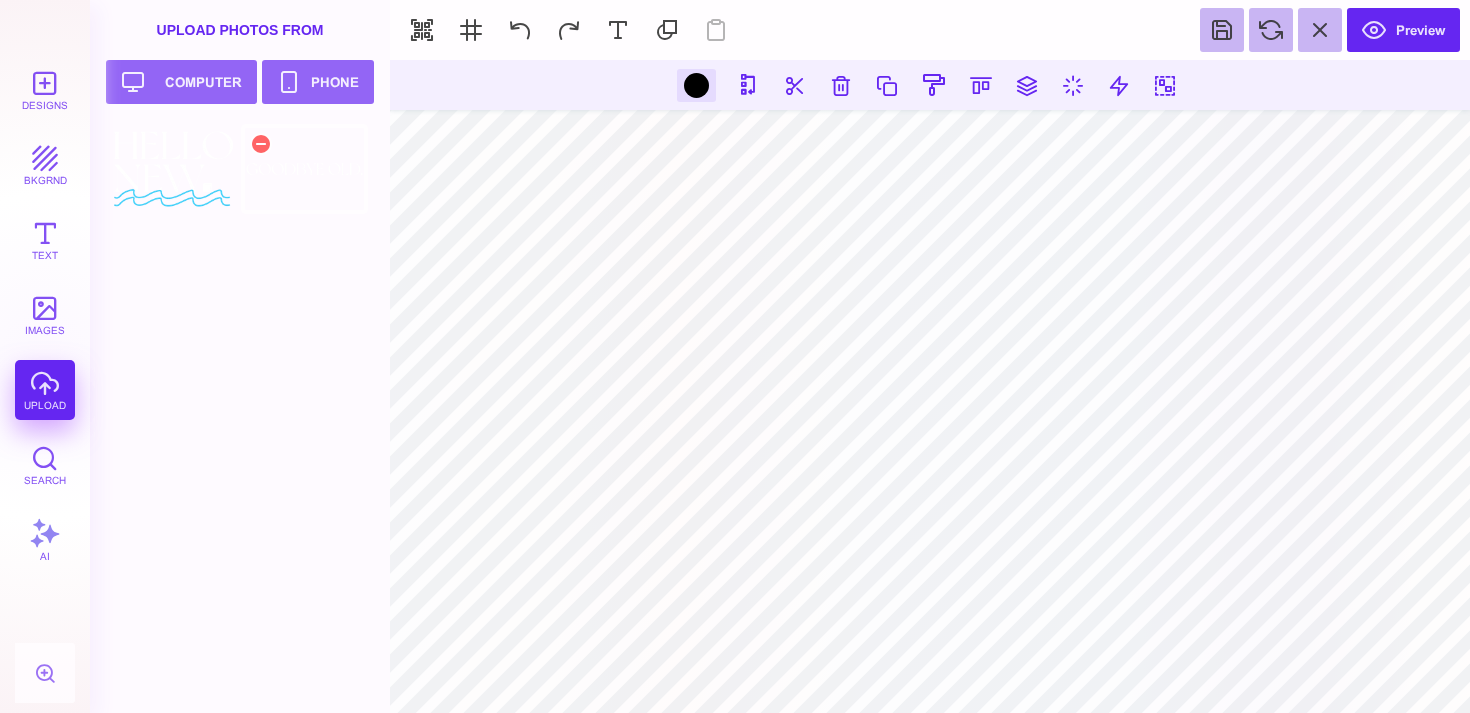 click at bounding box center [304, 169] 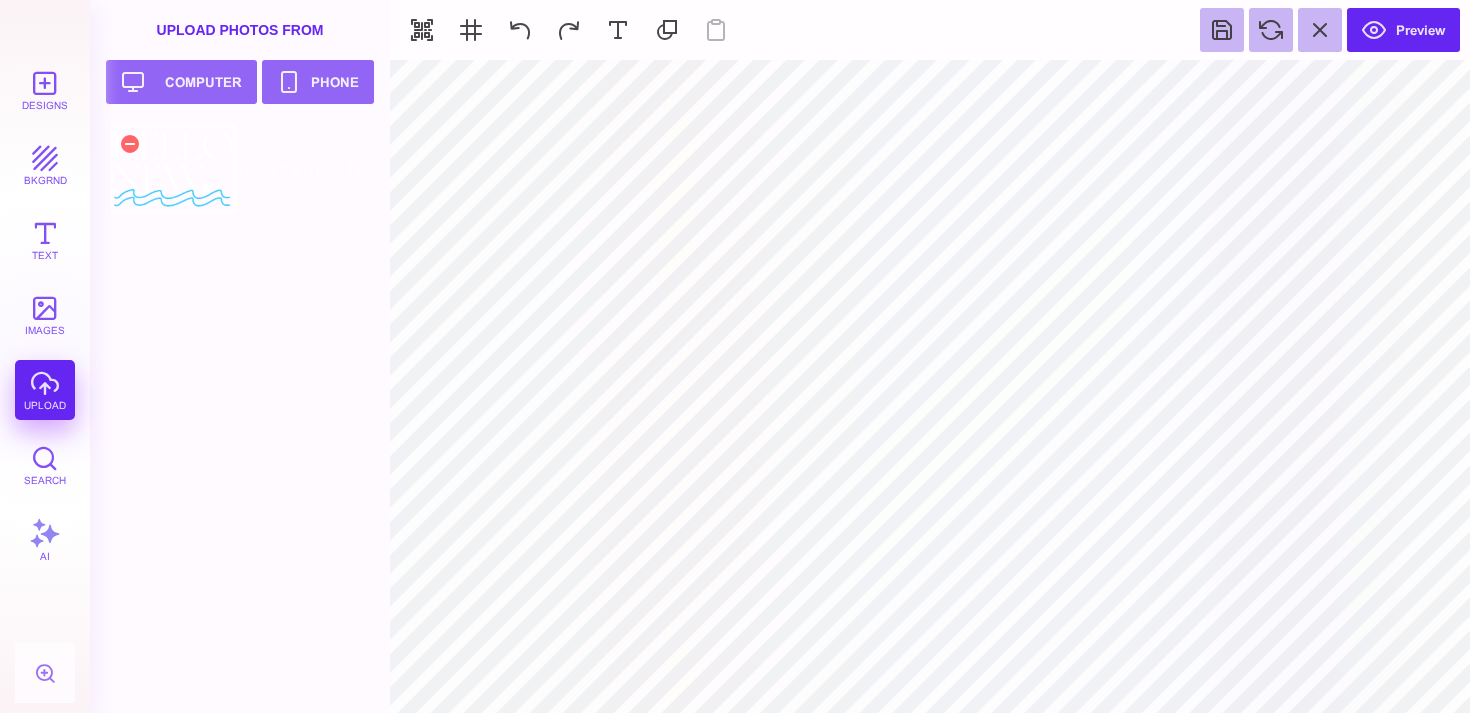 click at bounding box center (173, 169) 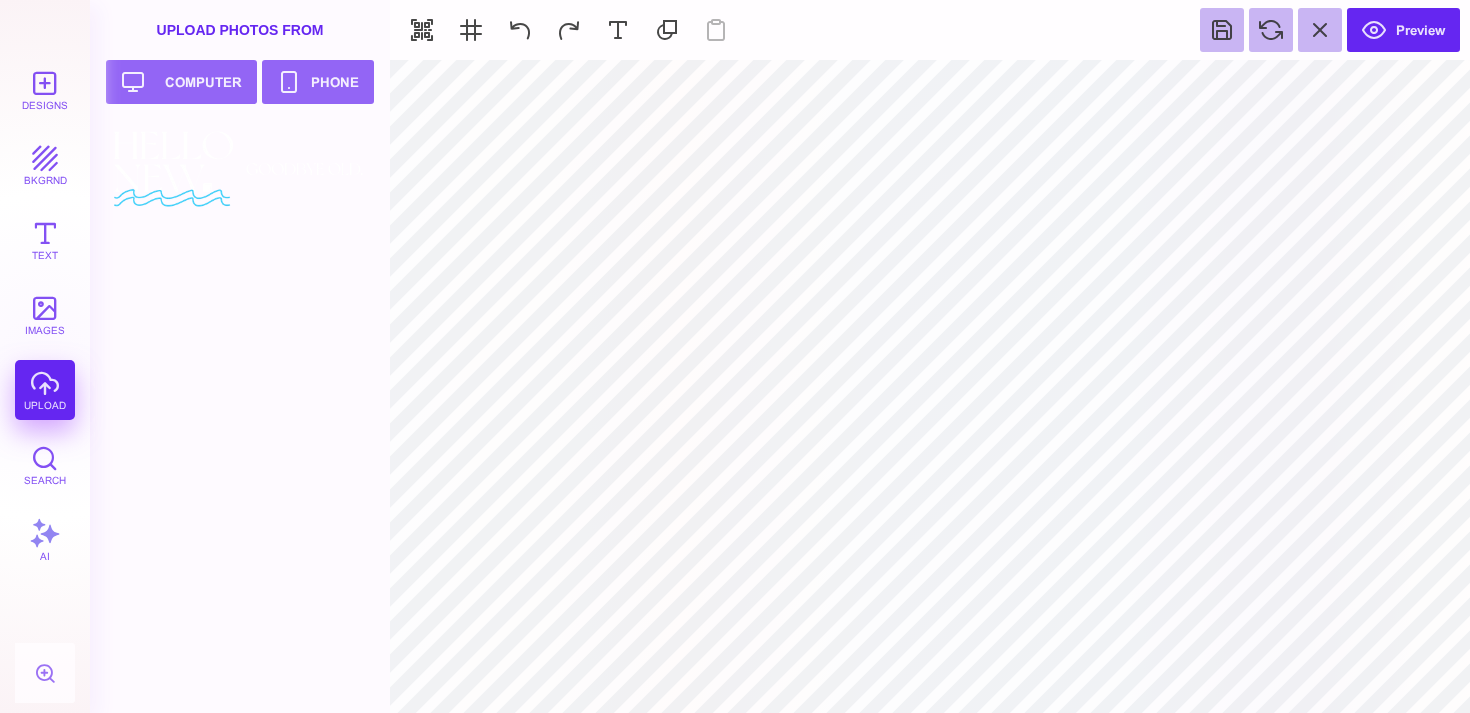 click at bounding box center (246, 418) 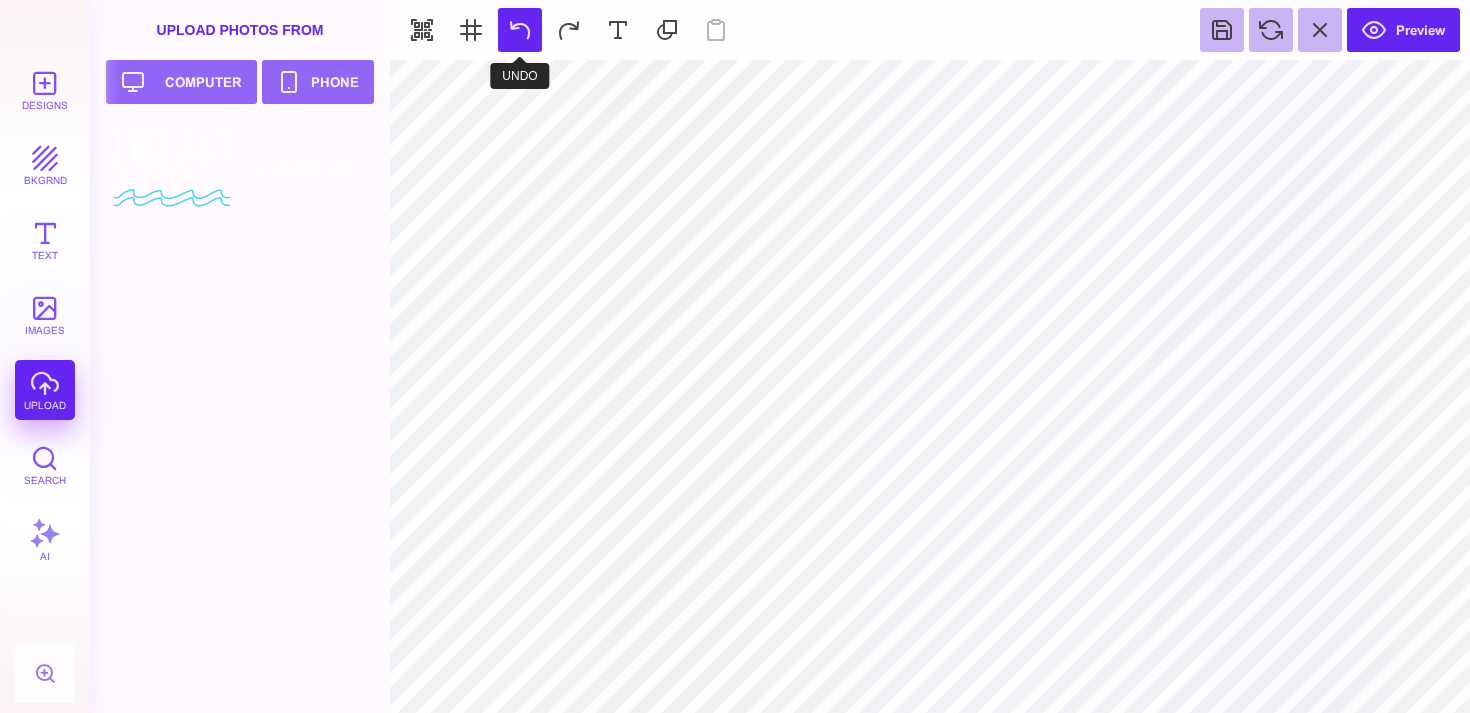 click at bounding box center [520, 30] 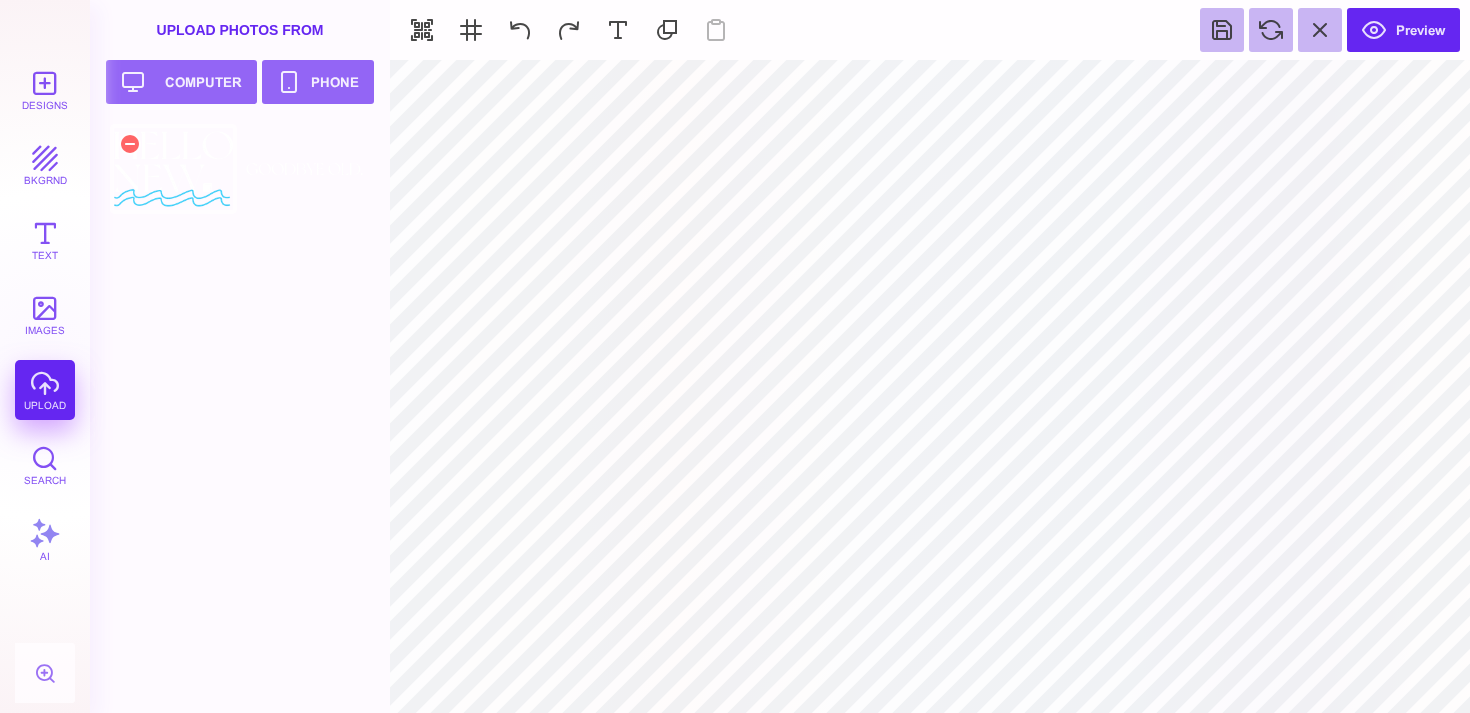 click at bounding box center (173, 169) 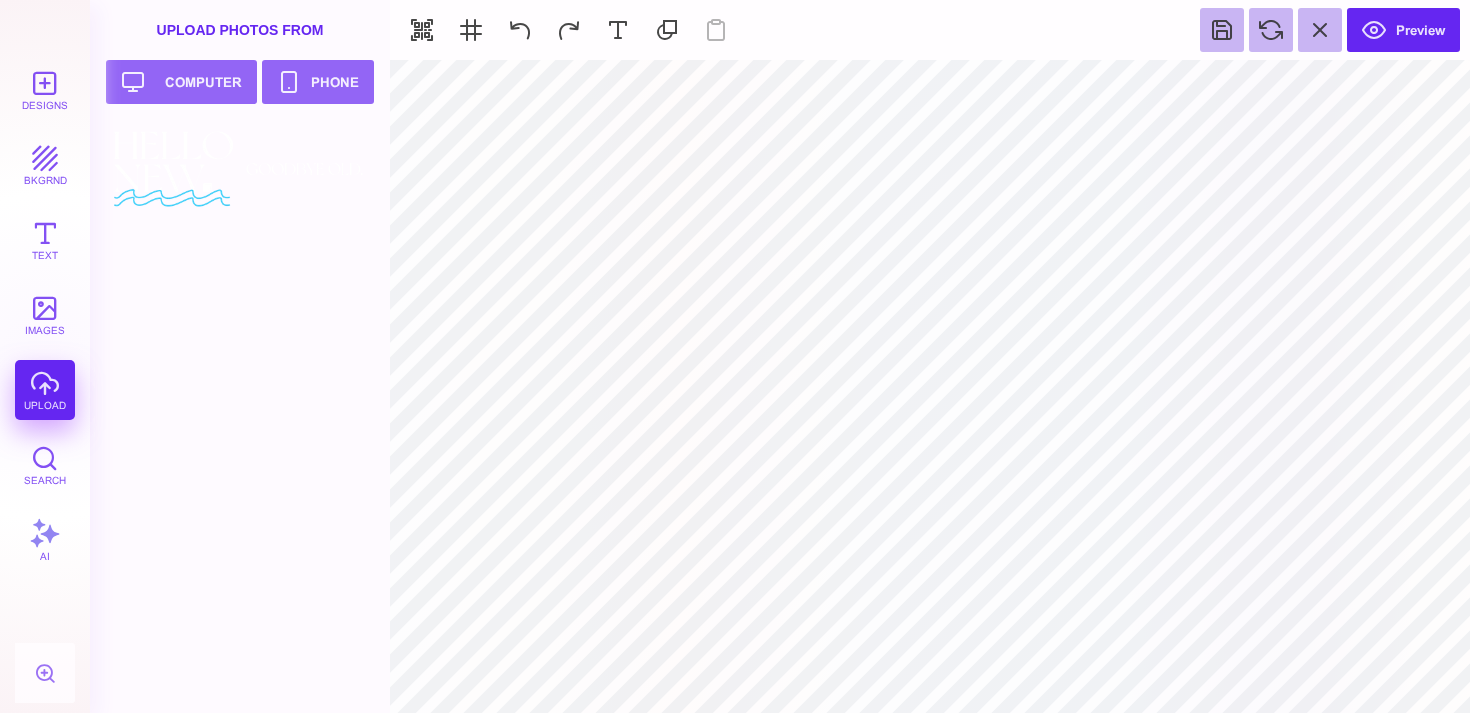 click at bounding box center (246, 418) 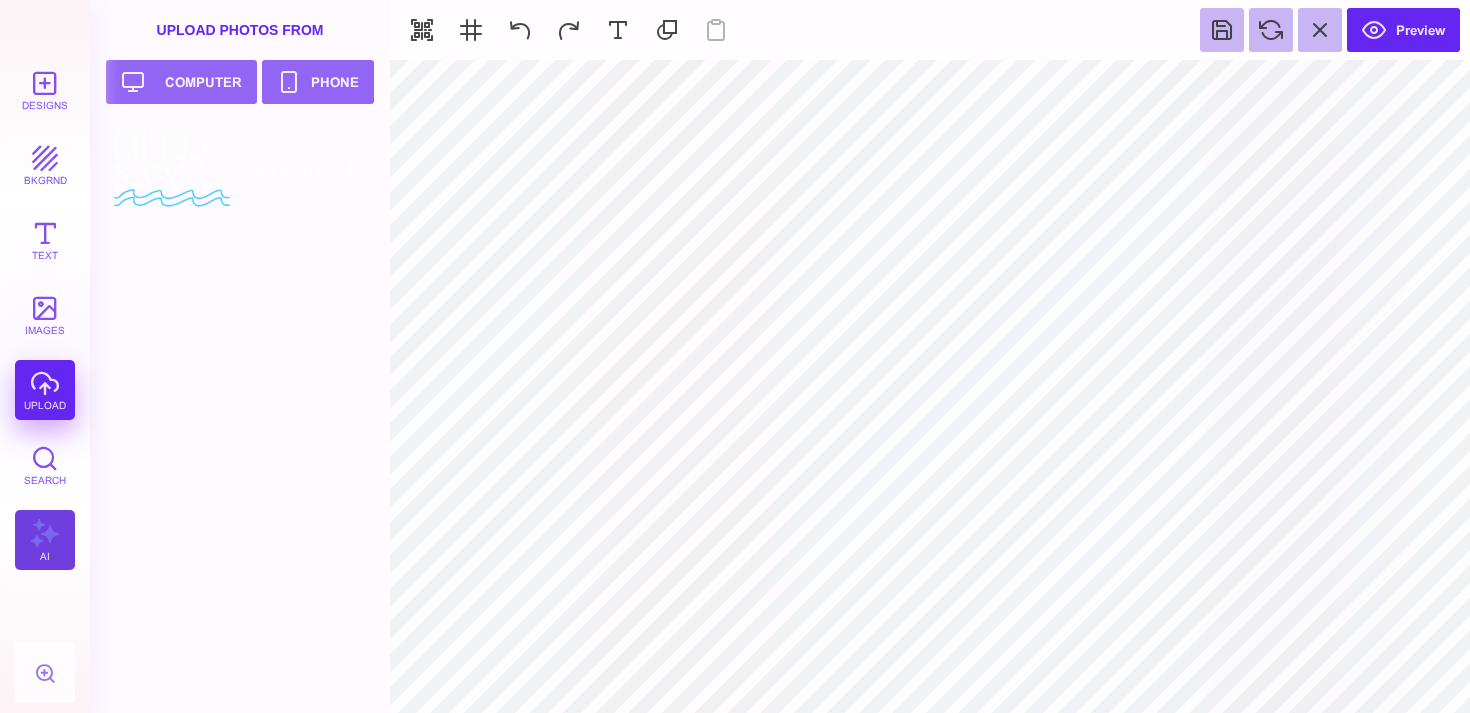 click on "AI" at bounding box center [45, 540] 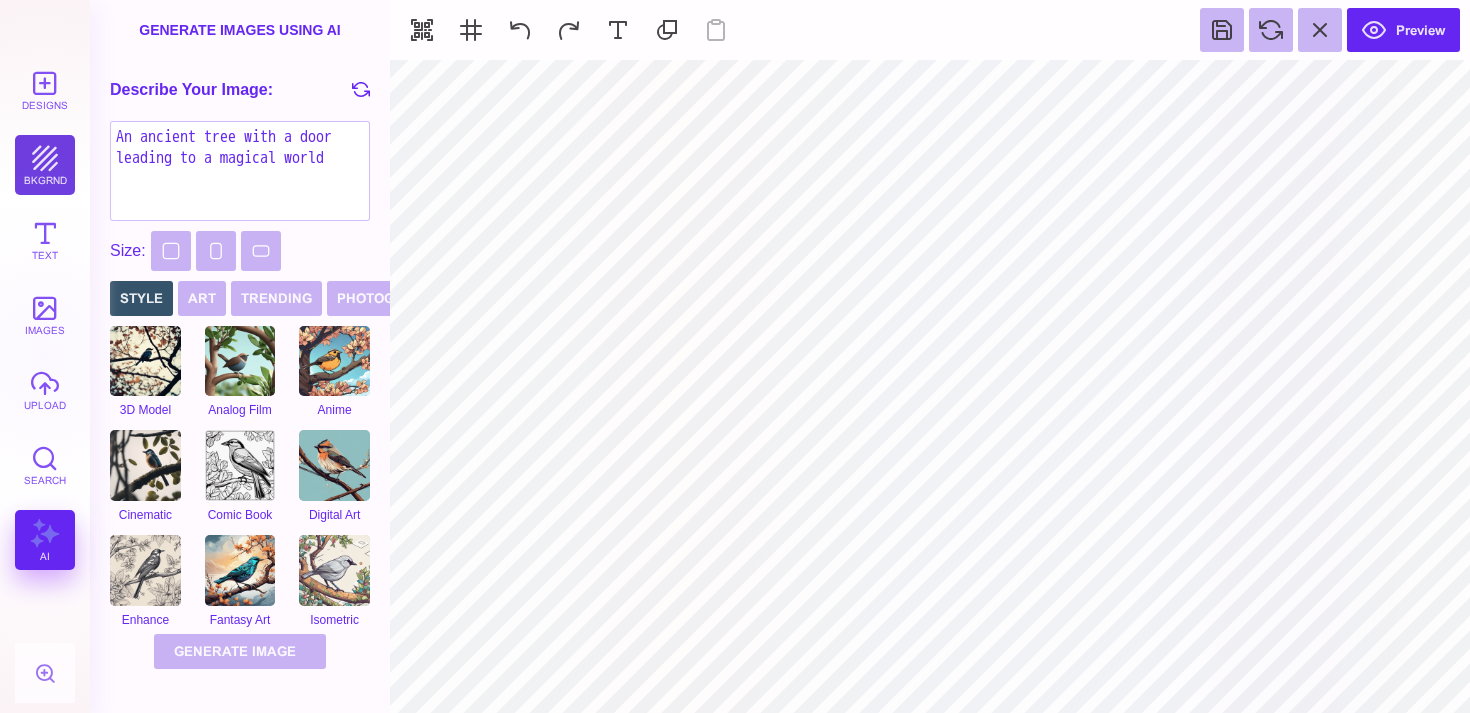 click on "bkgrnd" at bounding box center (45, 165) 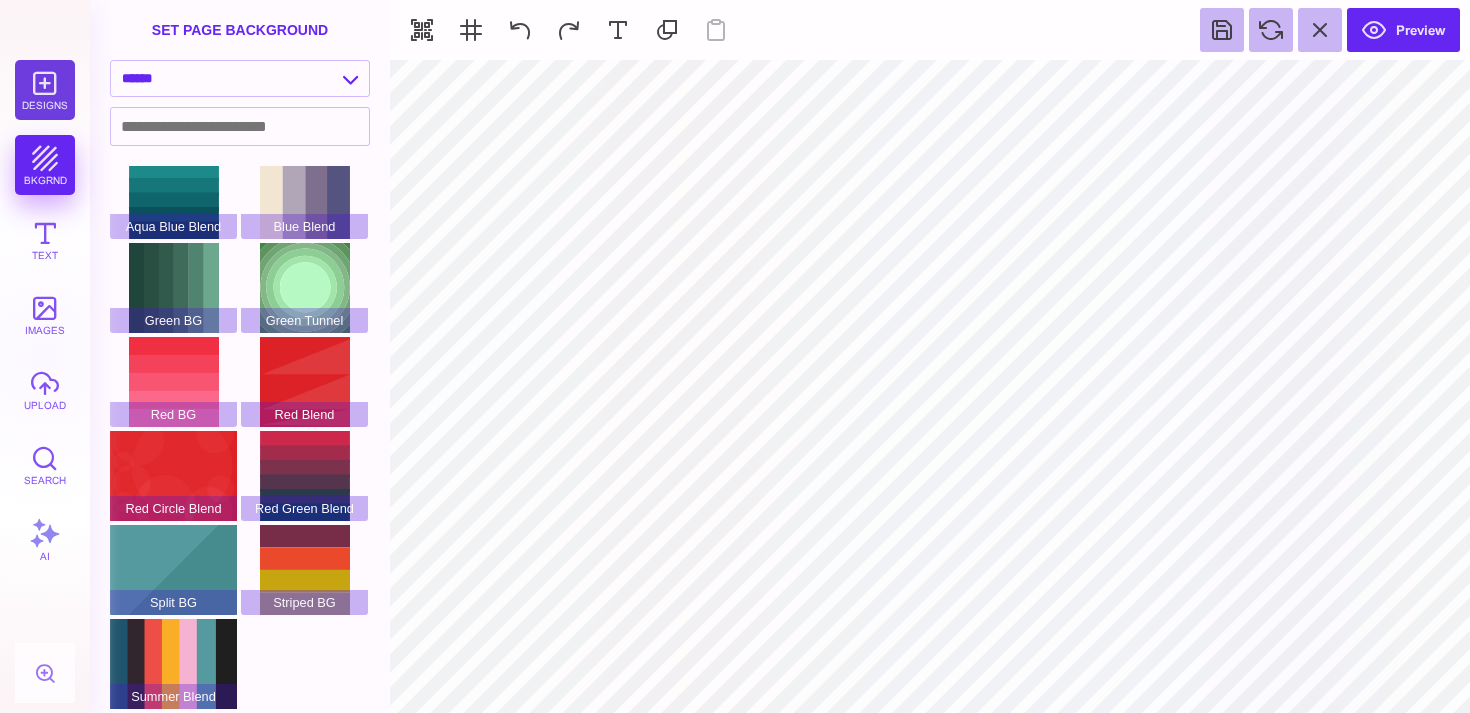 click on "Designs" at bounding box center (45, 90) 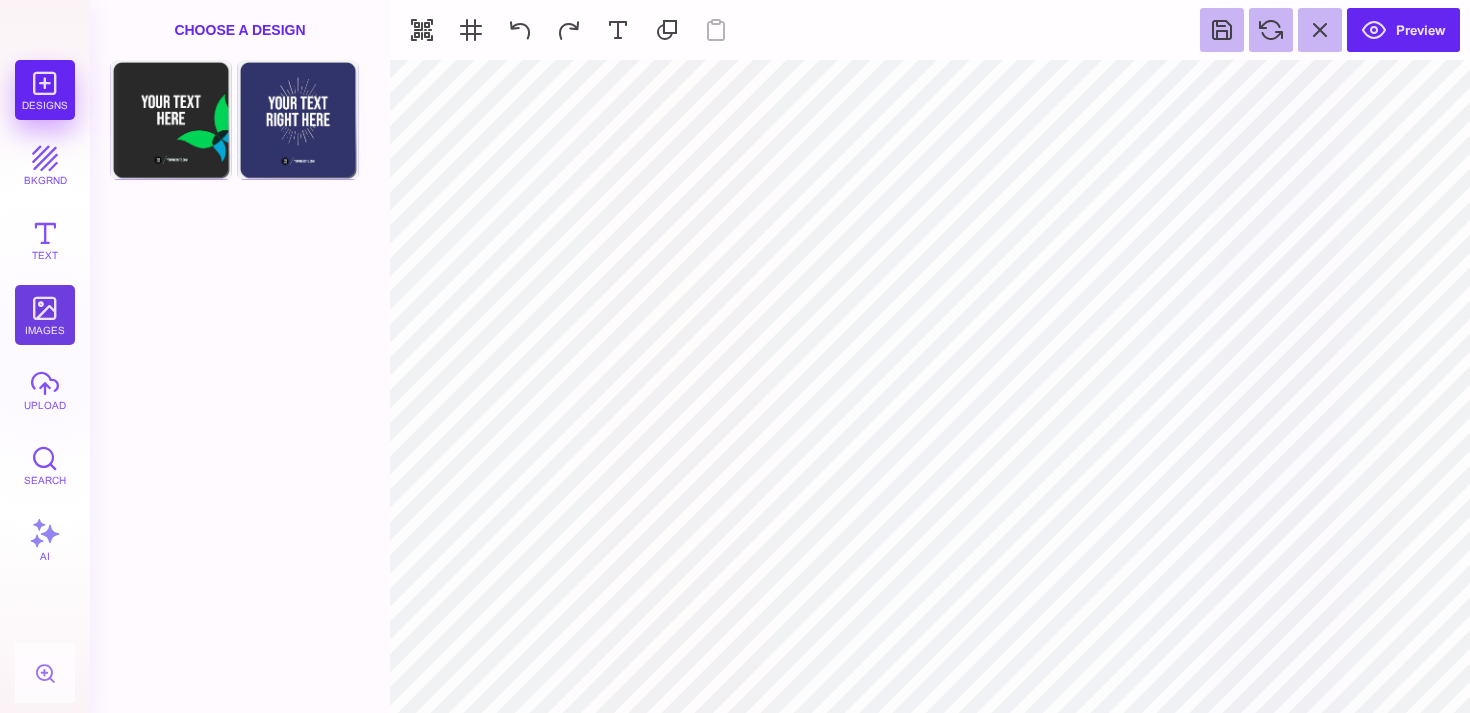 click on "images" at bounding box center [45, 315] 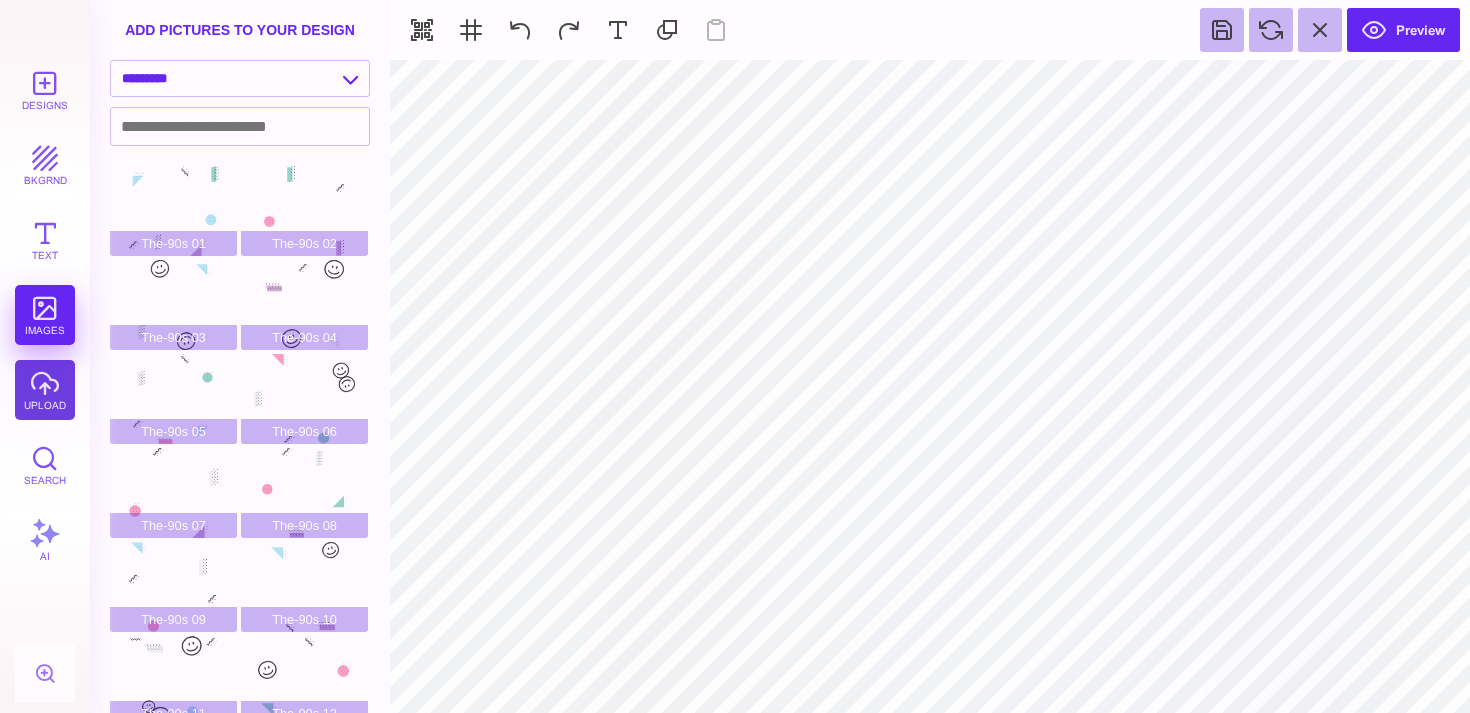 click on "upload" at bounding box center (45, 390) 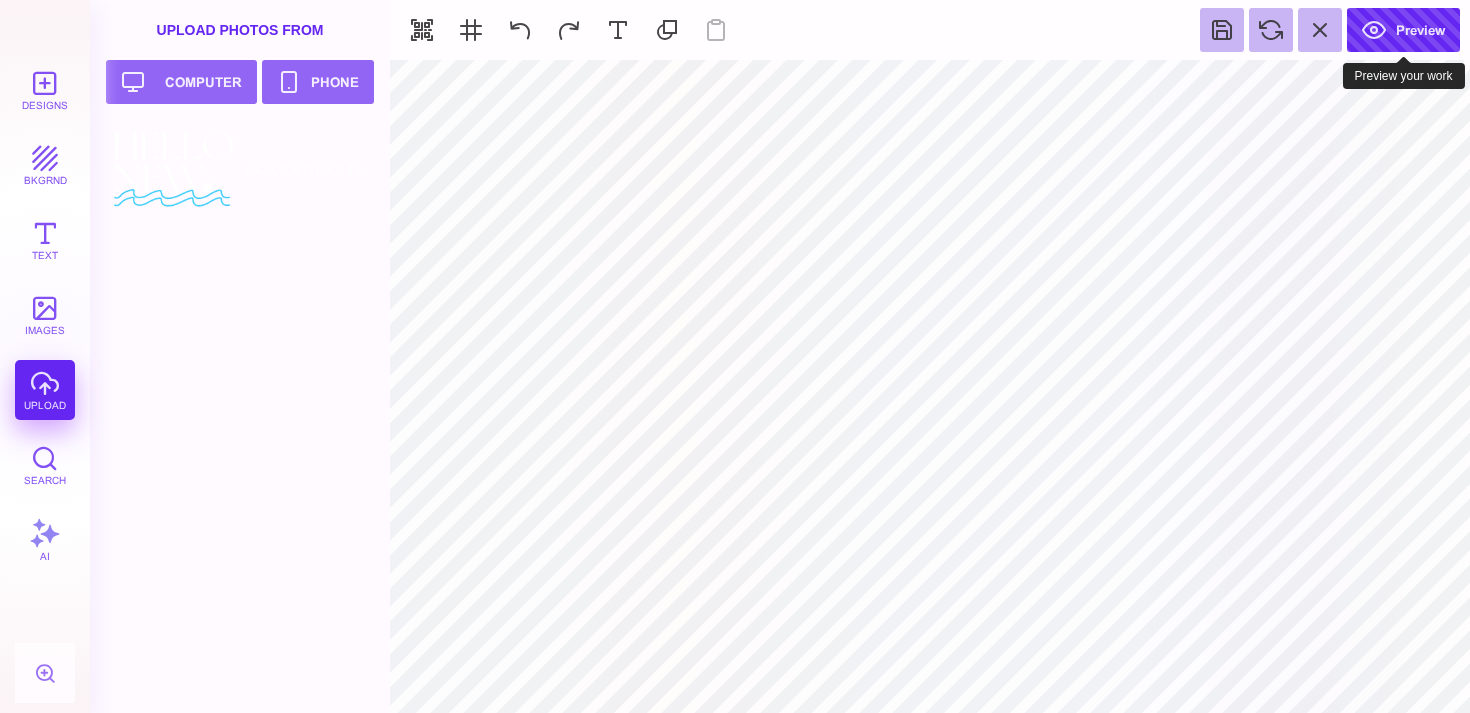 click on "Preview" at bounding box center [1403, 30] 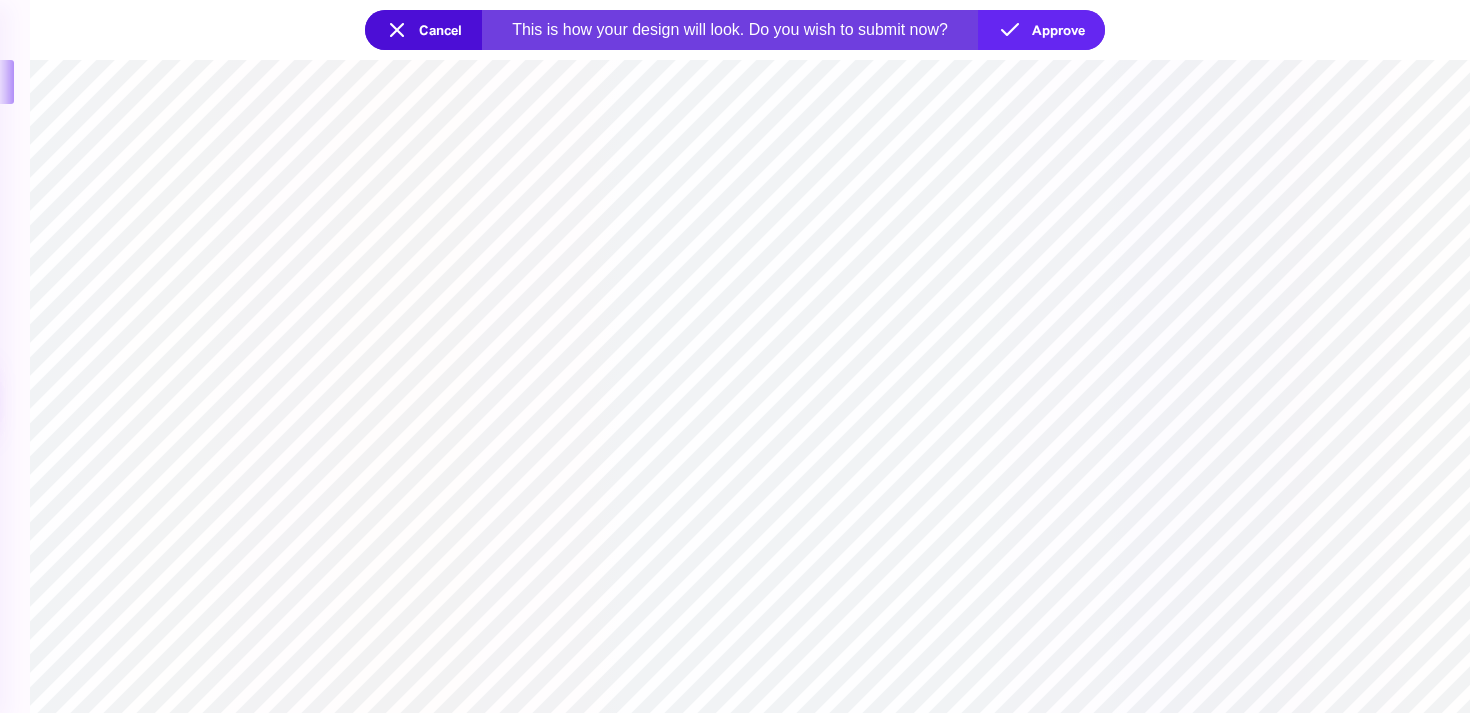 drag, startPoint x: 997, startPoint y: 424, endPoint x: 991, endPoint y: 624, distance: 200.08998 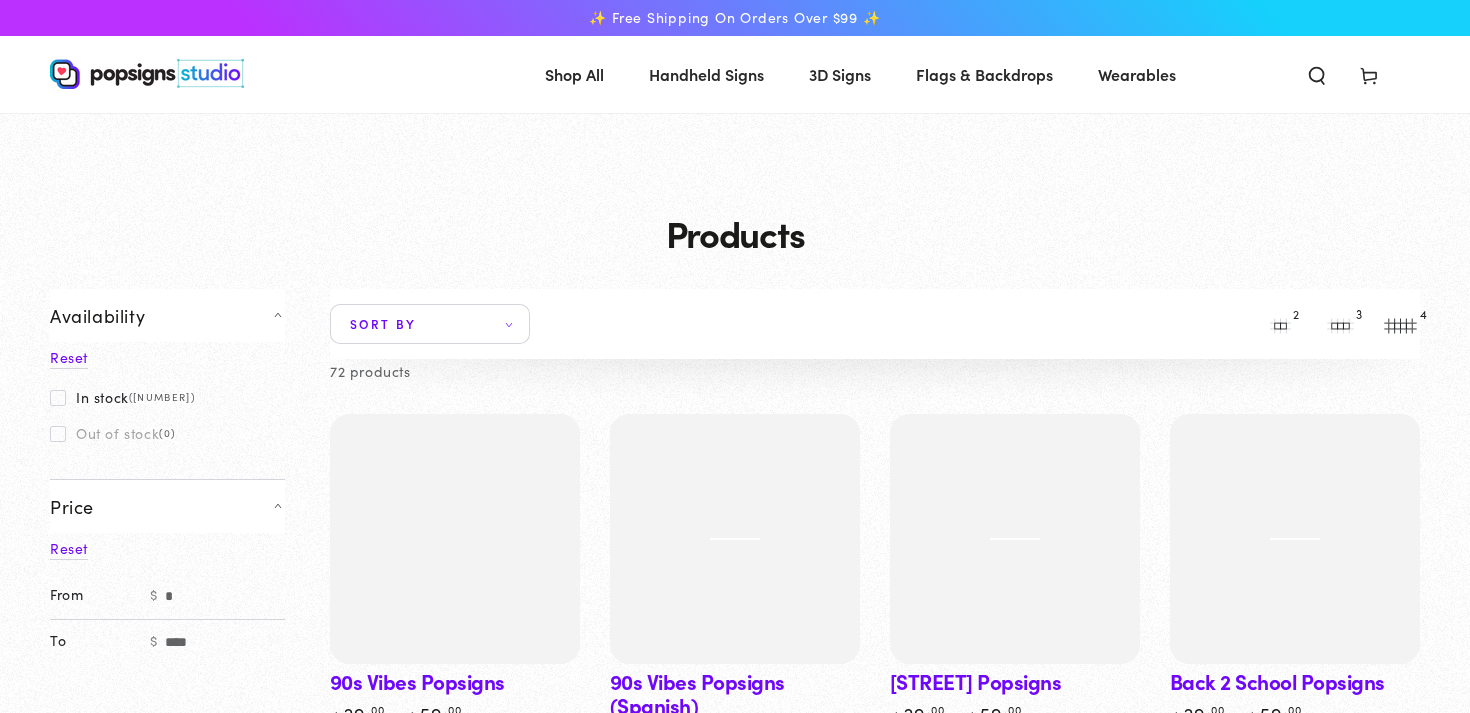 scroll, scrollTop: 2285, scrollLeft: 0, axis: vertical 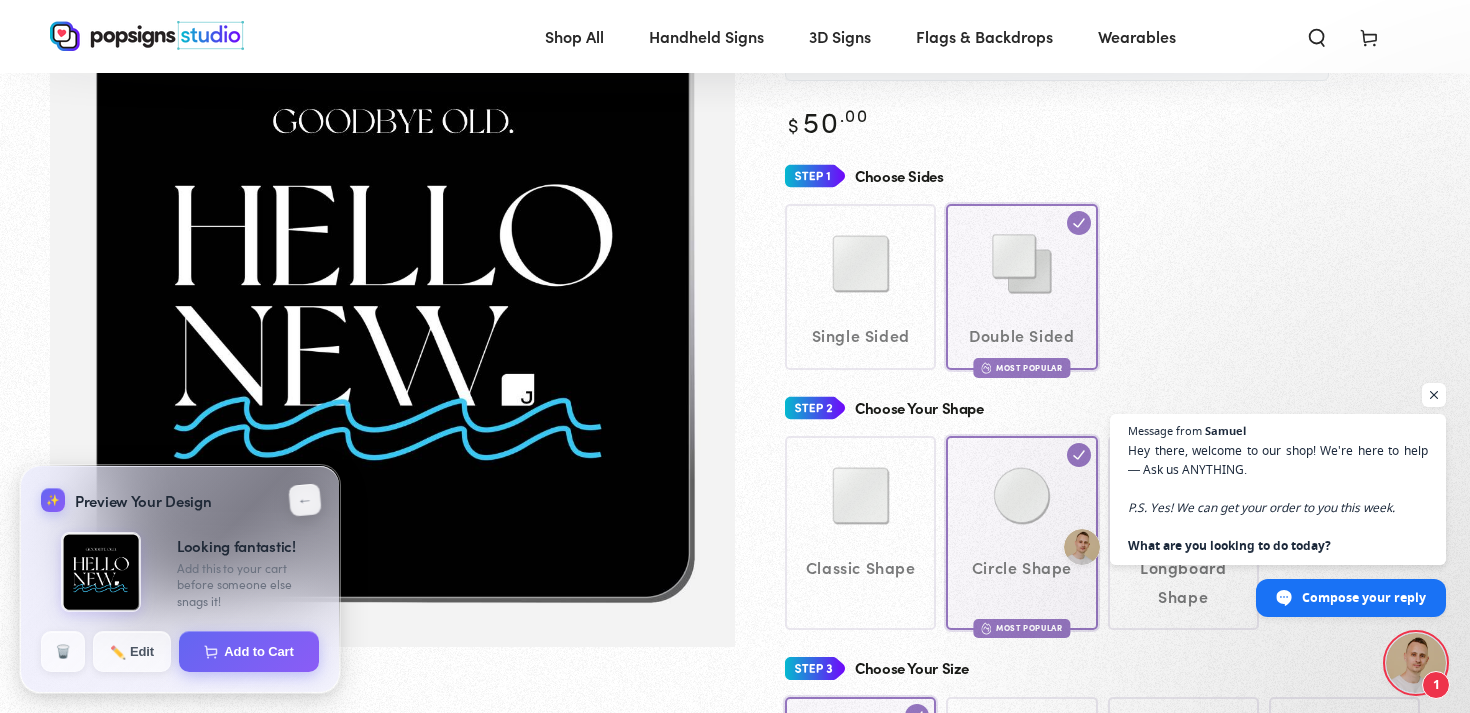 click on "←" at bounding box center [304, 499] 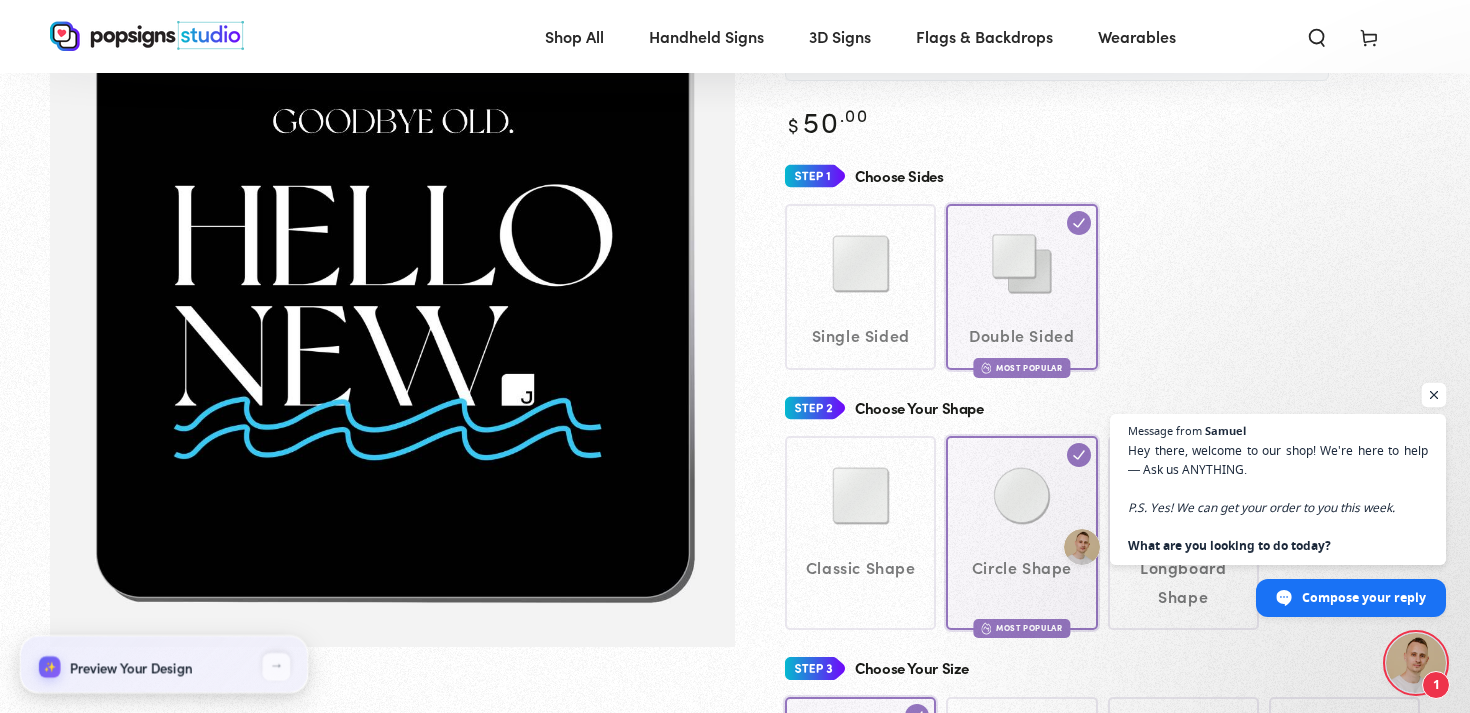 click at bounding box center [1434, 395] 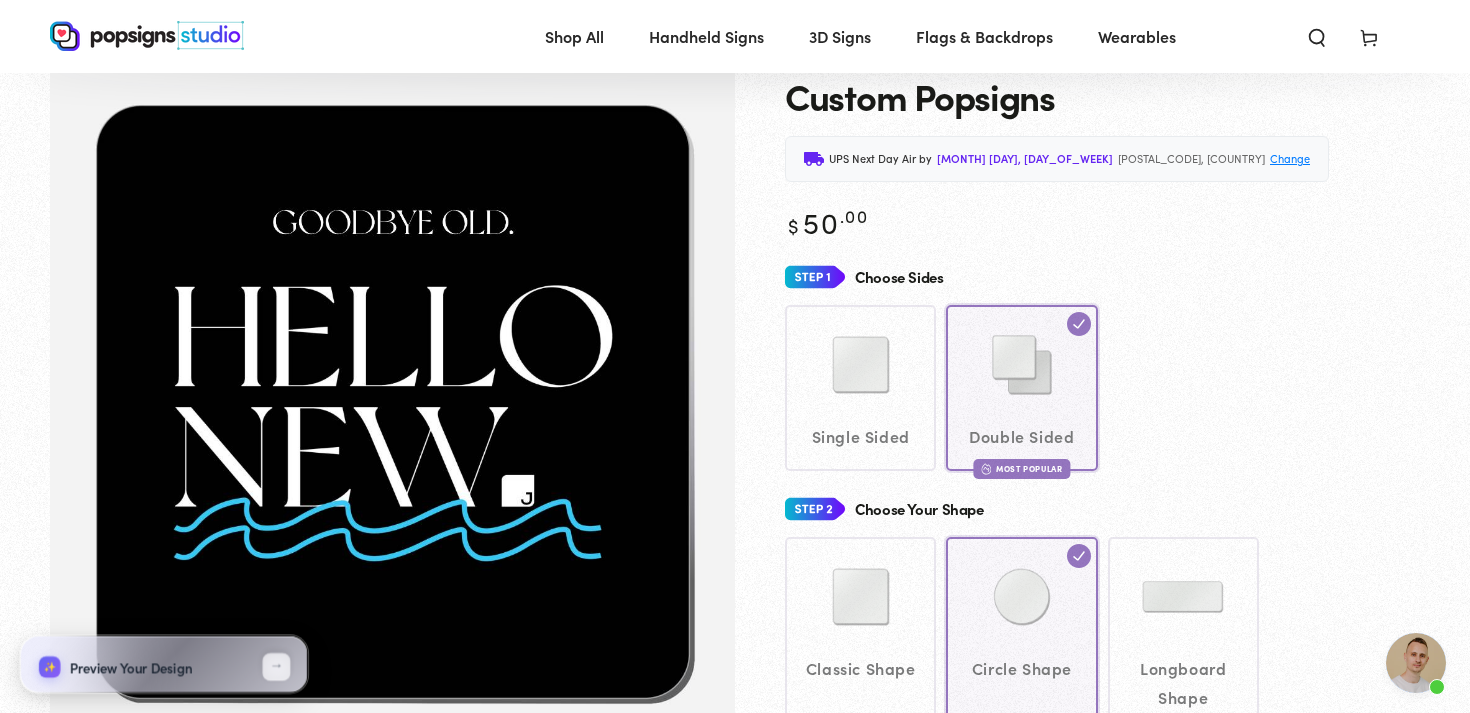 scroll, scrollTop: 49, scrollLeft: 0, axis: vertical 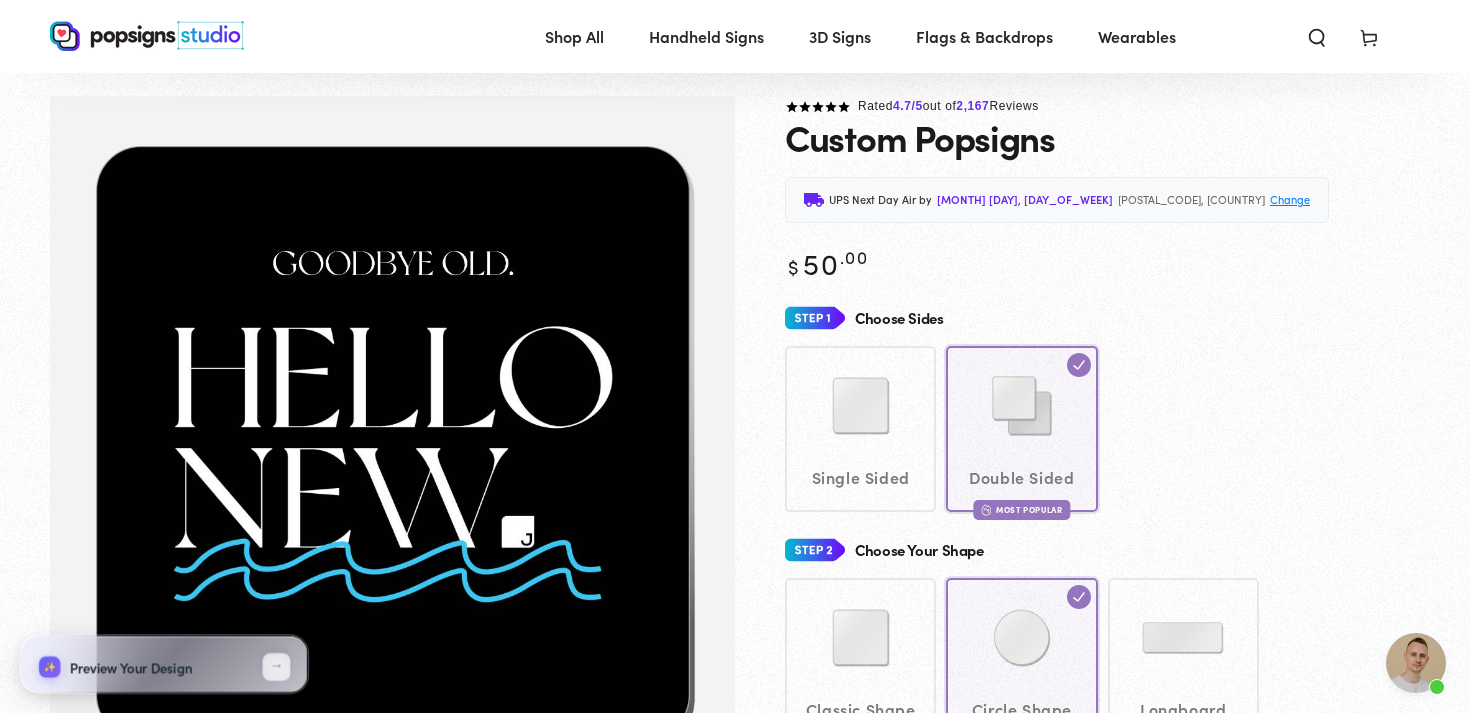 click at bounding box center [392, 442] 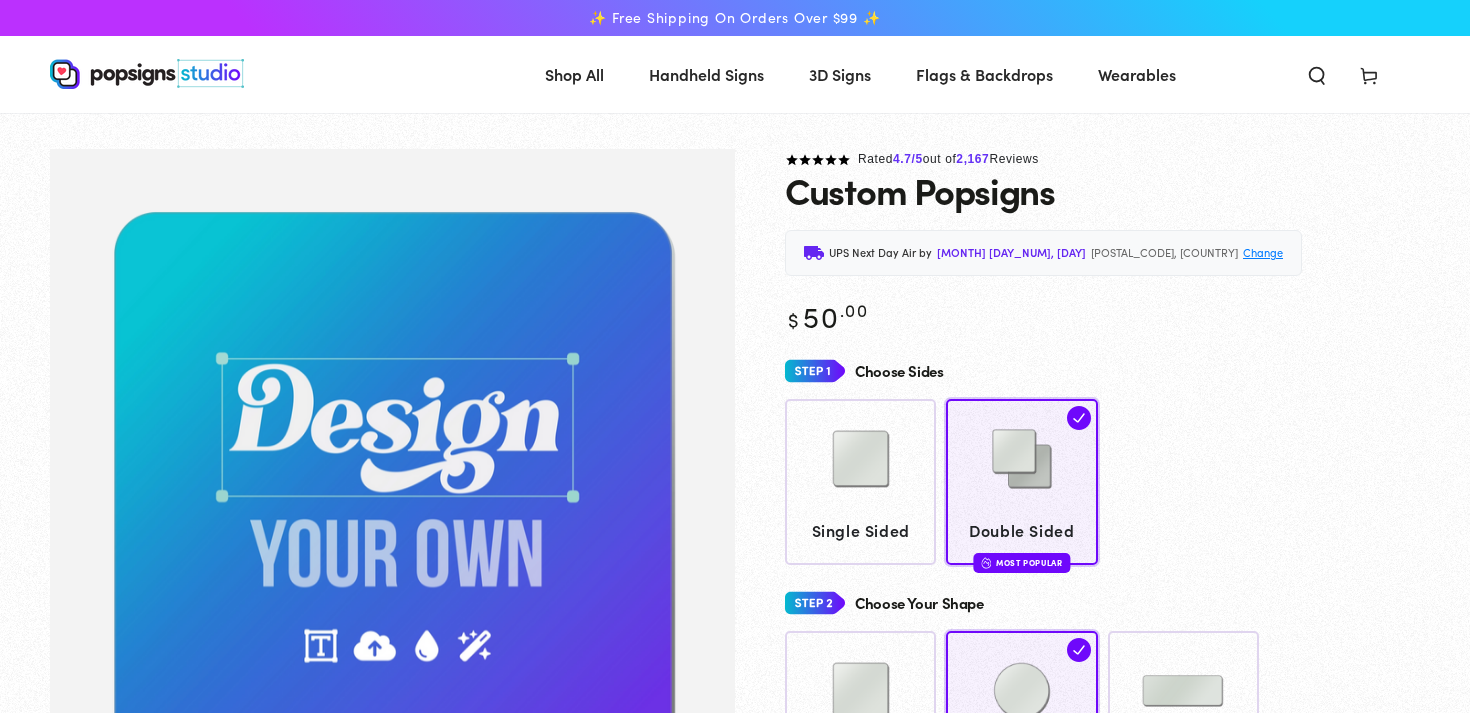 scroll, scrollTop: 49, scrollLeft: 0, axis: vertical 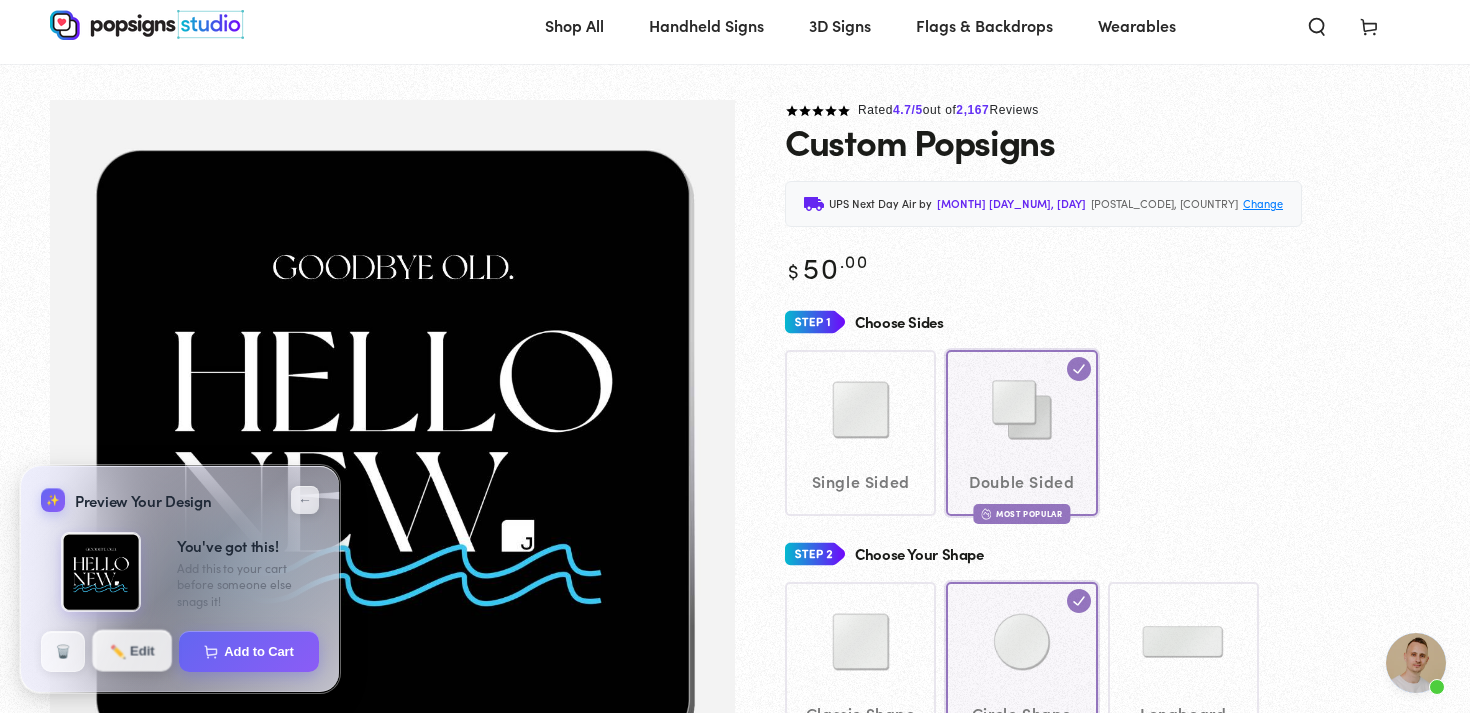 click on "✏️
Edit" at bounding box center [132, 651] 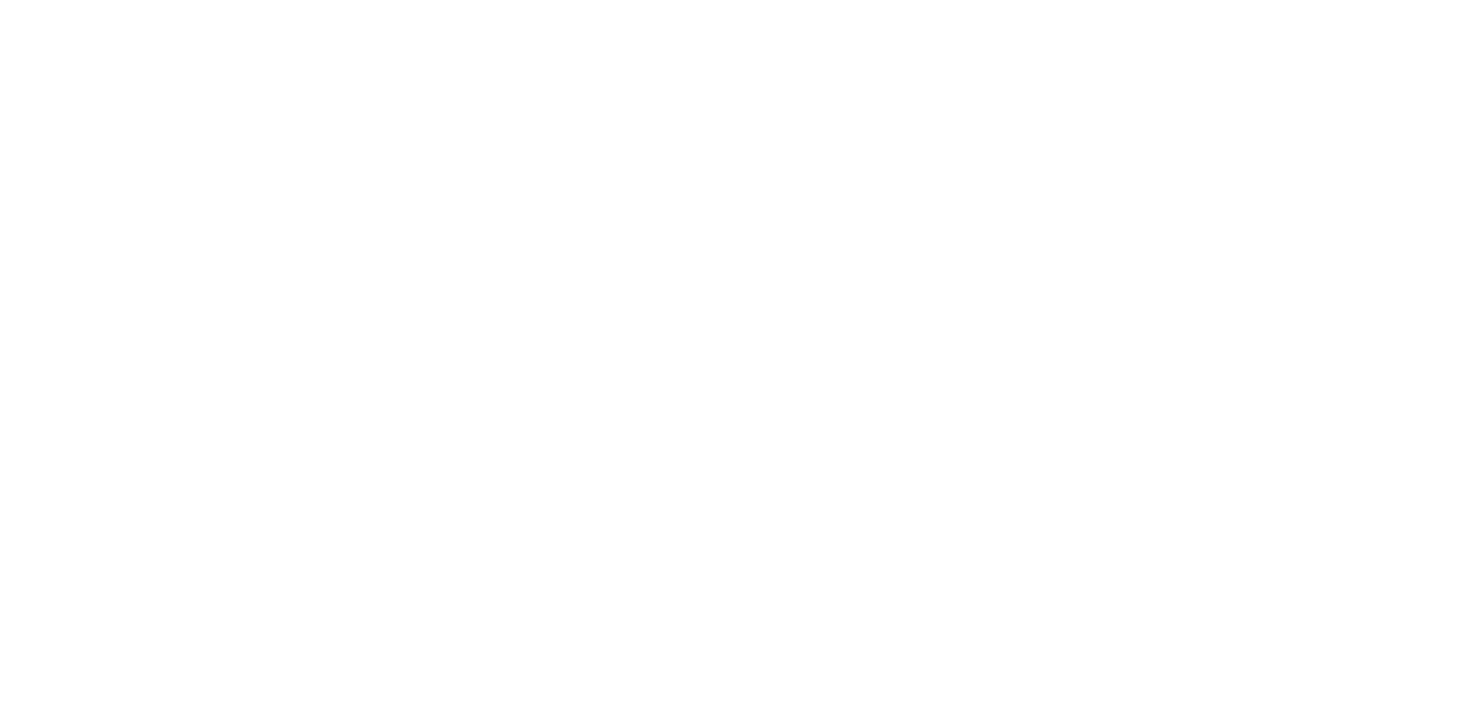 scroll, scrollTop: 0, scrollLeft: 0, axis: both 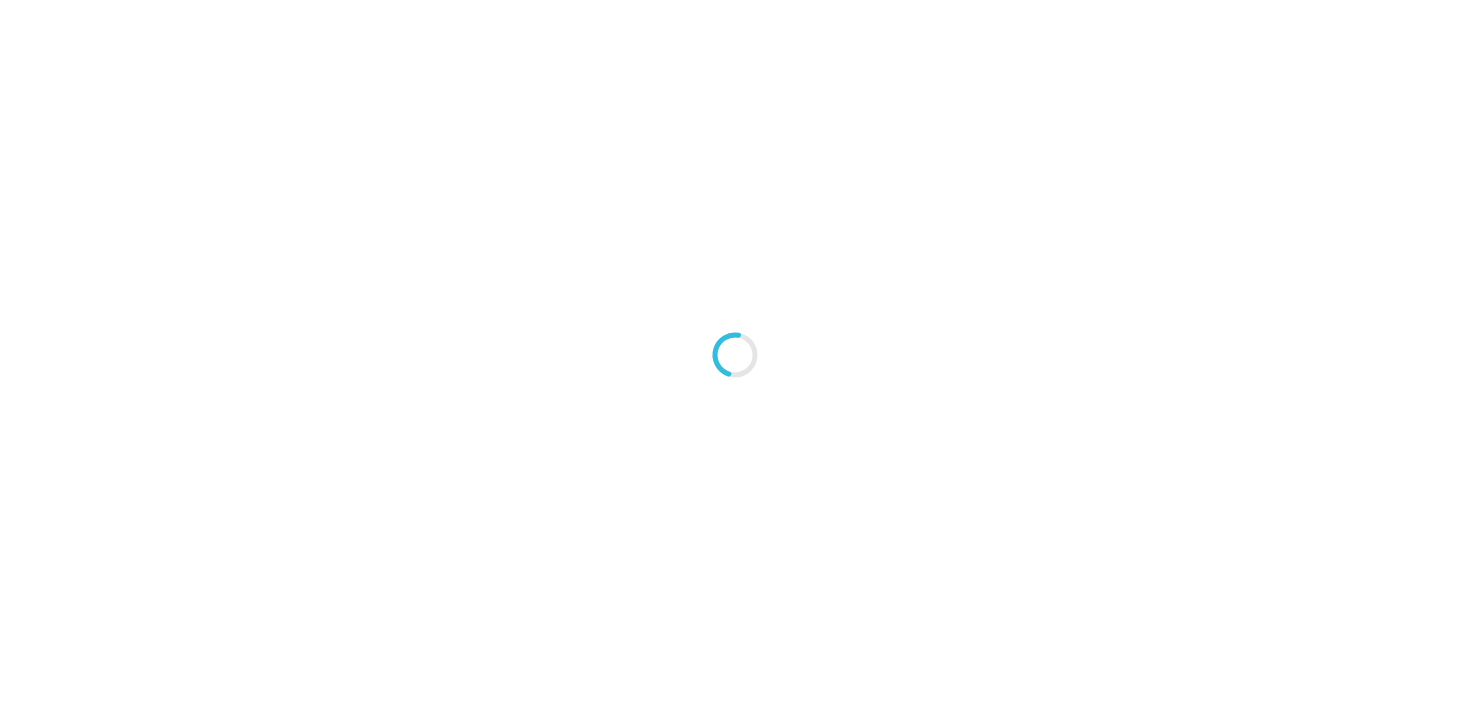 type on "An ancient tree with a door leading to a magical world" 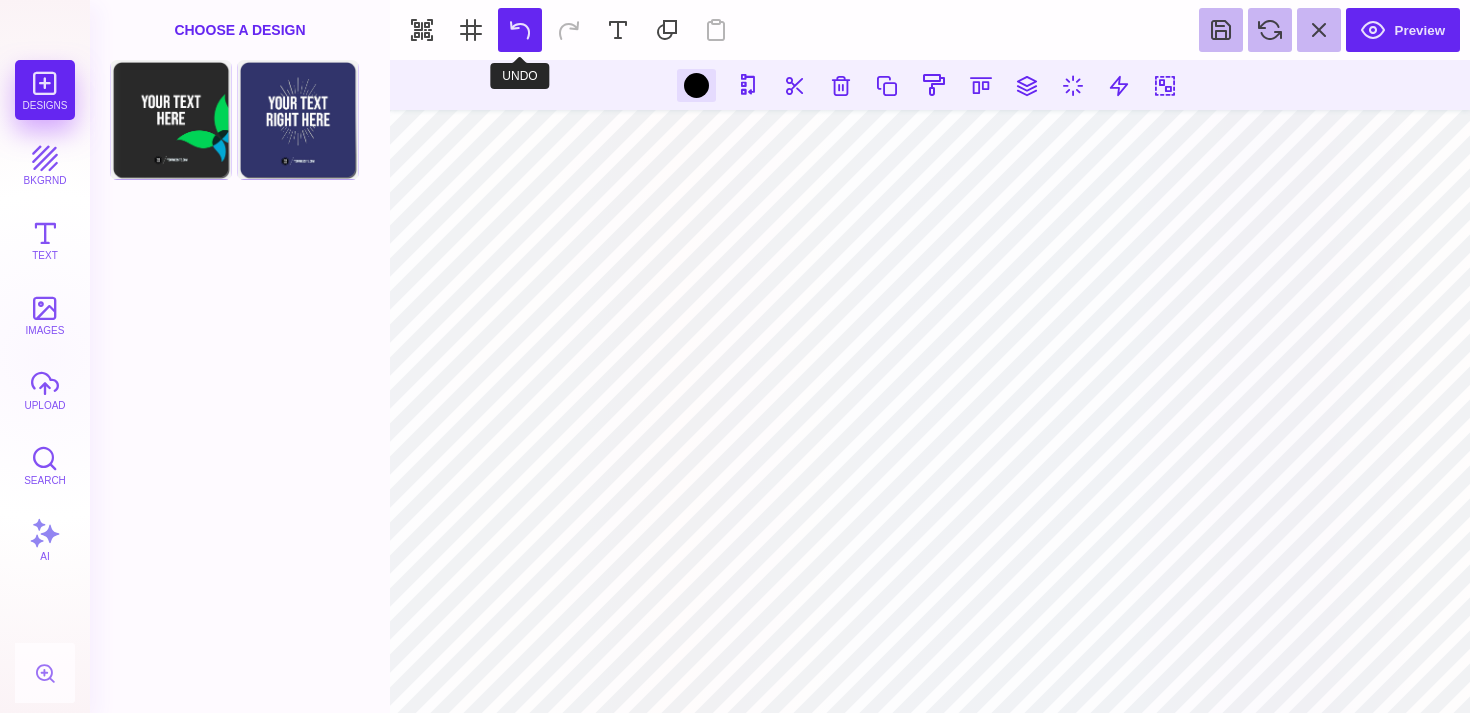 click at bounding box center [520, 30] 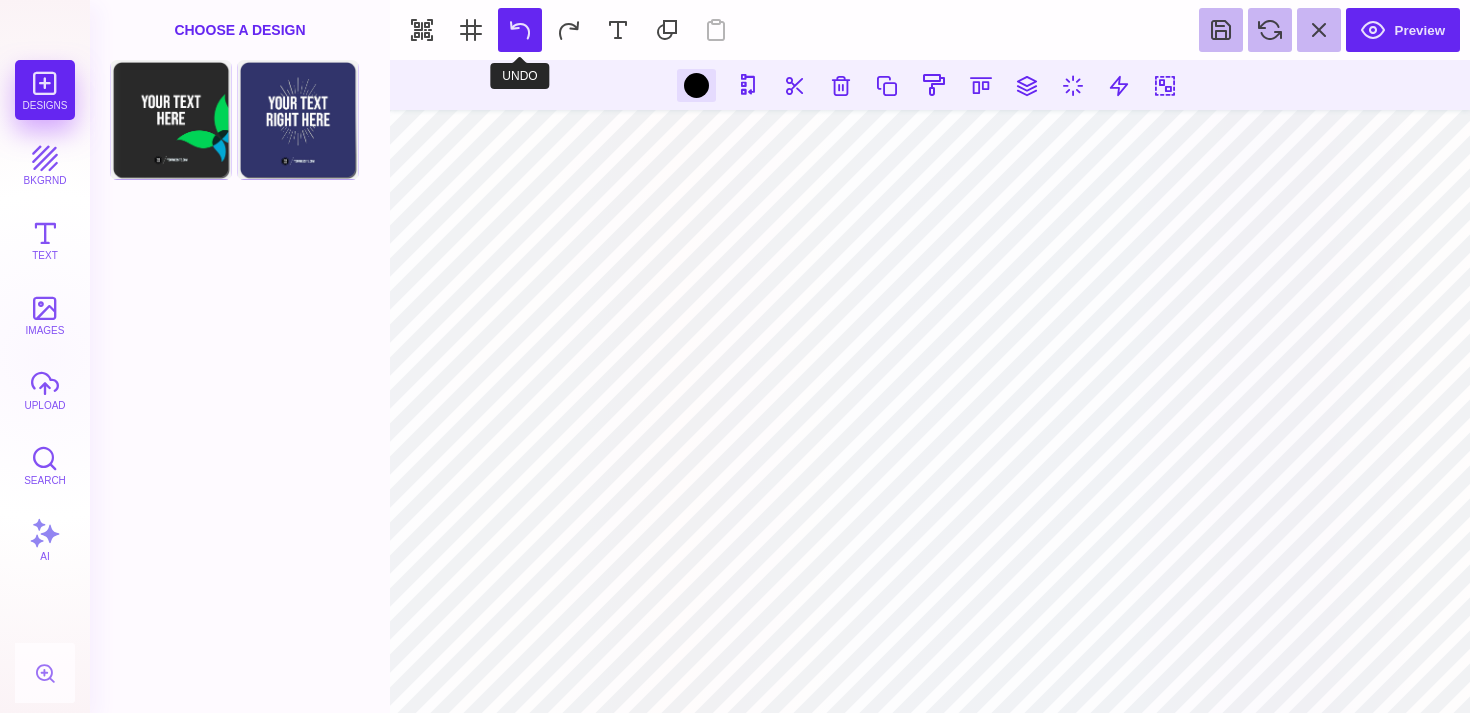 click at bounding box center (520, 30) 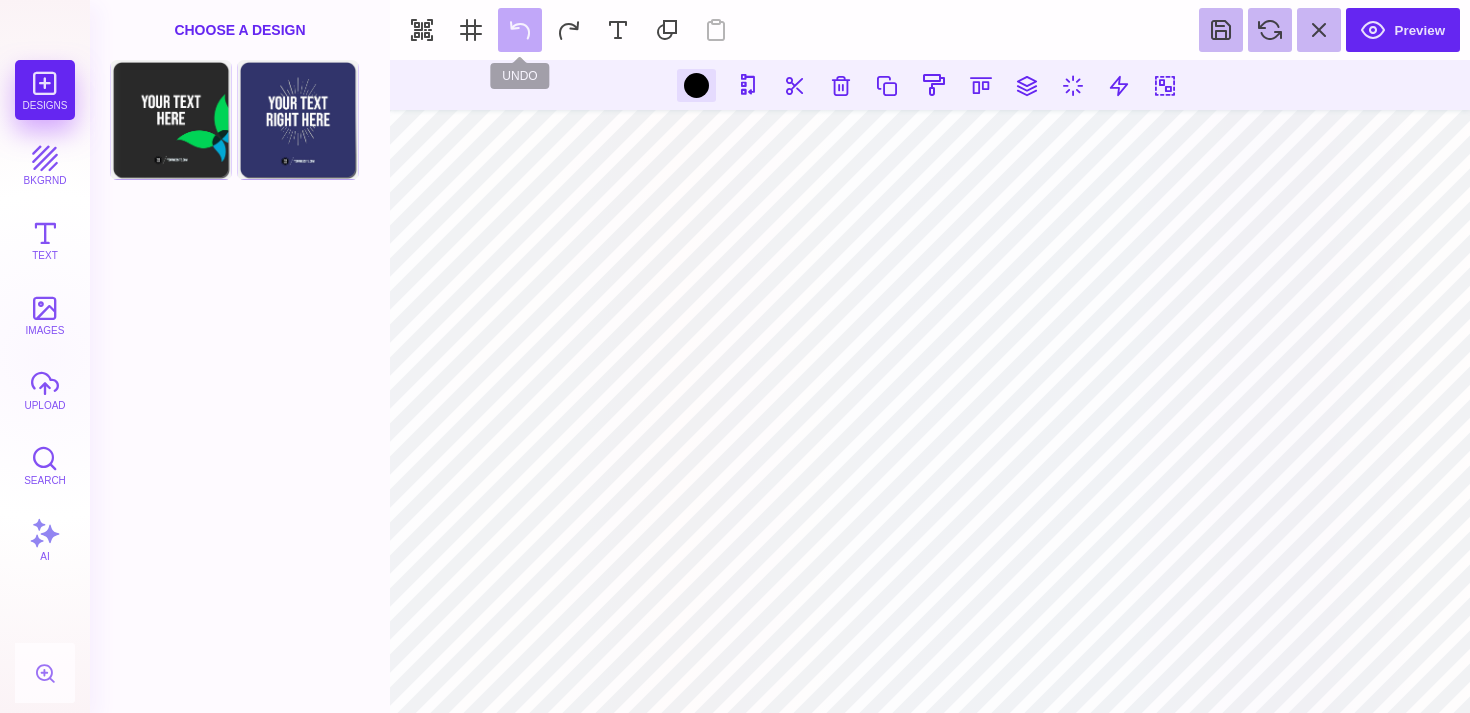 click on "Preview" at bounding box center [930, 30] 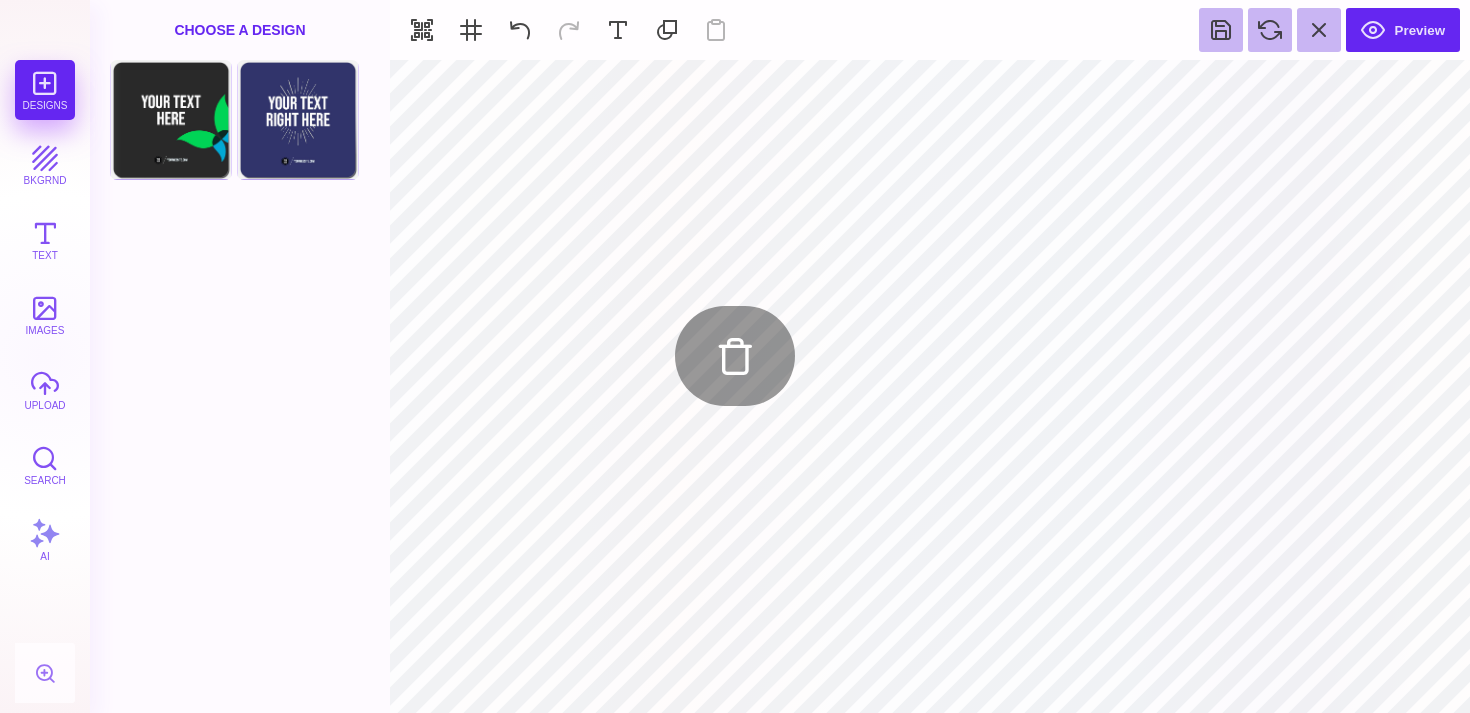 type on "#29292A" 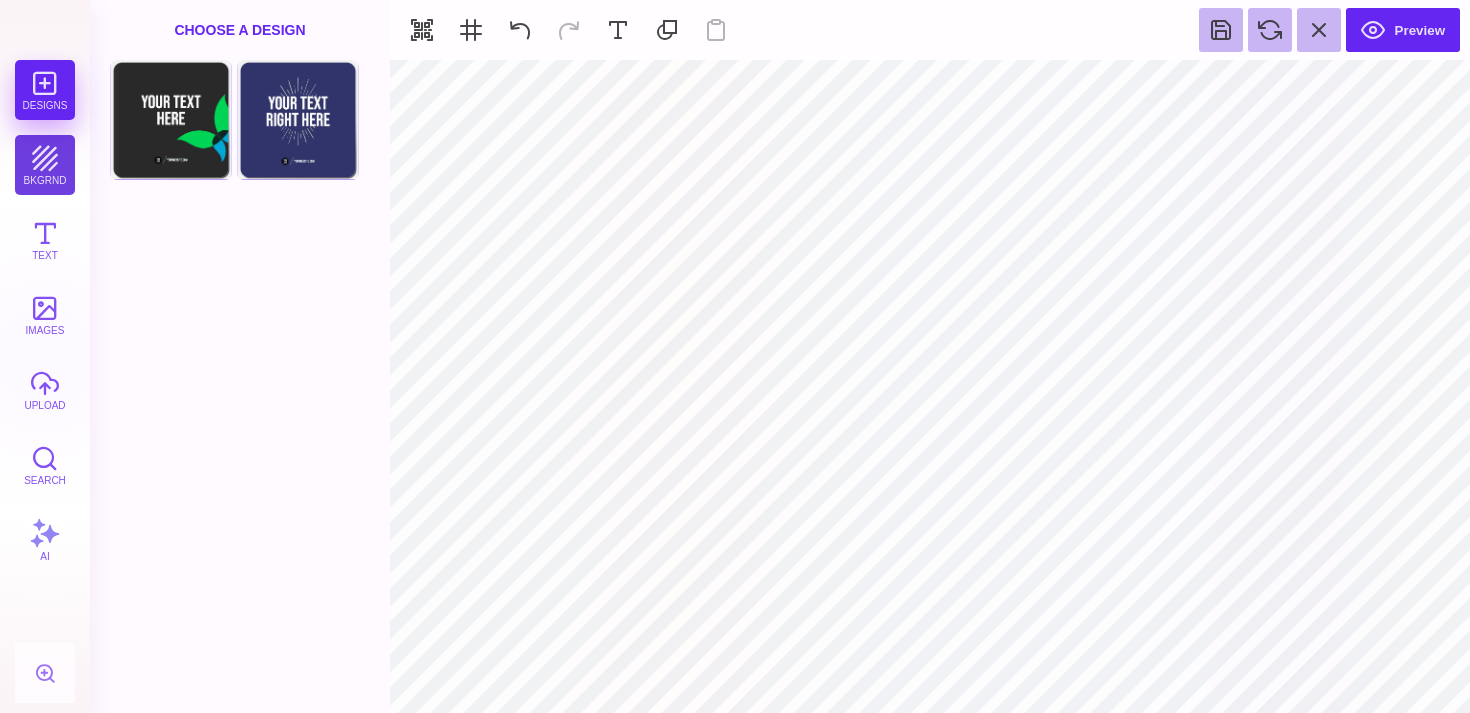 click on "bkgrnd" at bounding box center [45, 165] 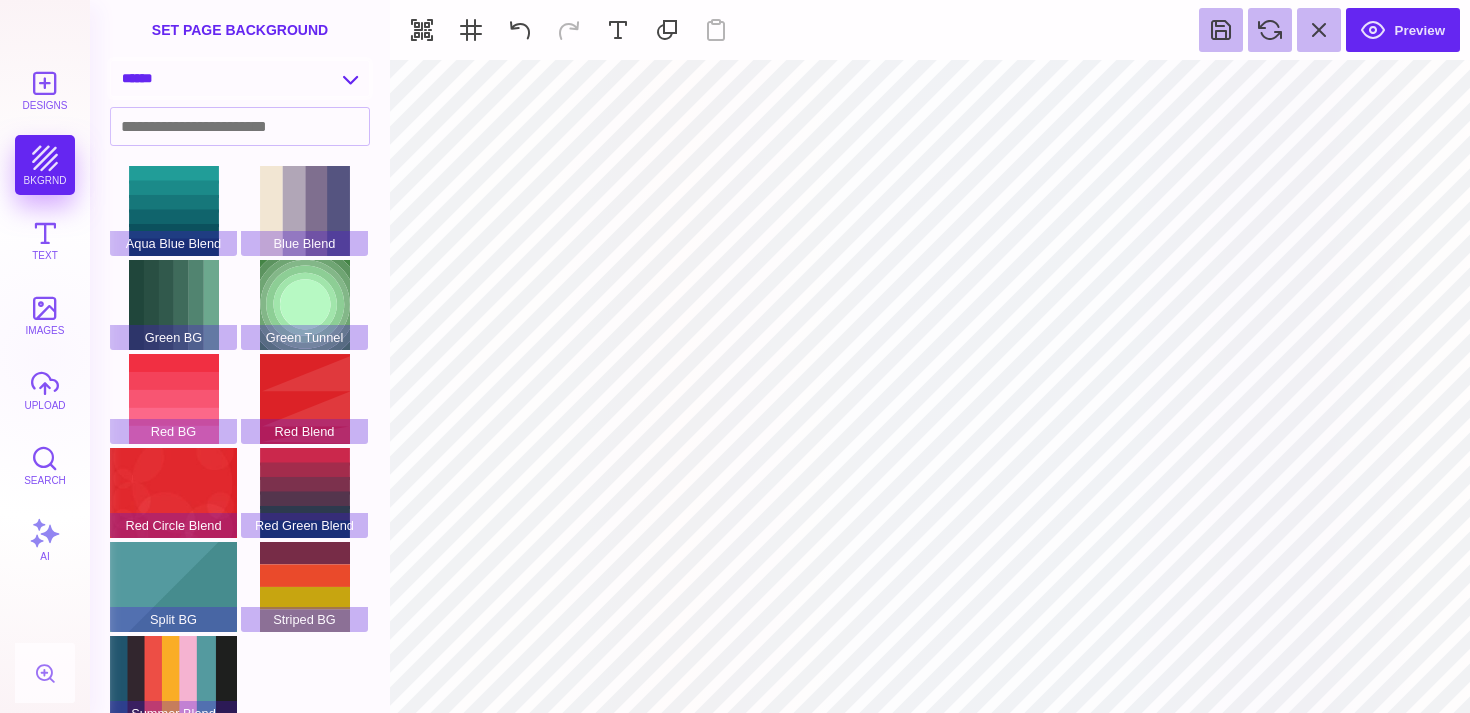 click on "**********" at bounding box center [240, 78] 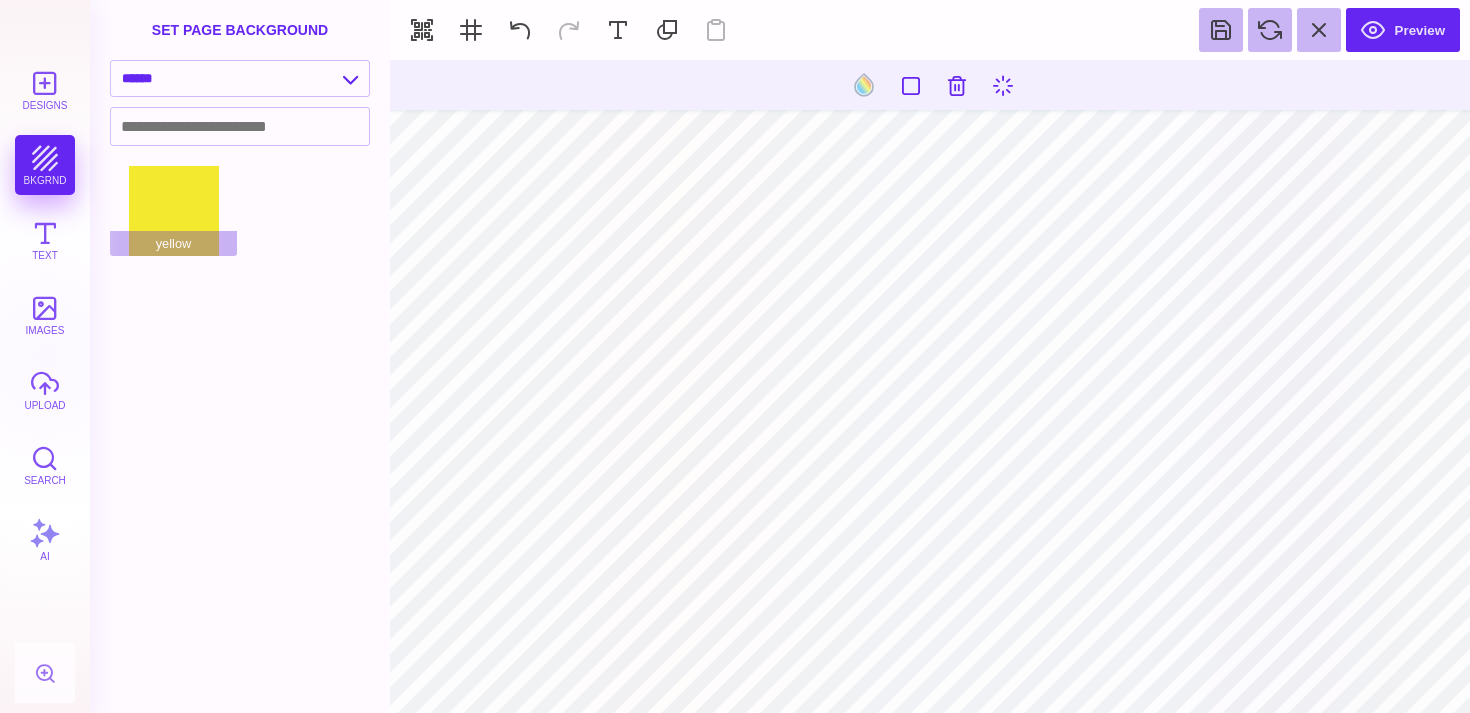 click on "Preview" at bounding box center (930, 30) 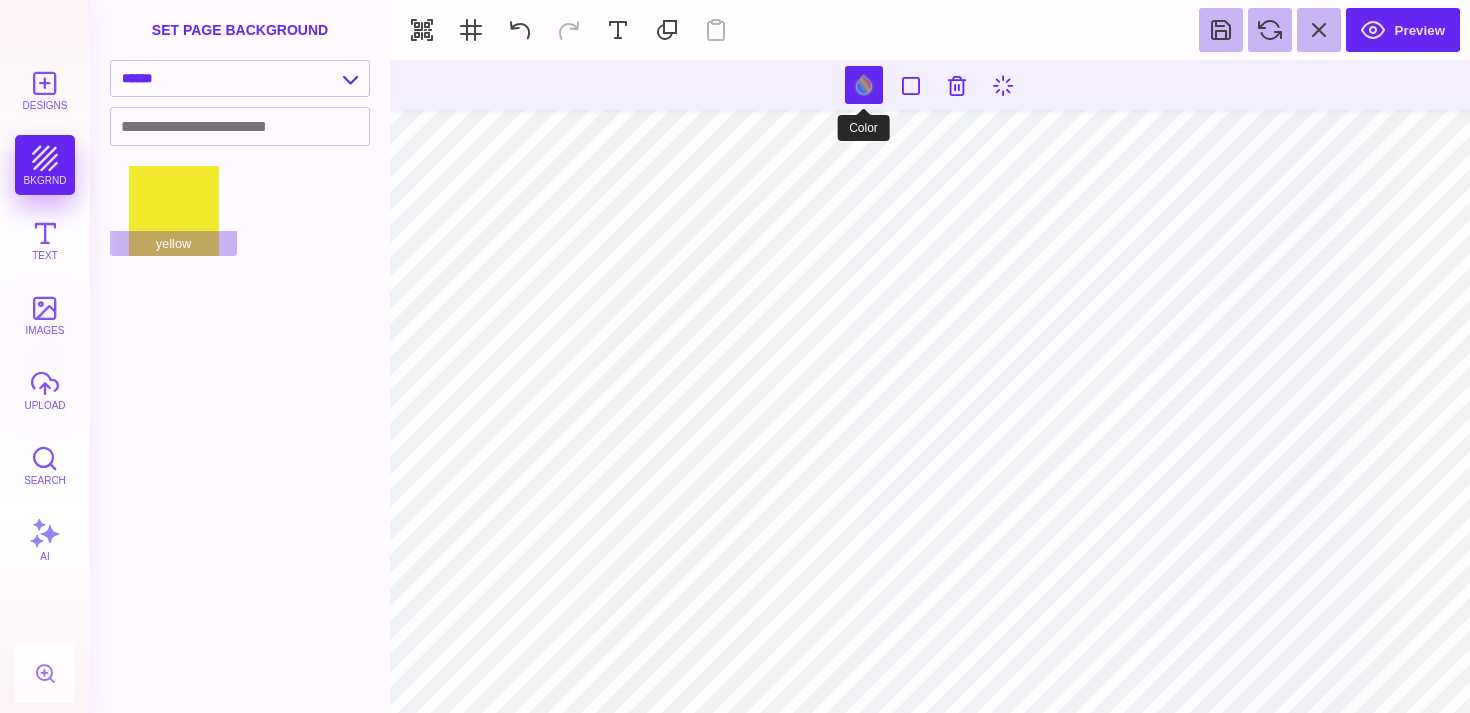 click at bounding box center [864, 85] 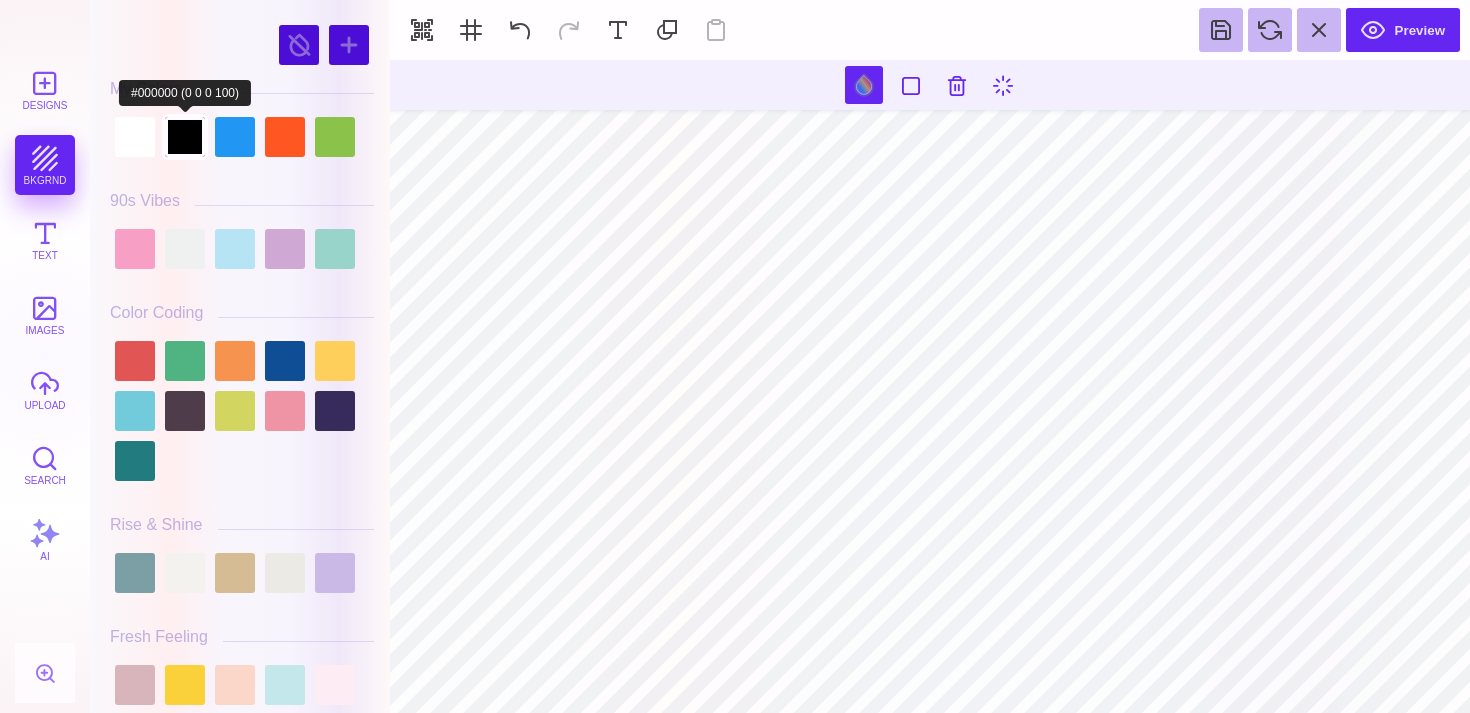 click at bounding box center (185, 137) 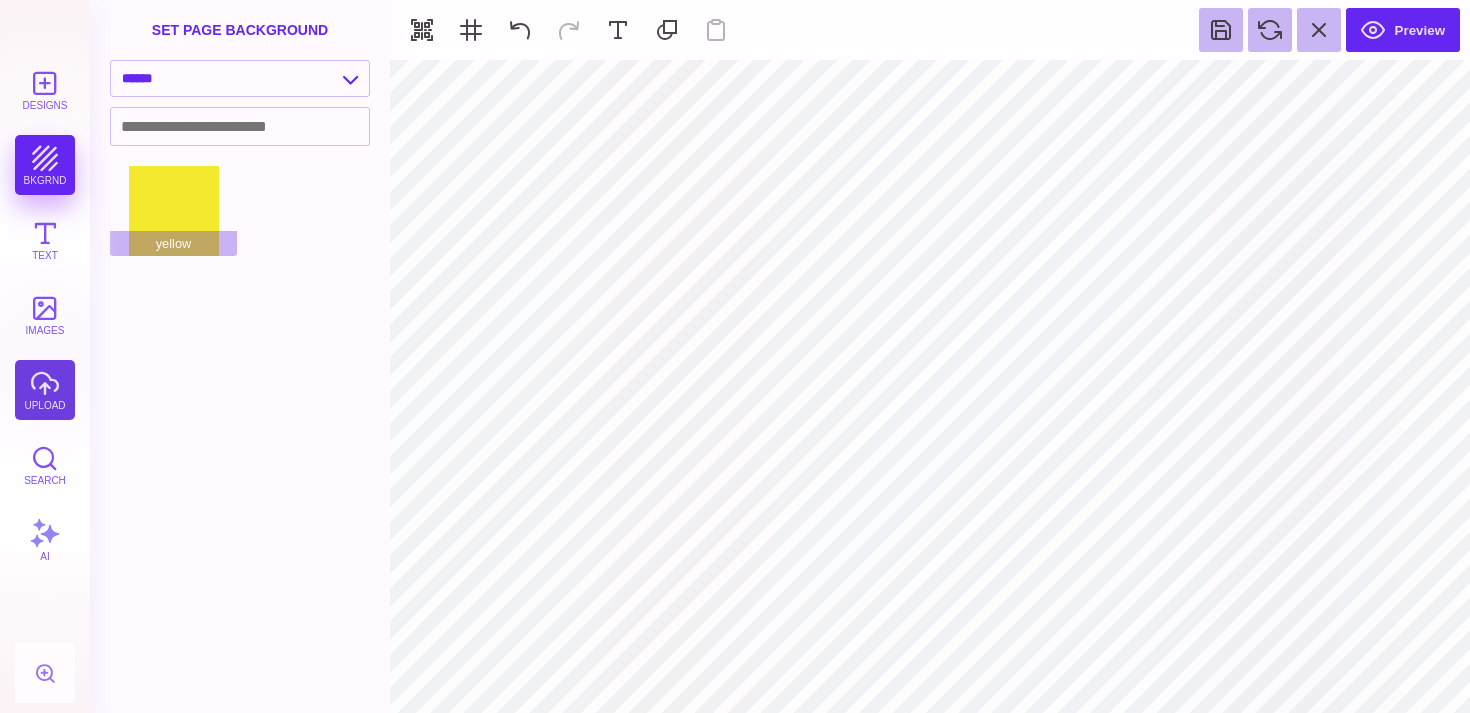 click on "upload" at bounding box center (45, 390) 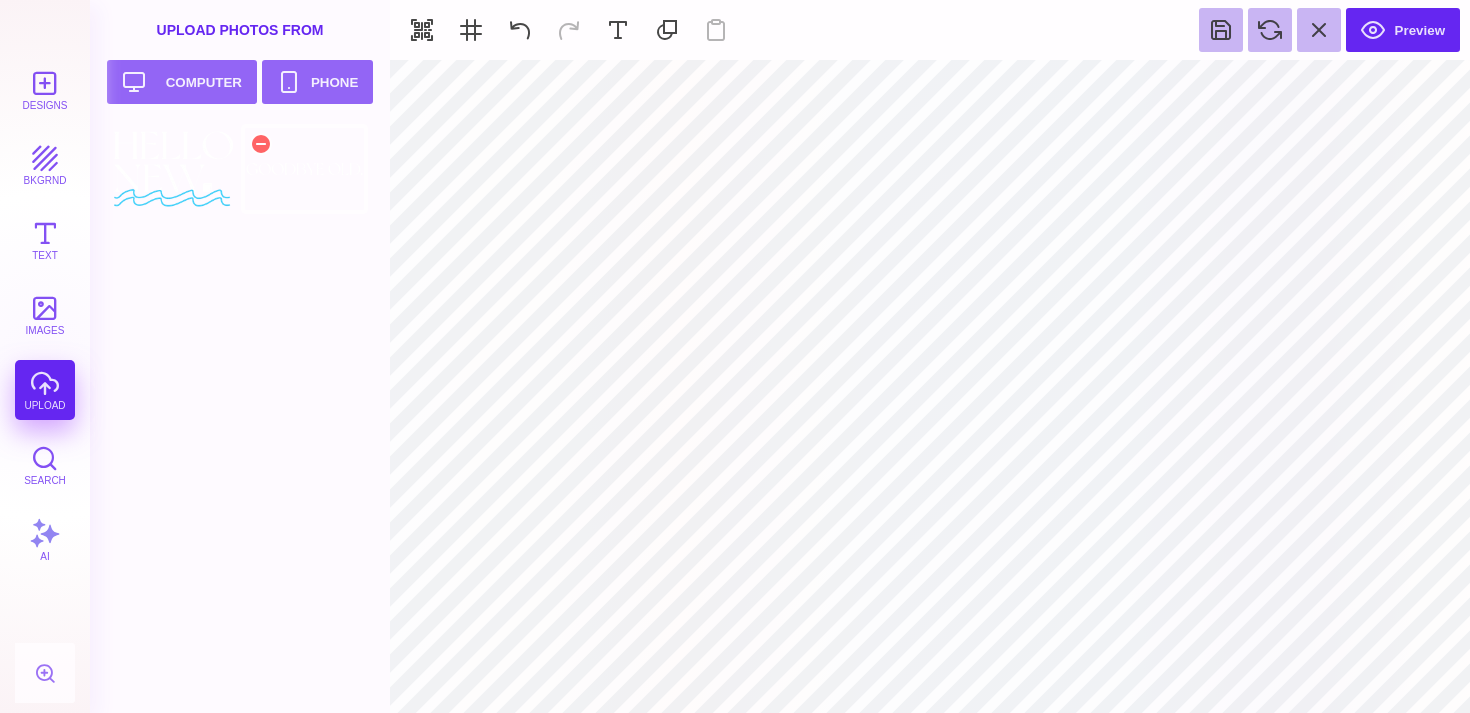 click at bounding box center (304, 169) 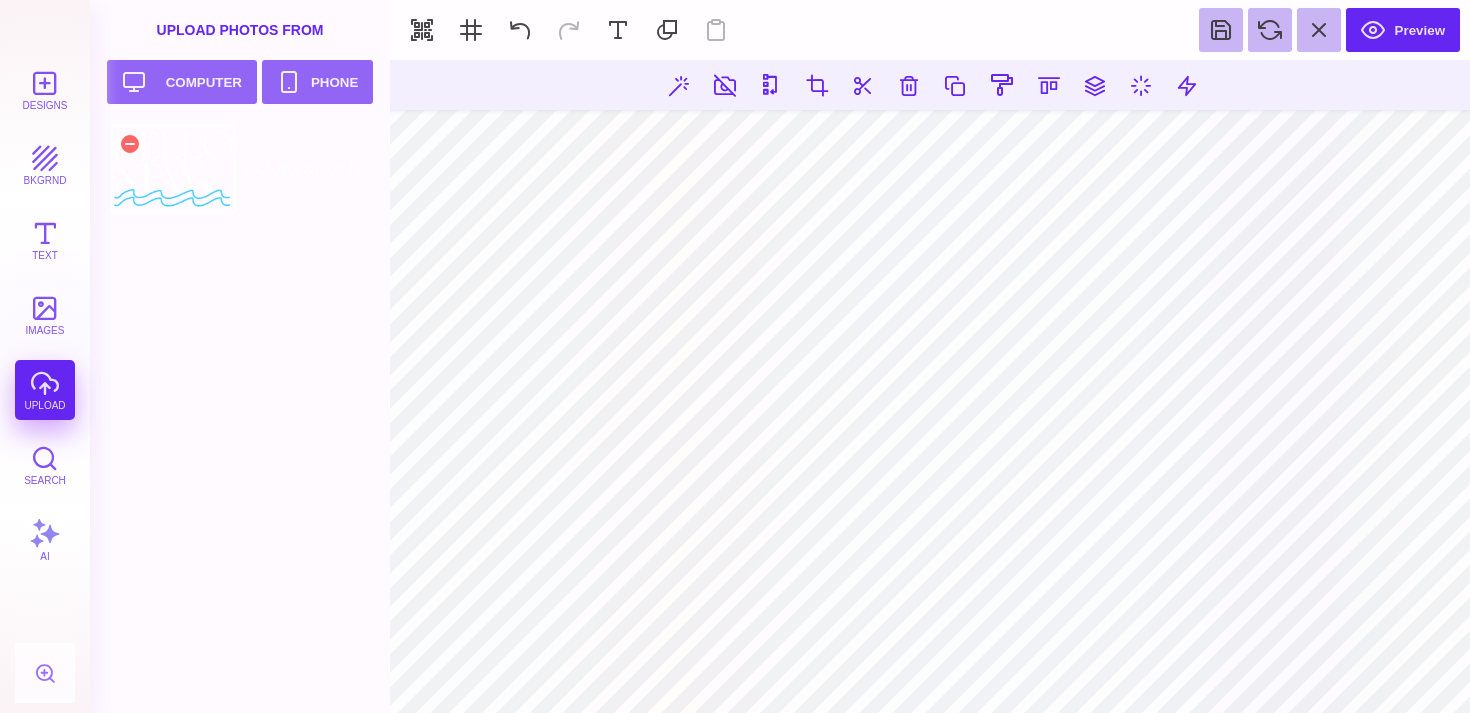 click at bounding box center (173, 169) 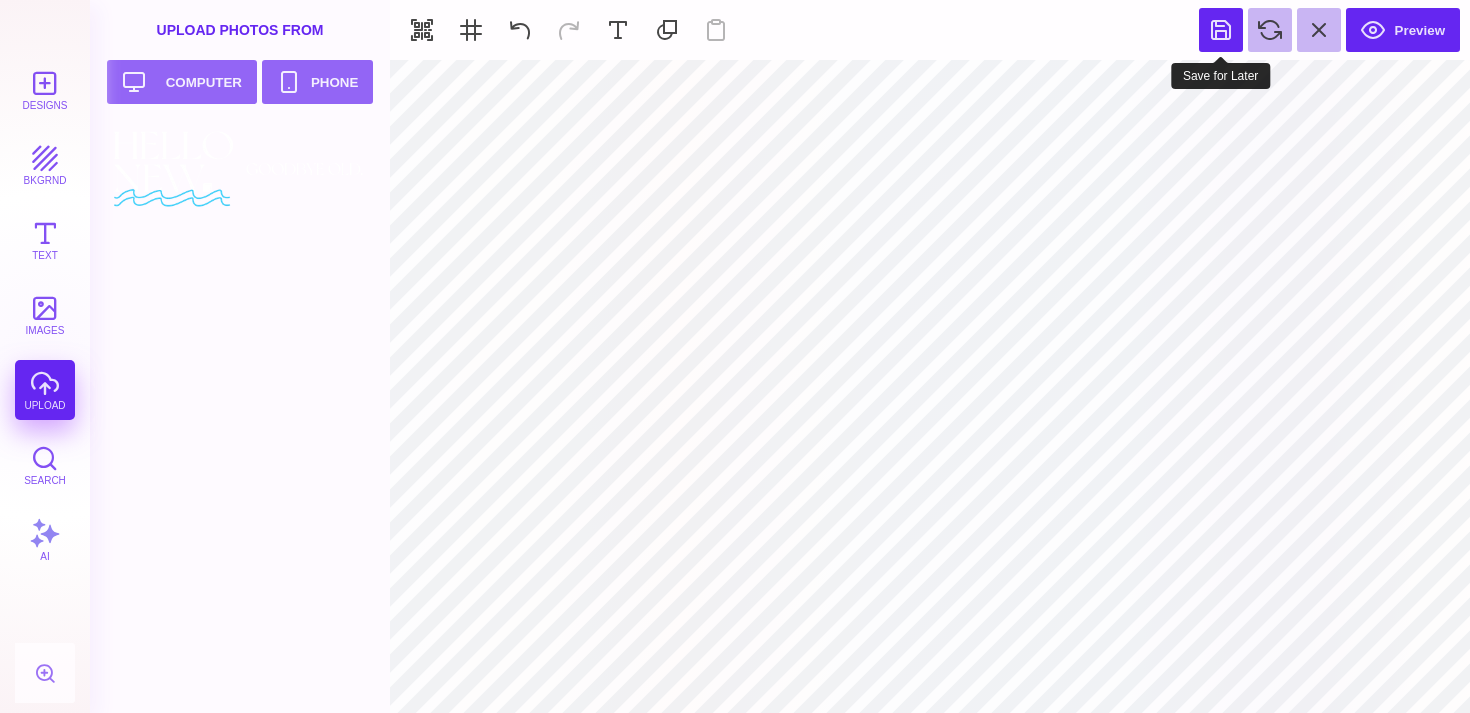 click at bounding box center (1221, 30) 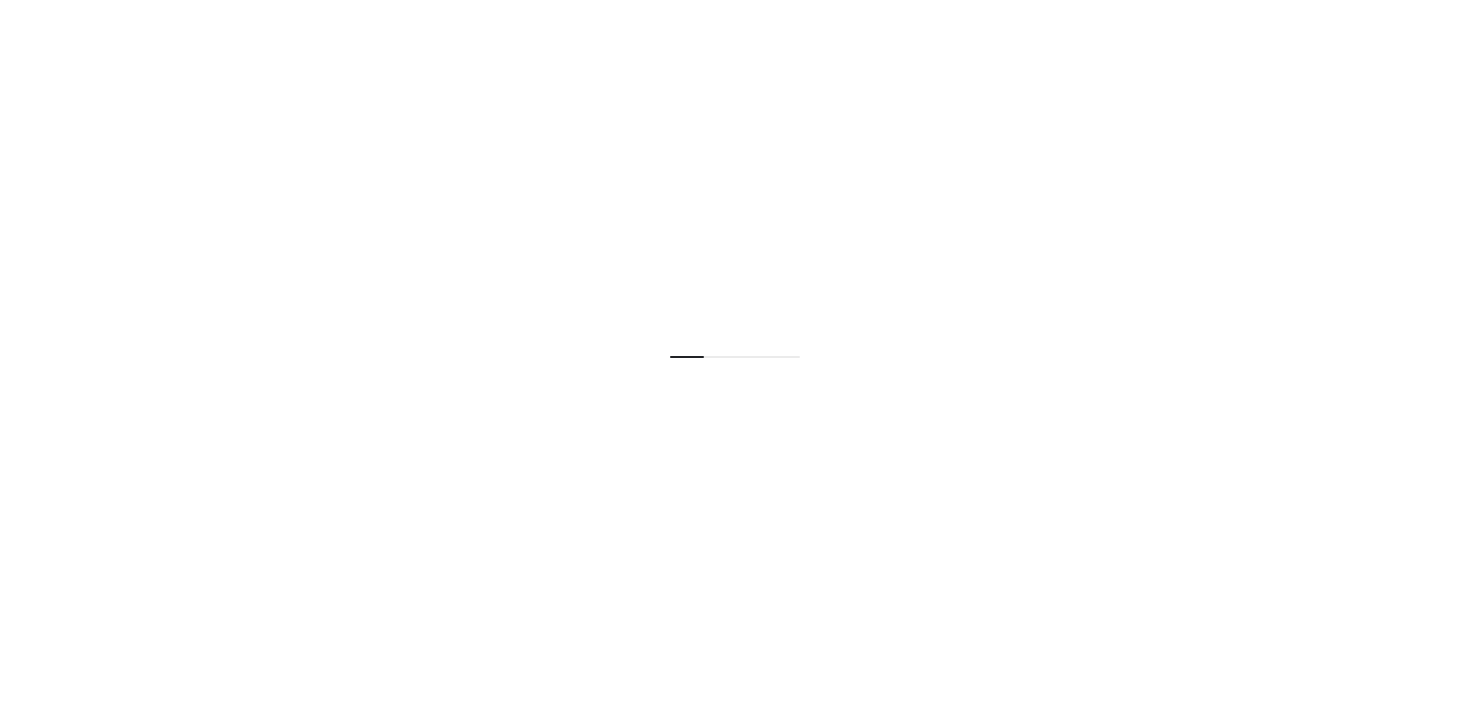 scroll, scrollTop: 0, scrollLeft: 0, axis: both 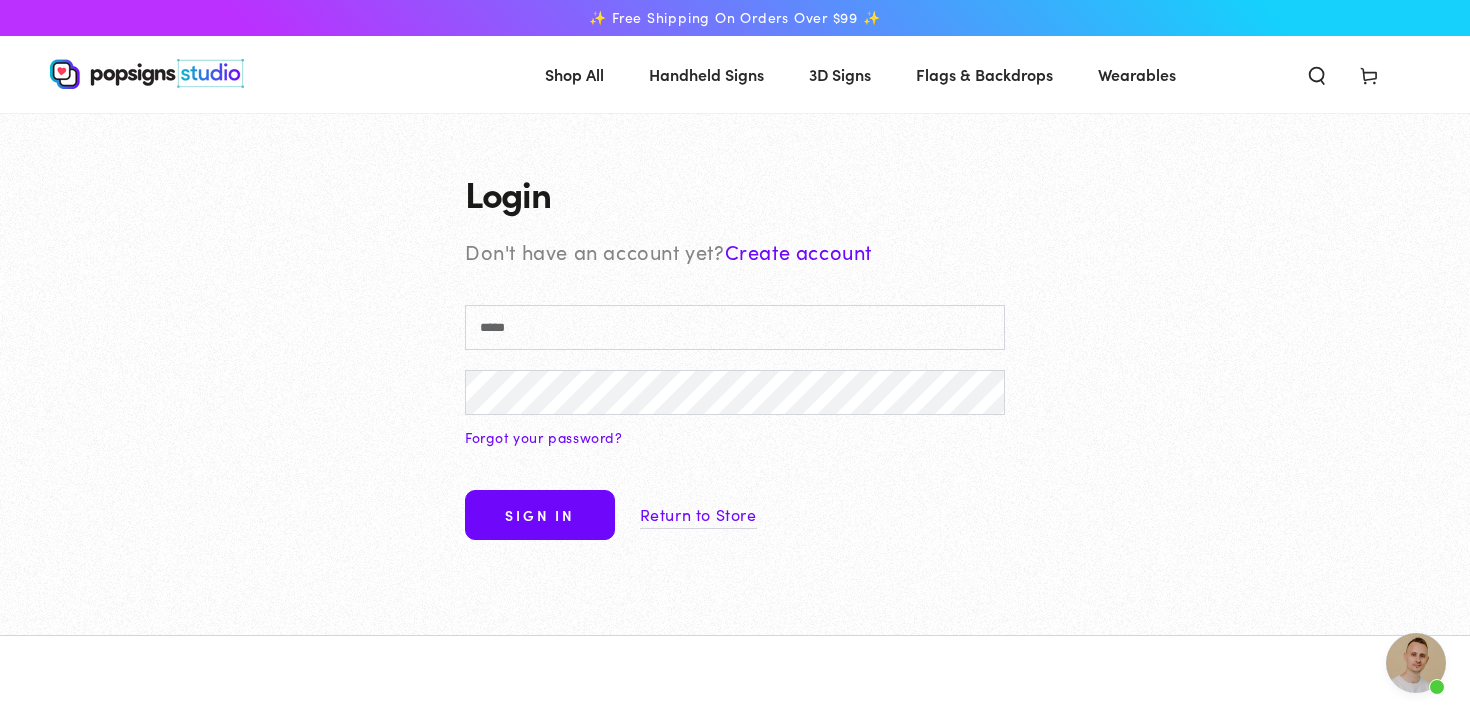 click on "Create account" at bounding box center (798, 251) 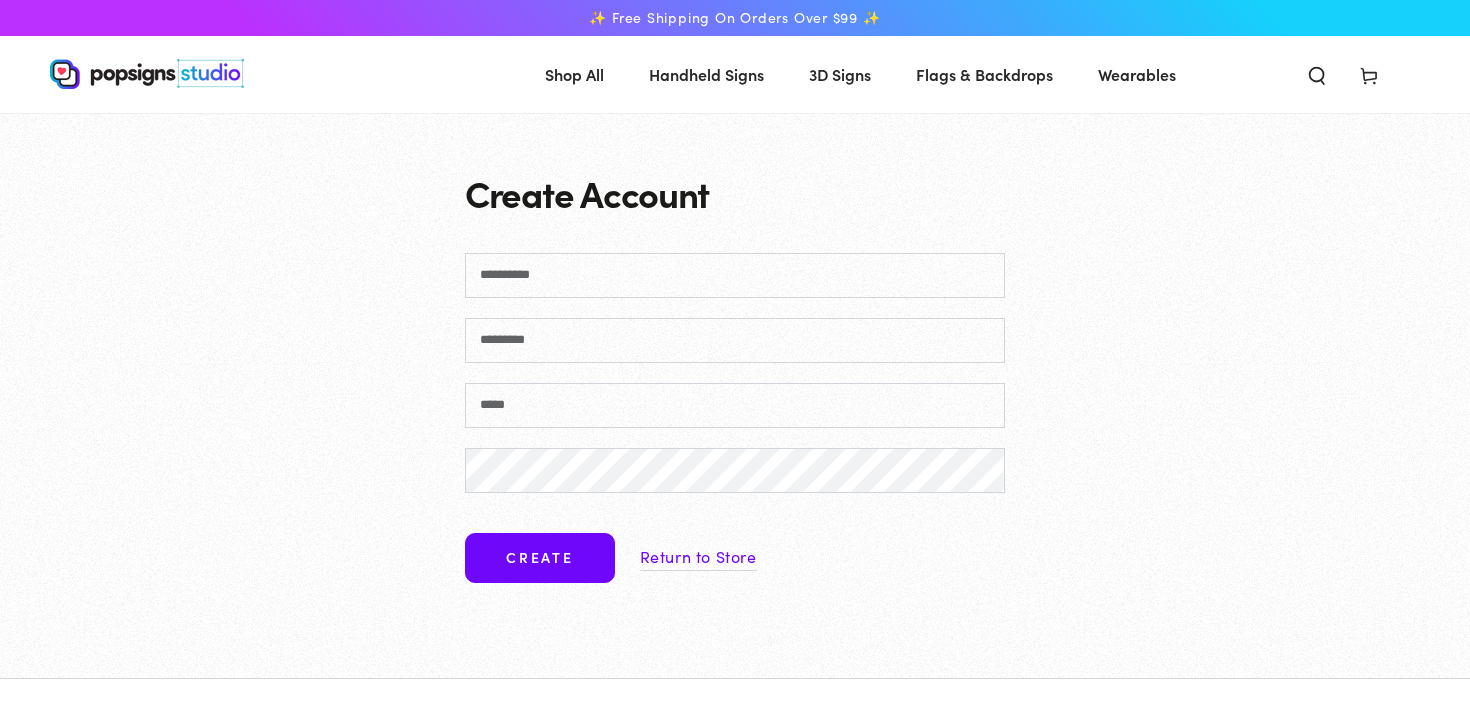 scroll, scrollTop: 0, scrollLeft: 0, axis: both 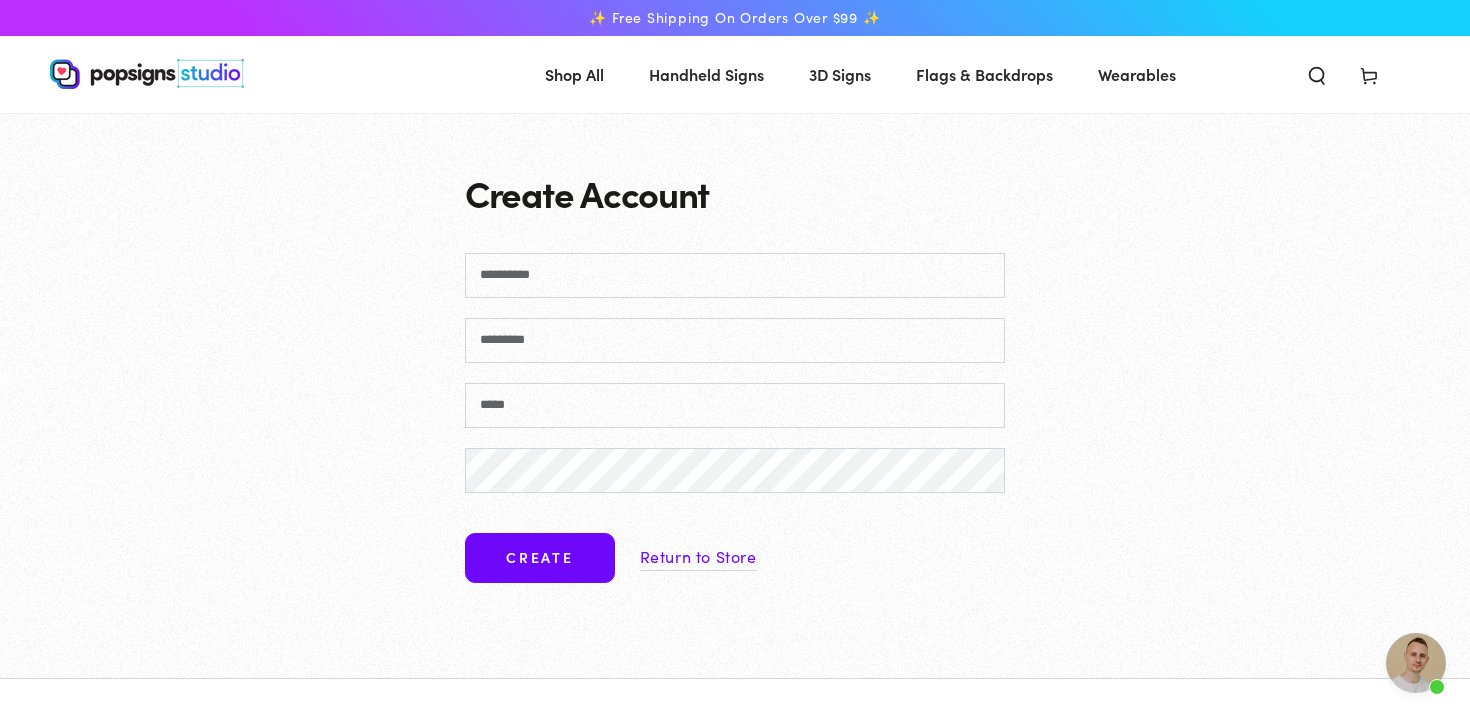 click on "First name
Last name
Email
Password
Create
Return to Store" at bounding box center (735, 425) 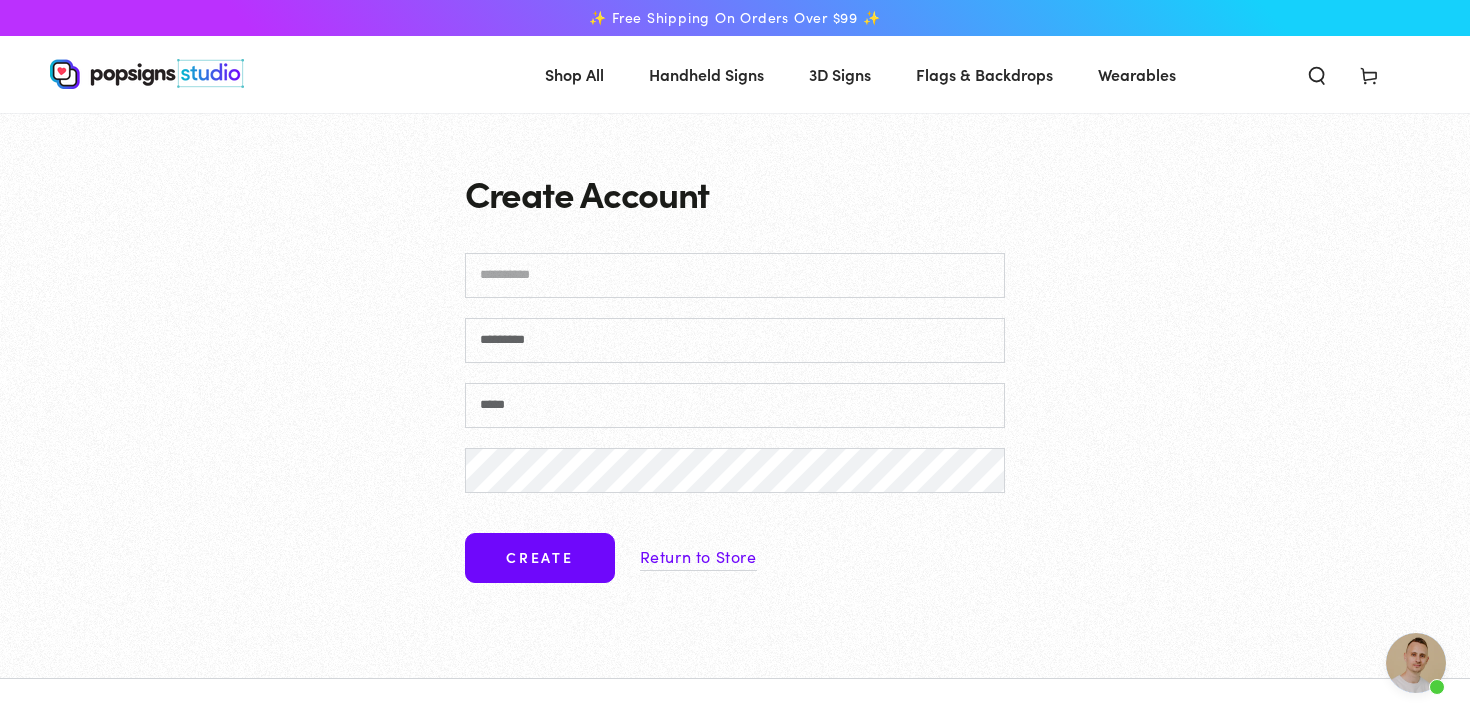 click on "First name" at bounding box center (735, 275) 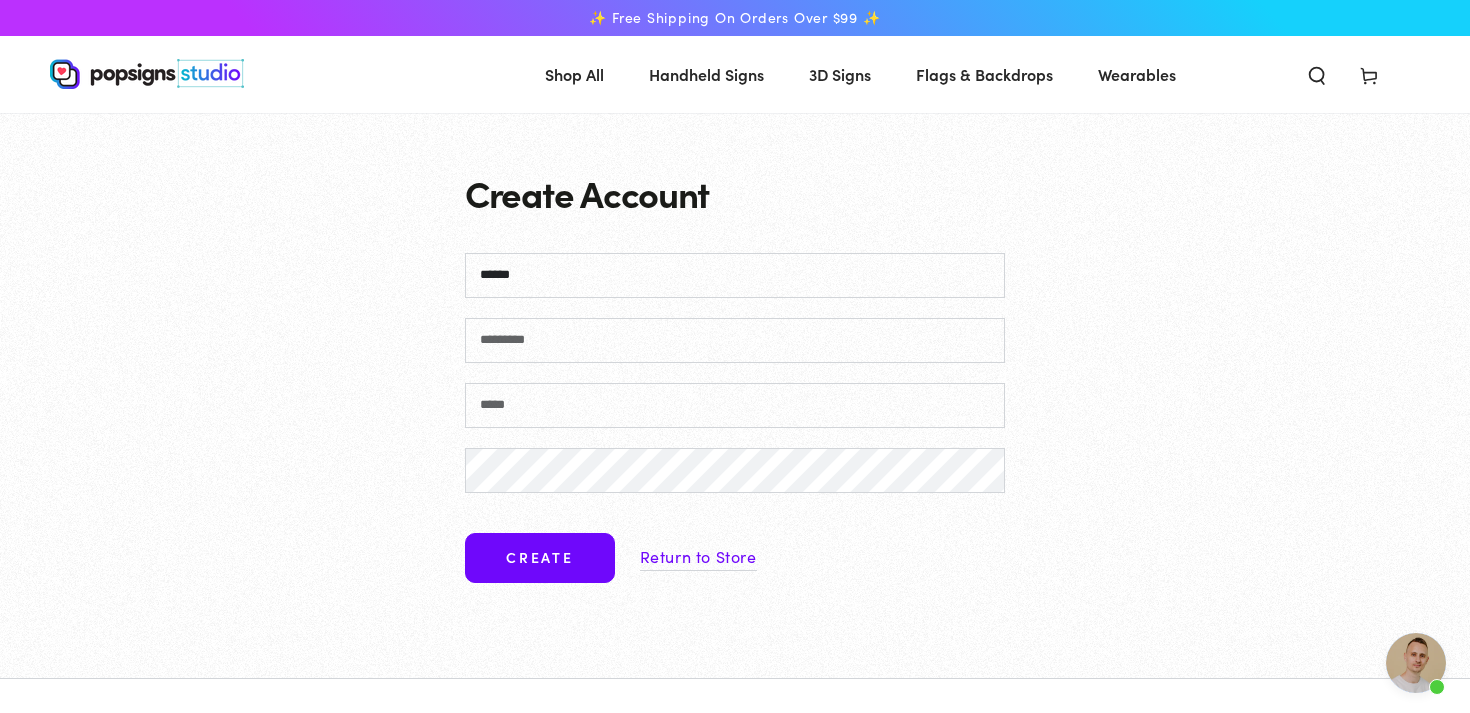 type on "******" 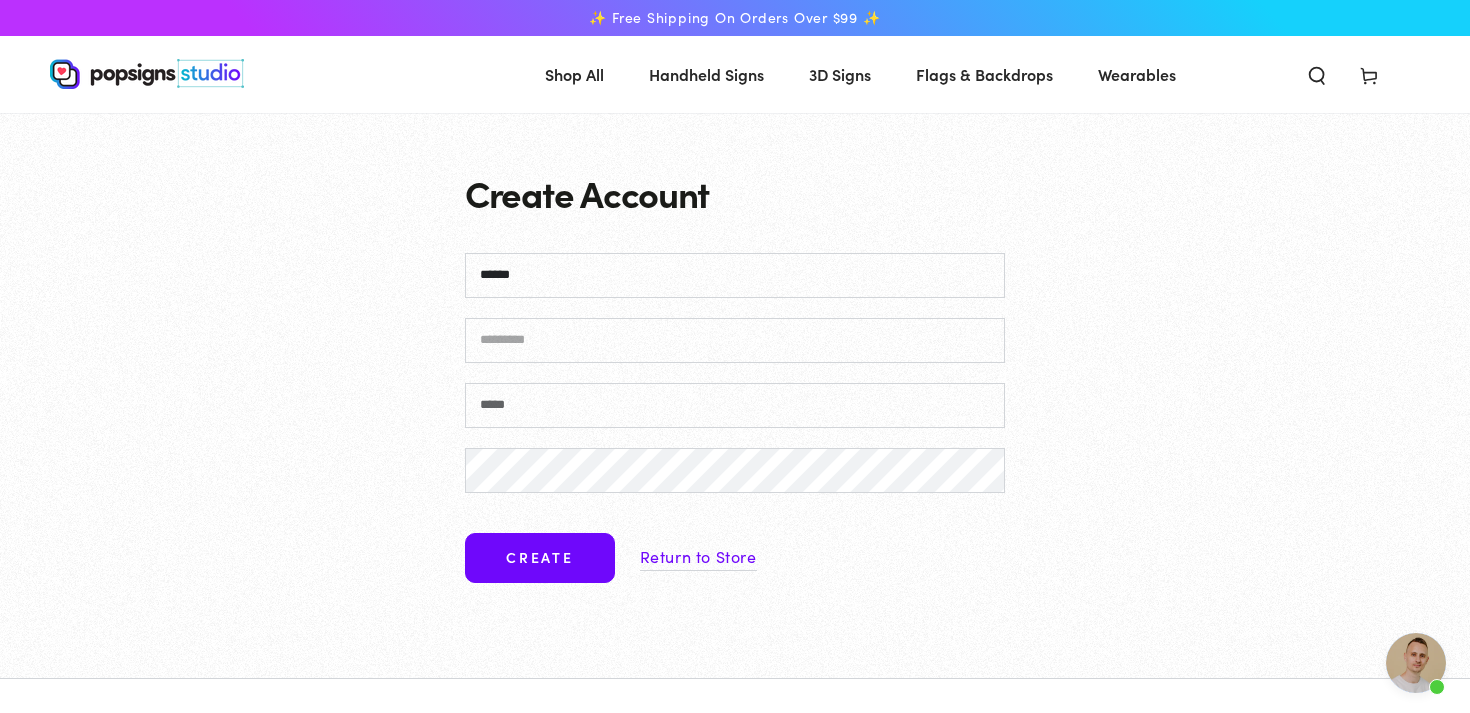click on "Last name" at bounding box center (735, 340) 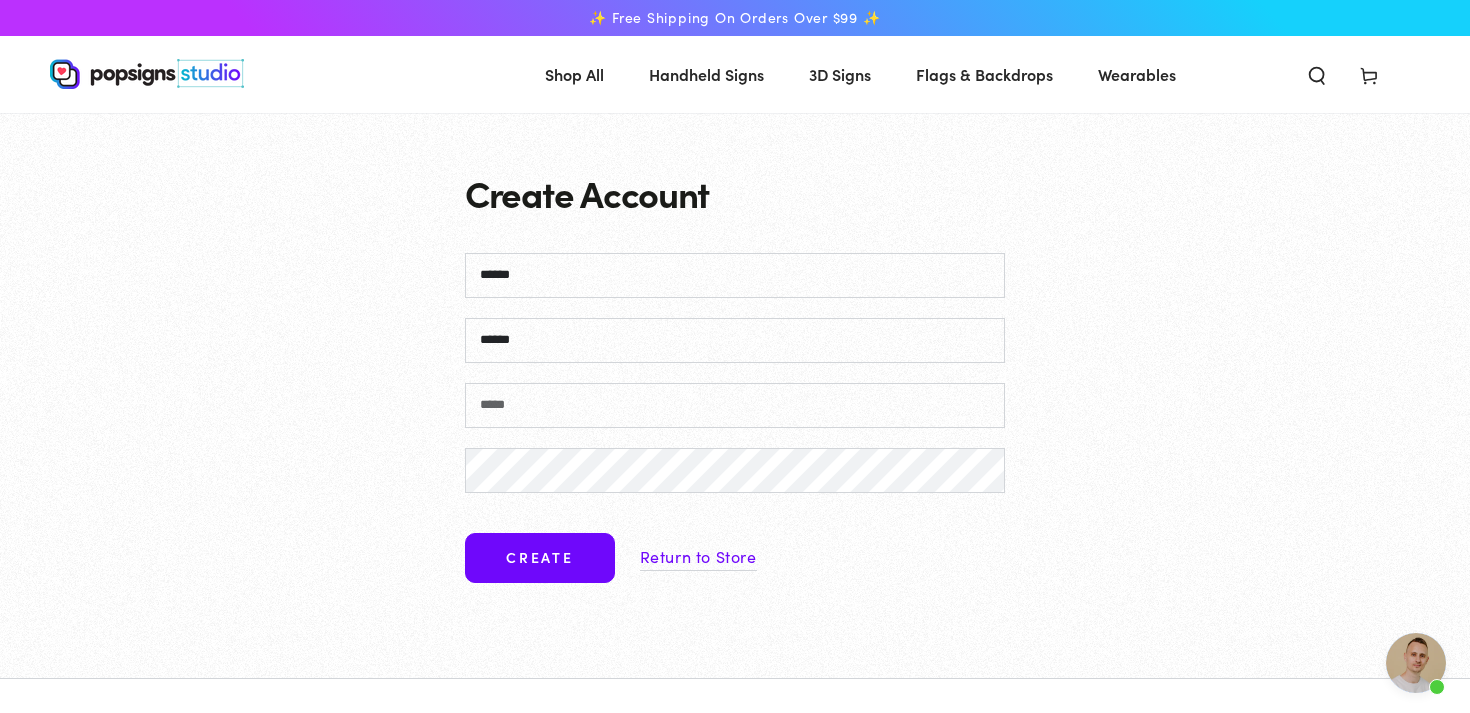 type on "******" 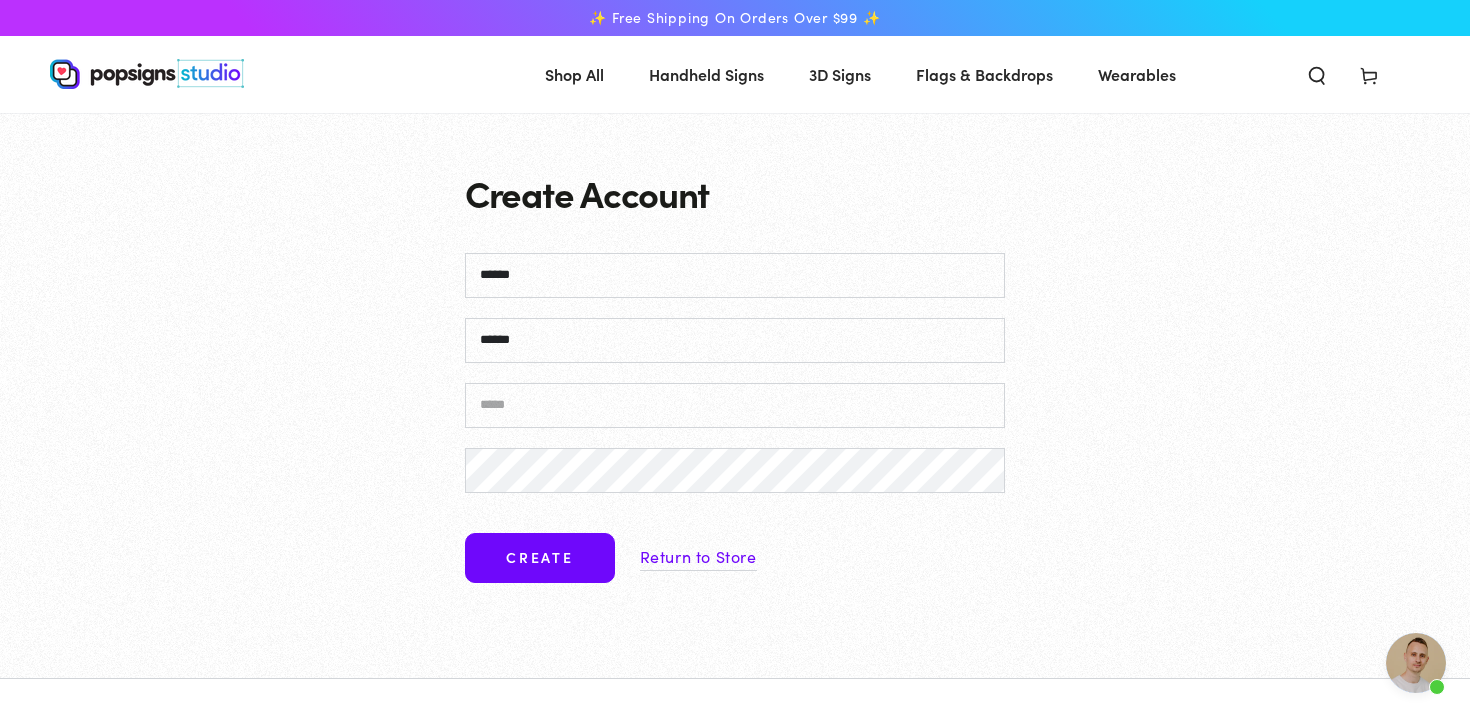 click on "Email" at bounding box center [735, 405] 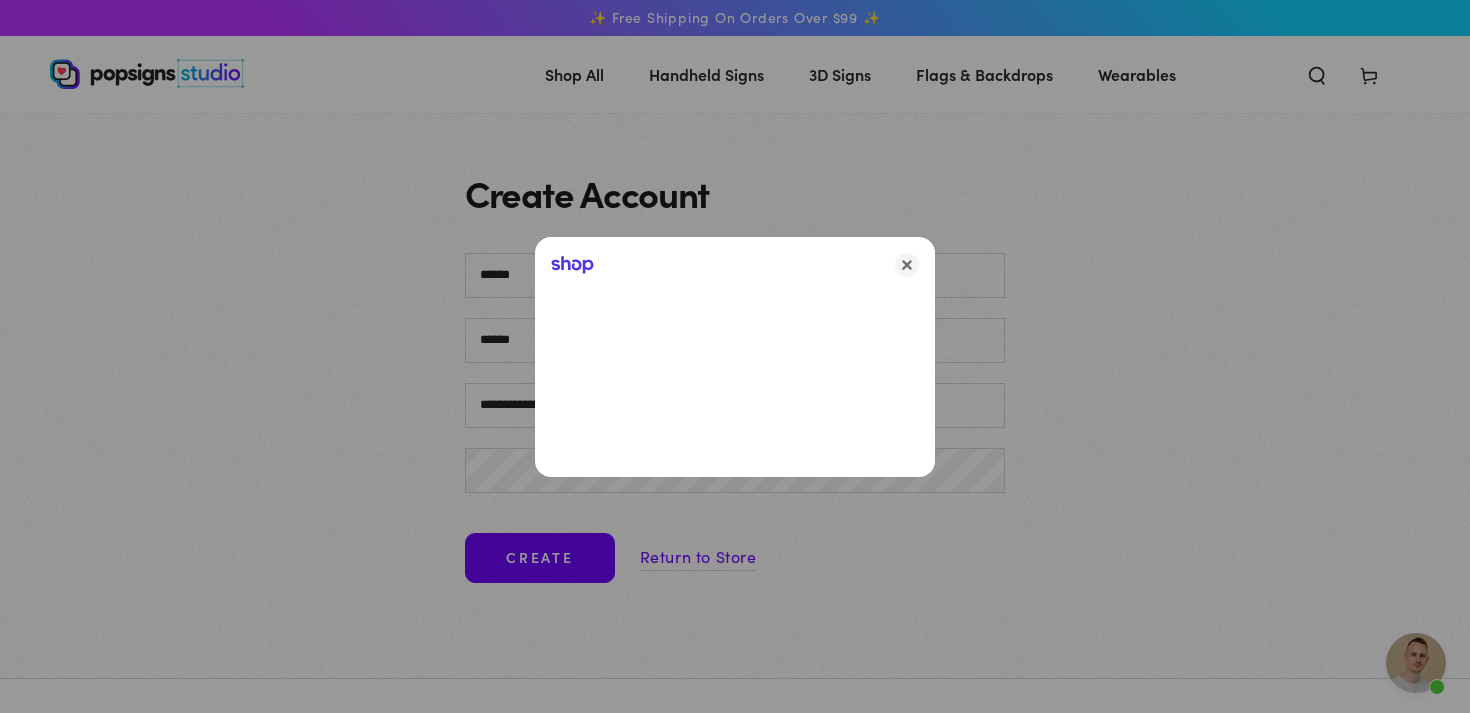 click at bounding box center (735, 356) 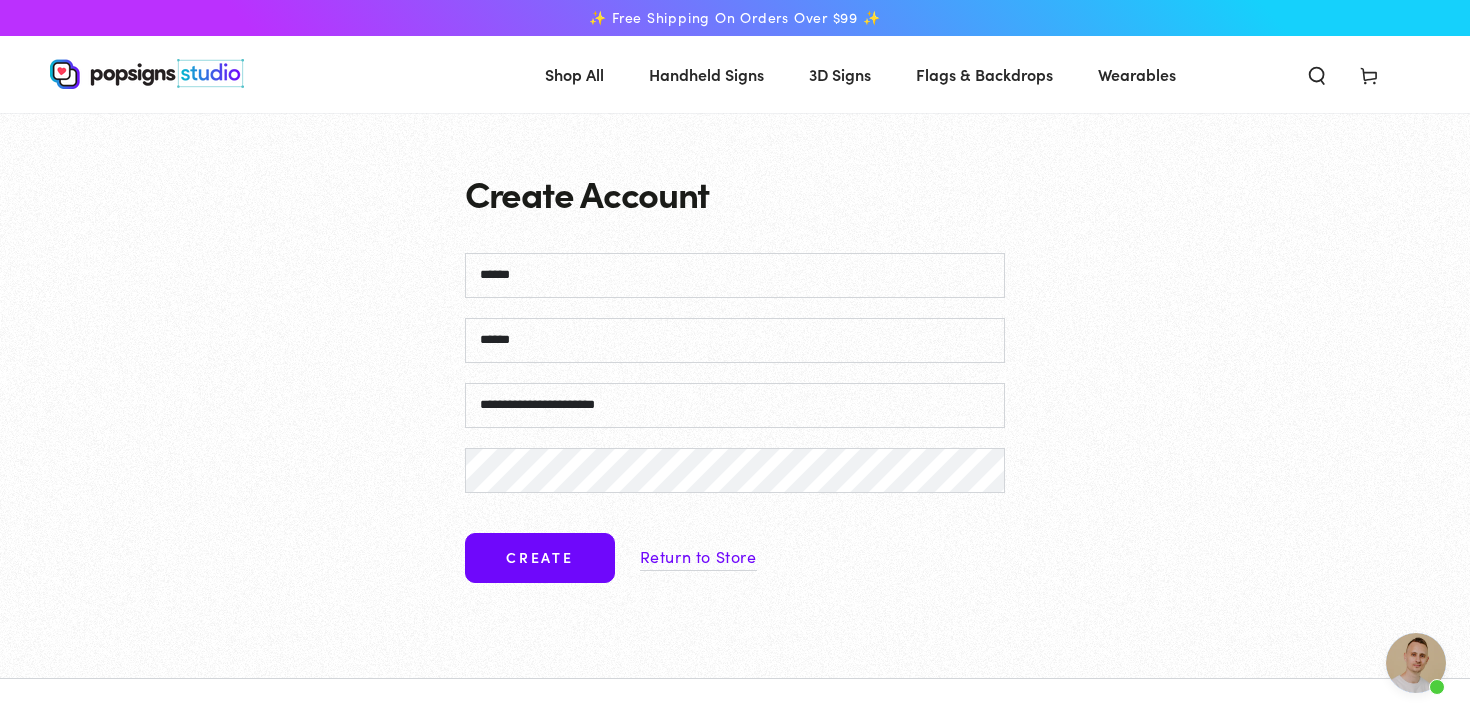 click on "Create" at bounding box center [540, 558] 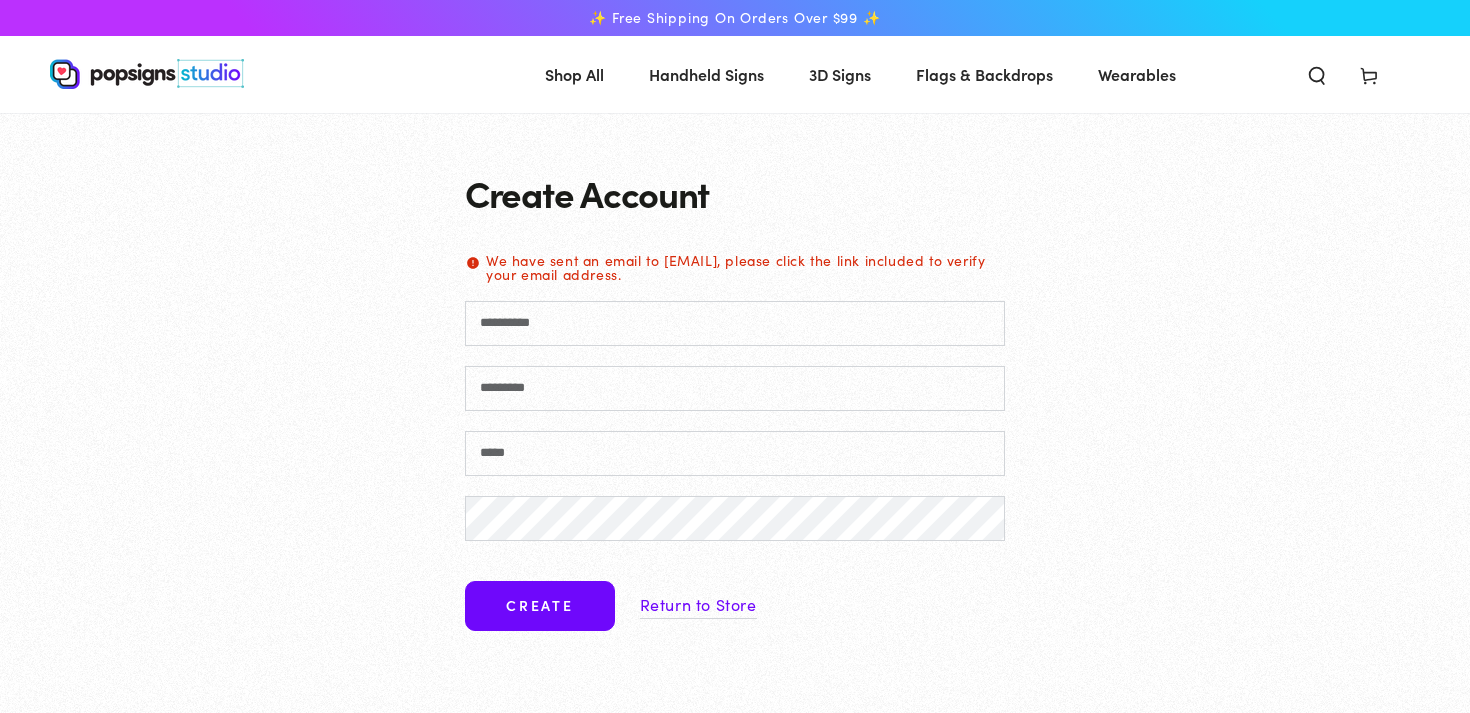 scroll, scrollTop: 0, scrollLeft: 0, axis: both 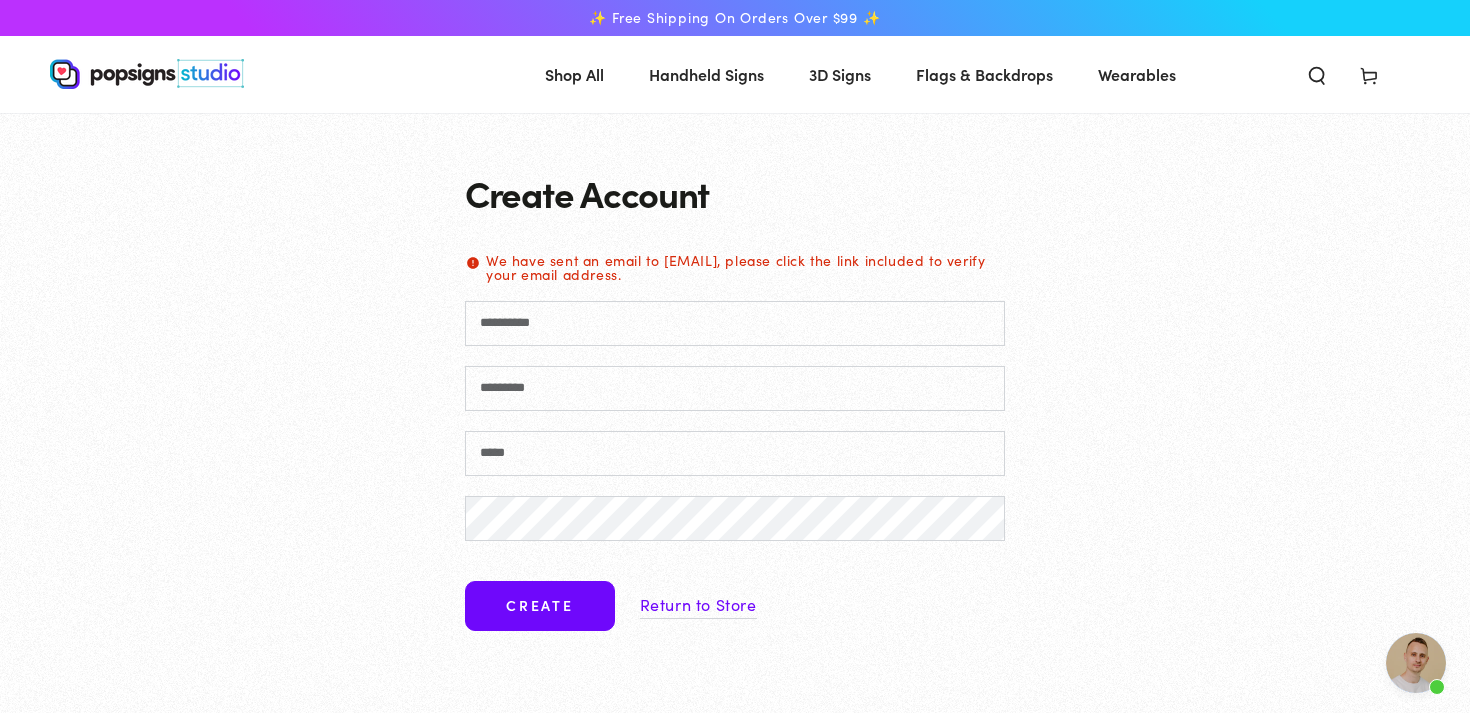 click on "Create" at bounding box center (540, 606) 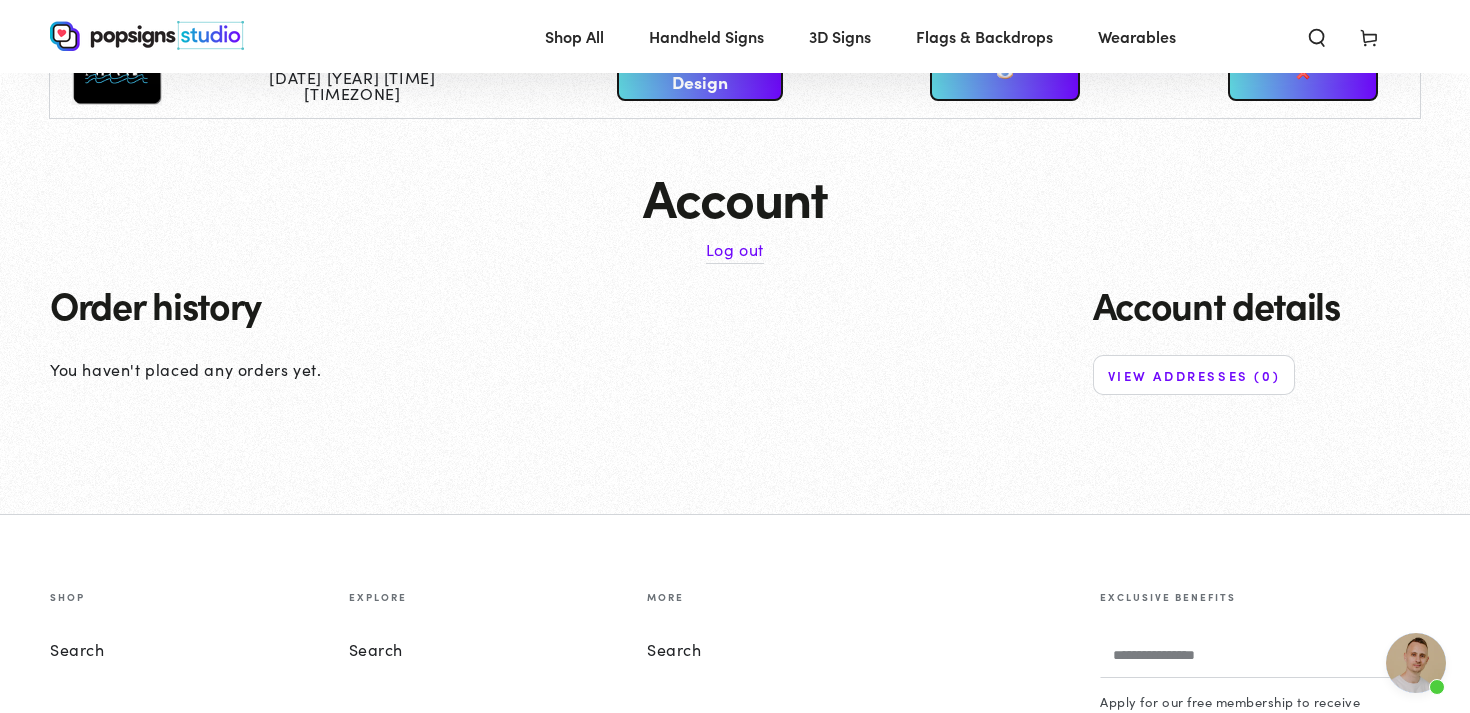 scroll, scrollTop: 0, scrollLeft: 0, axis: both 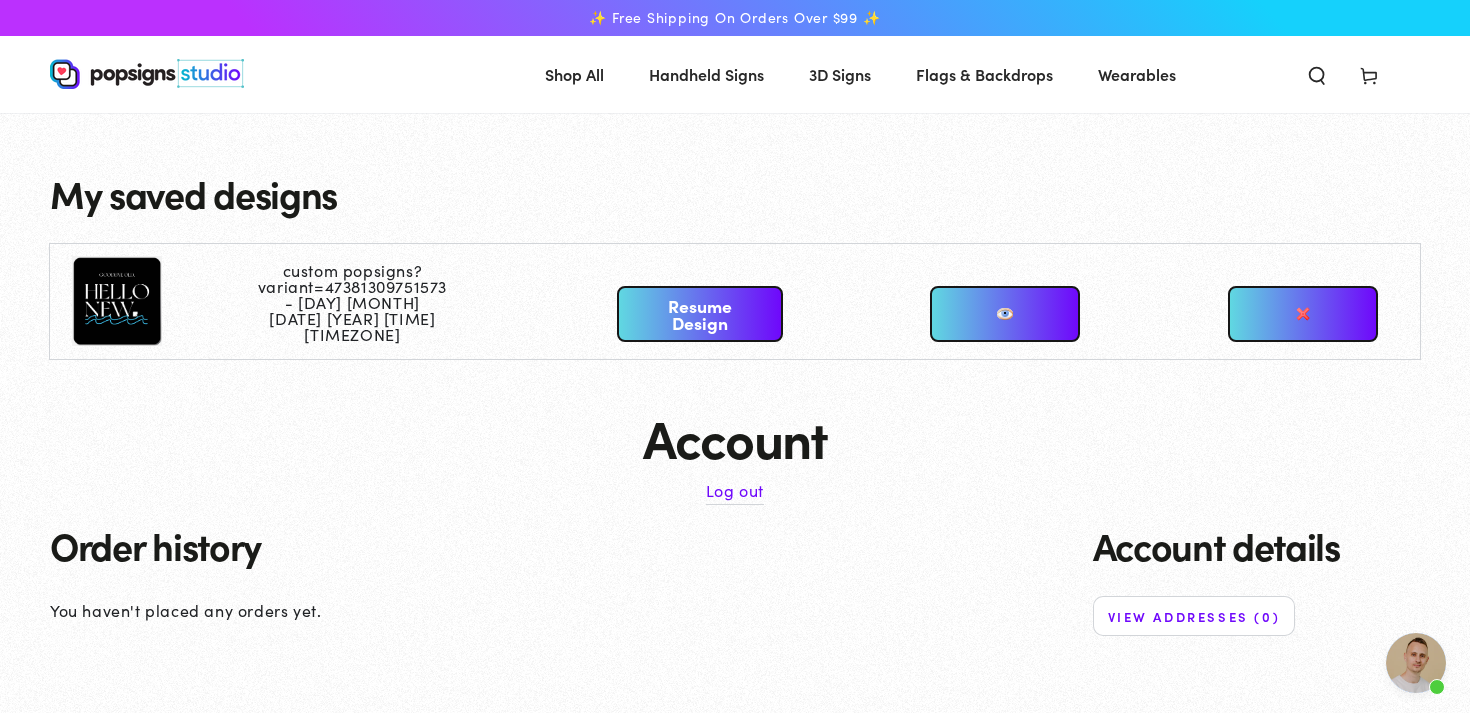 click on "Resume Design" at bounding box center [699, 314] 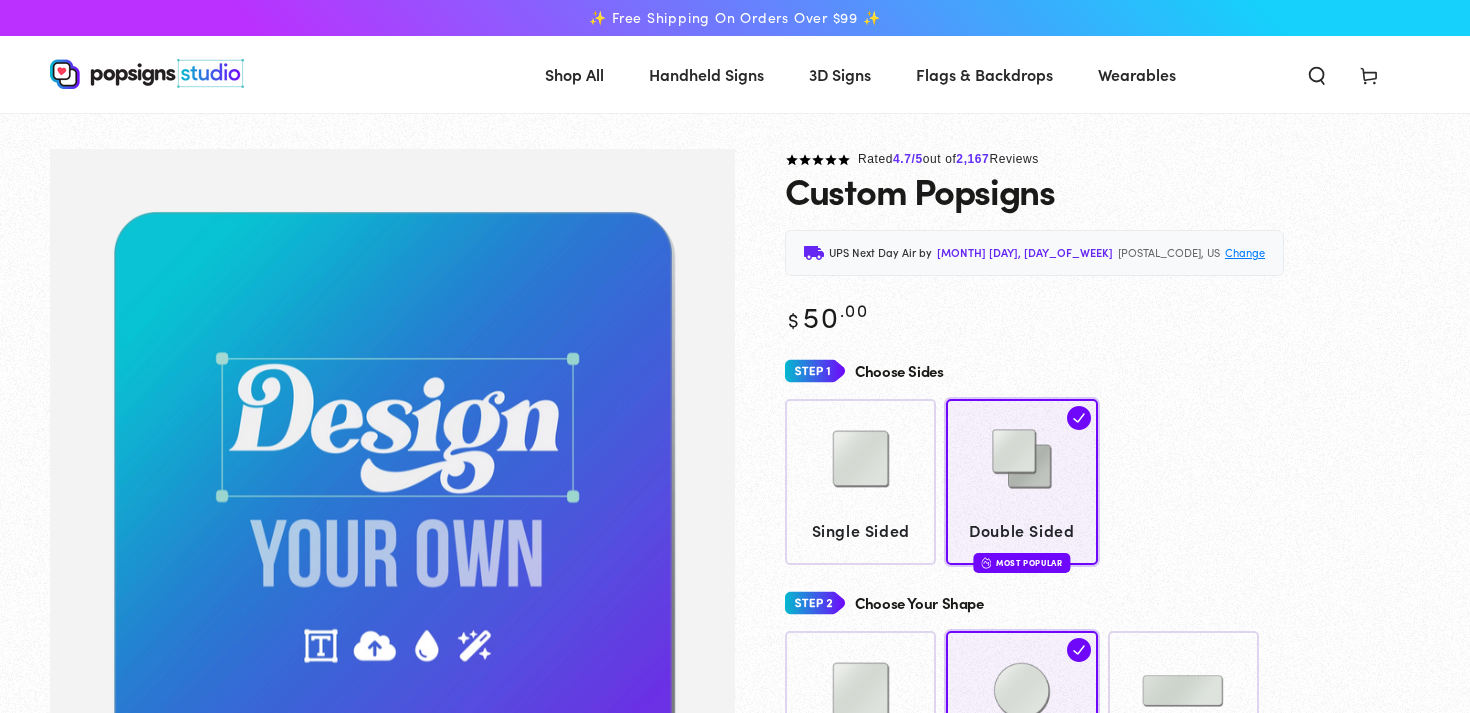 scroll, scrollTop: 0, scrollLeft: 0, axis: both 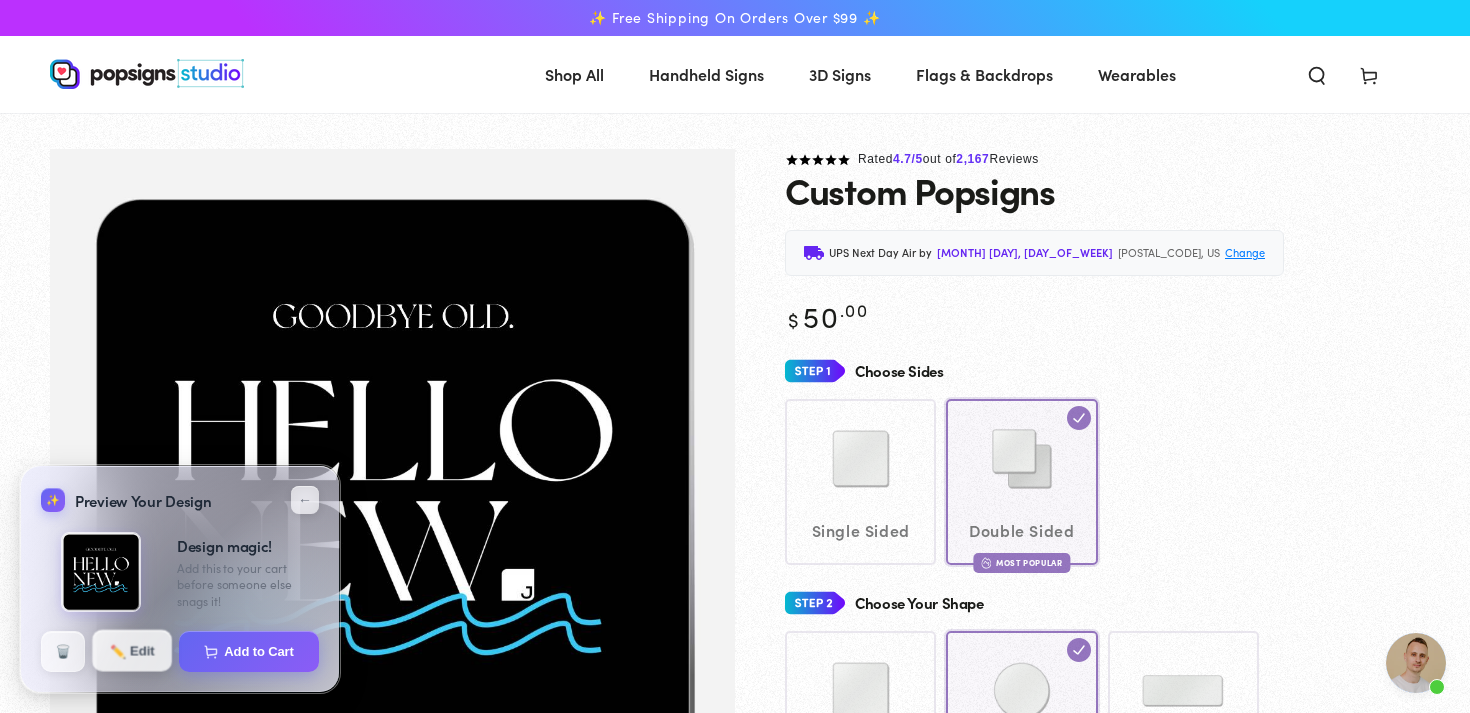 click on "✏️
Edit" at bounding box center [132, 651] 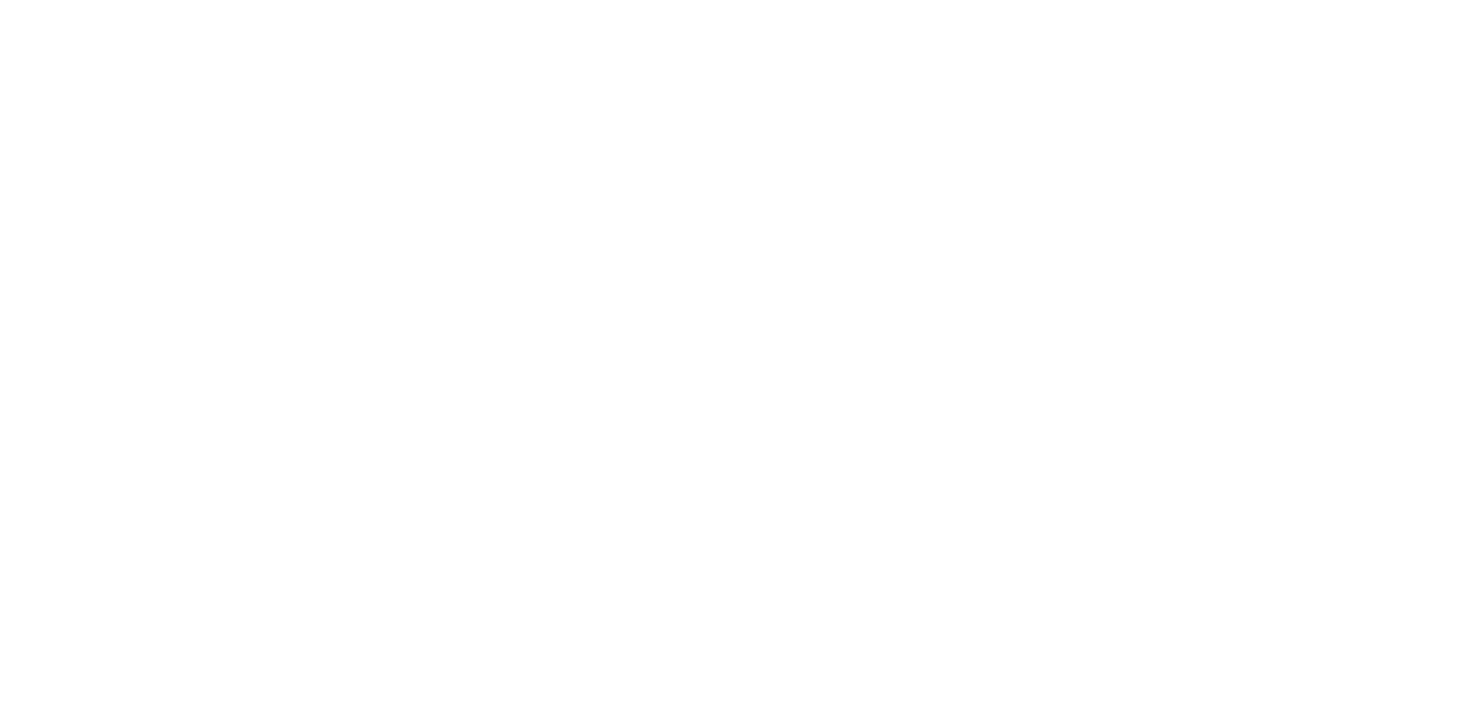 scroll, scrollTop: 0, scrollLeft: 0, axis: both 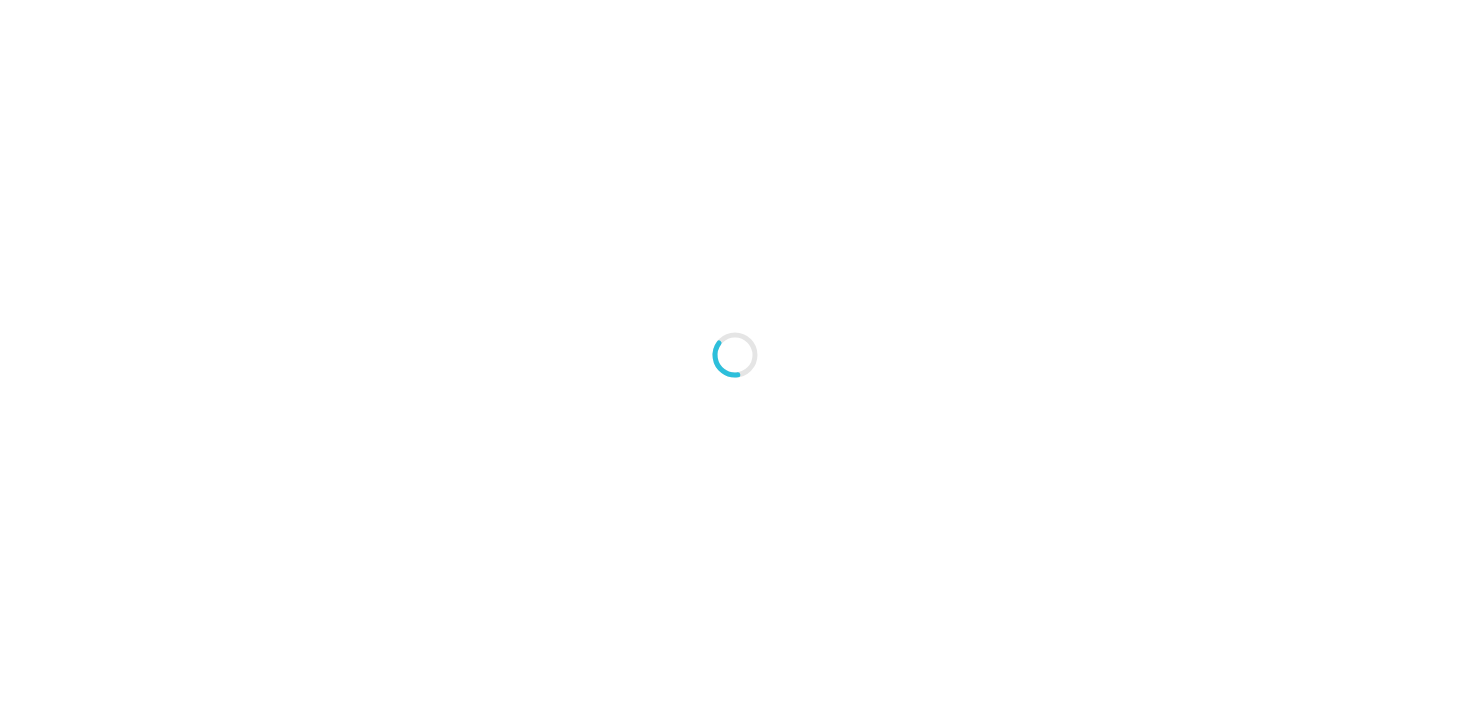 type on "An ancient tree with a door leading to a magical world" 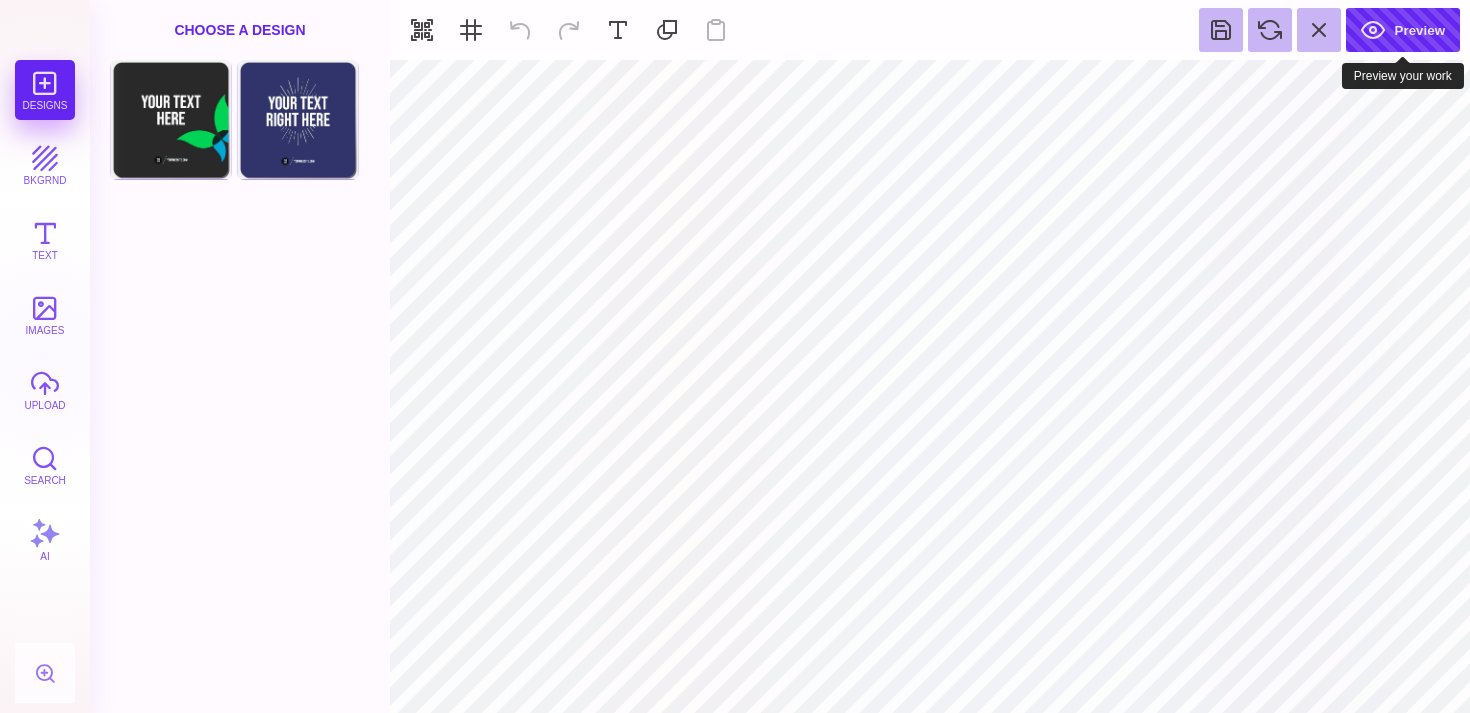 click on "Preview" at bounding box center [1403, 30] 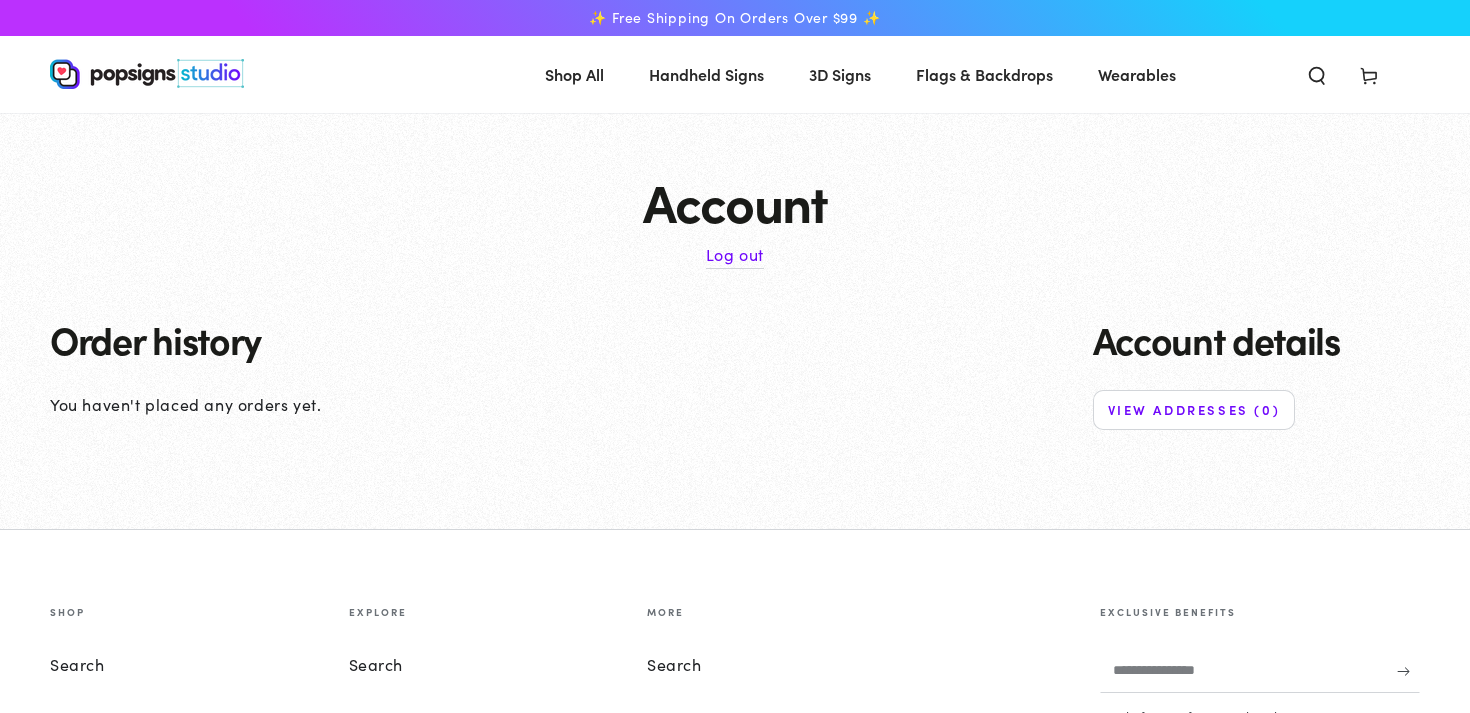 scroll, scrollTop: 0, scrollLeft: 0, axis: both 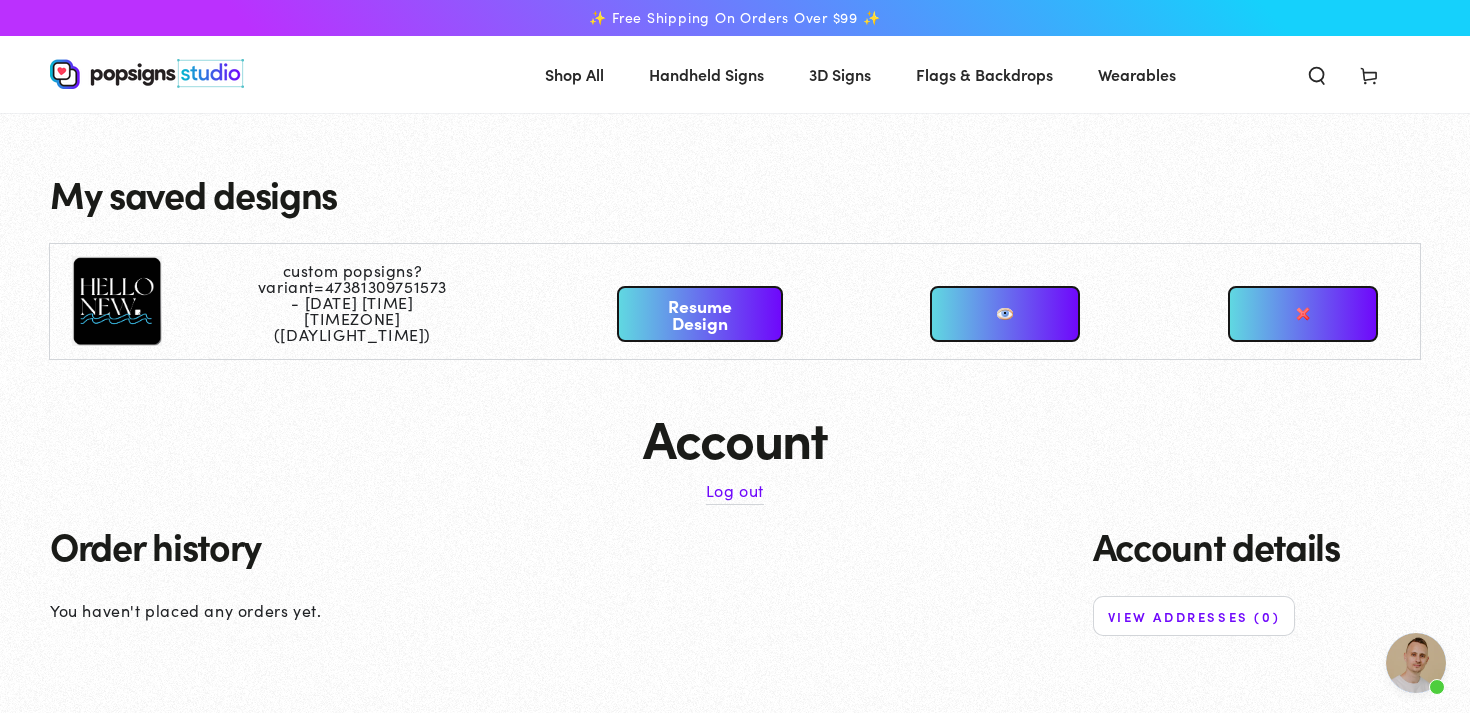 click on "Resume Design" at bounding box center (699, 314) 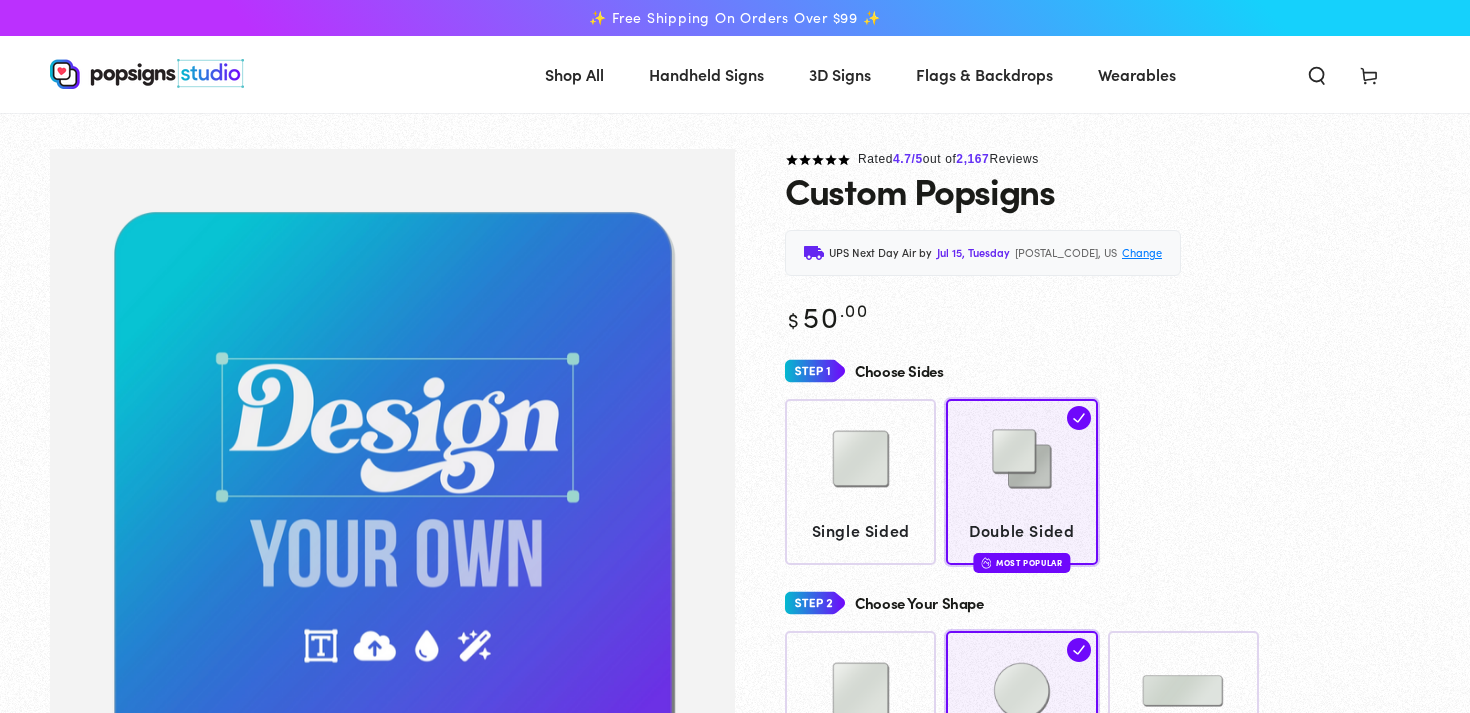 scroll, scrollTop: 0, scrollLeft: 0, axis: both 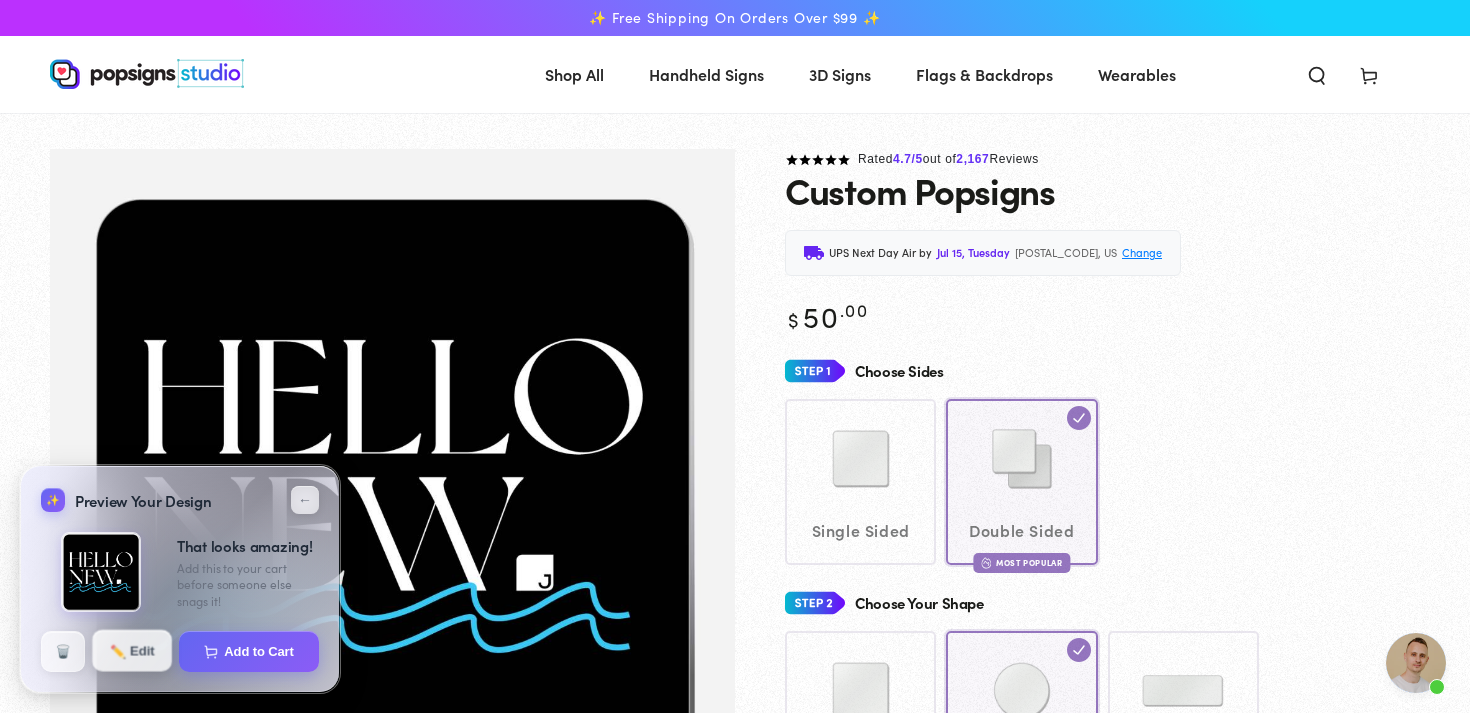 click on "✏️" at bounding box center [117, 650] 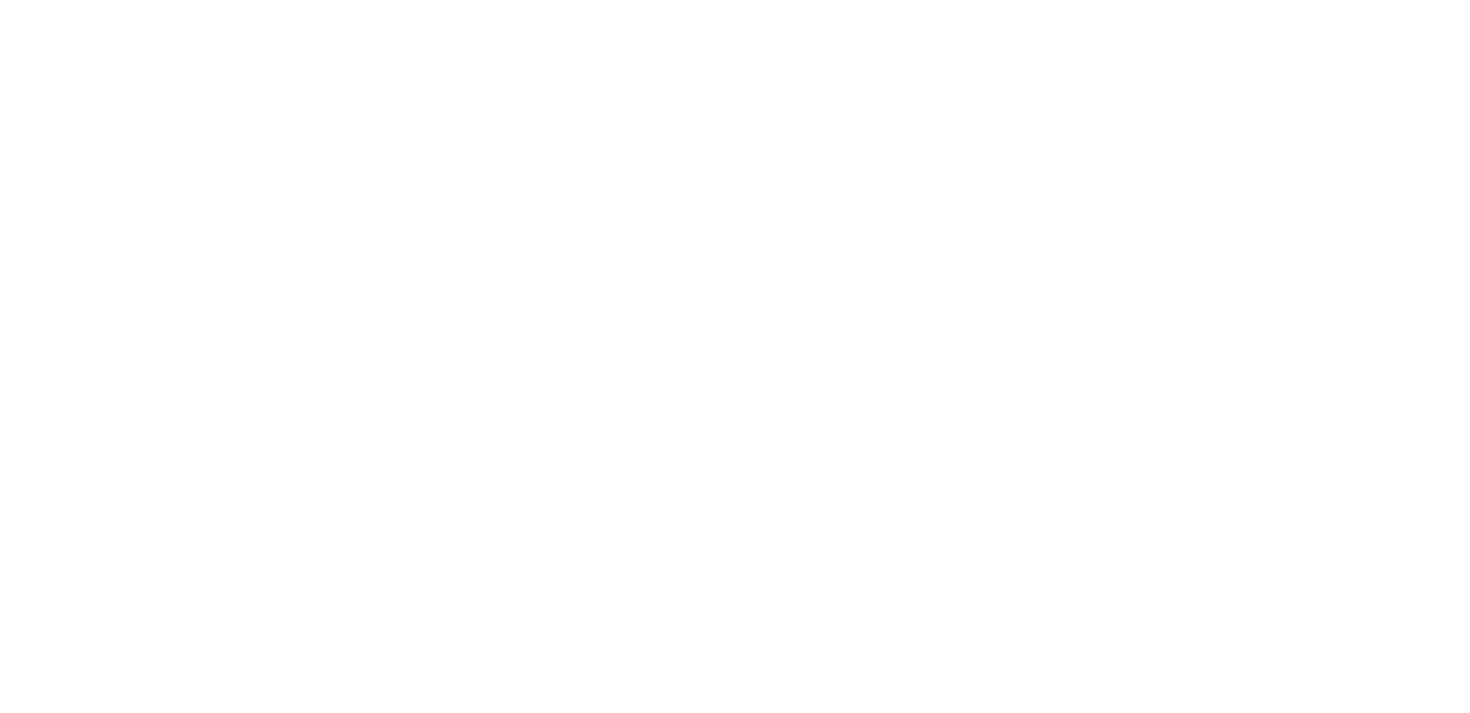 scroll, scrollTop: 0, scrollLeft: 0, axis: both 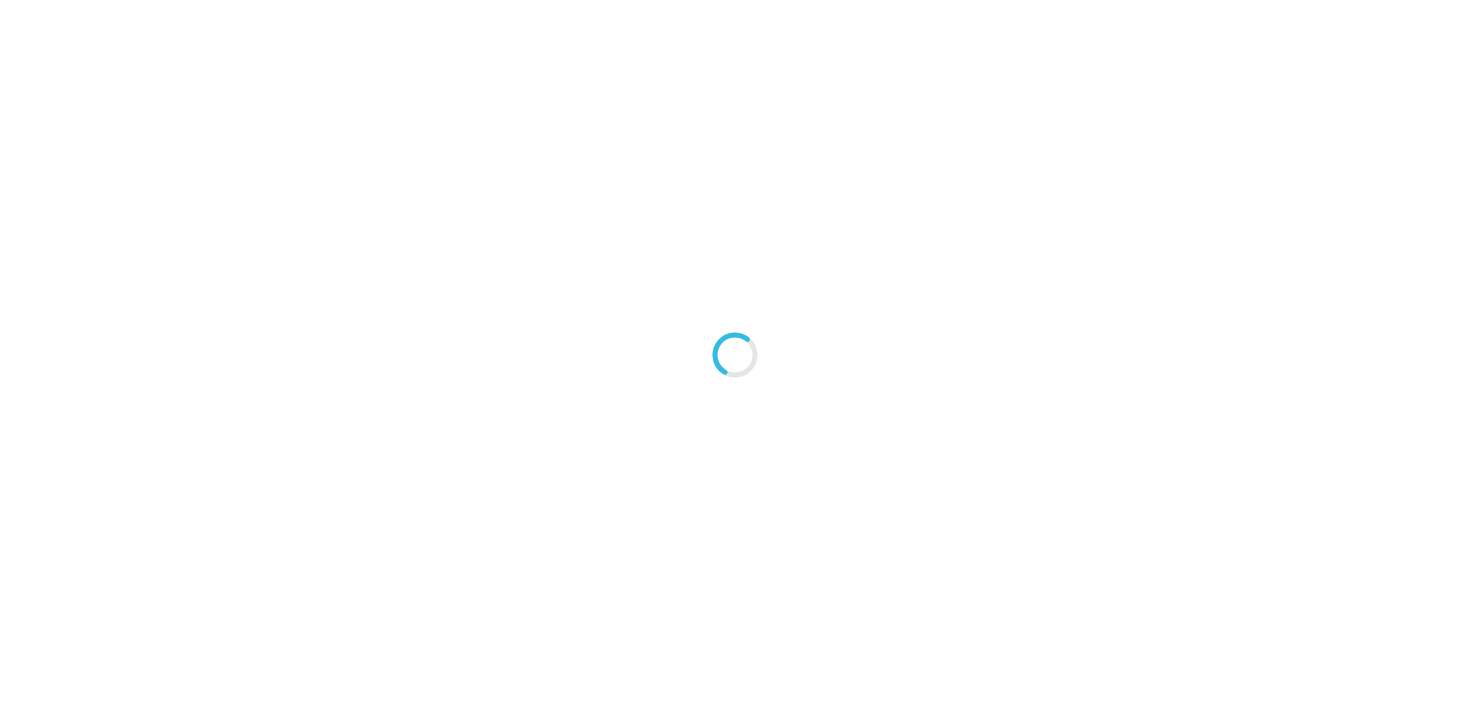 type on "An ancient tree with a door leading to a magical world" 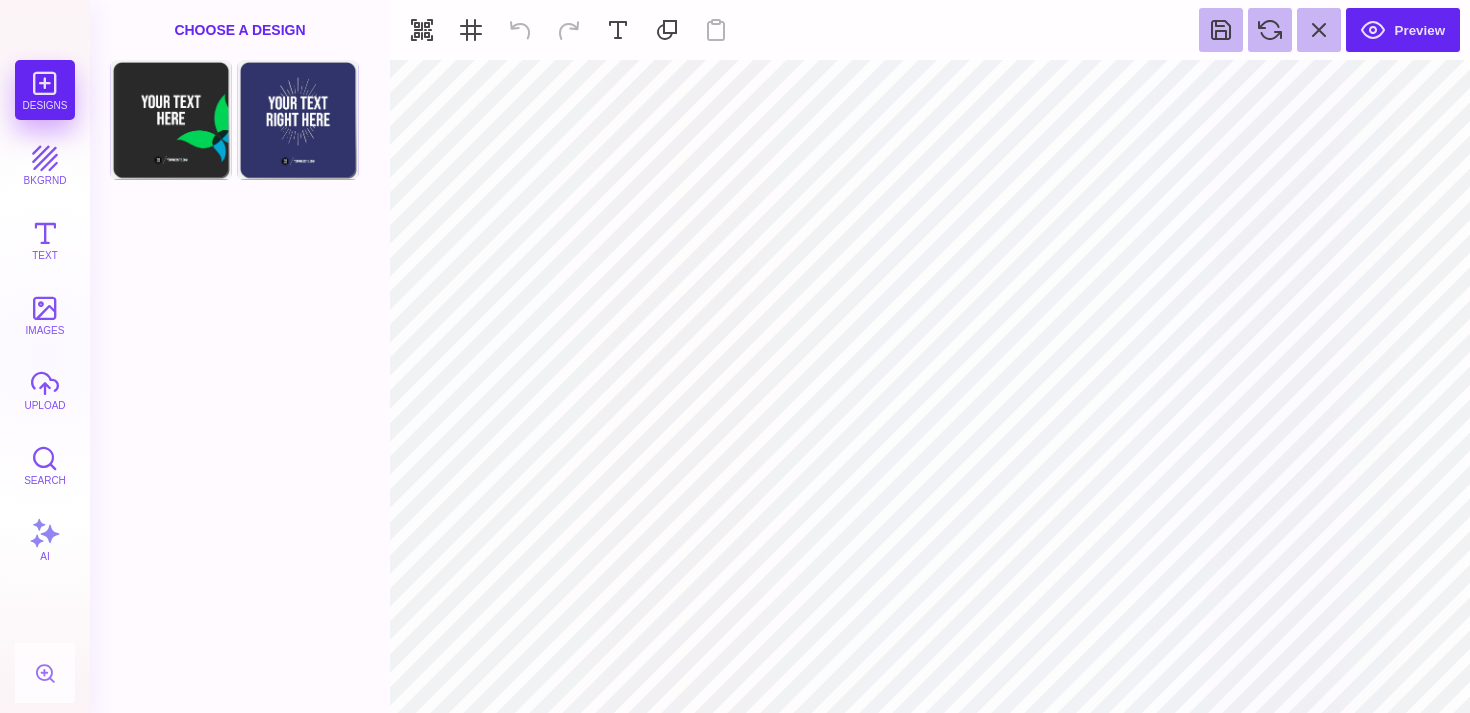 type on "#000000" 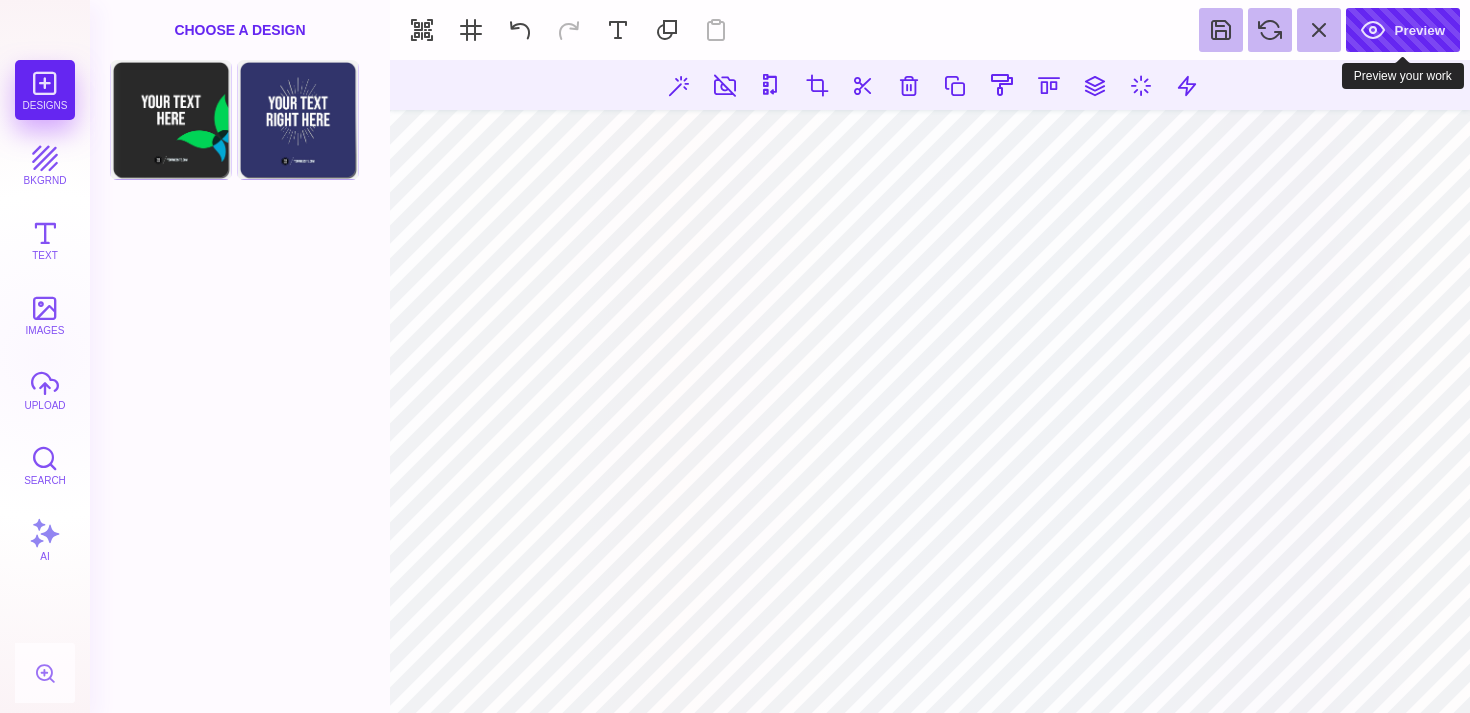click on "Preview" at bounding box center (1403, 30) 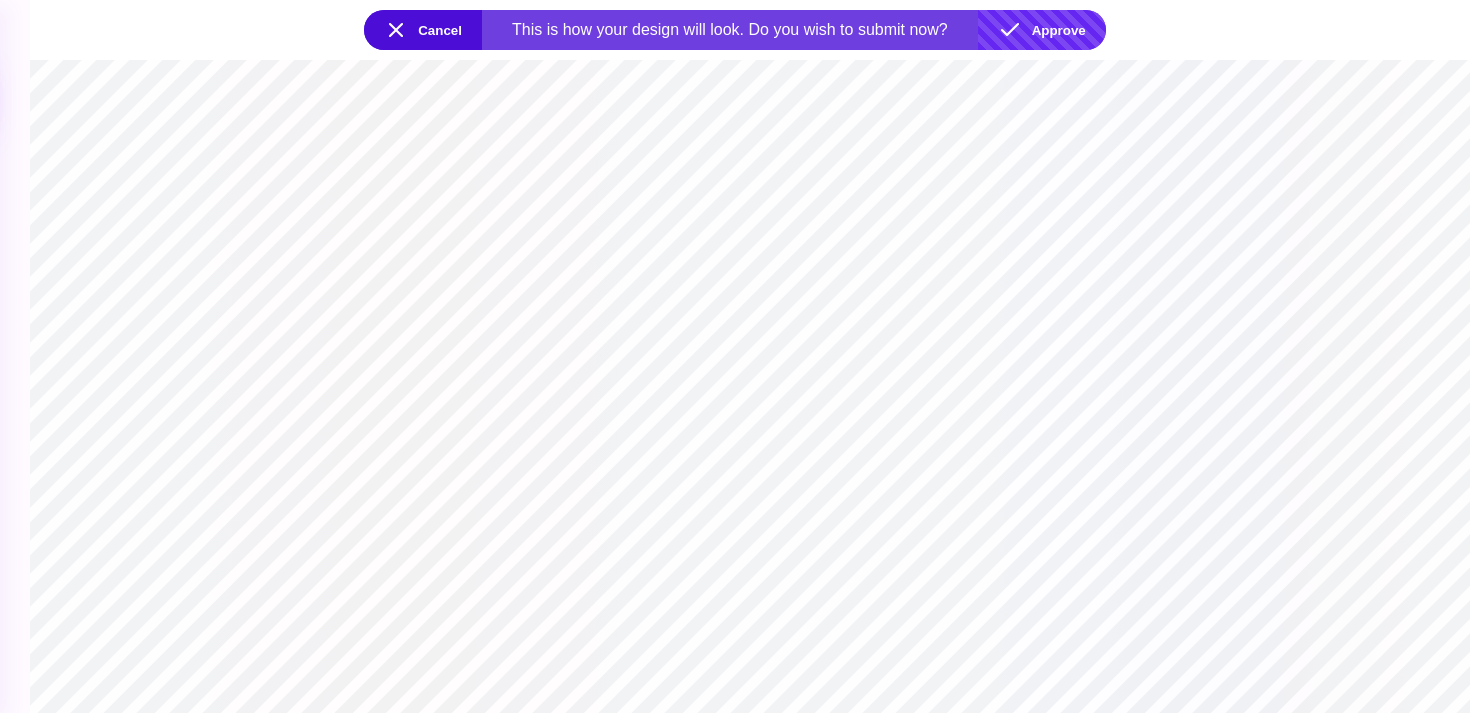 click on "Approve" at bounding box center [1042, 30] 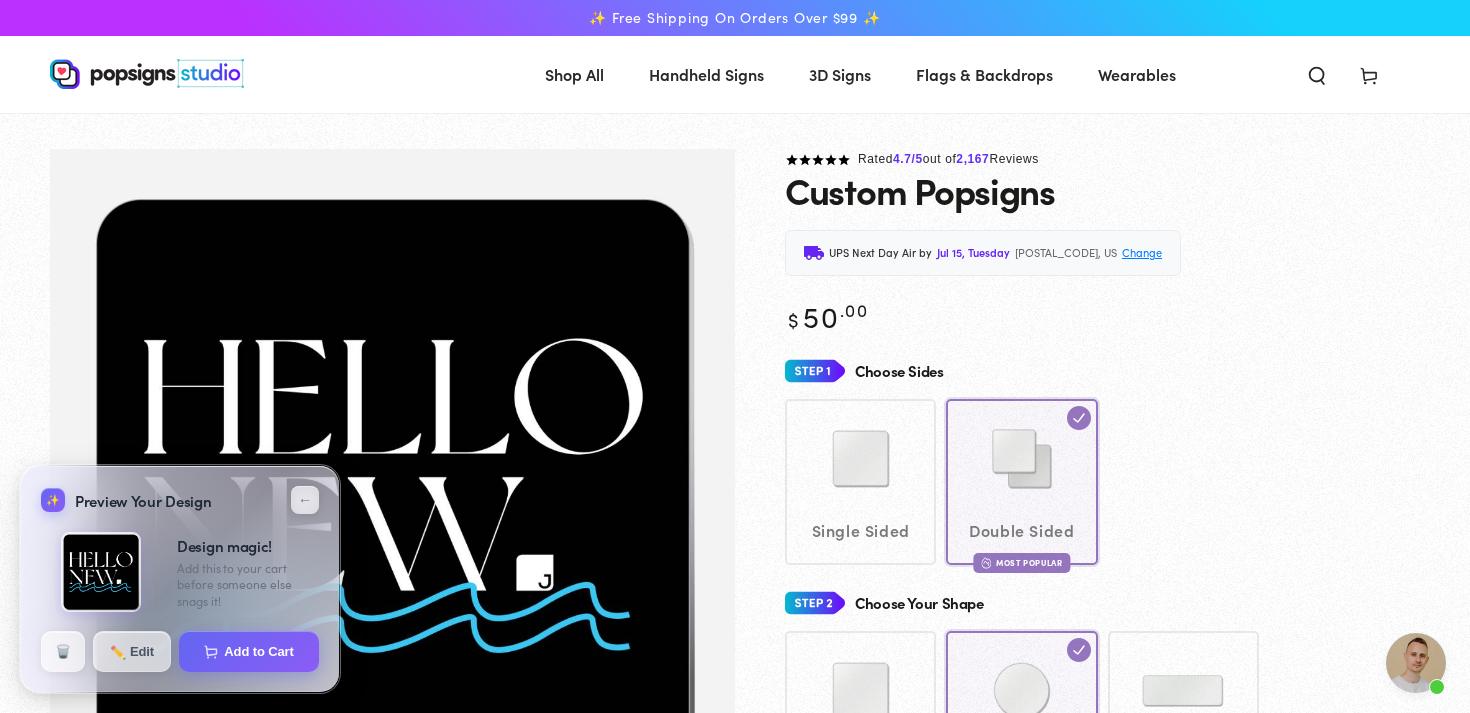 click on "Single Sided
Double Sided
Most Popular" 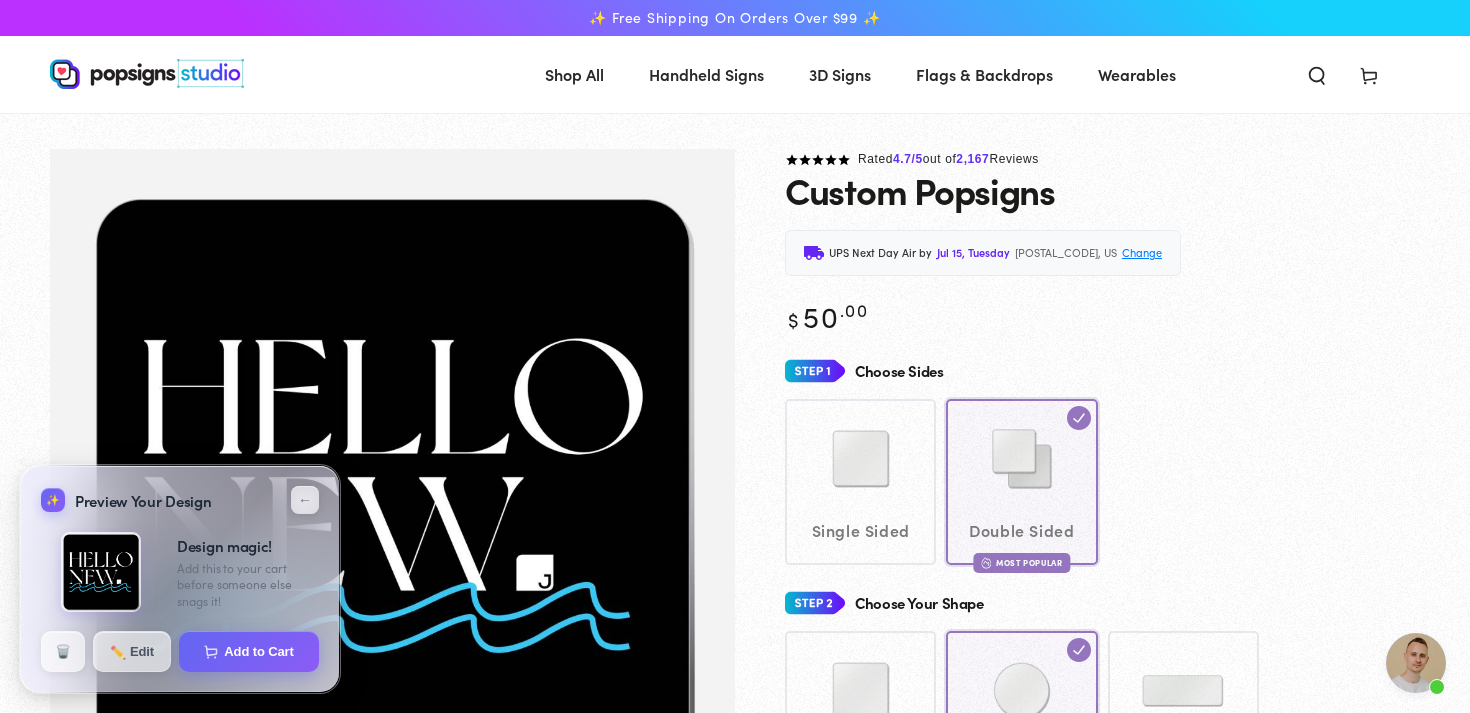 click on "Single Sided
Double Sided
Most Popular" 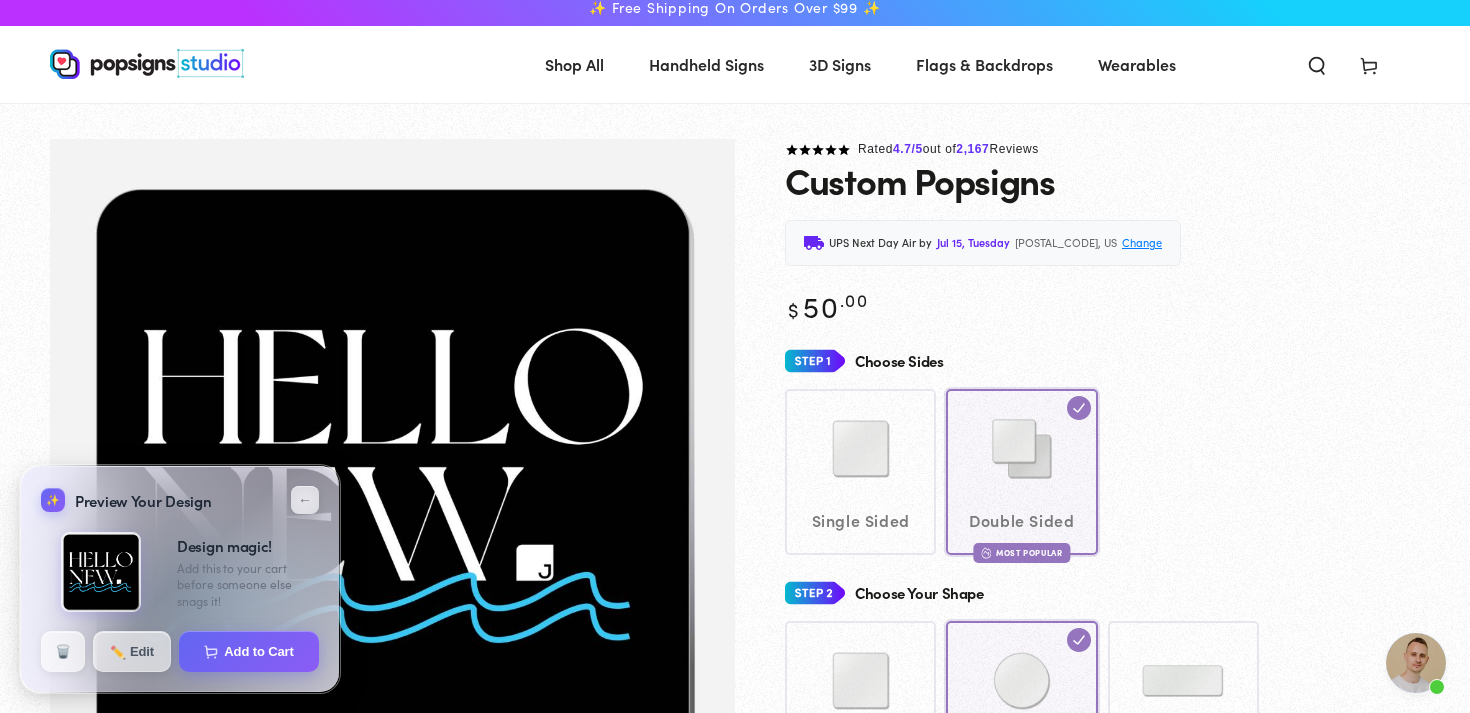 scroll, scrollTop: 0, scrollLeft: 0, axis: both 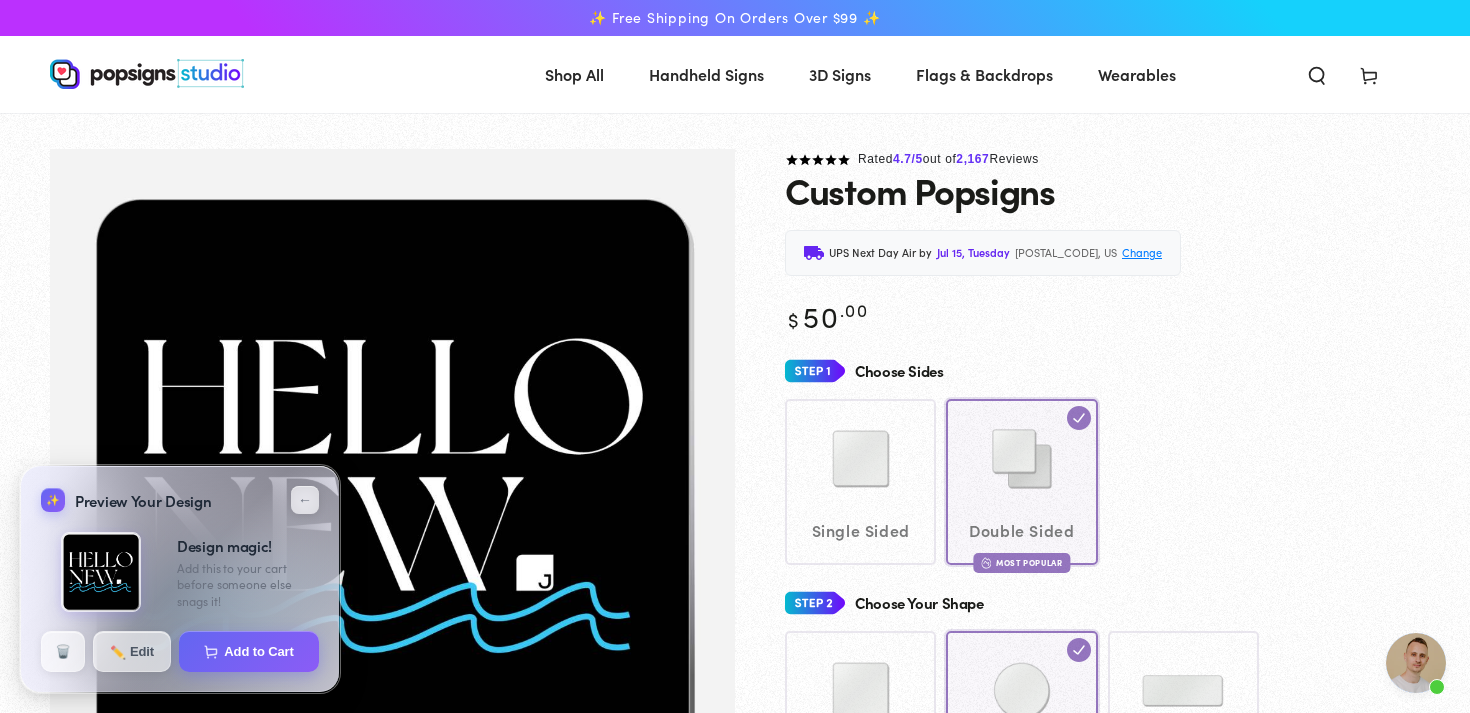 click on "Single Sided
Double Sided
Most Popular" 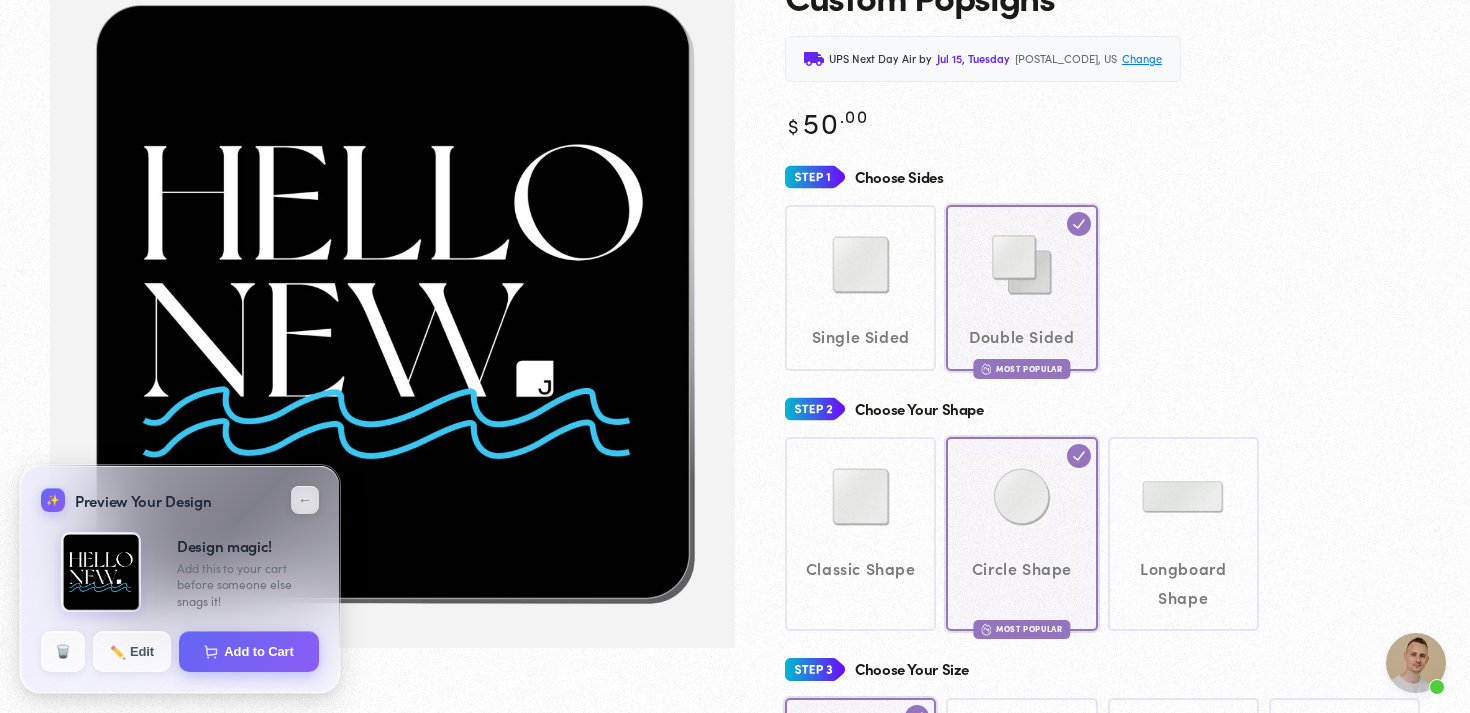 scroll, scrollTop: 345, scrollLeft: 0, axis: vertical 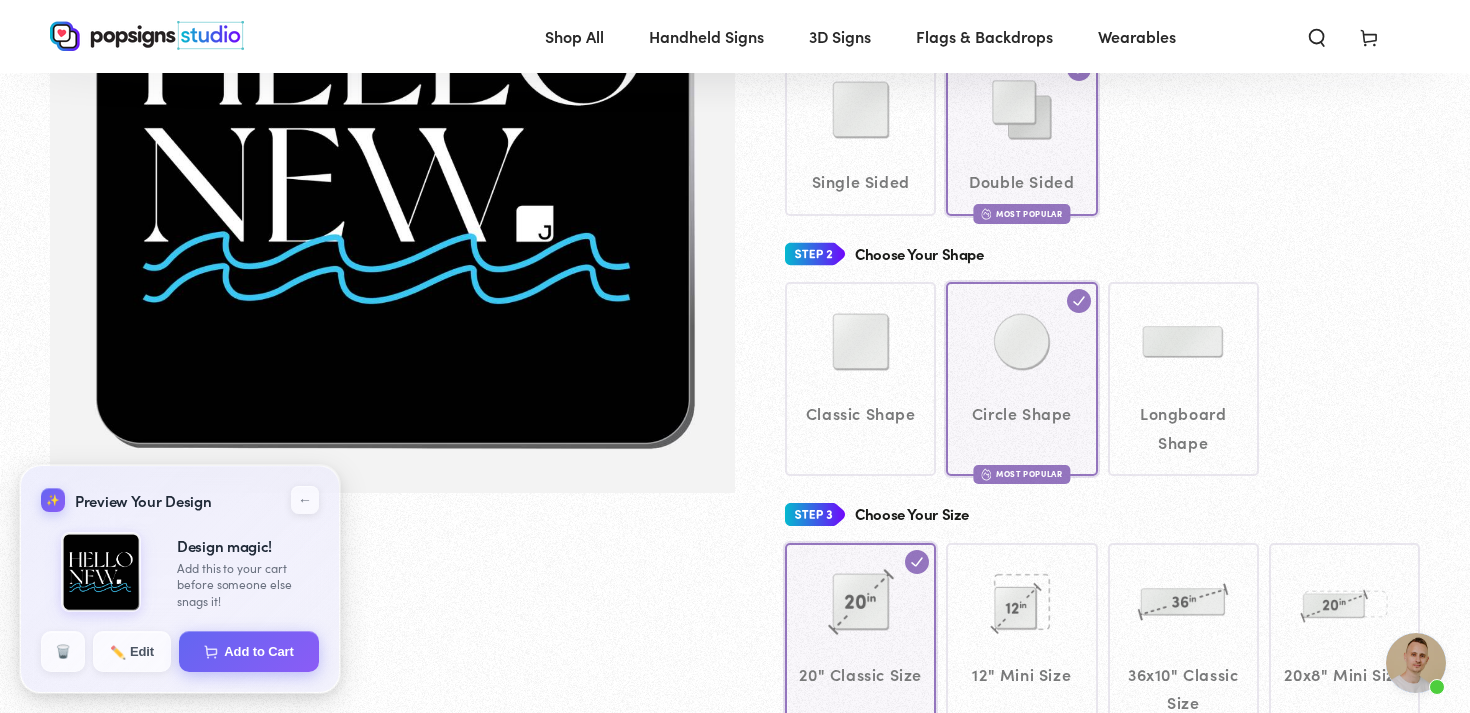 click on "Classic Shape
Circle Shape
Most Popular" 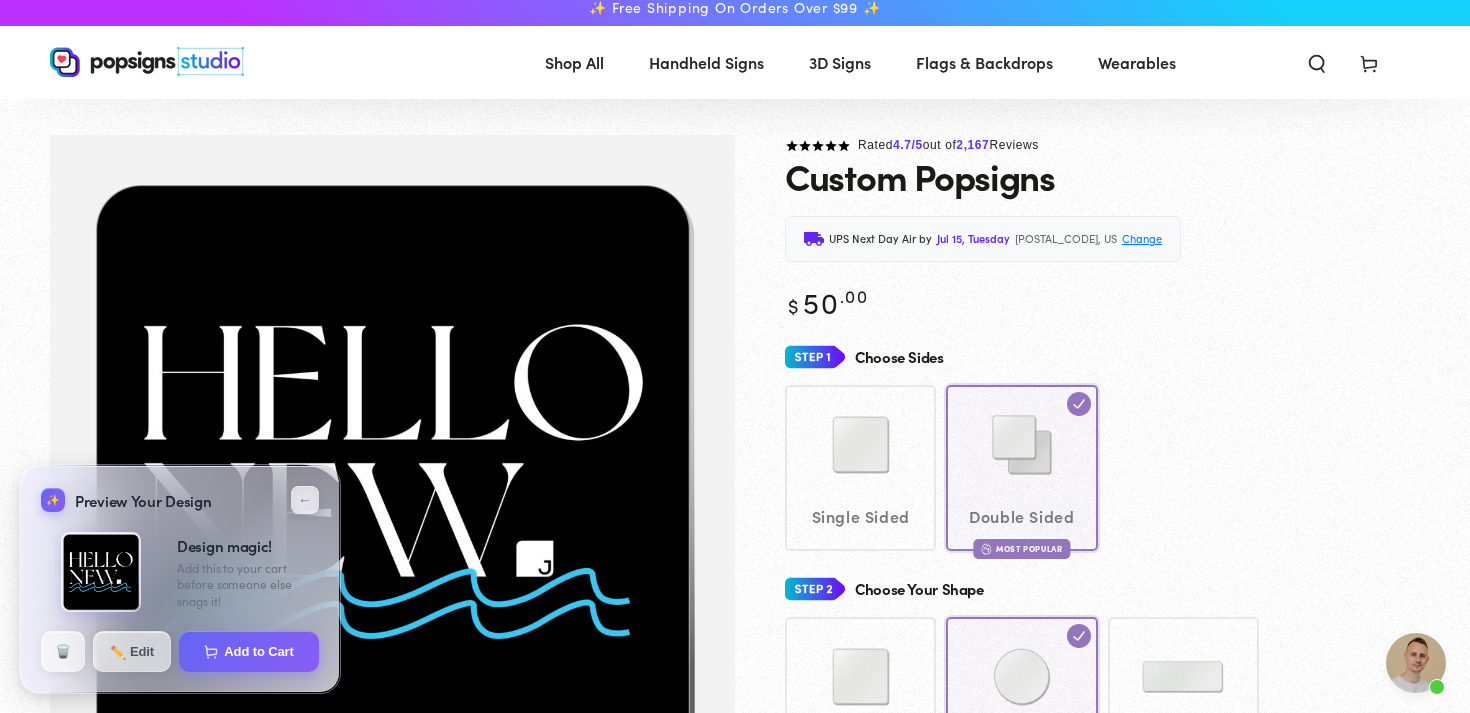 scroll, scrollTop: 0, scrollLeft: 0, axis: both 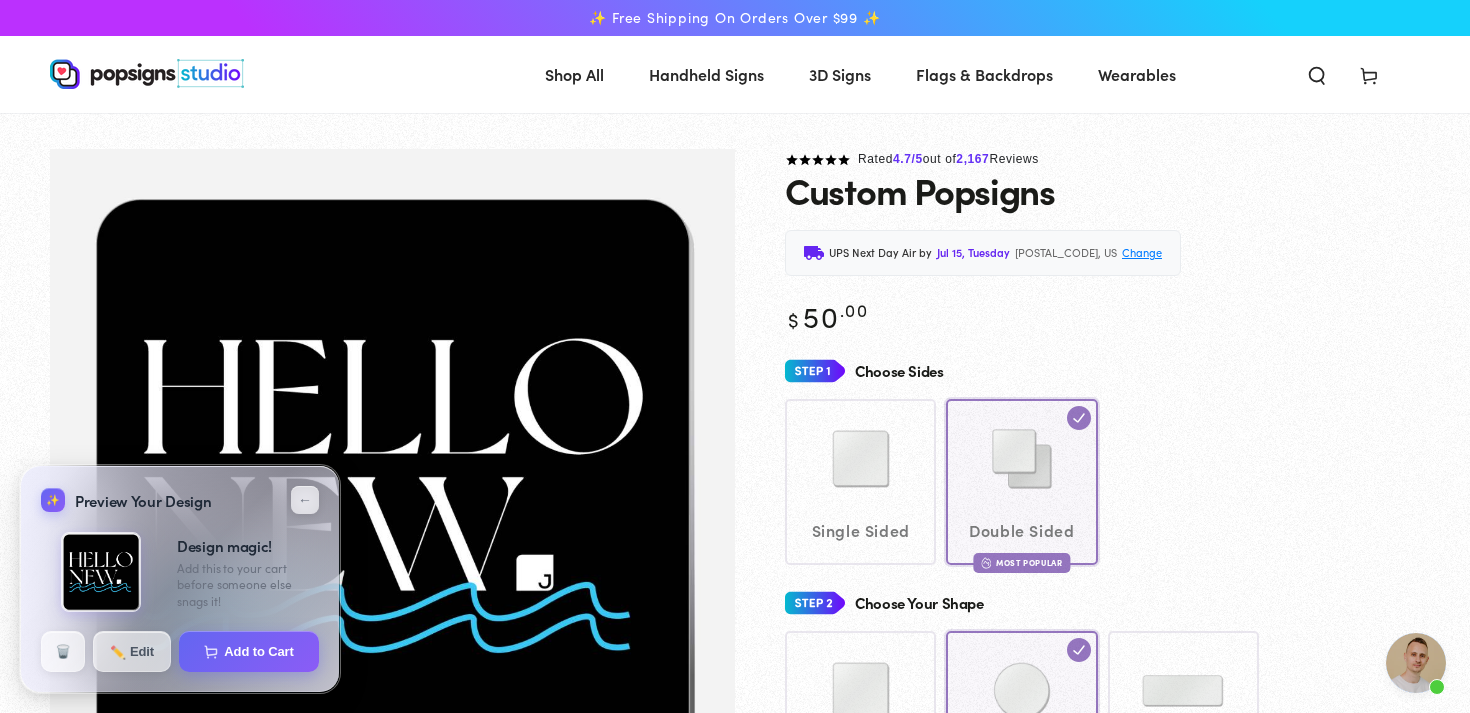 click on "Single Sided
Double Sided
Most Popular" 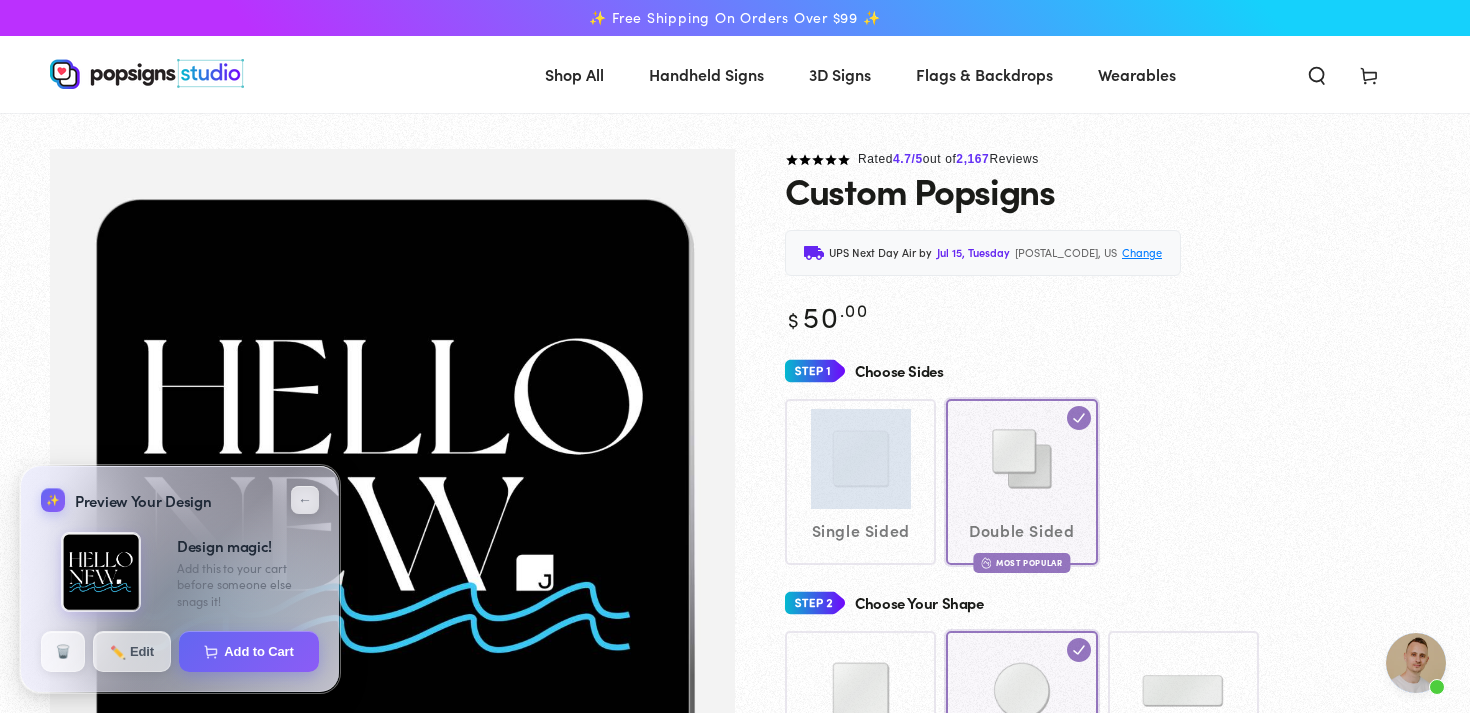 drag, startPoint x: 901, startPoint y: 476, endPoint x: 964, endPoint y: 435, distance: 75.16648 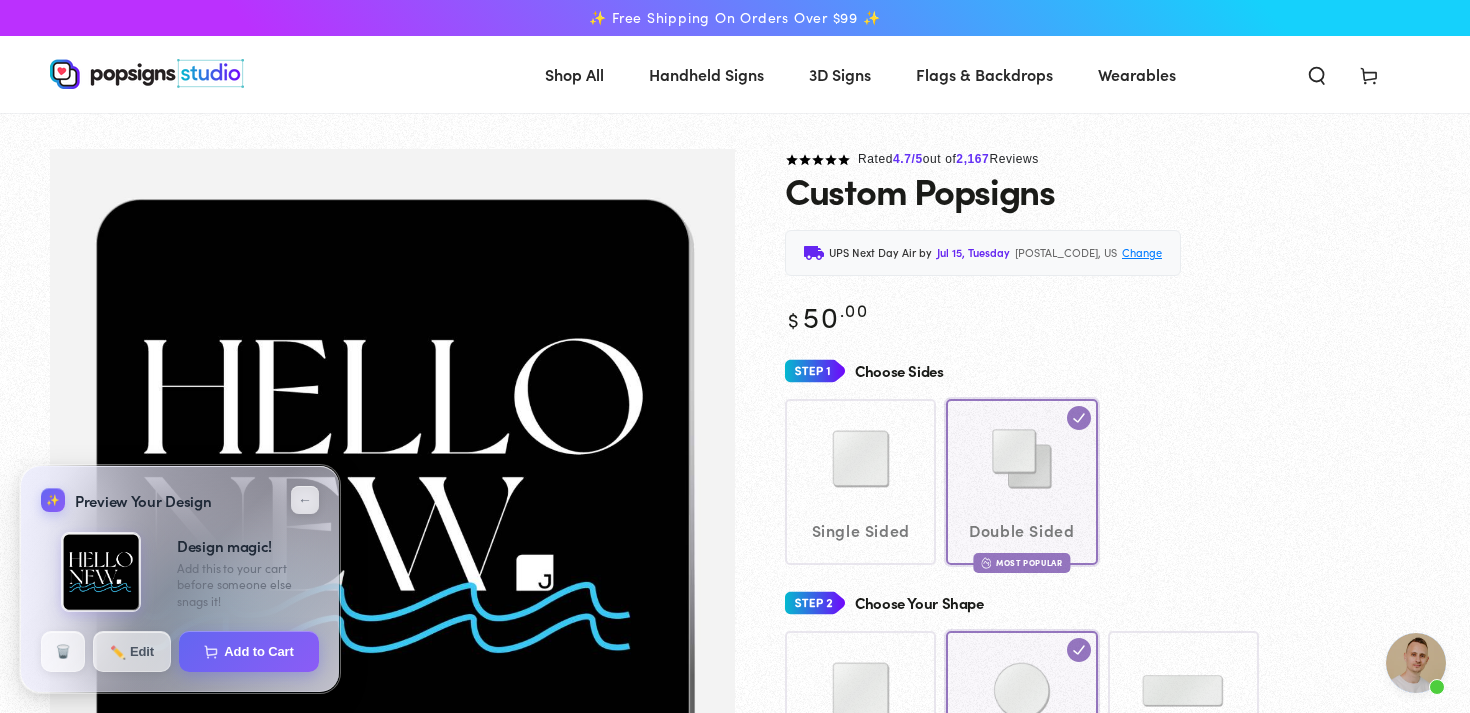 click on "Single Sided
Double Sided
Most Popular" 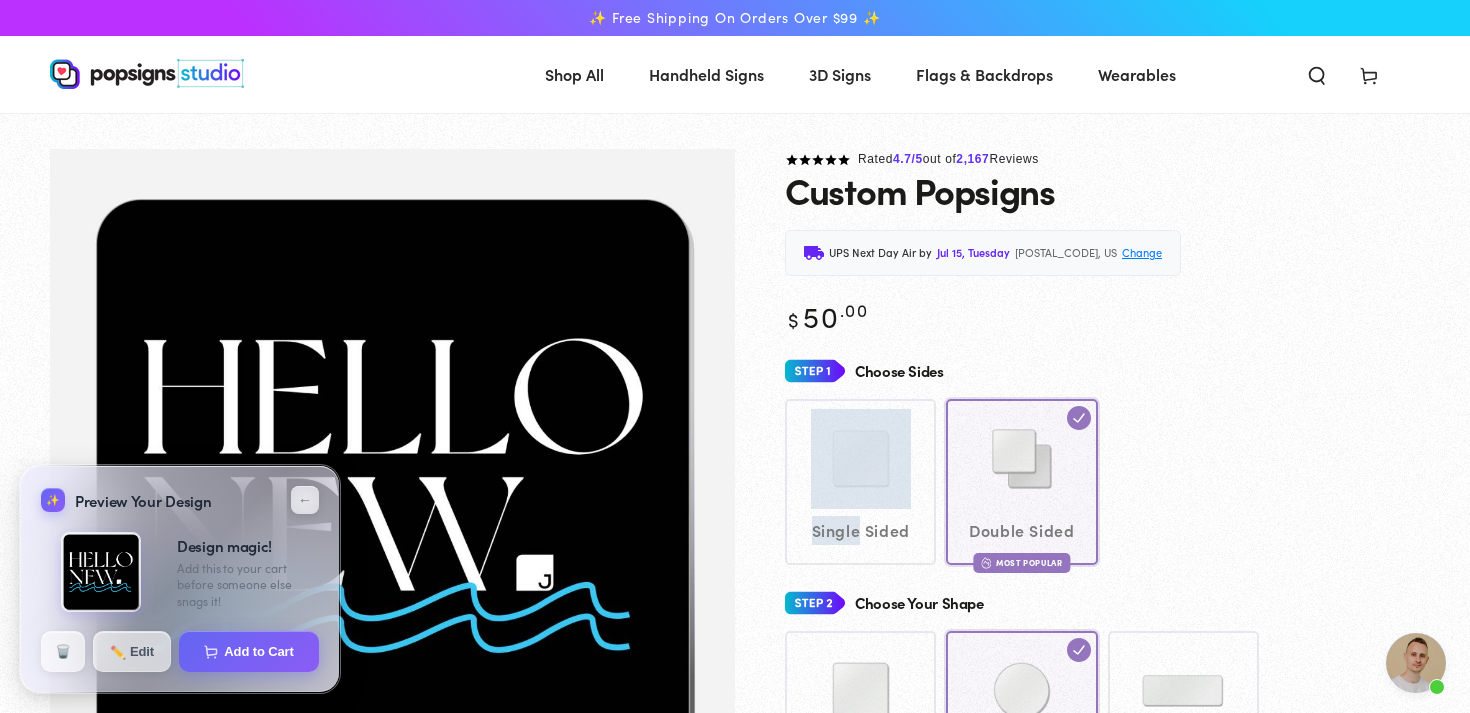 click on "Single Sided
Double Sided
Most Popular" 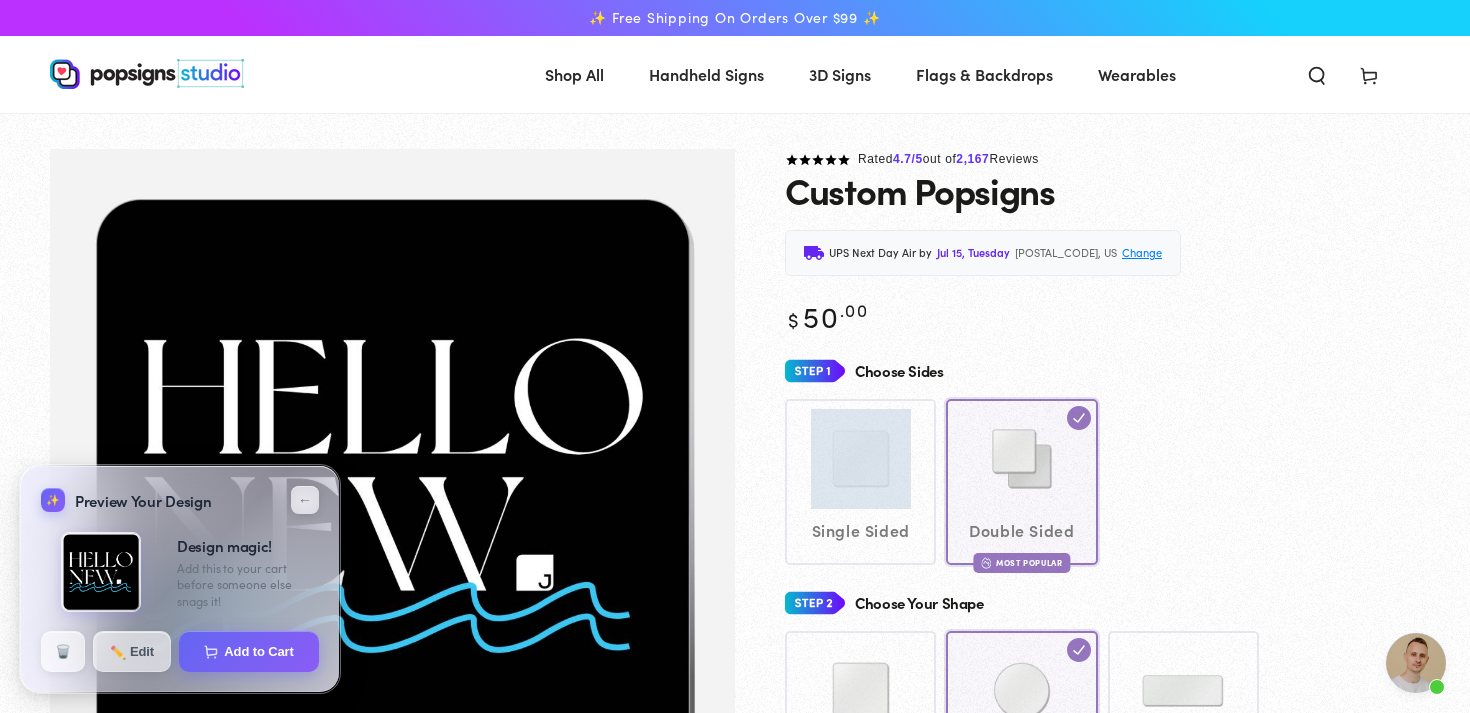click on "Single Sided
Double Sided
Most Popular" 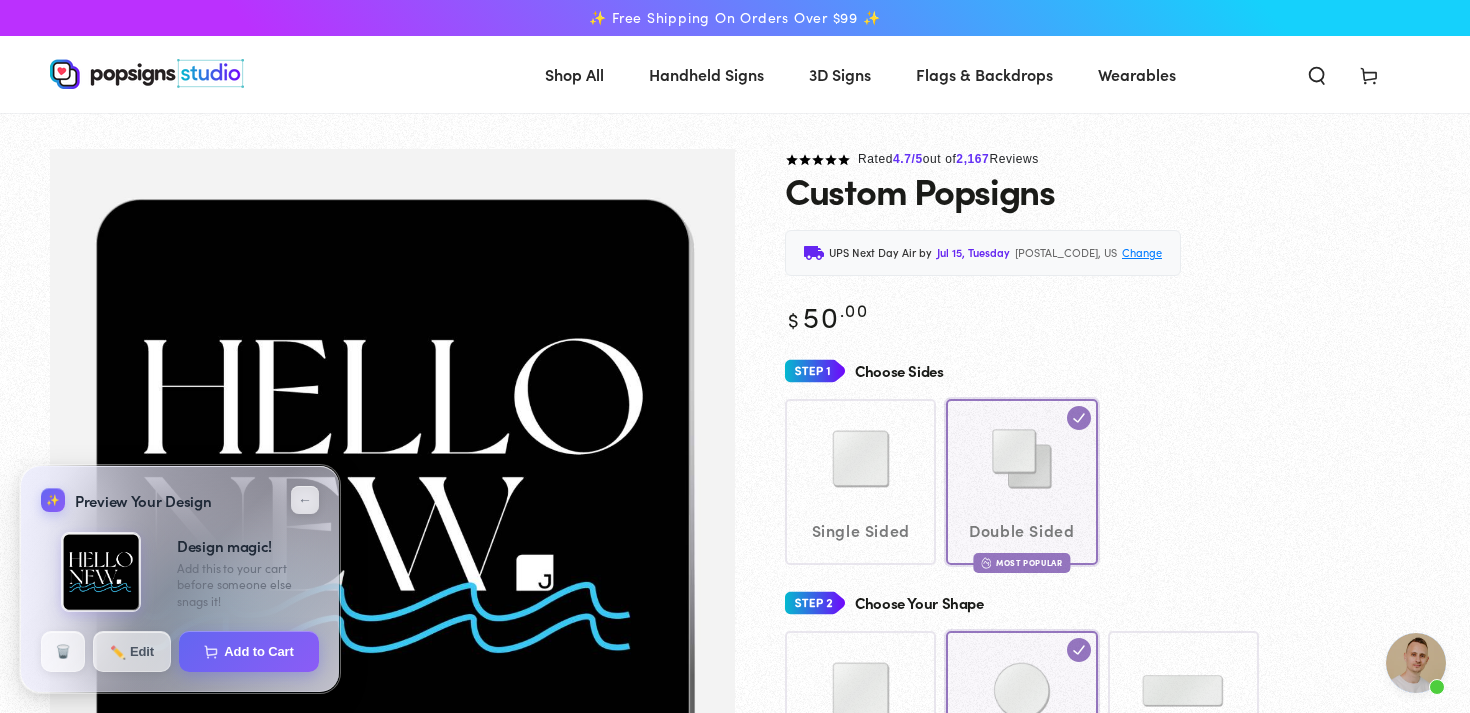click on "Regular price
$ 50 .00
Regular price
Sale price
$ 50 .00" at bounding box center (1102, 314) 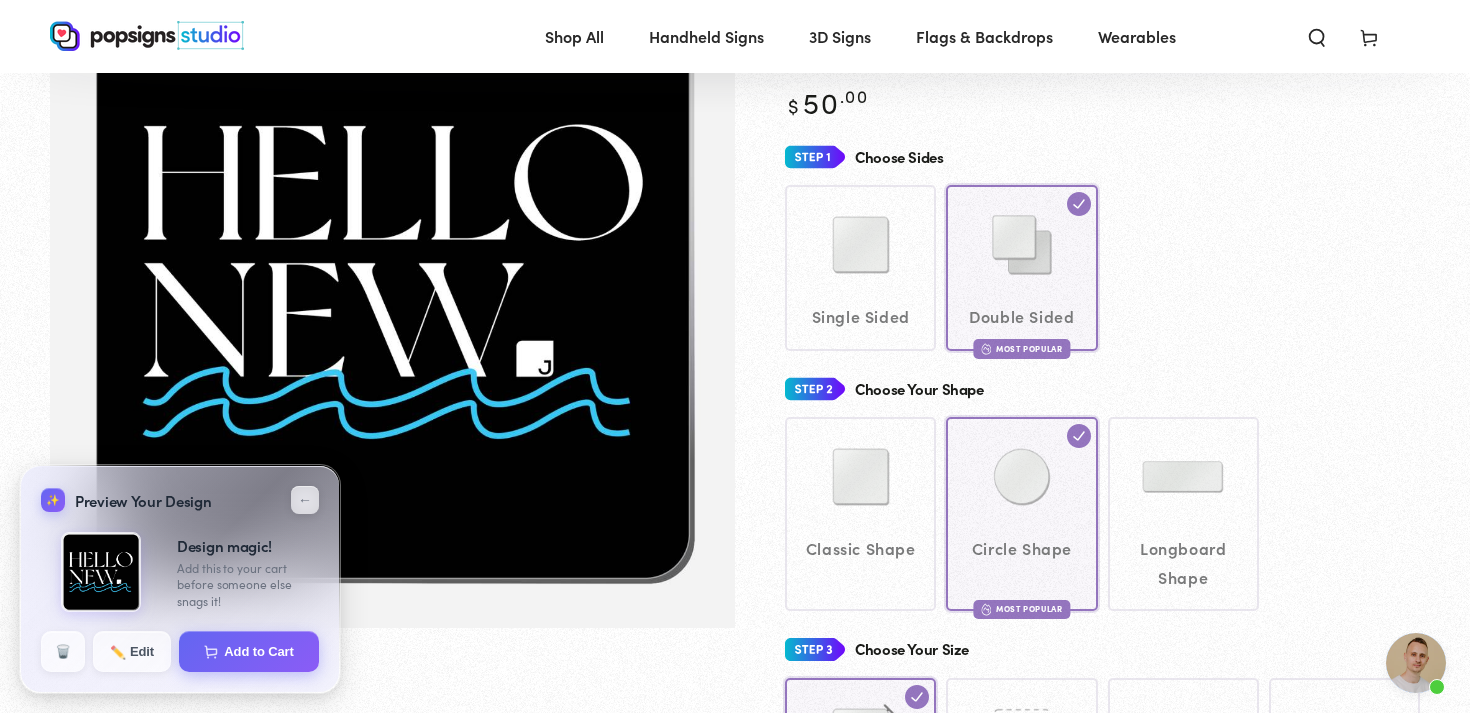 click on "Single Sided
Double Sided
Most Popular" 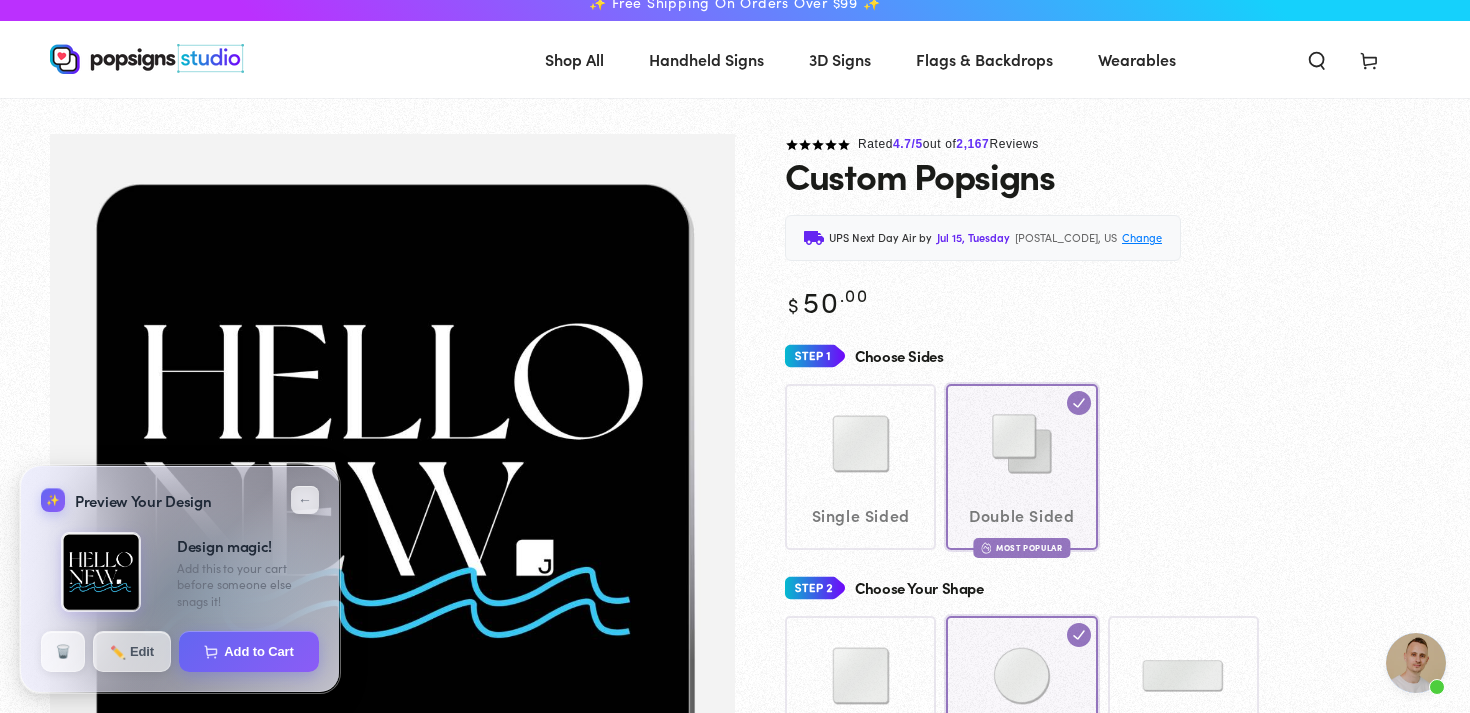 scroll, scrollTop: 0, scrollLeft: 0, axis: both 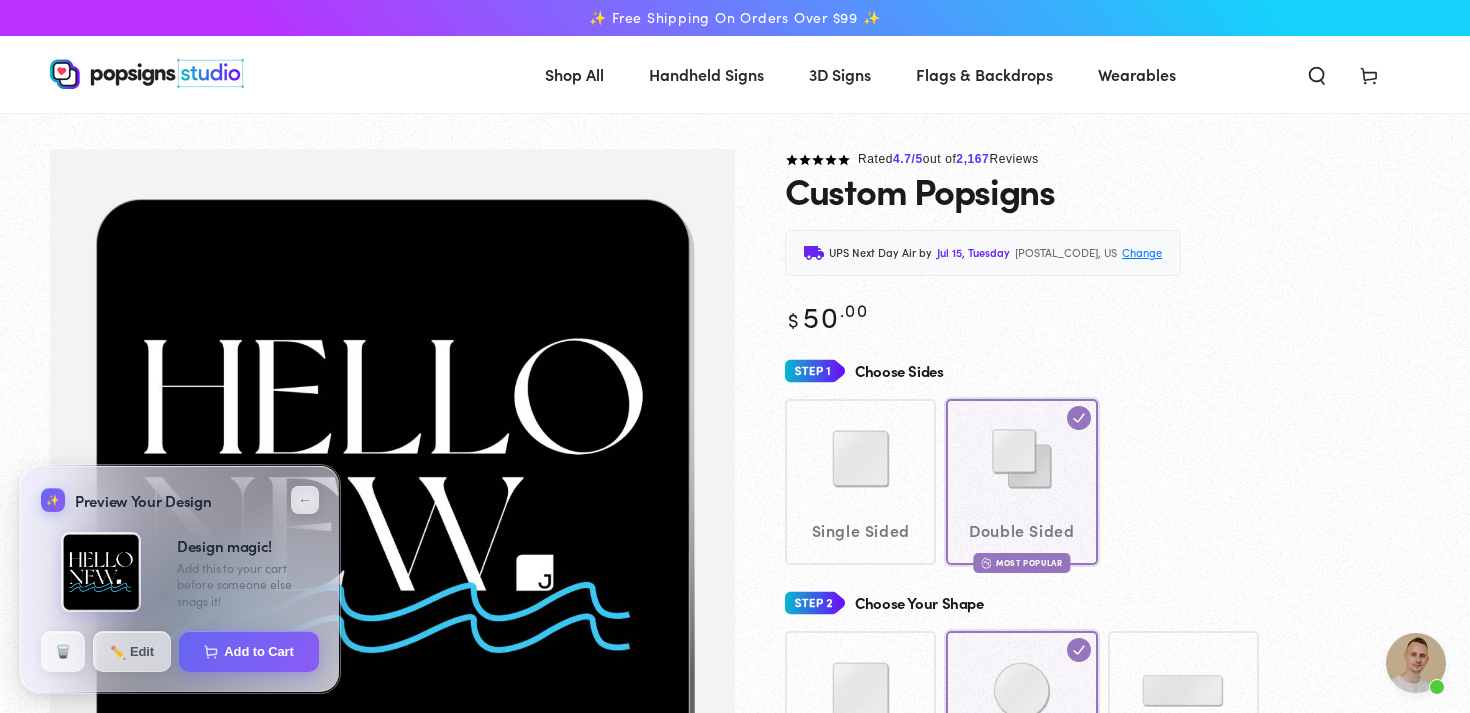 click at bounding box center (392, 495) 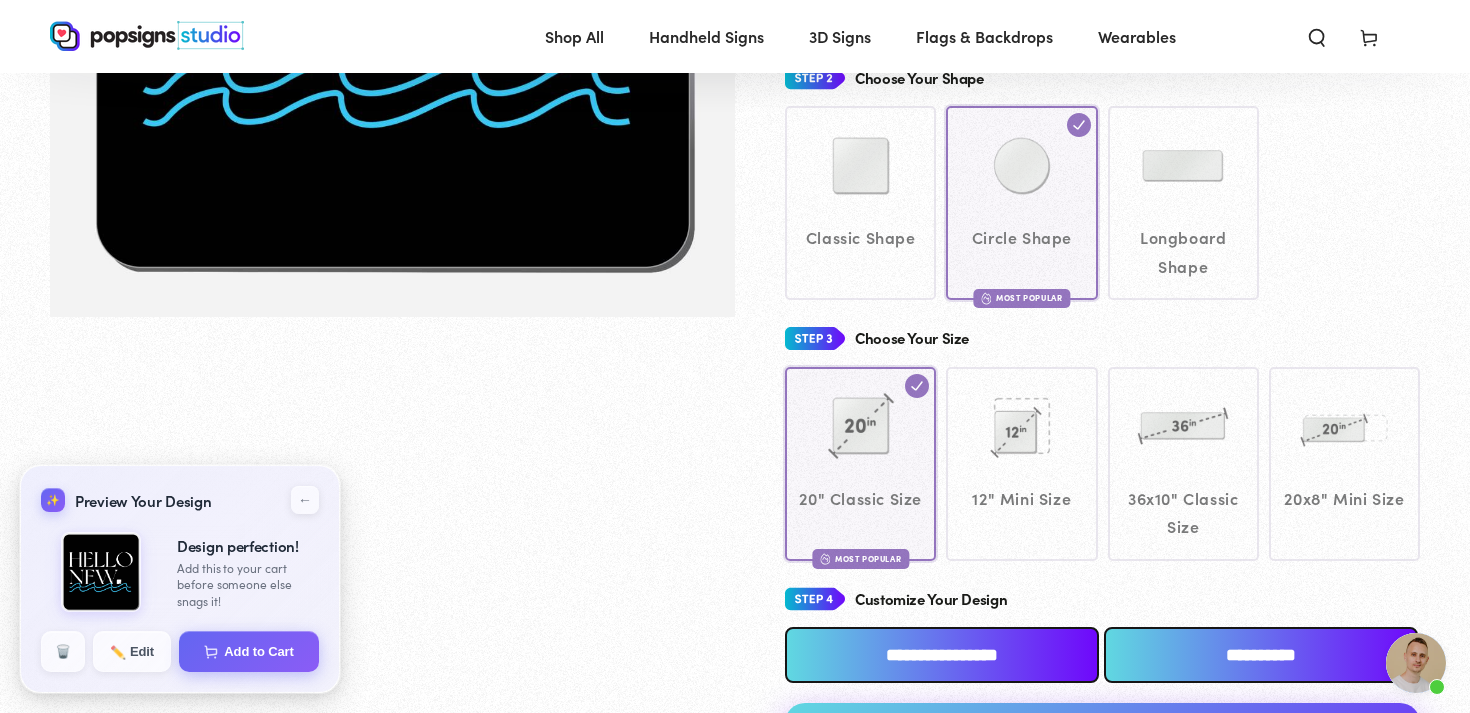 scroll, scrollTop: 531, scrollLeft: 0, axis: vertical 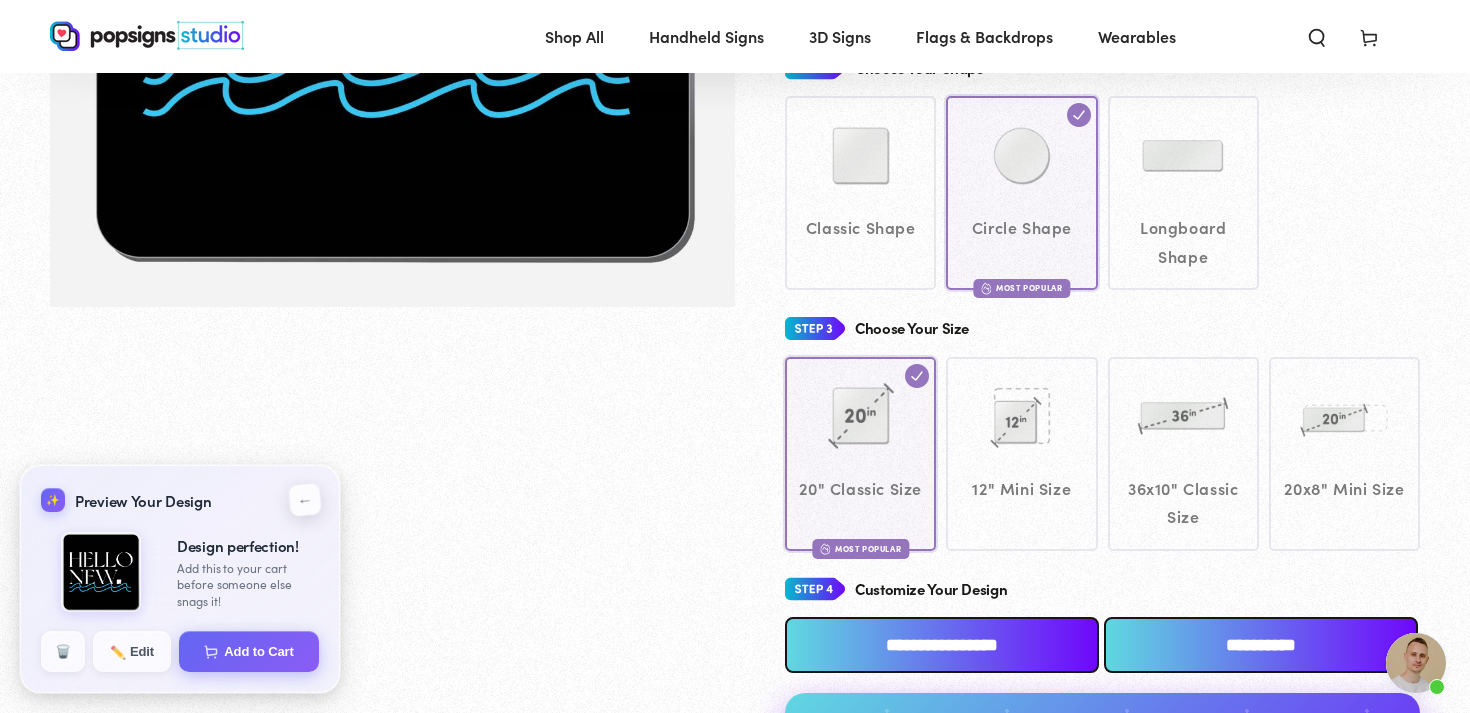 click on "←" at bounding box center (304, 499) 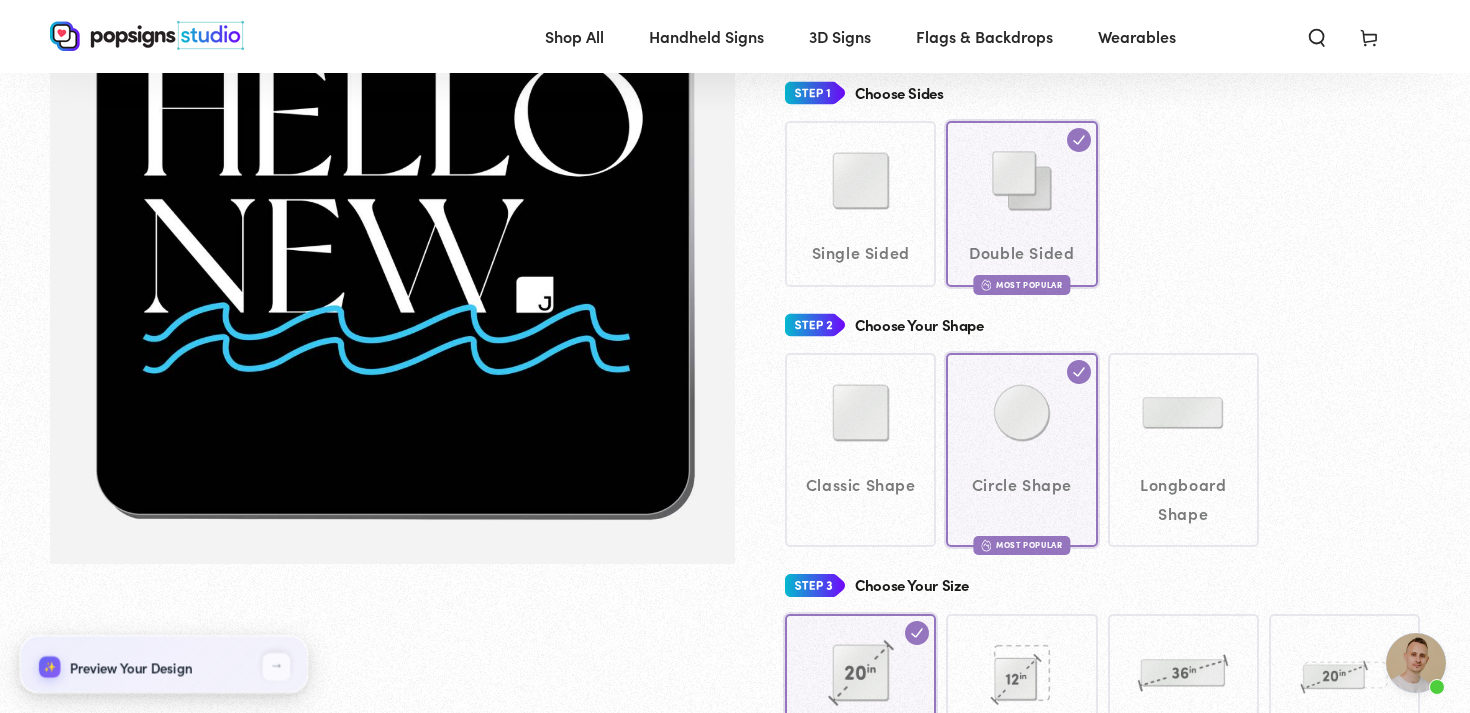 scroll, scrollTop: 18, scrollLeft: 0, axis: vertical 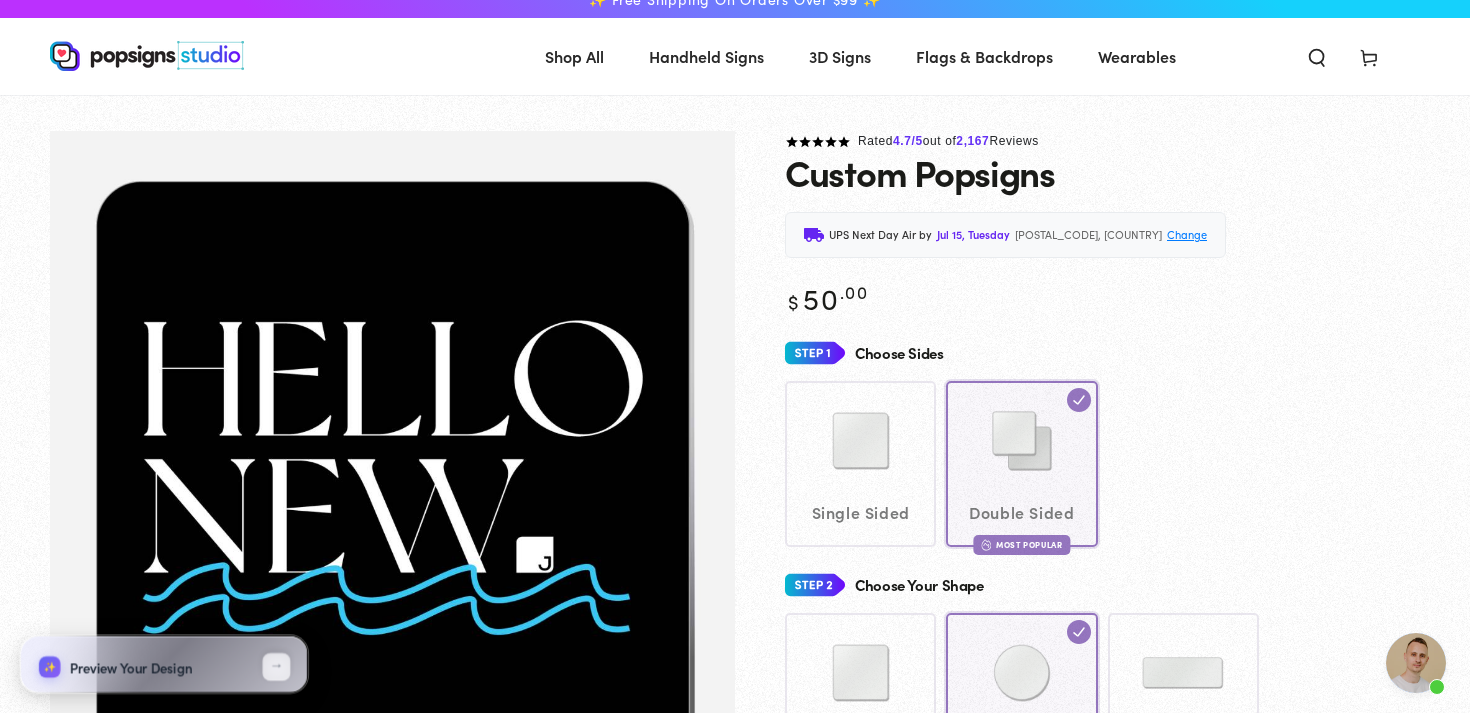 click on "Single Sided
Double Sided
Most Popular" 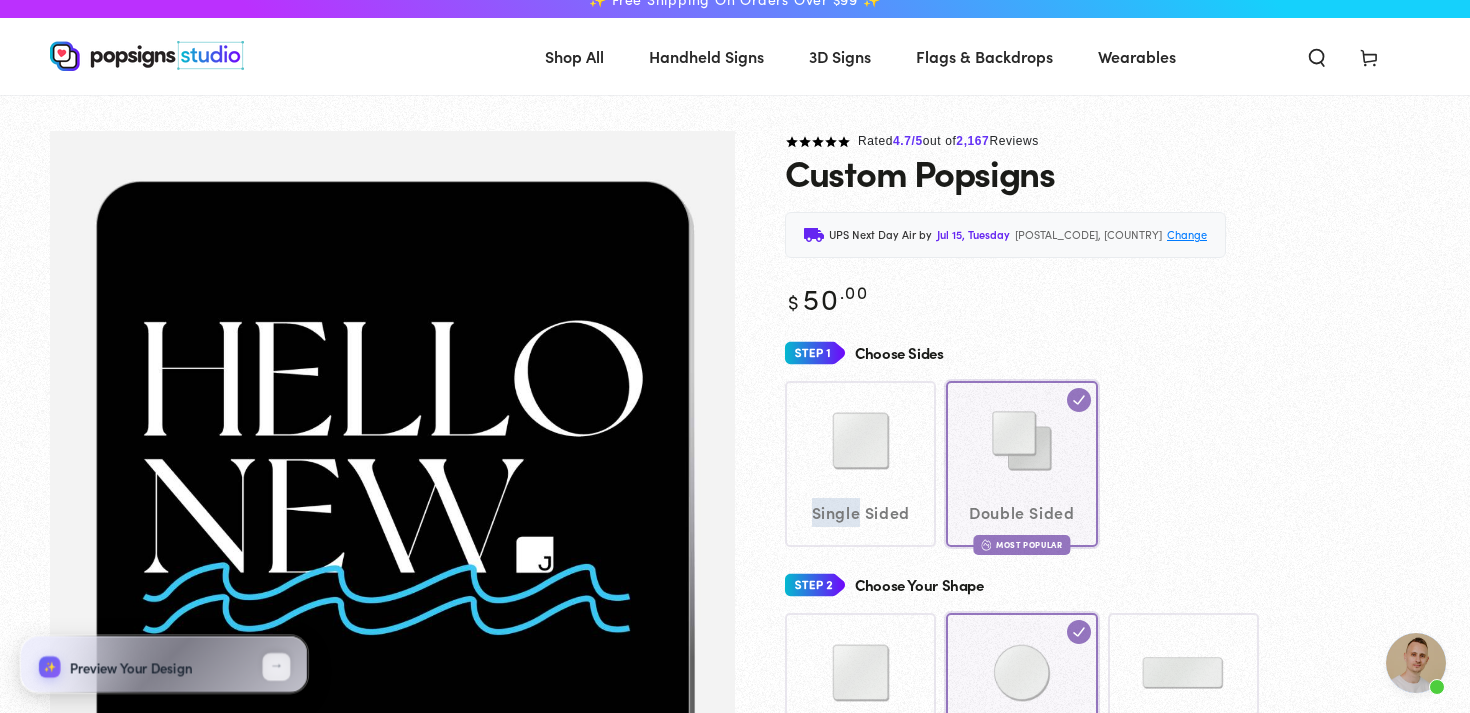 click on "Single Sided
Double Sided
Most Popular" 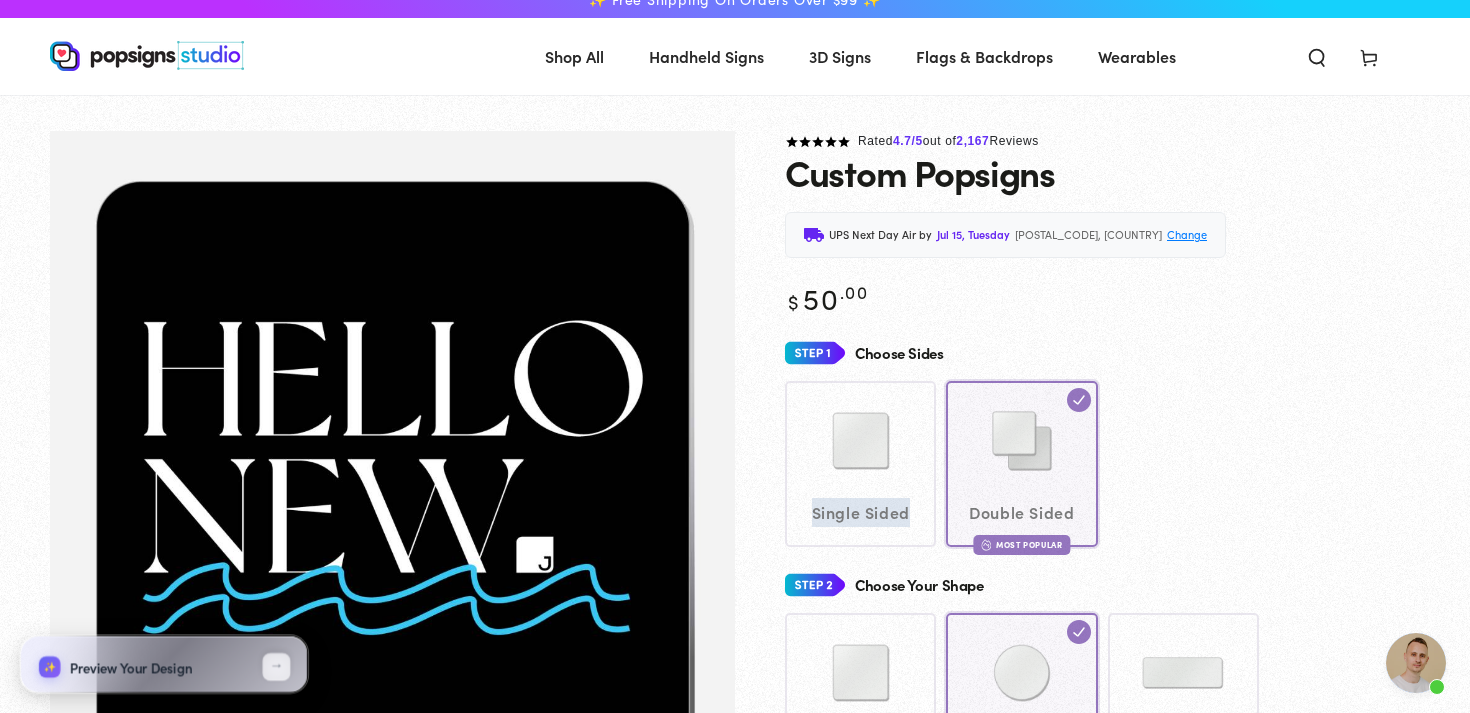 click on "Single Sided
Double Sided
Most Popular" 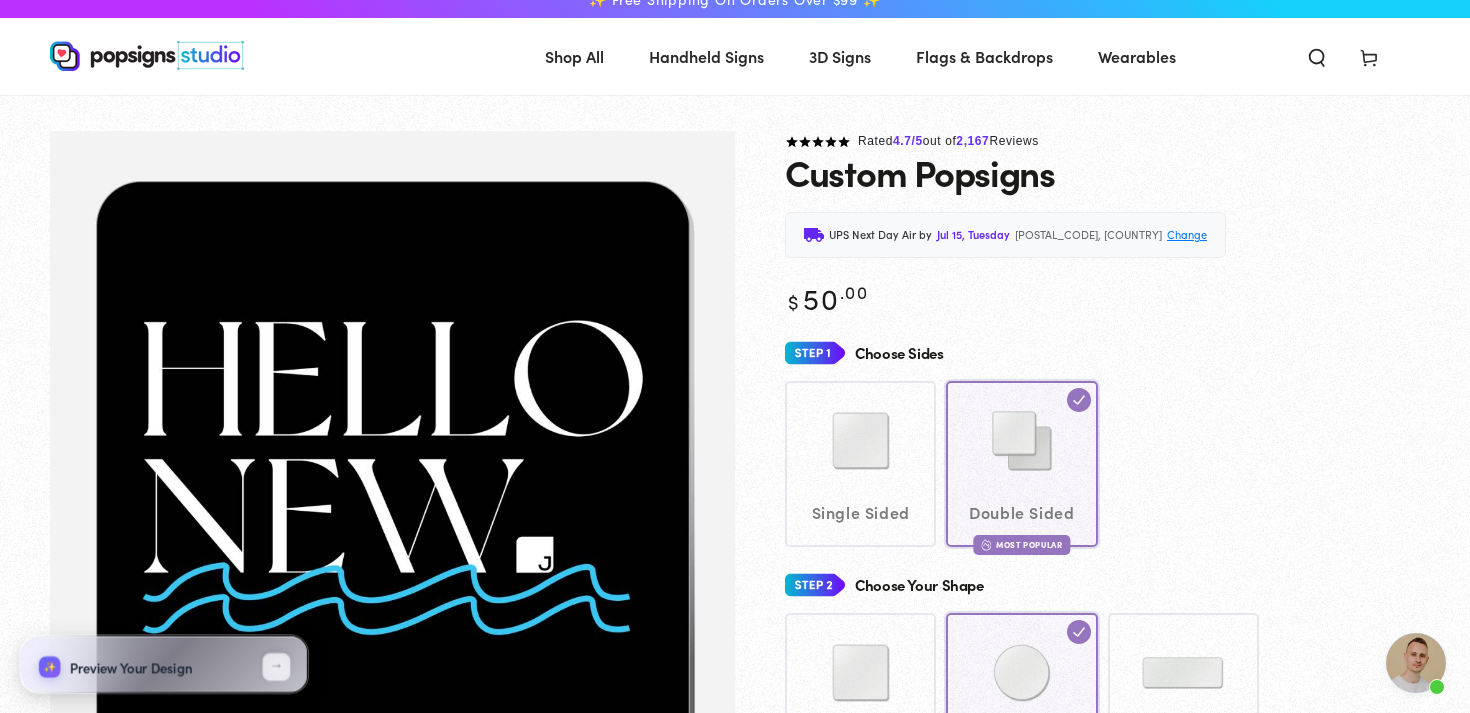 click on "UPS Next Day Air by
Jul 15, Tuesday
30308, US
Change" at bounding box center [1102, 235] 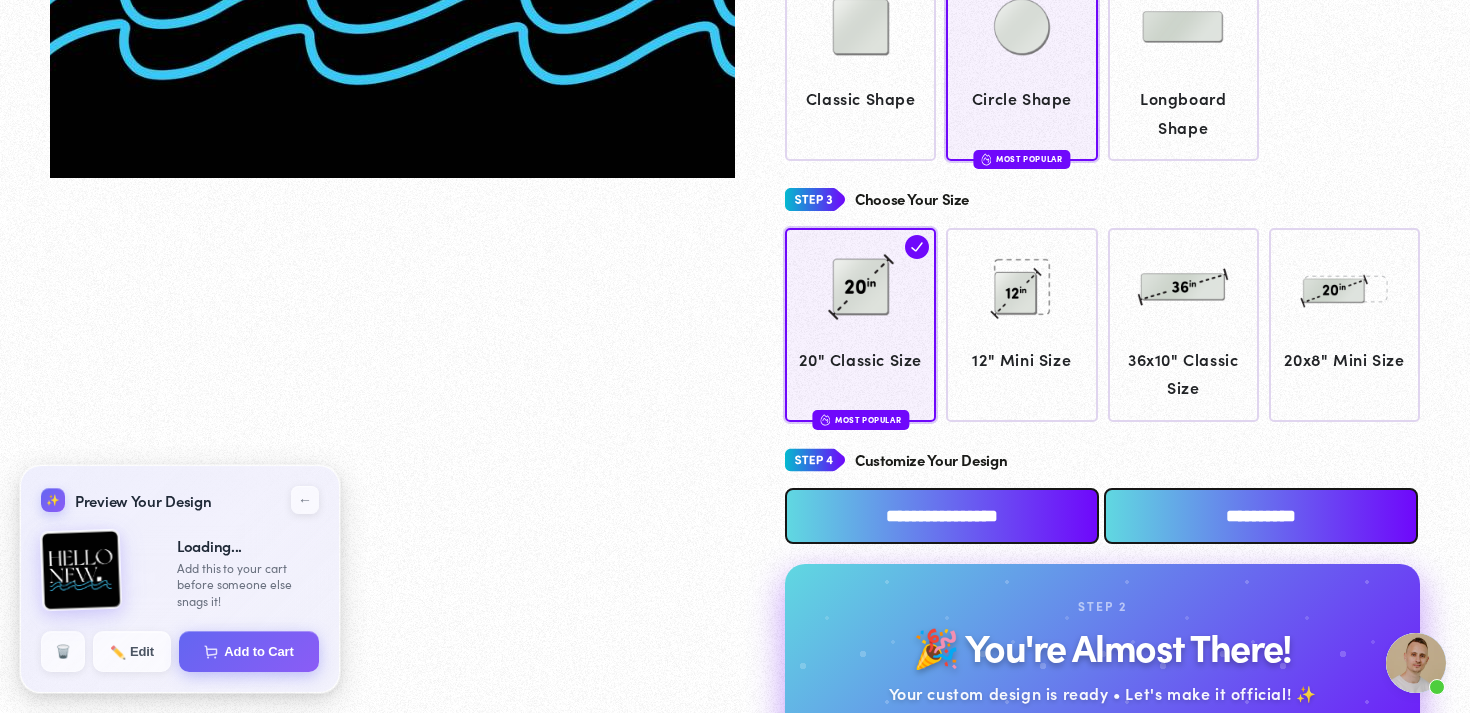 scroll, scrollTop: 808, scrollLeft: 0, axis: vertical 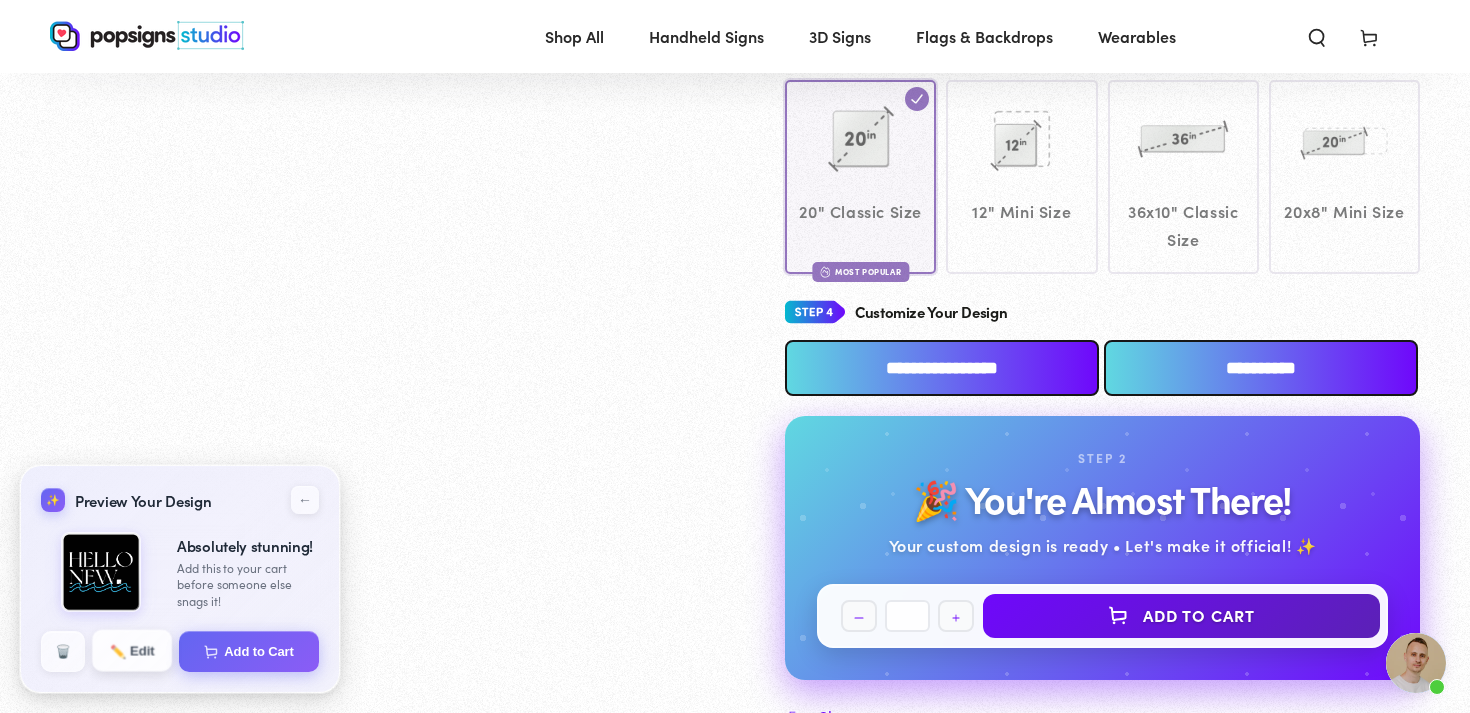 click on "✏️
Edit" at bounding box center [132, 651] 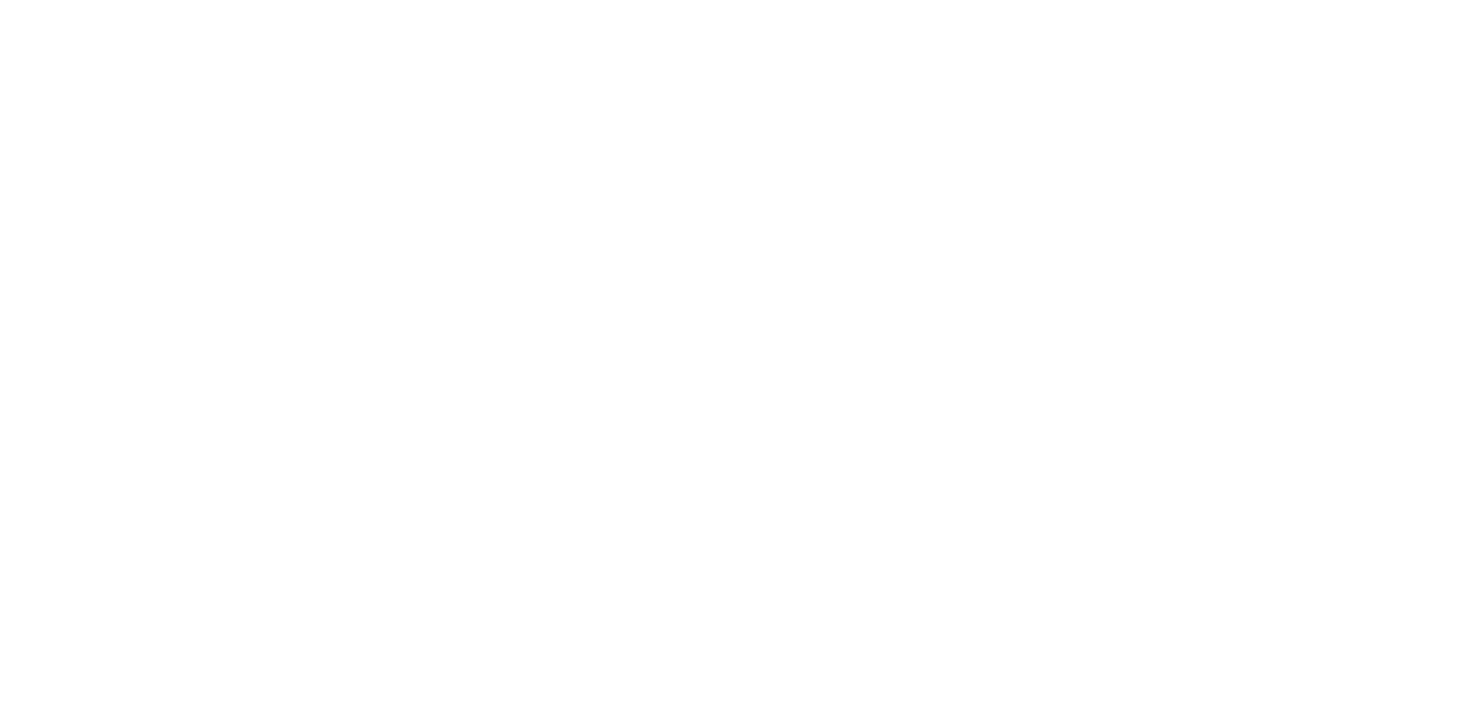 scroll, scrollTop: 0, scrollLeft: 0, axis: both 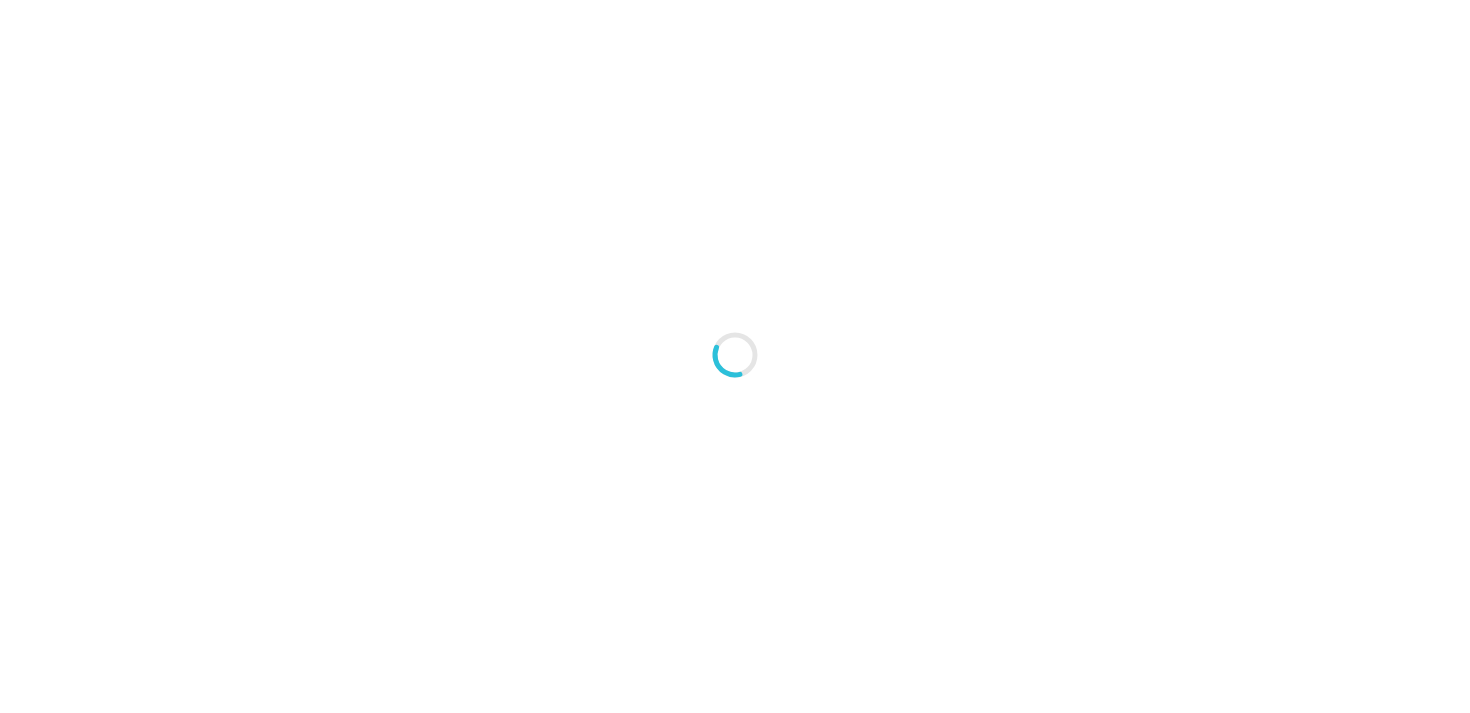 type on "An ancient tree with a door leading to a magical world" 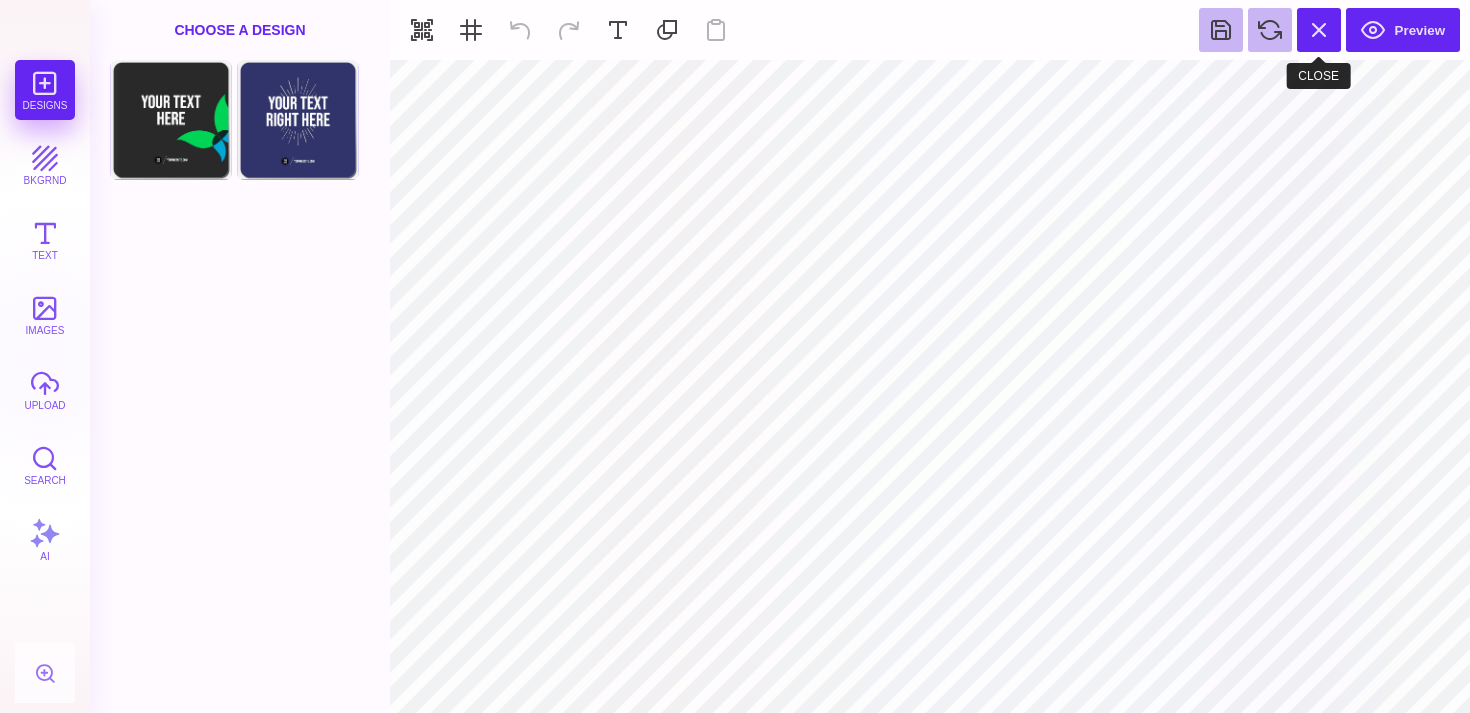 click at bounding box center (1319, 30) 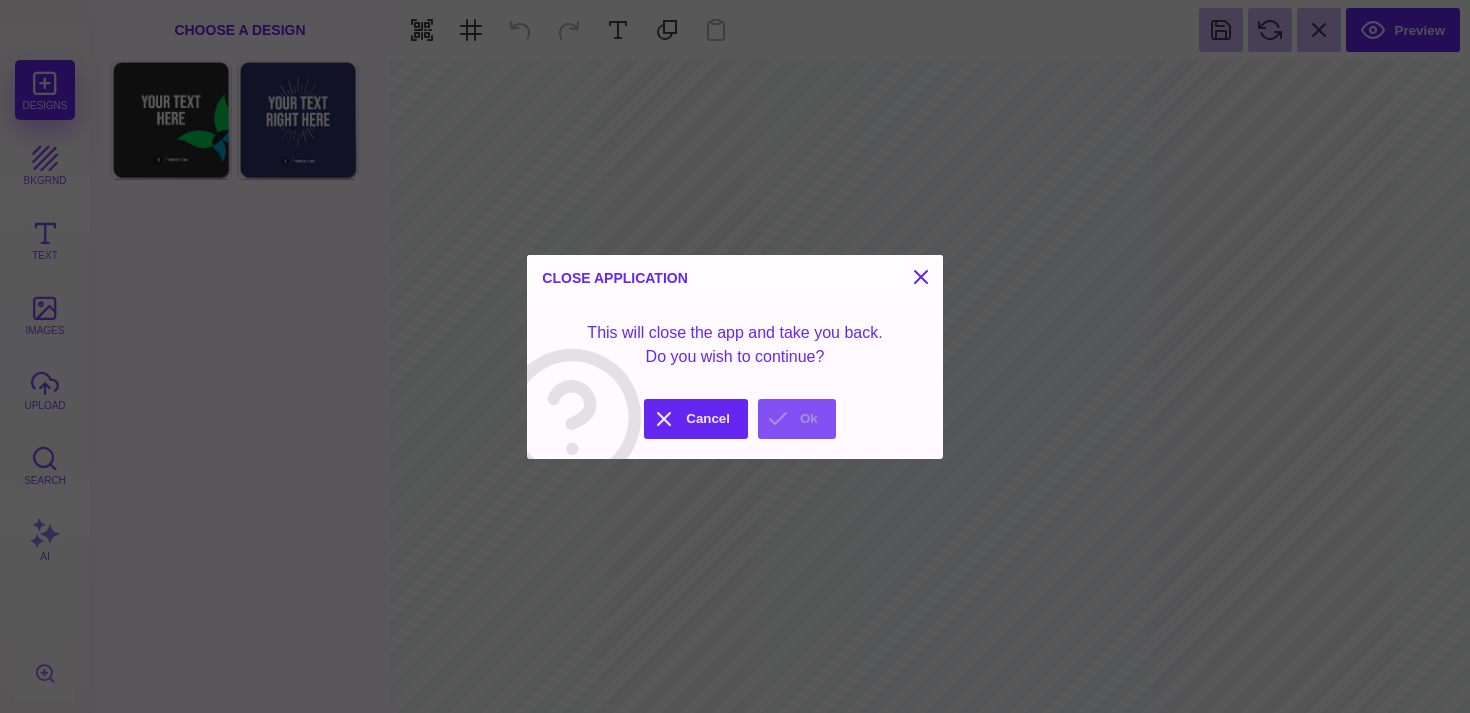 drag, startPoint x: 799, startPoint y: 417, endPoint x: 469, endPoint y: 389, distance: 331.18576 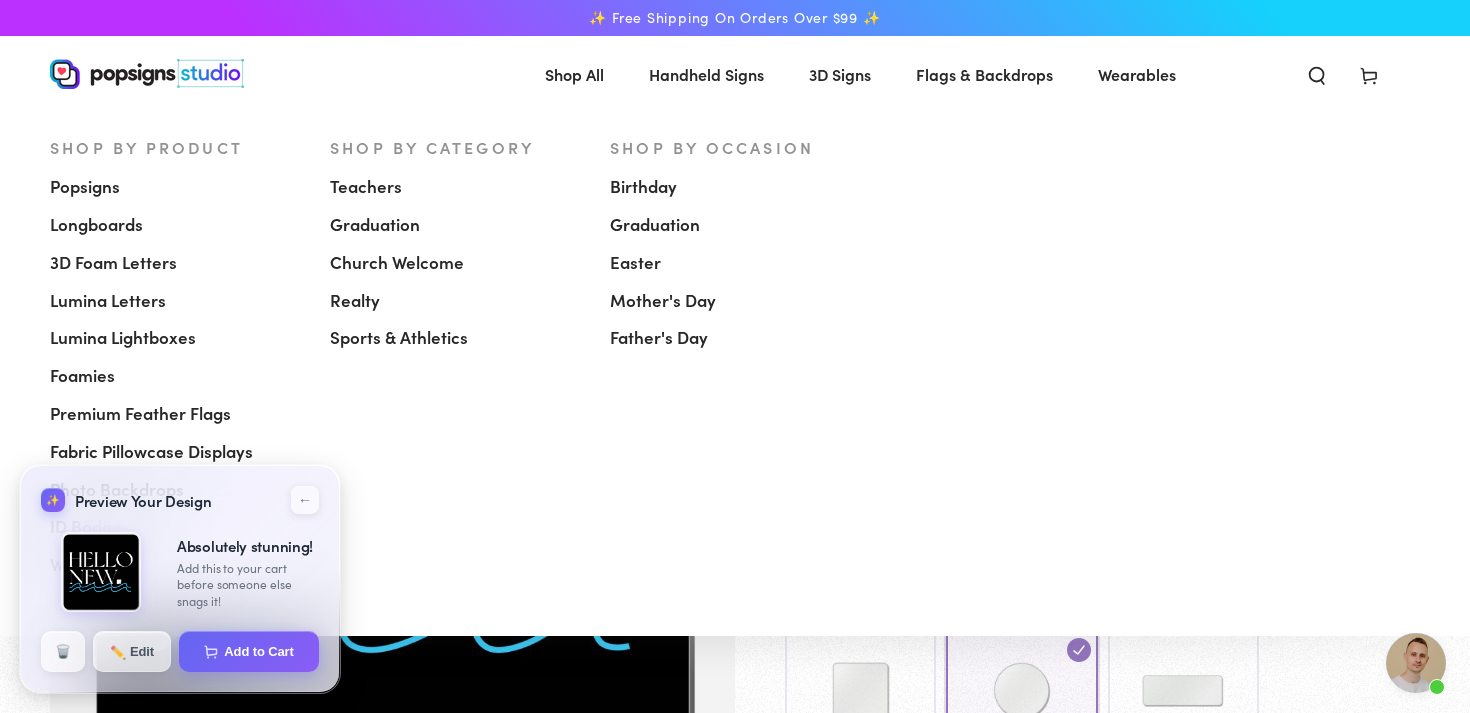 click on "Popsigns" at bounding box center (85, 187) 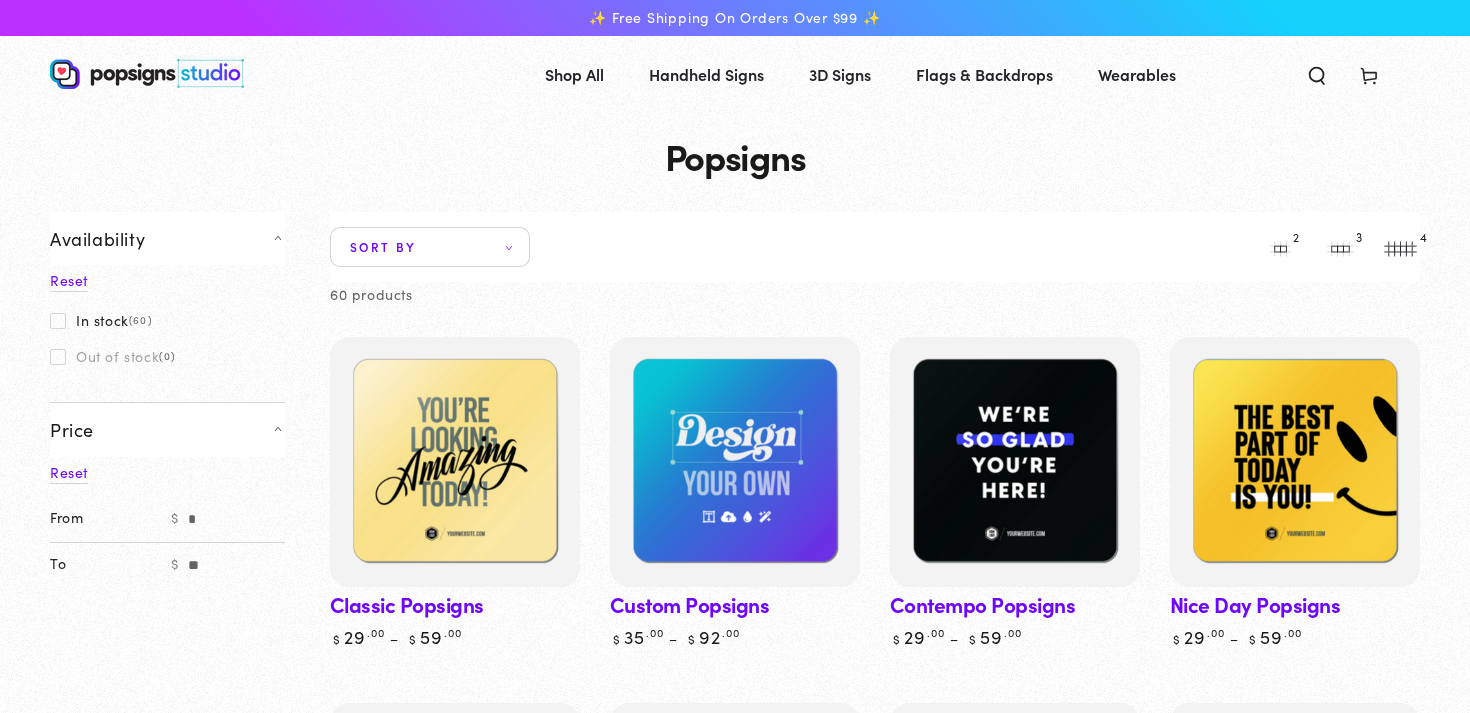 scroll, scrollTop: 0, scrollLeft: 0, axis: both 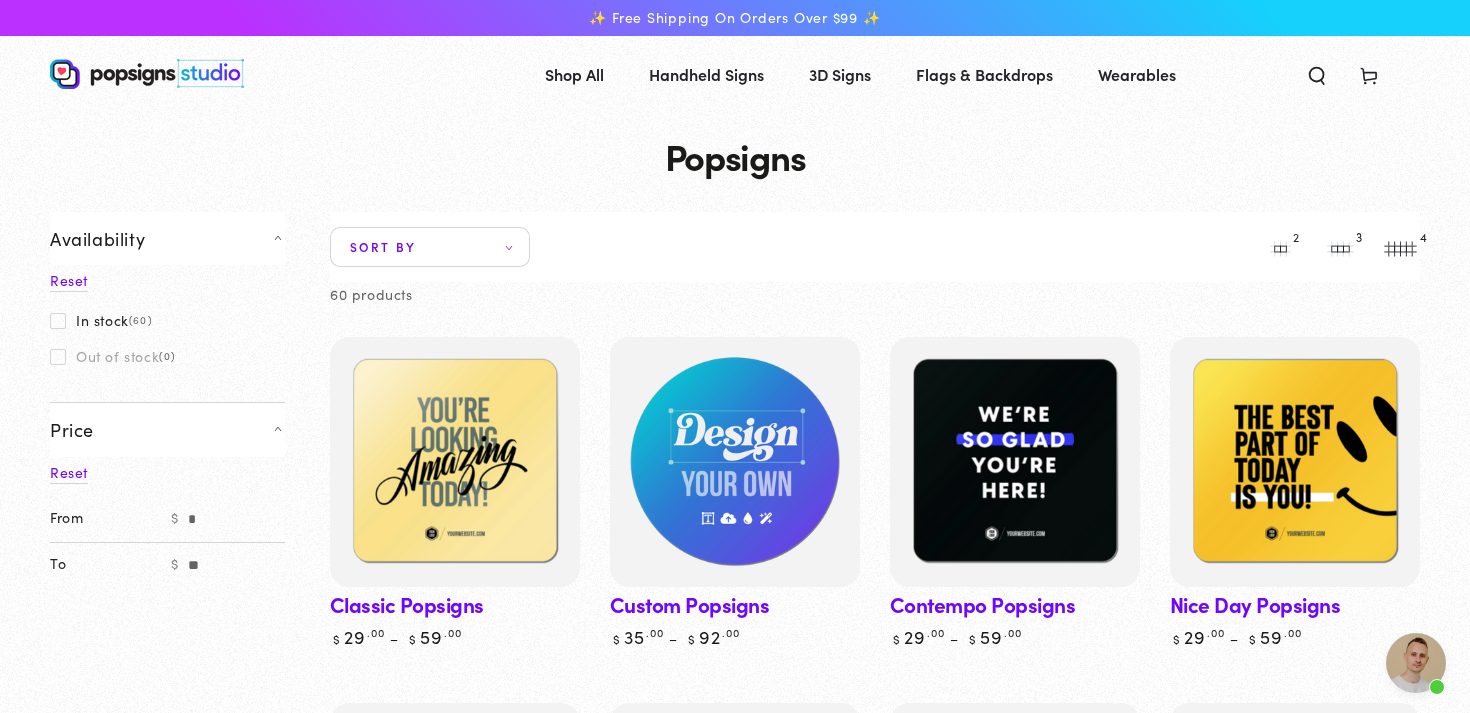 click at bounding box center [735, 462] 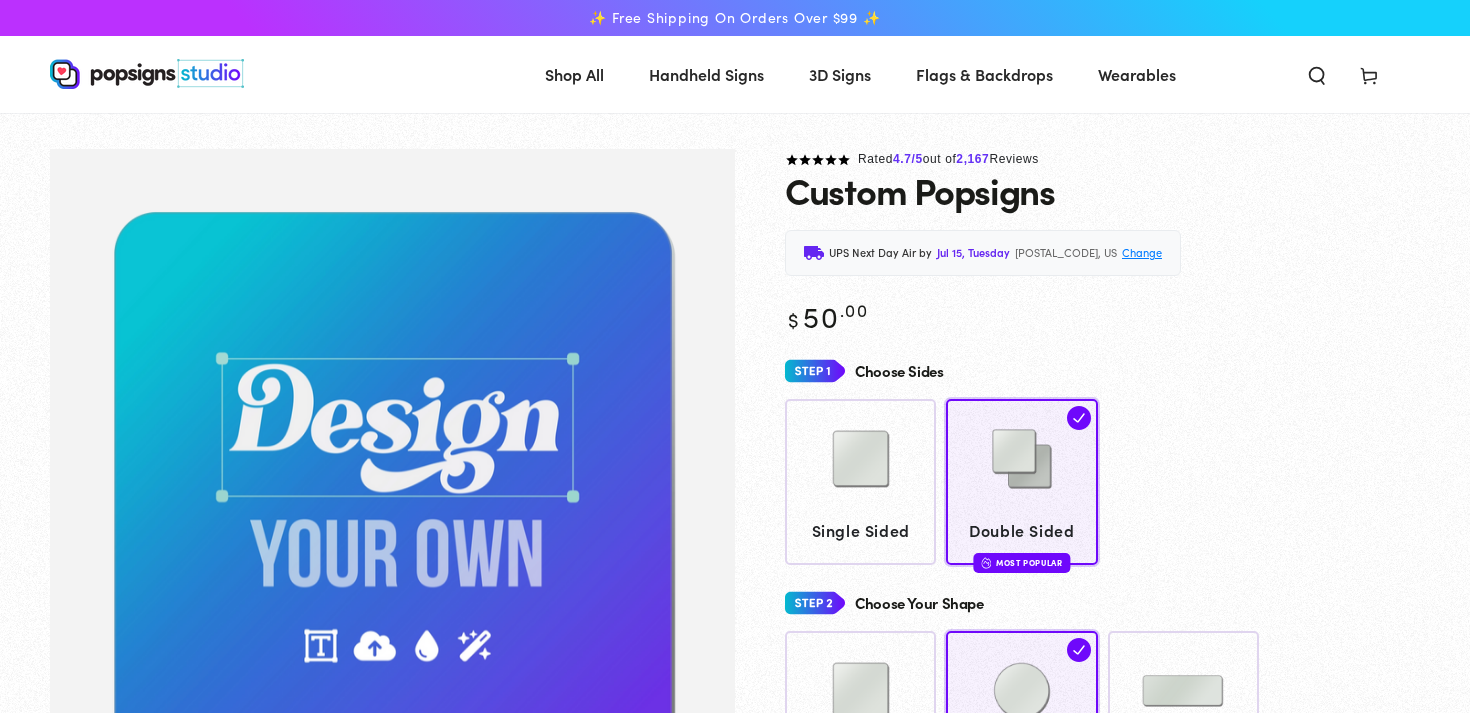 scroll, scrollTop: 0, scrollLeft: 0, axis: both 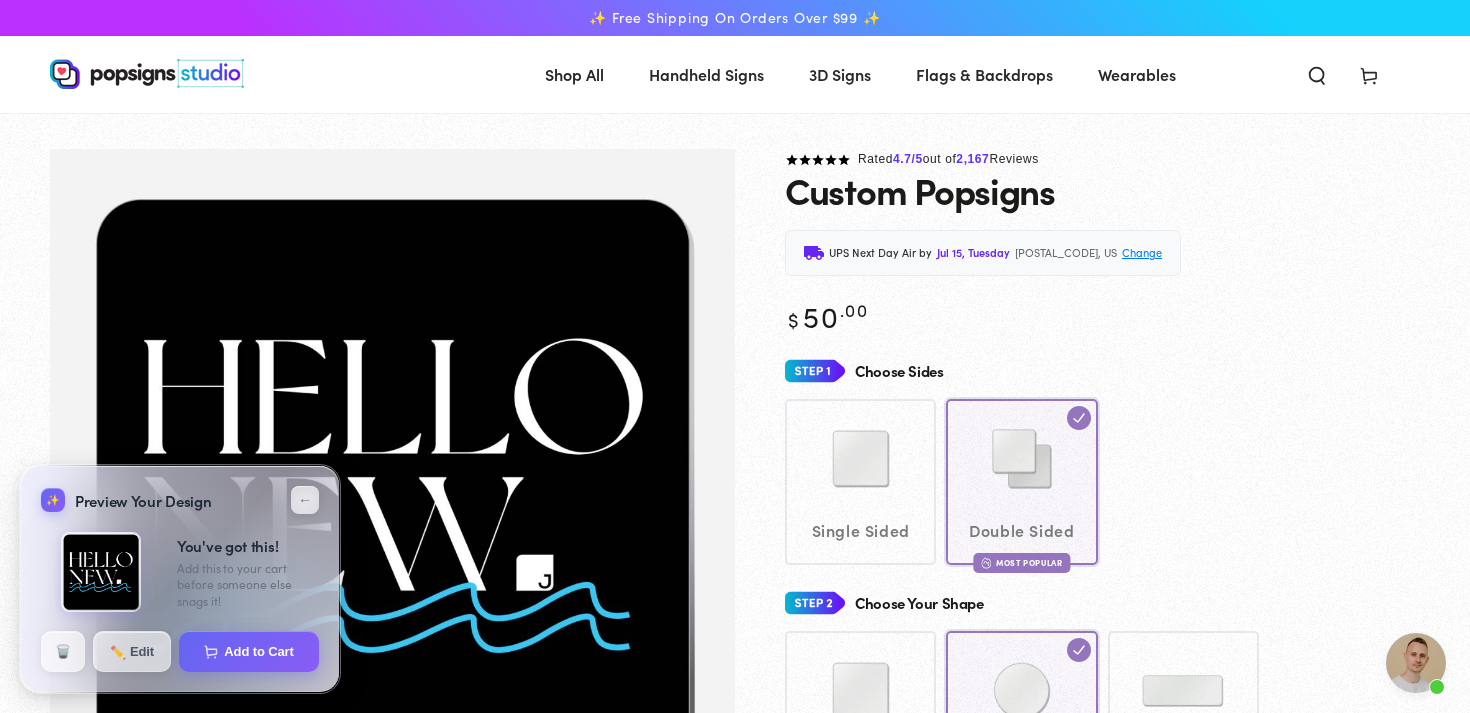 click on "Single Sided
Double Sided
Most Popular" 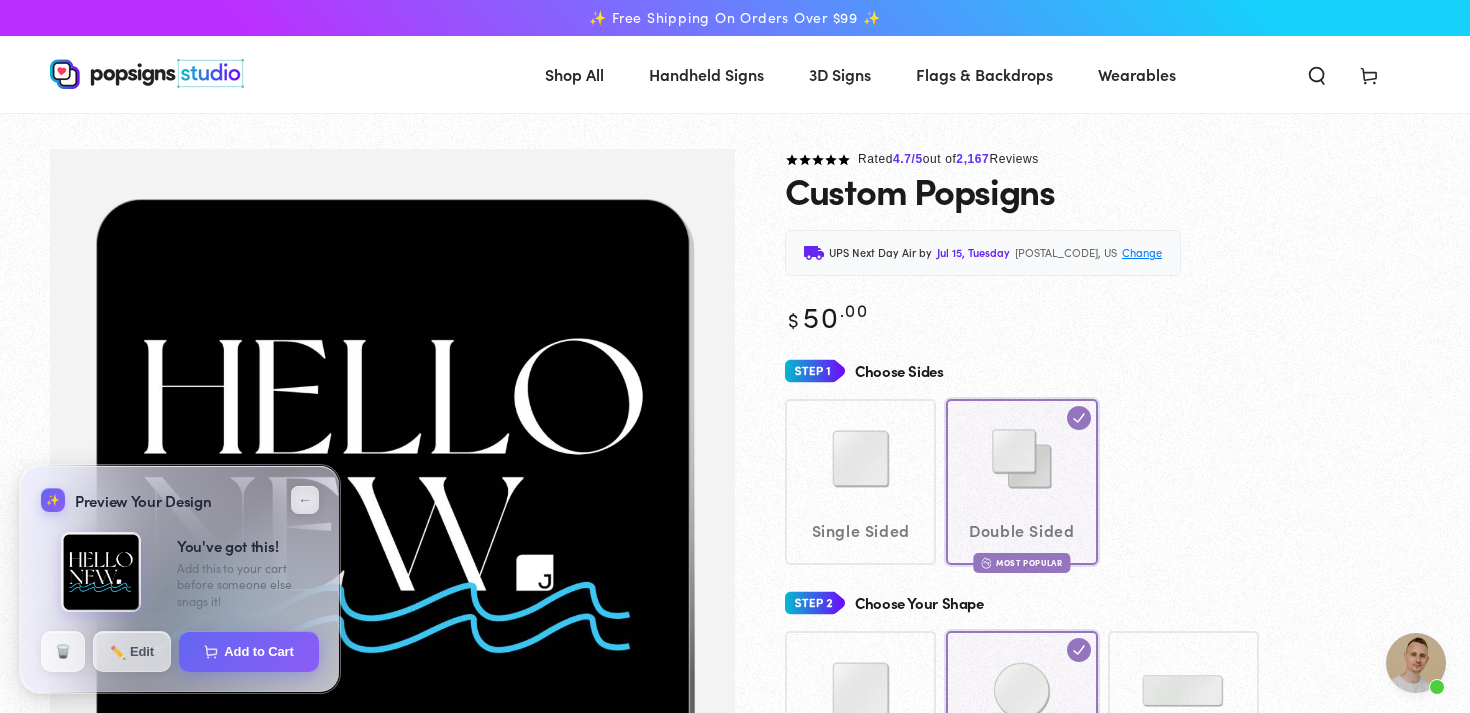 click on "Single Sided
Double Sided
Most Popular" 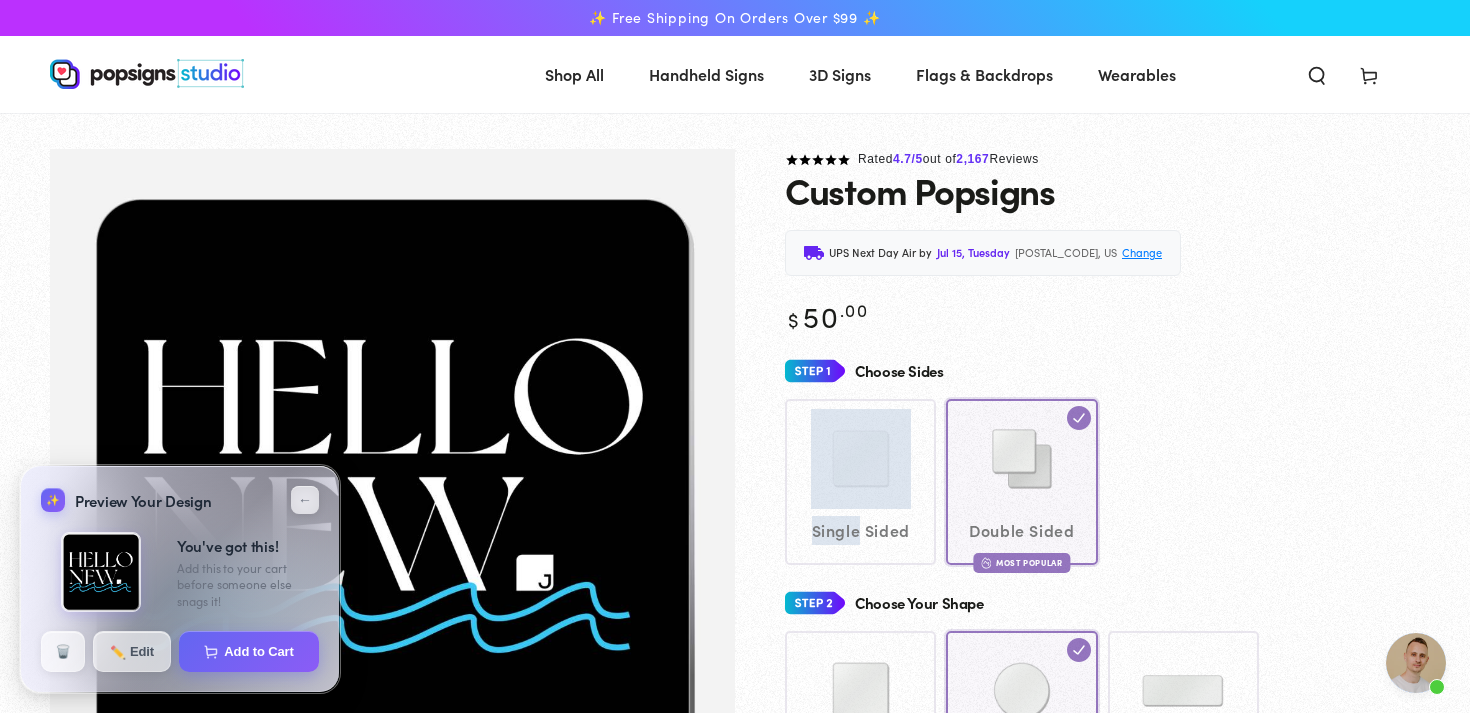 click on "Single Sided
Double Sided
Most Popular" 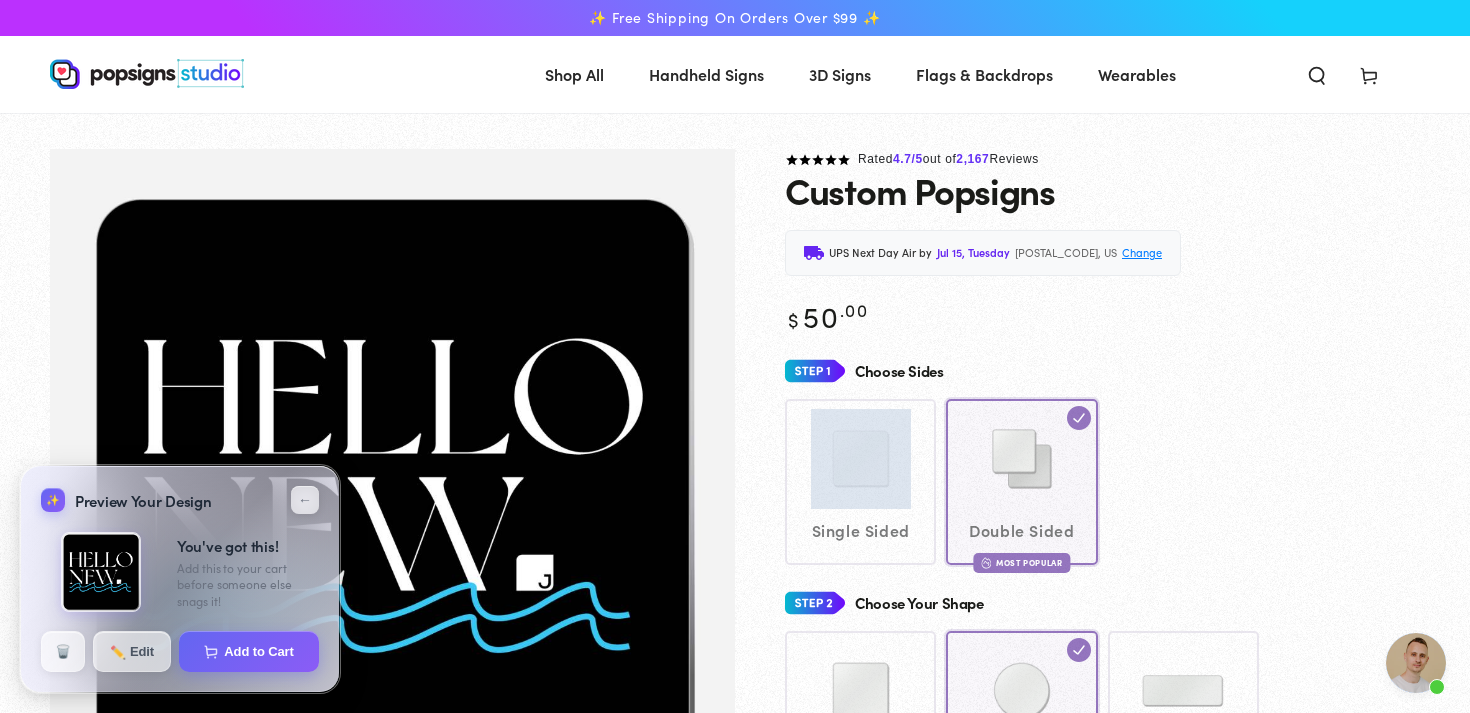 click on "Single Sided
Double Sided
Most Popular" 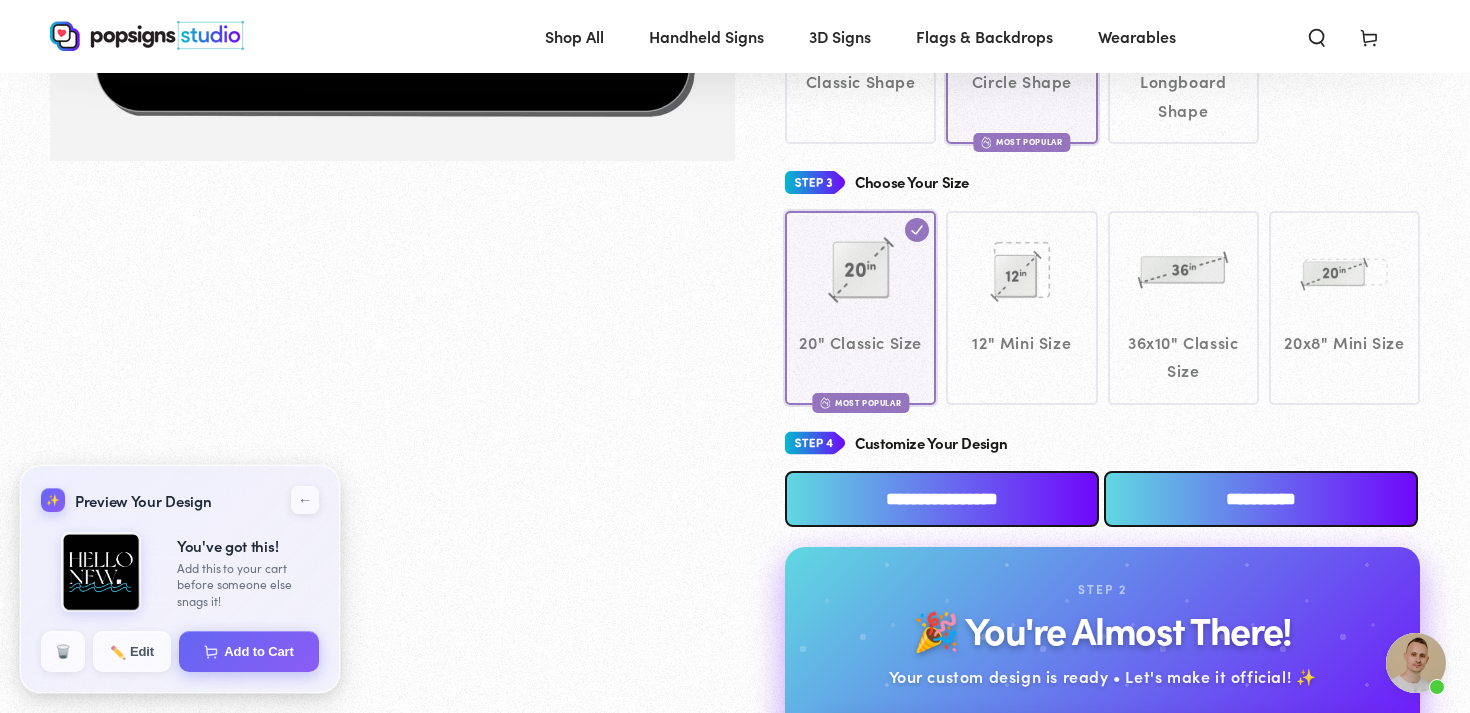 scroll, scrollTop: 671, scrollLeft: 0, axis: vertical 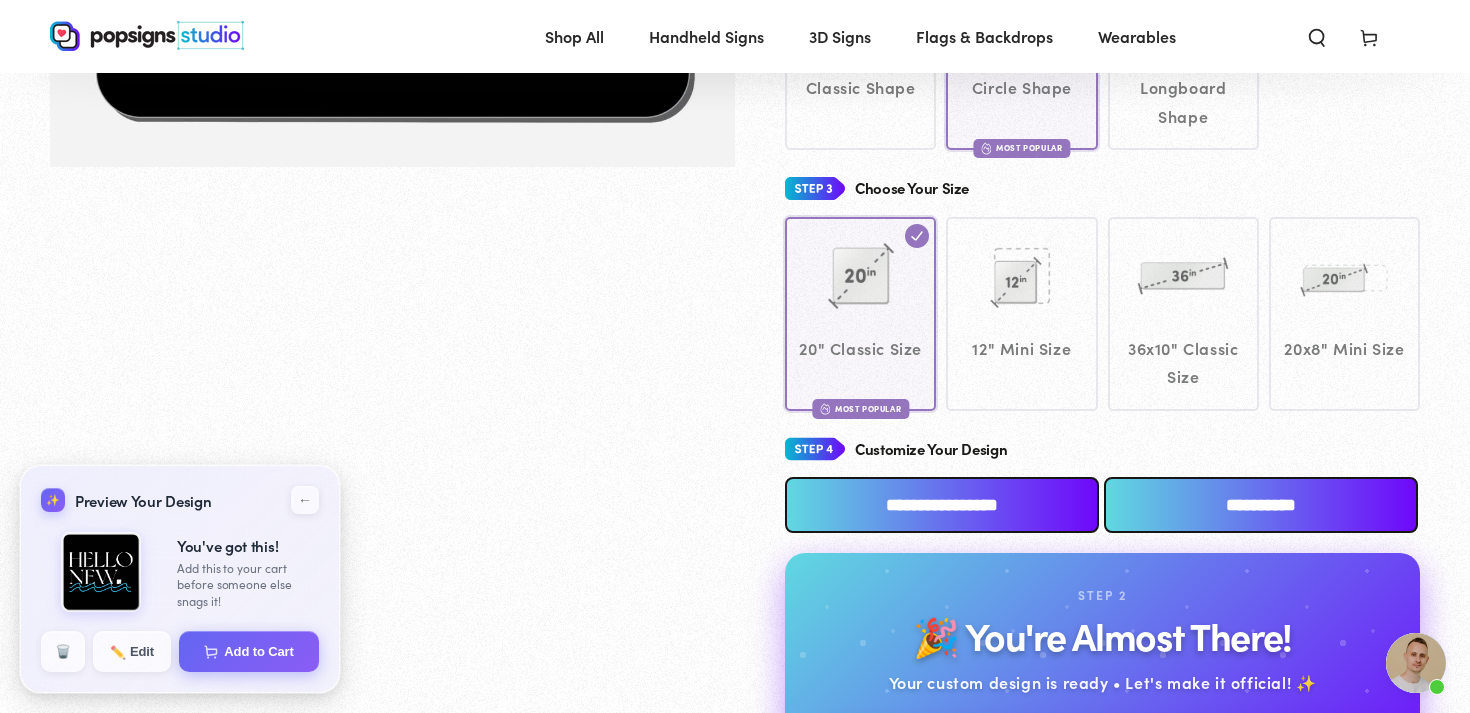 click on "**********" at bounding box center (1261, 505) 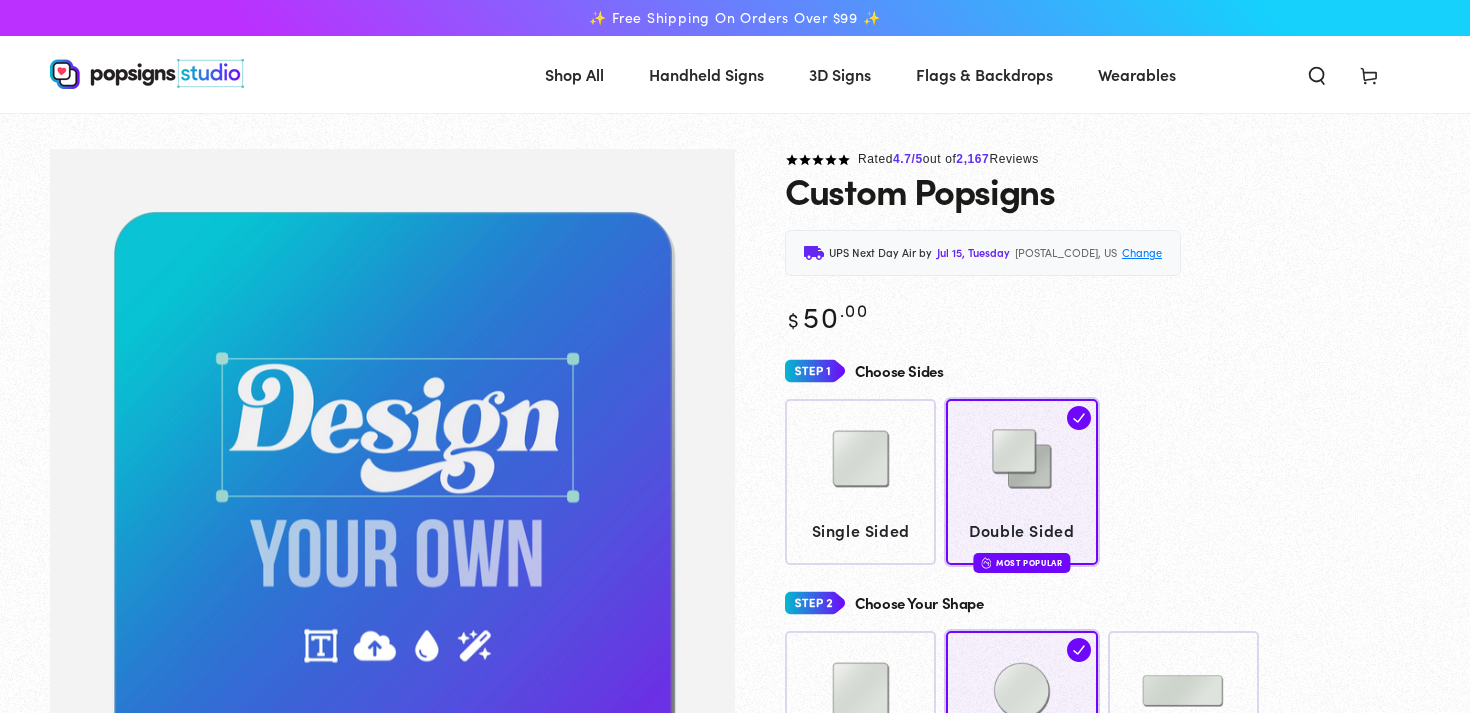 scroll, scrollTop: 675, scrollLeft: 0, axis: vertical 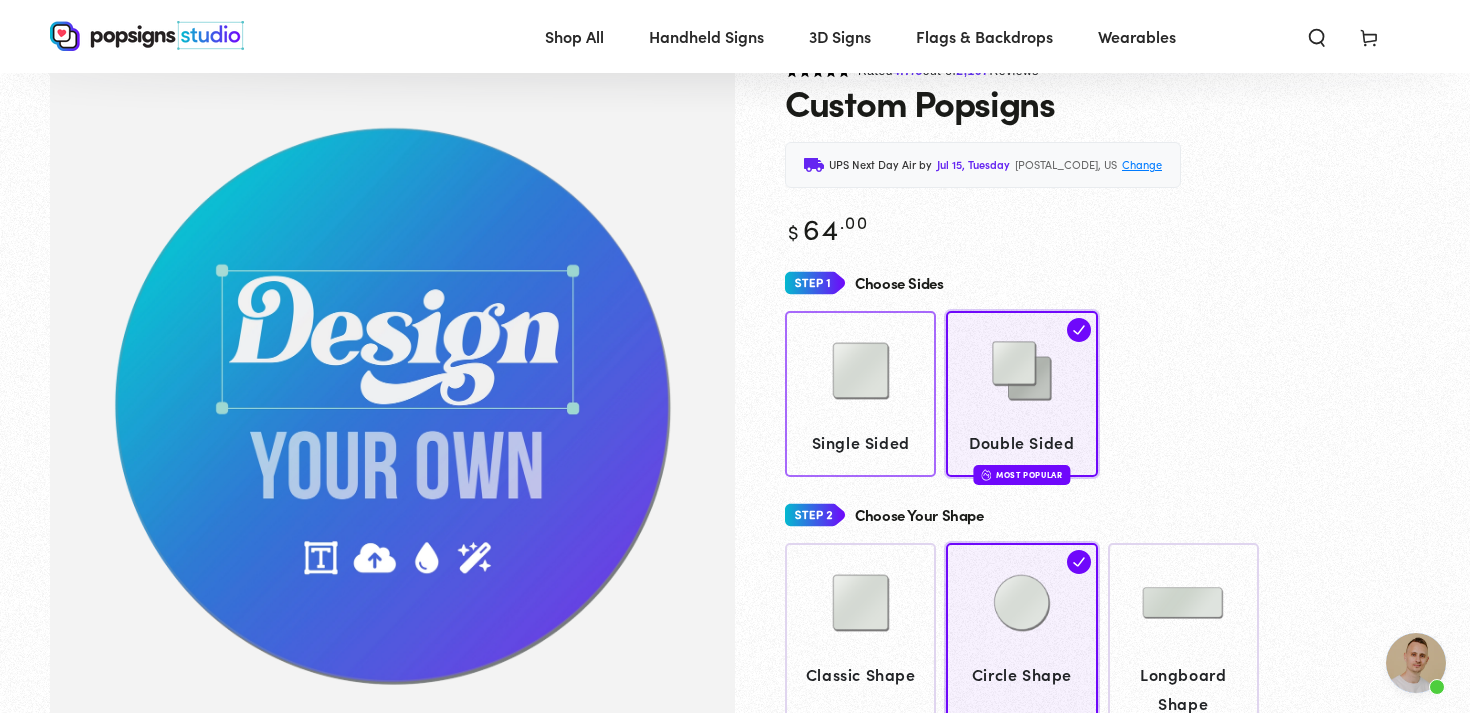 click 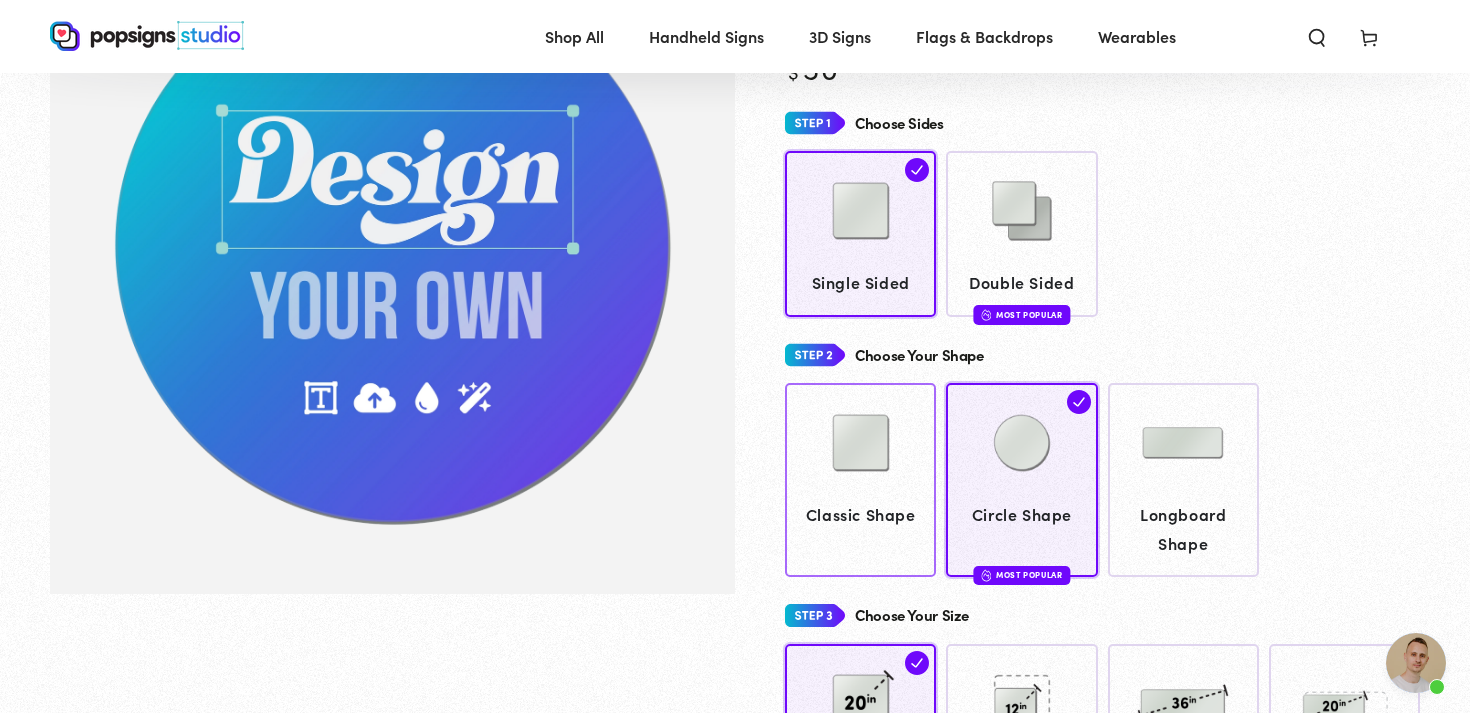 click 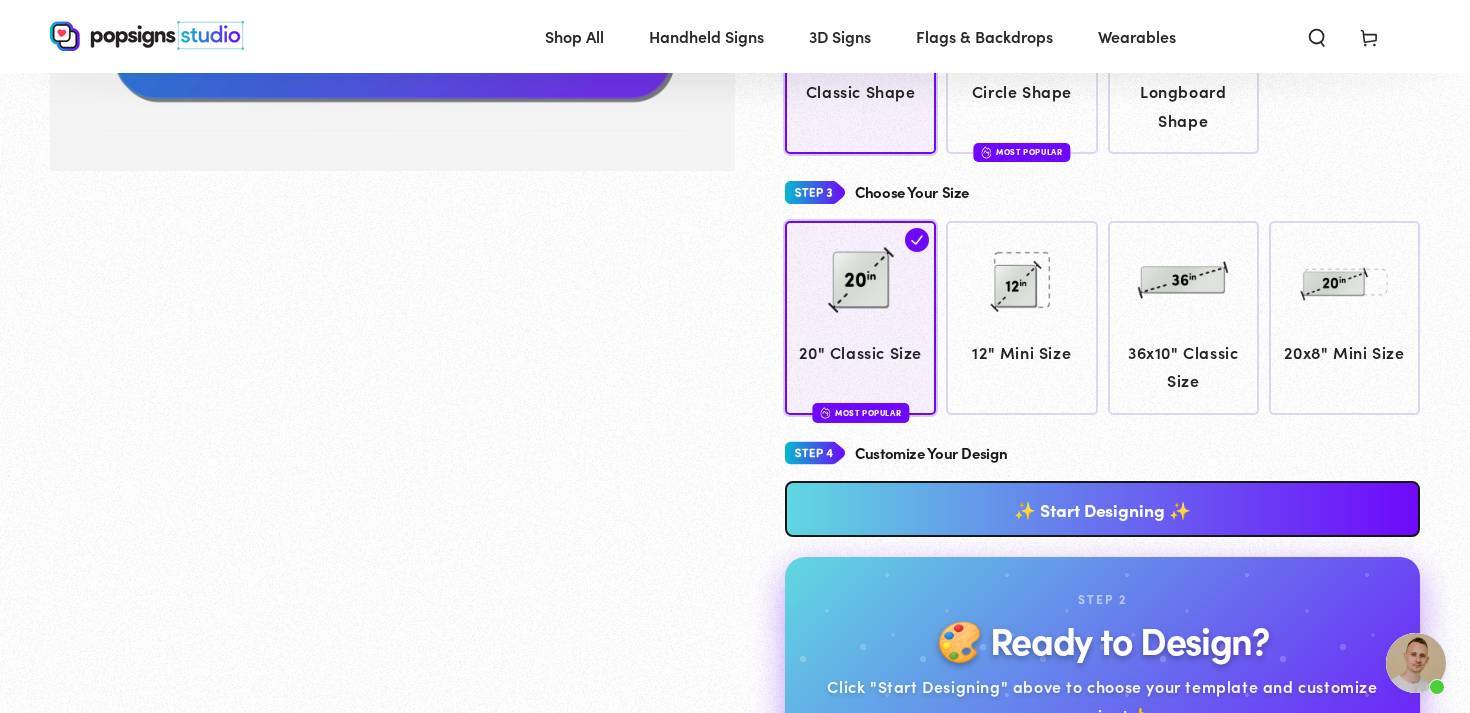 scroll, scrollTop: 668, scrollLeft: 0, axis: vertical 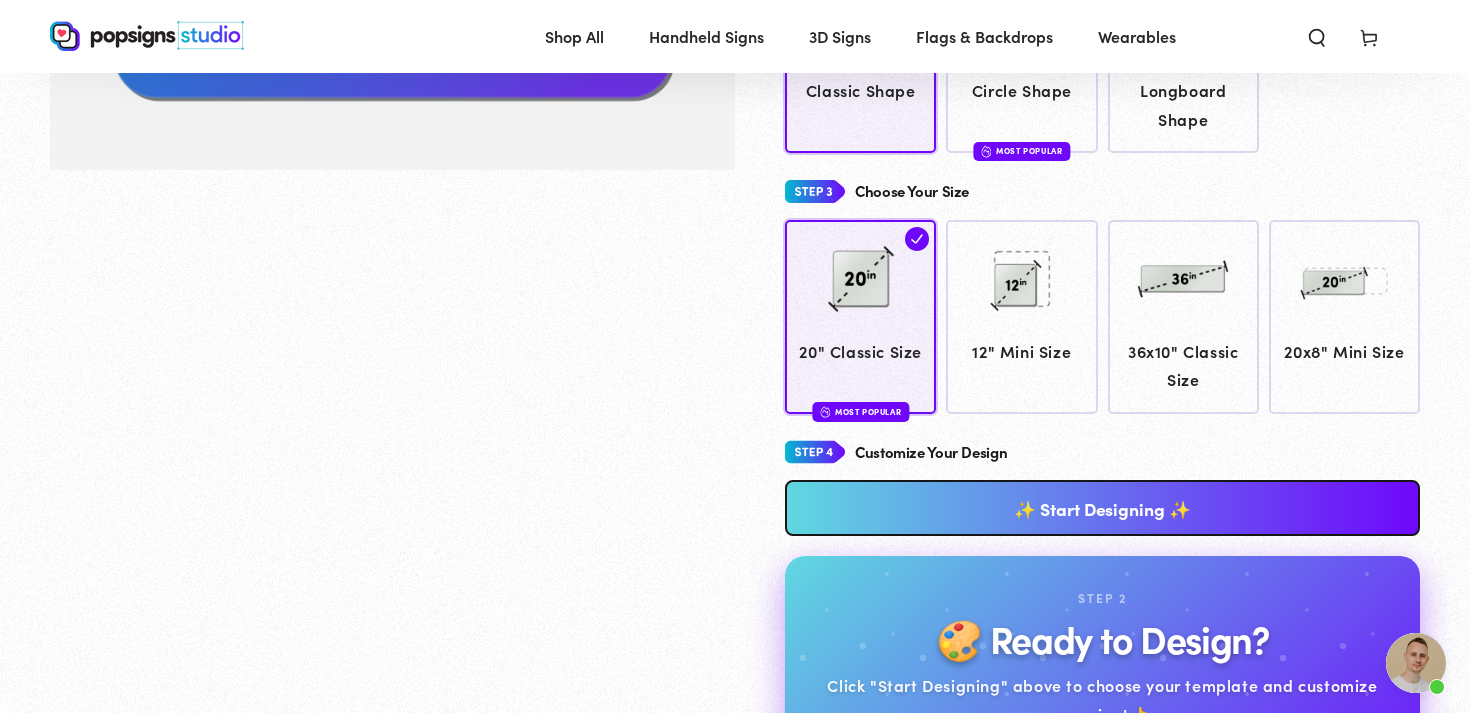 click on "✨ Start Designing ✨" at bounding box center [1102, 508] 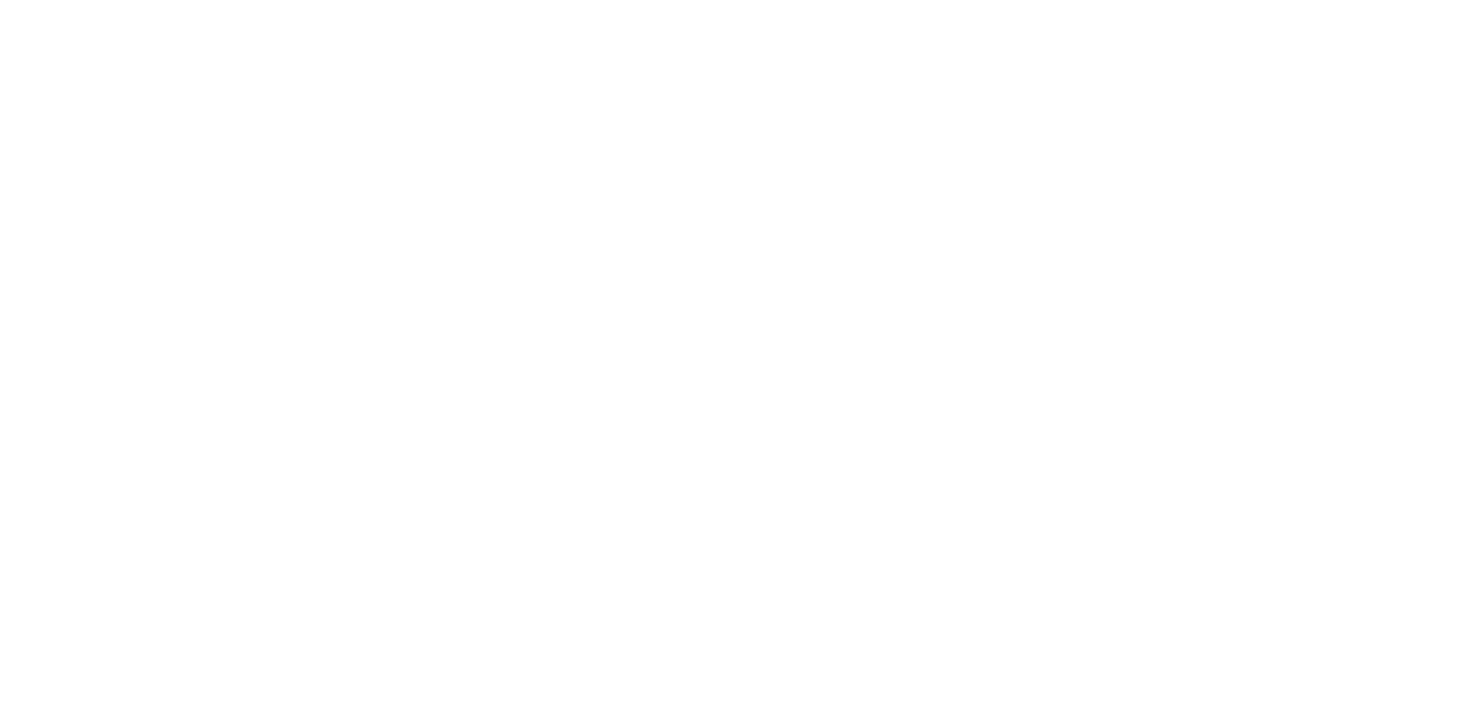 scroll, scrollTop: 0, scrollLeft: 0, axis: both 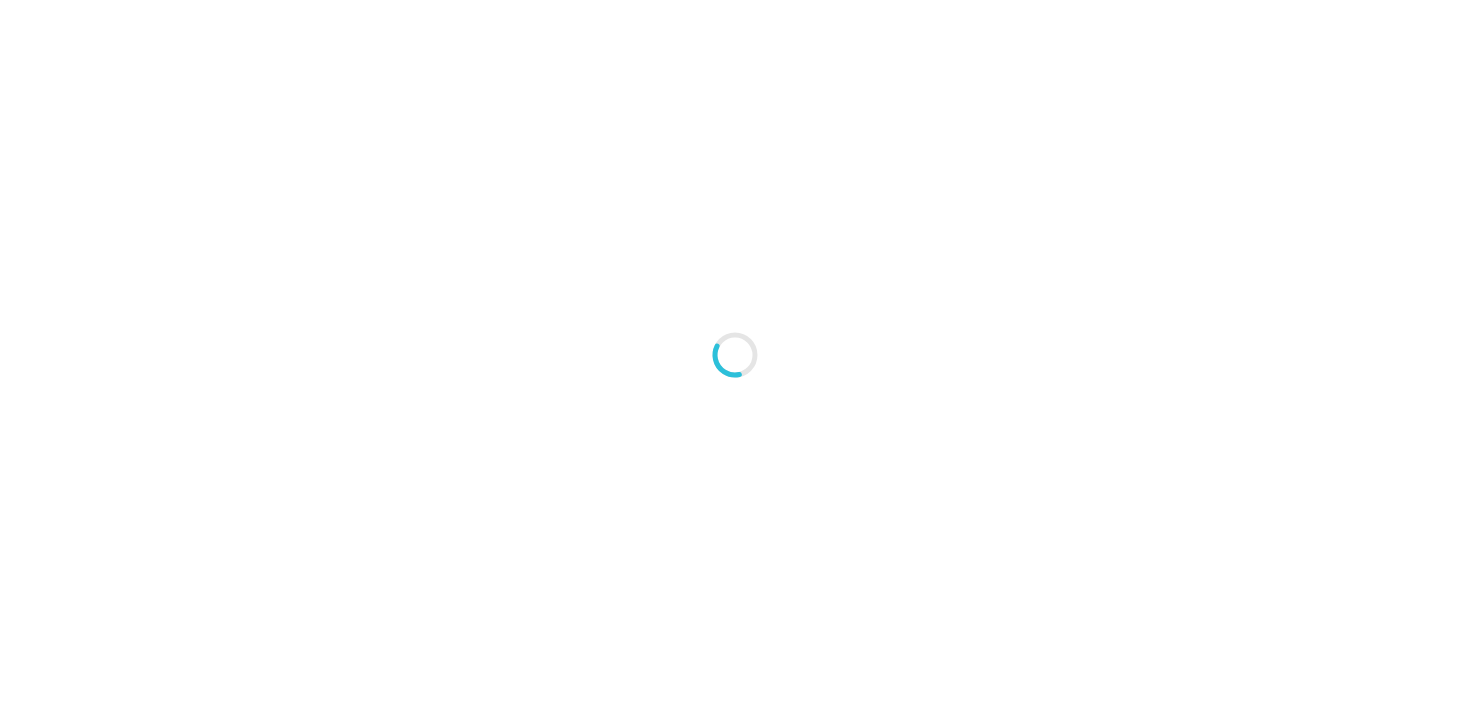 type on "An ancient tree with a door leading to a magical world" 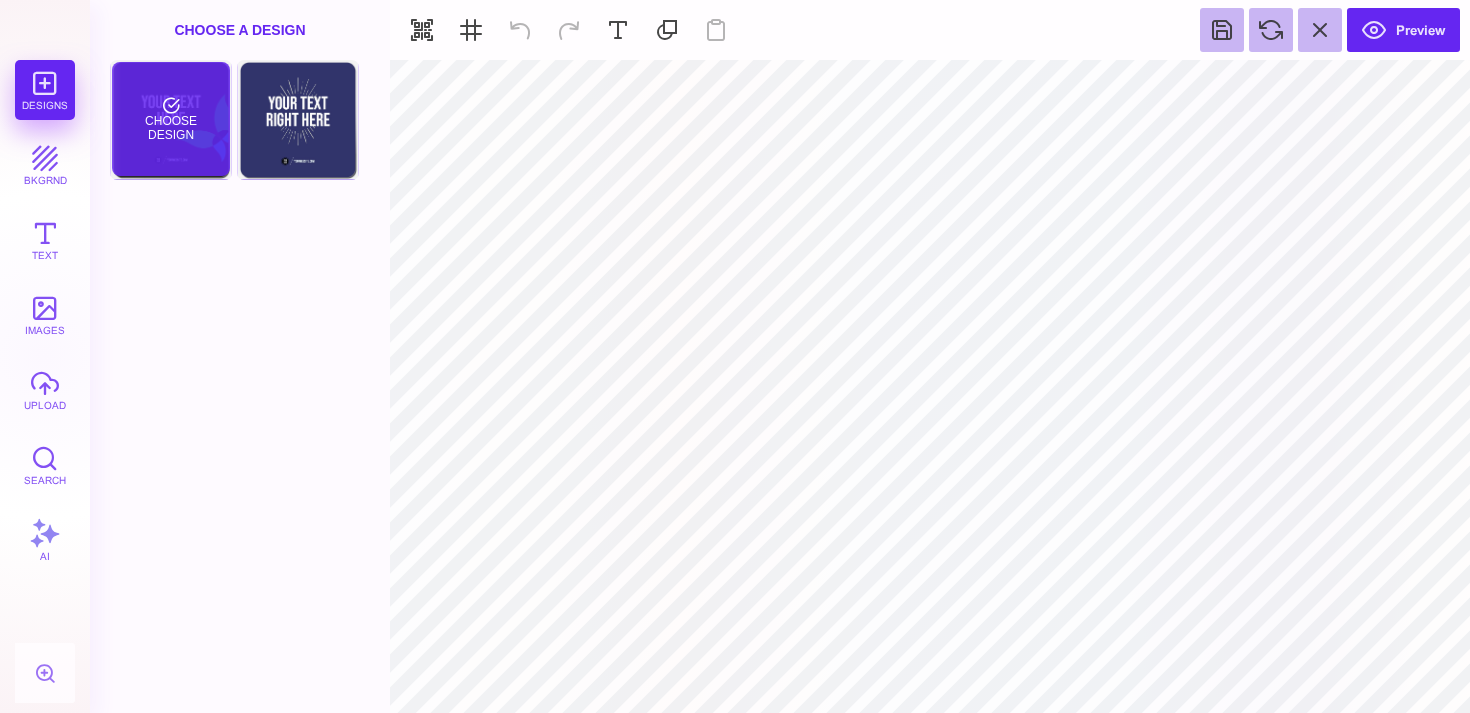 click on "Choose Design" at bounding box center [170, 119] 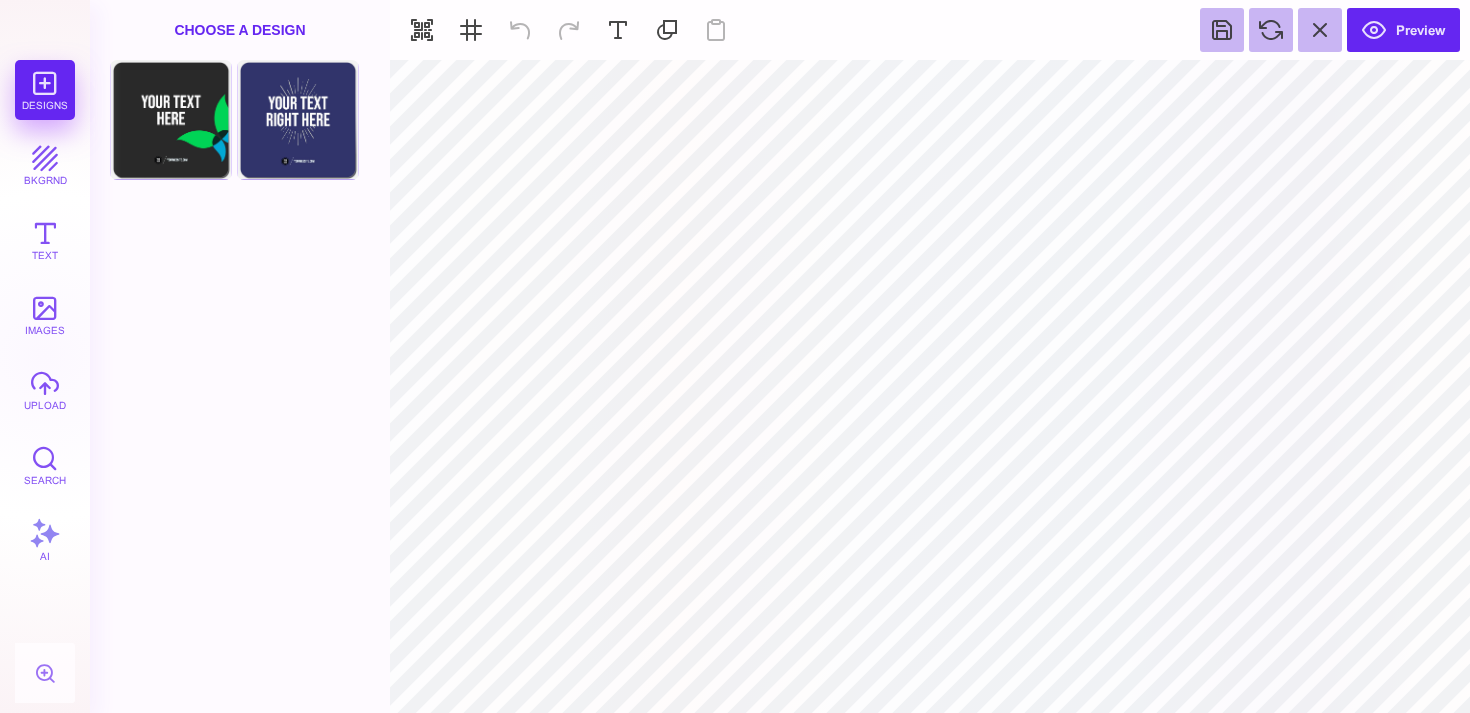 click on "Choose A Design" at bounding box center [240, 30] 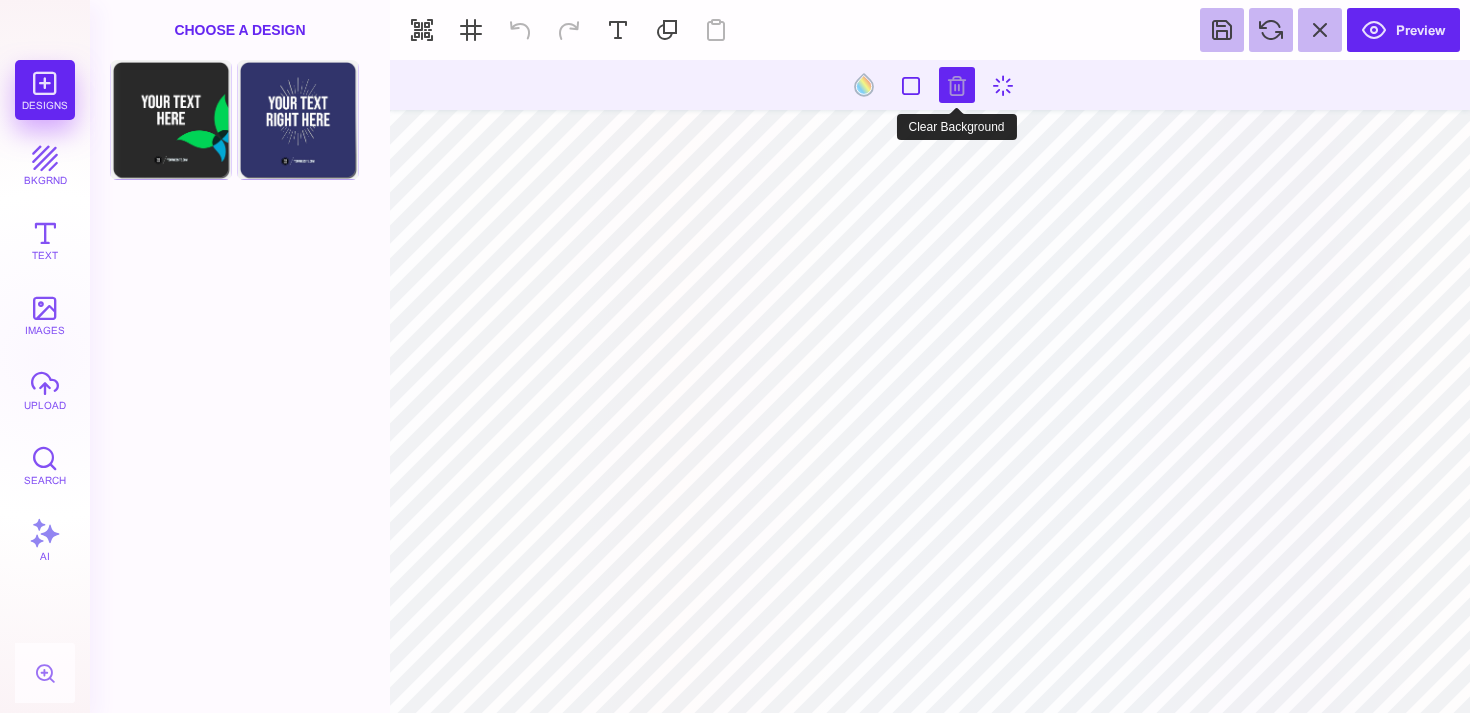 click at bounding box center (957, 85) 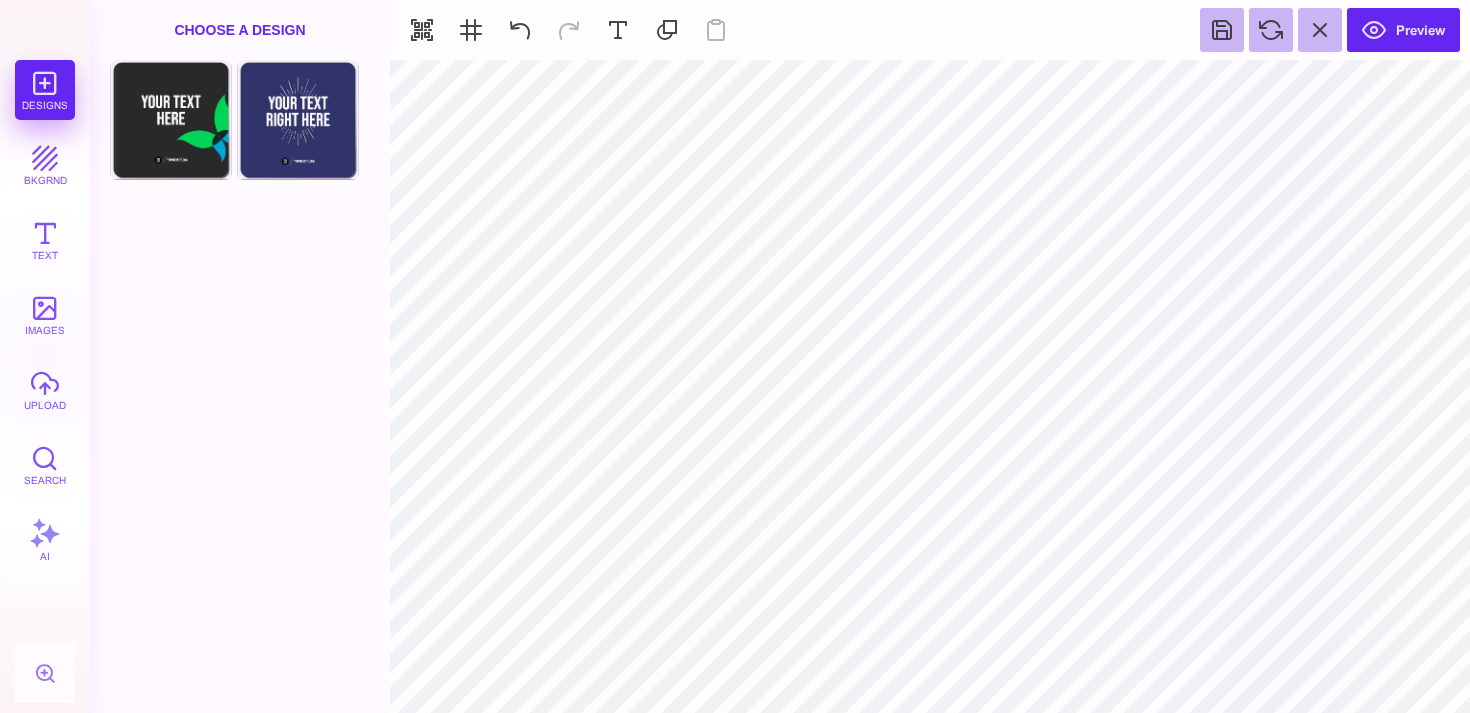 click on "Designs
bkgrnd
Text
images
upload
Search
AI
set page background" at bounding box center [735, 356] 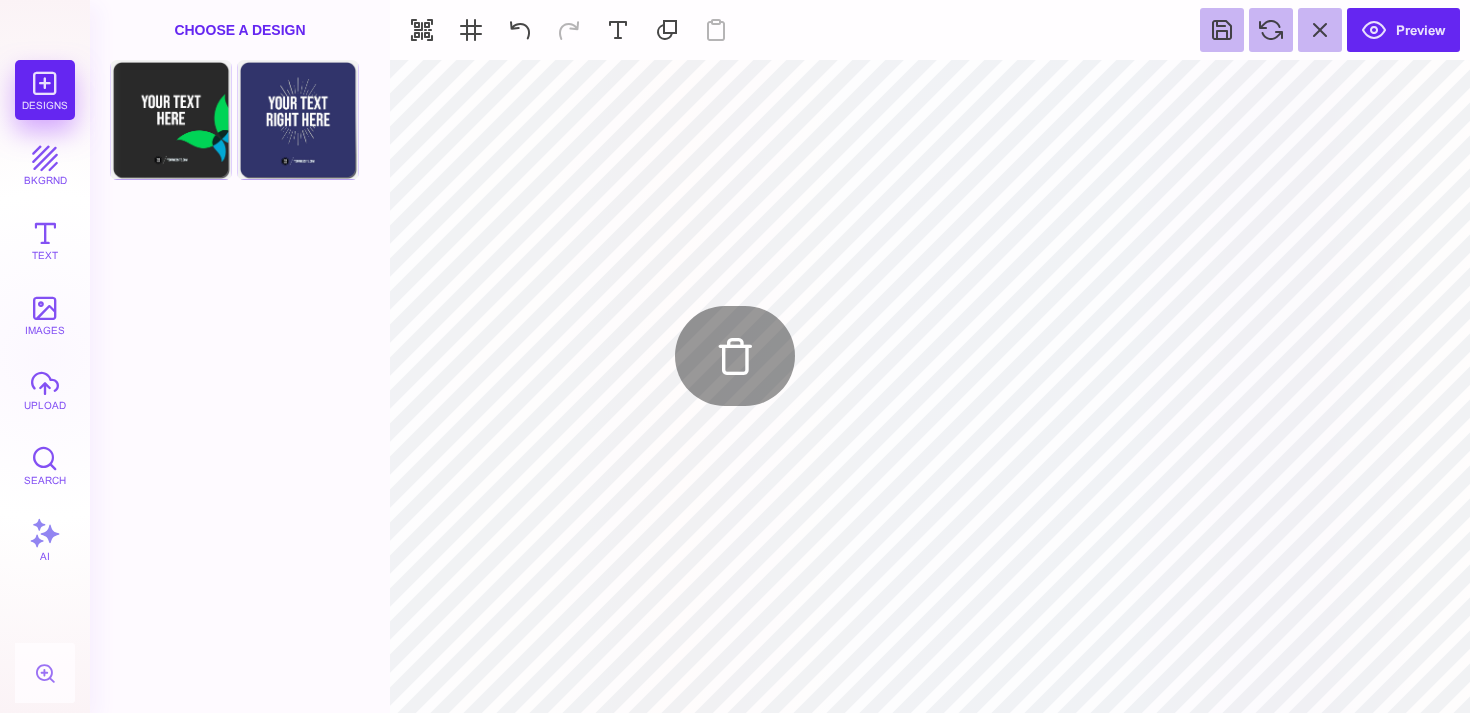type on "#29292A" 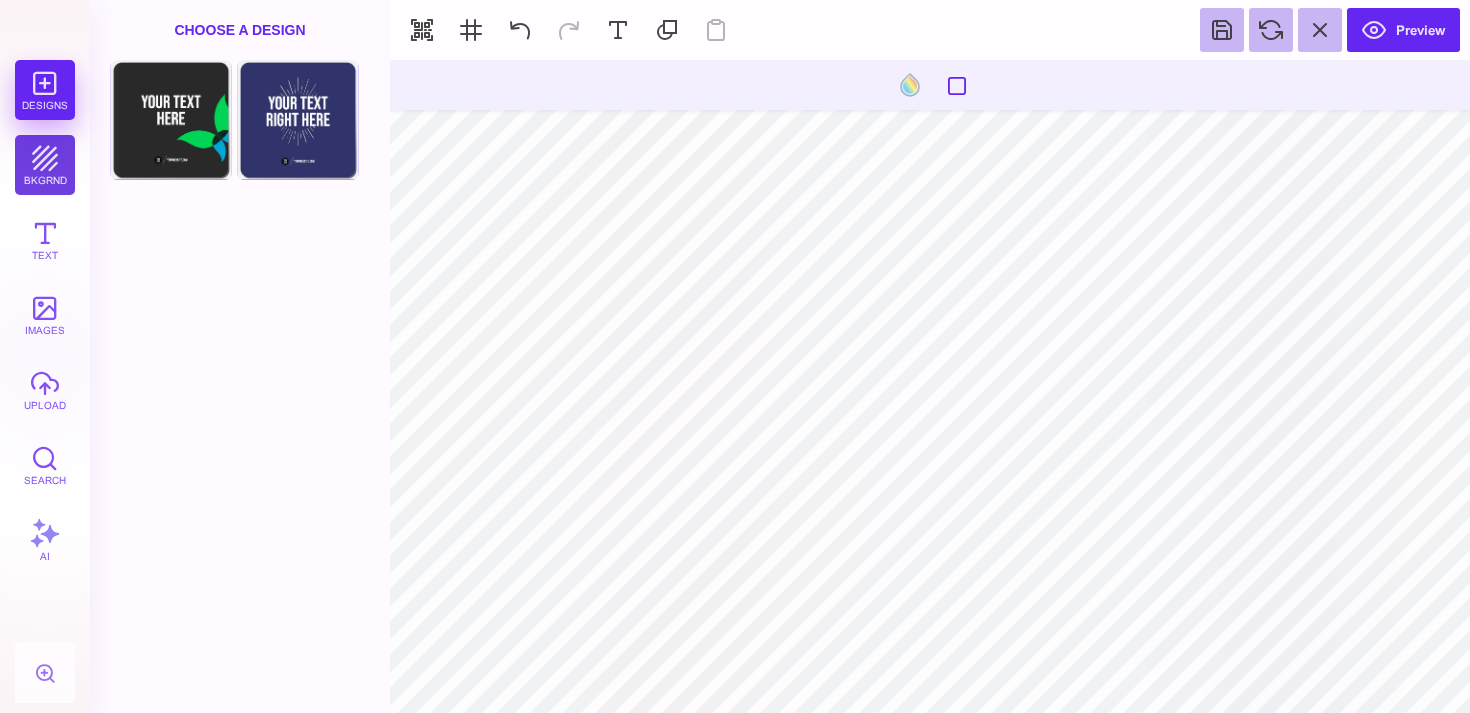 click on "bkgrnd" at bounding box center [45, 165] 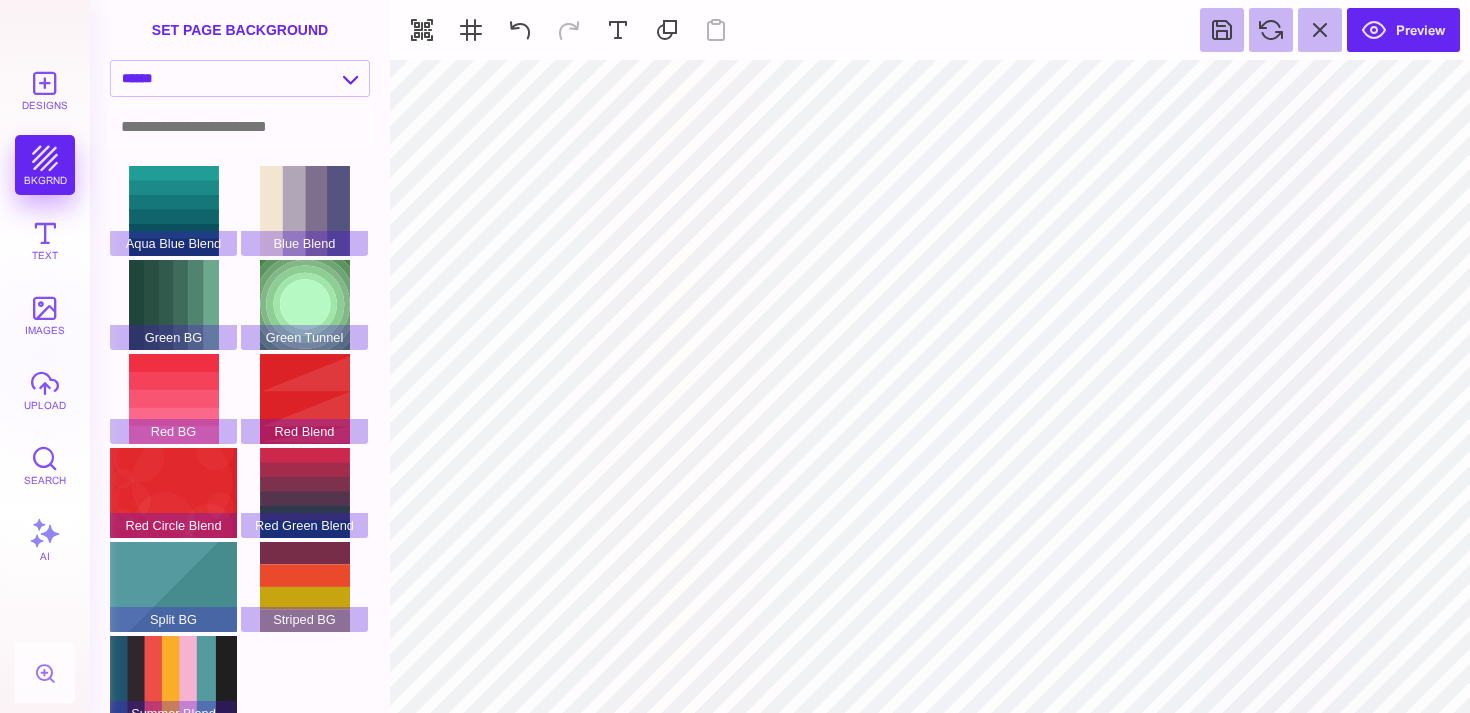 click at bounding box center [240, 126] 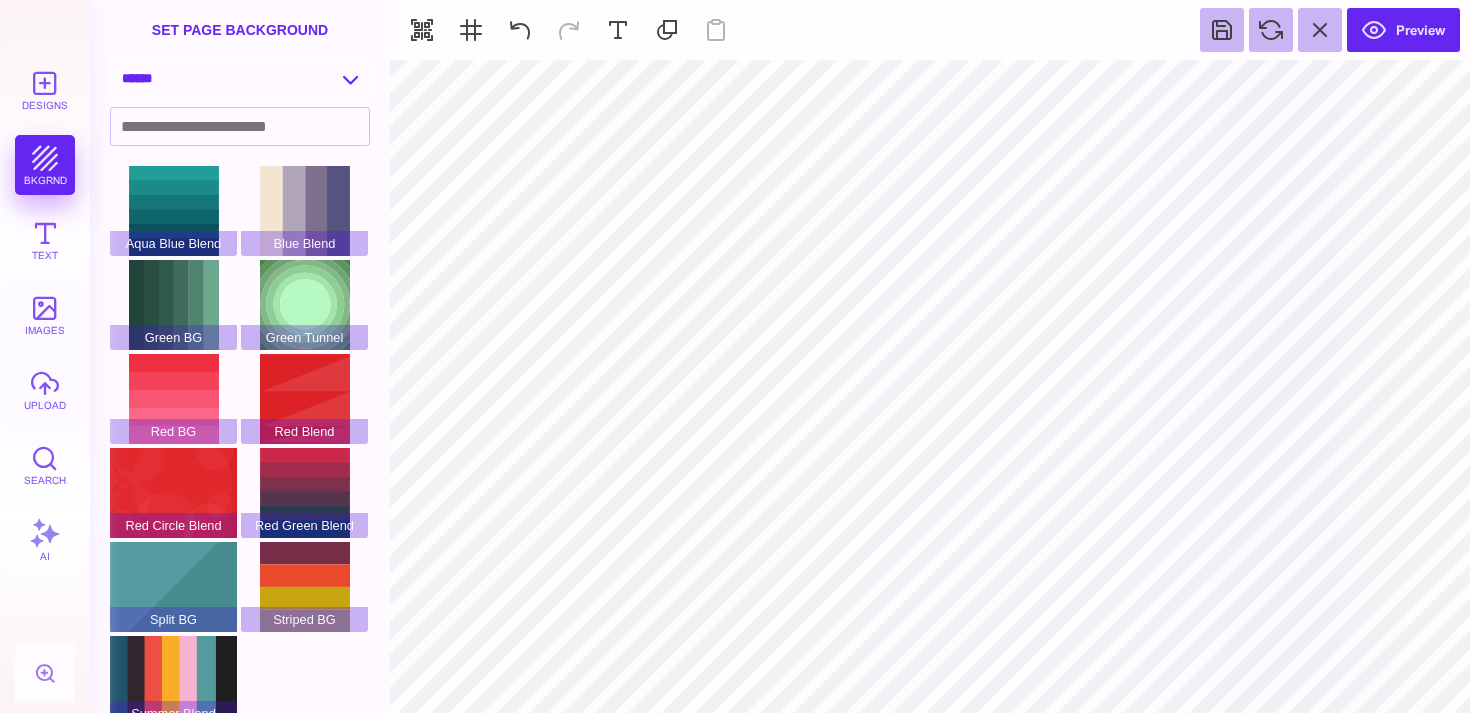 click on "**********" at bounding box center (240, 78) 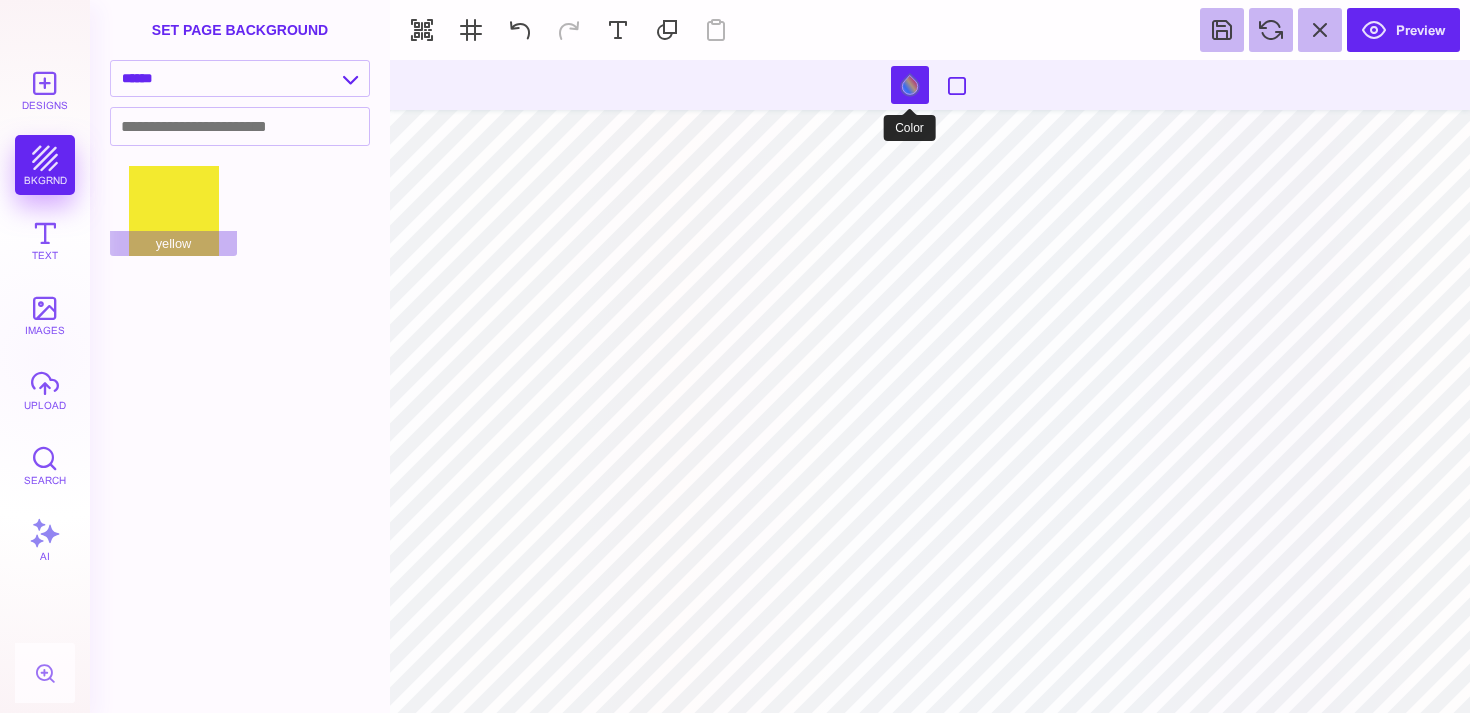 click at bounding box center [910, 85] 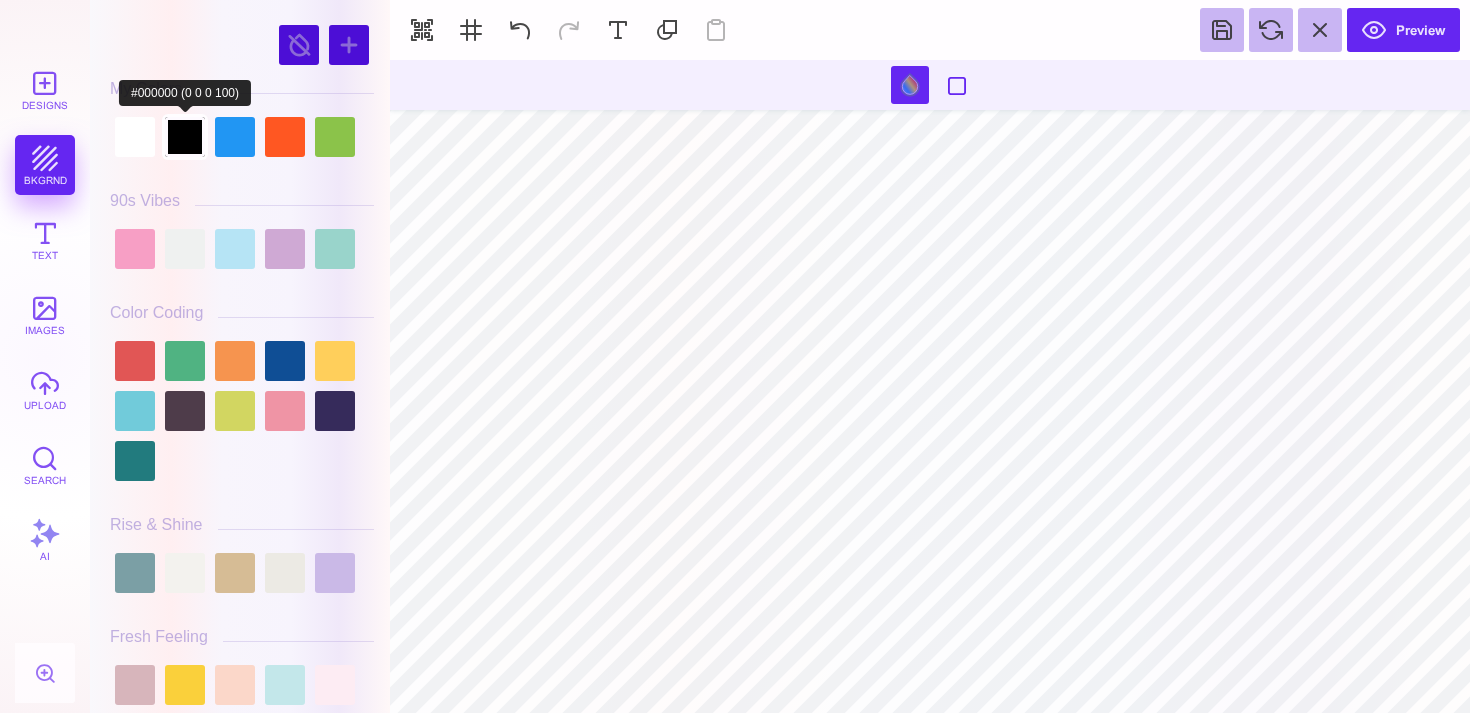 click at bounding box center (185, 137) 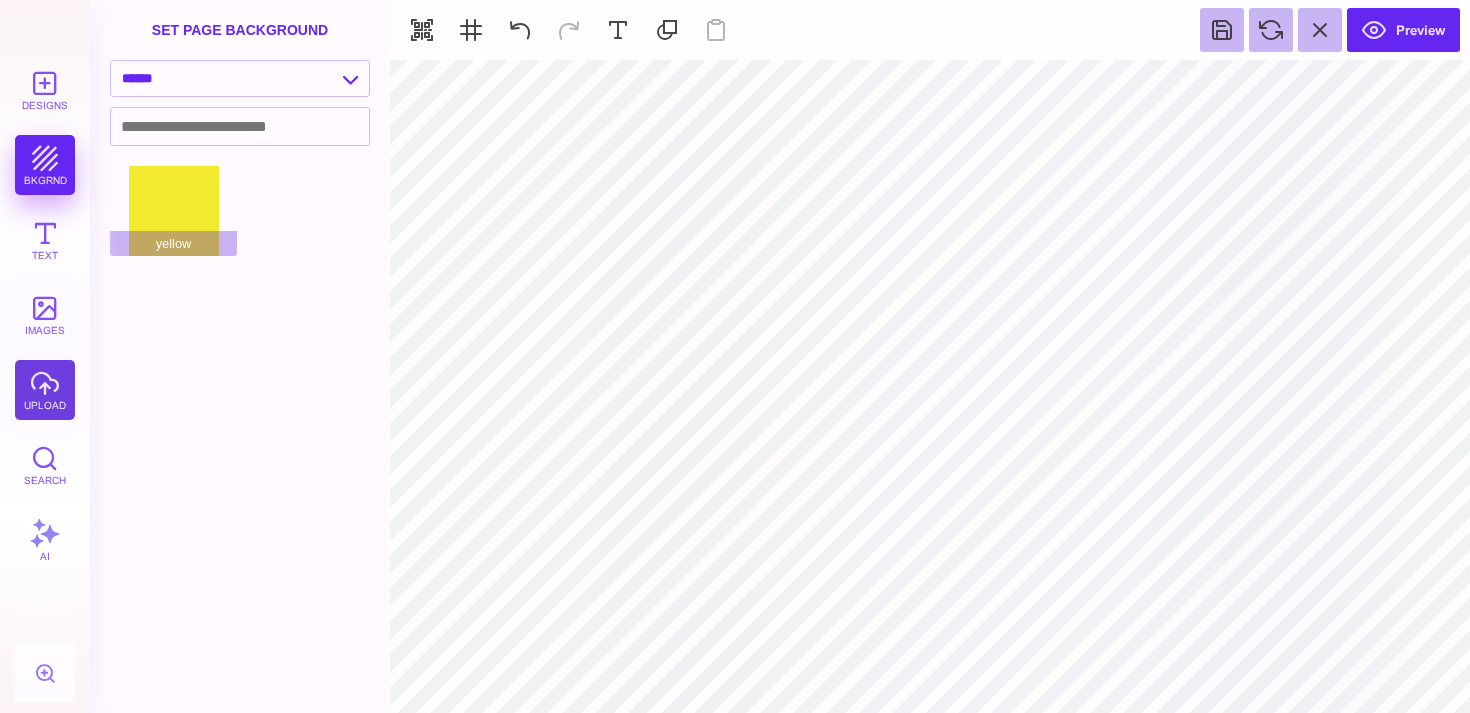 click on "upload" at bounding box center [45, 390] 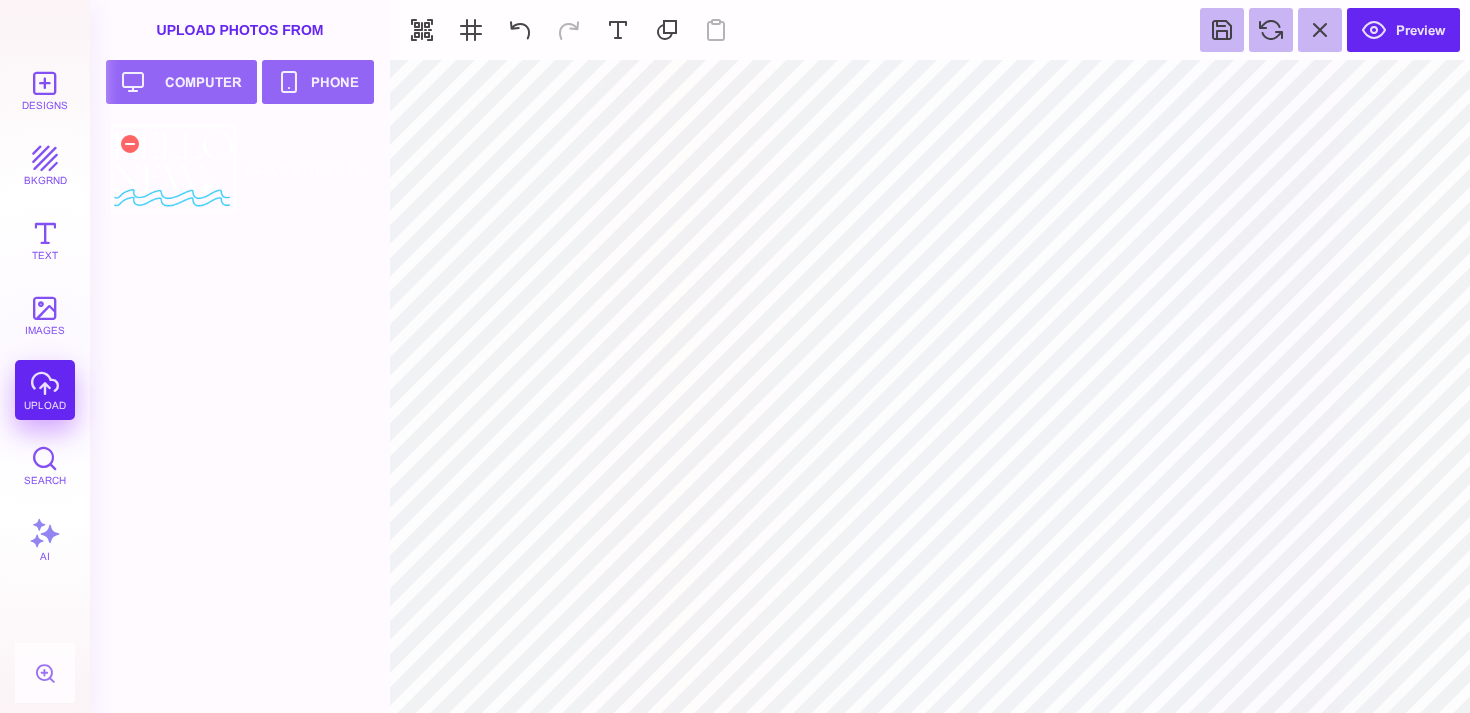 click at bounding box center [173, 169] 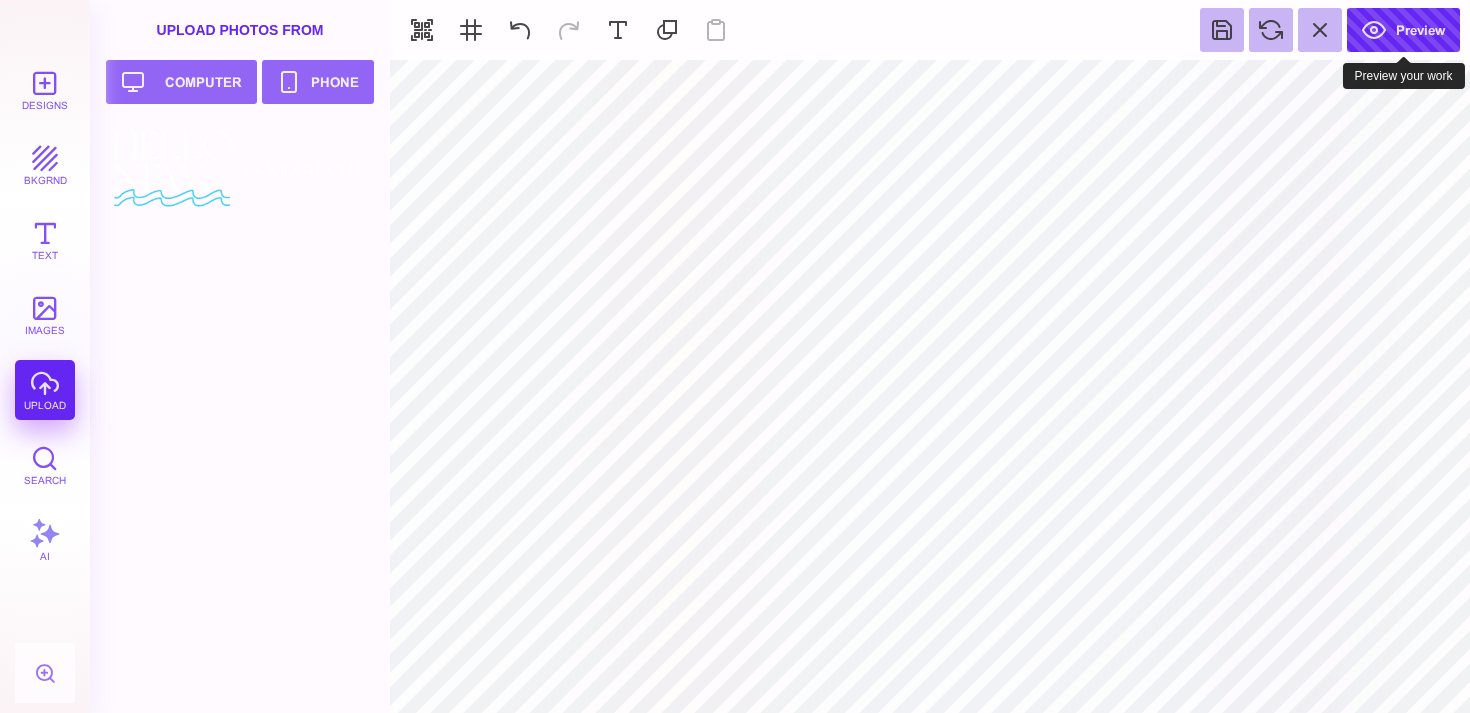 click on "Preview" at bounding box center [1403, 30] 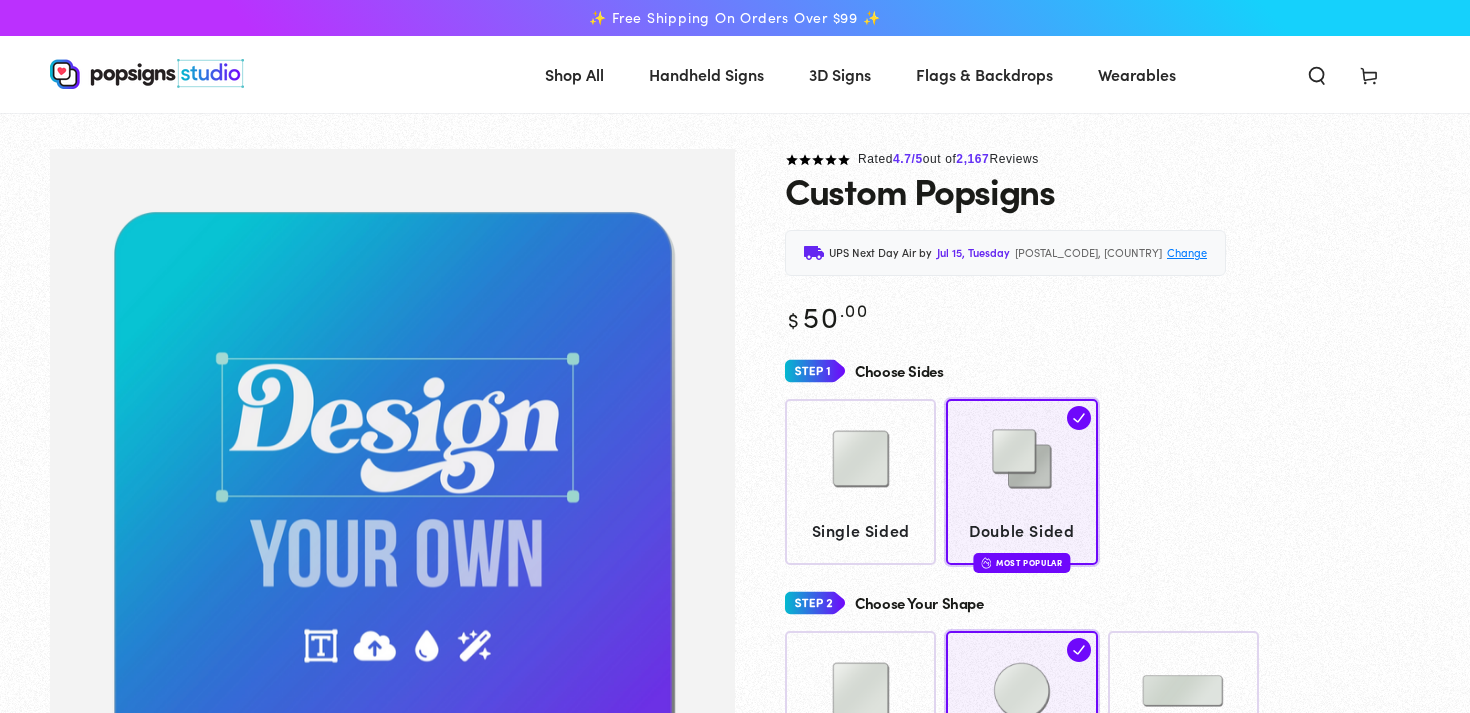 scroll, scrollTop: 0, scrollLeft: 0, axis: both 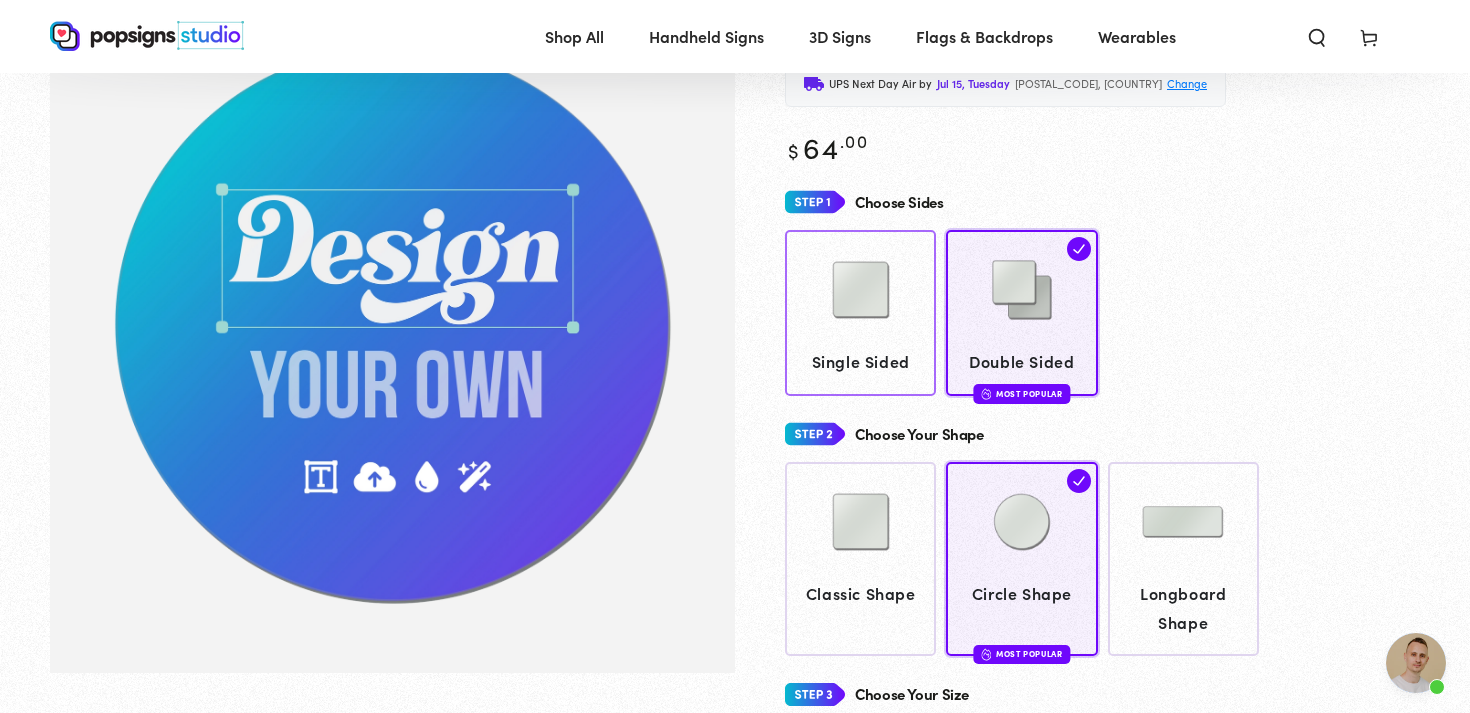 click 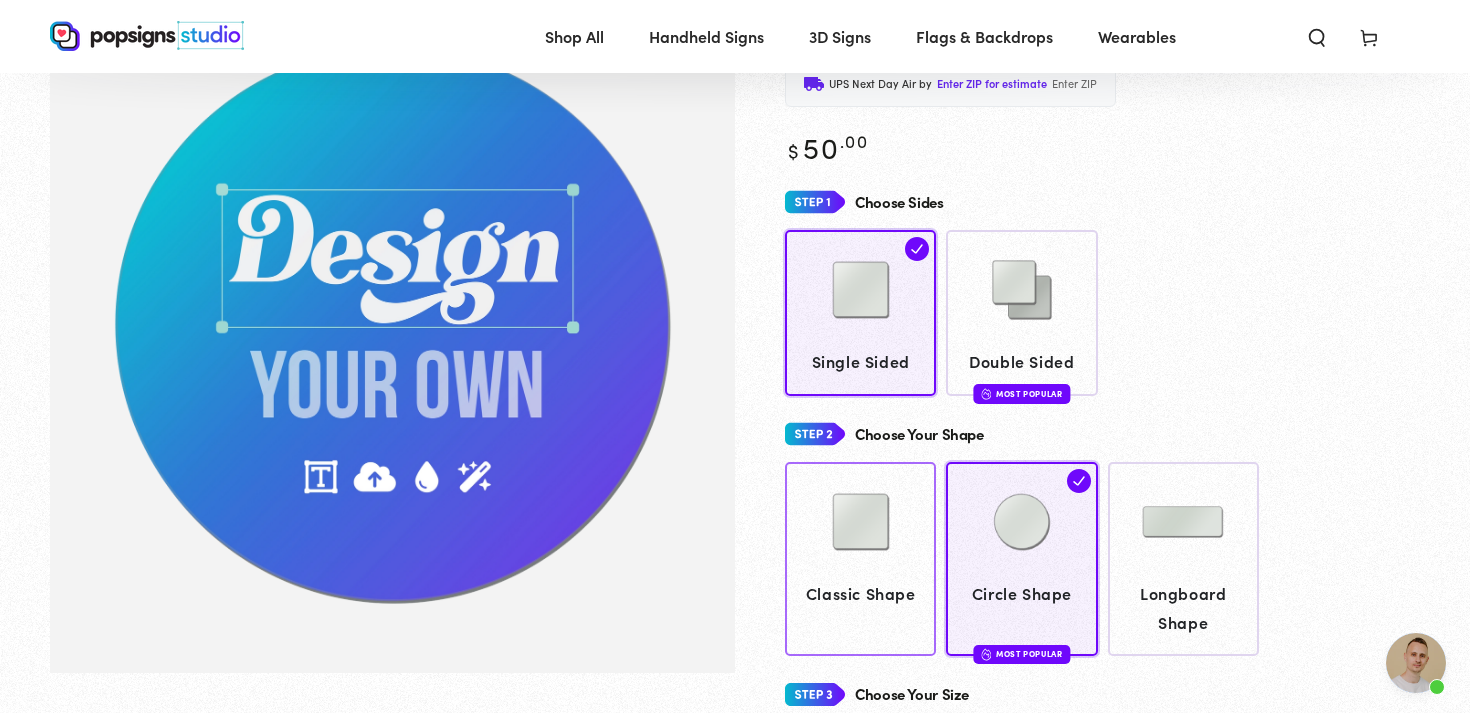 click on "Classic Shape" 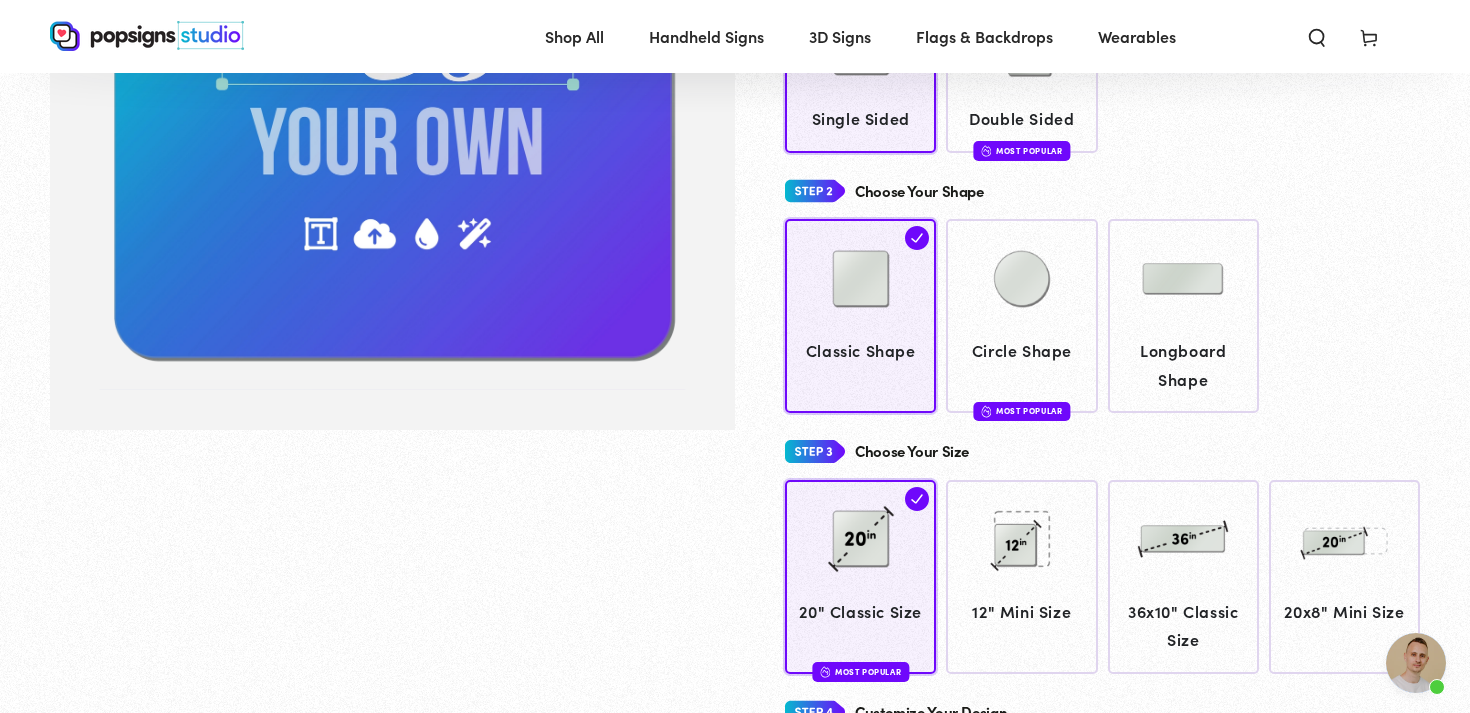 scroll, scrollTop: 431, scrollLeft: 0, axis: vertical 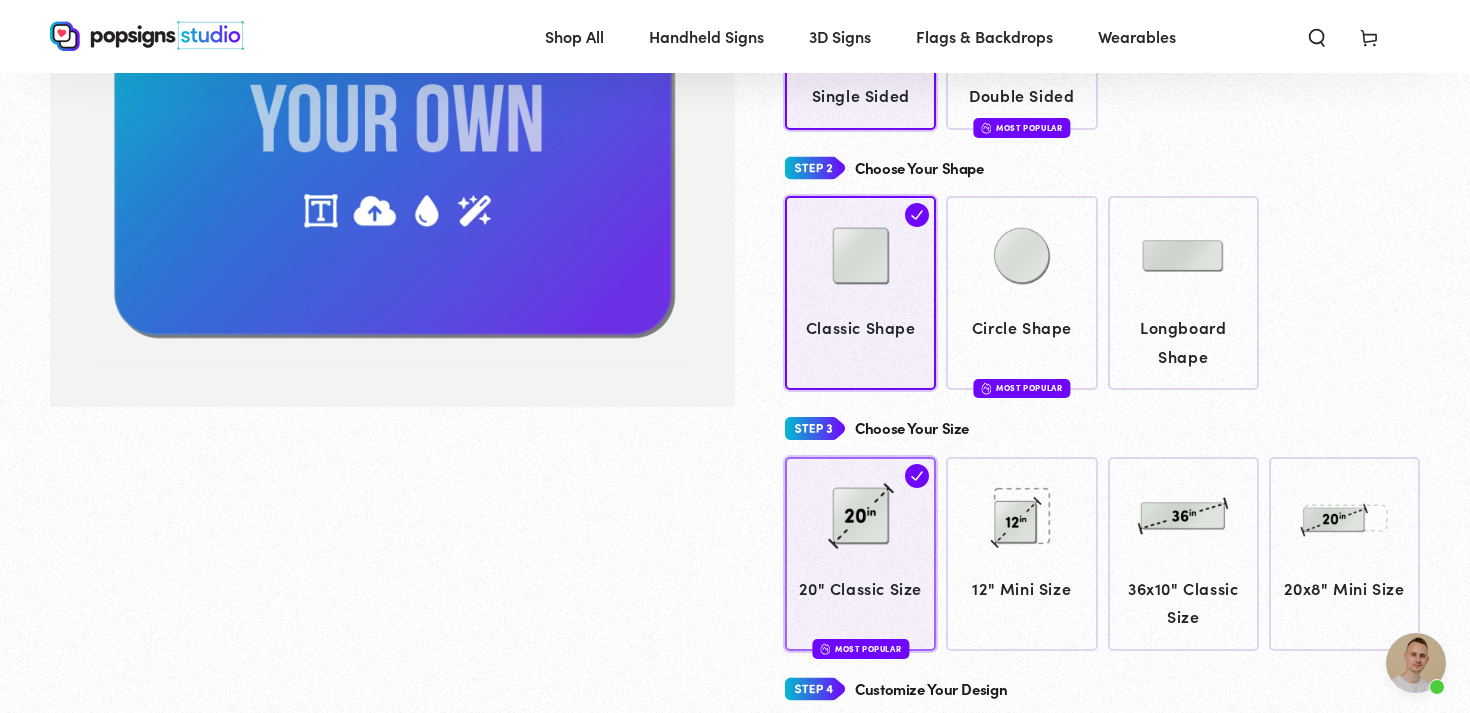 click 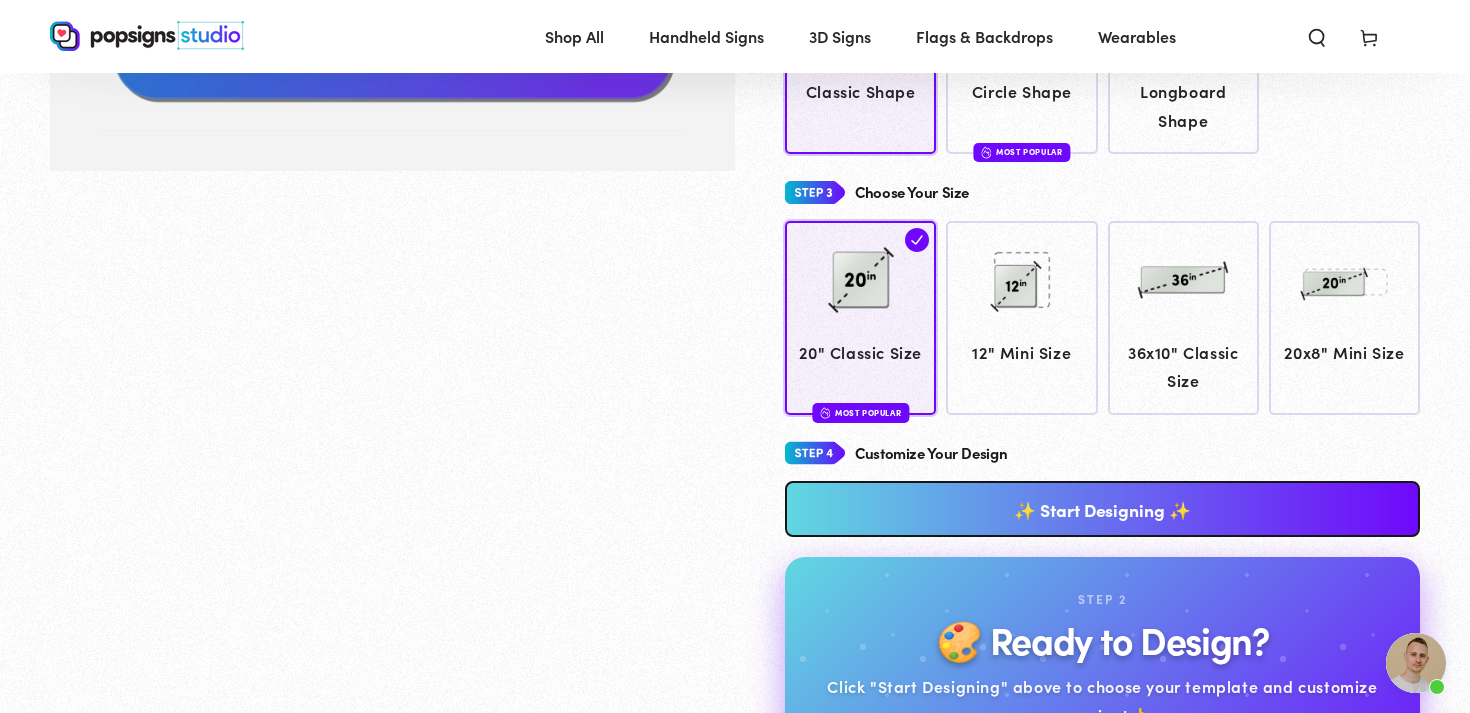 scroll, scrollTop: 710, scrollLeft: 0, axis: vertical 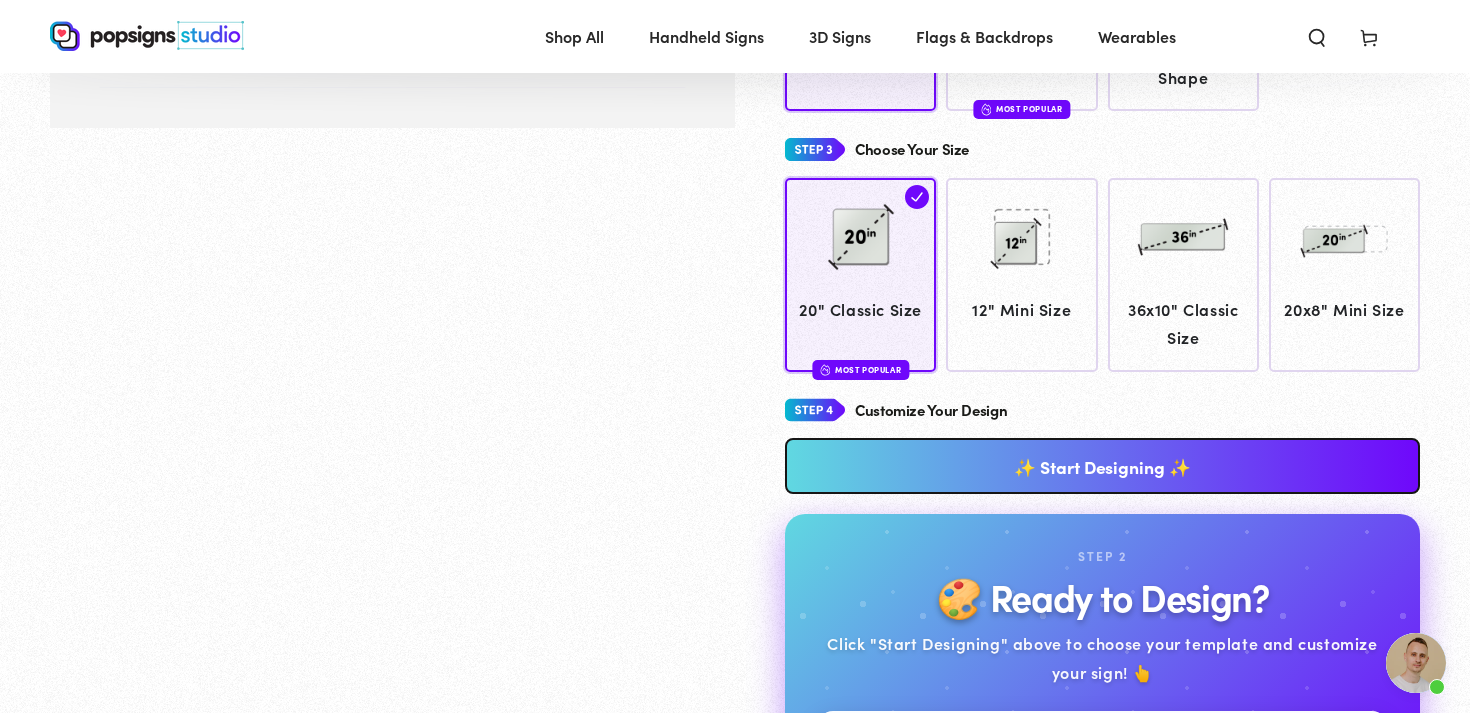 click on "✨ Start Designing ✨" at bounding box center [1102, 466] 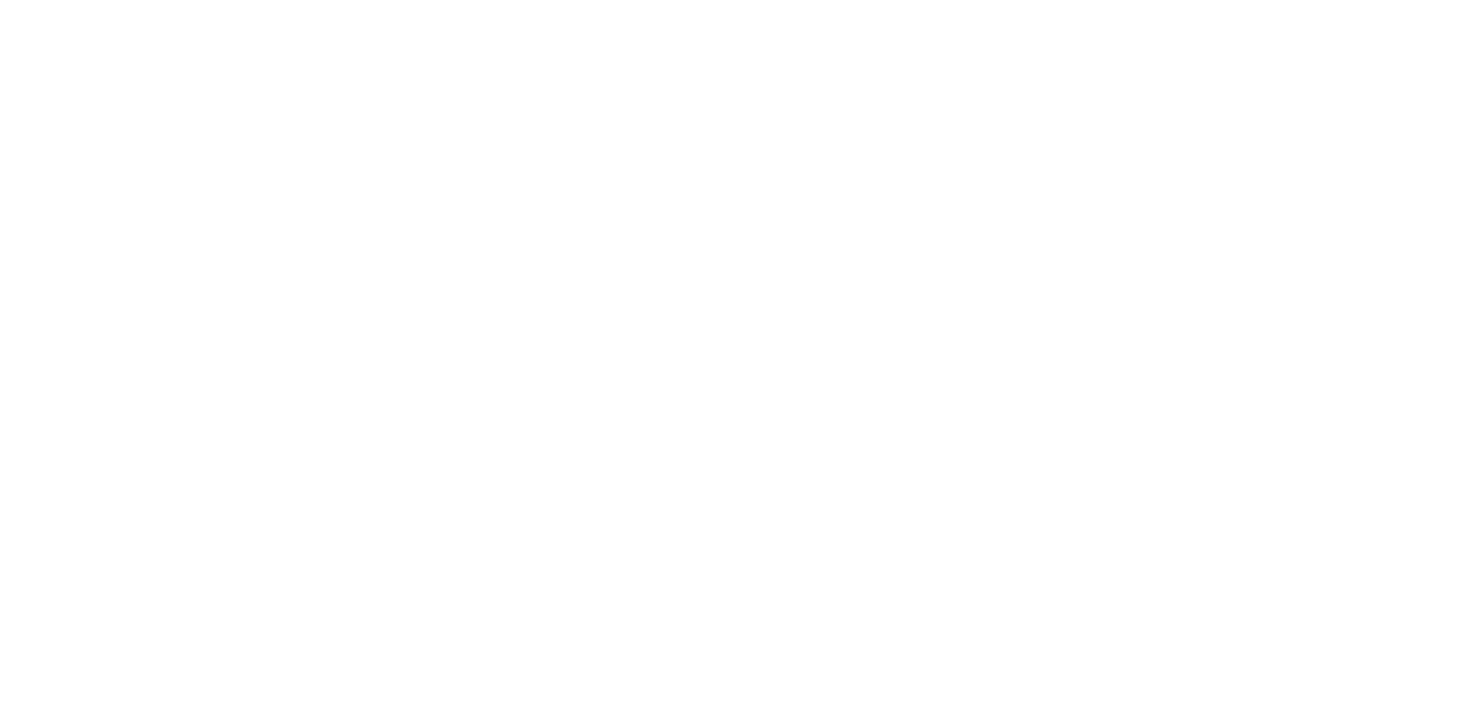 scroll, scrollTop: 0, scrollLeft: 0, axis: both 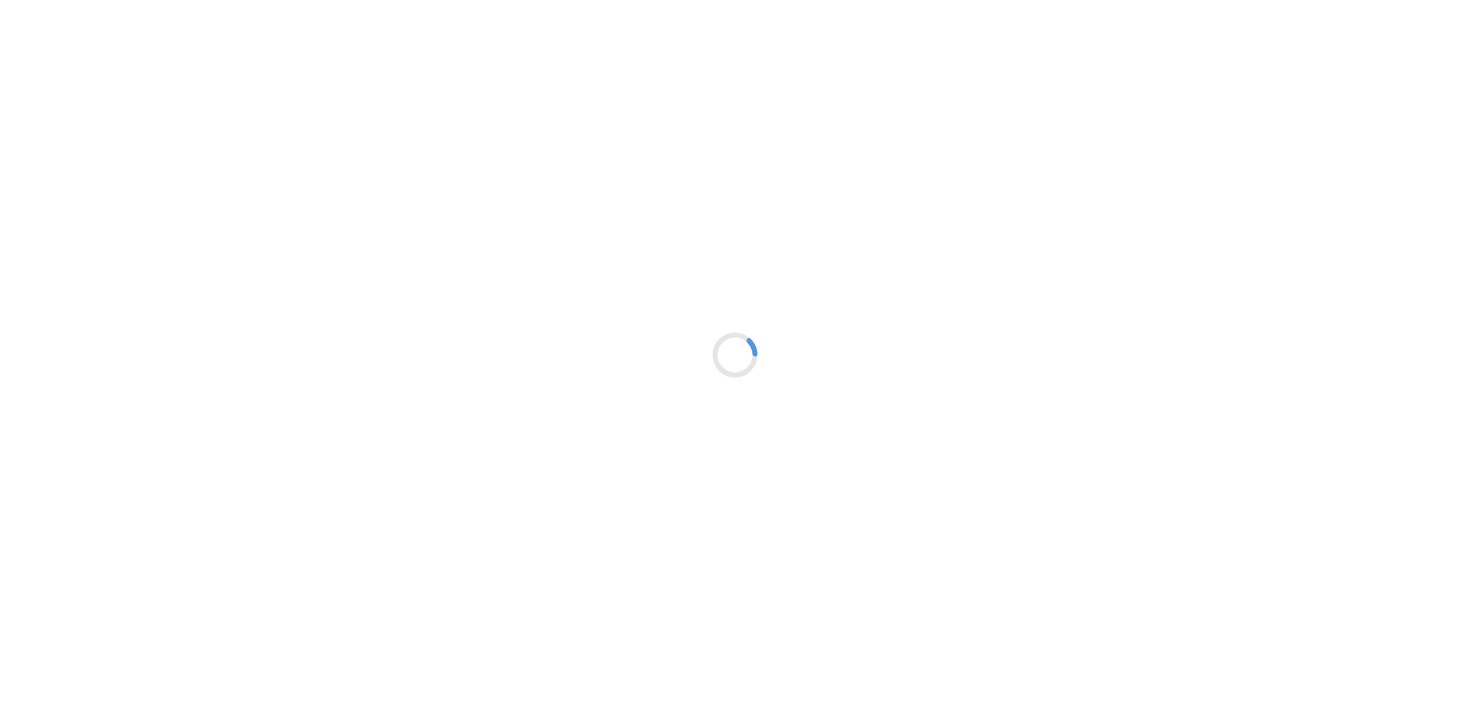 type on "An ancient tree with a door leading to a magical world" 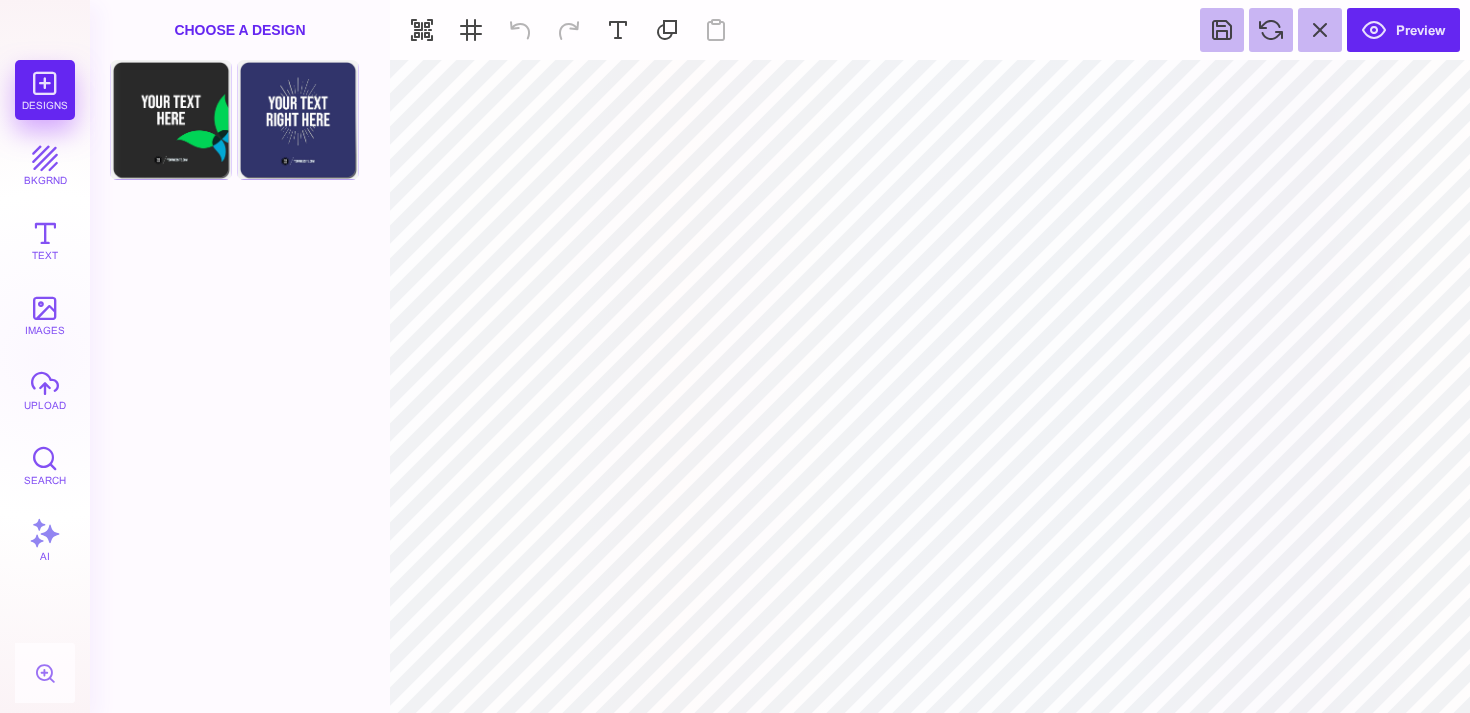 type on "#466B80" 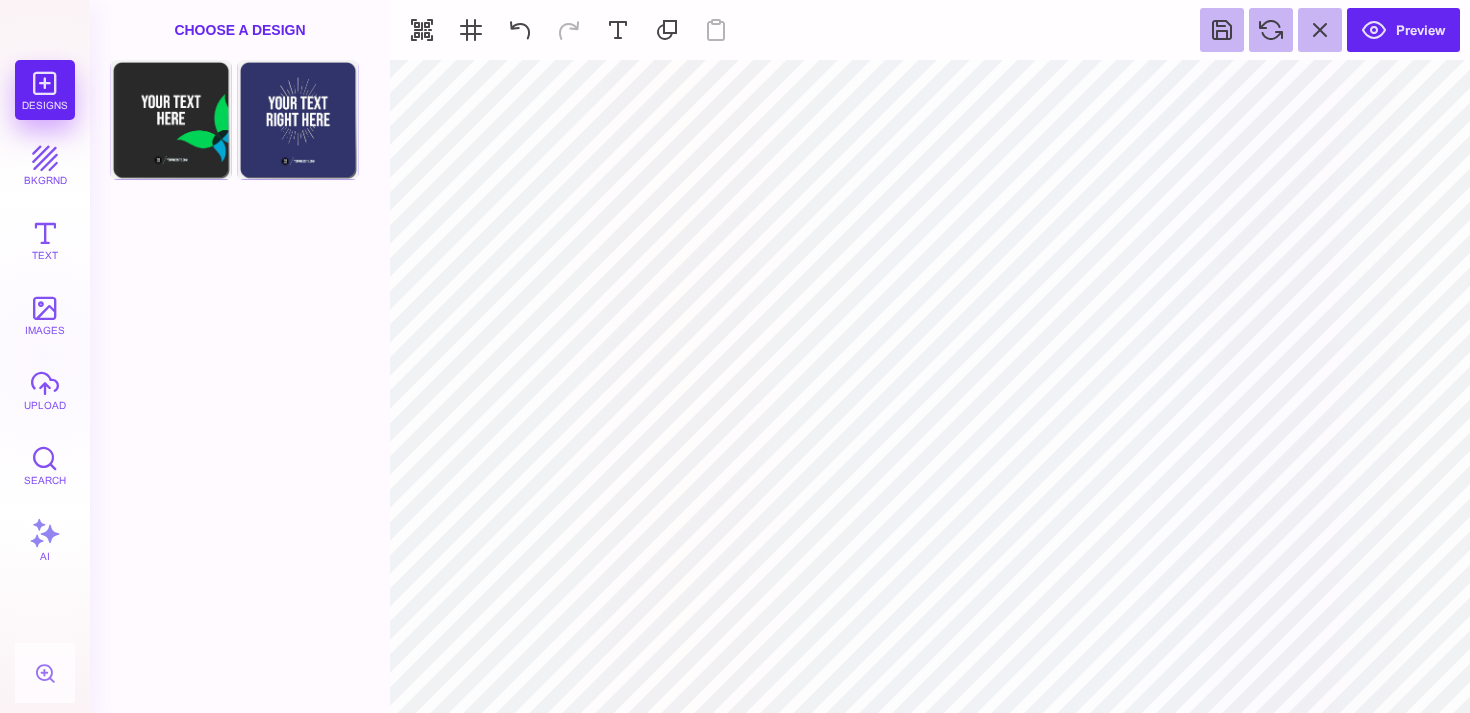 click on "Designs
bkgrnd
Text
images
upload
Search
AI
set page background" at bounding box center [735, 356] 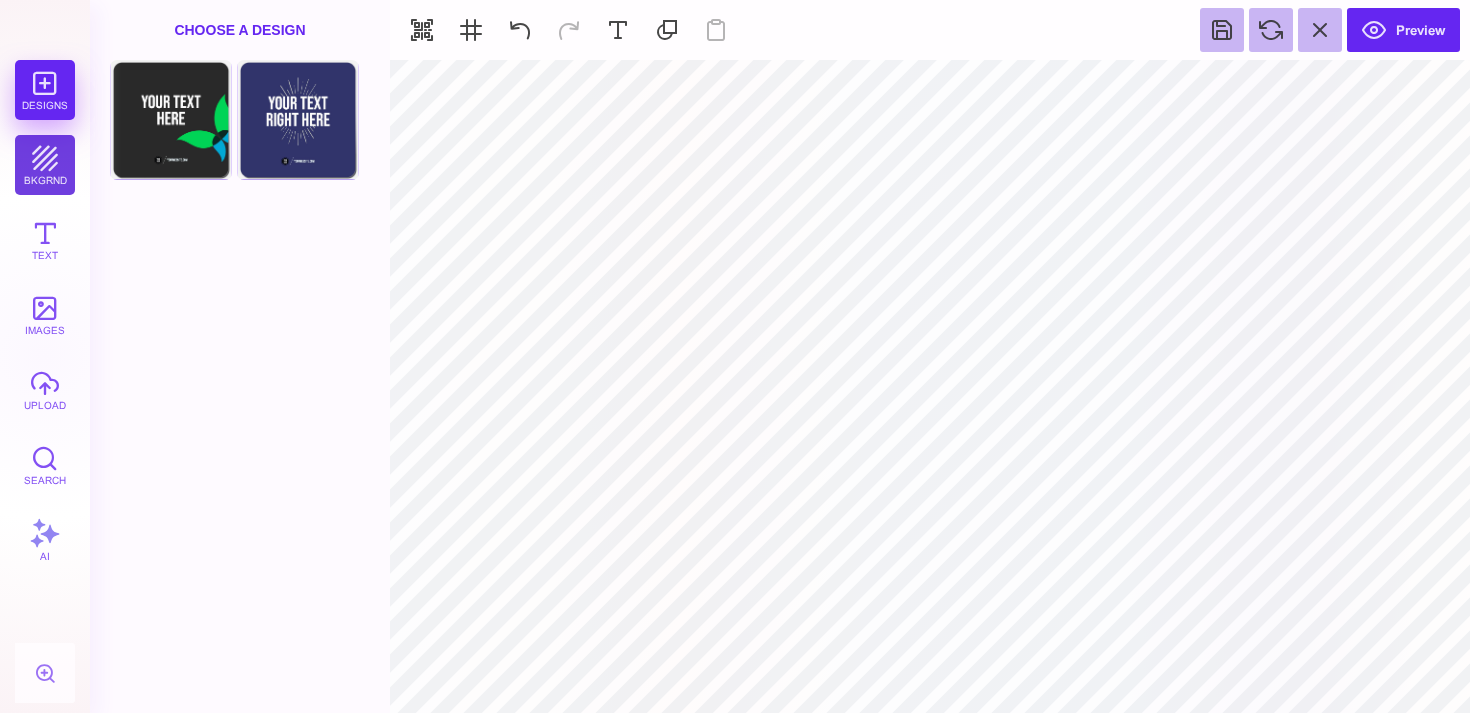 click on "bkgrnd" at bounding box center [45, 165] 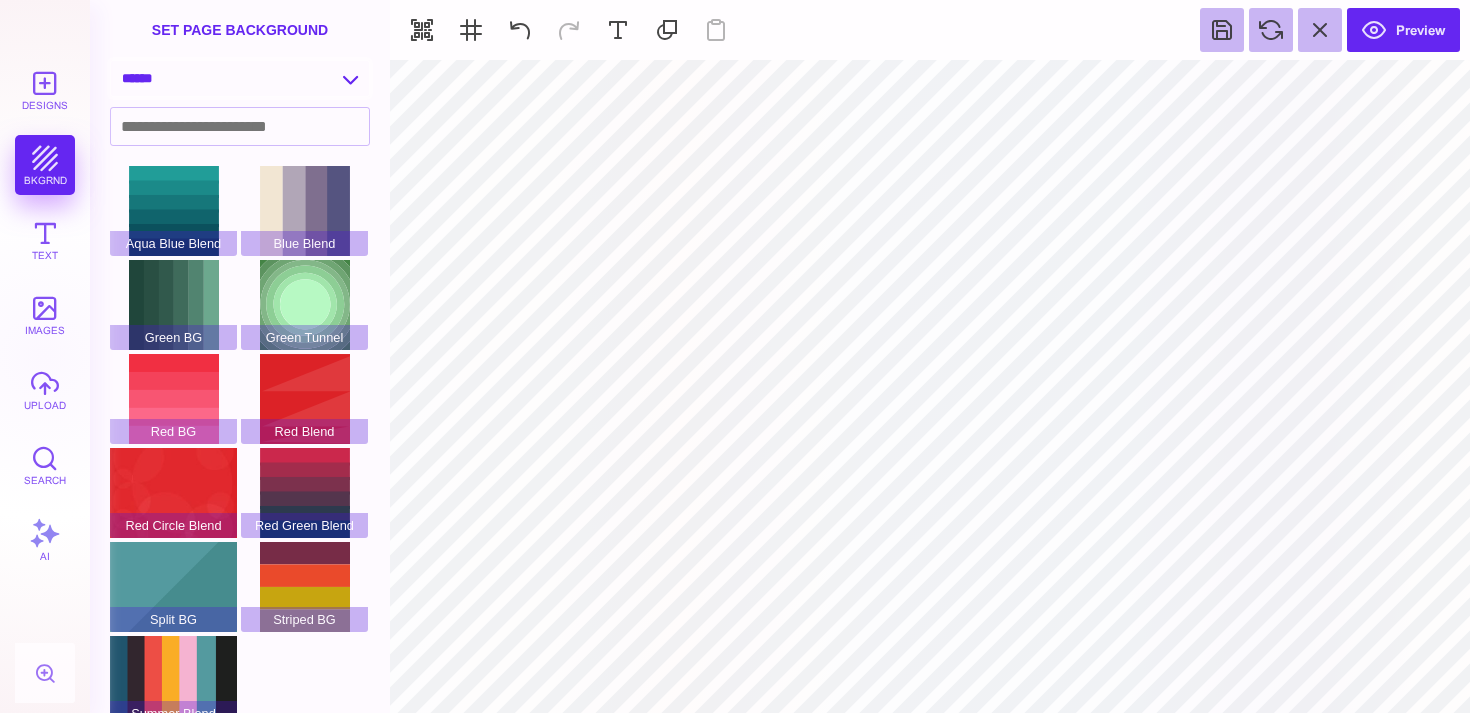 click on "**********" at bounding box center [240, 78] 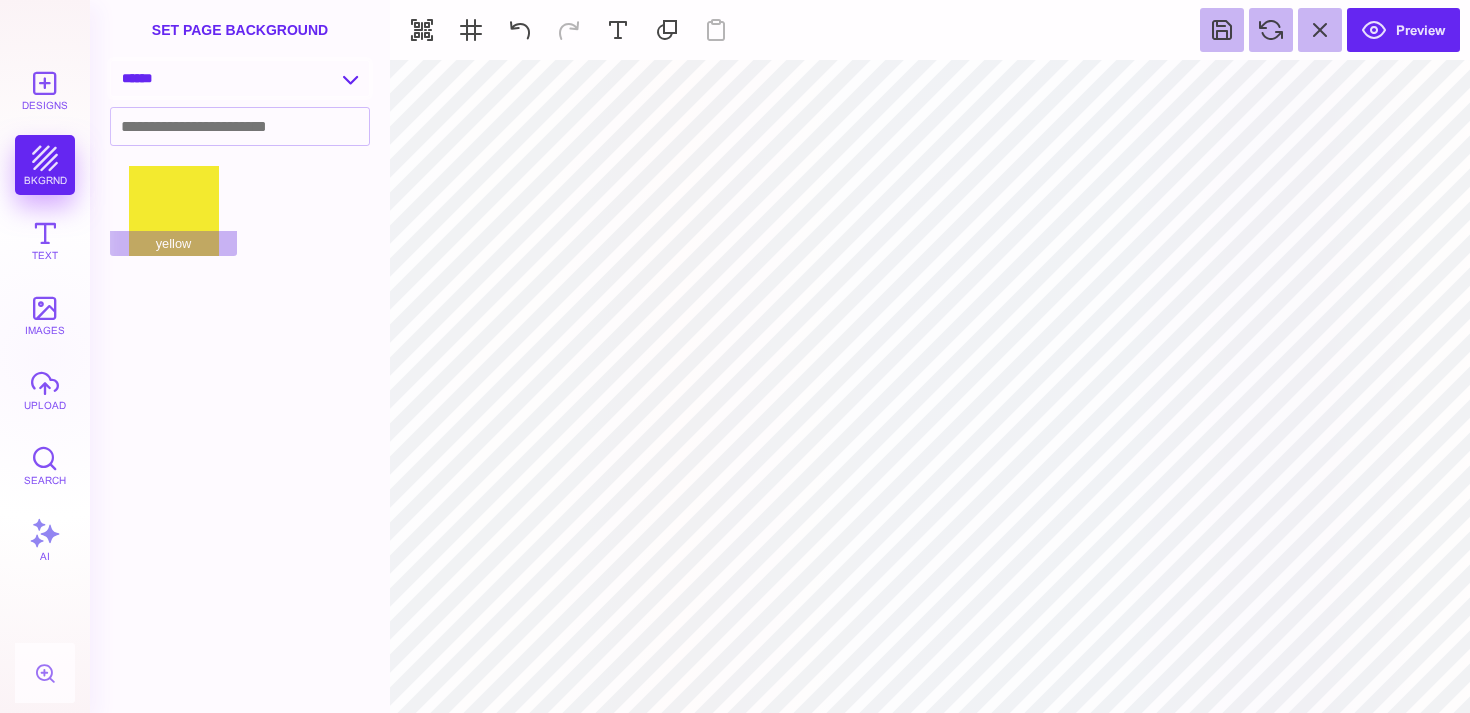 type on "#FFFFFF" 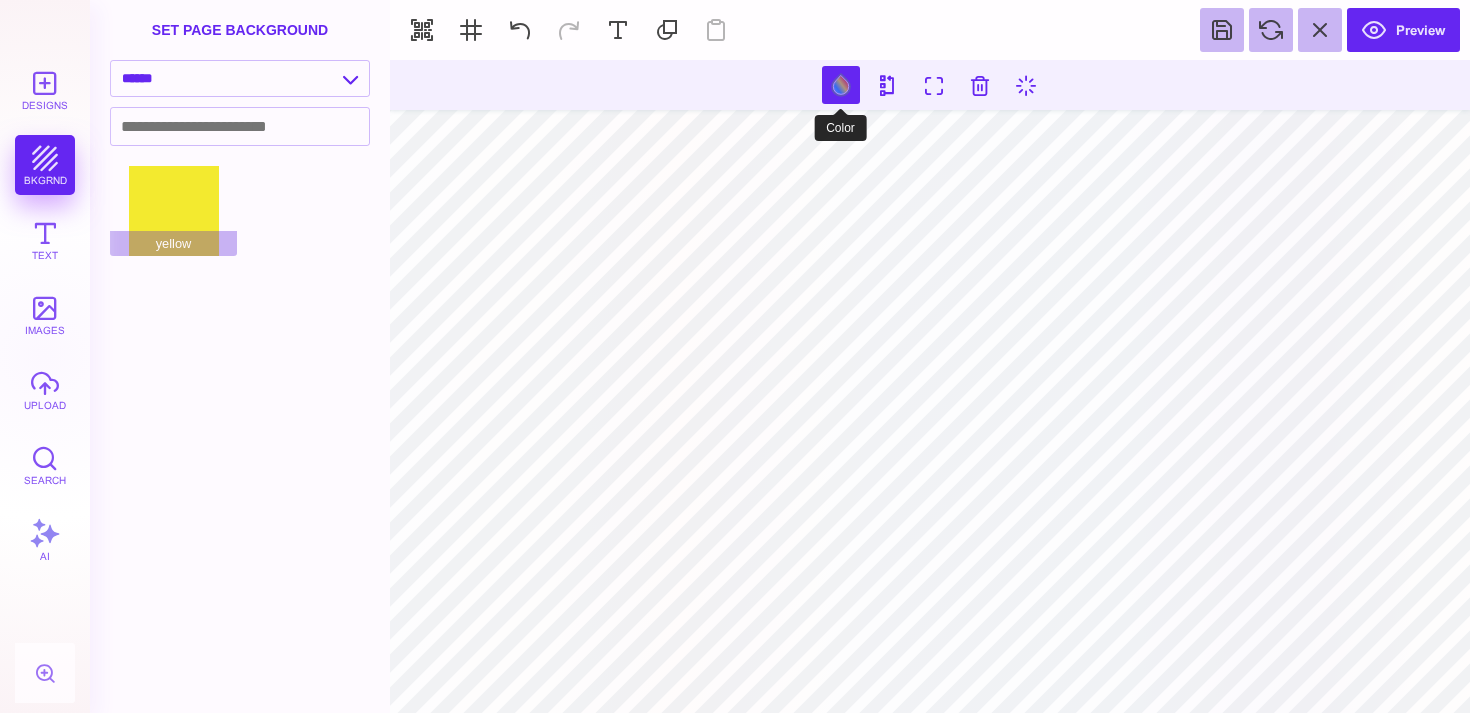 click at bounding box center (841, 85) 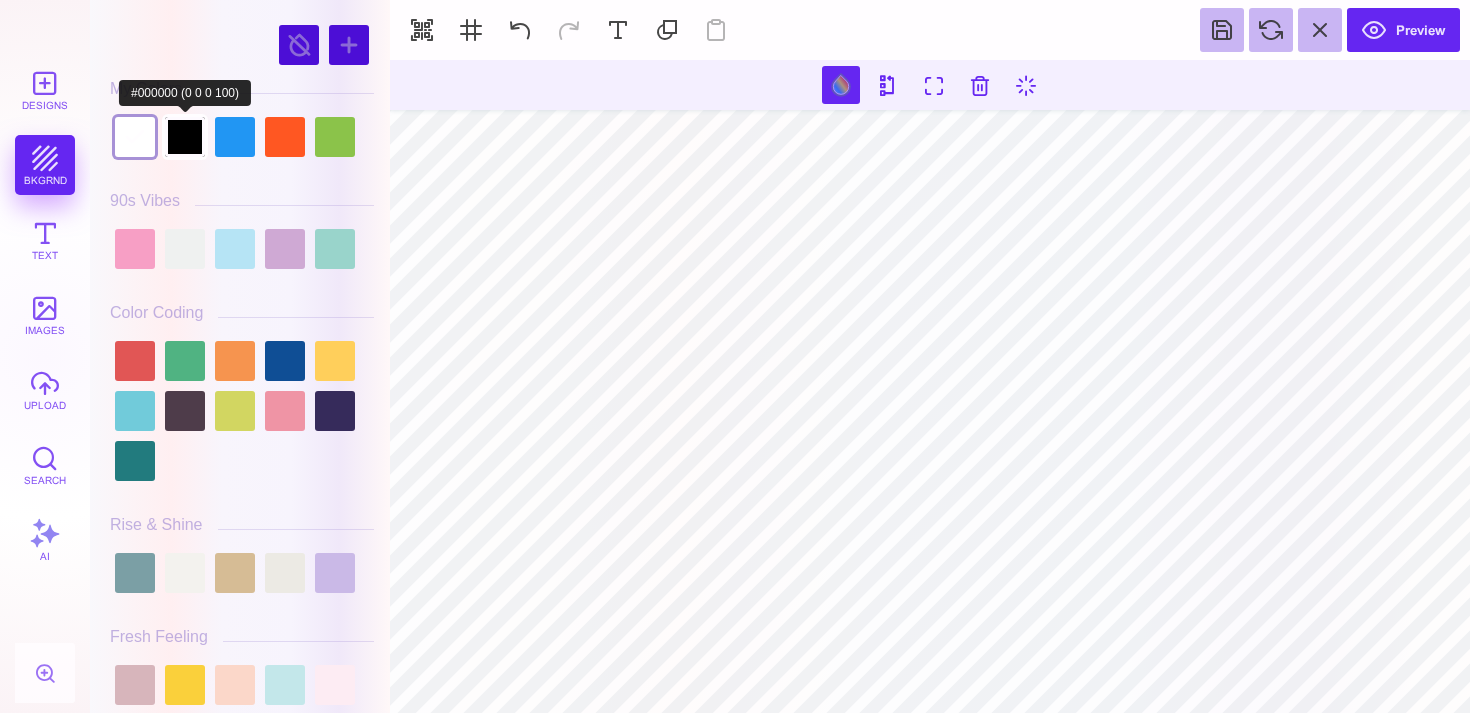 click at bounding box center (185, 137) 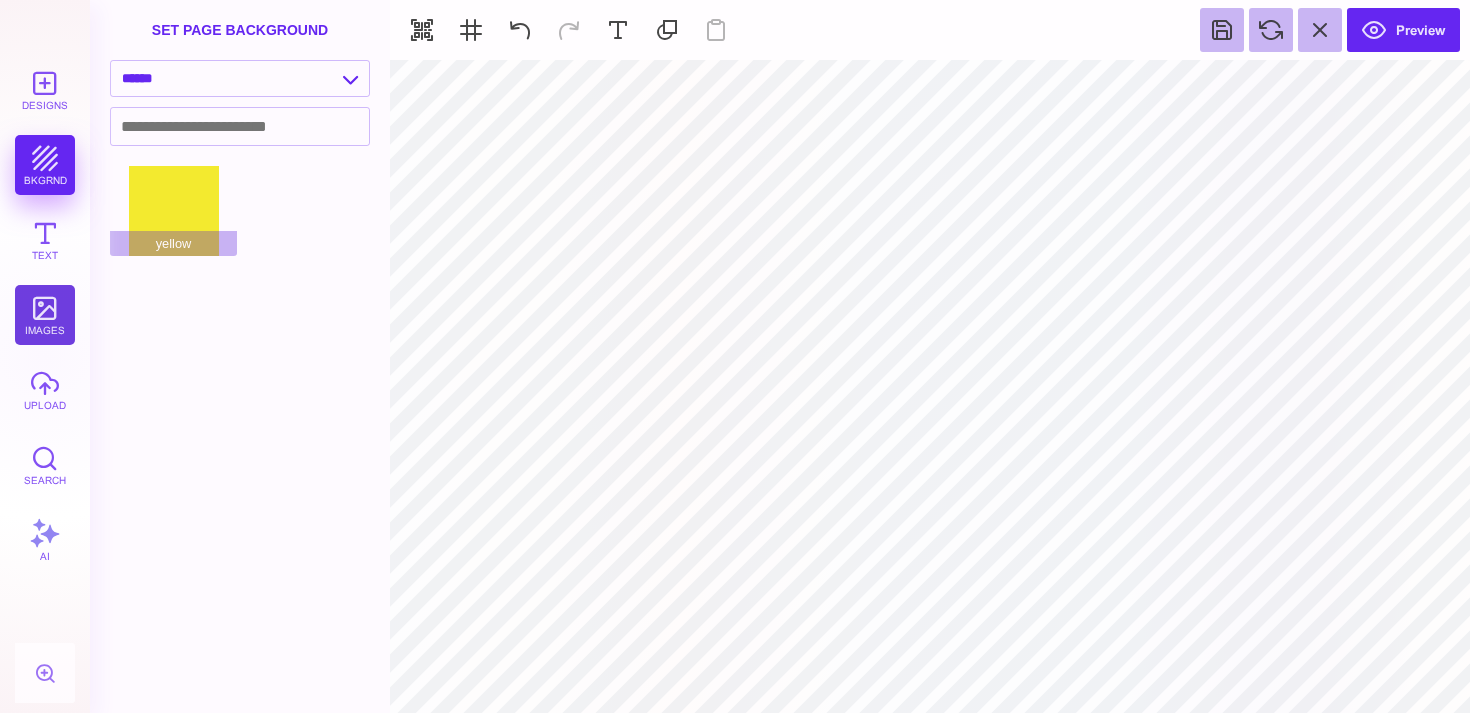 click on "images" at bounding box center [45, 315] 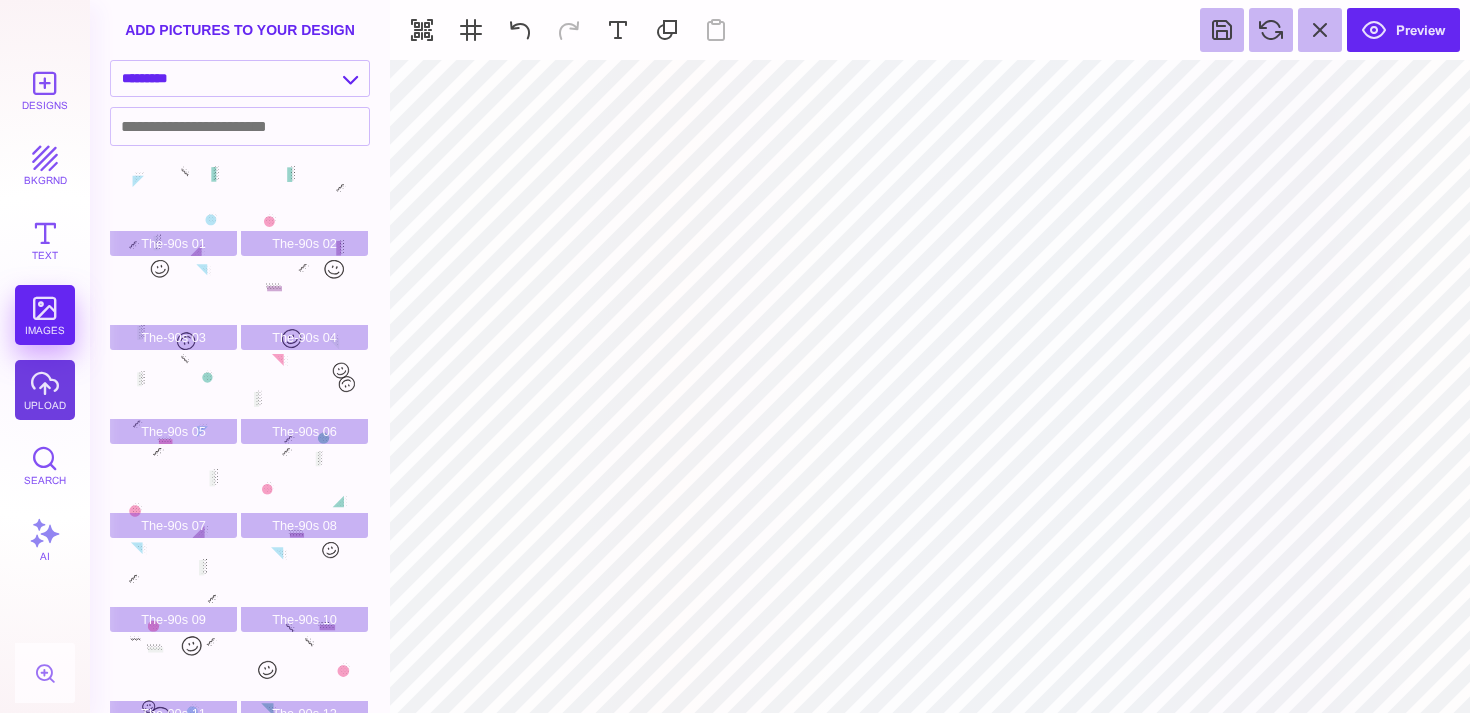 click on "upload" at bounding box center [45, 390] 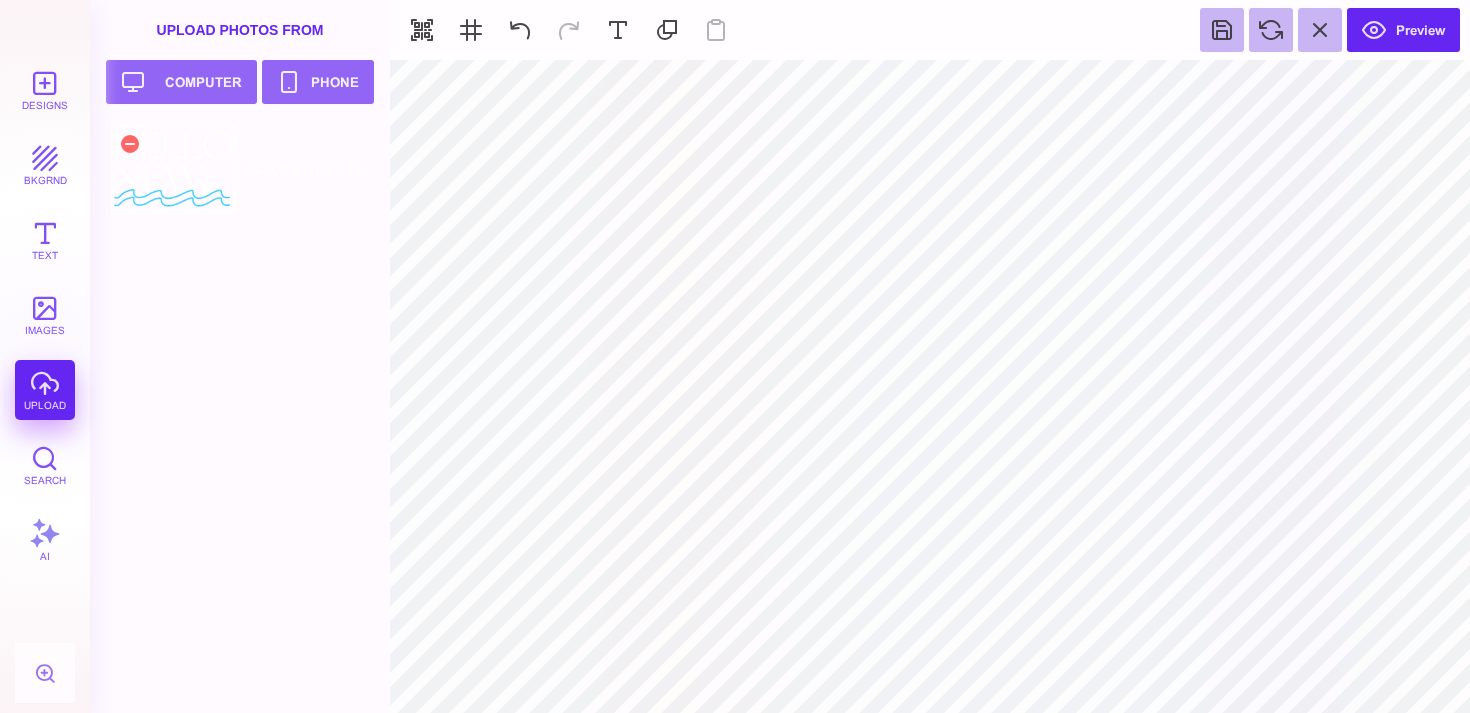 click at bounding box center (173, 169) 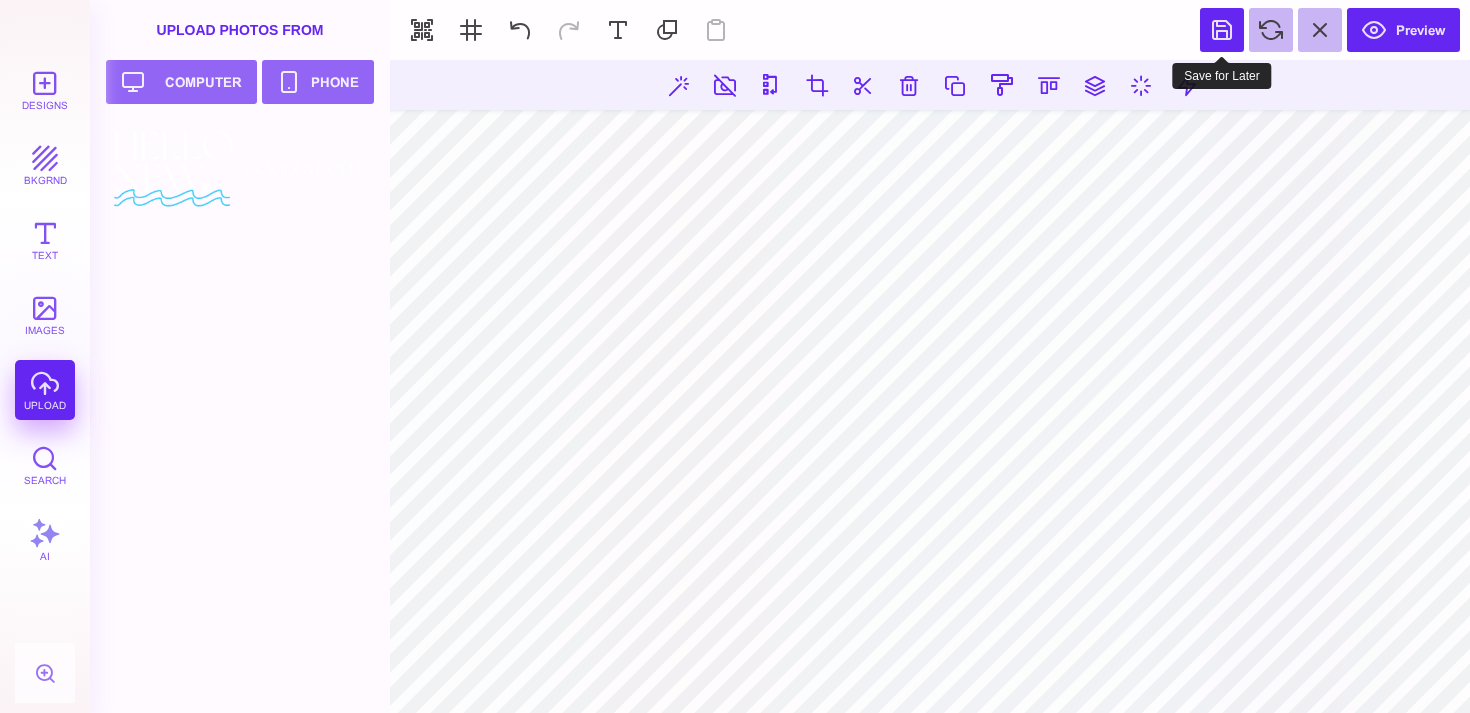 click at bounding box center (1222, 30) 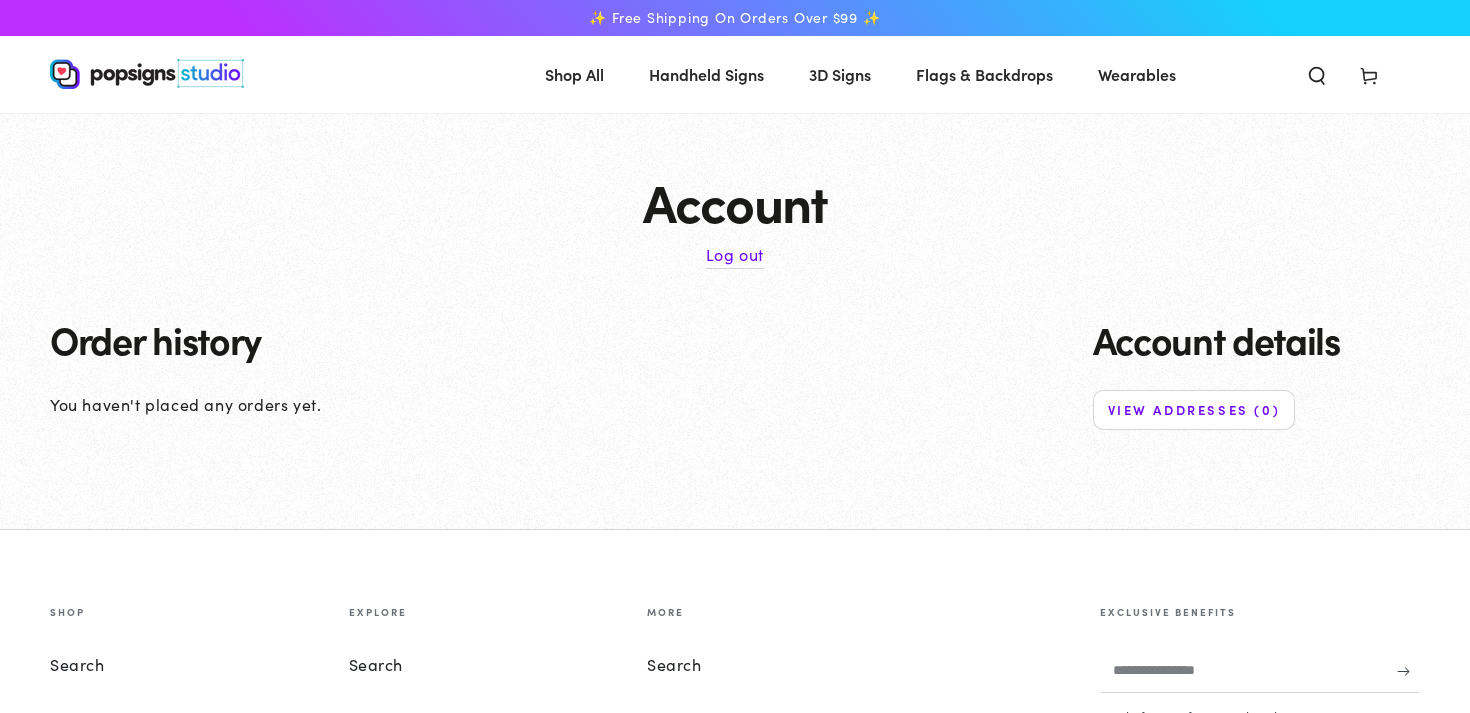 scroll, scrollTop: 0, scrollLeft: 0, axis: both 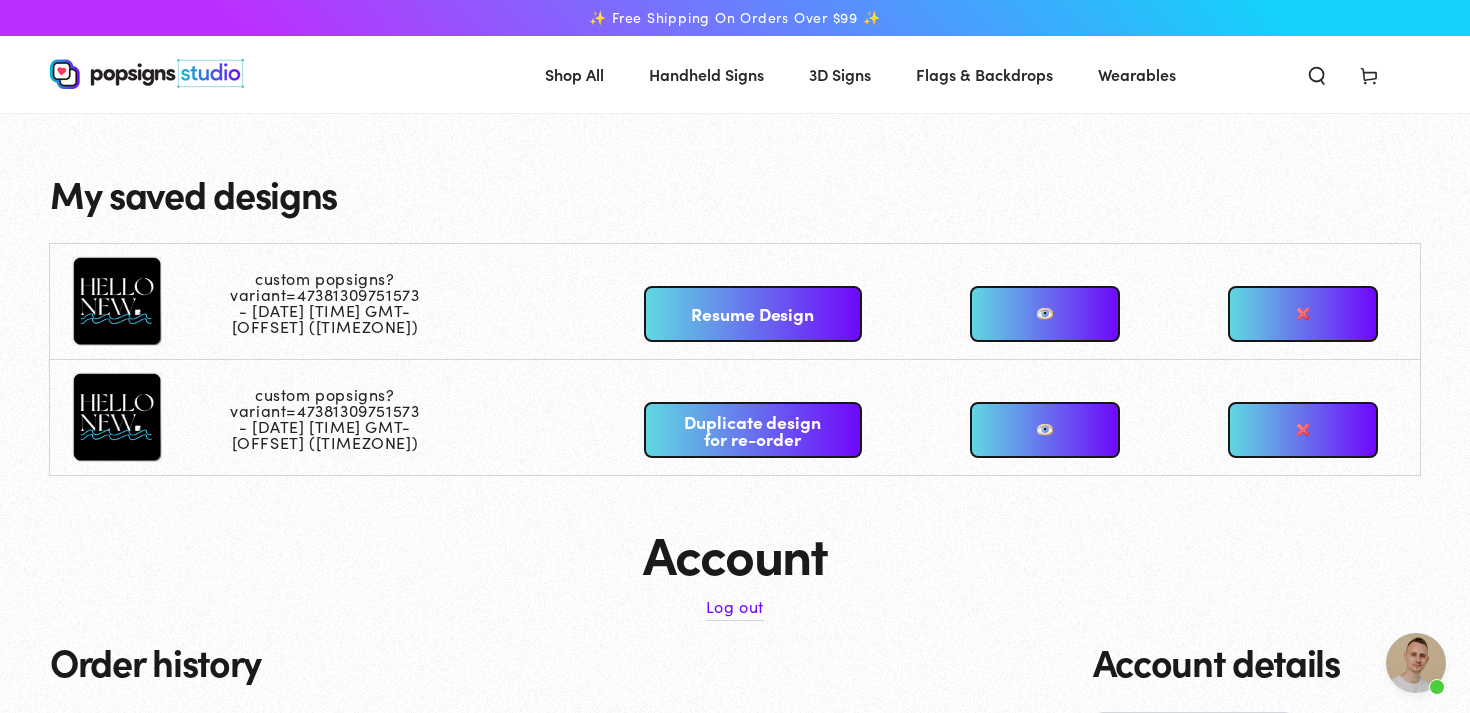 click on "My saved designs
custom popsigns?variant=47381309751573 - [DATE] [TIME] GMT-[OFFSET] ([TIMEZONE])
Resume Design
custom popsigns?variant=47381309751573 - [DATE] [TIME] GMT-[OFFSET] ([TIMEZONE])
Duplicate design for re-order
Account
Log out
Order history
You haven't placed any orders yet.
Account details
View addresses (0)" at bounding box center (735, 492) 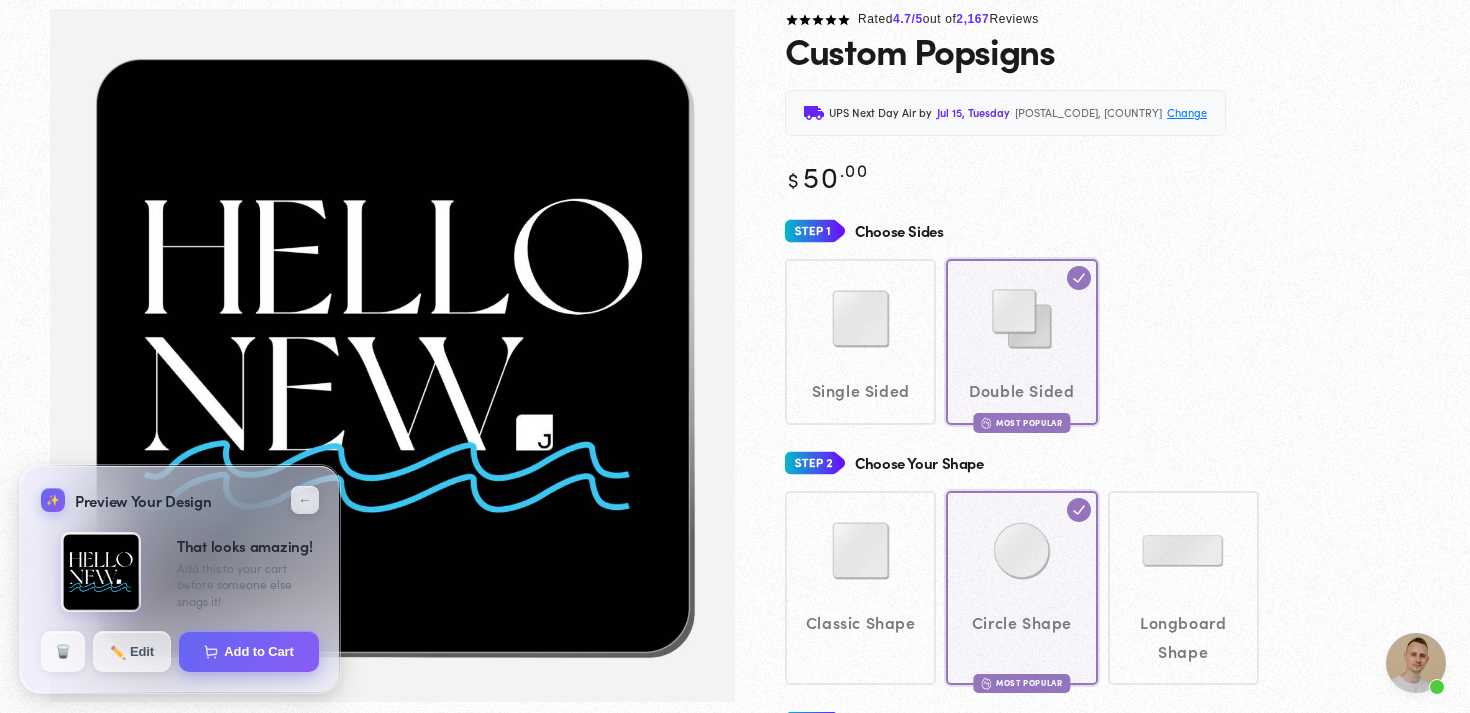 scroll, scrollTop: 0, scrollLeft: 0, axis: both 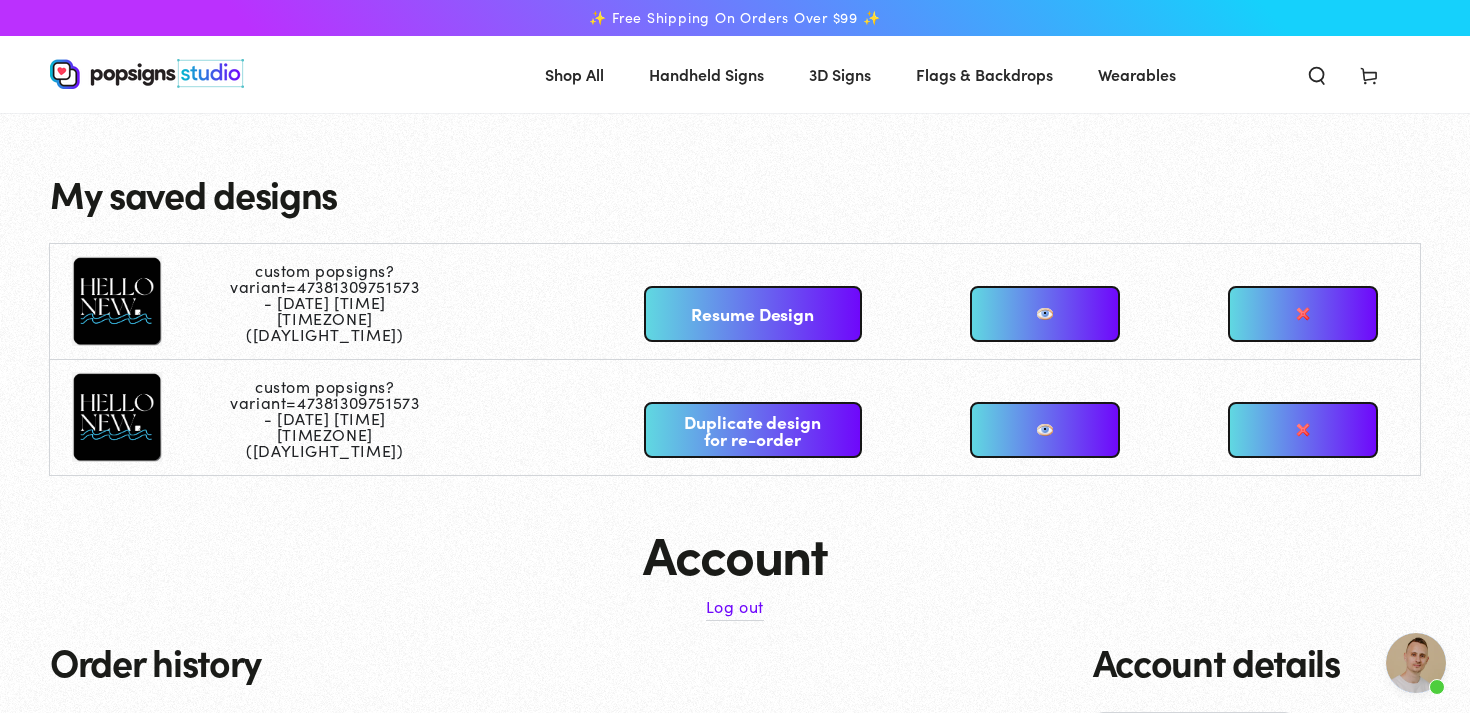click on "custom popsigns?variant=47381309751573 - [DATE] [TIME] [TIMEZONE] ([DAYLIGHT_TIME])" at bounding box center (335, 418) 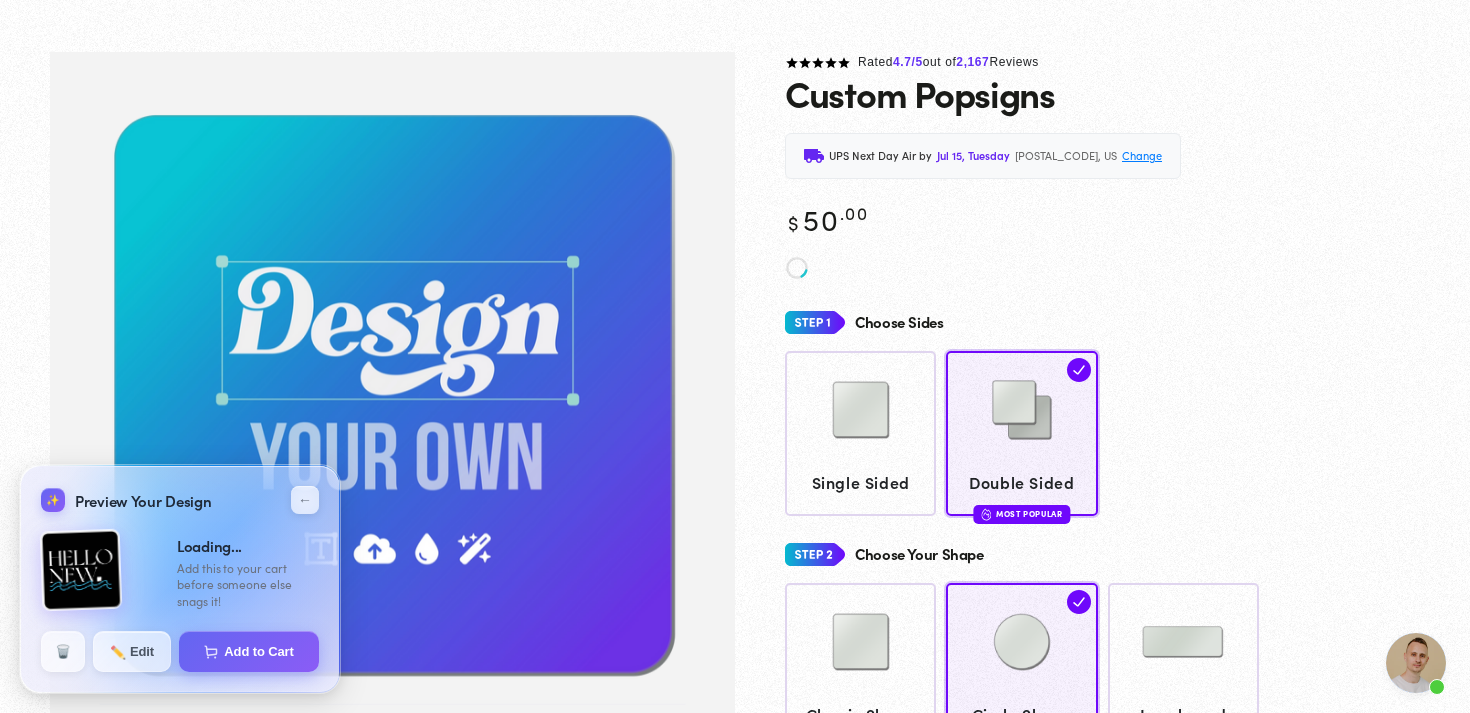 scroll, scrollTop: 217, scrollLeft: 0, axis: vertical 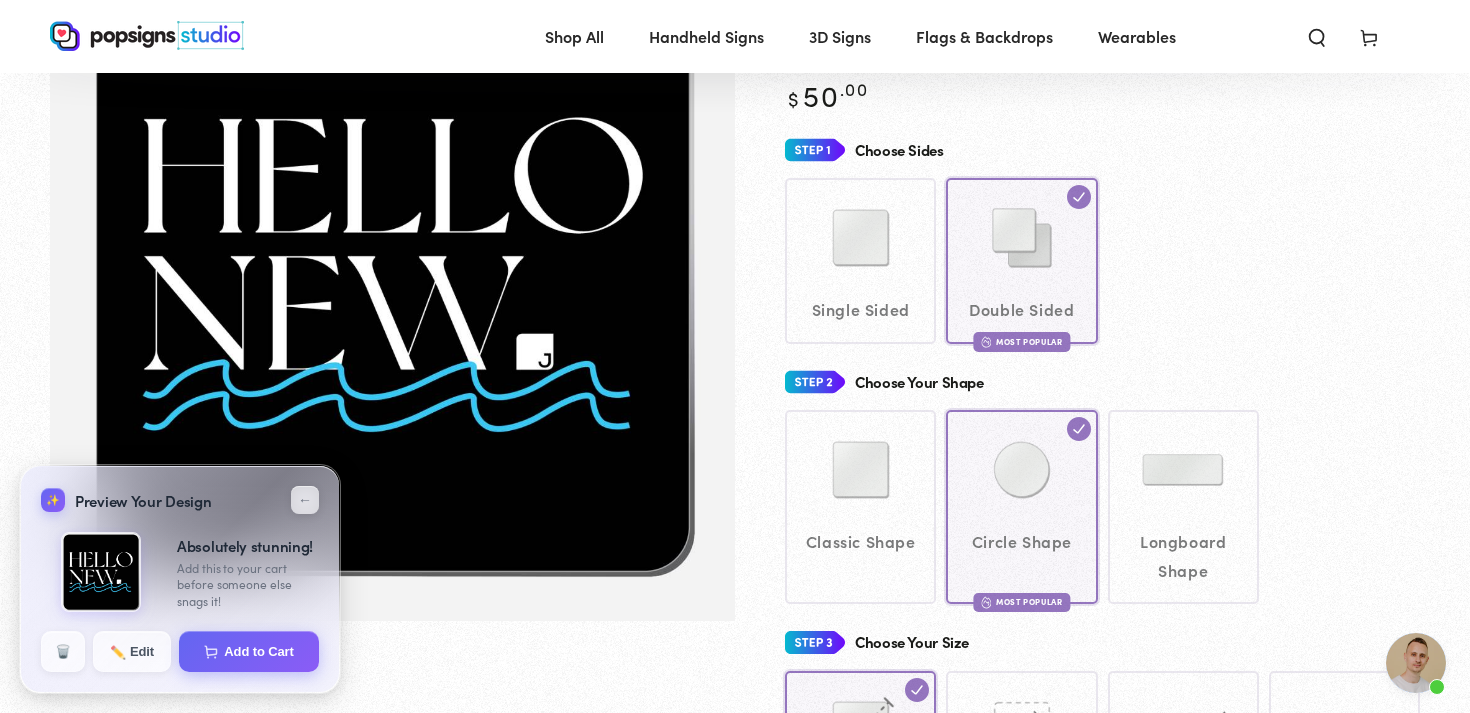 click on "Single Sided
Double Sided
Most Popular" 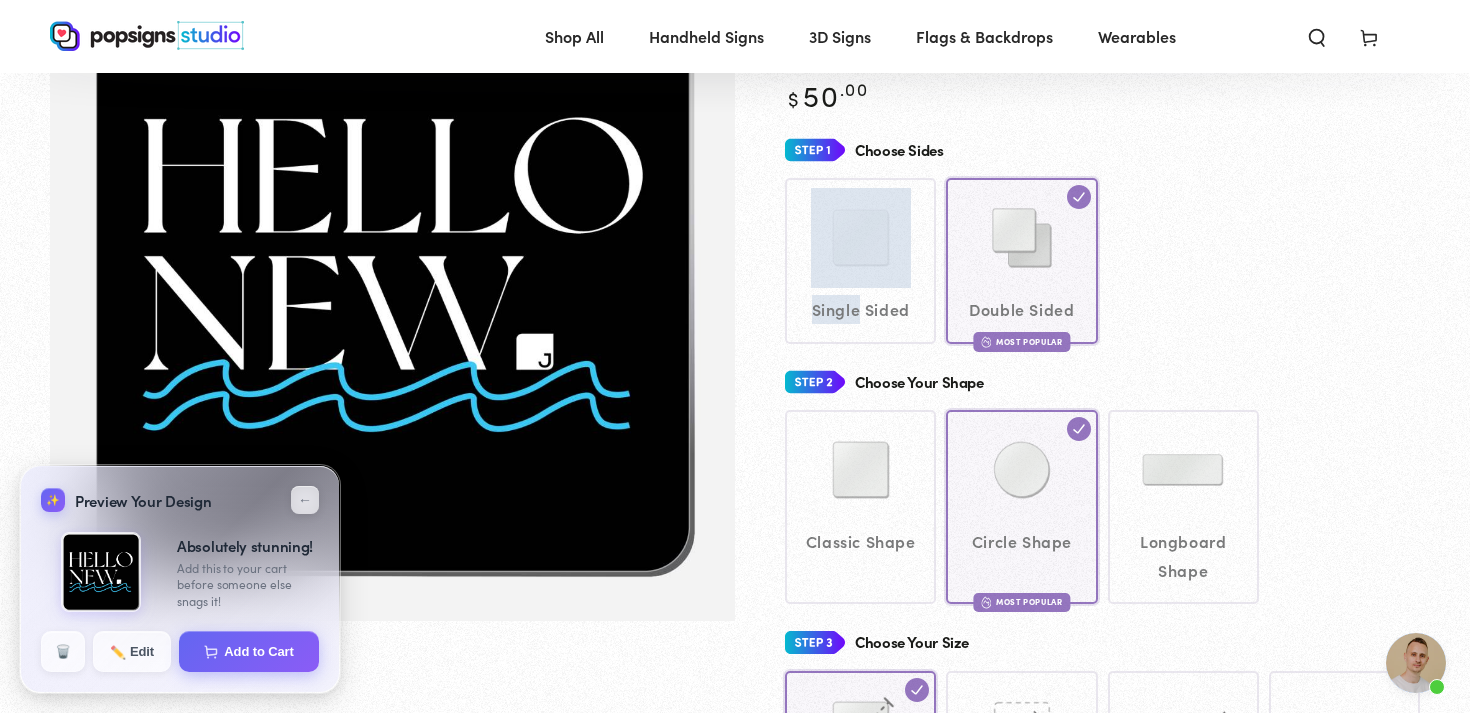 click on "Single Sided
Double Sided
Most Popular" 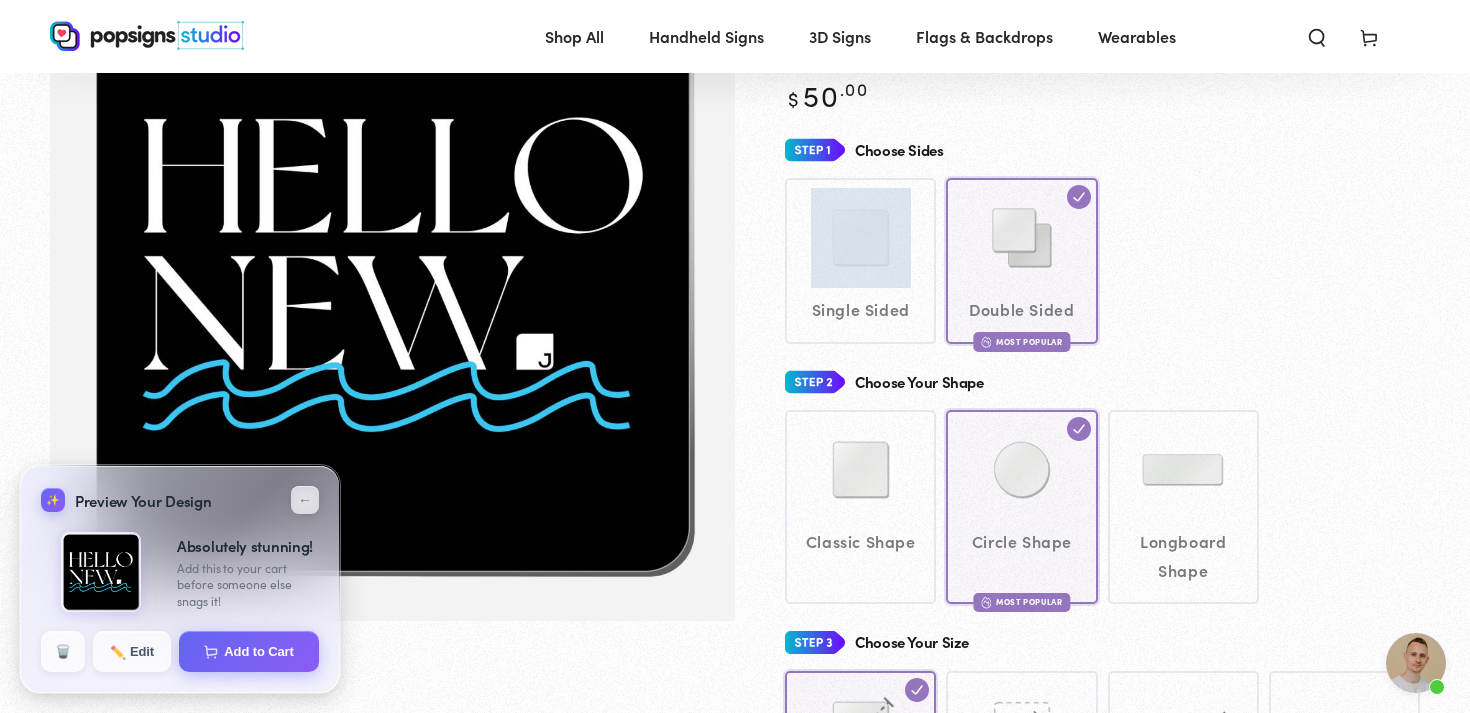 click on "Single Sided
Double Sided
Most Popular" 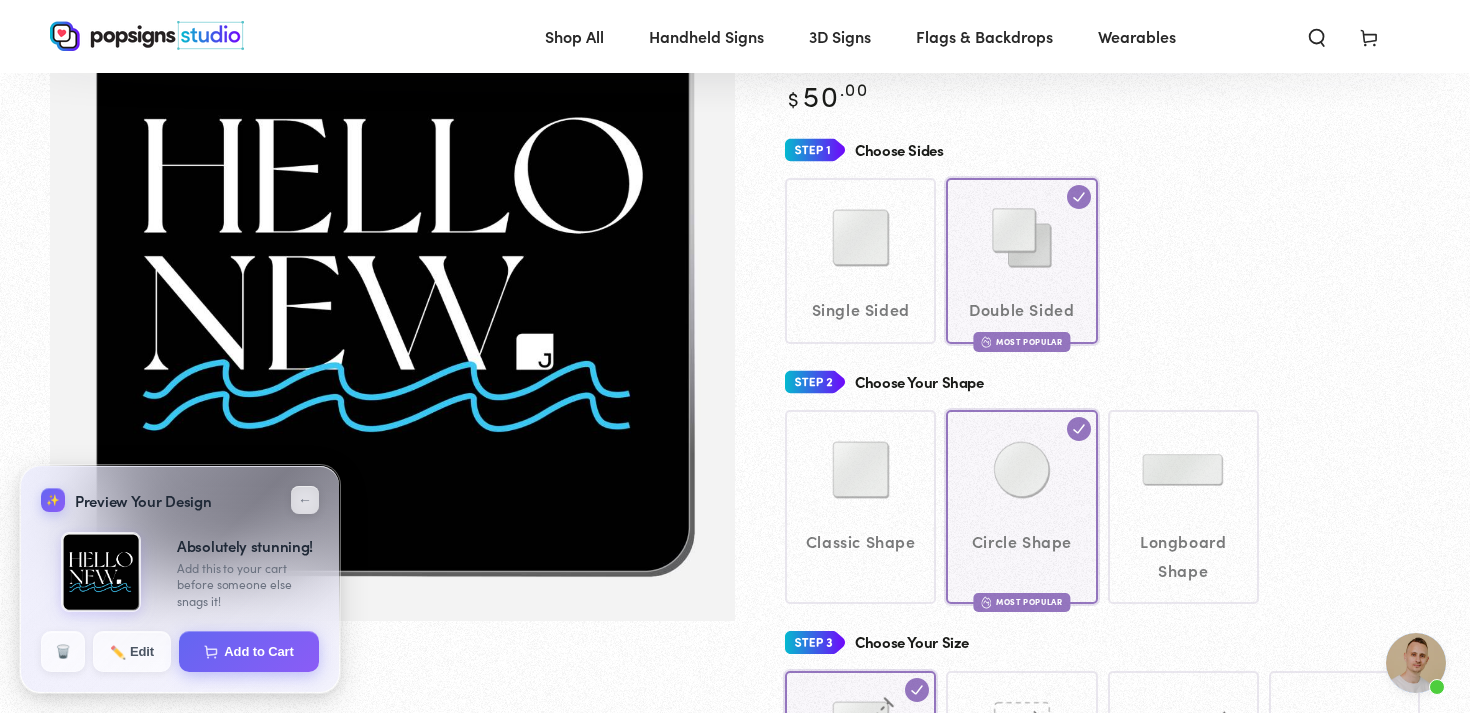 click on "Single Sided
Double Sided
Most Popular" 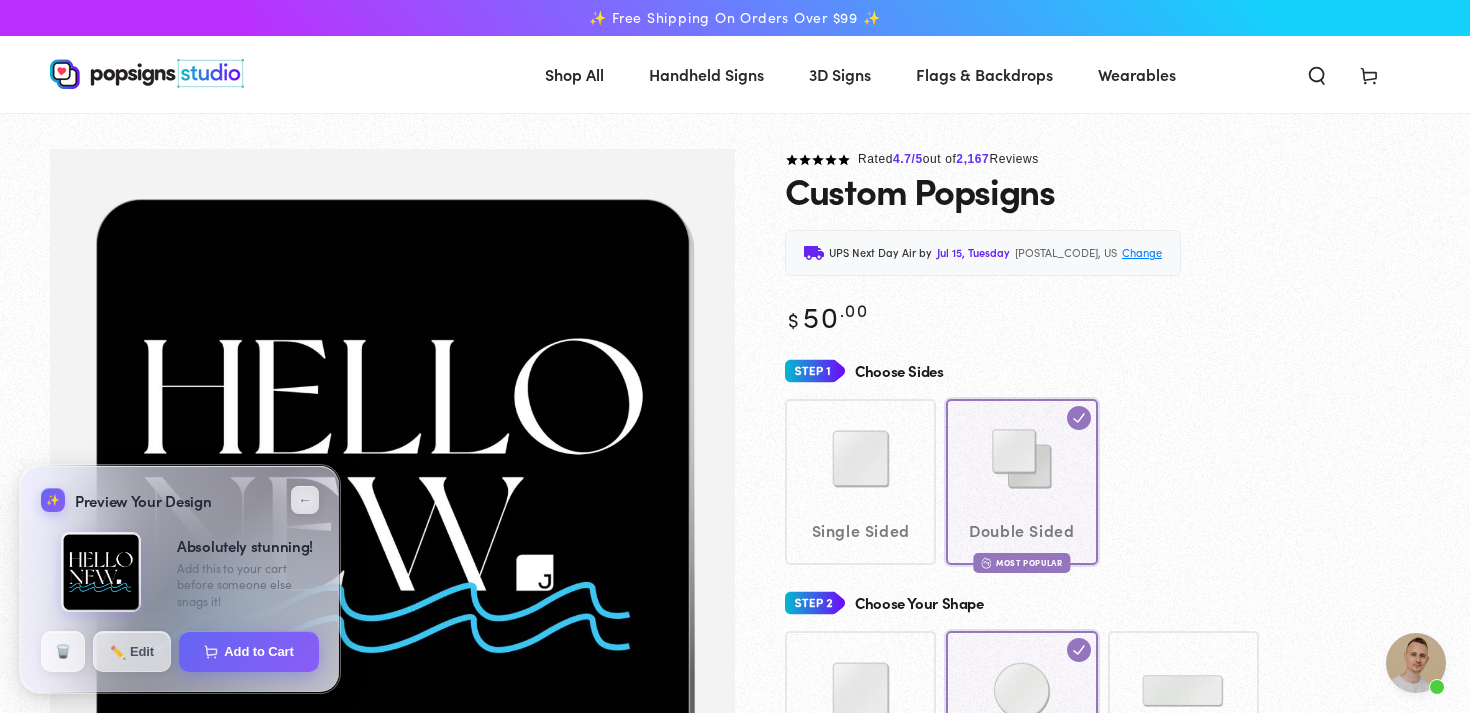 scroll, scrollTop: 1, scrollLeft: 0, axis: vertical 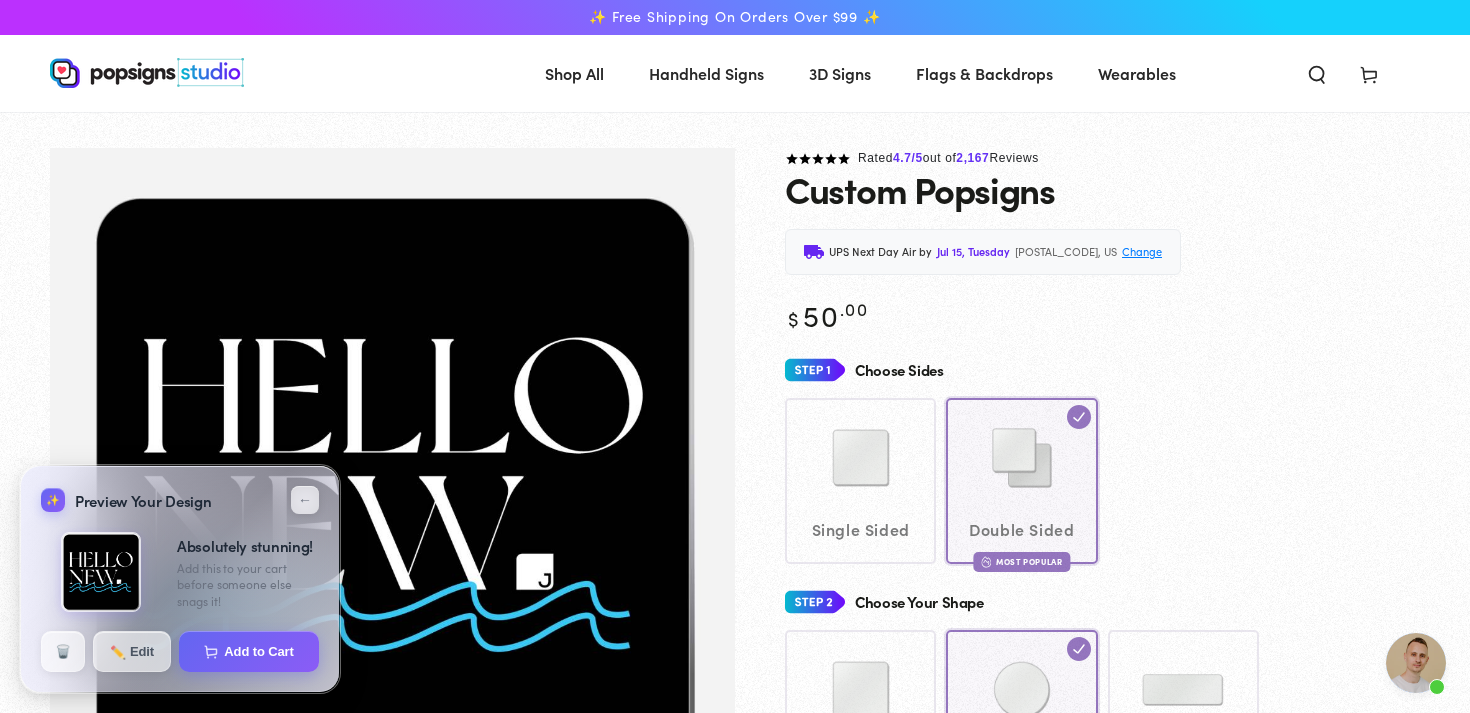 click on "Single Sided
Double Sided
Most Popular" 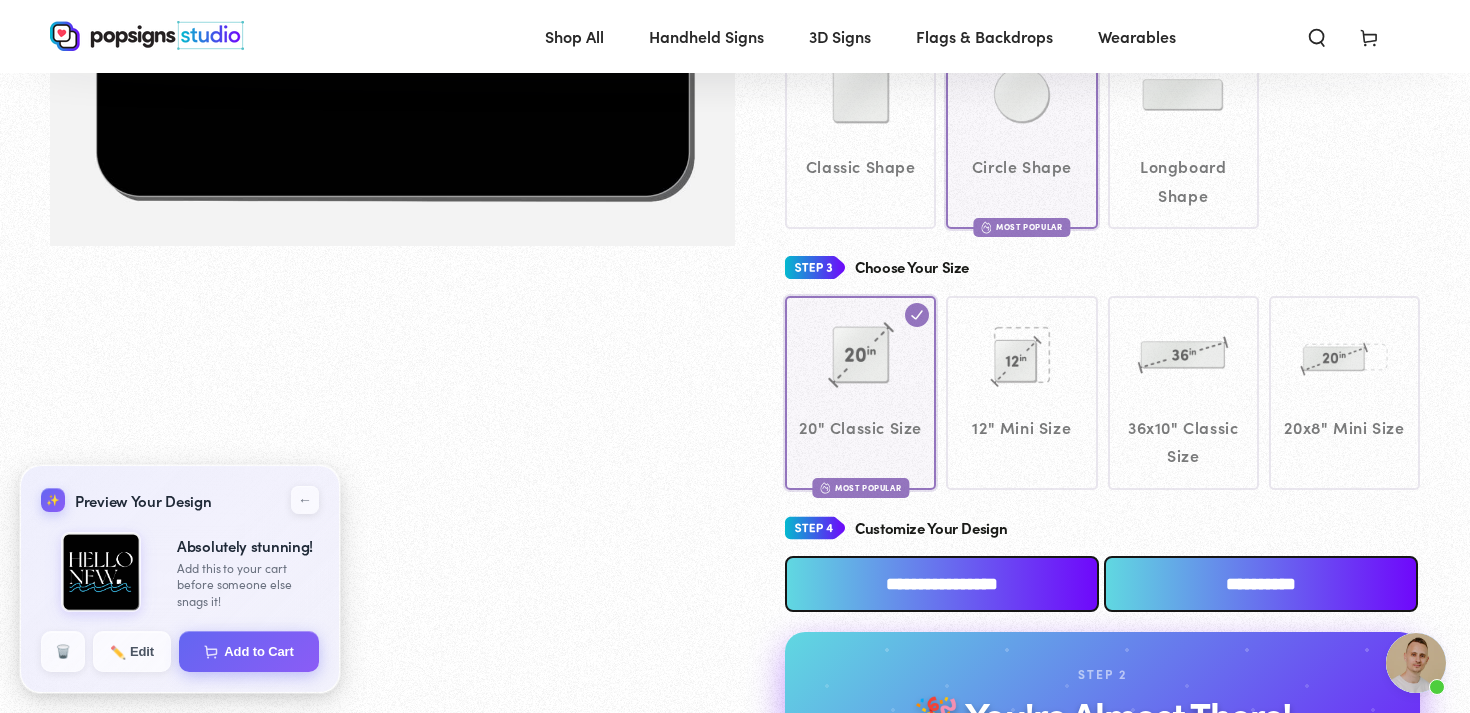 scroll, scrollTop: 570, scrollLeft: 0, axis: vertical 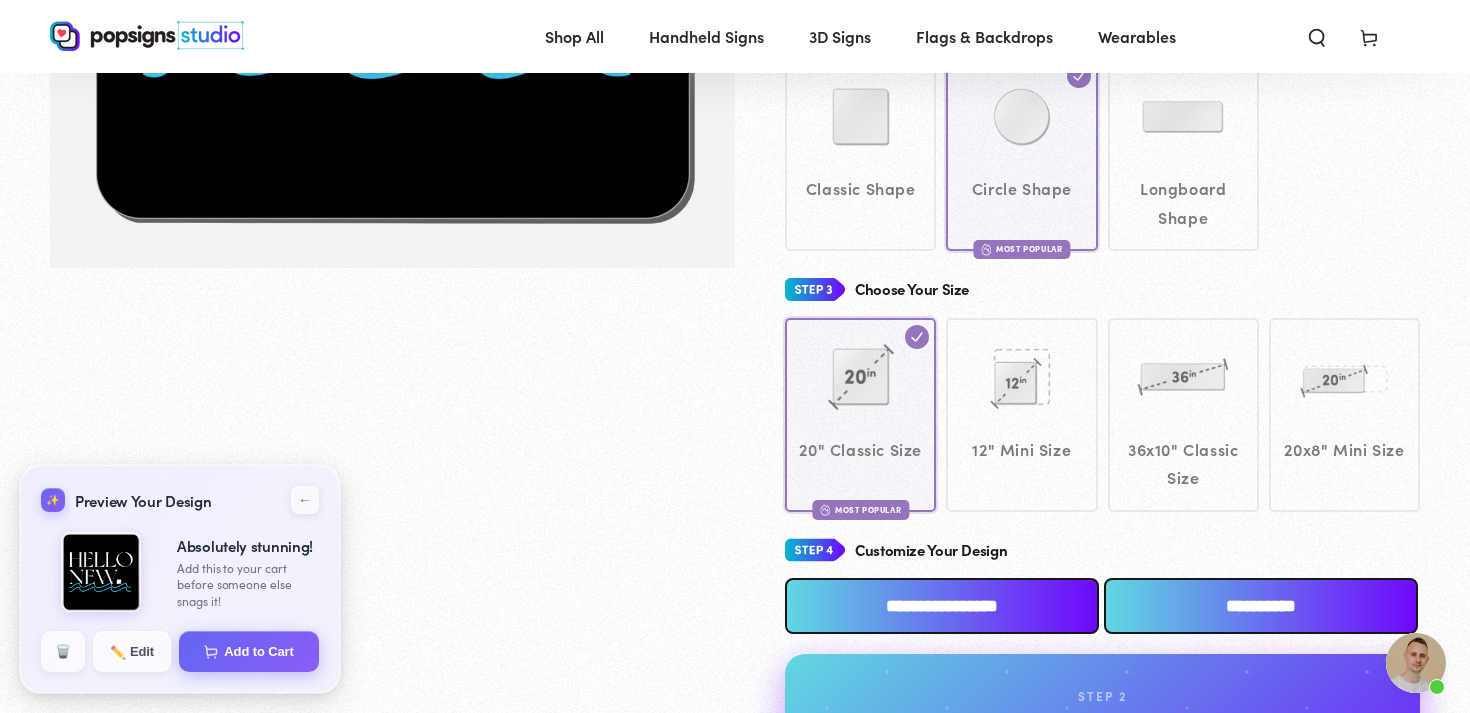 click on "**********" at bounding box center [942, 606] 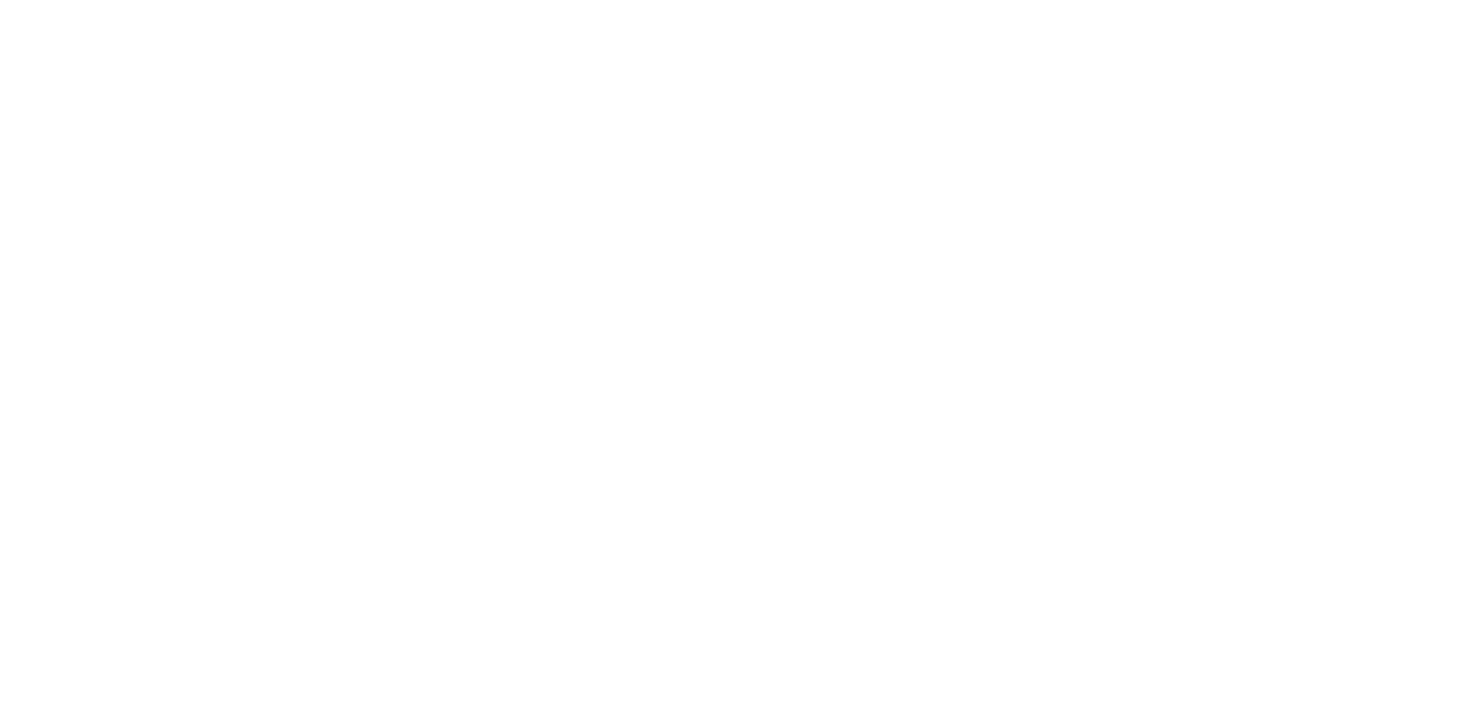 scroll, scrollTop: 0, scrollLeft: 0, axis: both 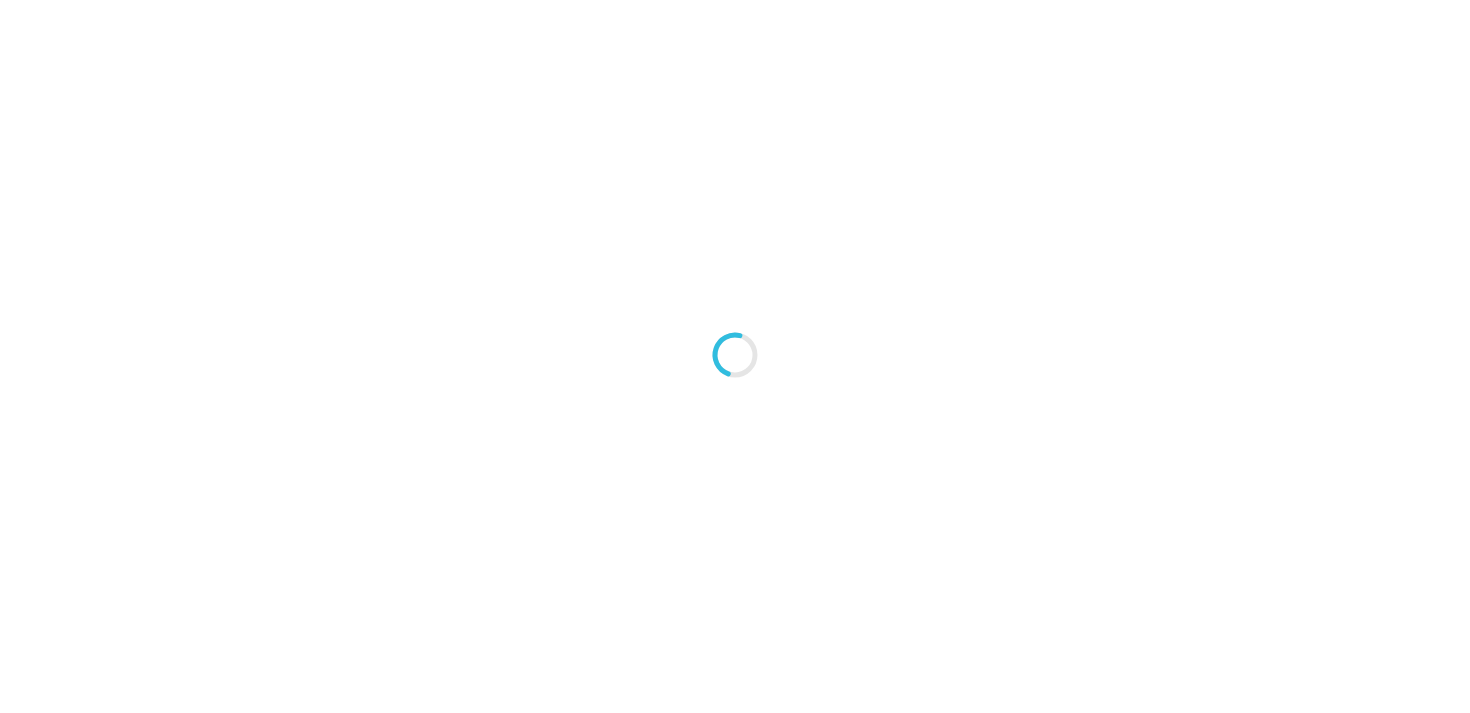 type on "An ancient tree with a door leading to a magical world" 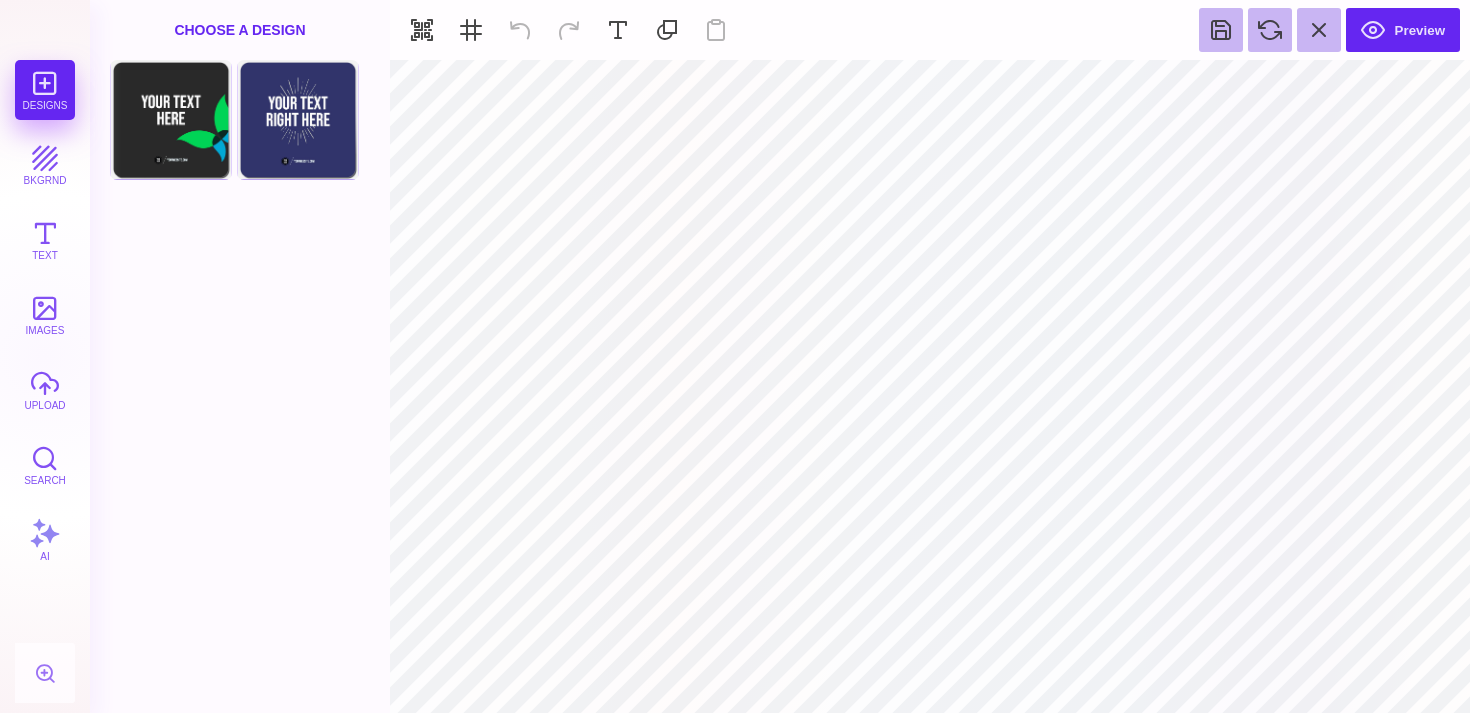 click on "Front
Choose Design
Add this Page
Back
Choose Design
Add this Page" at bounding box center [240, 386] 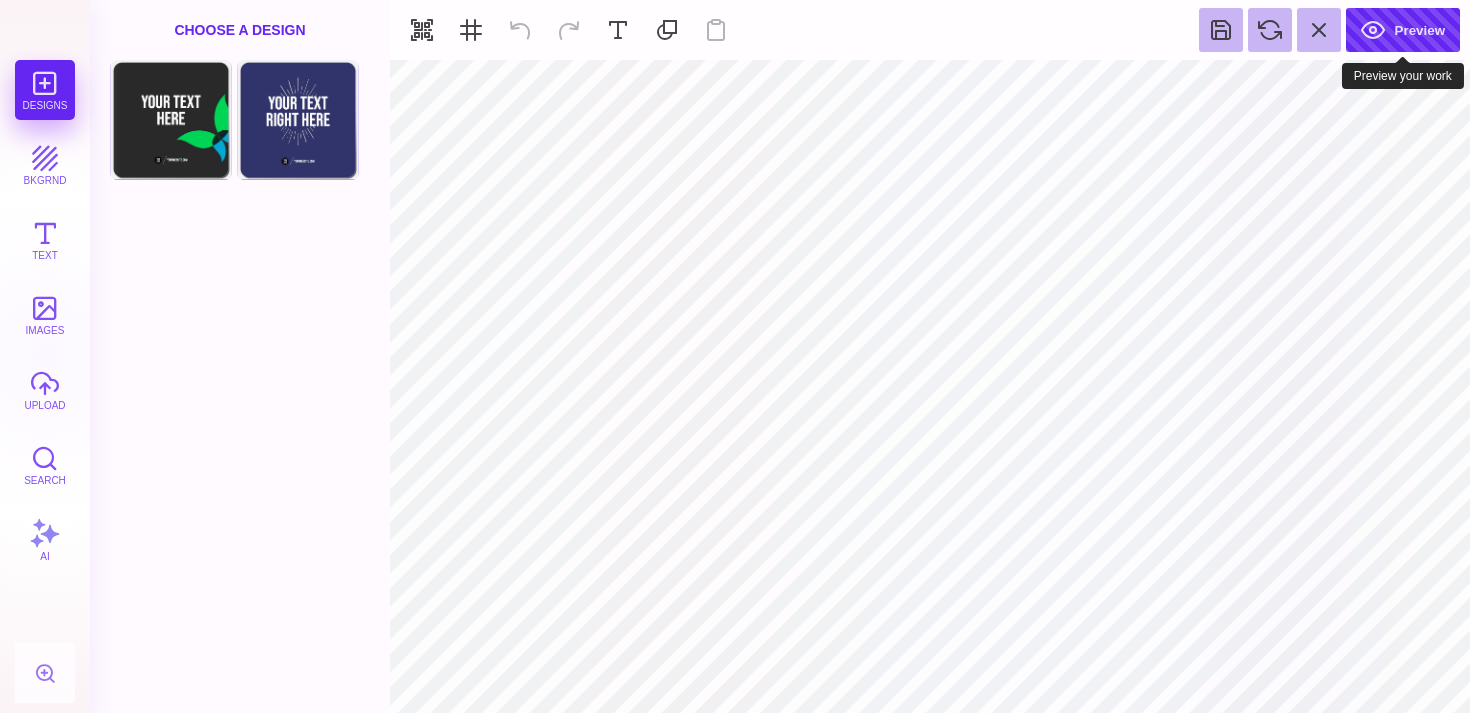 click on "Preview" at bounding box center (1403, 30) 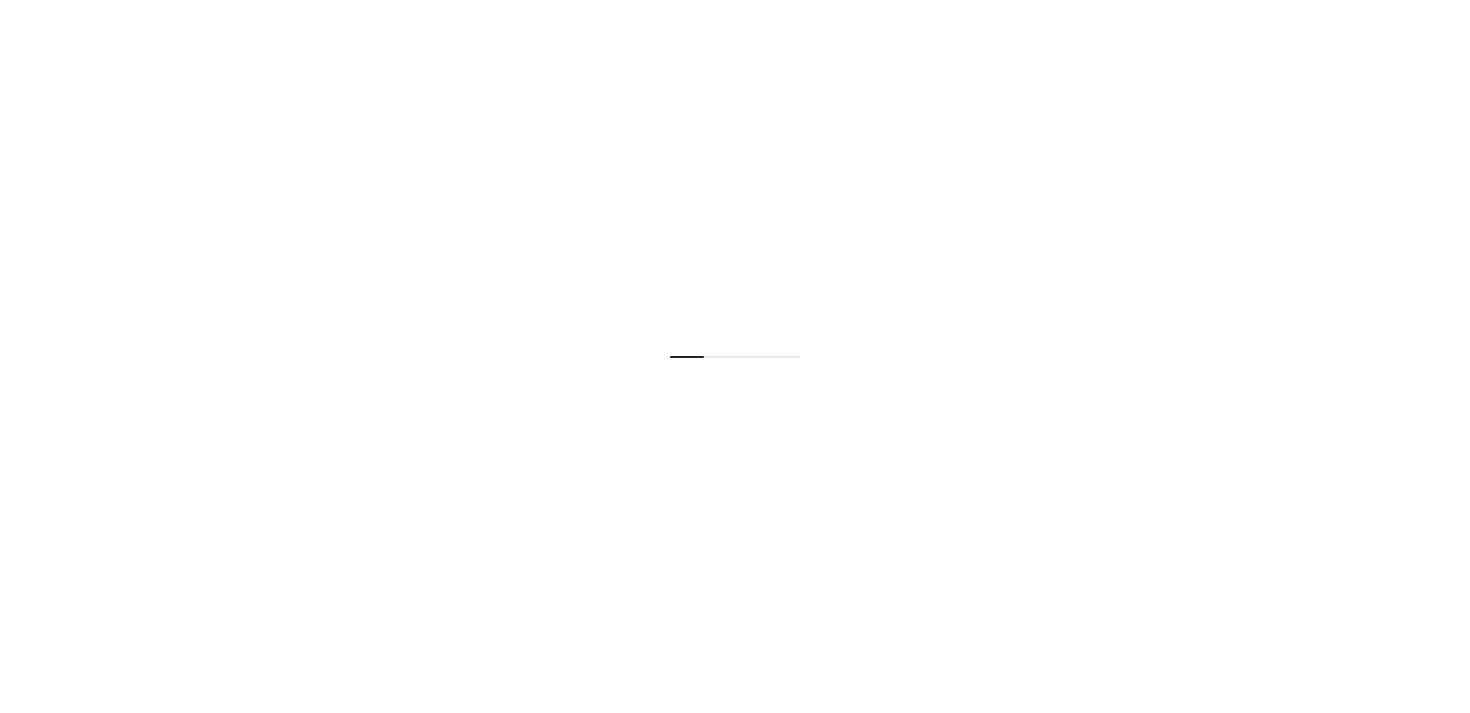 scroll, scrollTop: 0, scrollLeft: 0, axis: both 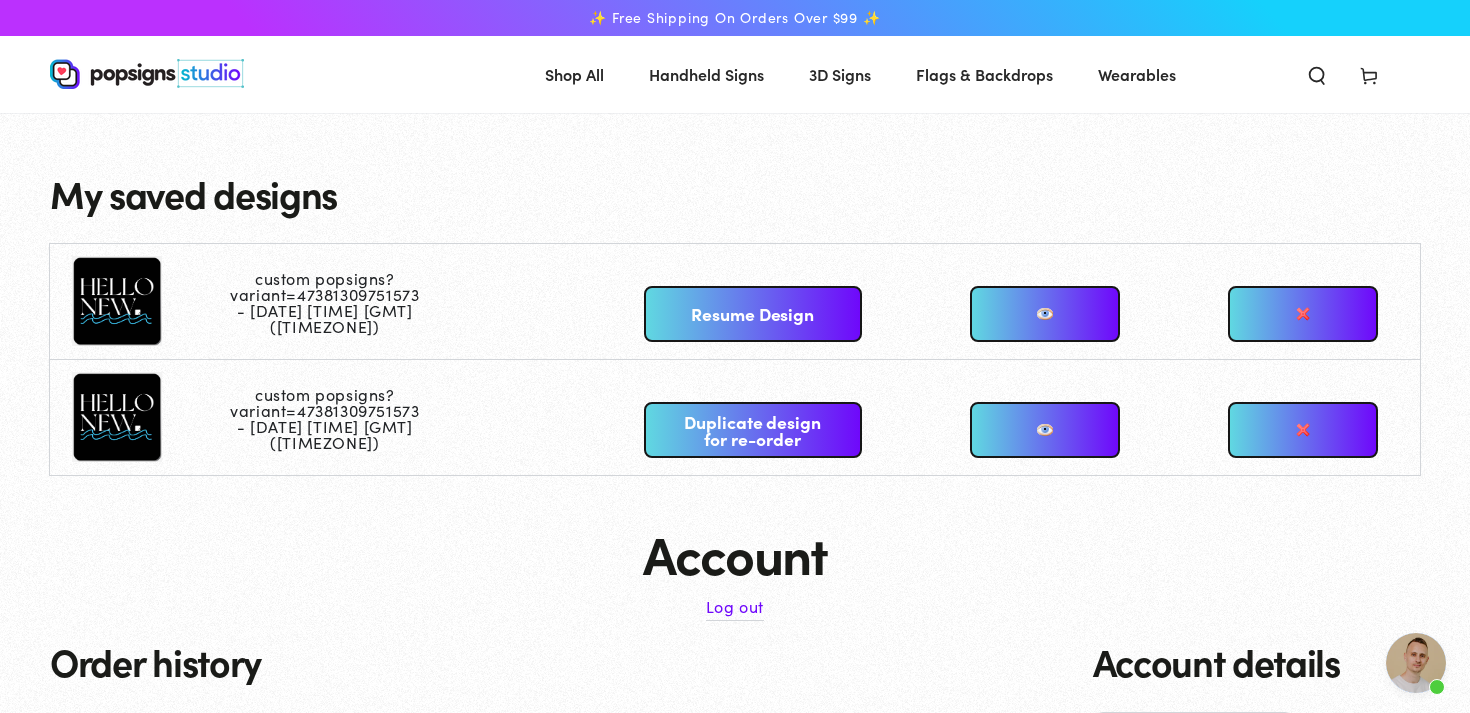 click at bounding box center [1303, 430] 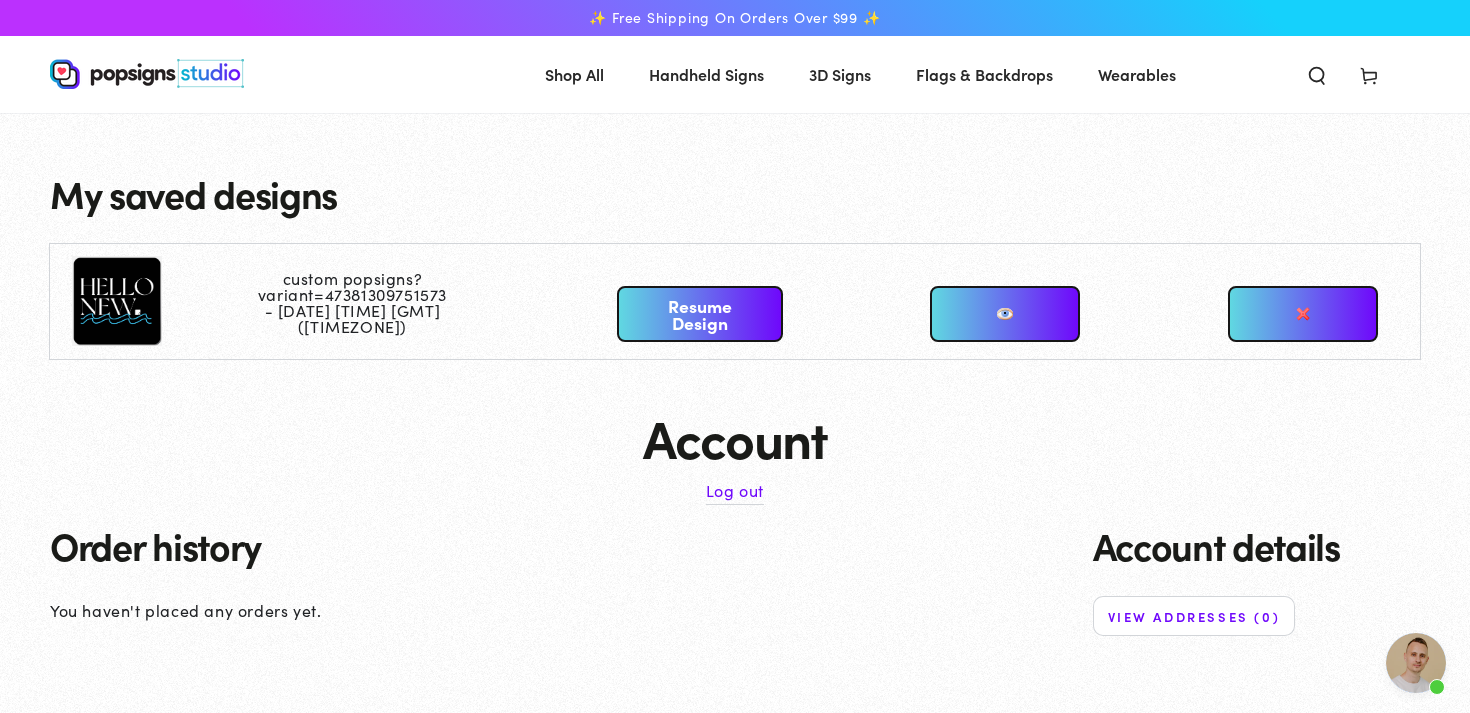 click on "Resume Design" at bounding box center (699, 314) 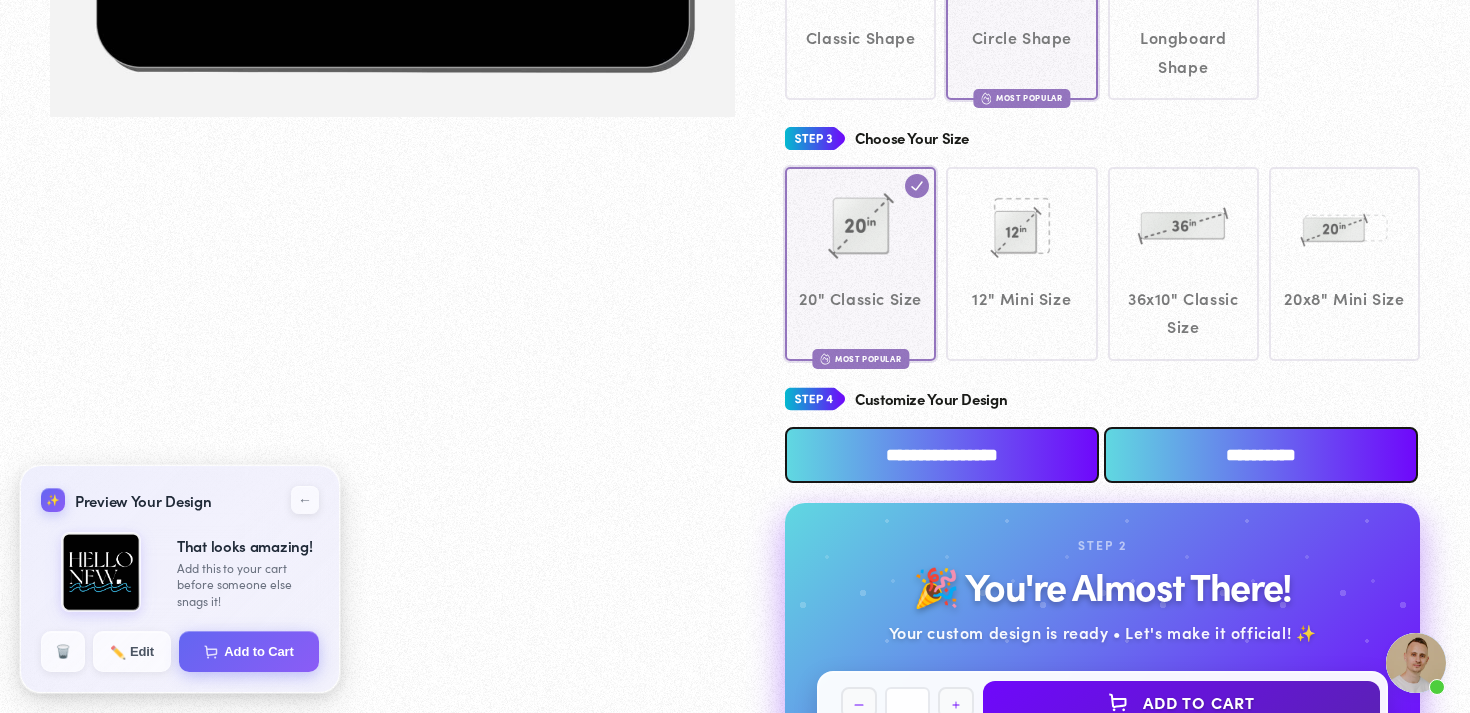 scroll, scrollTop: 725, scrollLeft: 0, axis: vertical 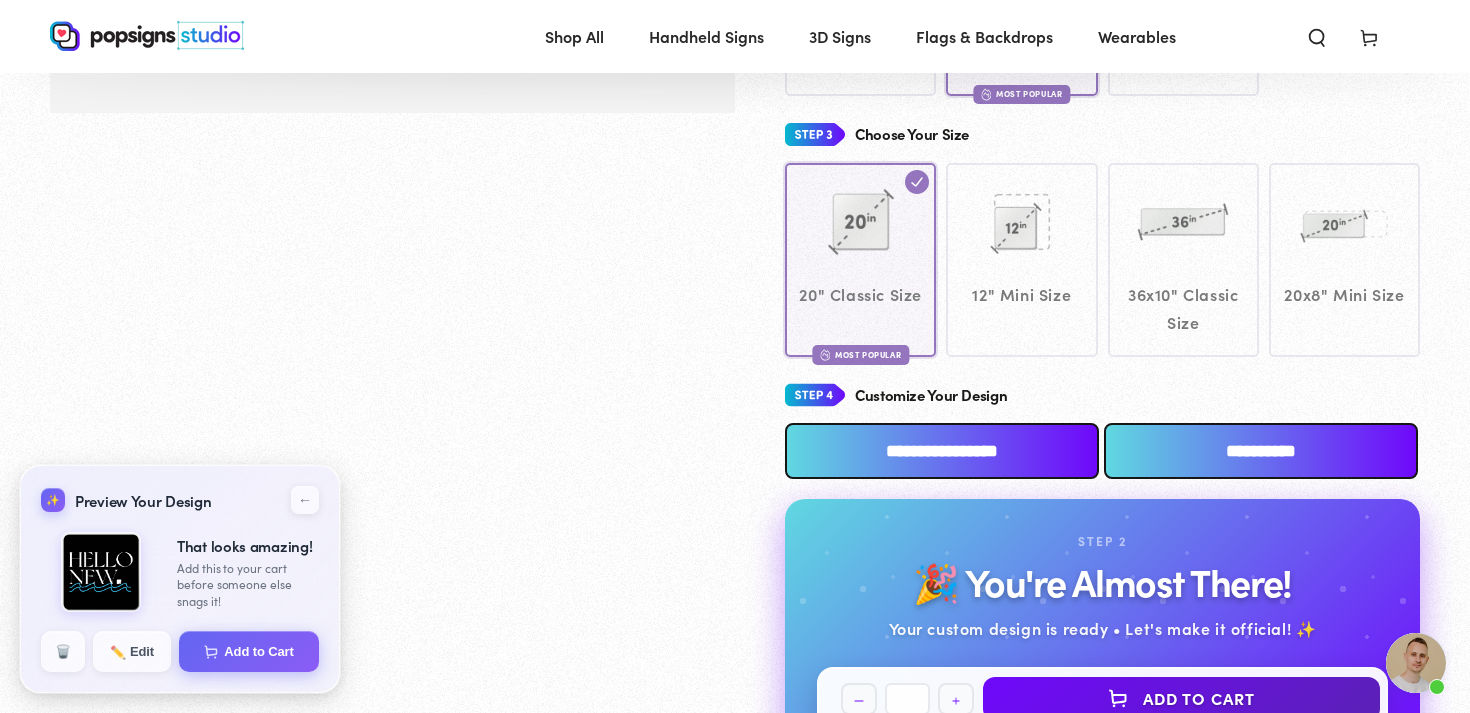 click on "**********" at bounding box center [942, 451] 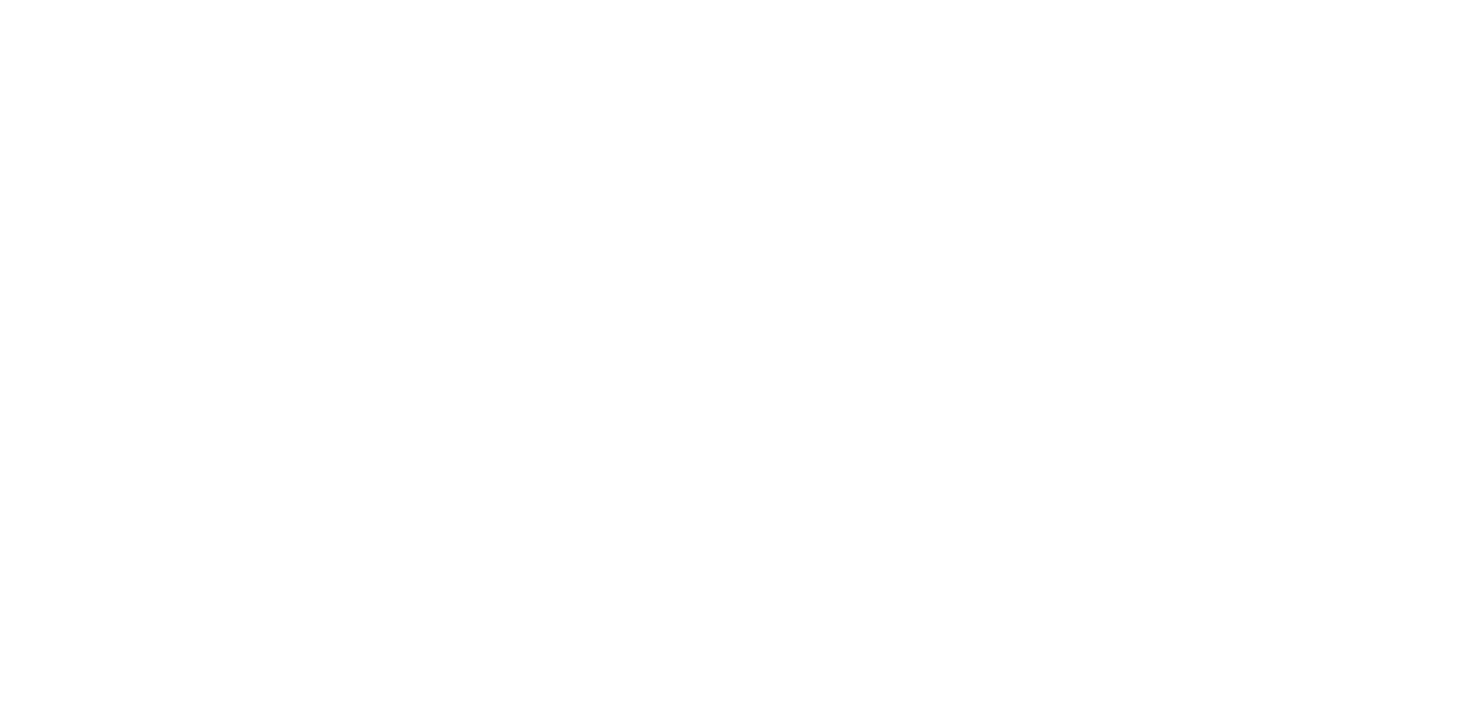 scroll, scrollTop: 0, scrollLeft: 0, axis: both 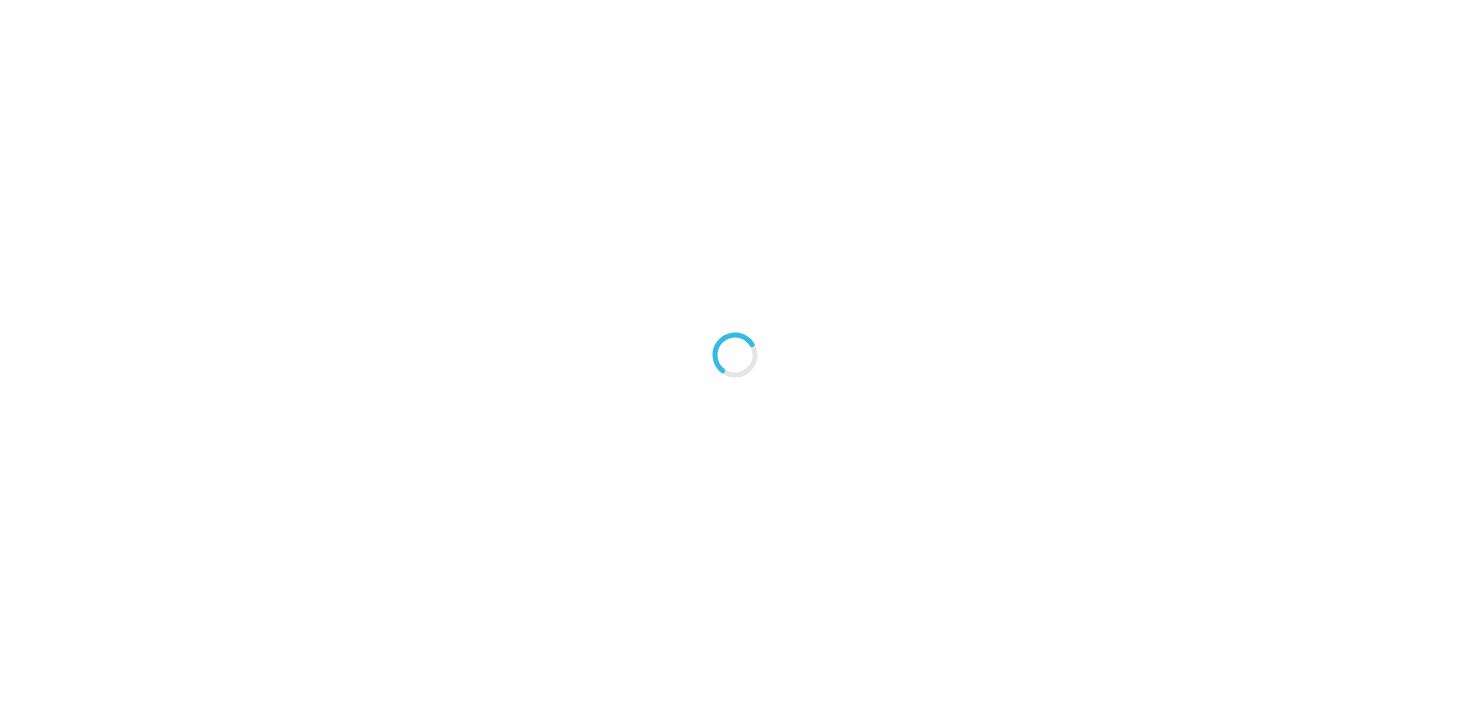 type on "An ancient tree with a door leading to a magical world" 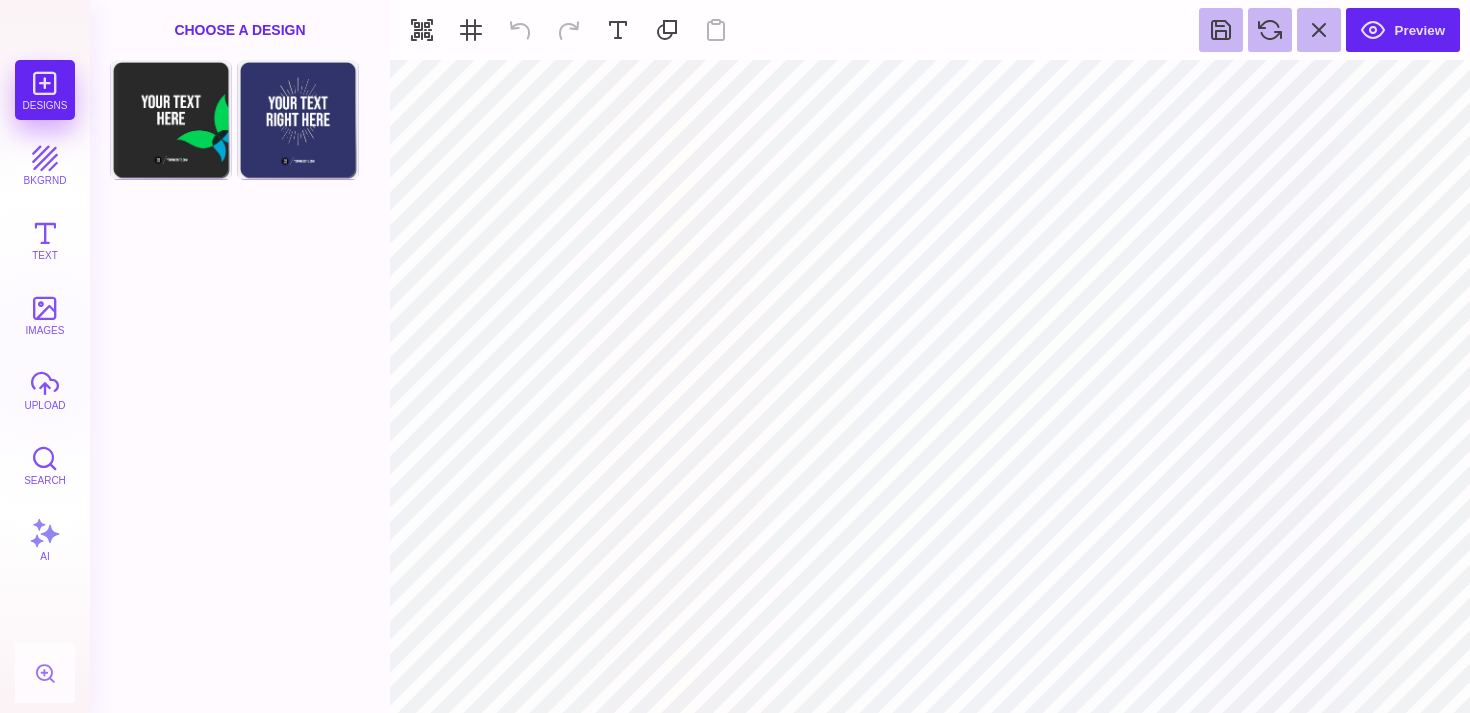 type on "#000000" 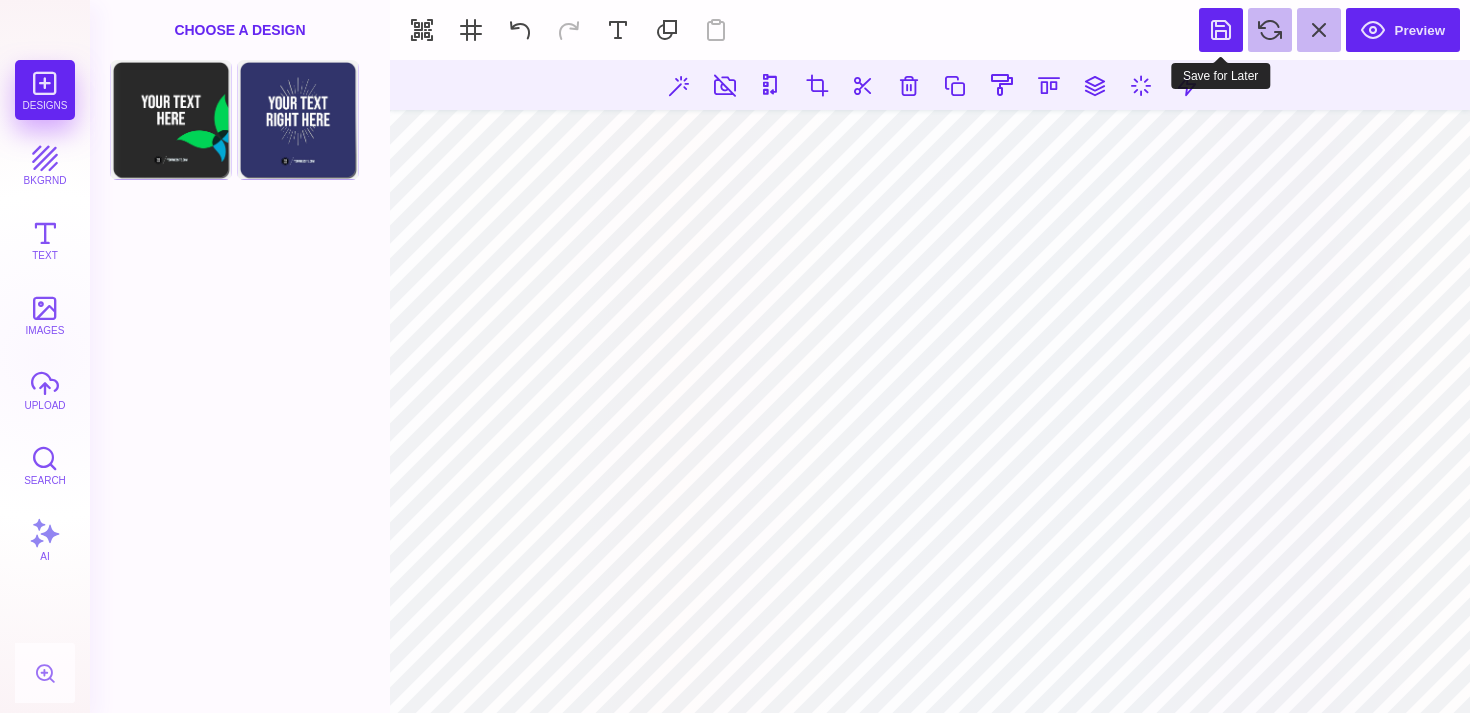 click at bounding box center [1221, 30] 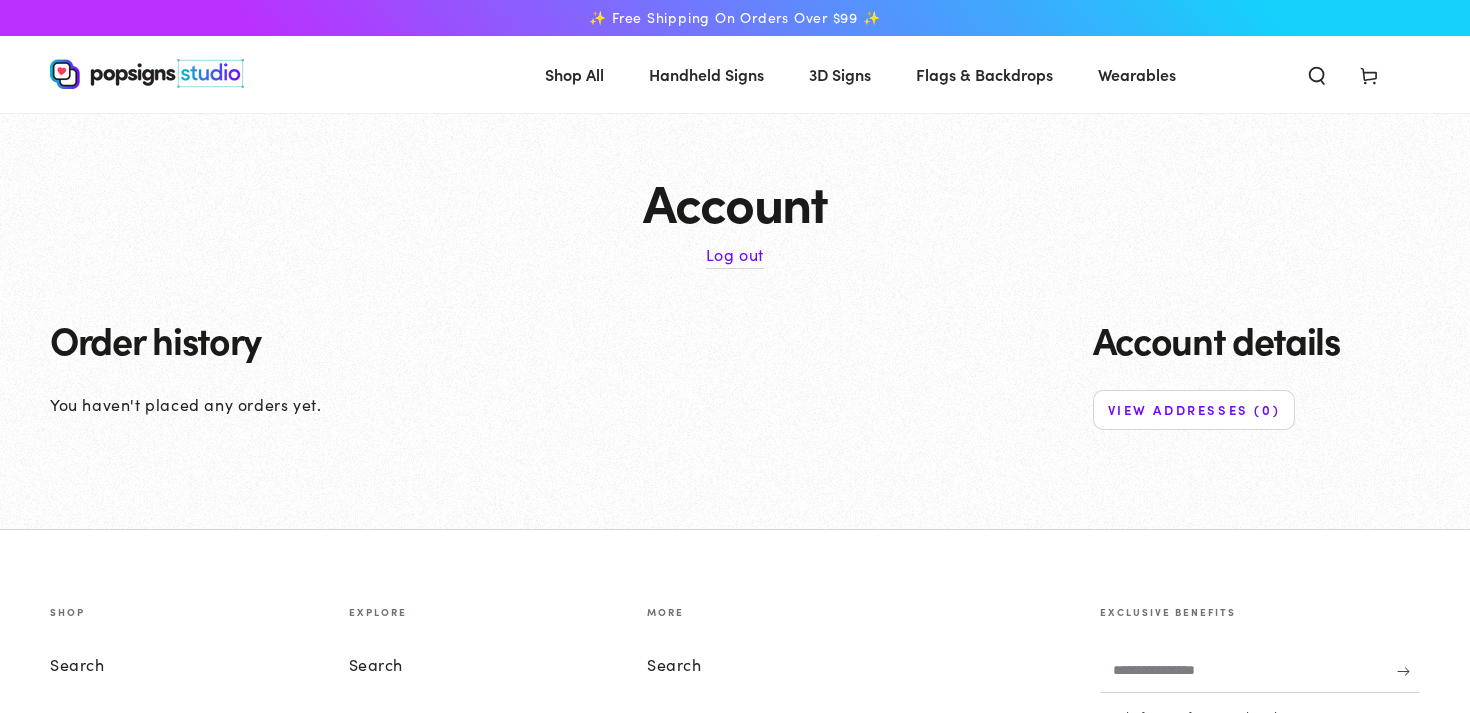 scroll, scrollTop: 0, scrollLeft: 0, axis: both 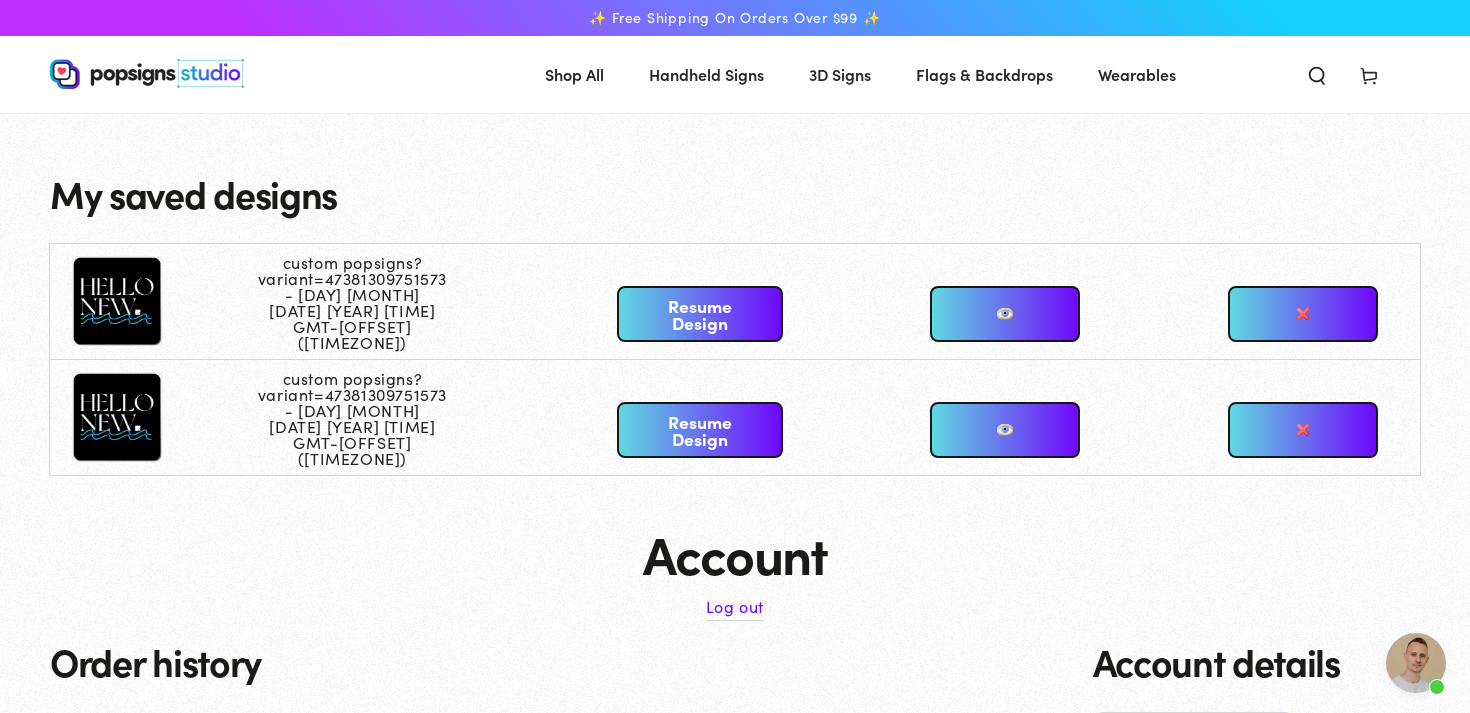 click on "Resume Design" at bounding box center (699, 314) 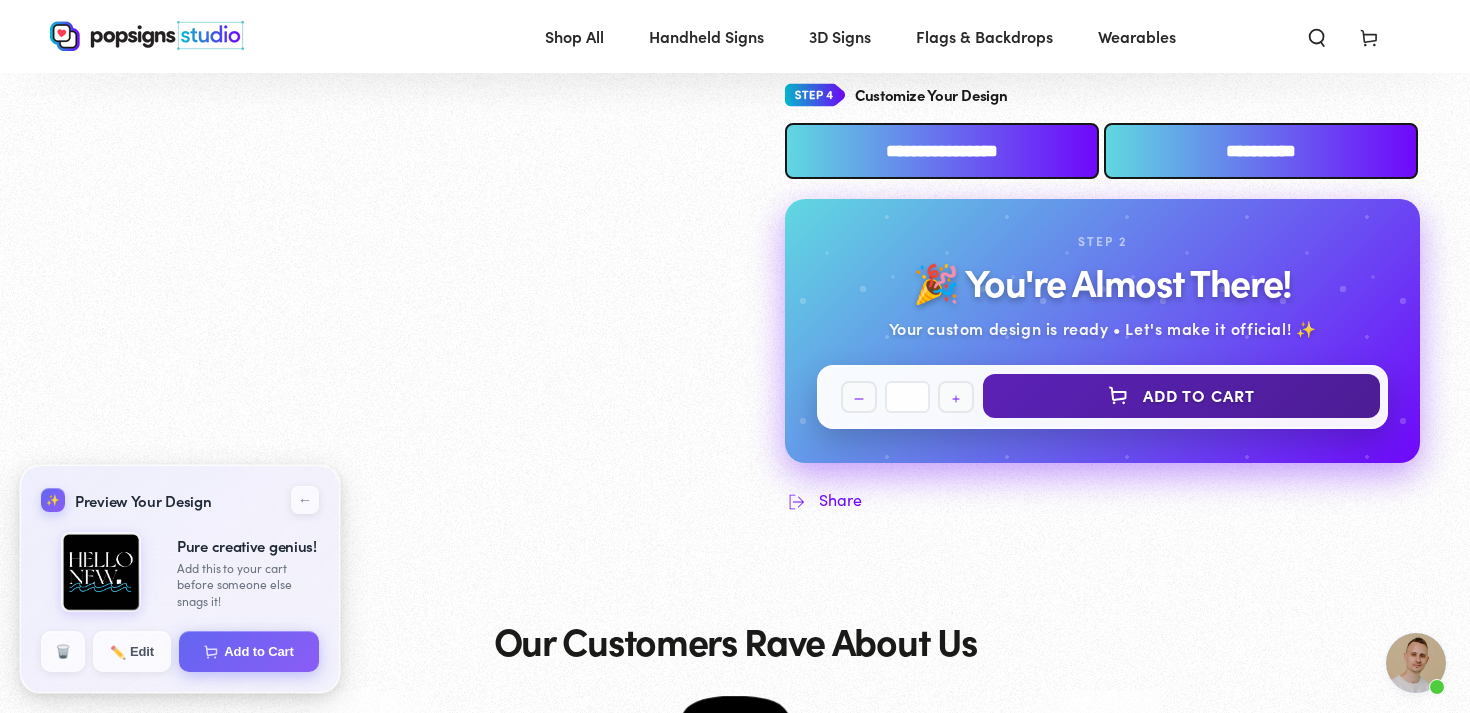 scroll, scrollTop: 1026, scrollLeft: 0, axis: vertical 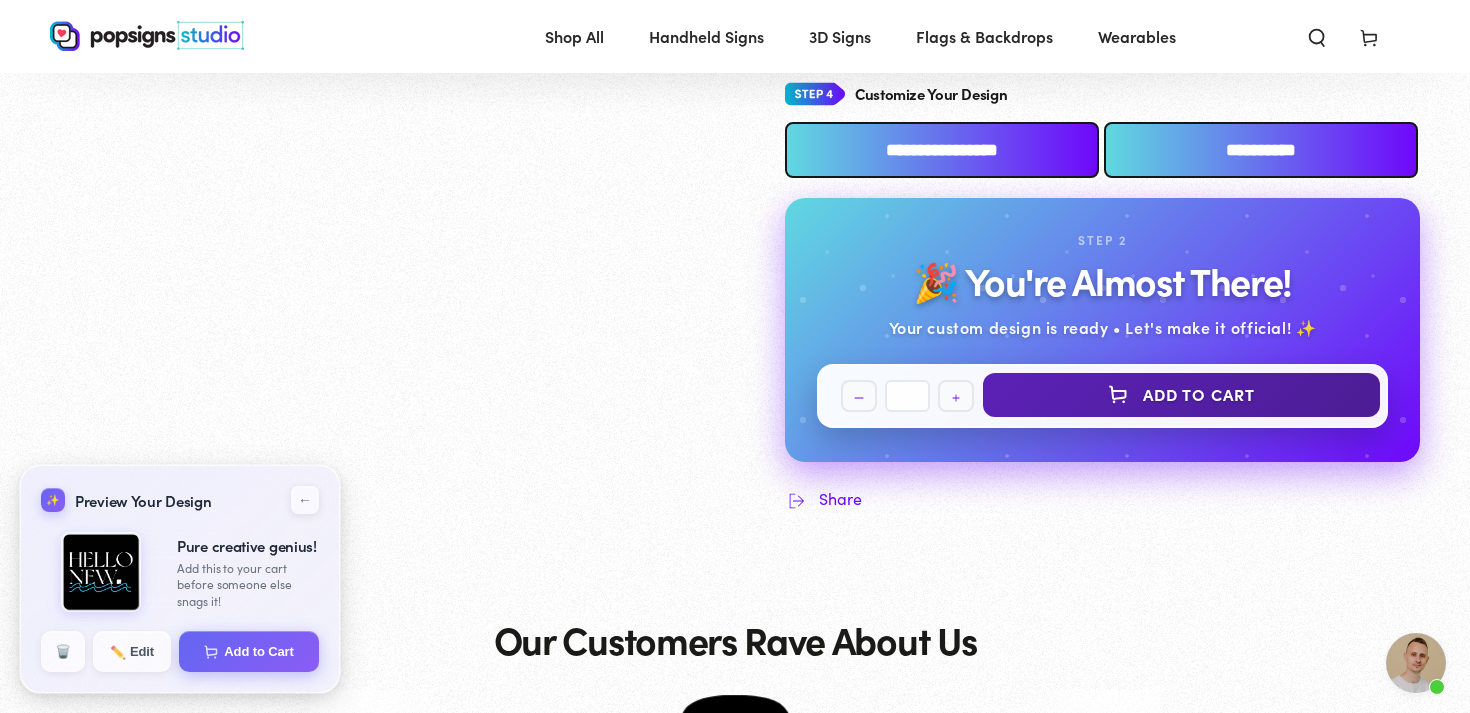 click on "Add to Cart" at bounding box center (1181, 395) 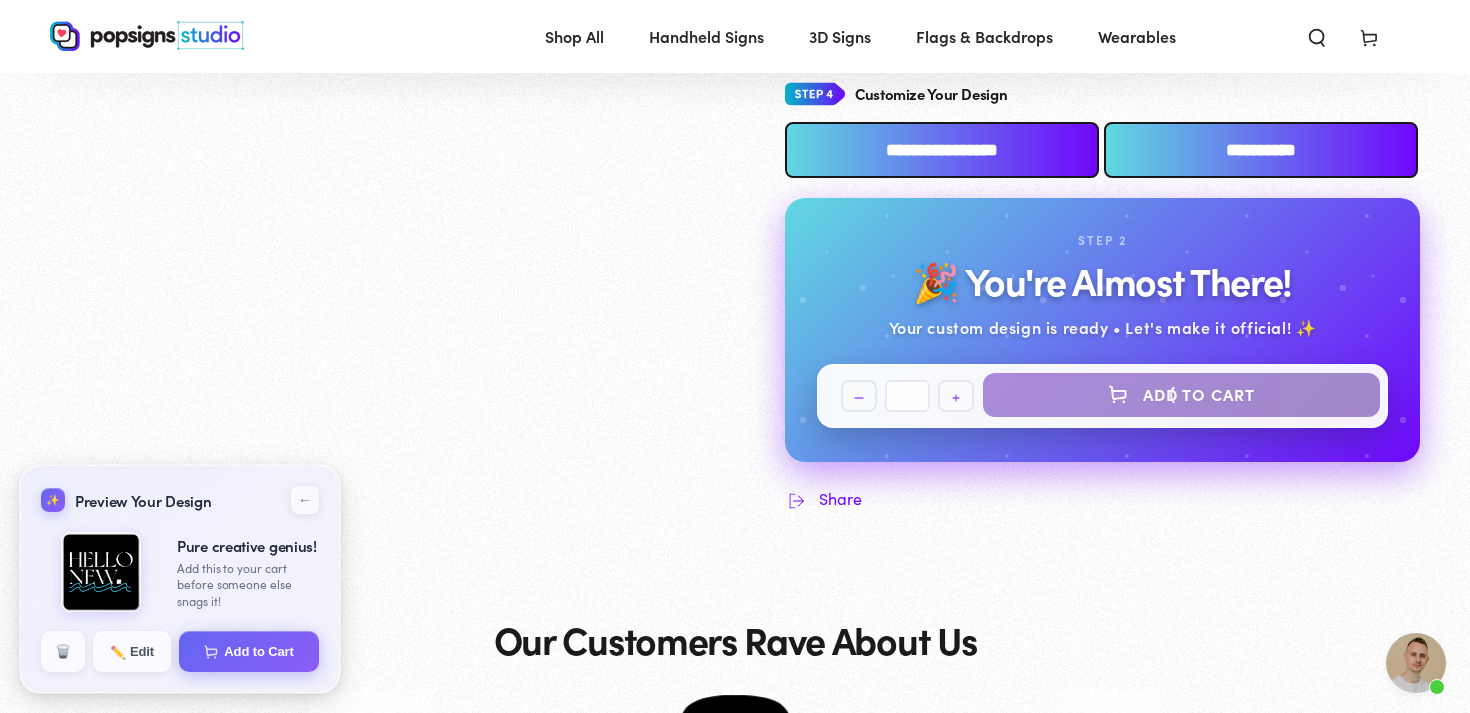 select on "**********" 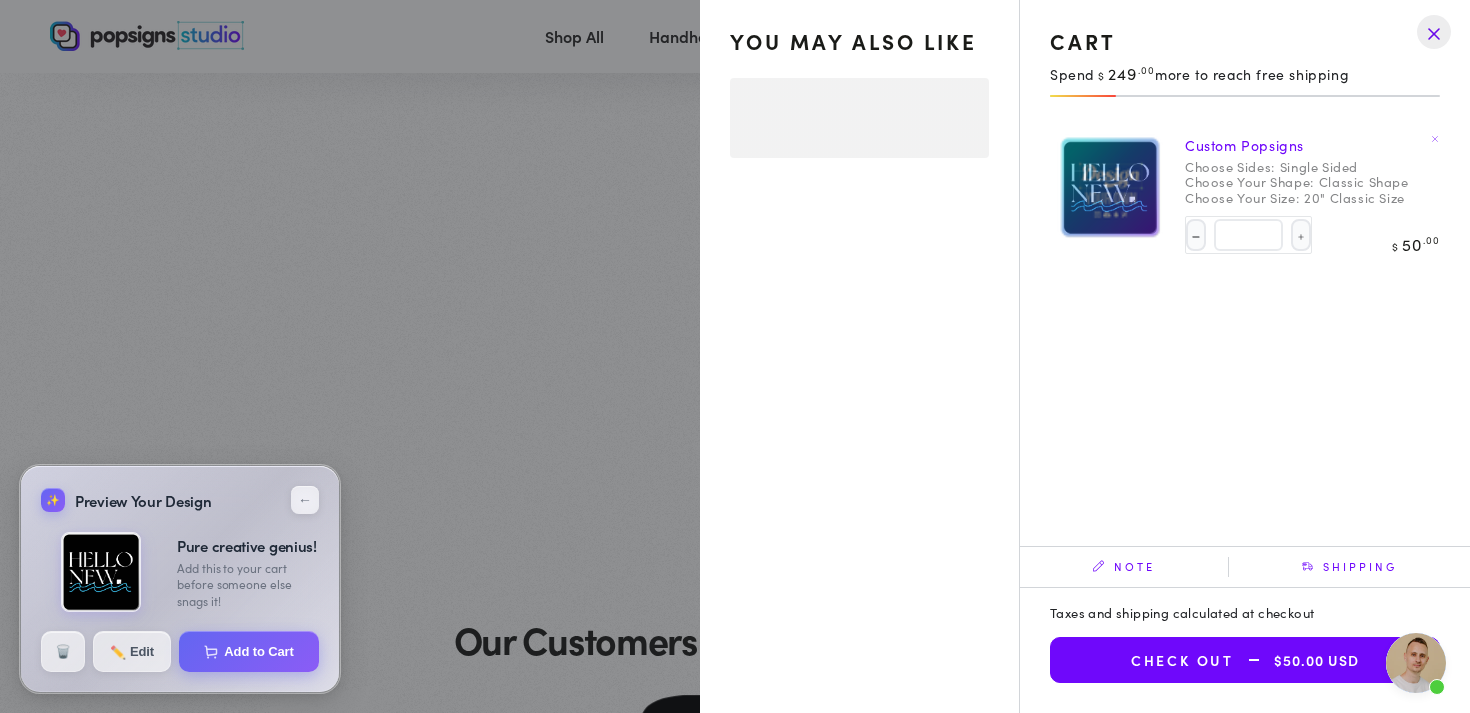 select on "**********" 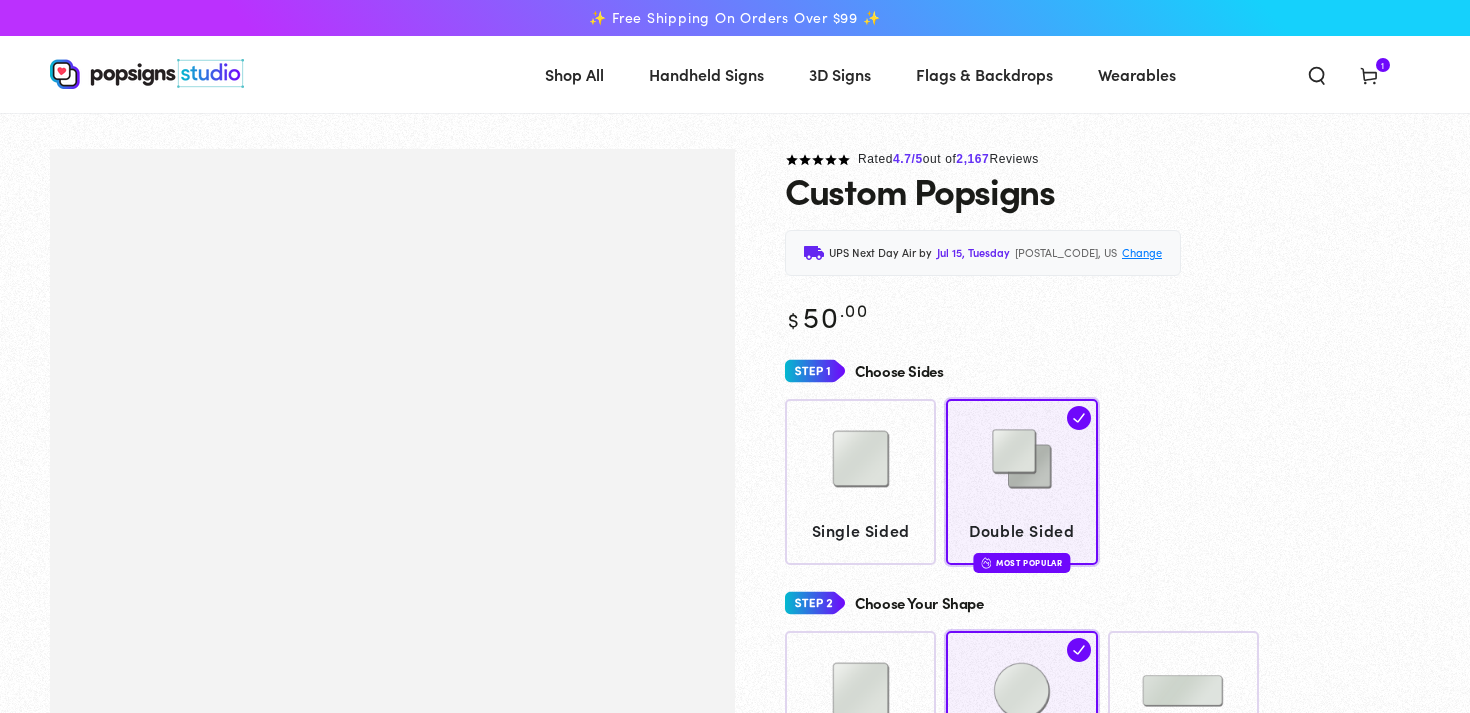 scroll, scrollTop: 1030, scrollLeft: 0, axis: vertical 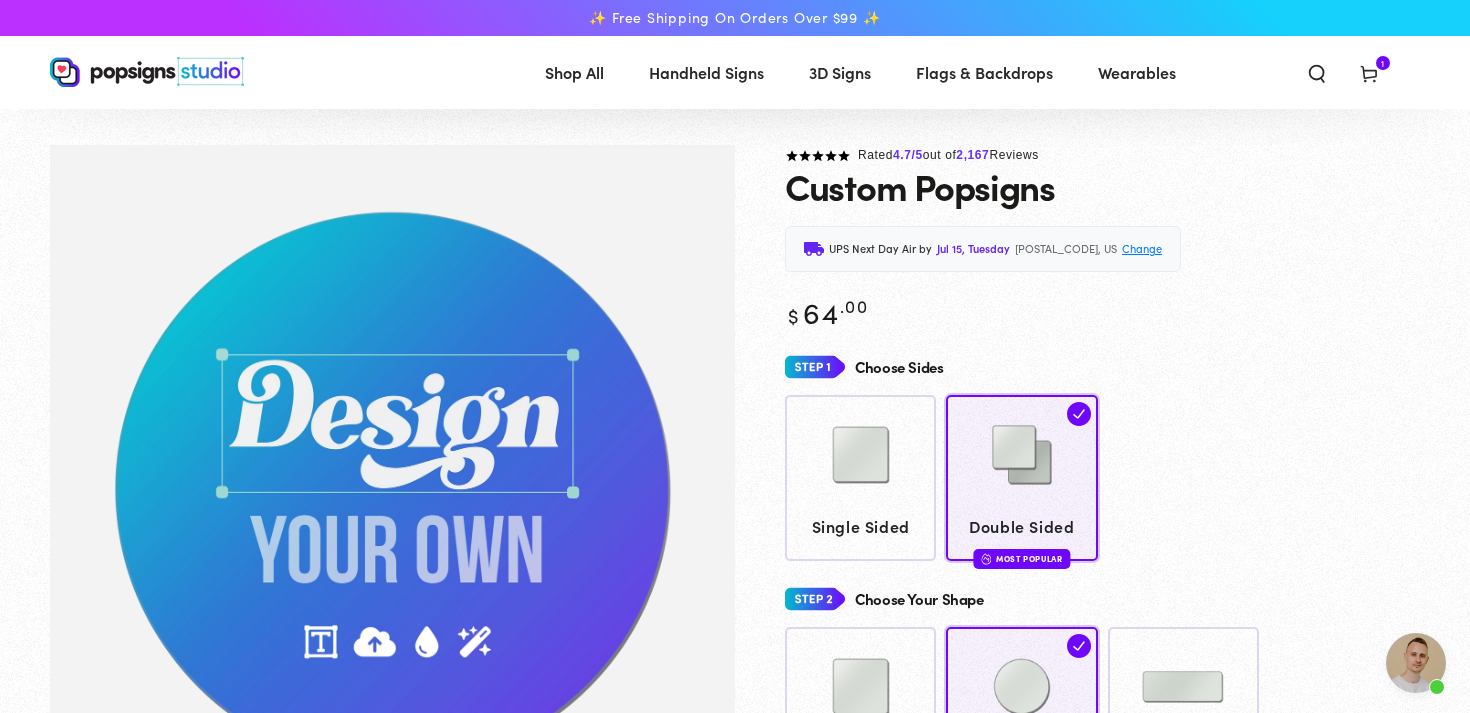 click 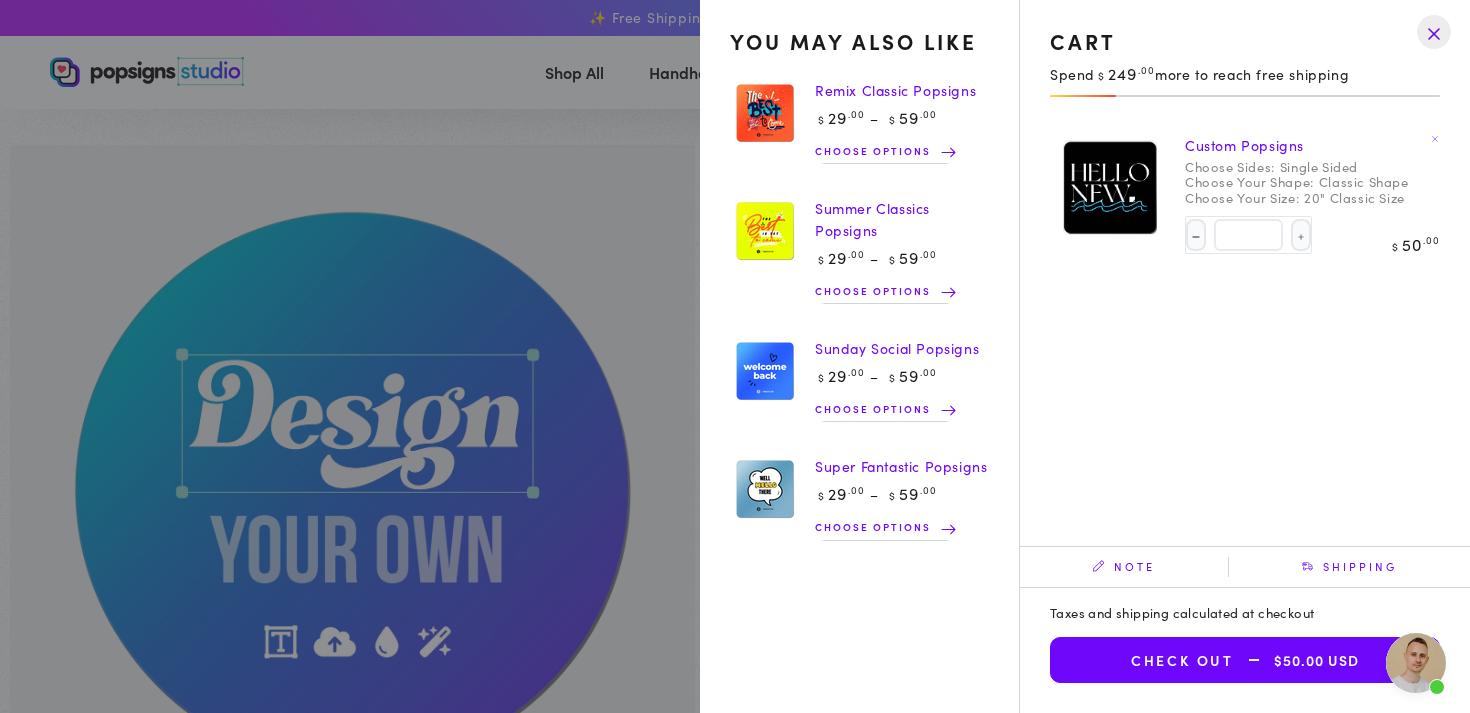 click on "Cart 1 1 item" 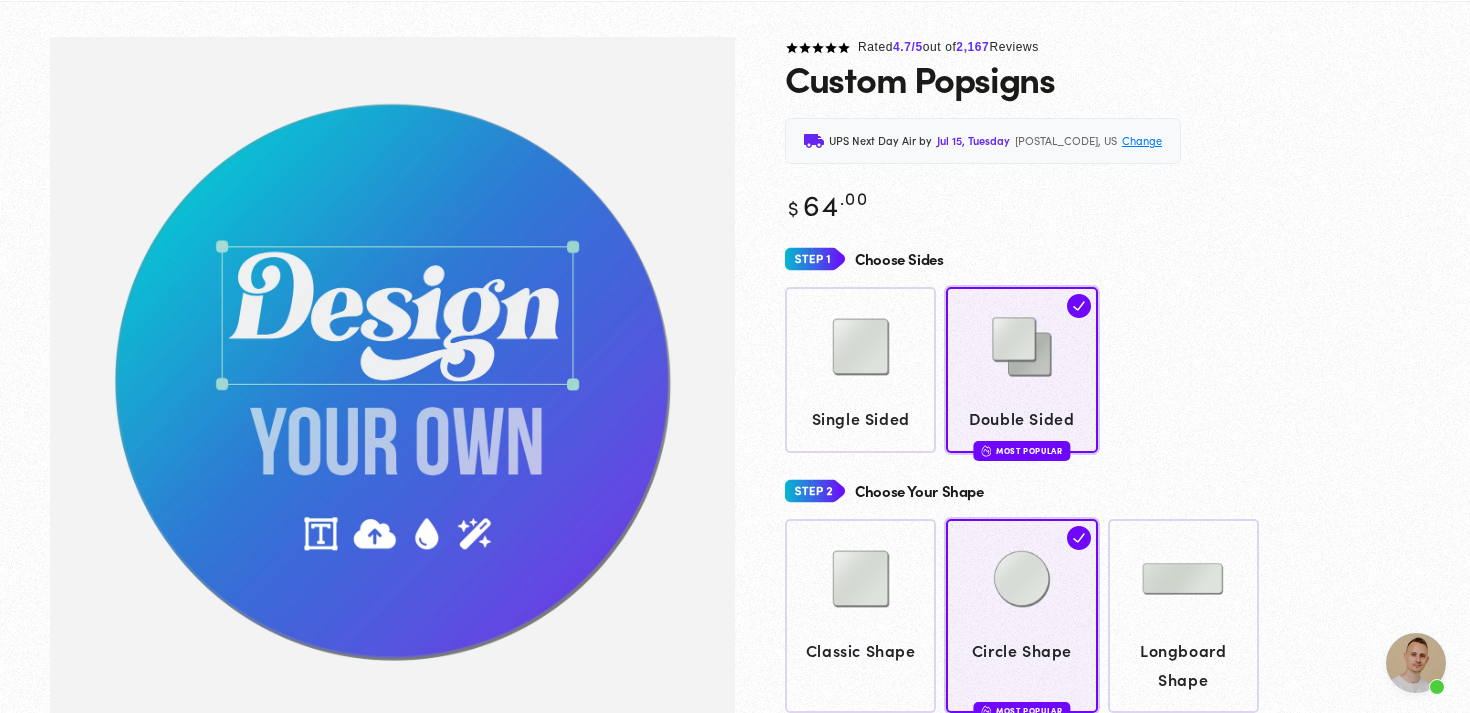 scroll, scrollTop: 120, scrollLeft: 0, axis: vertical 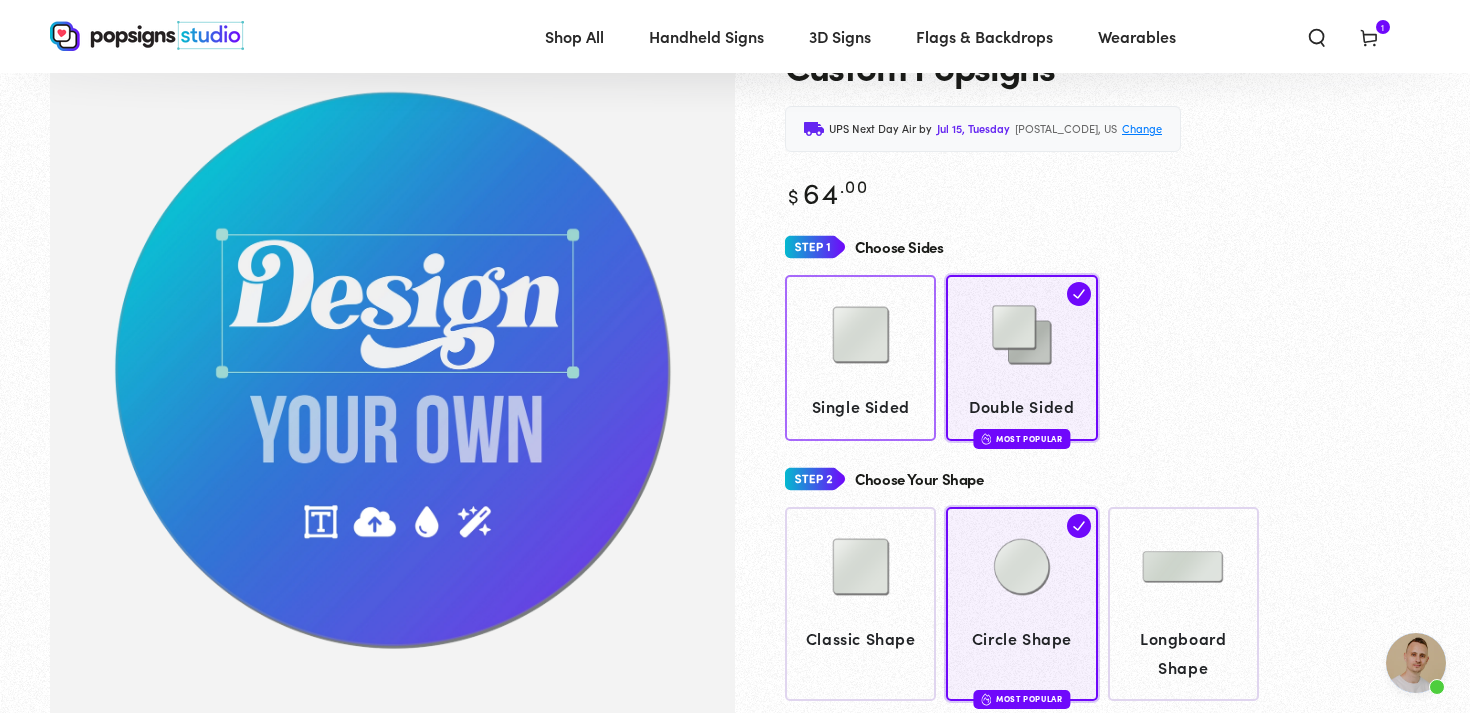 click 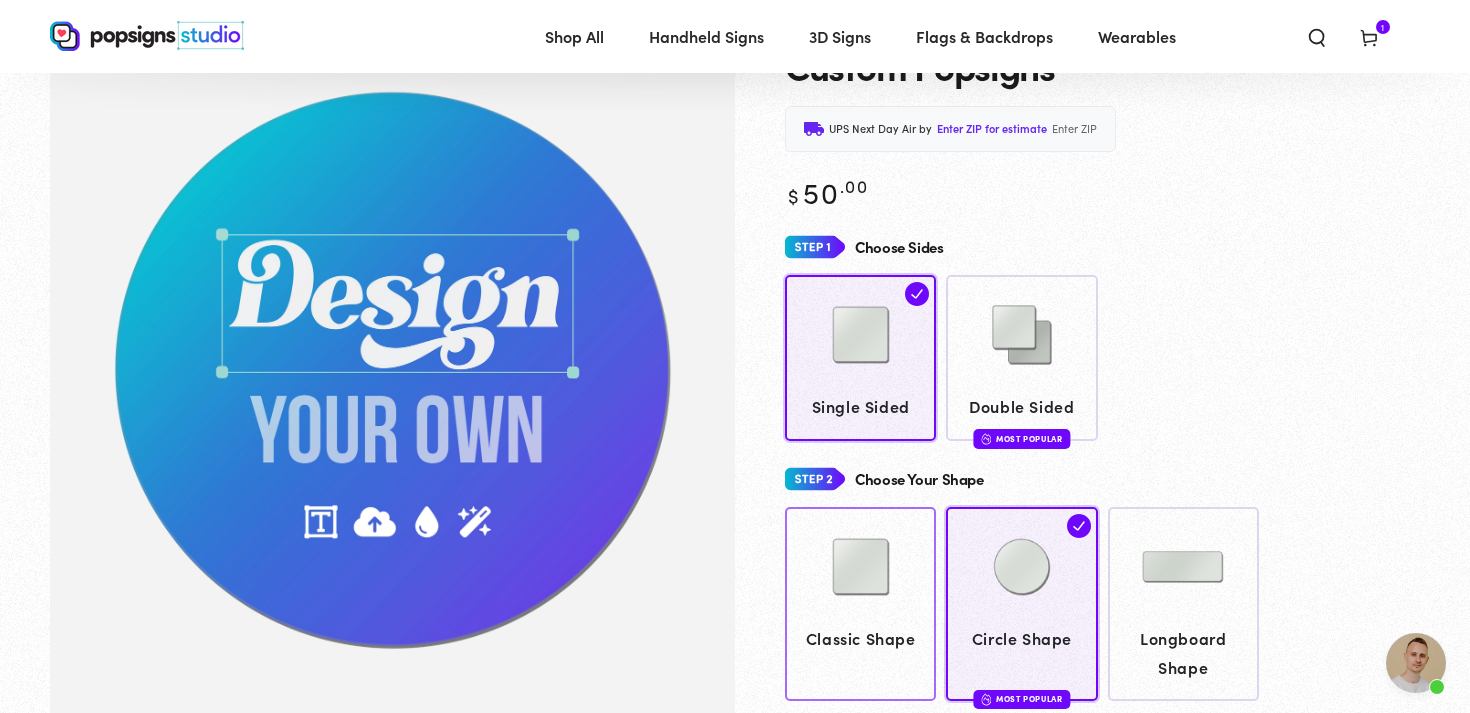 click 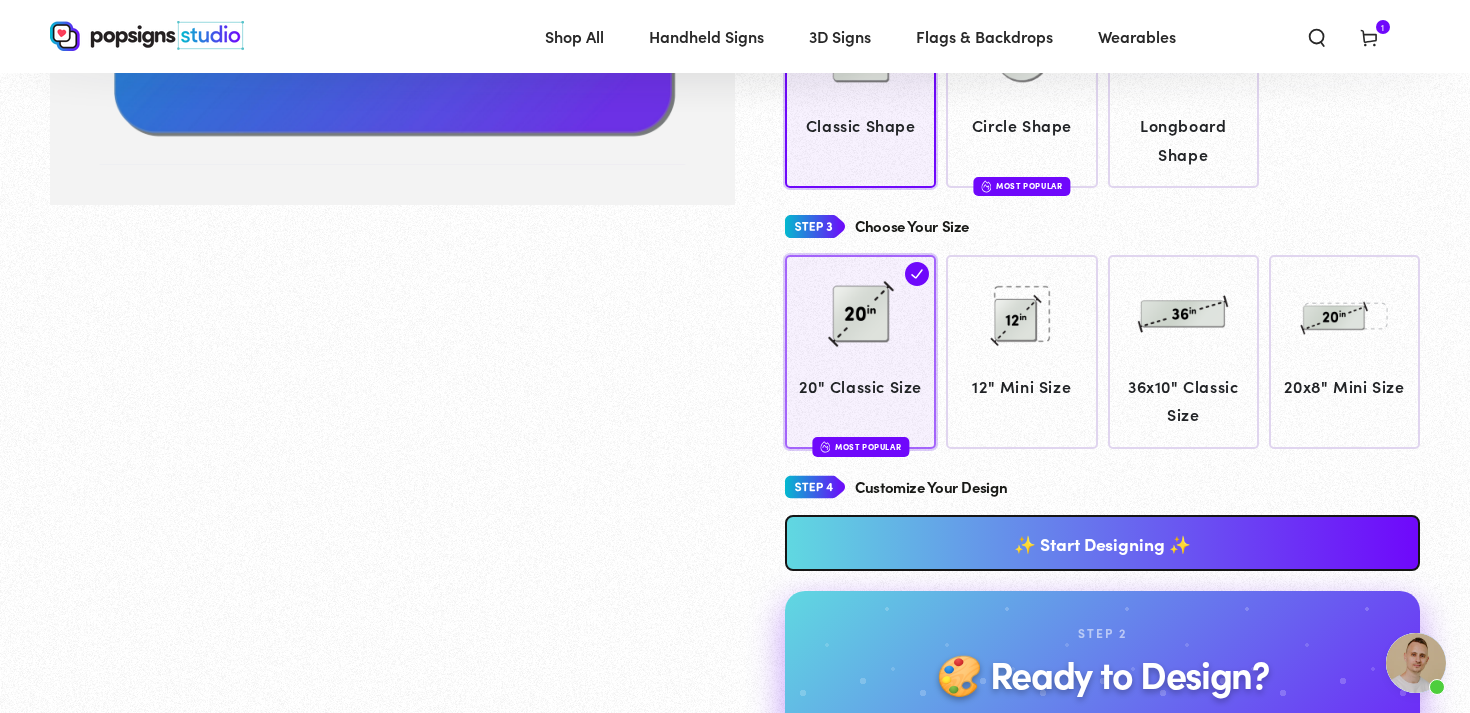 scroll, scrollTop: 693, scrollLeft: 0, axis: vertical 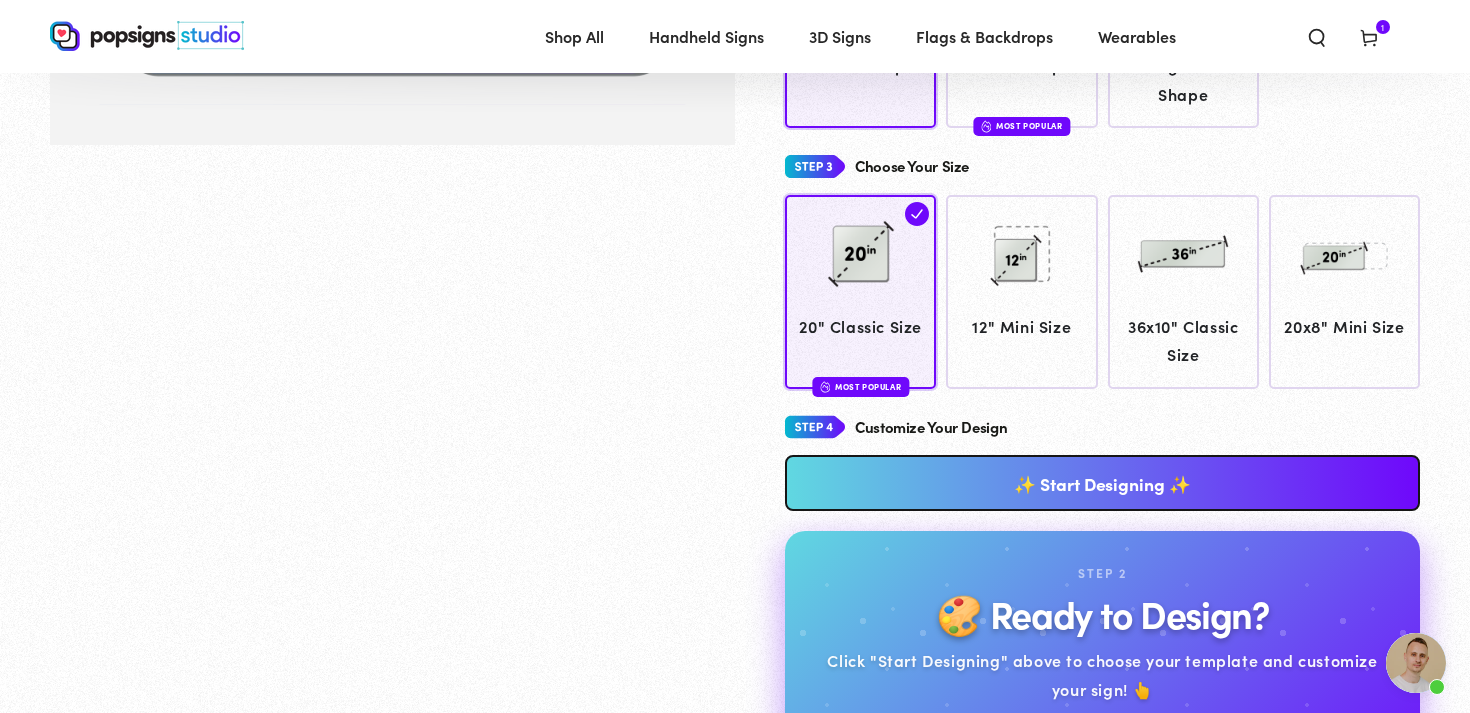 click on "✨ Start Designing ✨" at bounding box center (1102, 483) 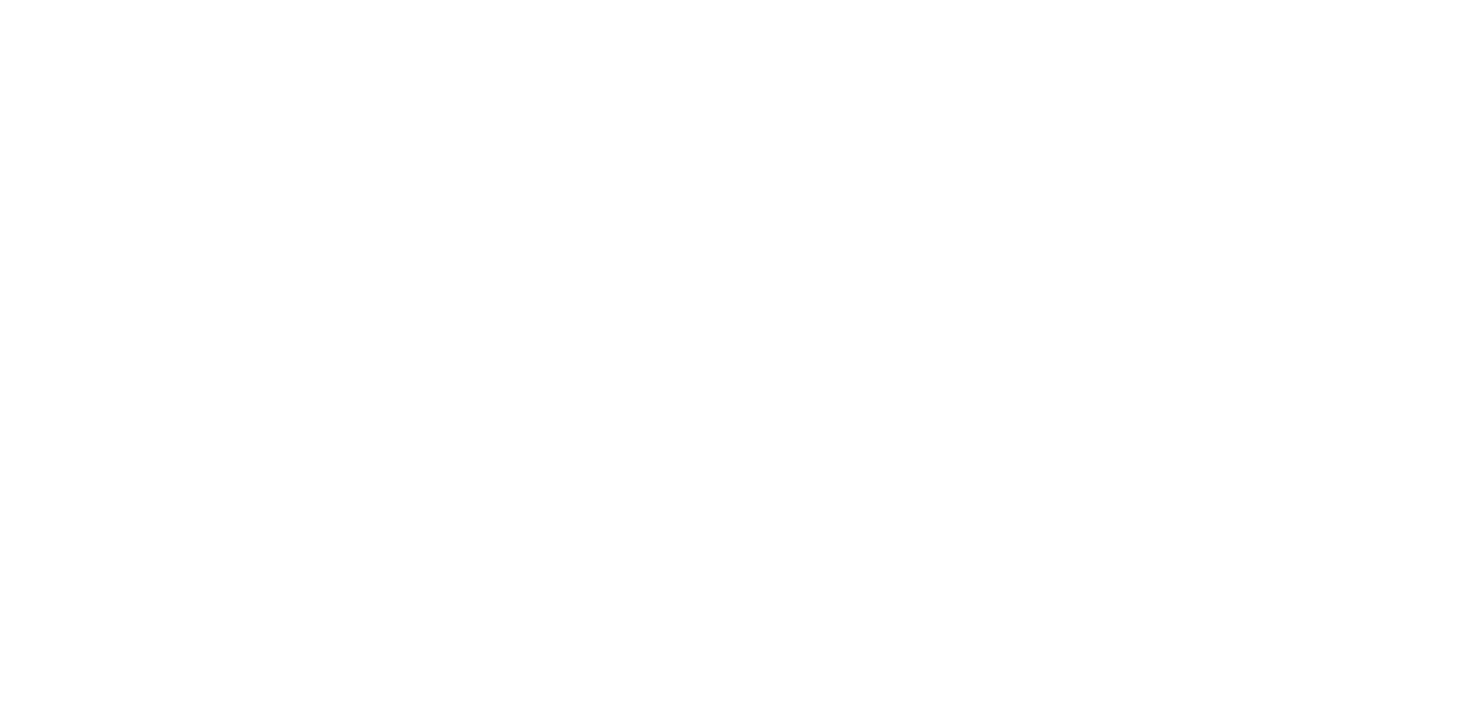 scroll, scrollTop: 0, scrollLeft: 0, axis: both 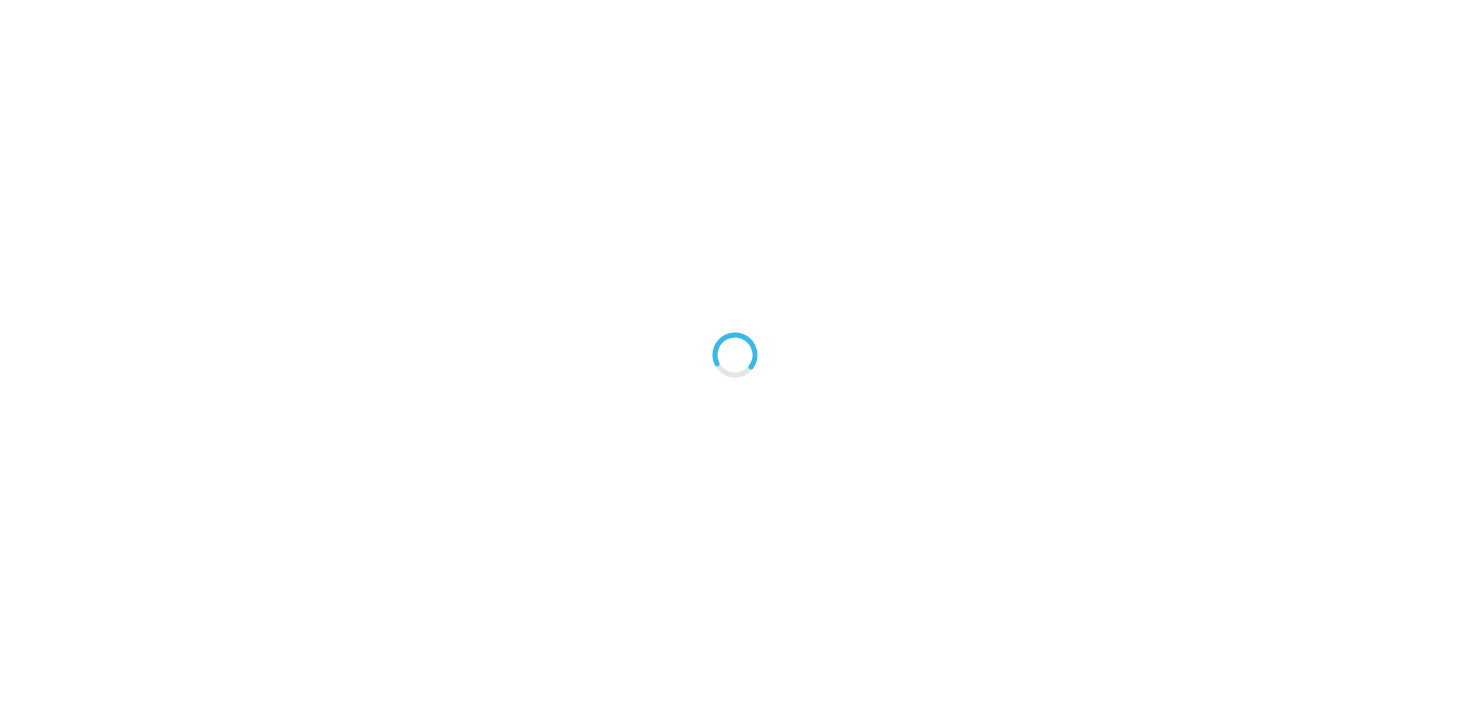 type on "An ancient tree with a door leading to a magical world" 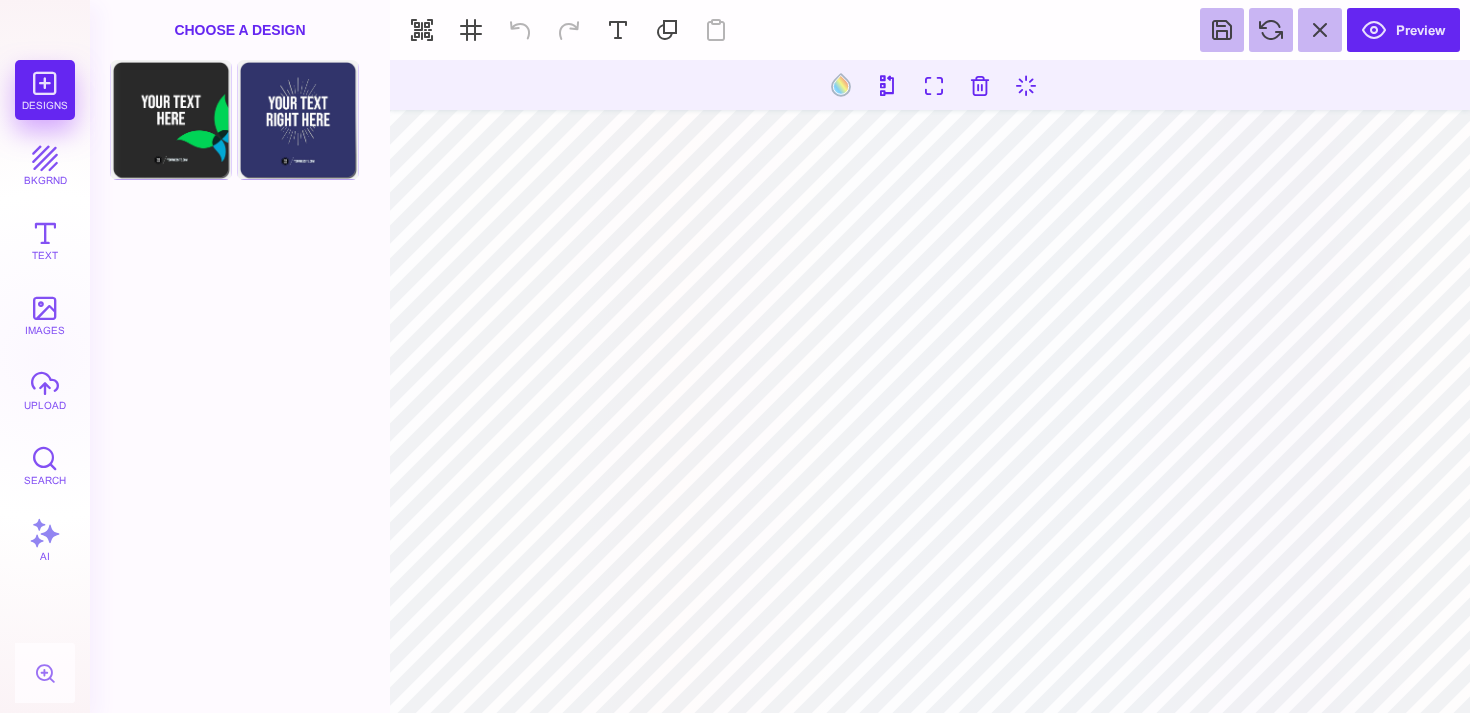 click at bounding box center [930, 386] 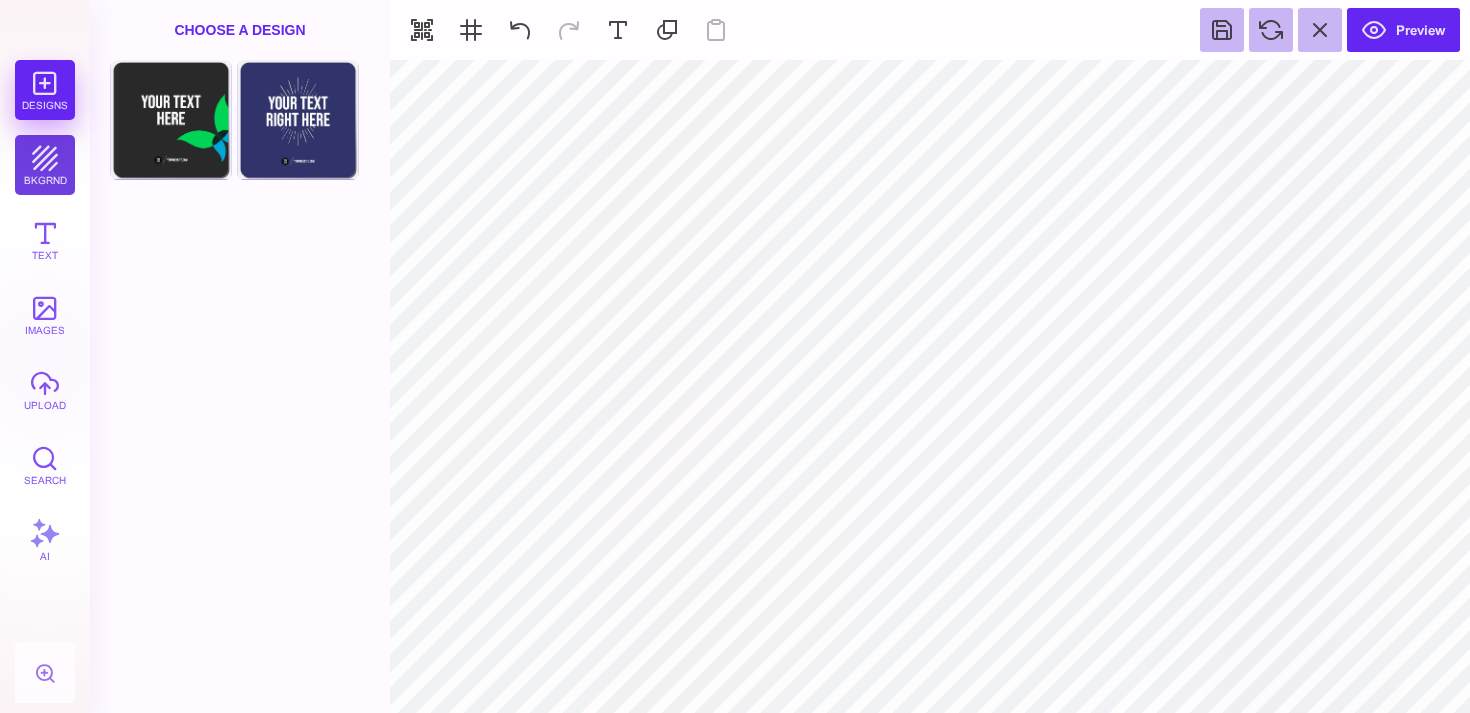 click on "bkgrnd" at bounding box center (45, 165) 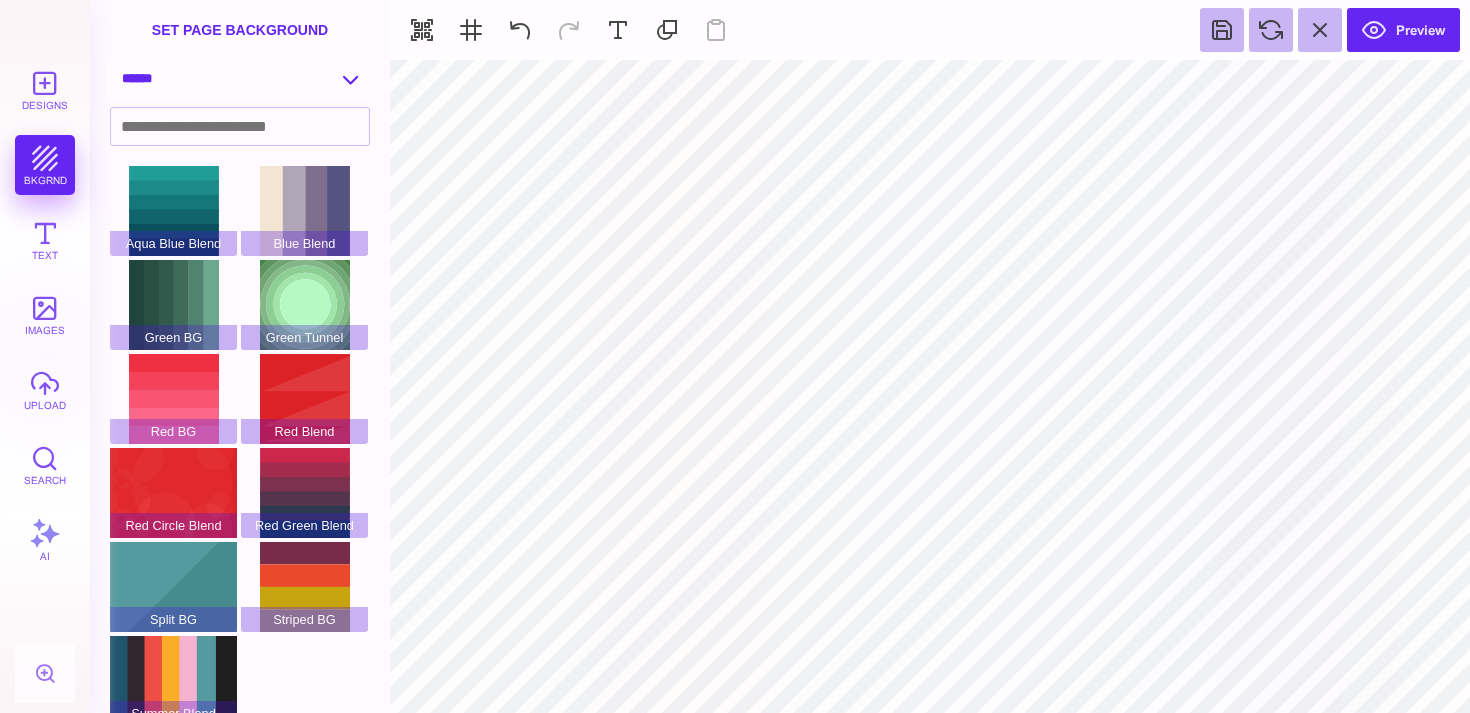 click on "**********" at bounding box center [240, 78] 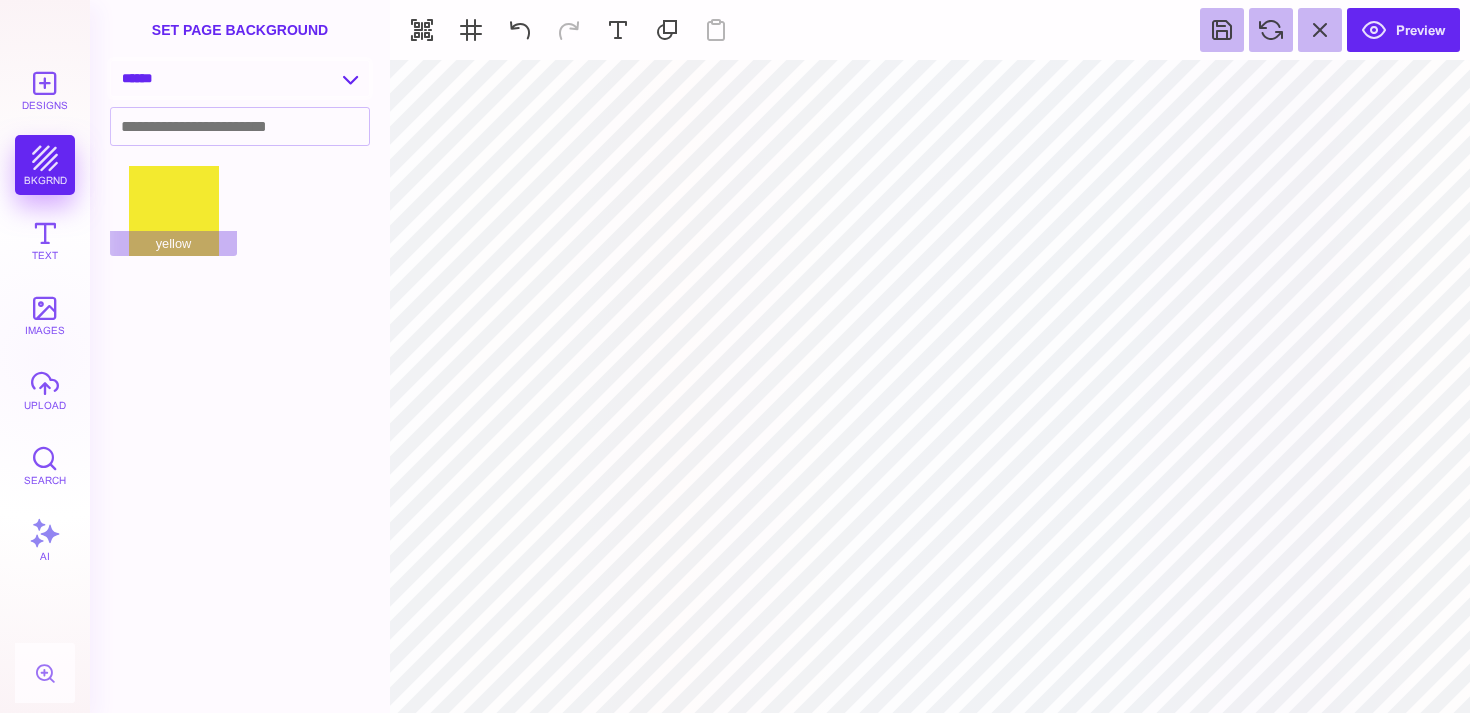 type on "#FFFFFF" 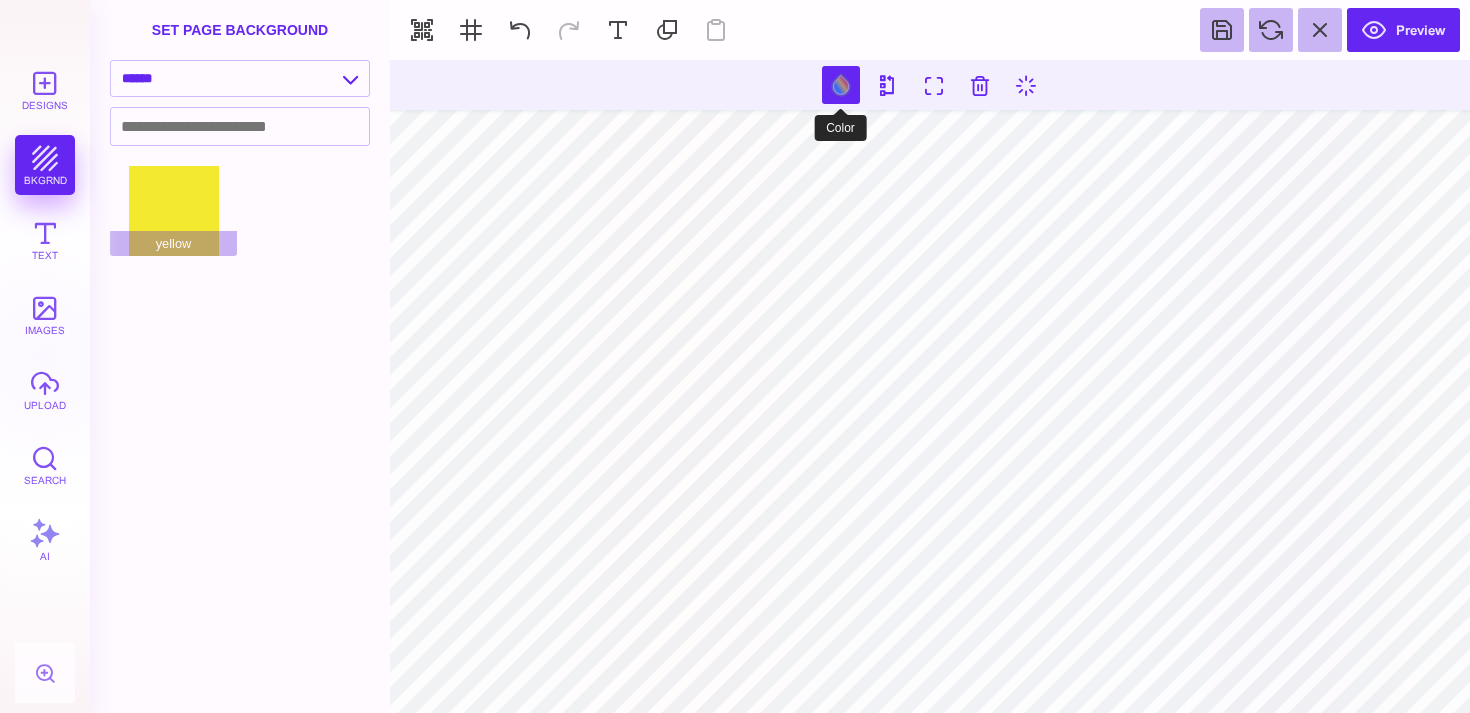 click at bounding box center (841, 85) 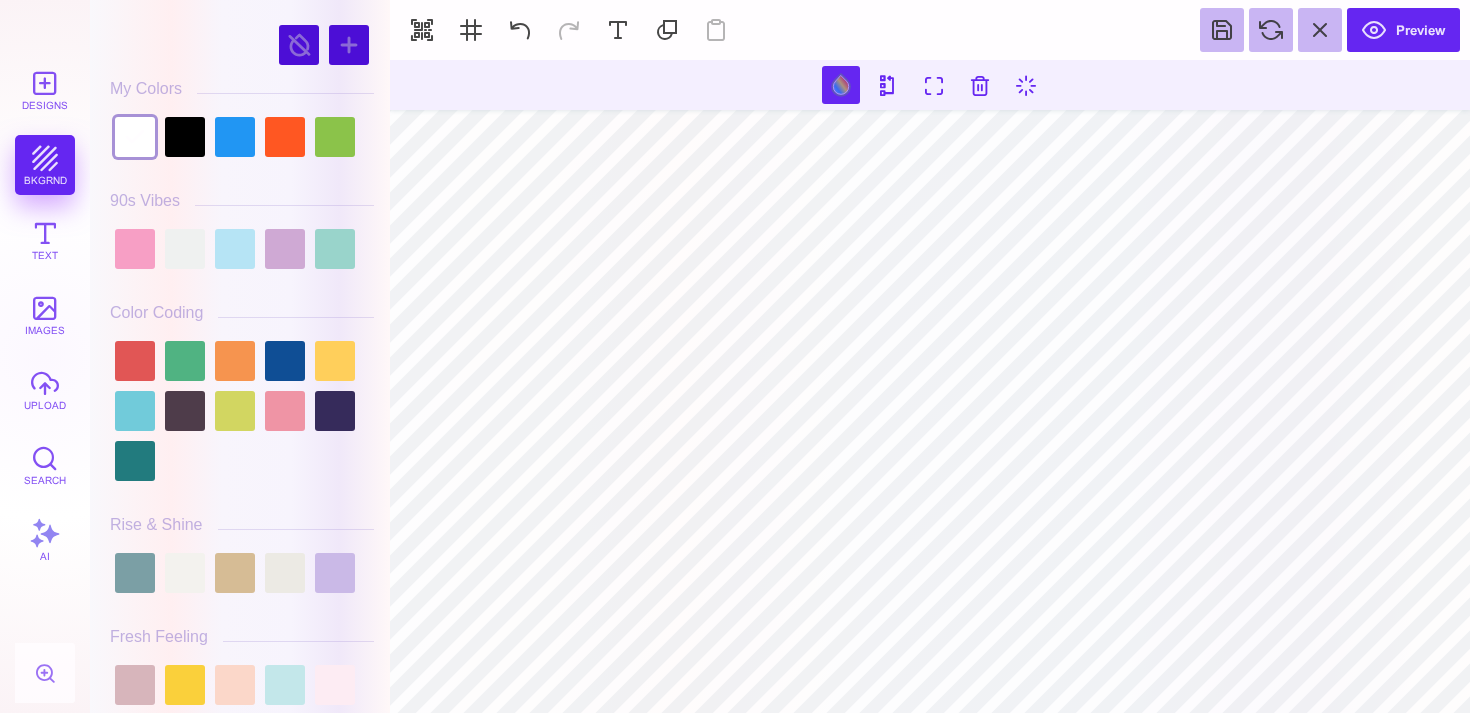 drag, startPoint x: 298, startPoint y: 41, endPoint x: 143, endPoint y: 185, distance: 211.56796 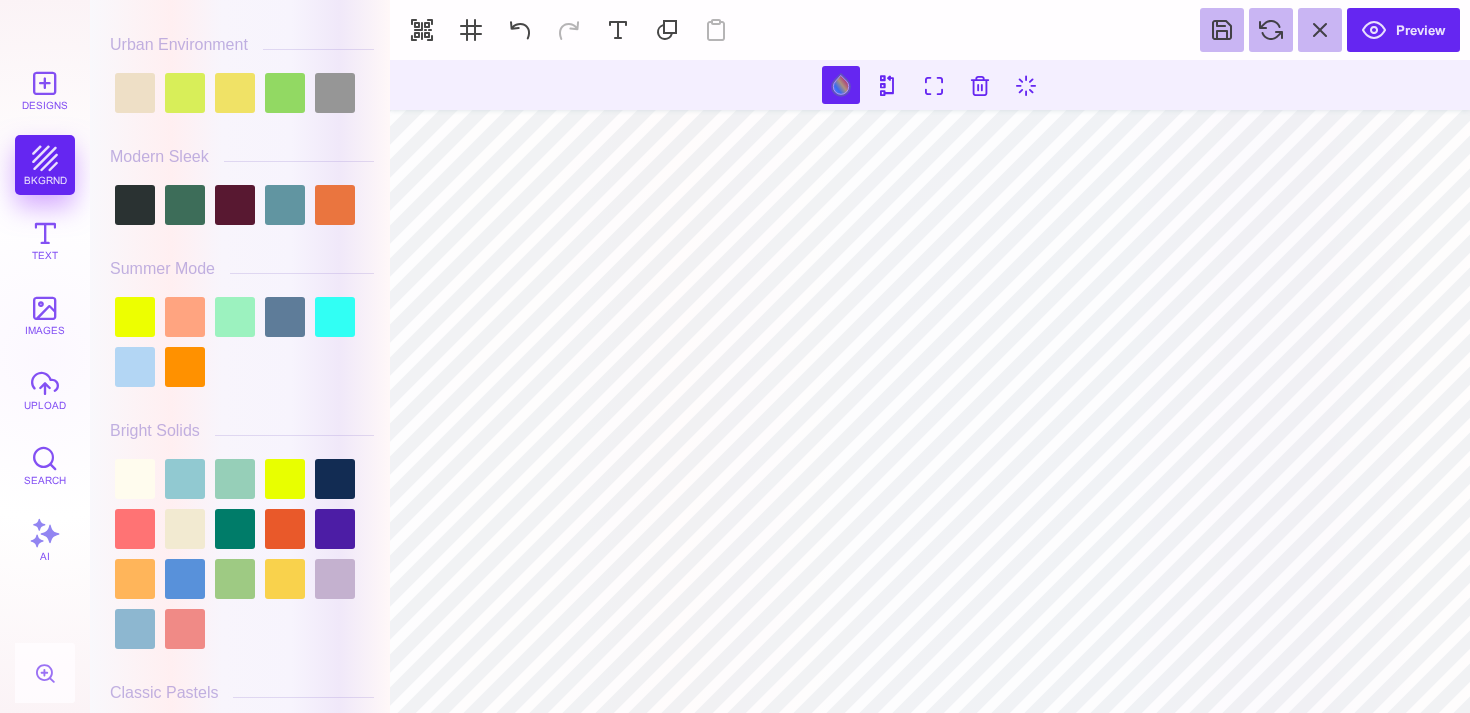 scroll, scrollTop: 0, scrollLeft: 0, axis: both 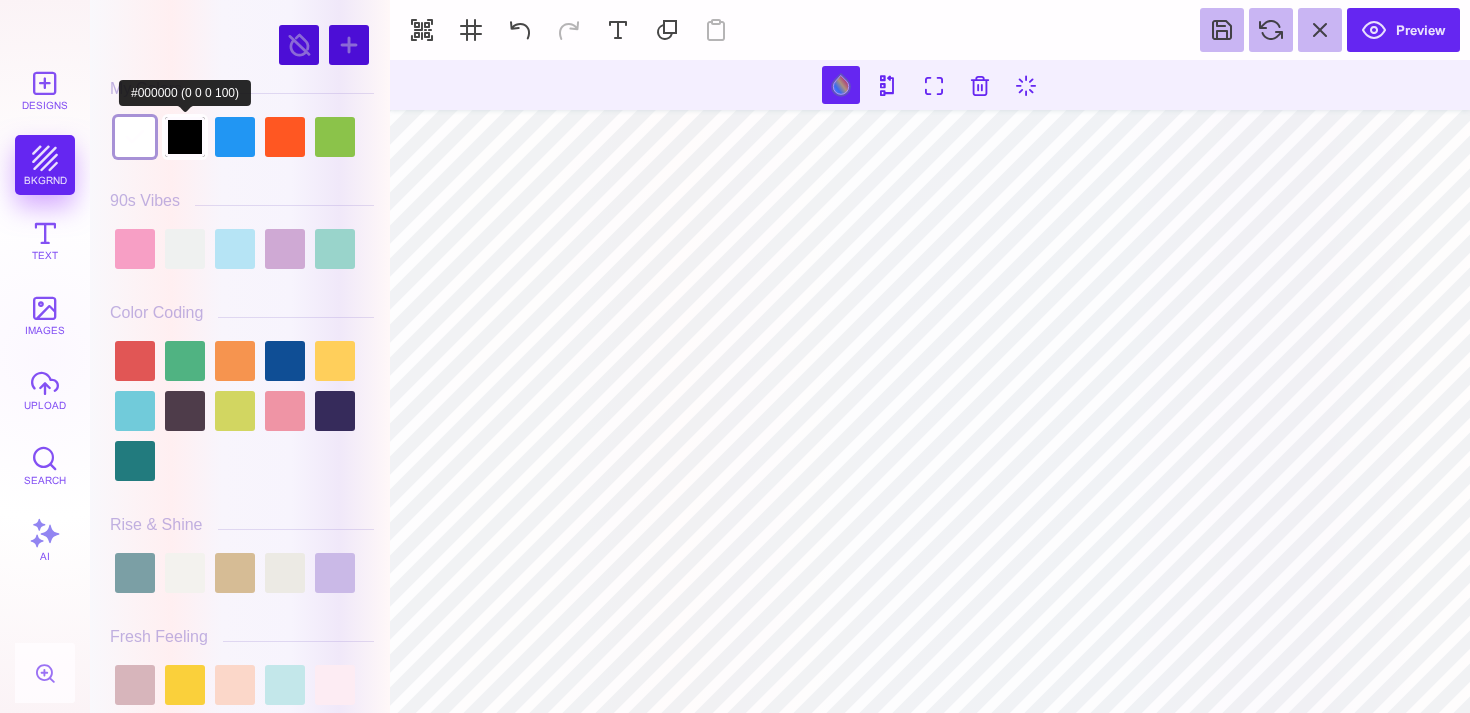 click at bounding box center [185, 137] 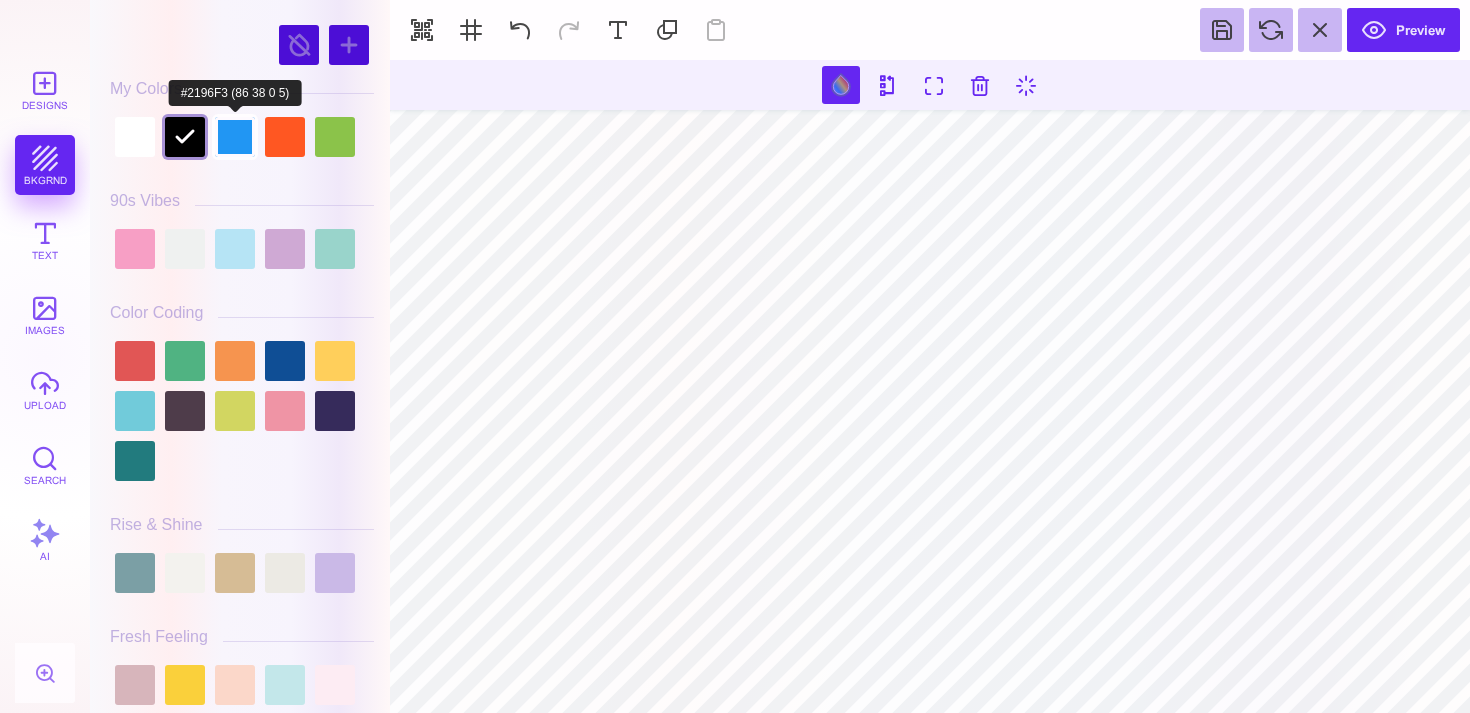 click at bounding box center (235, 137) 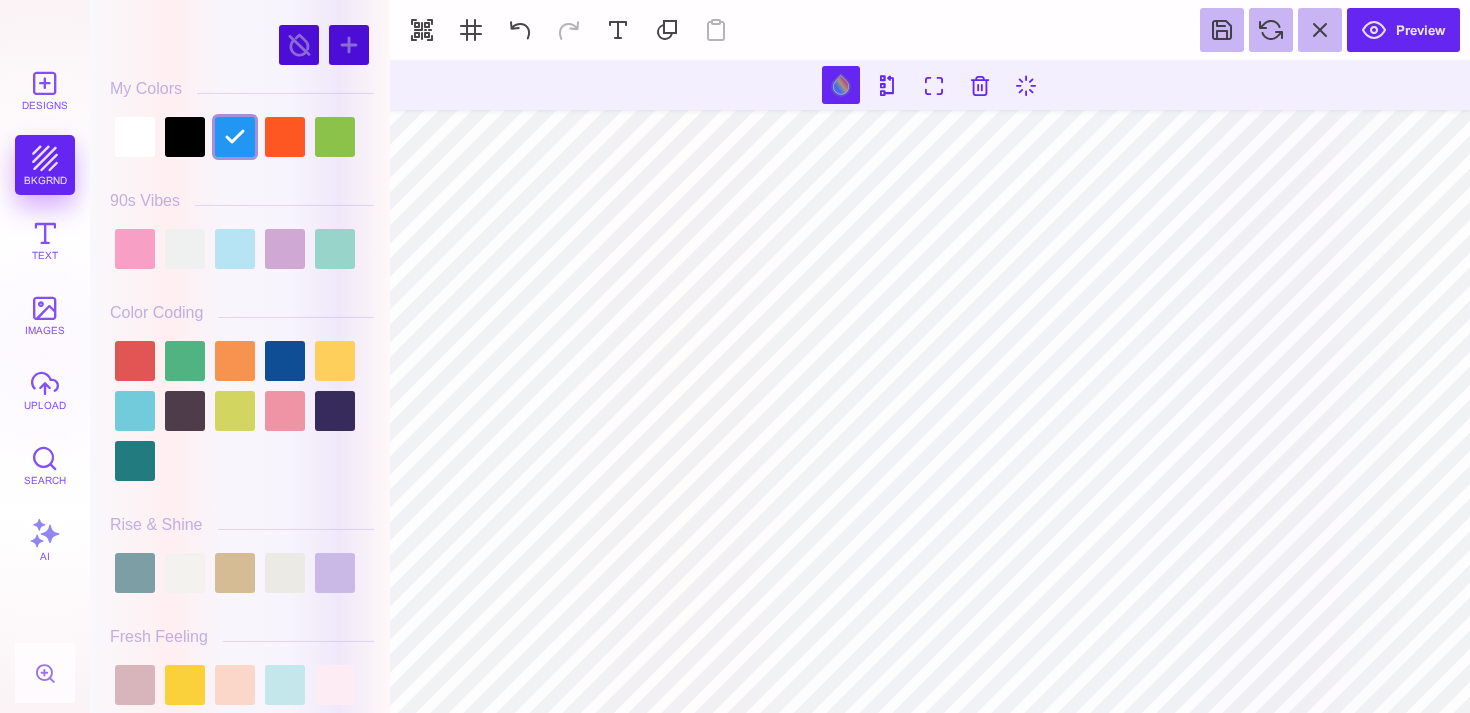 click on "My Colors" at bounding box center [242, 96] 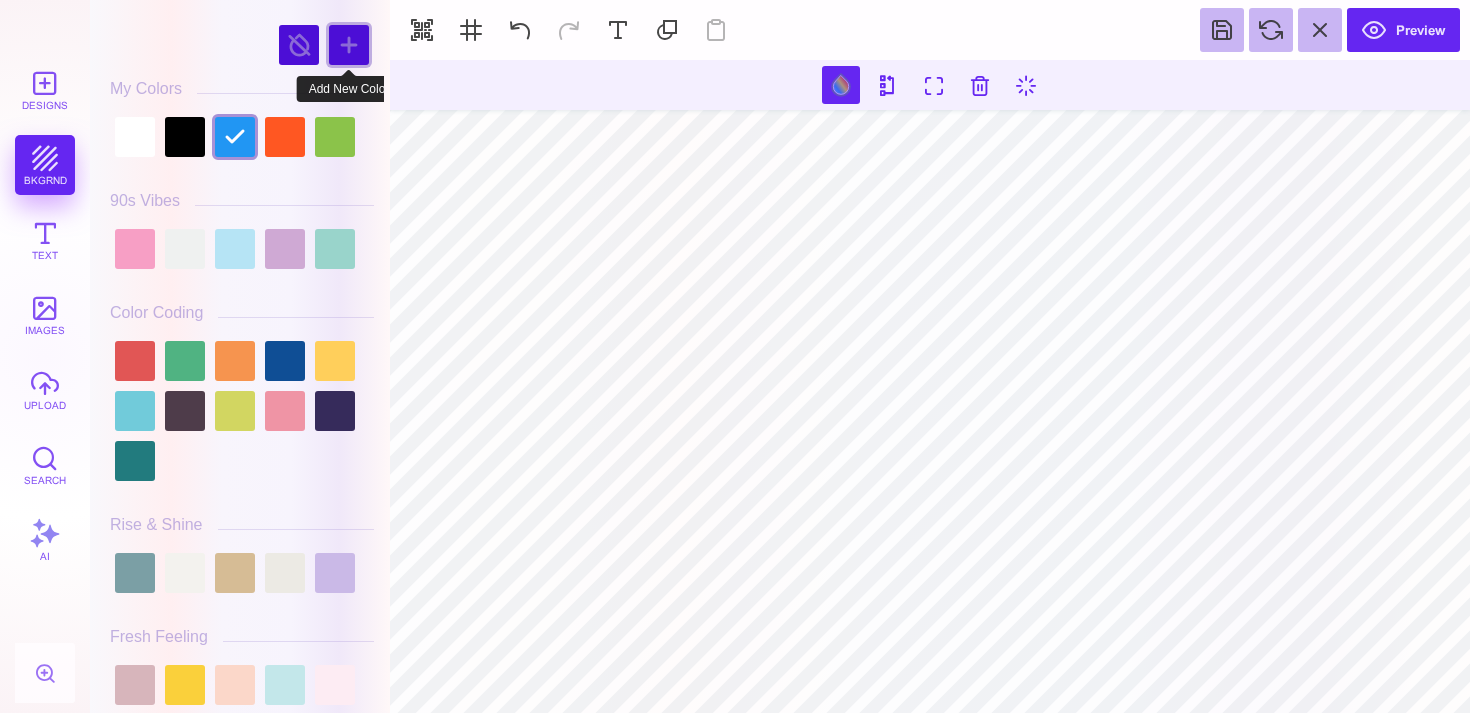 click at bounding box center (349, 45) 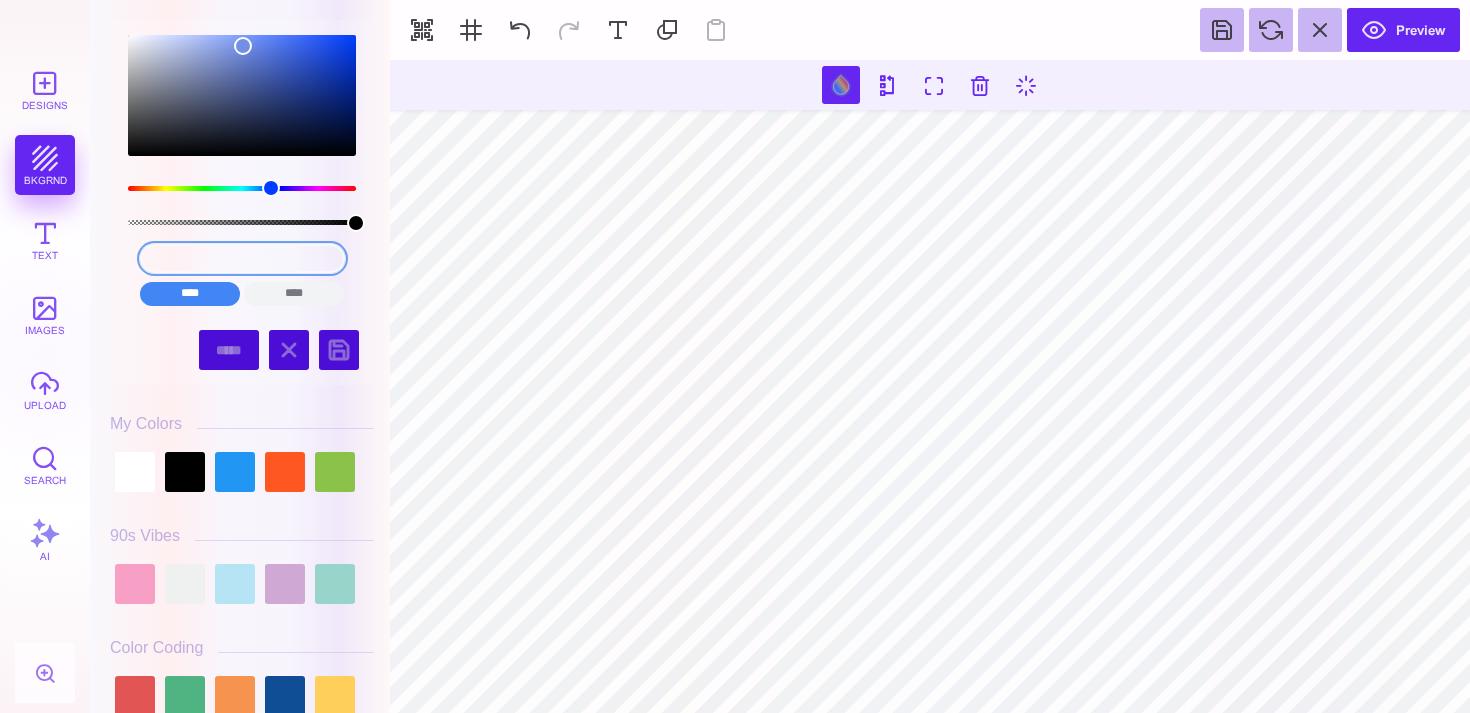 click on "#738FE8" at bounding box center [242, 258] 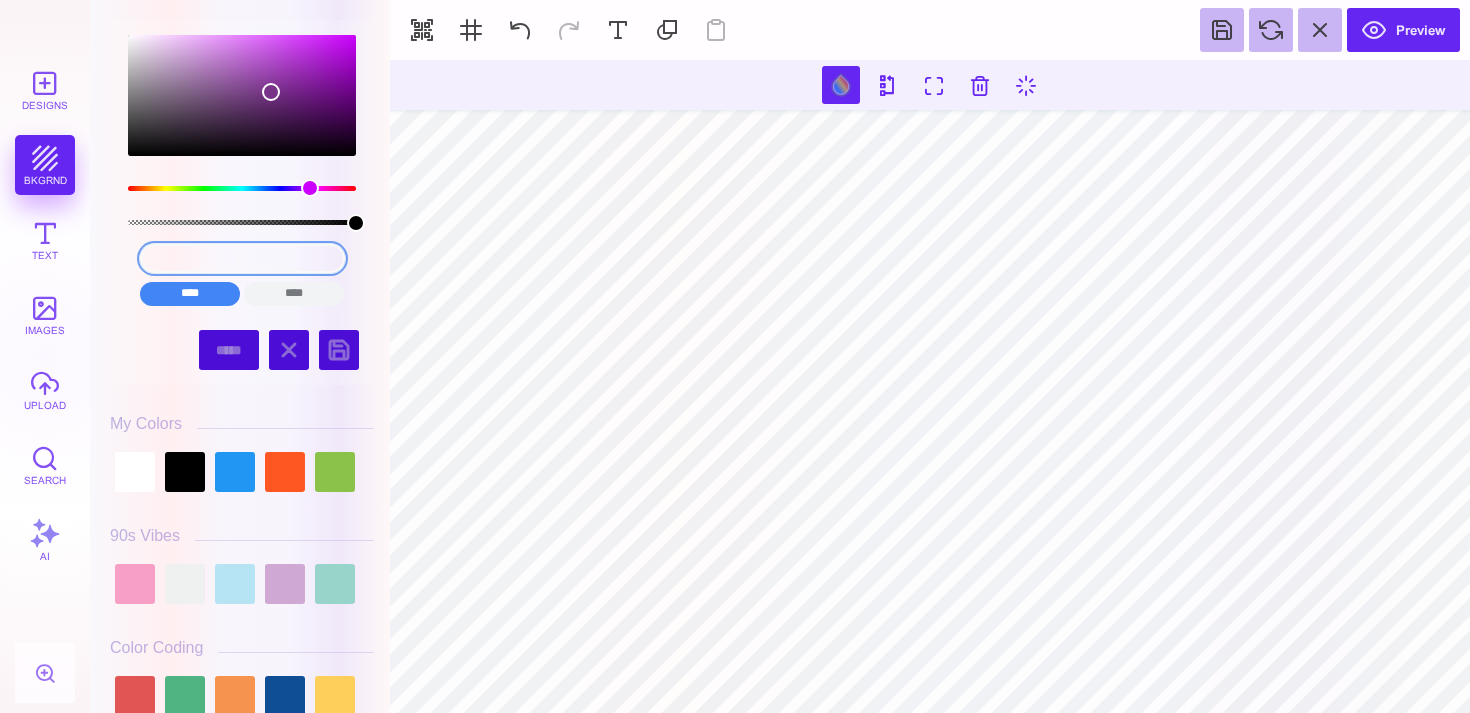 click on "#7" at bounding box center (242, 258) 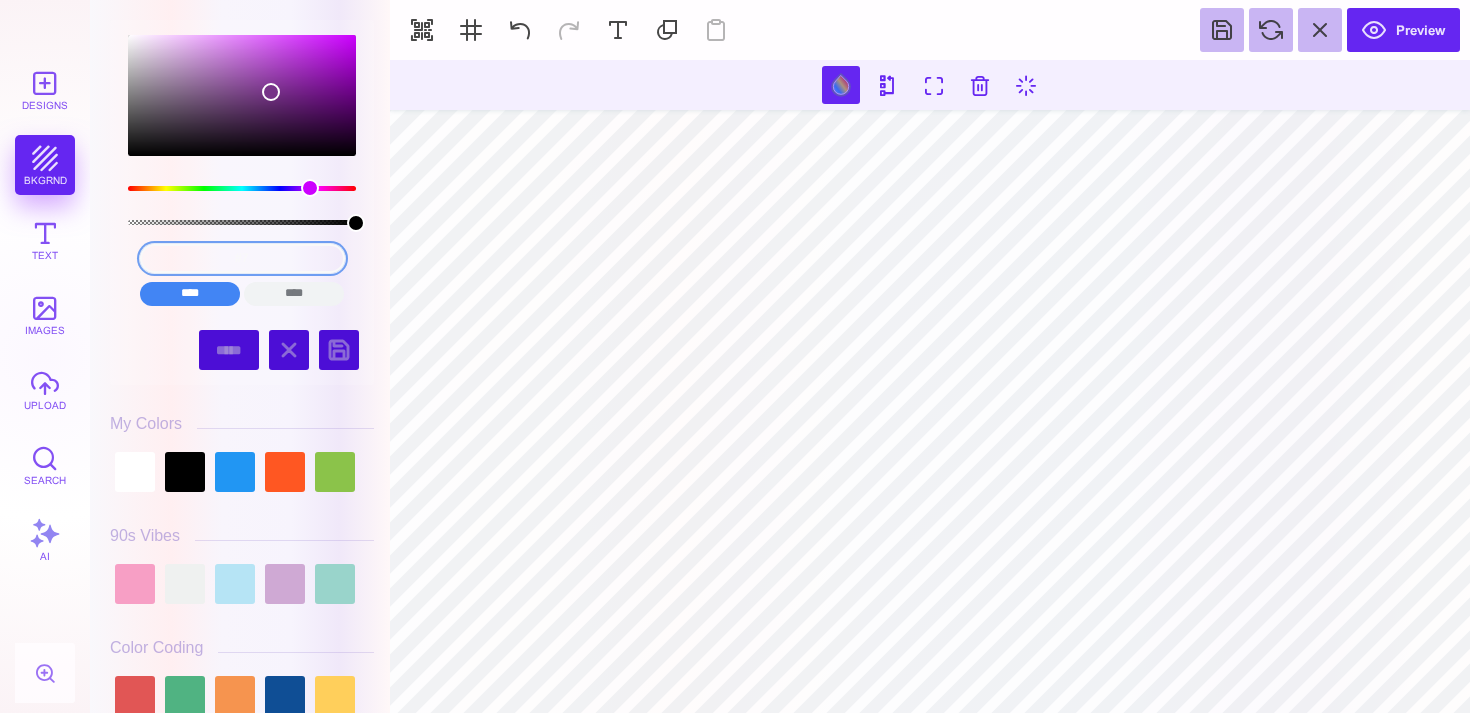 click on "#7" at bounding box center (242, 258) 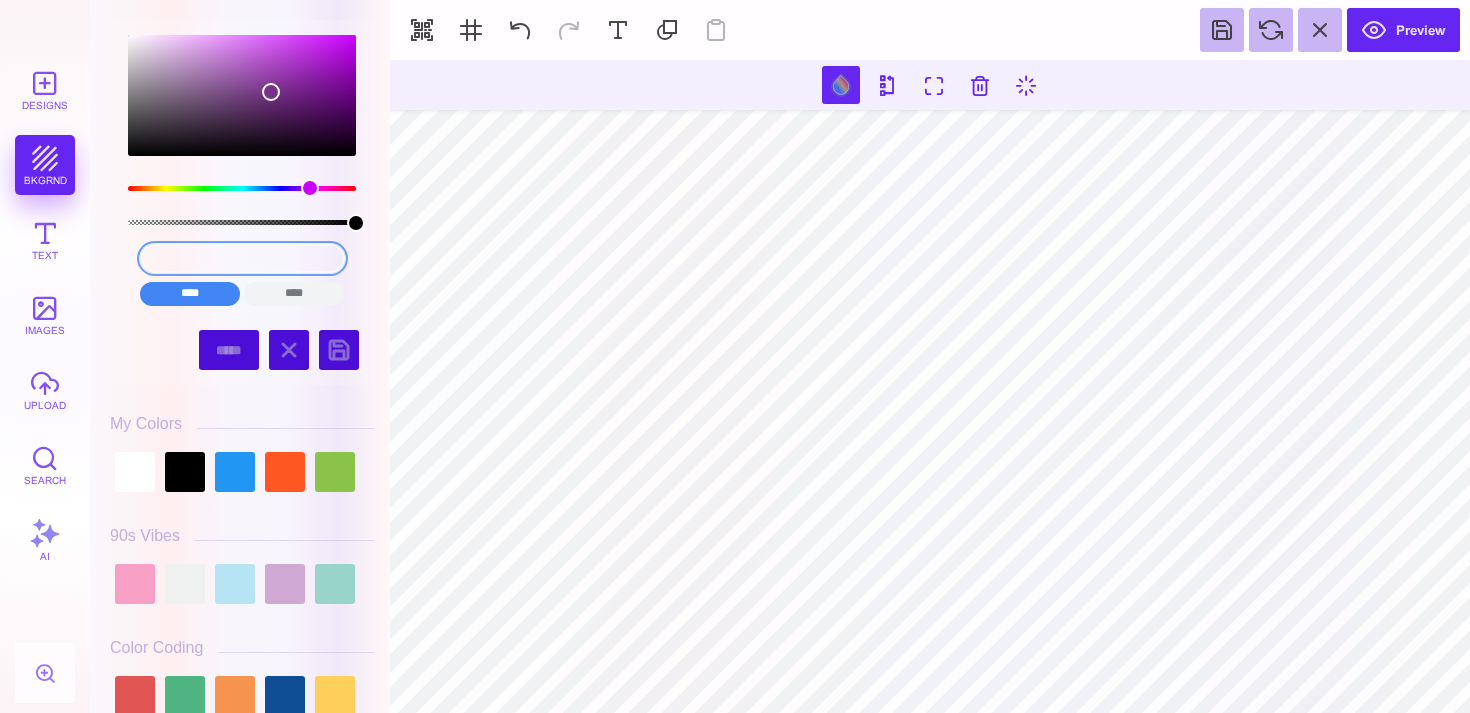 click on "#7" at bounding box center [242, 258] 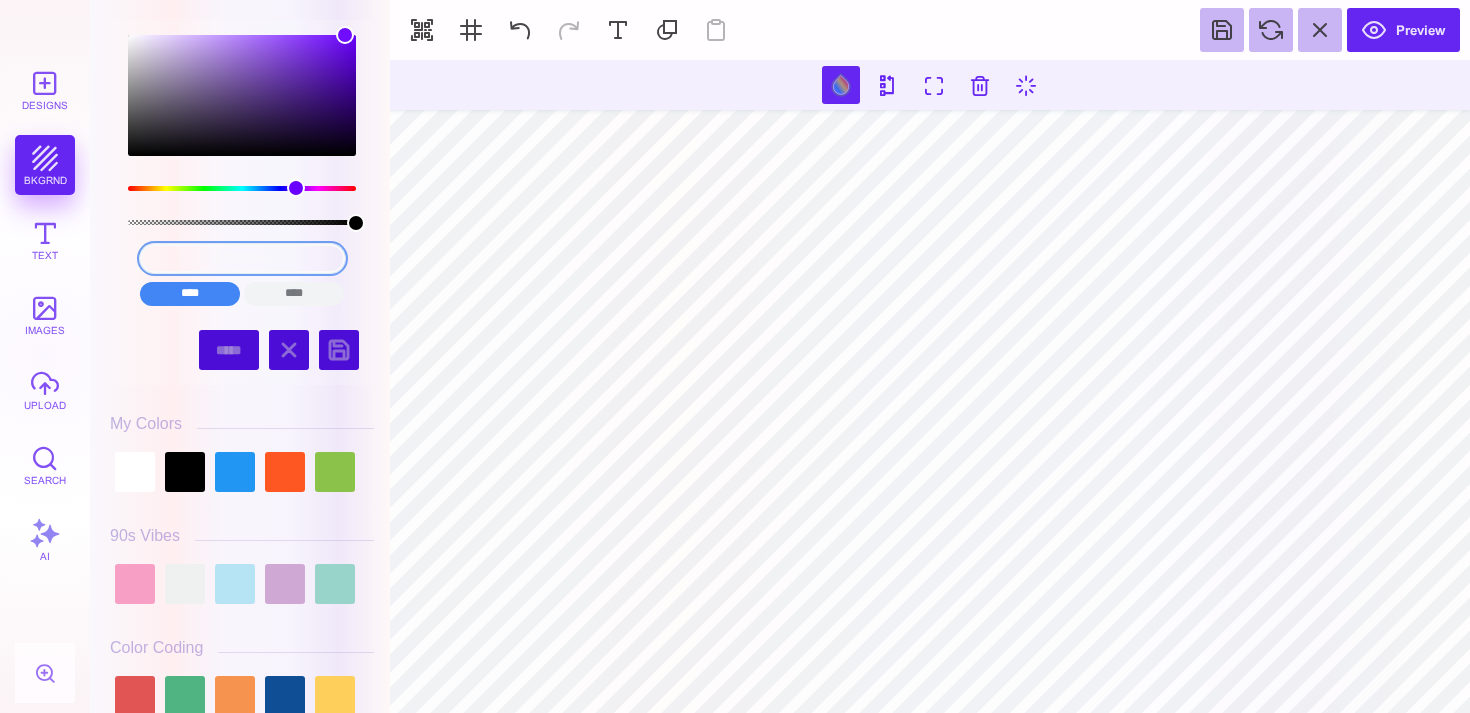click on "#700cfff" at bounding box center [242, 258] 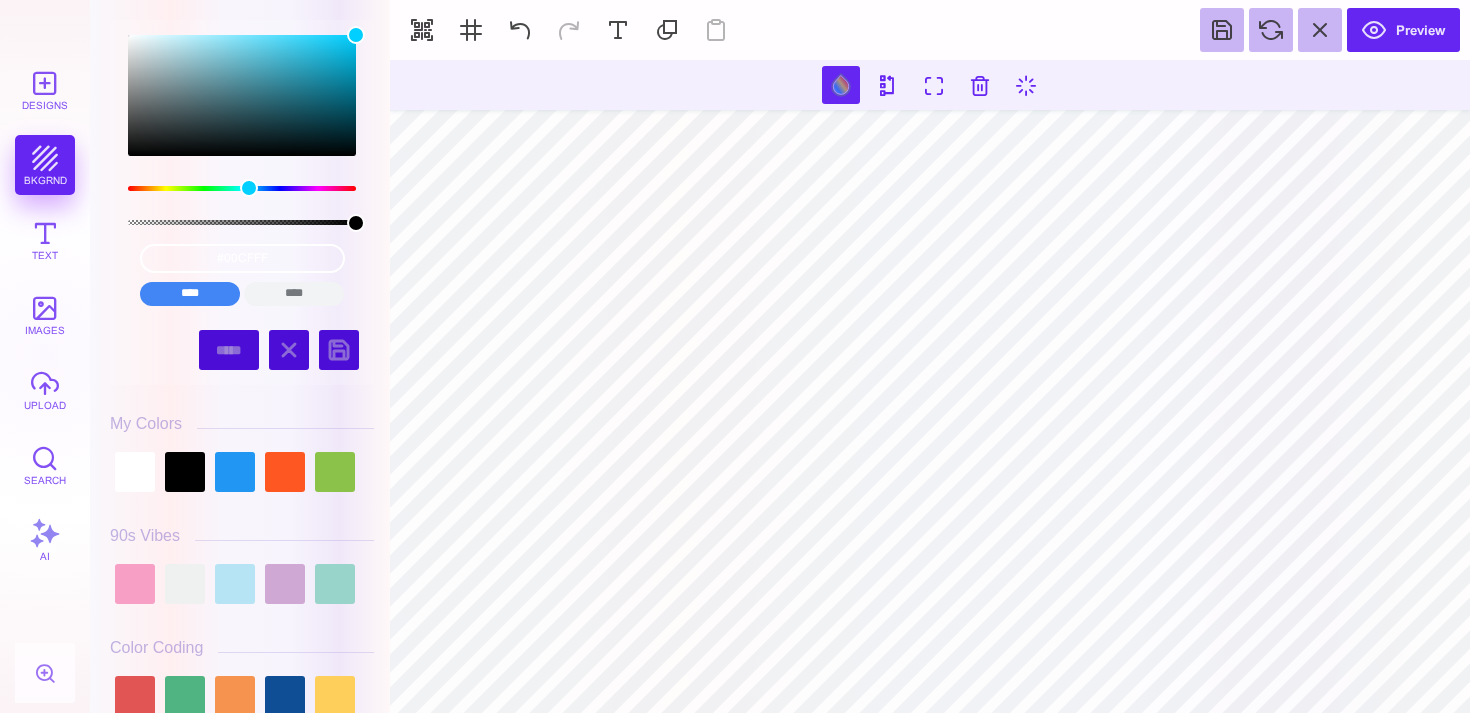 type on "#00CFFF" 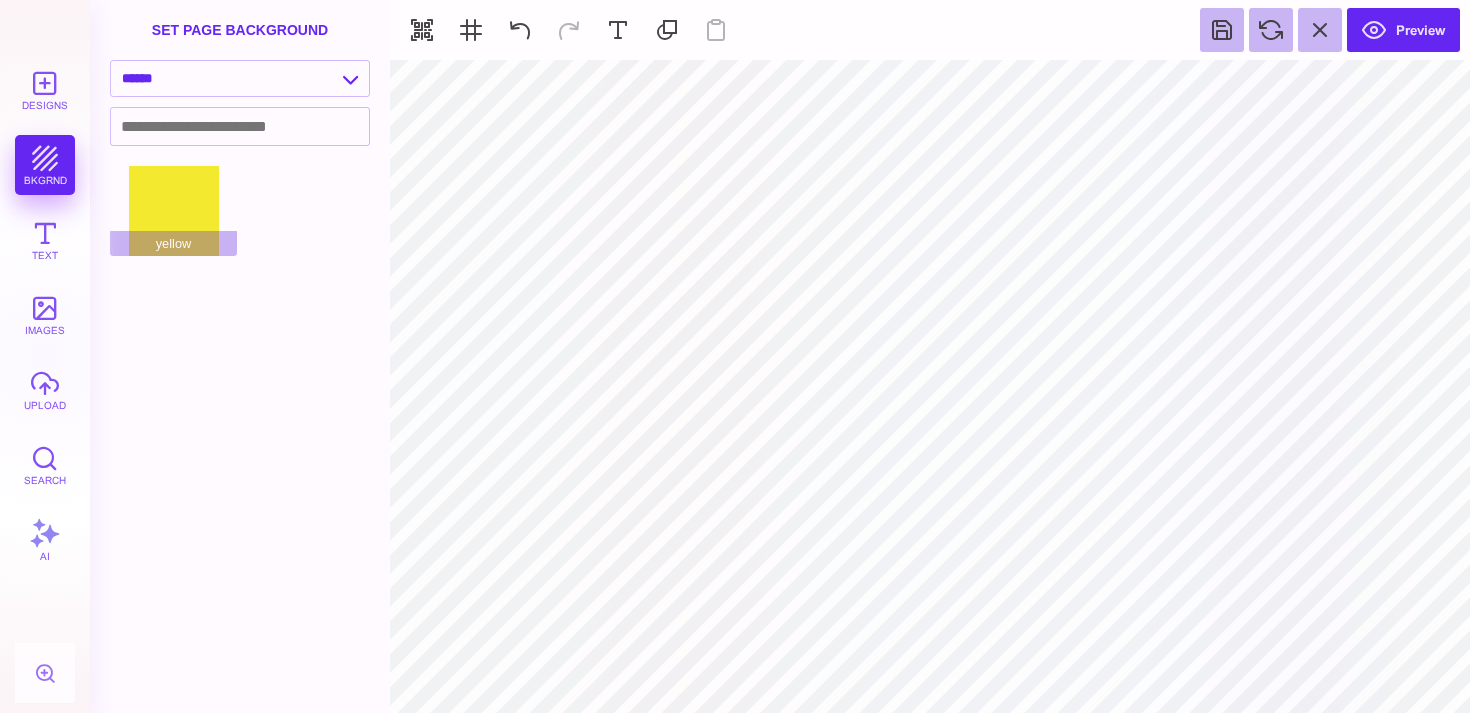 click on "yellow" at bounding box center (246, 213) 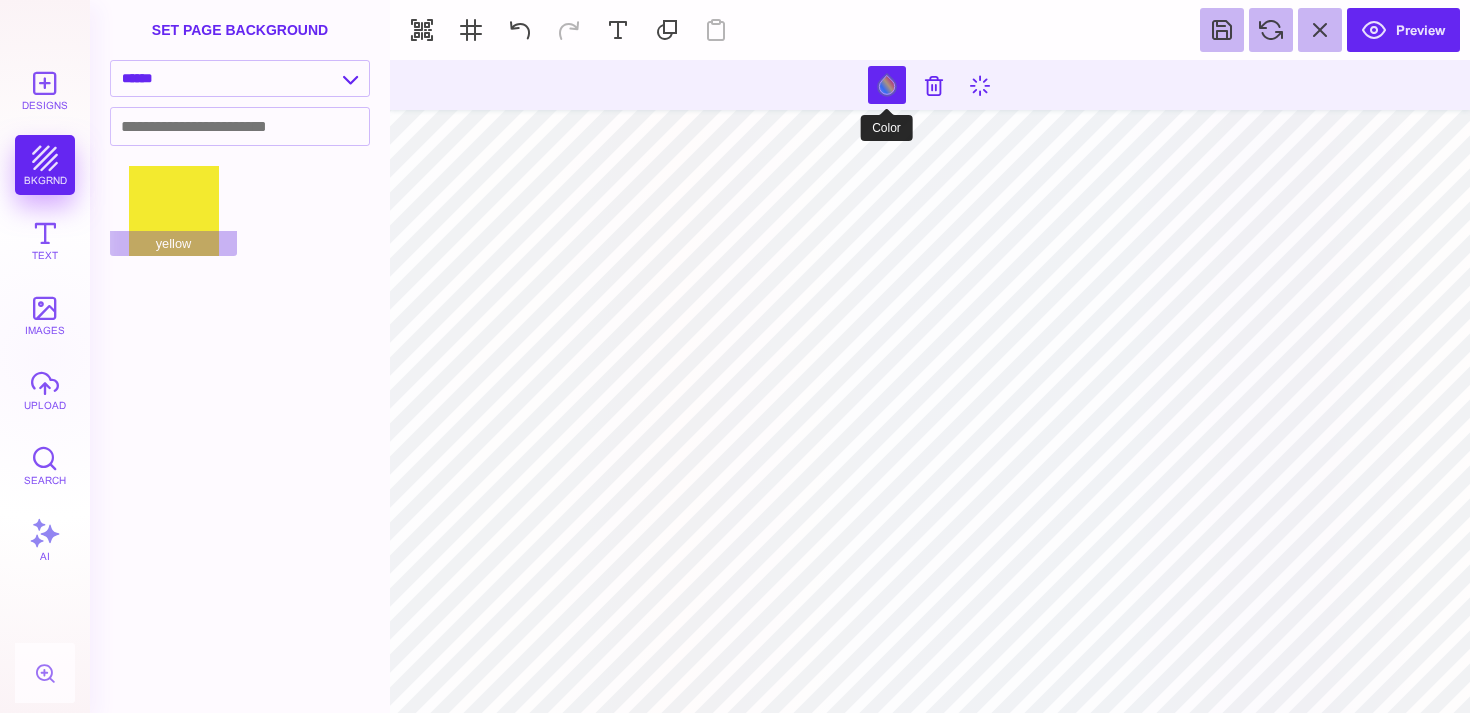 click at bounding box center (887, 85) 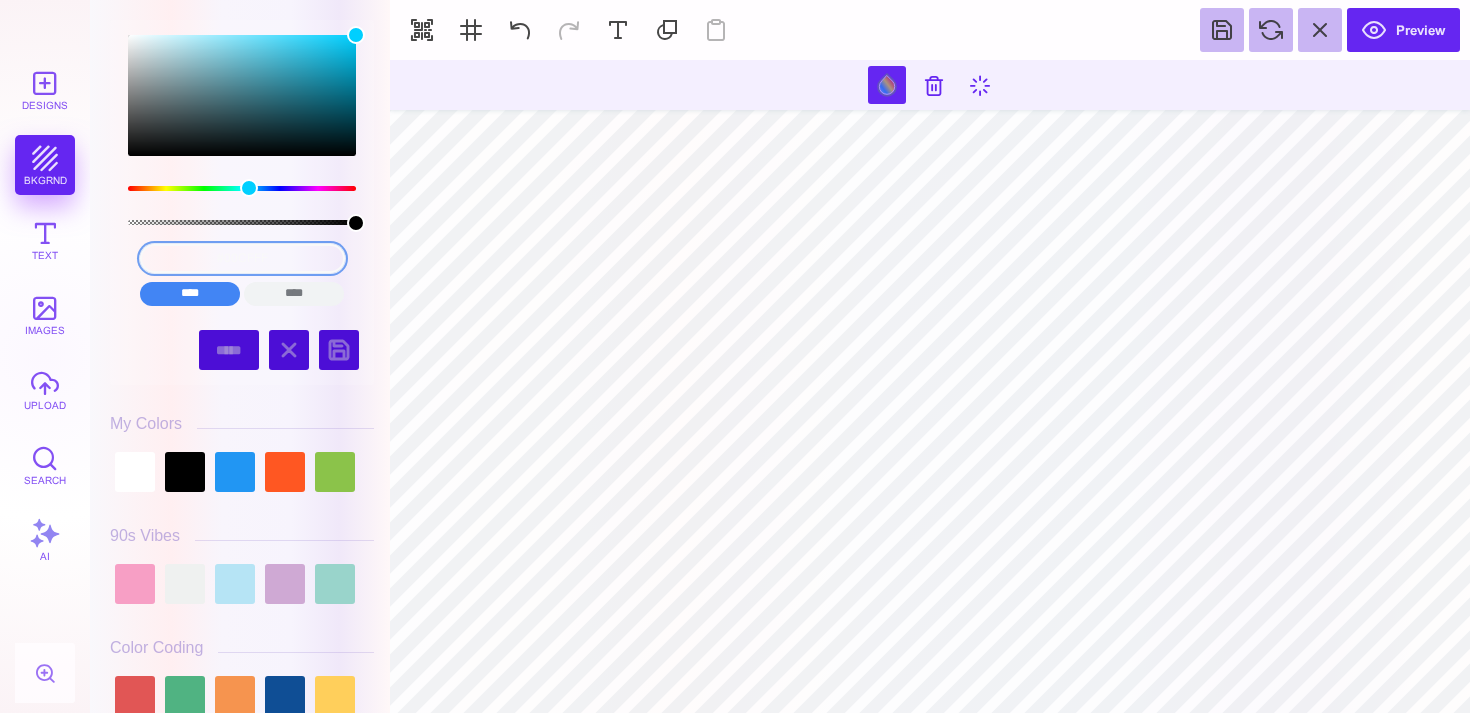 drag, startPoint x: 290, startPoint y: 263, endPoint x: 145, endPoint y: 259, distance: 145.05516 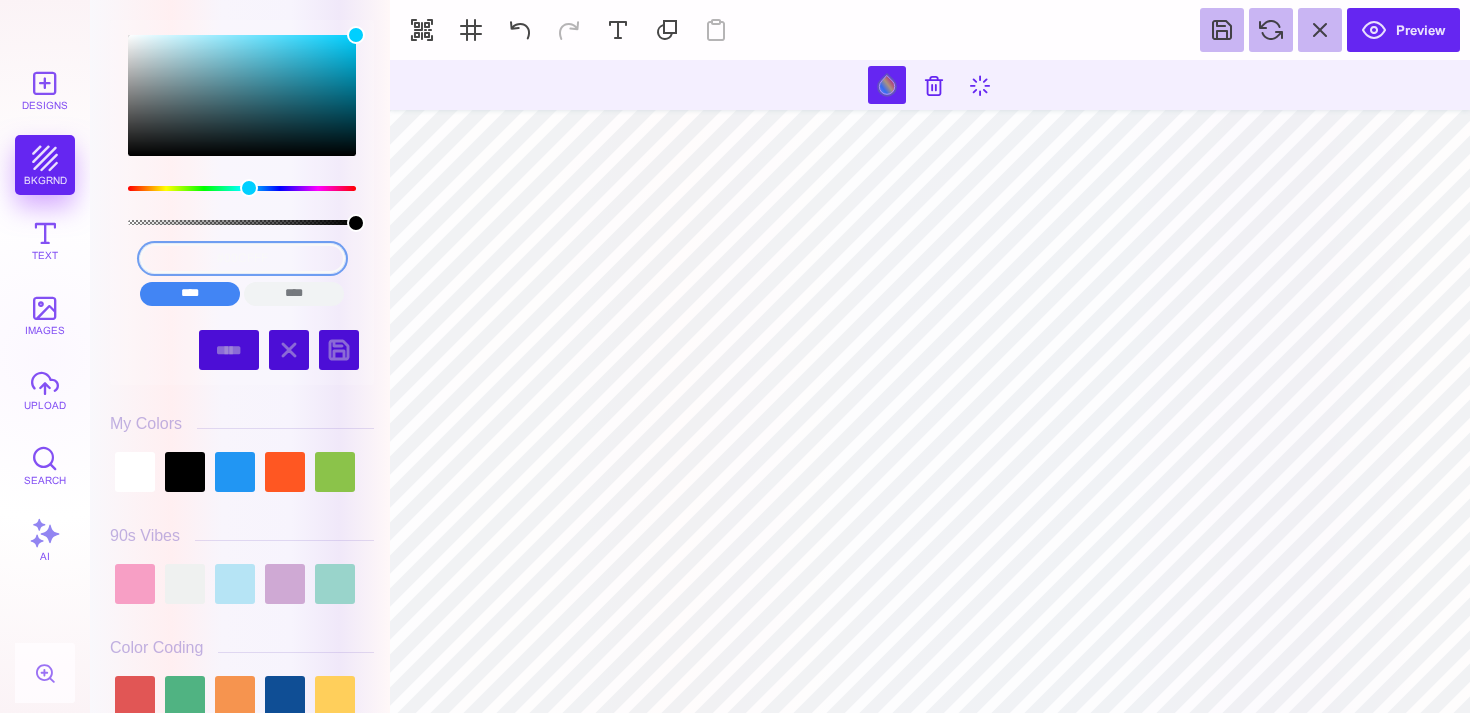 click on "#00CFFF" at bounding box center (242, 258) 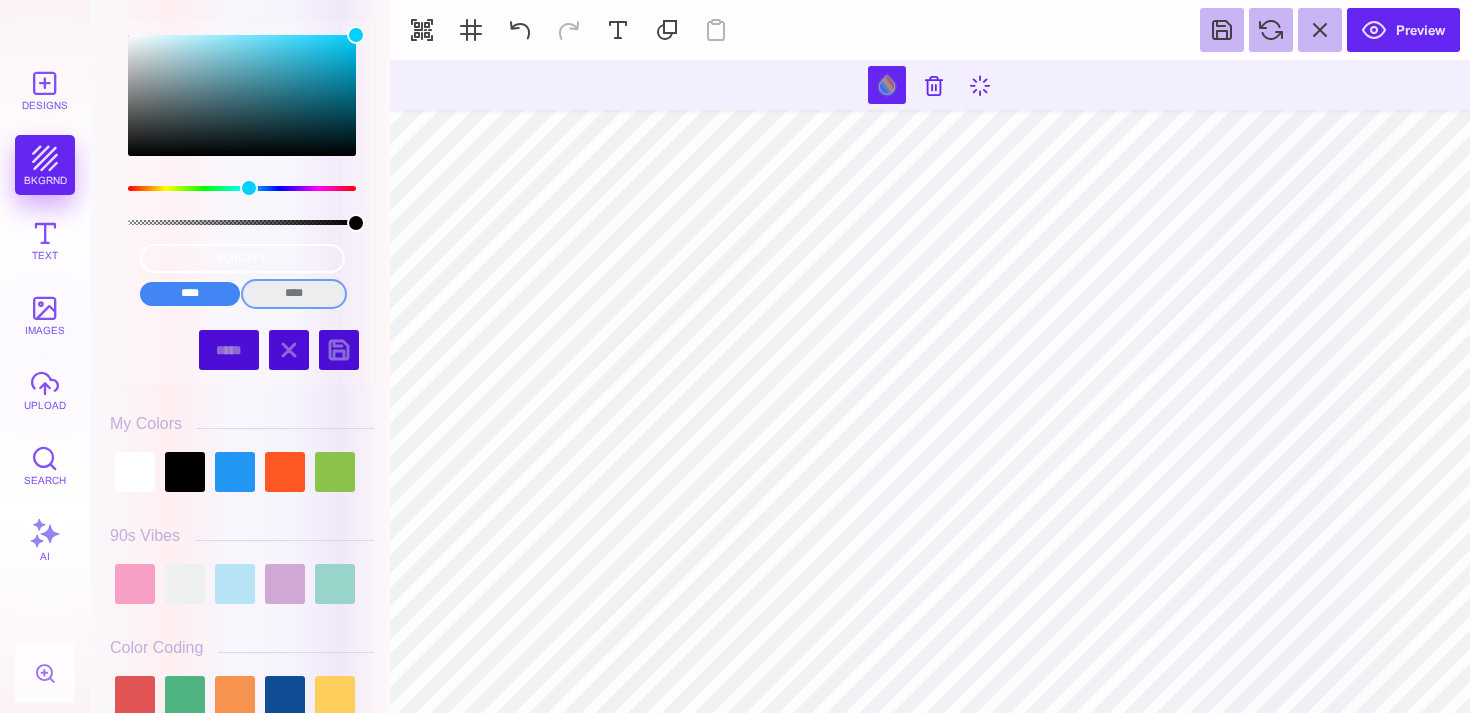 click on "****" at bounding box center (294, 294) 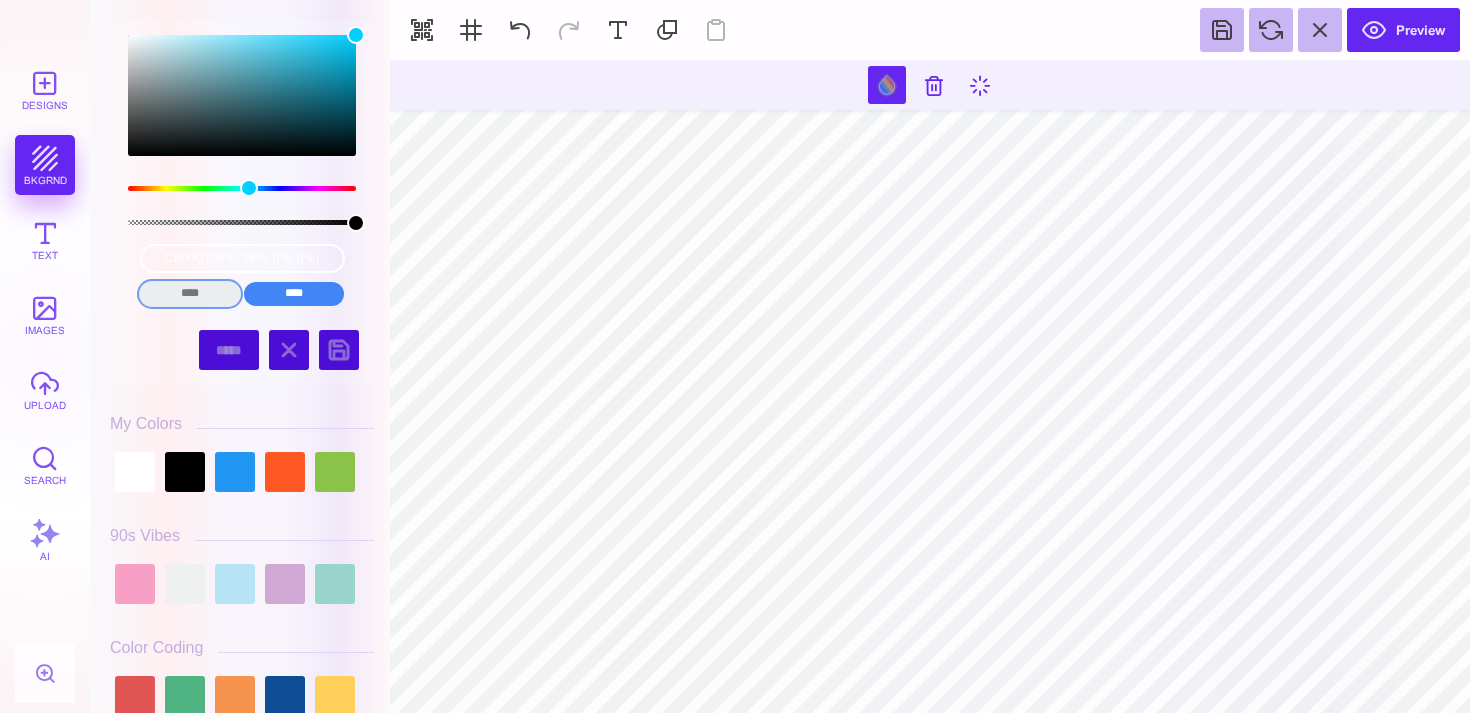click on "****" at bounding box center (190, 294) 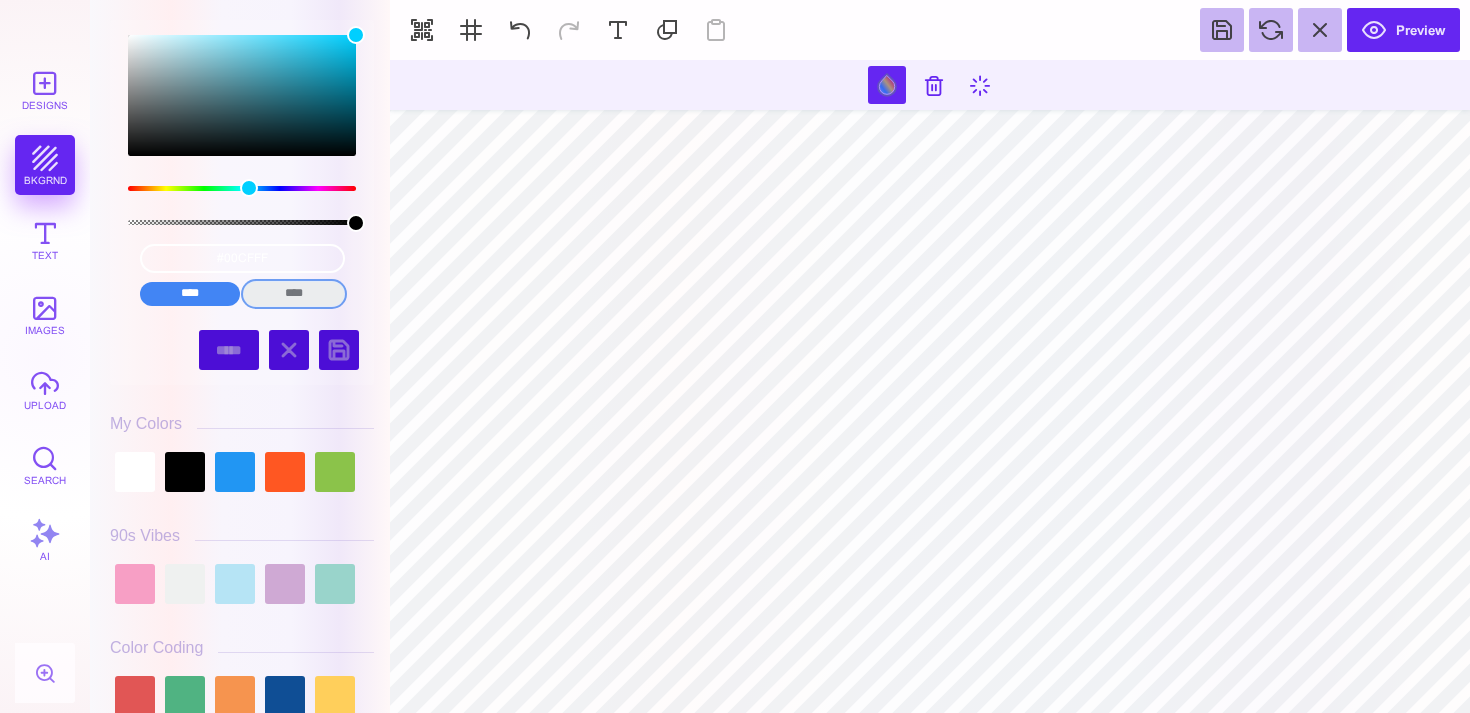 click on "****" at bounding box center (294, 294) 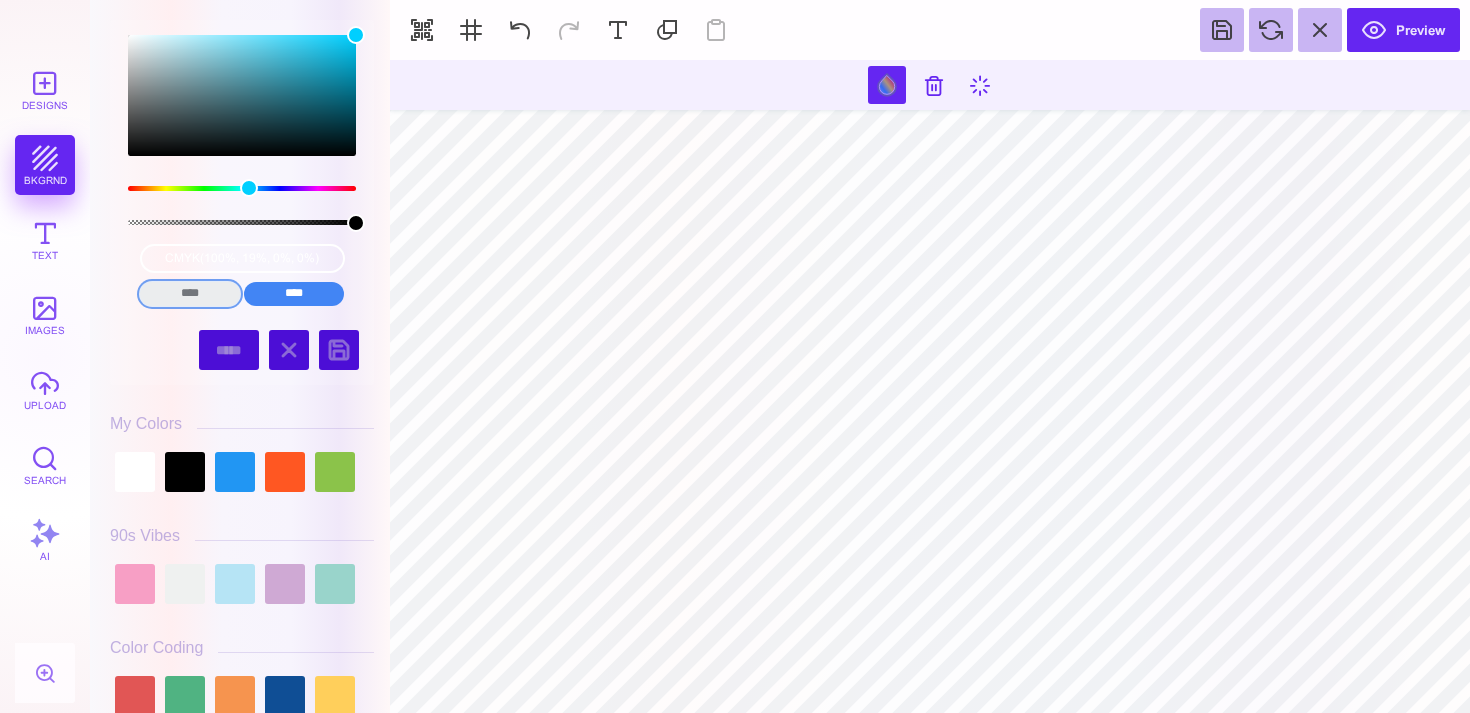 click on "****" at bounding box center (190, 294) 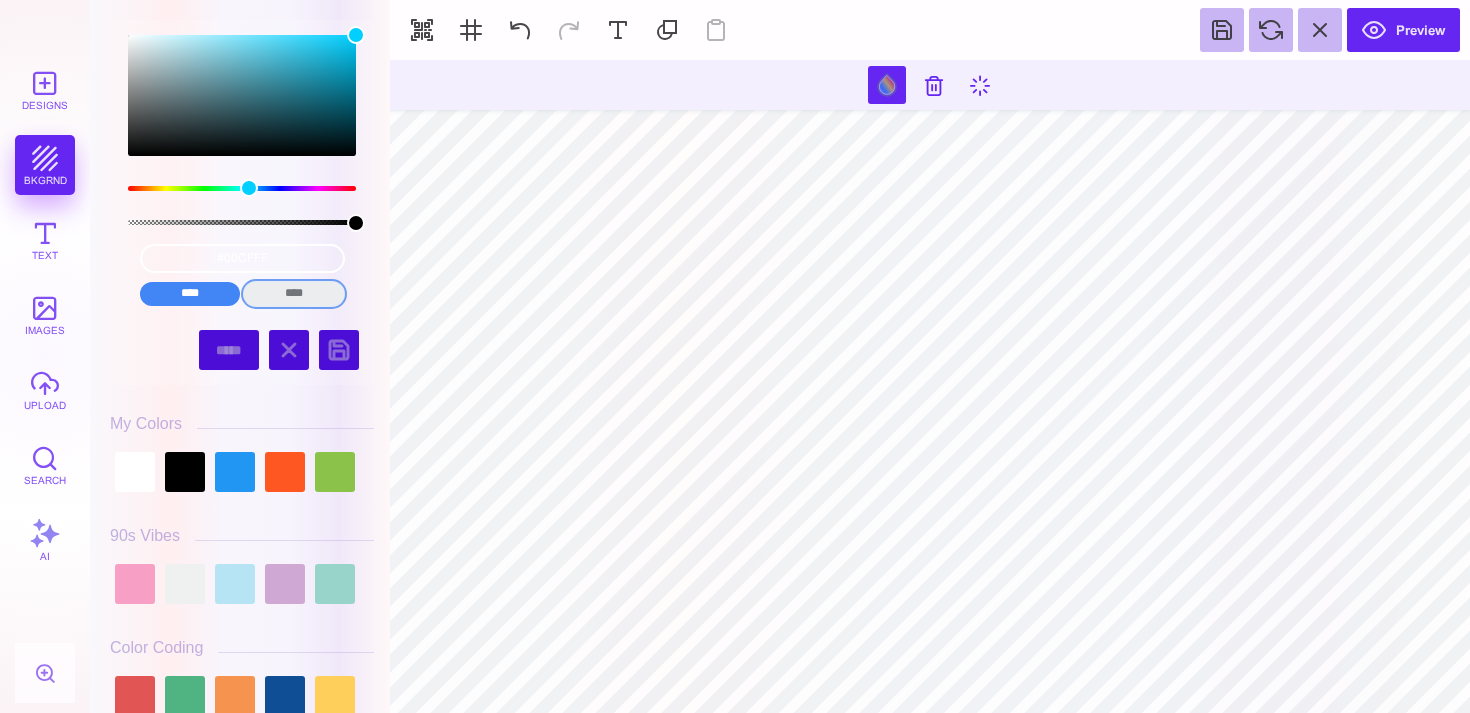 click on "****" at bounding box center (294, 294) 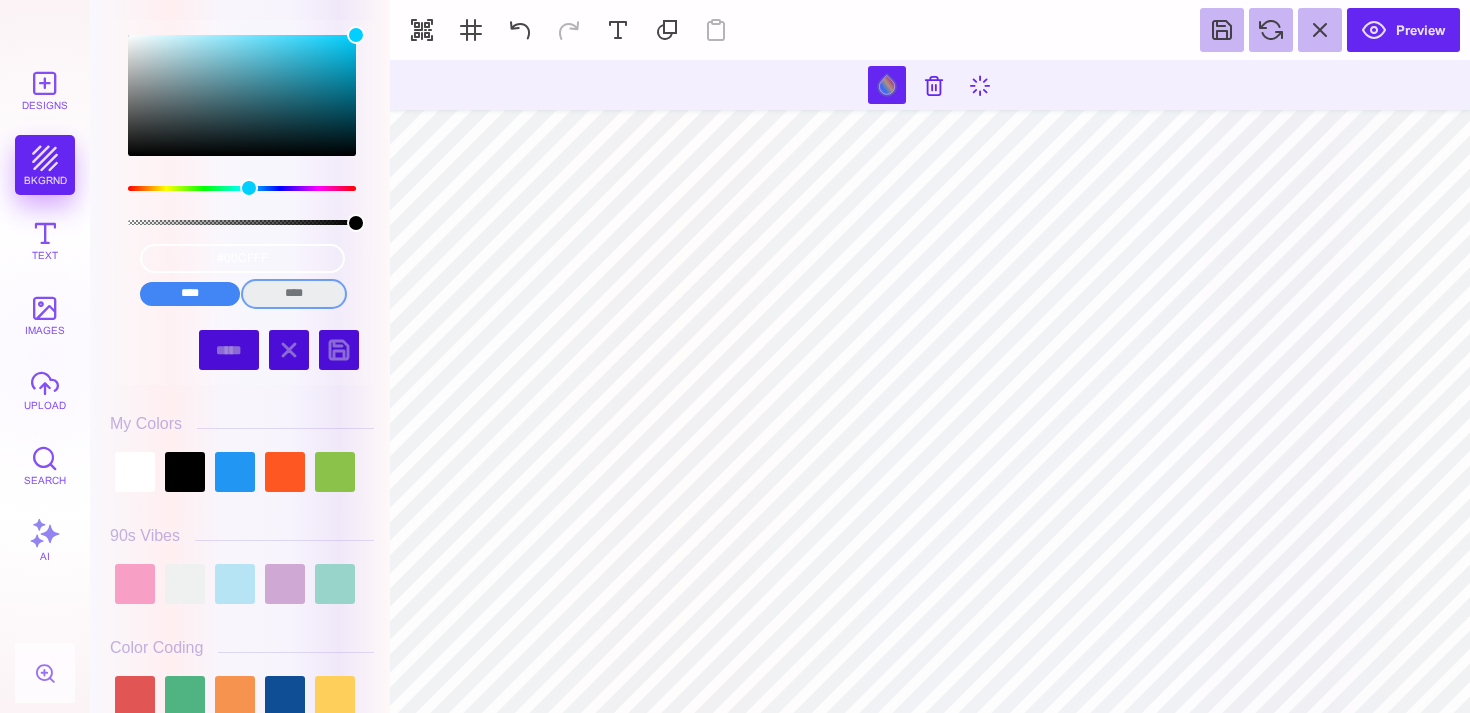 type on "cmyk(100%, 19%, 0%, 0%)" 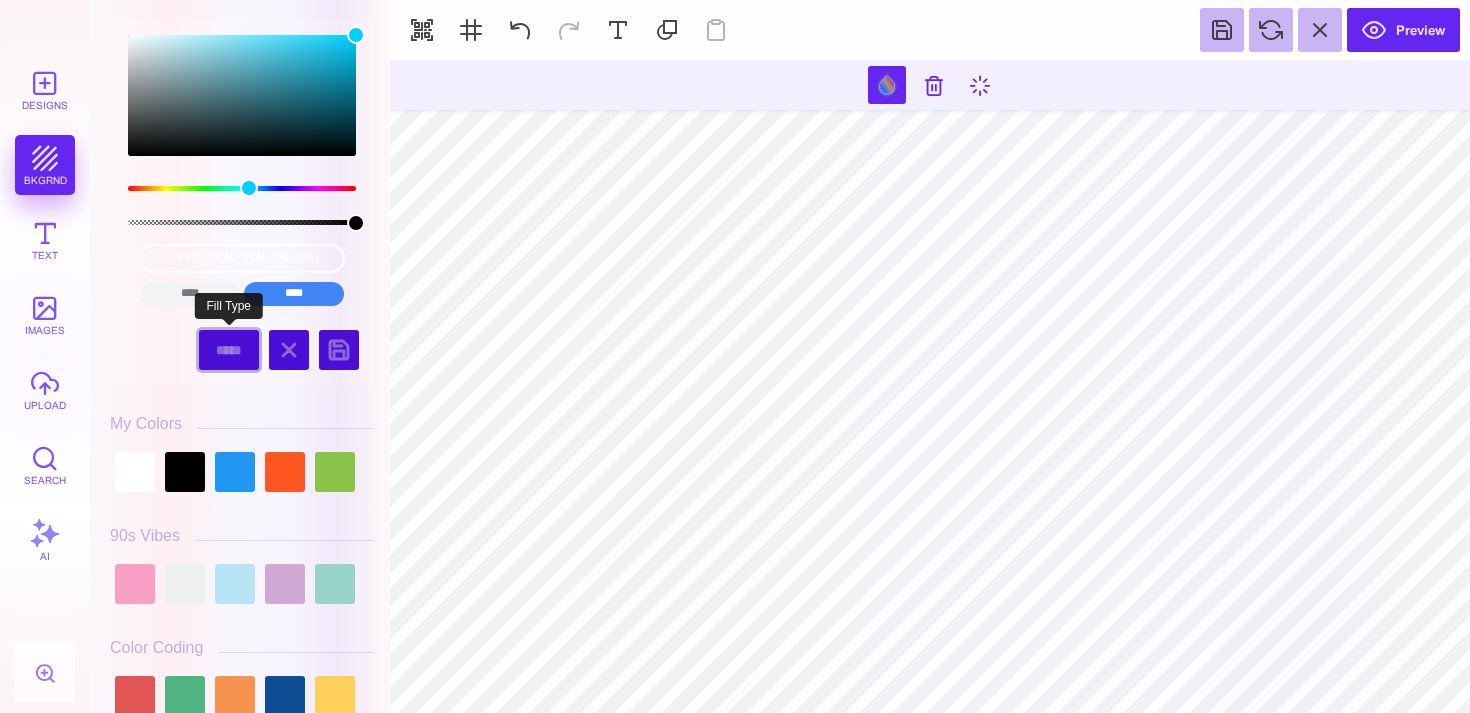 click on "*****
******" at bounding box center [229, 350] 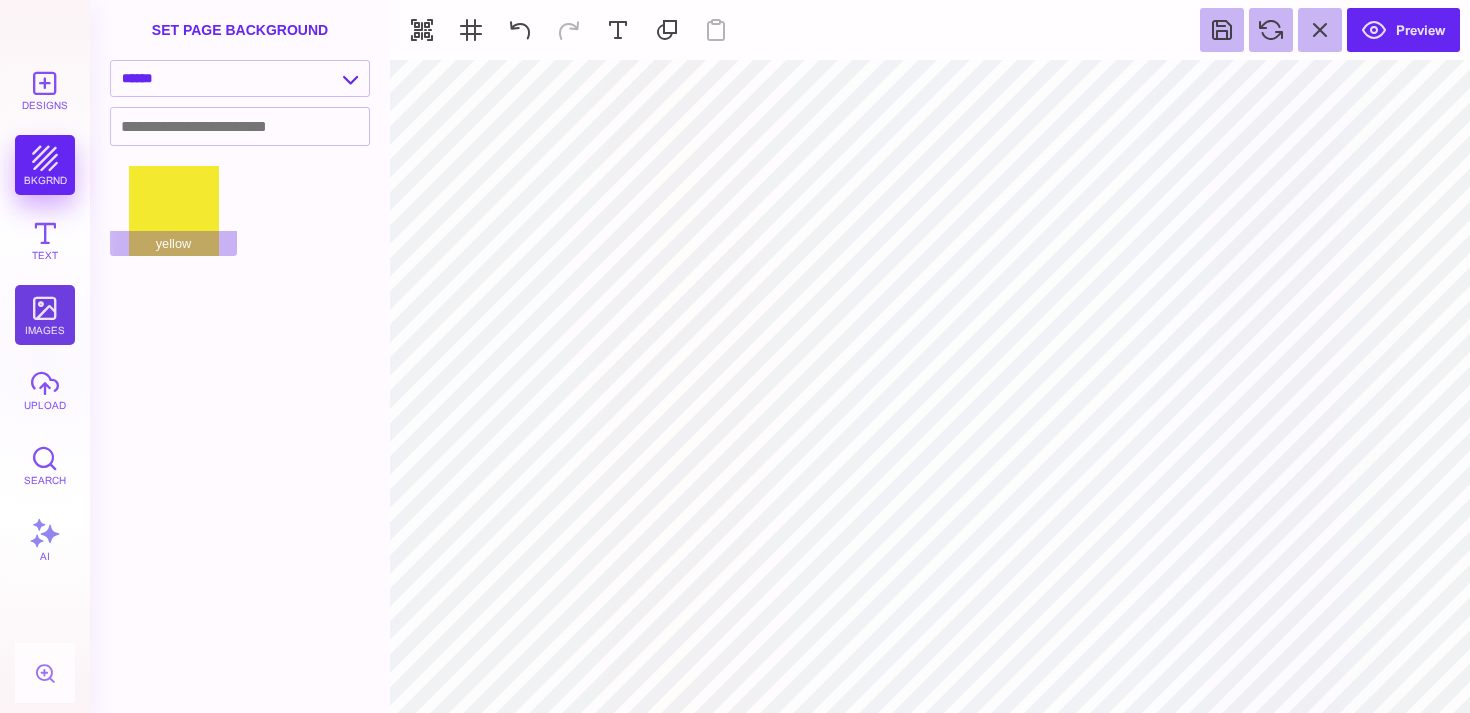 click on "images" at bounding box center [45, 315] 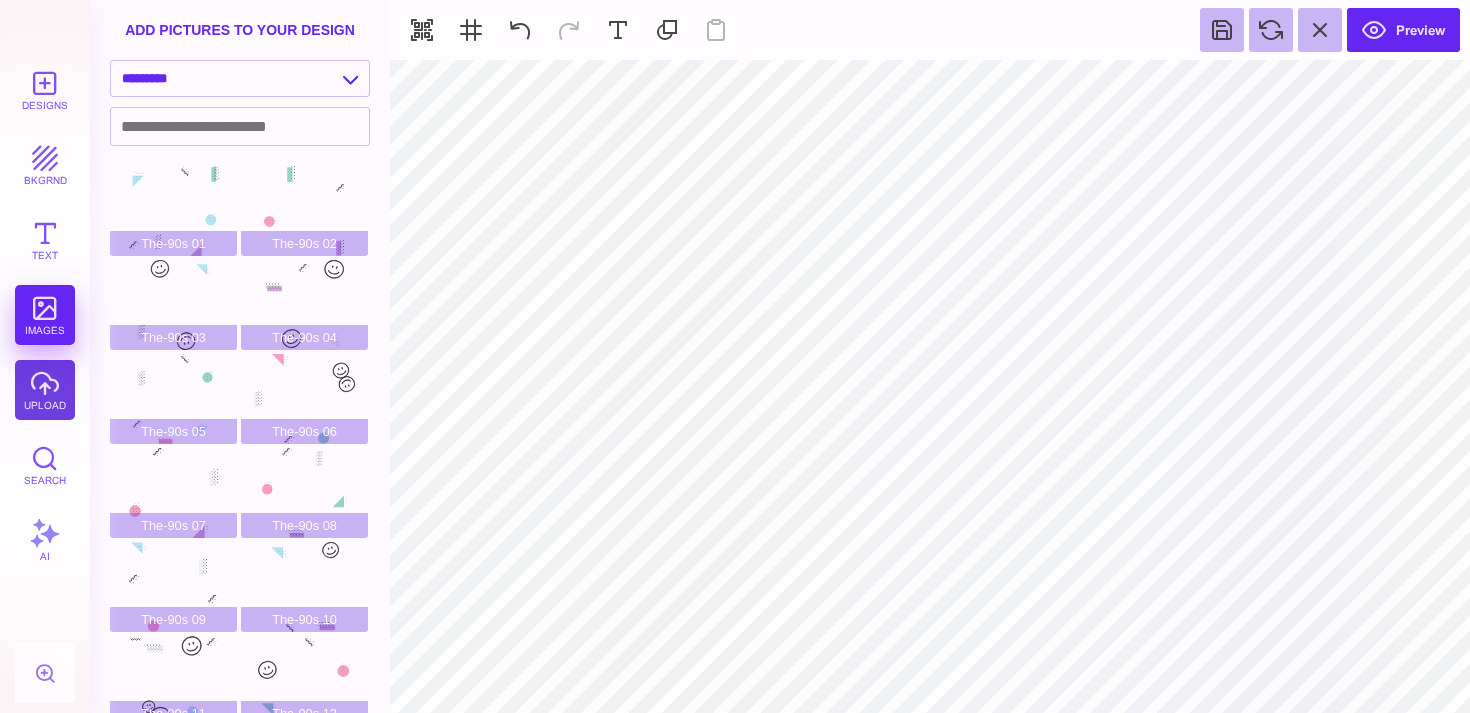 click on "upload" at bounding box center [45, 390] 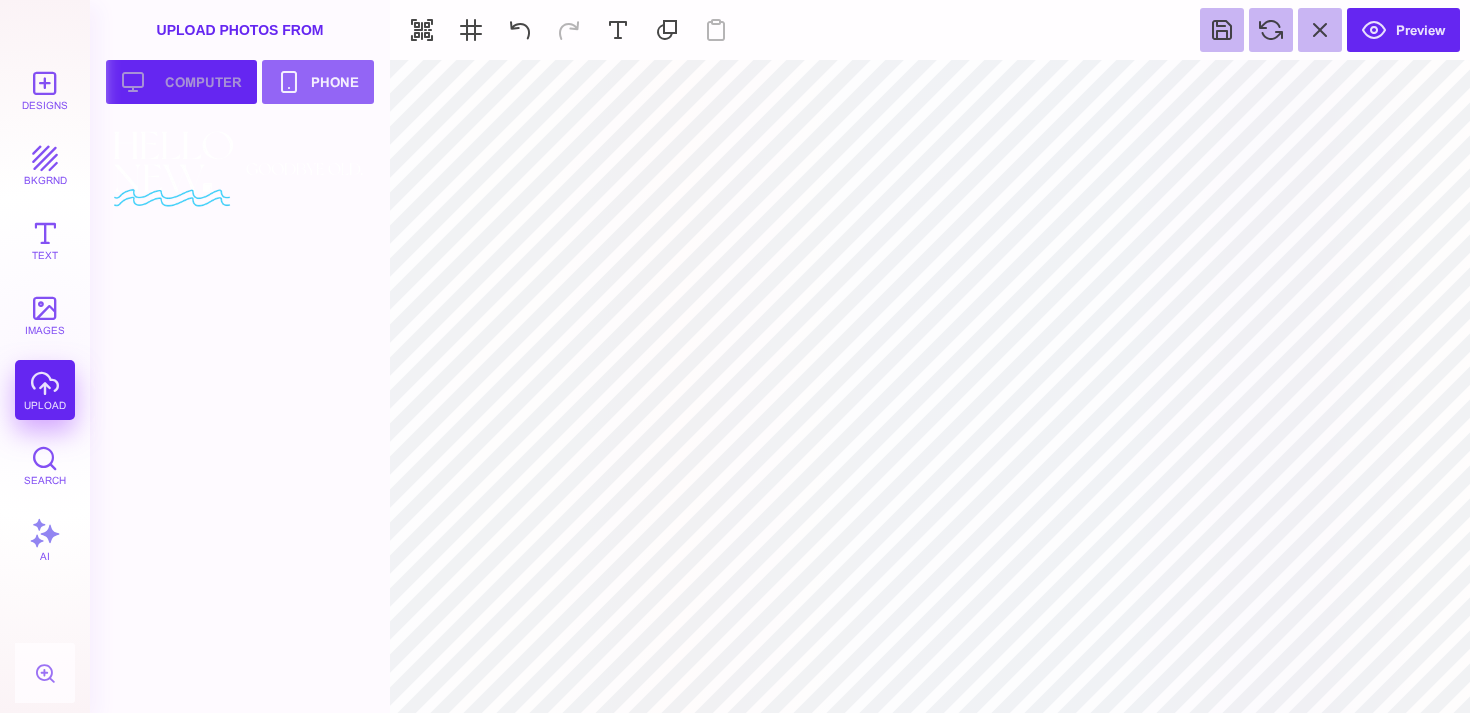 click on "Upload your artwork
Computer" at bounding box center (181, 82) 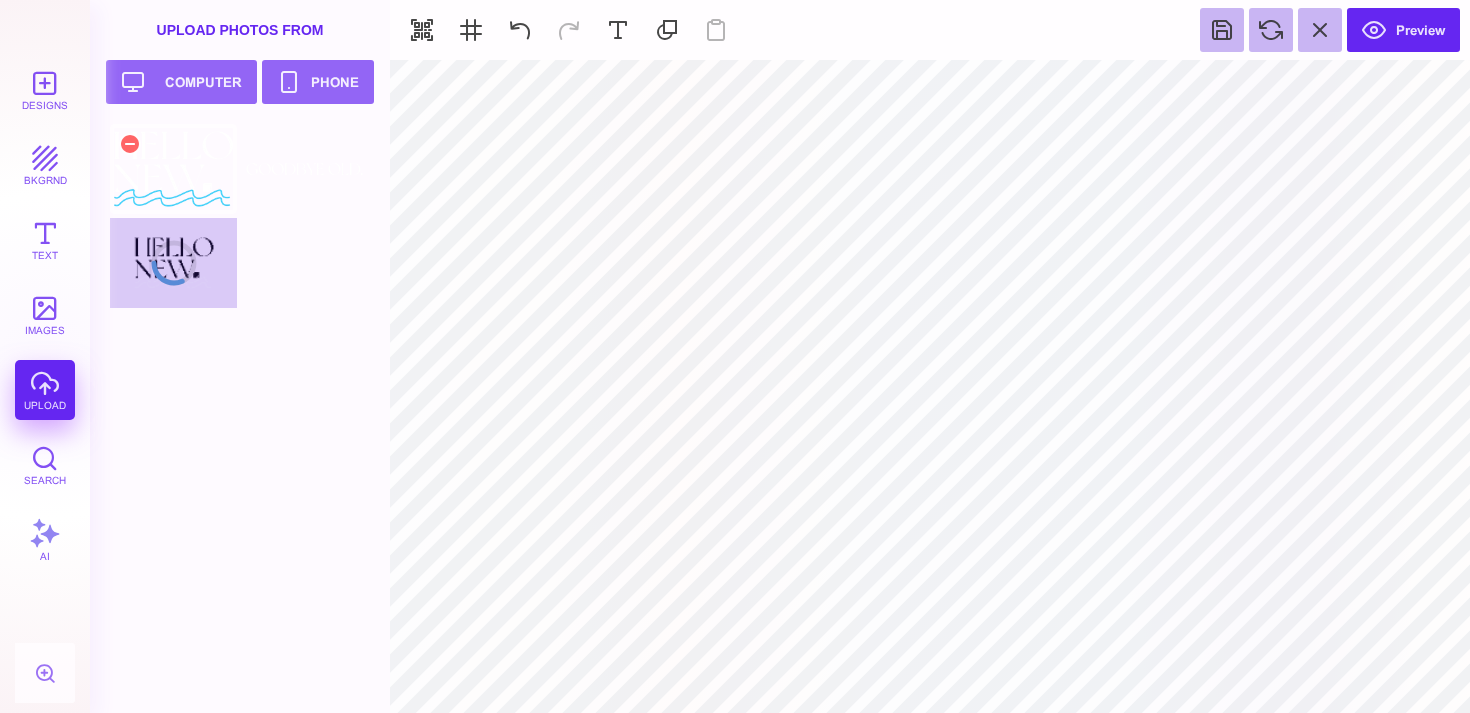 click at bounding box center [173, 169] 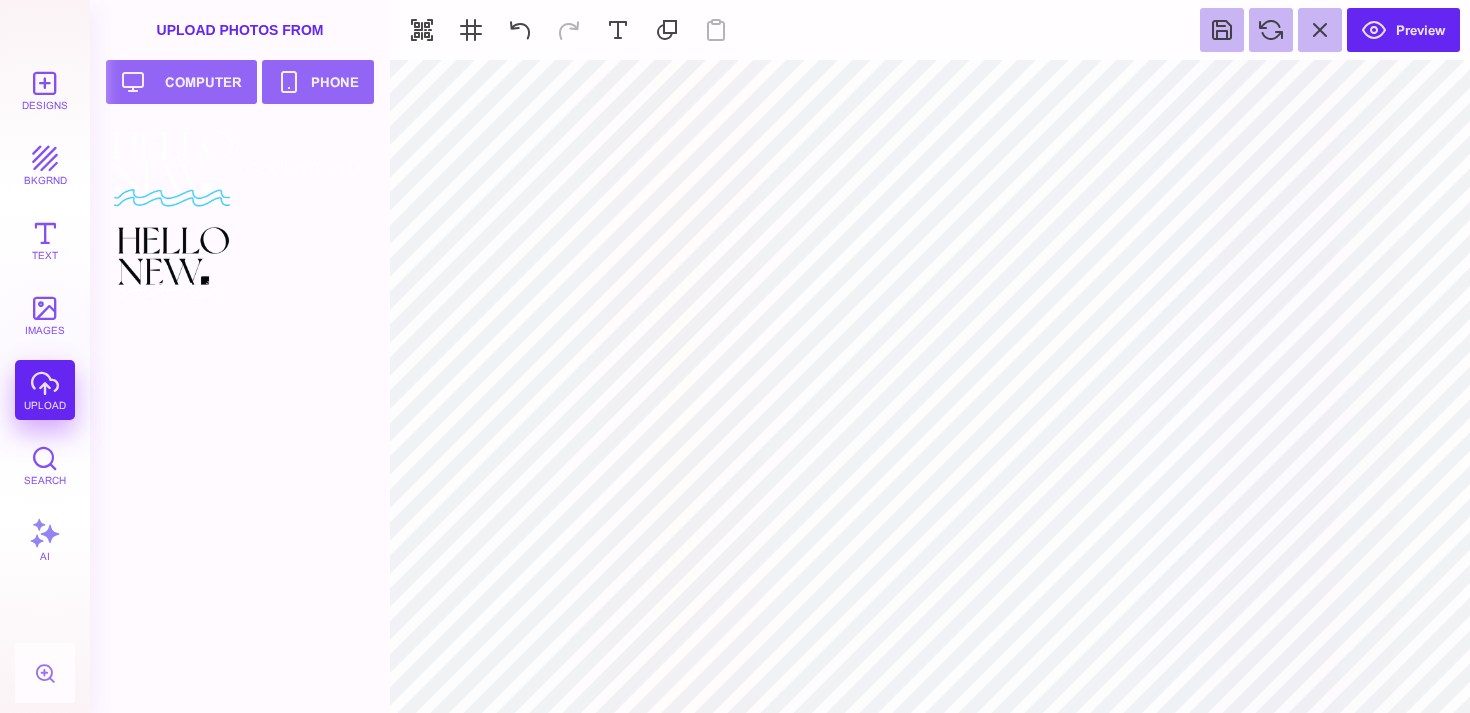 type on "#00CFFF" 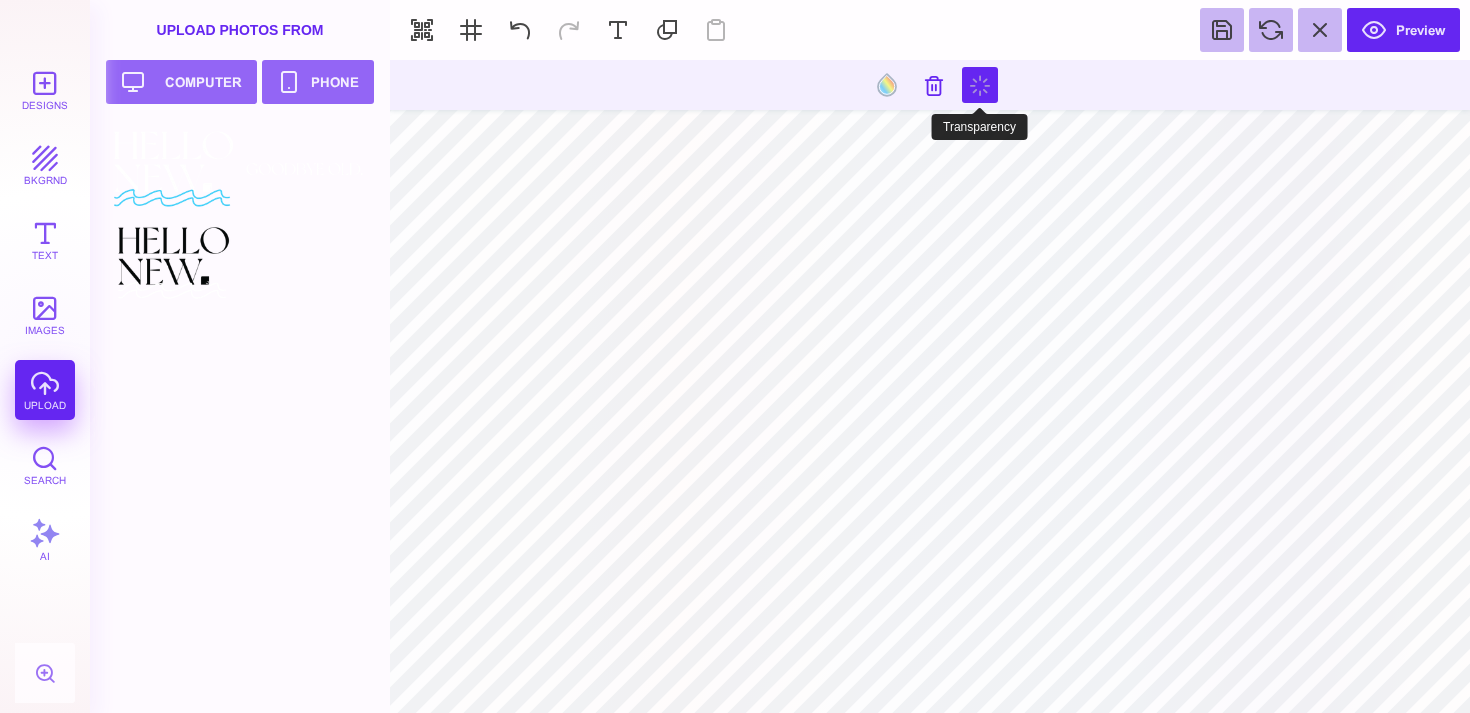 click at bounding box center [980, 85] 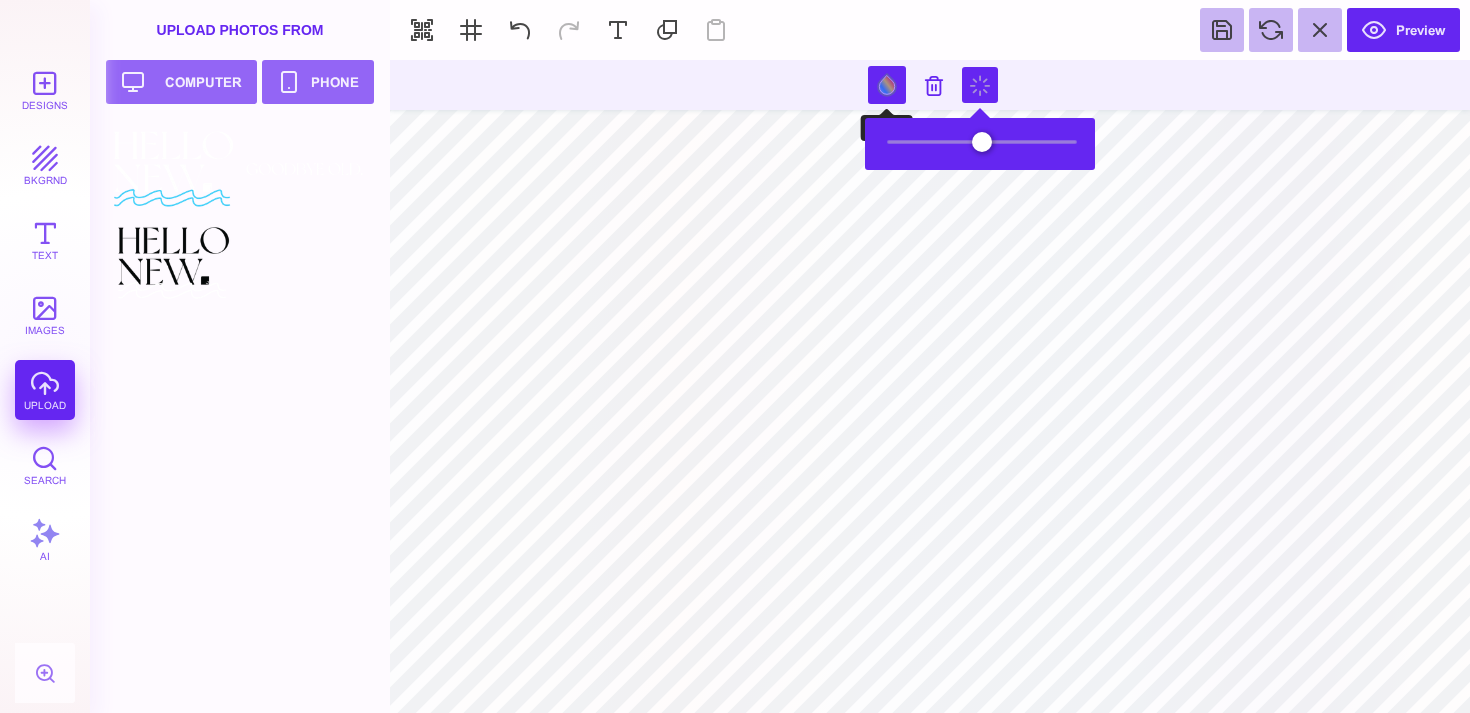 click at bounding box center [887, 85] 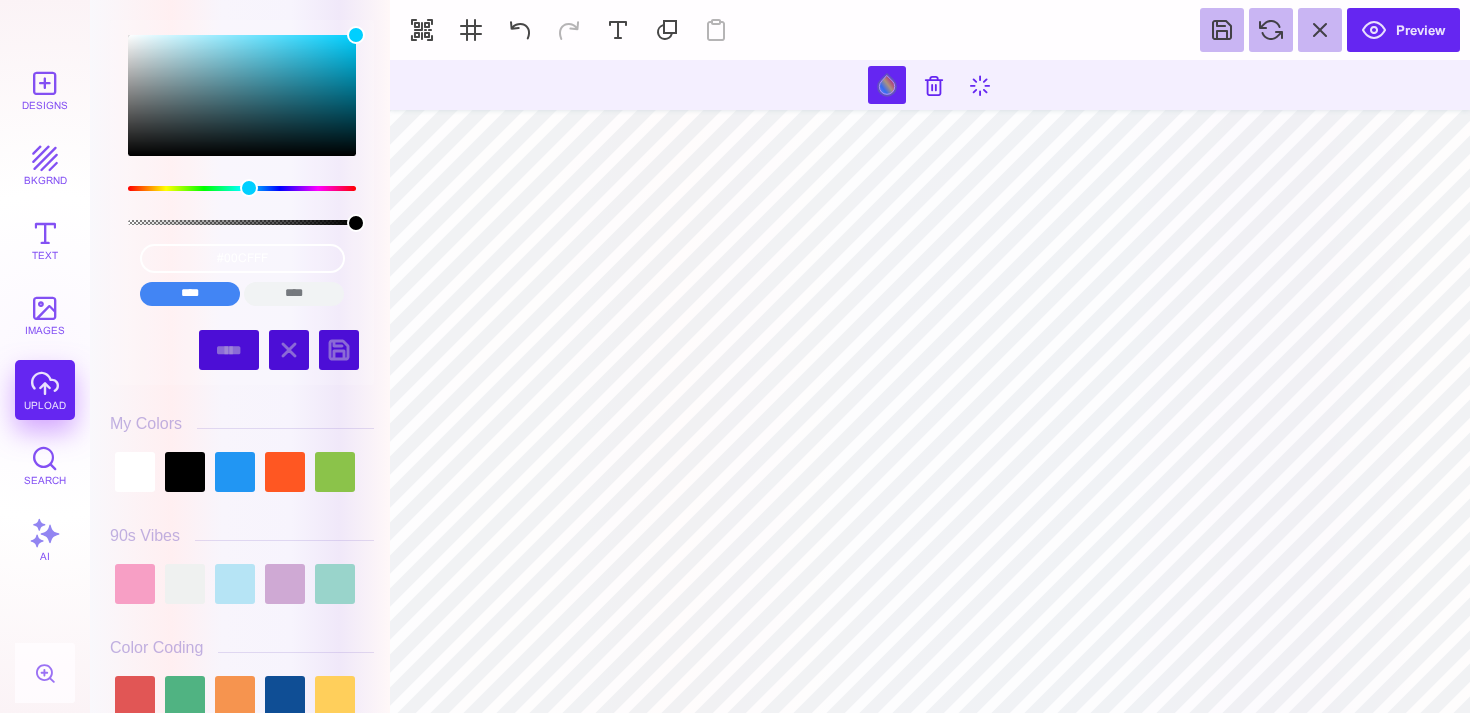 type on "#000000" 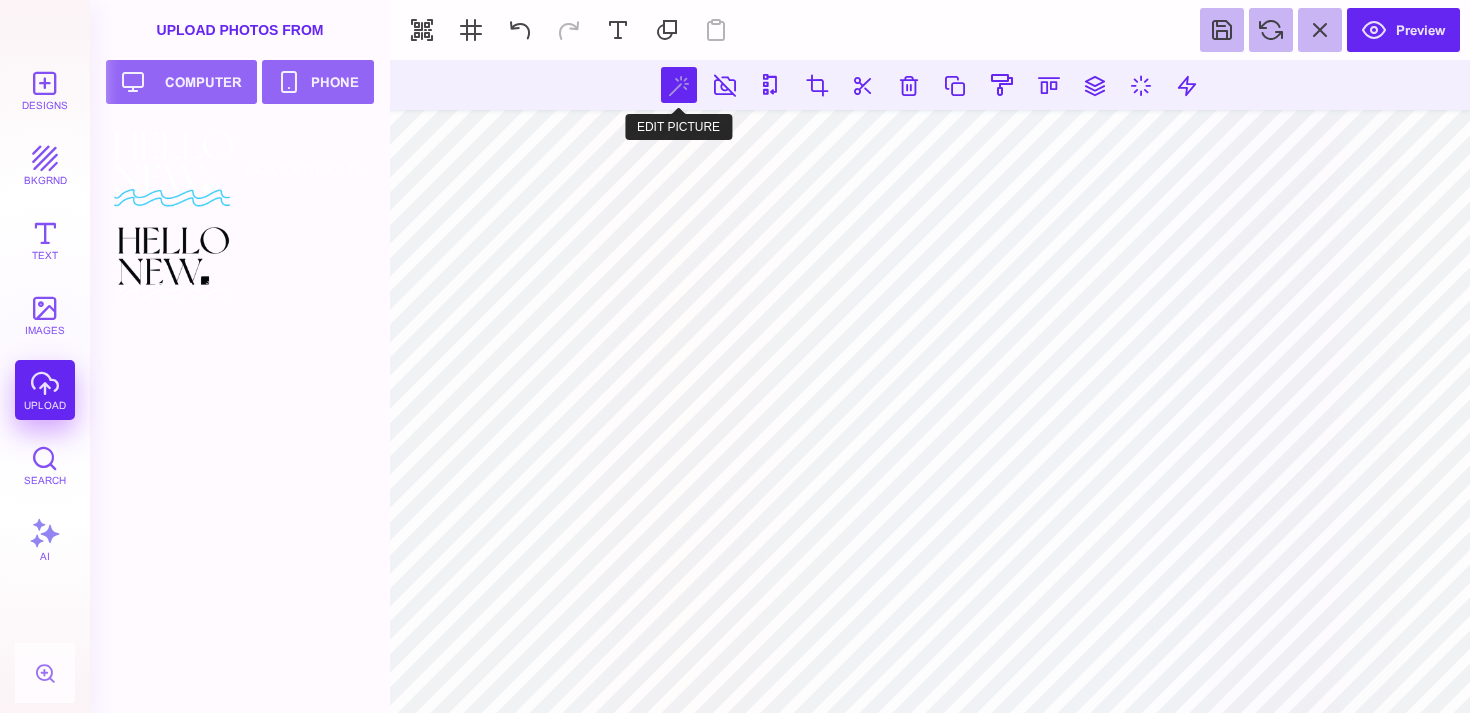click at bounding box center [679, 85] 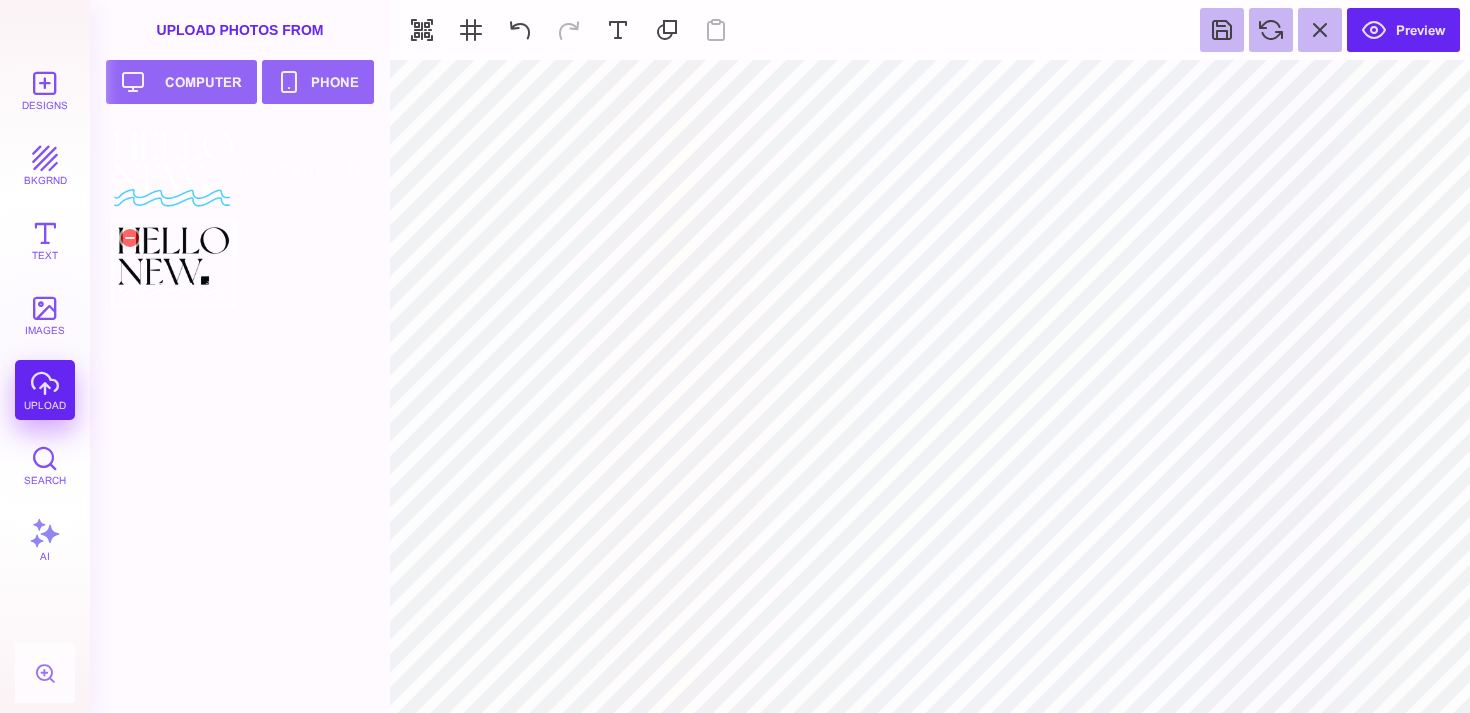 click at bounding box center [173, 263] 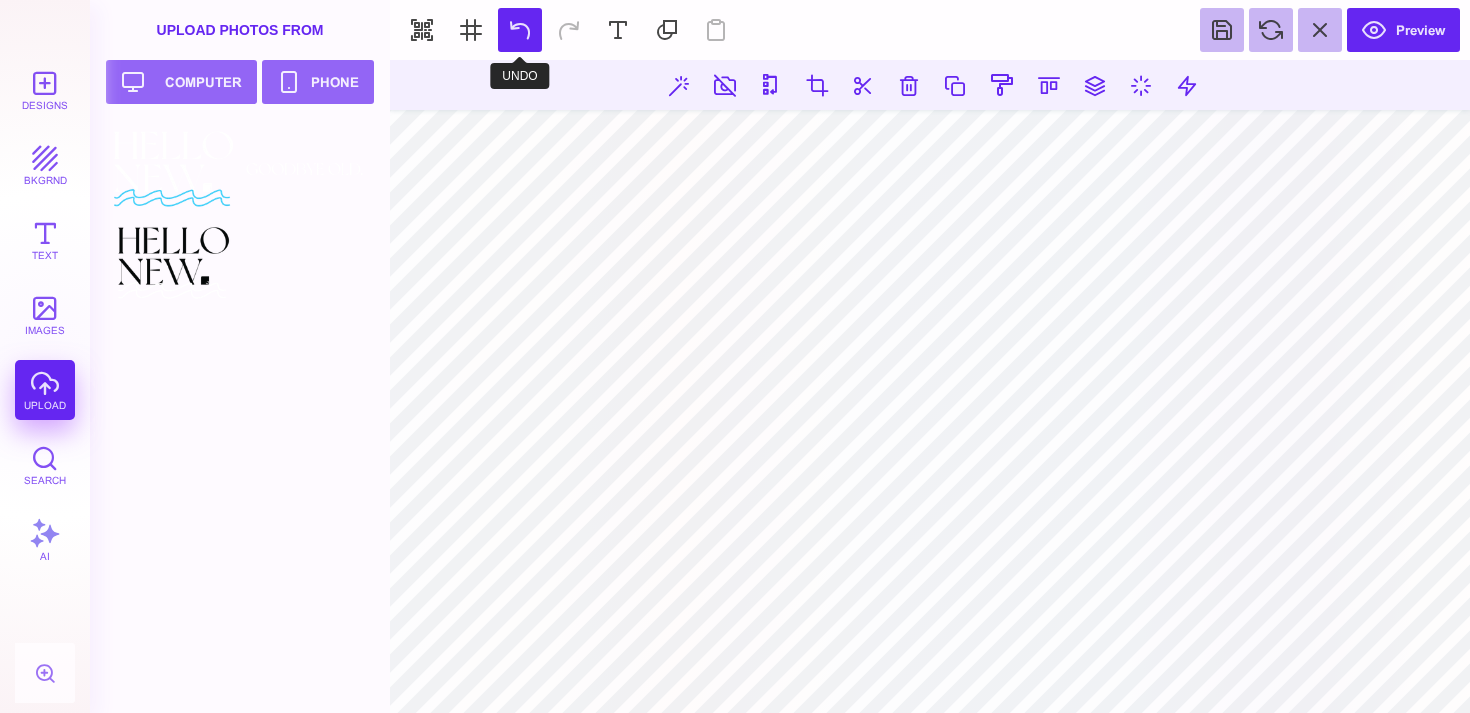 click at bounding box center [520, 30] 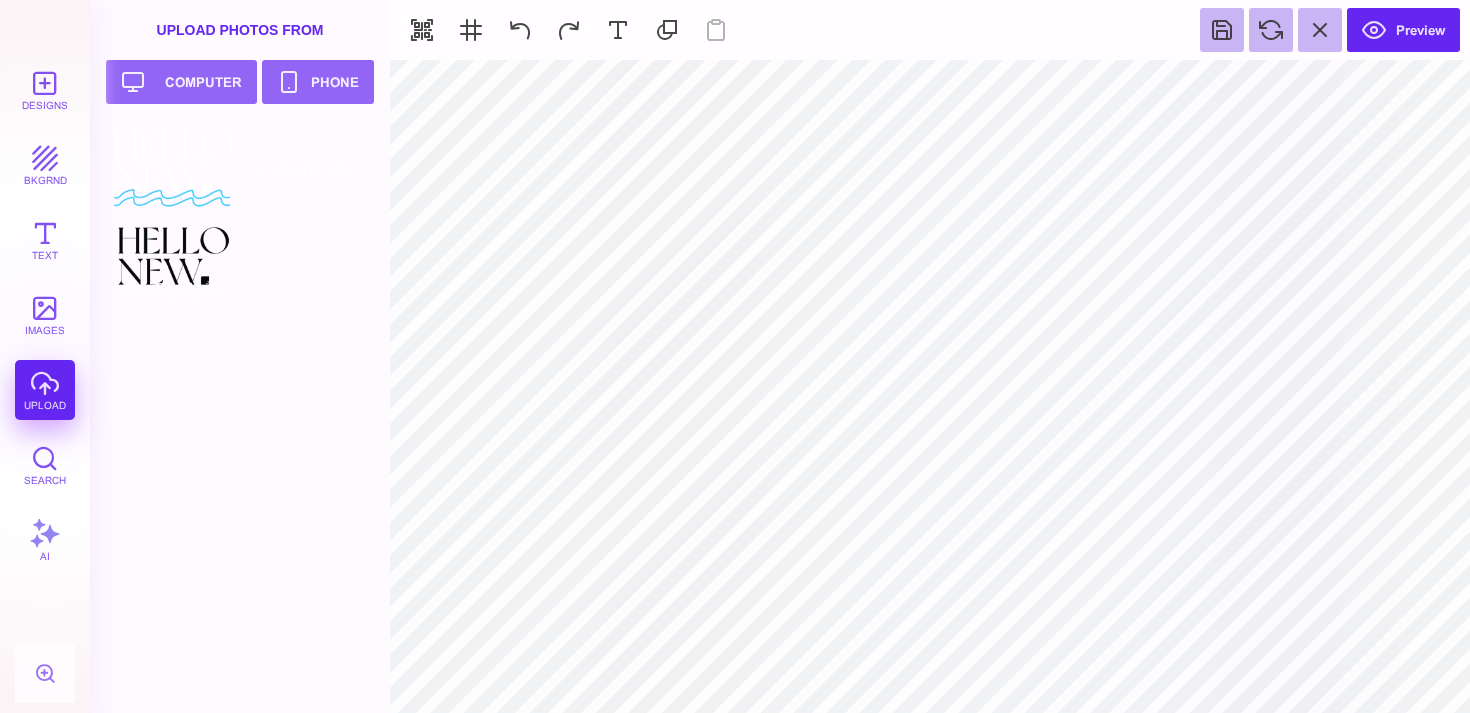 type on "#000000" 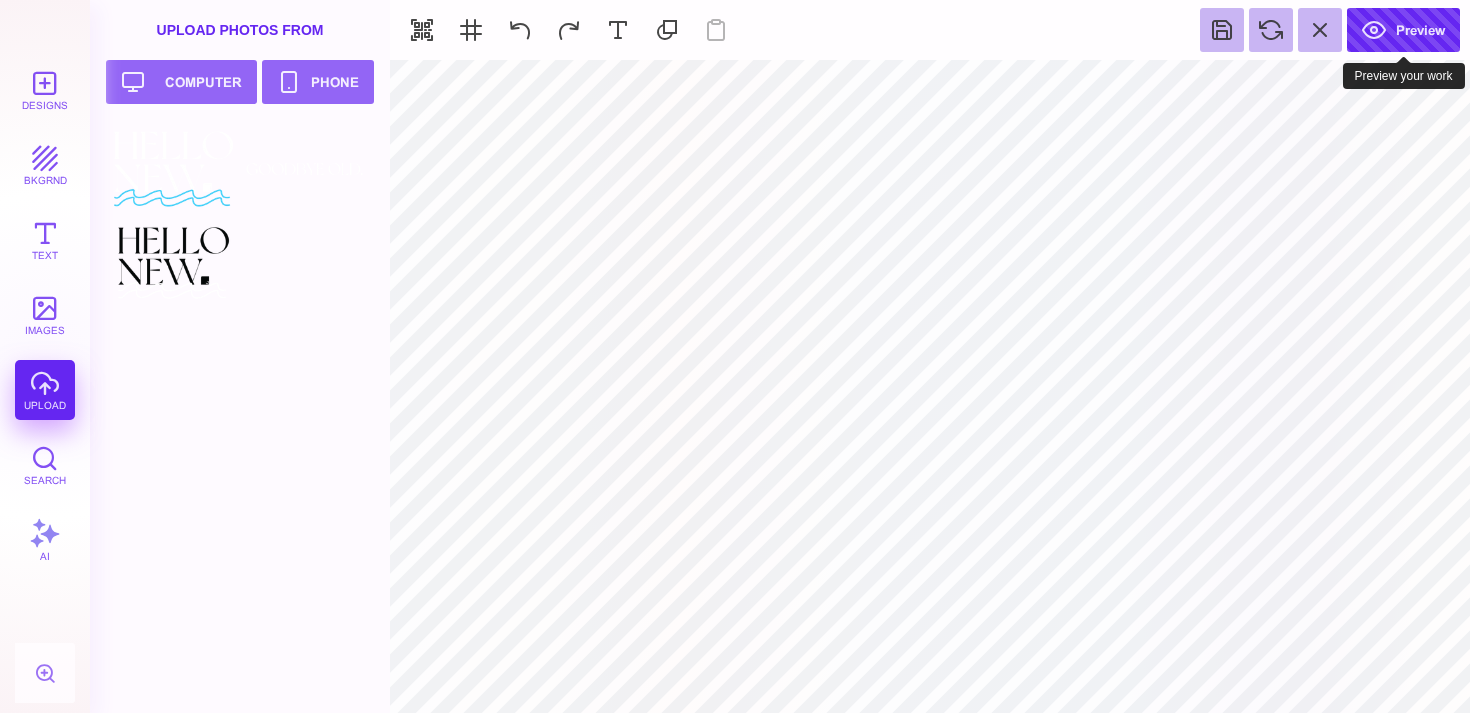 click on "Preview" at bounding box center (1403, 30) 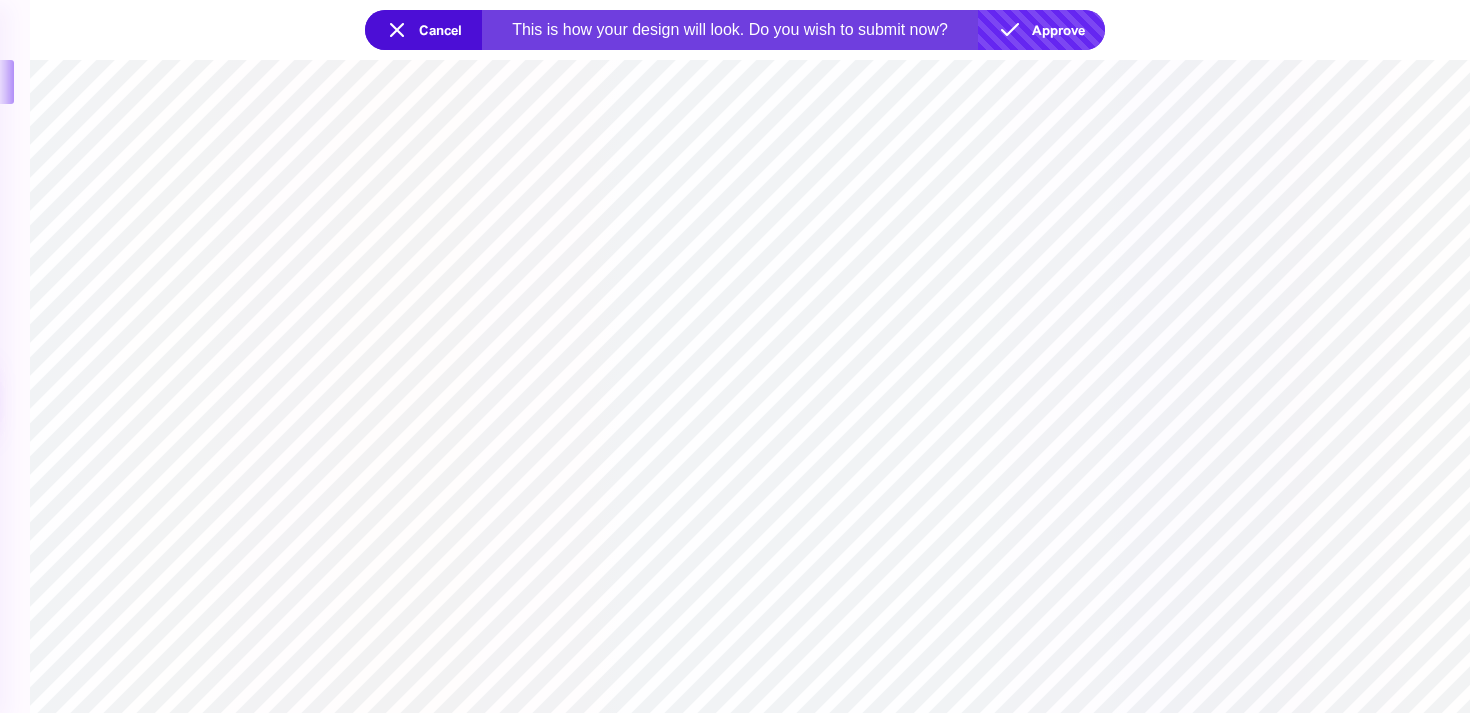 click on "Approve" at bounding box center (1041, 30) 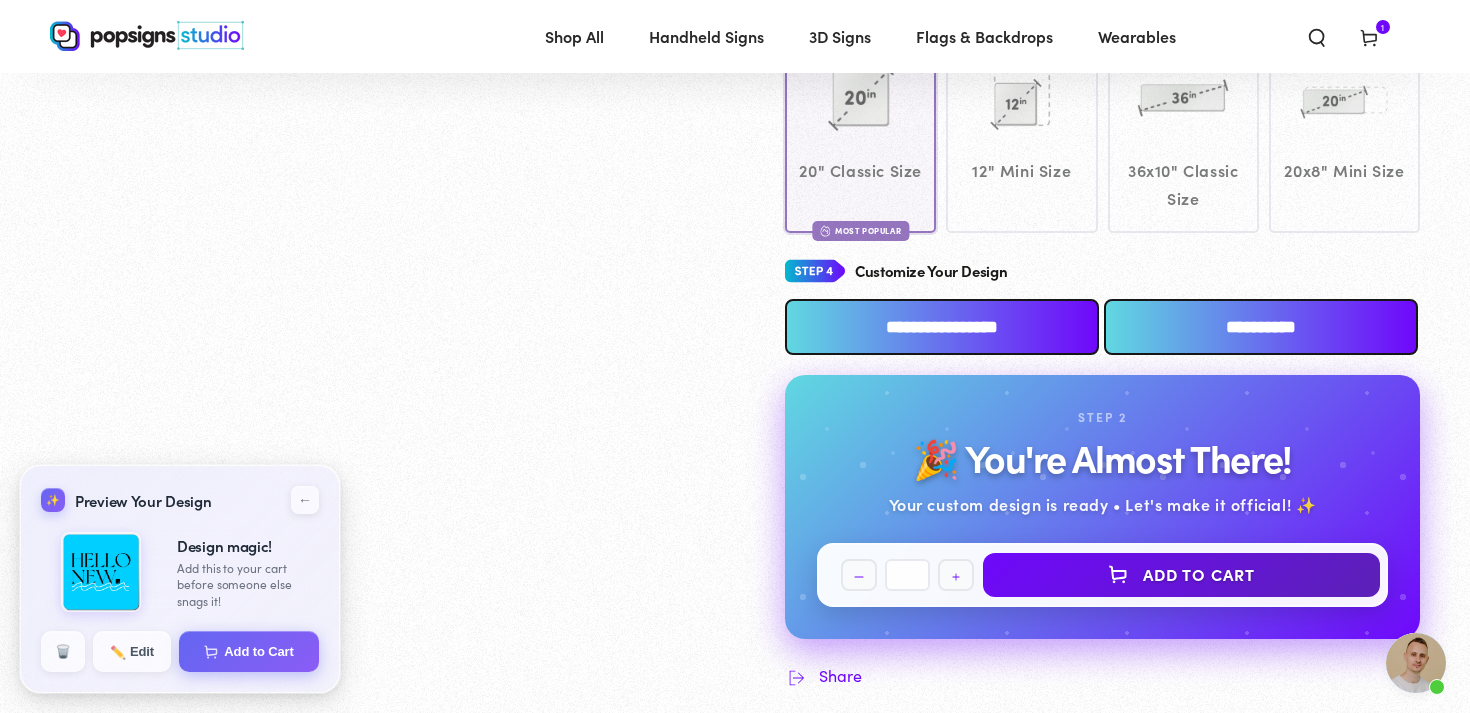 scroll, scrollTop: 903, scrollLeft: 0, axis: vertical 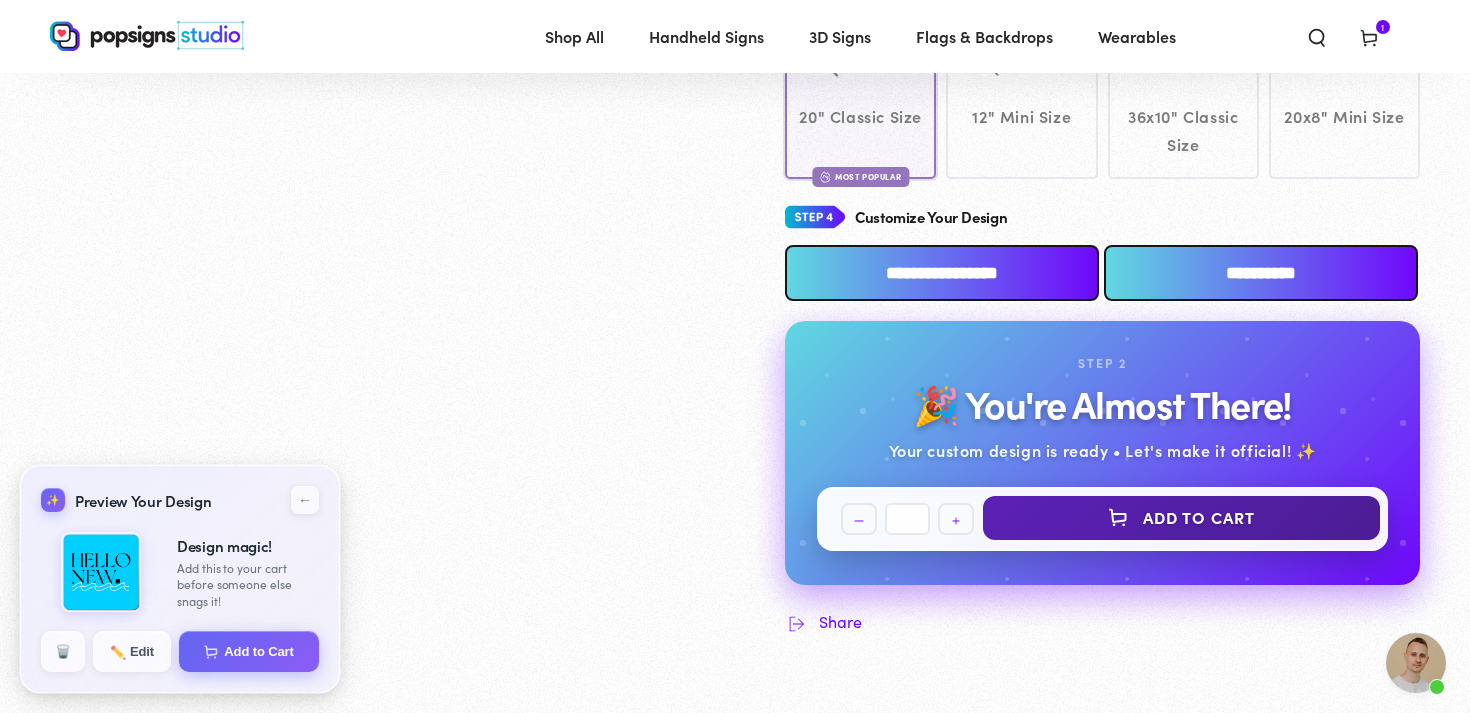 click on "Add to Cart" at bounding box center (1181, 518) 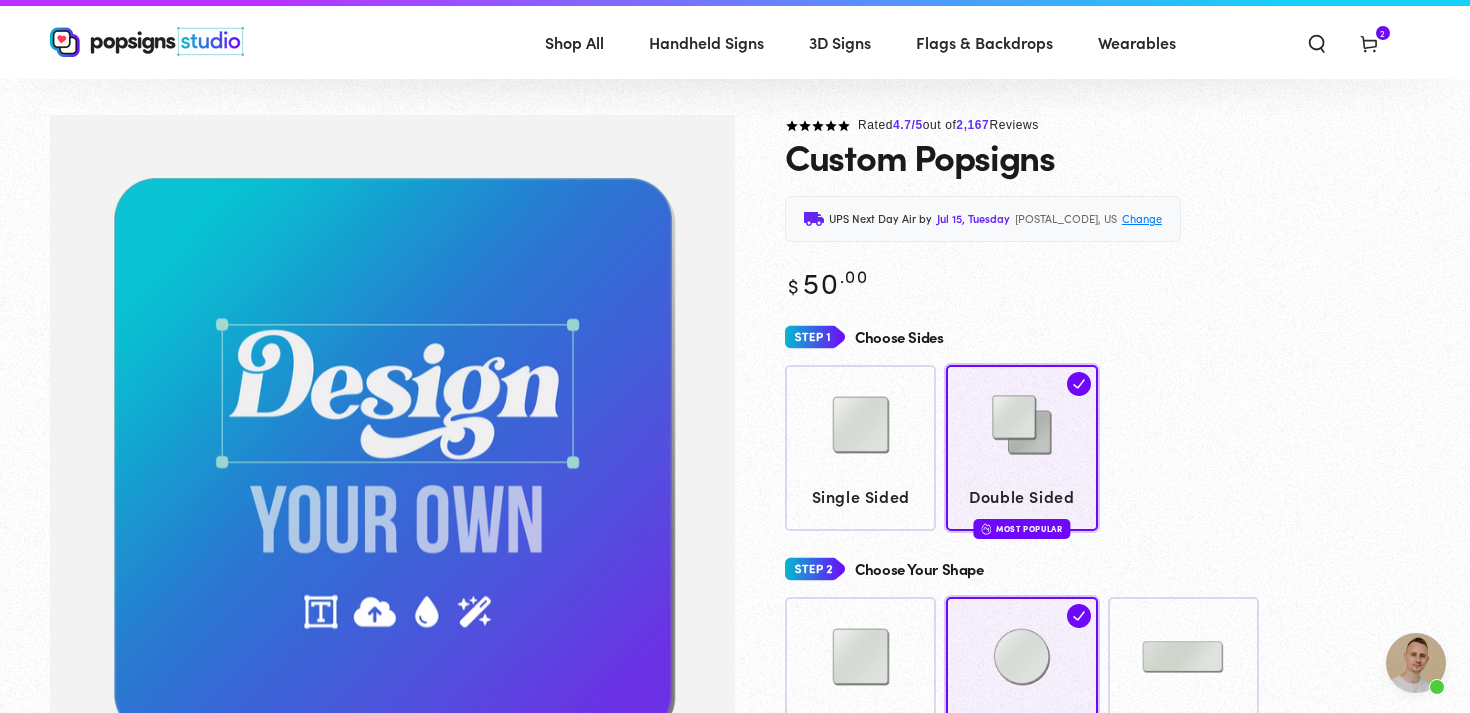 scroll, scrollTop: 0, scrollLeft: 0, axis: both 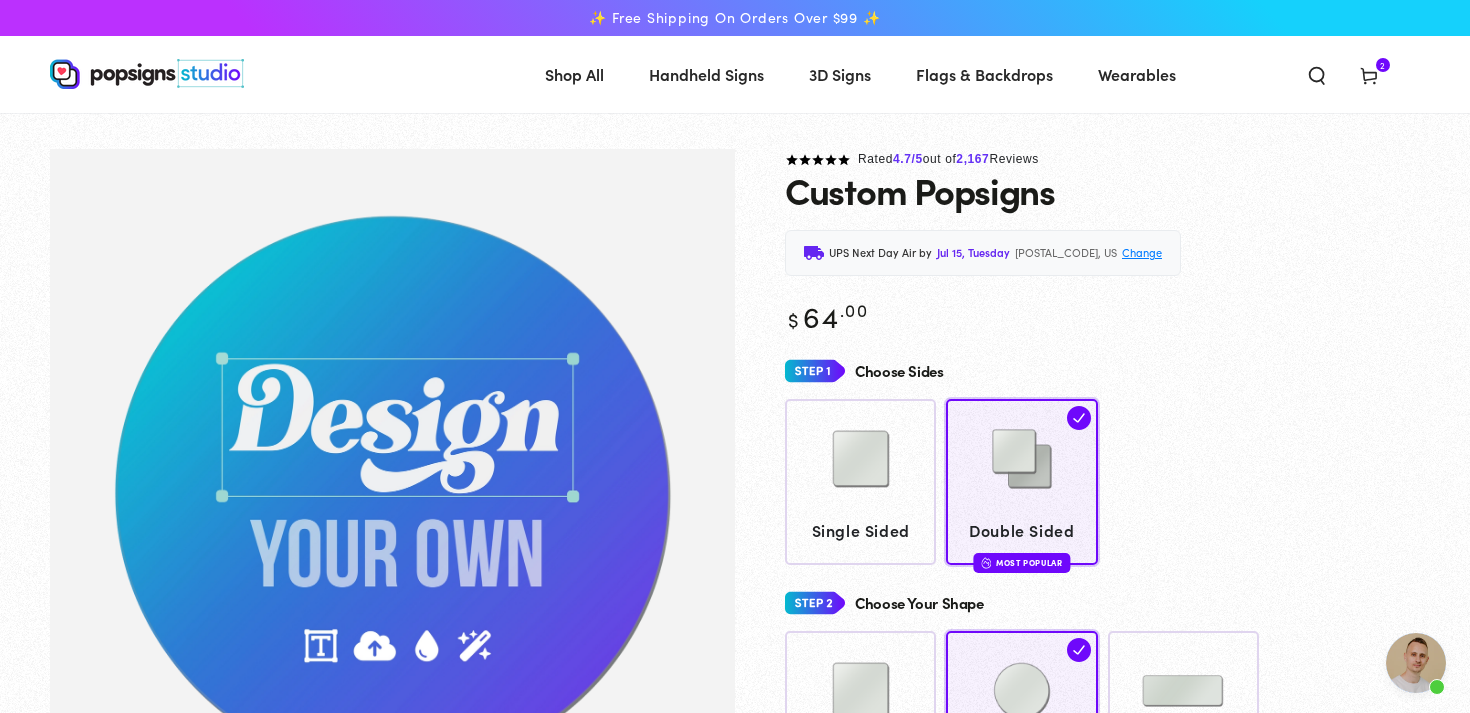 click on "2" at bounding box center [1383, 65] 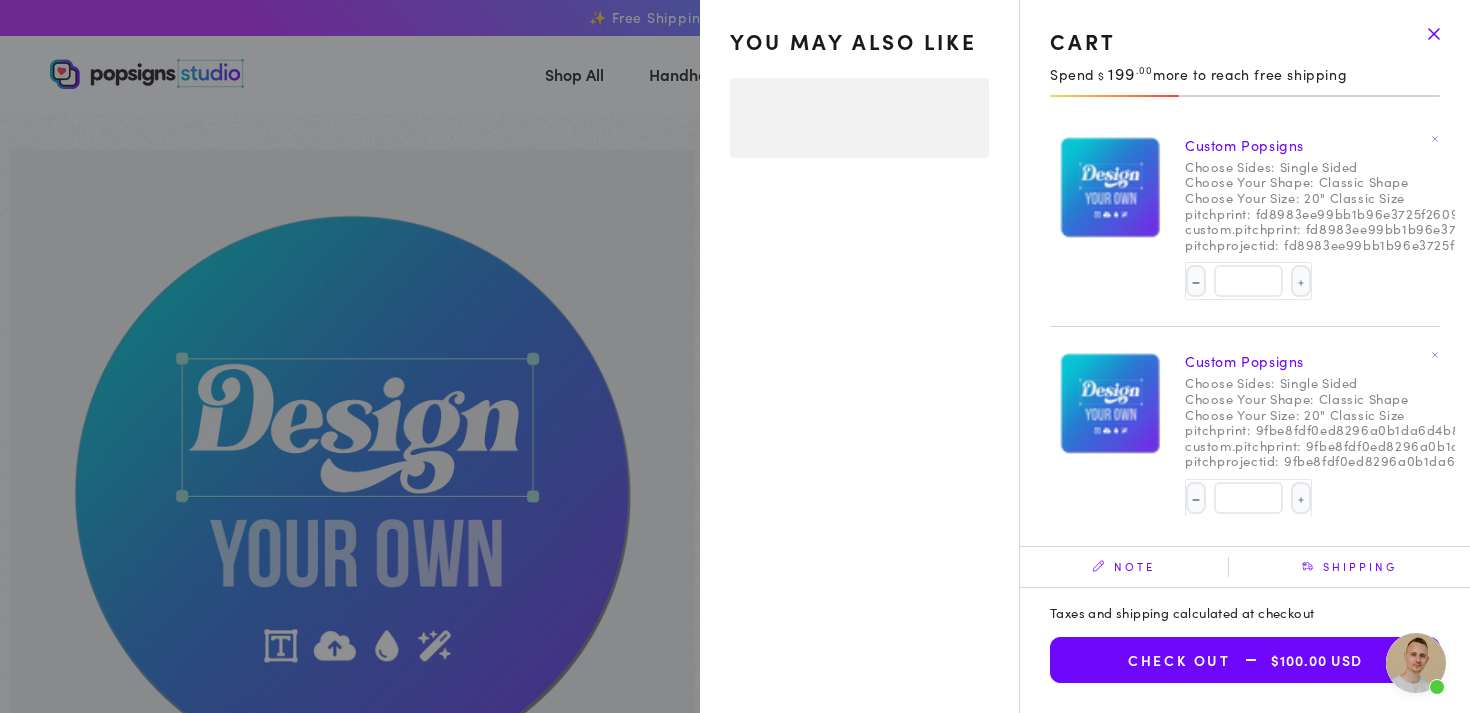 select on "**********" 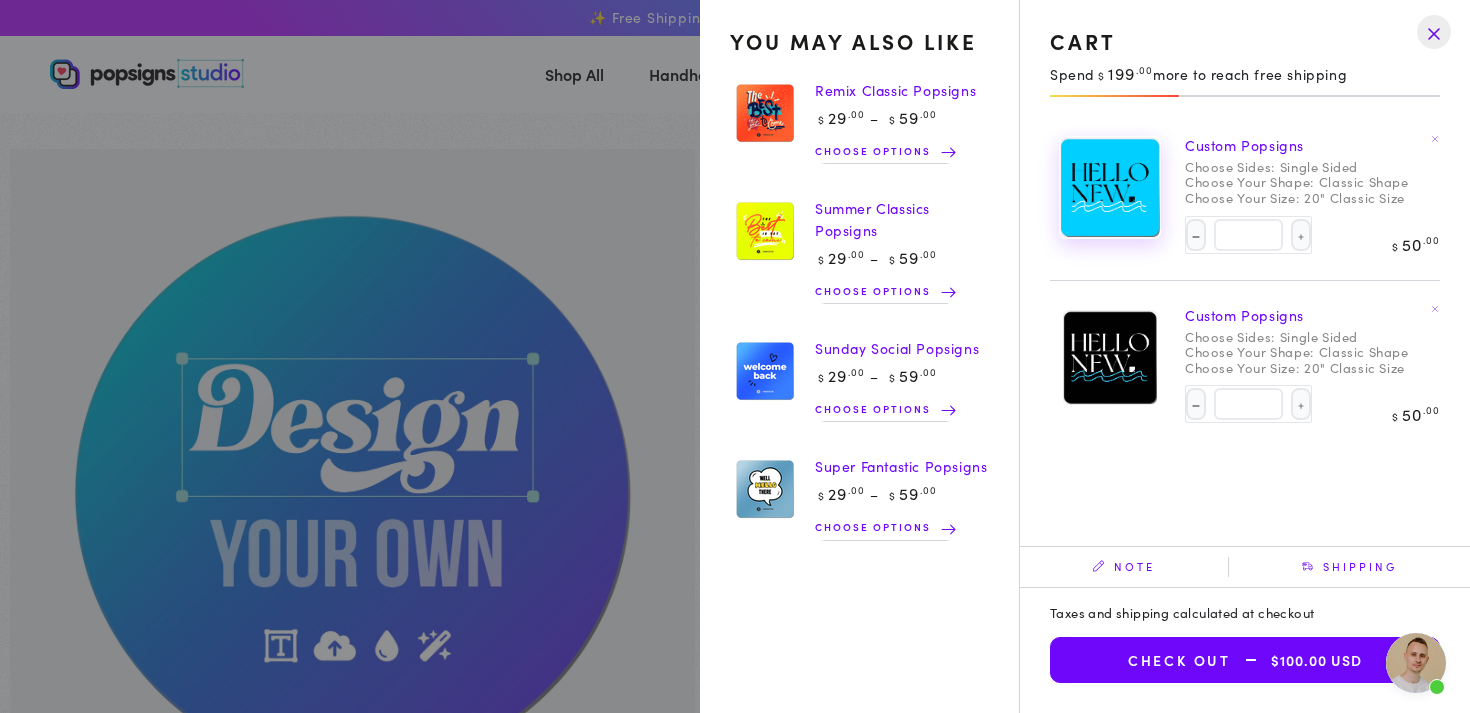 click 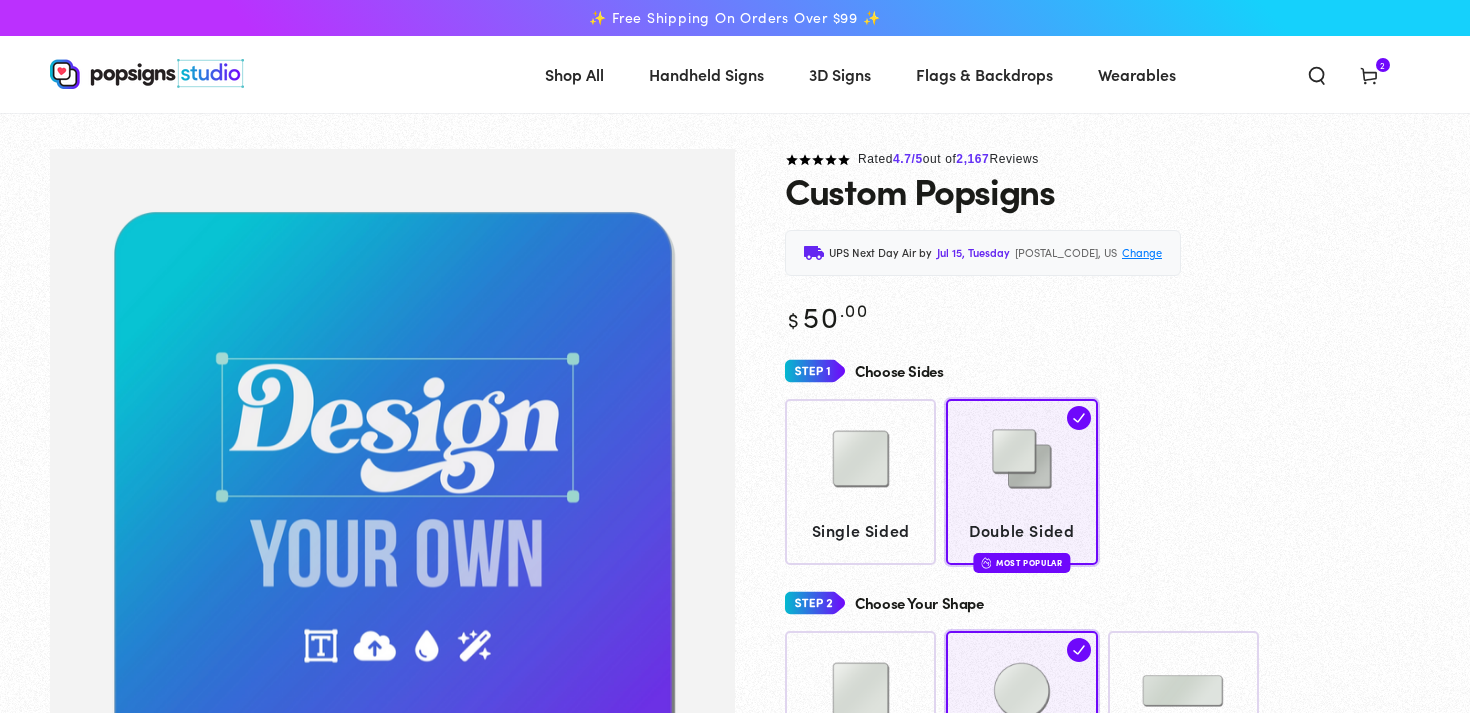scroll, scrollTop: 0, scrollLeft: 0, axis: both 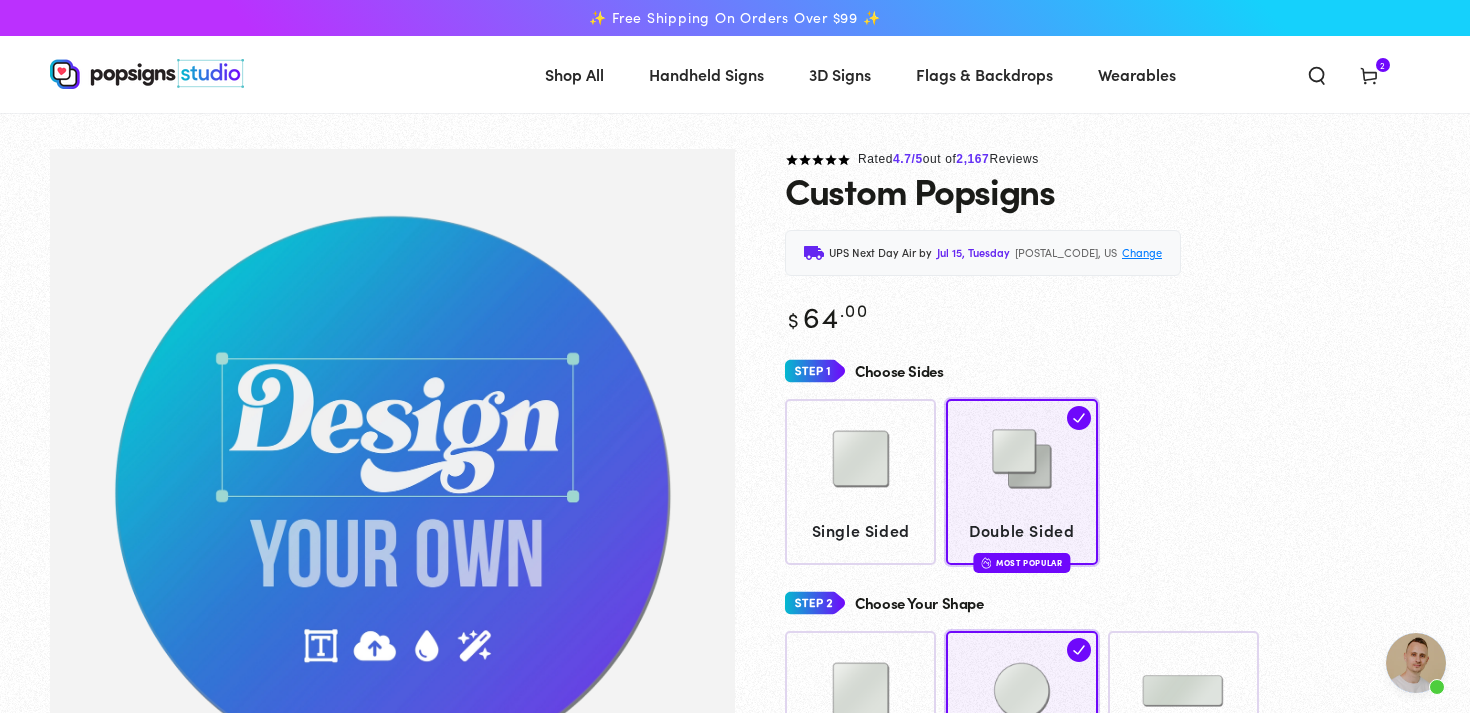 click 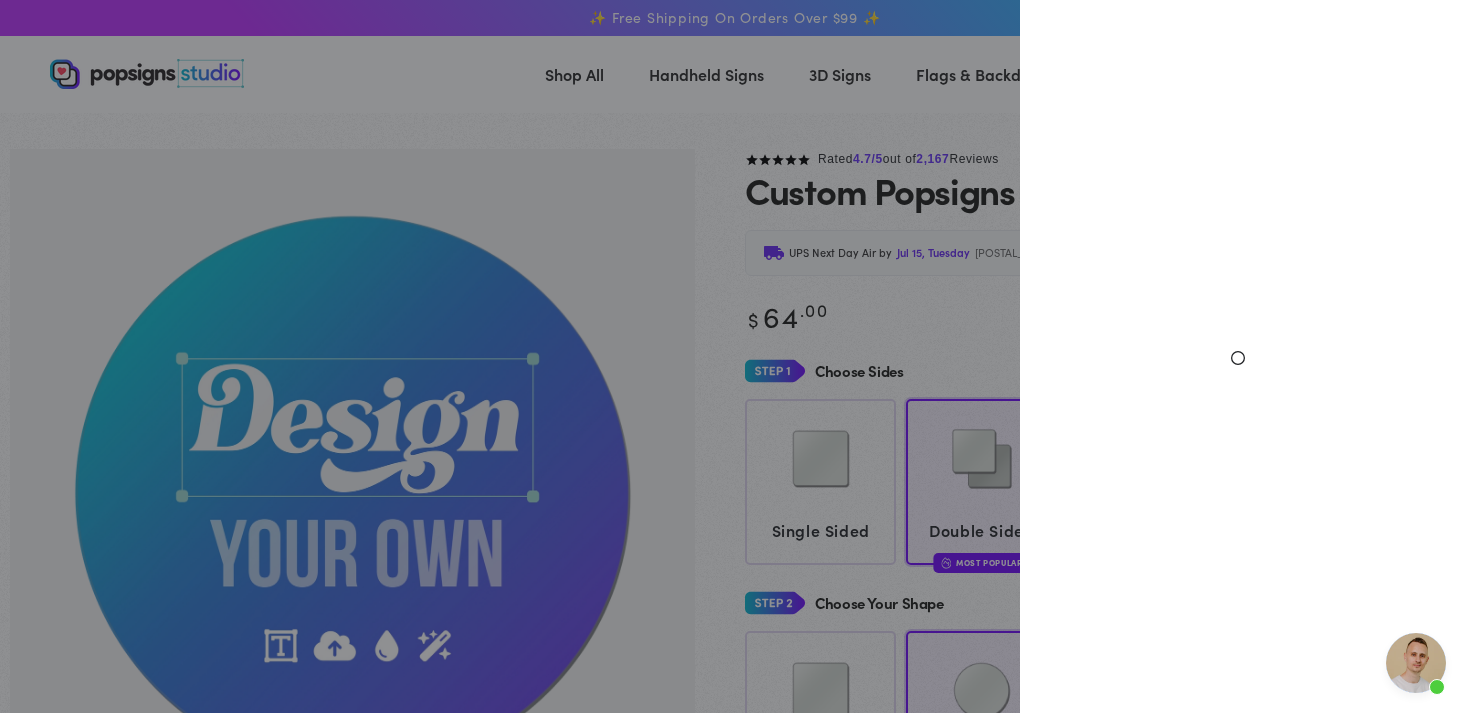 select on "**********" 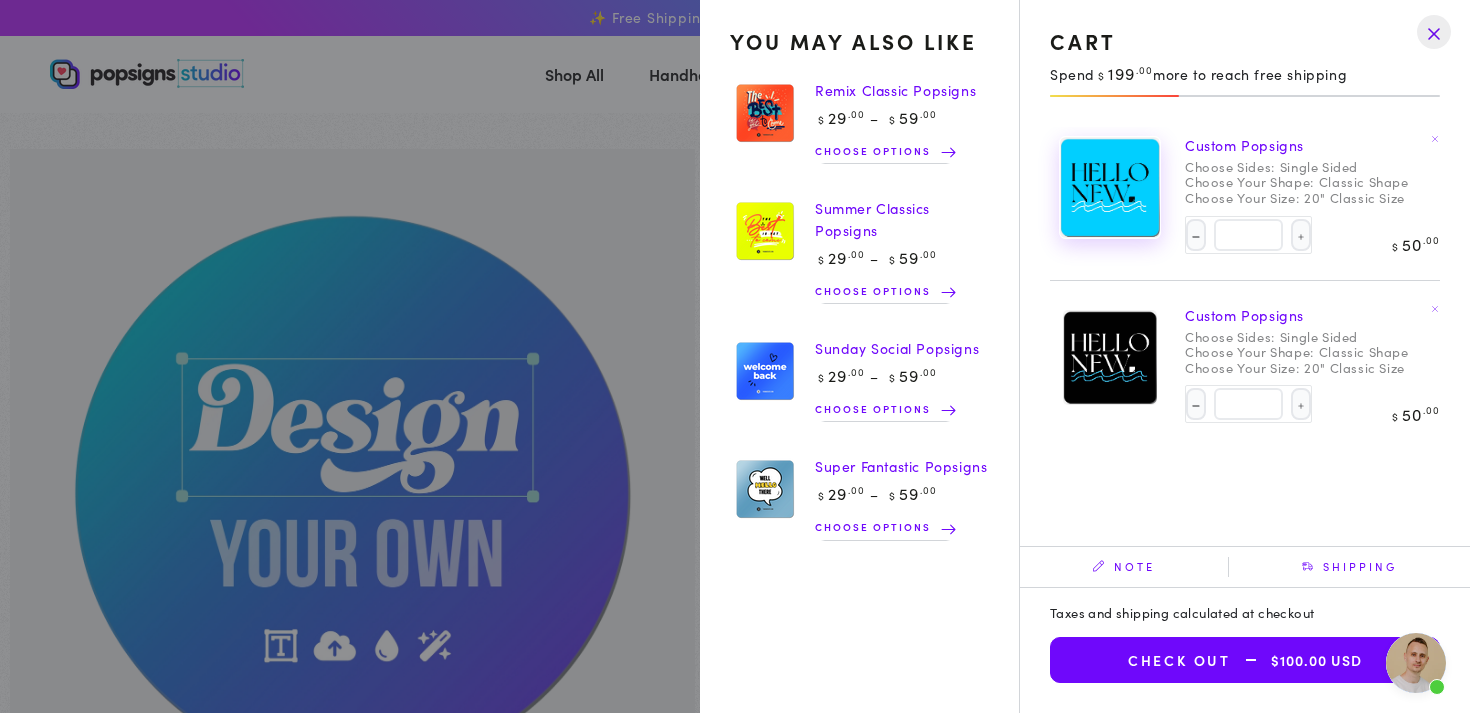 click 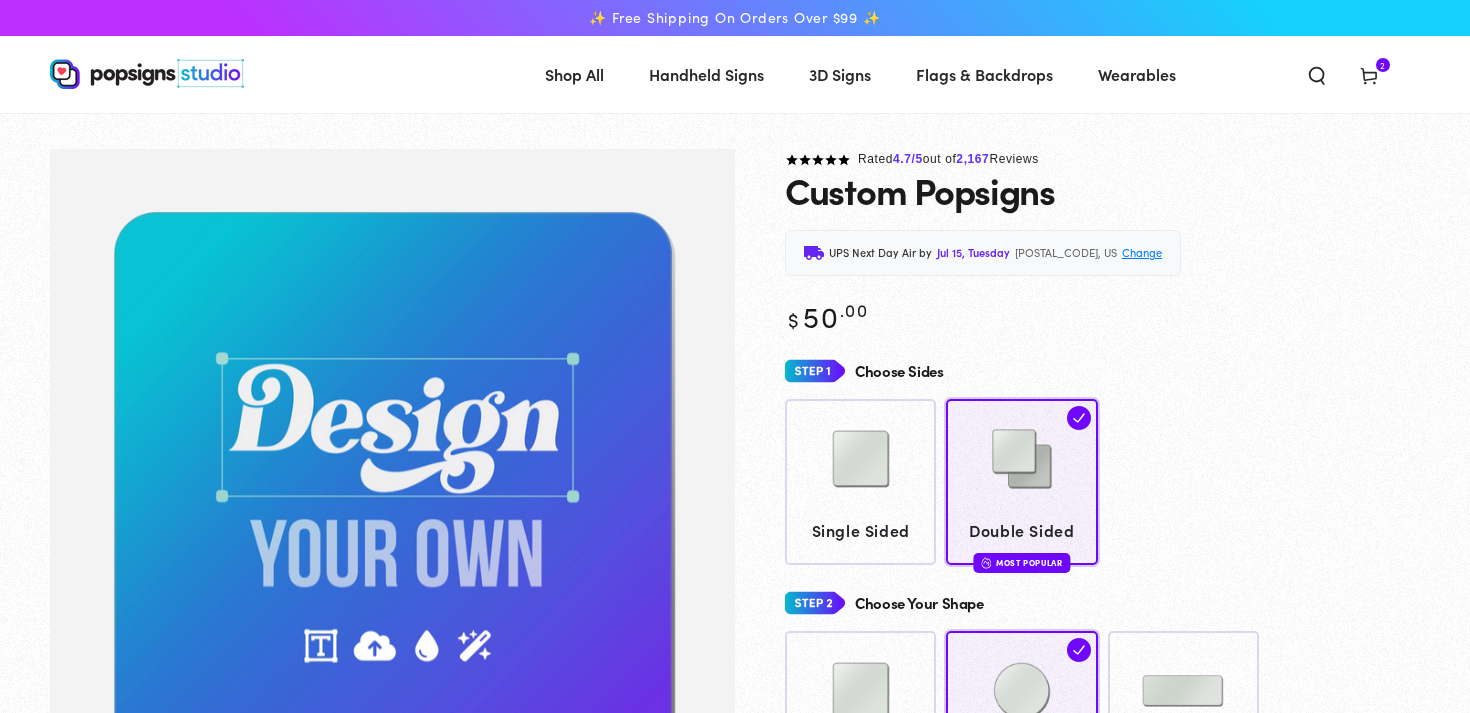 scroll, scrollTop: 0, scrollLeft: 0, axis: both 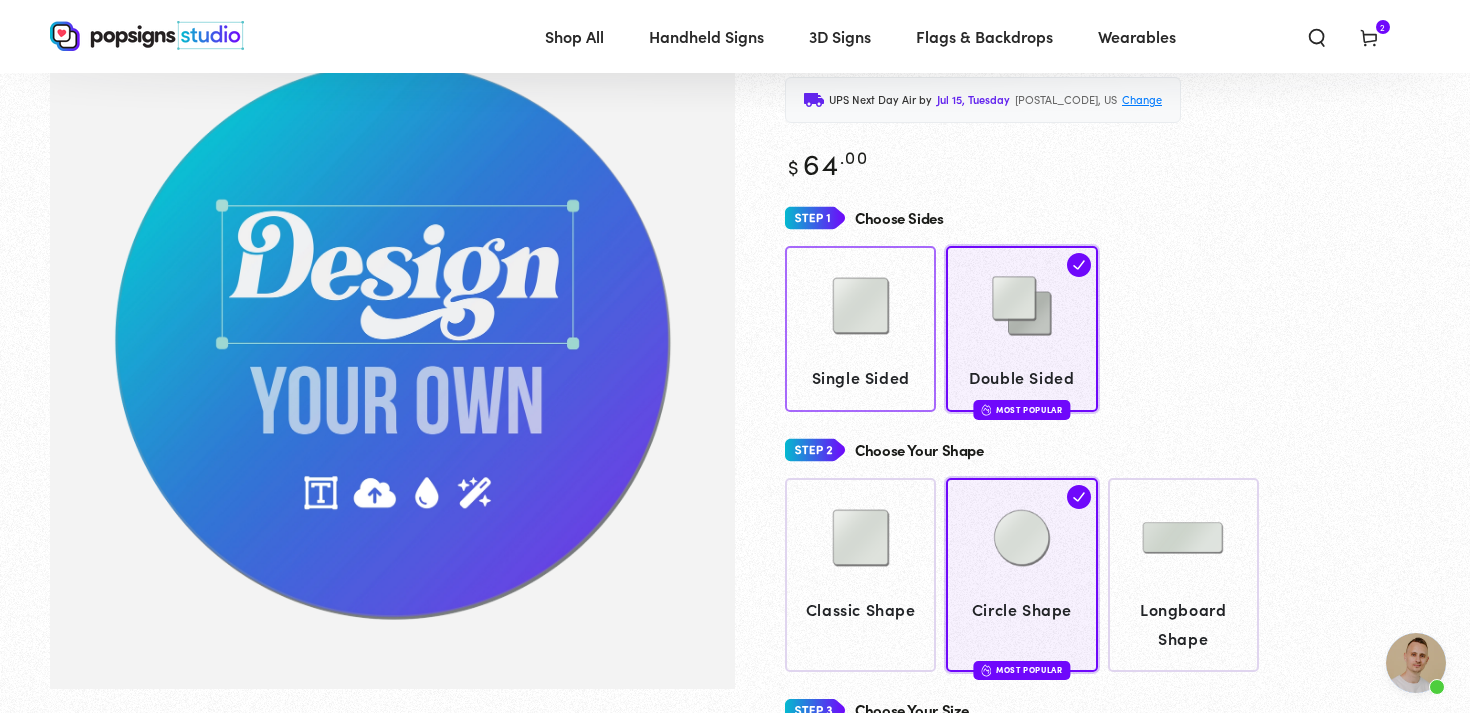 click 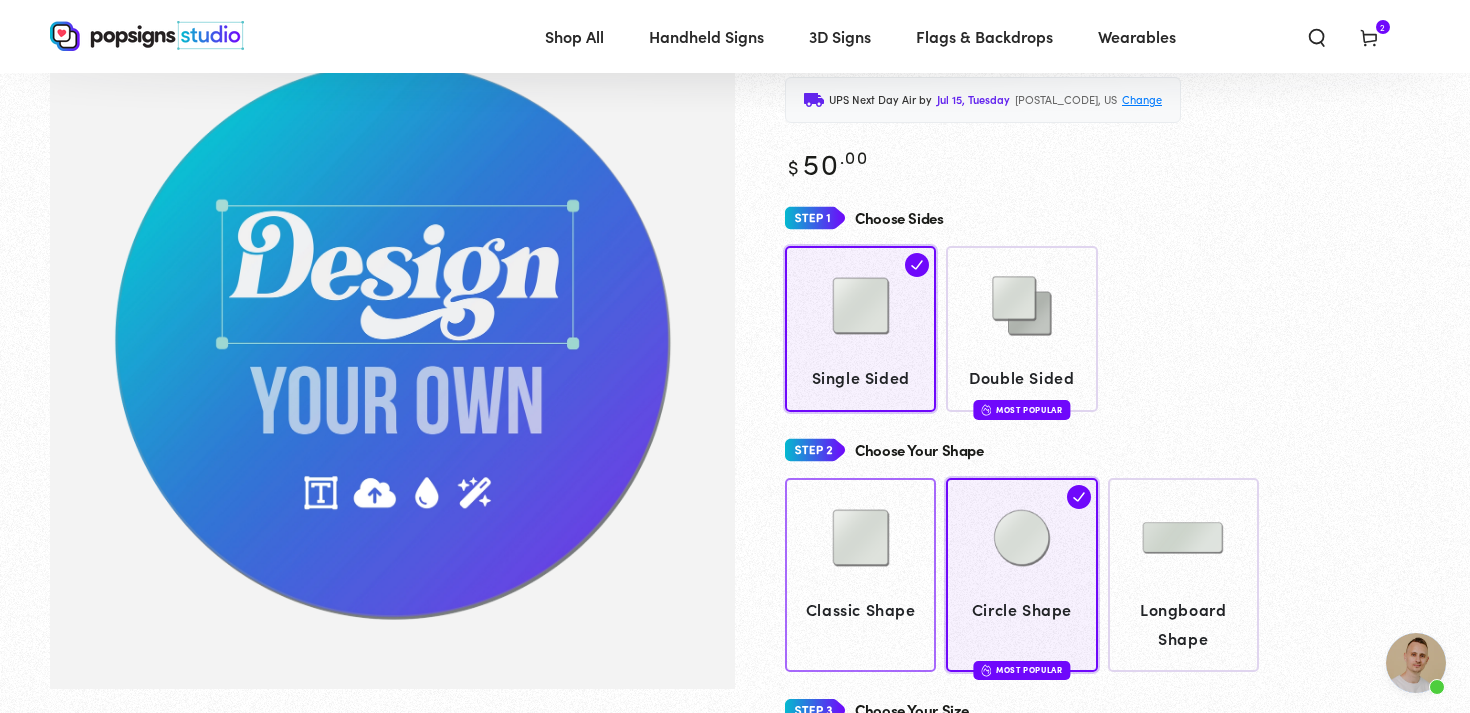 click 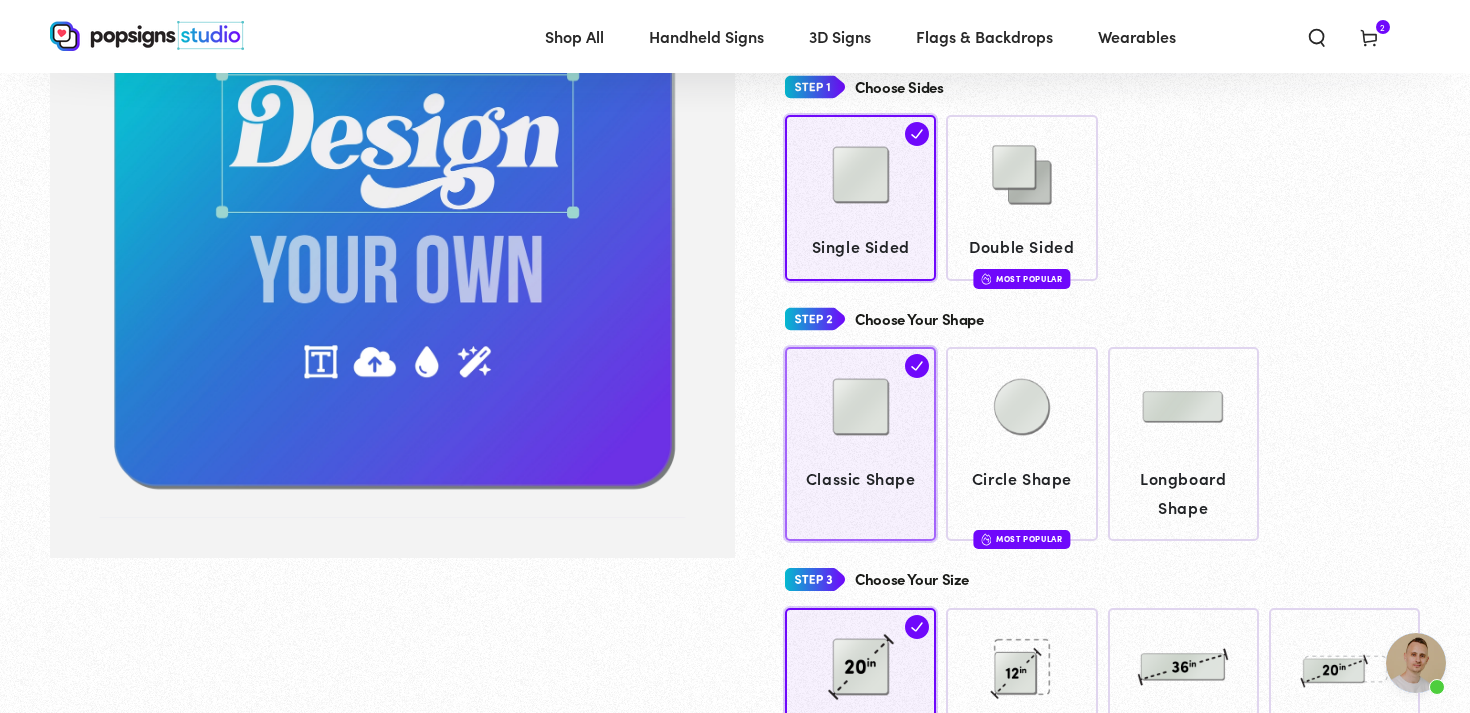 scroll, scrollTop: 0, scrollLeft: 0, axis: both 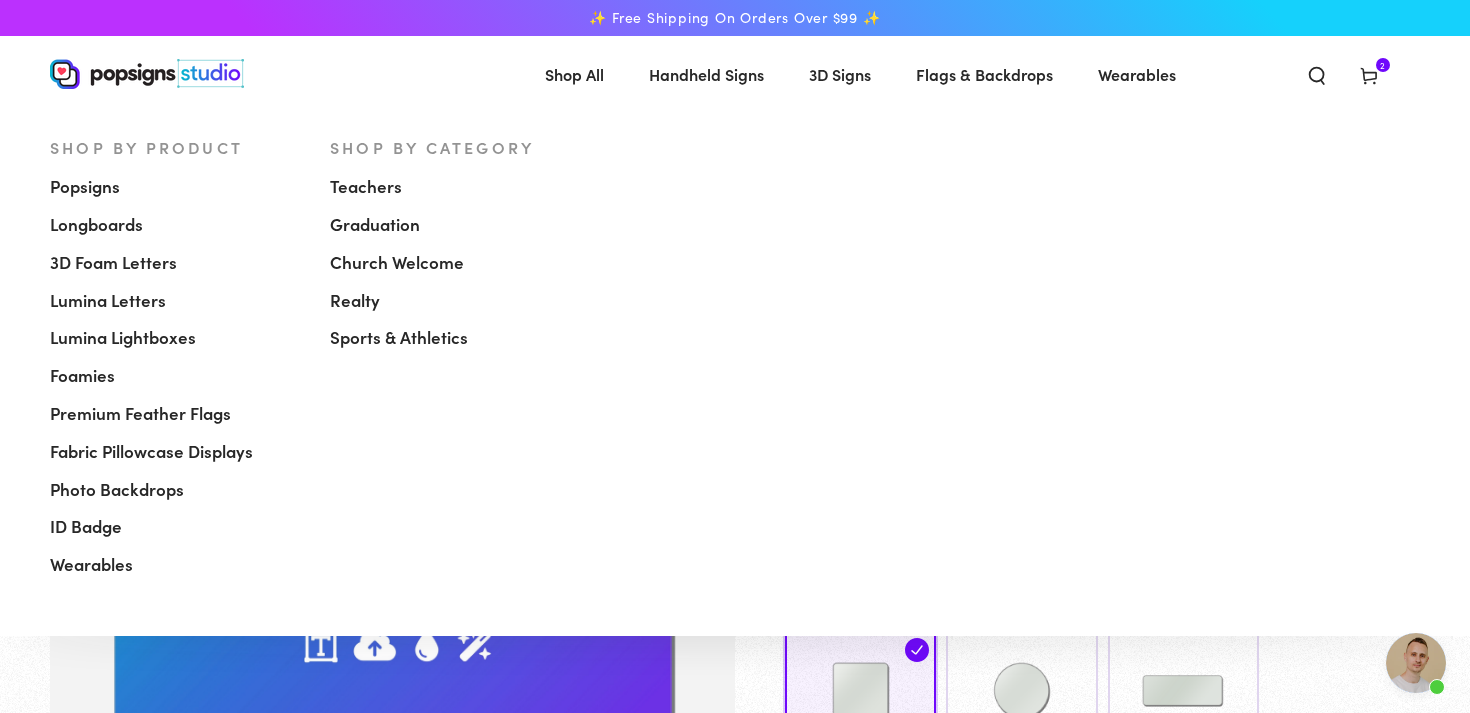 click on "Shop All" at bounding box center (574, 74) 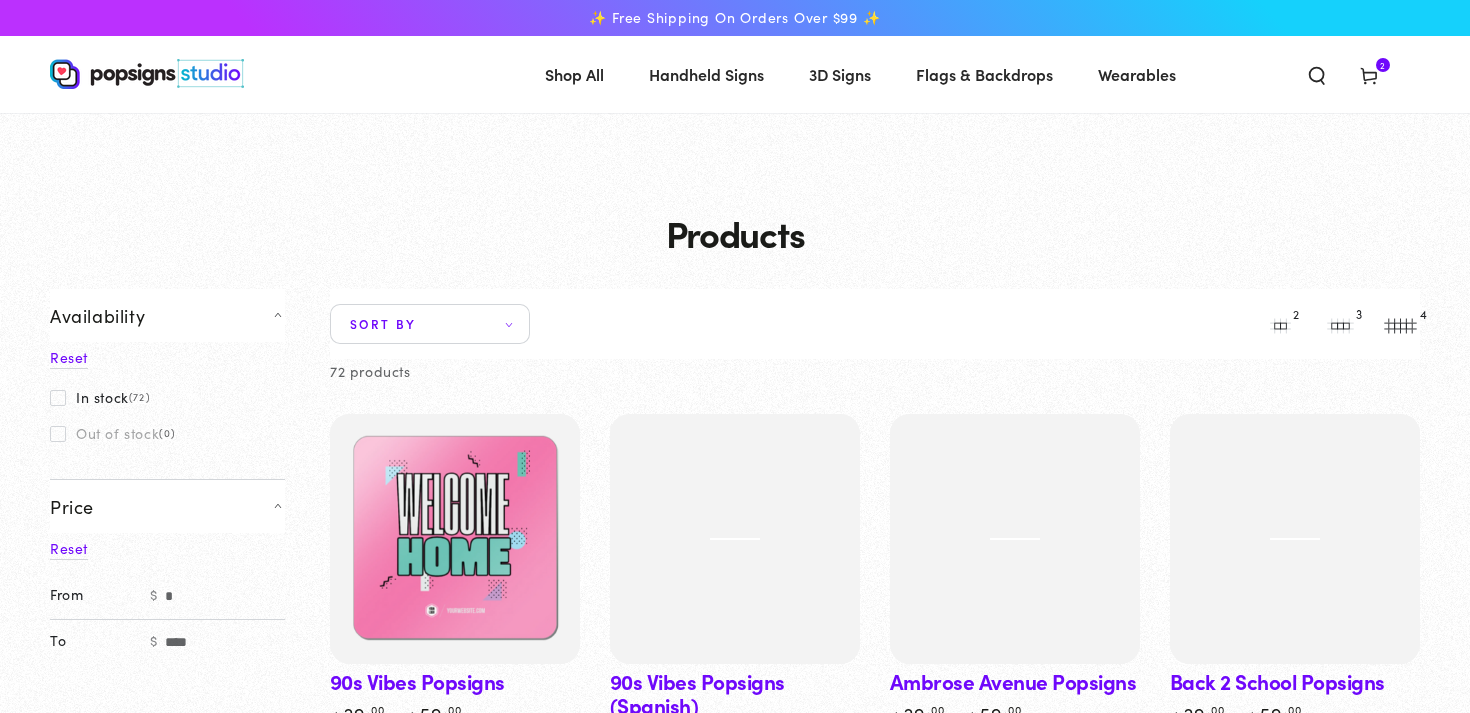scroll, scrollTop: 0, scrollLeft: 0, axis: both 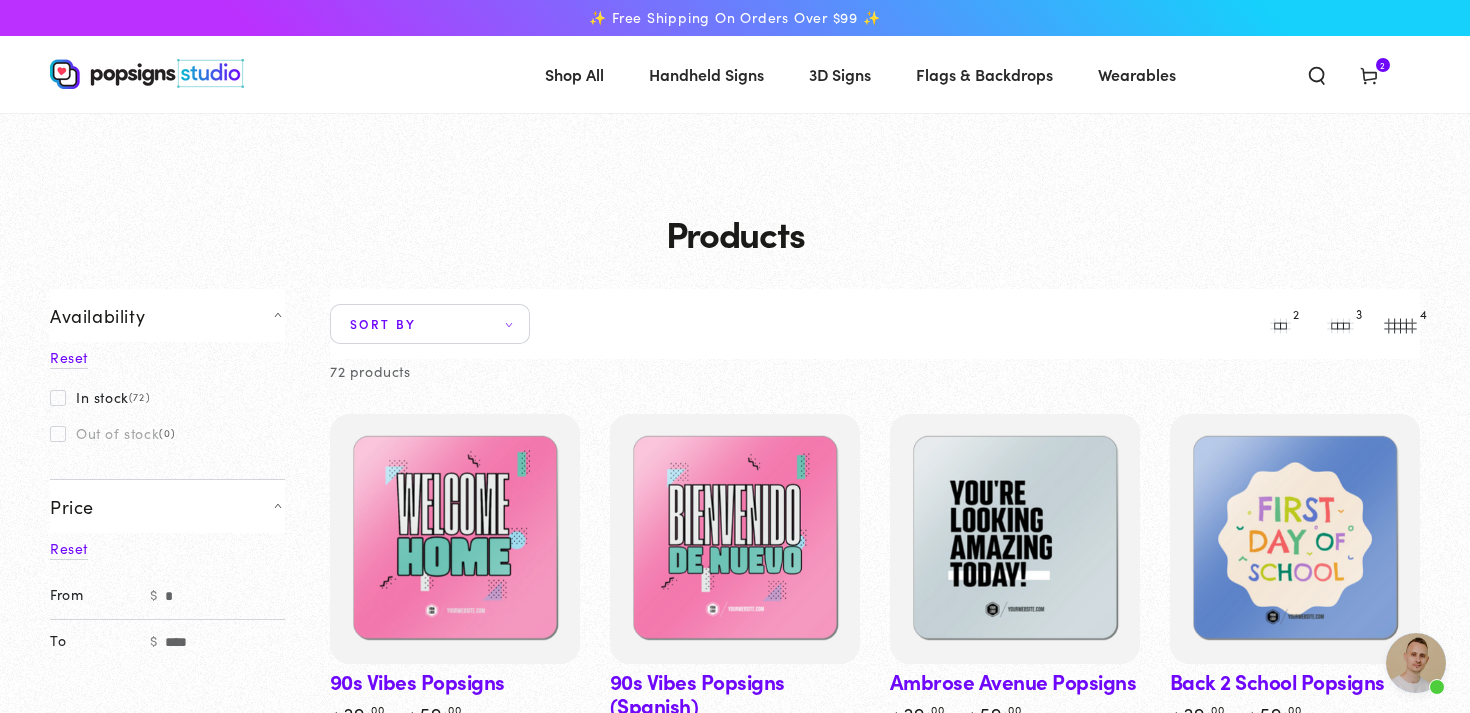 click 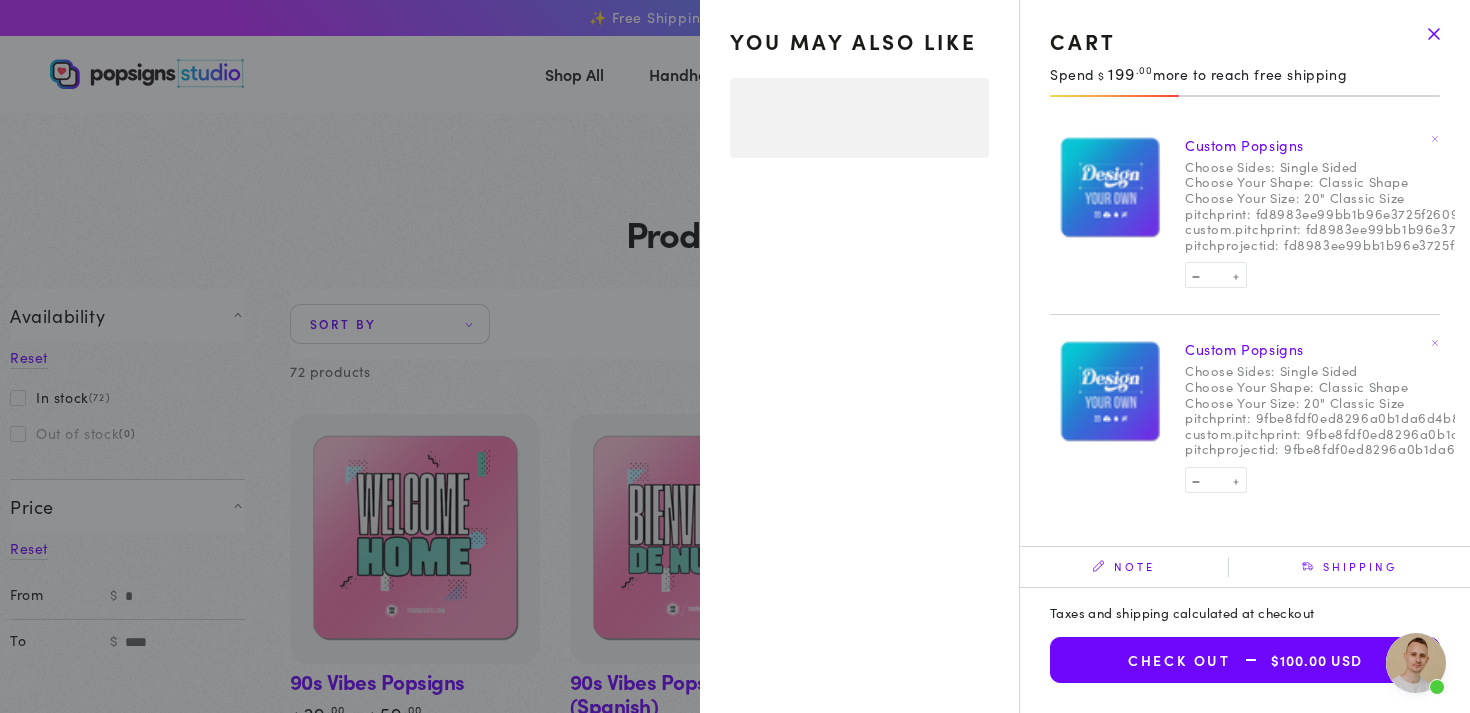 select on "**********" 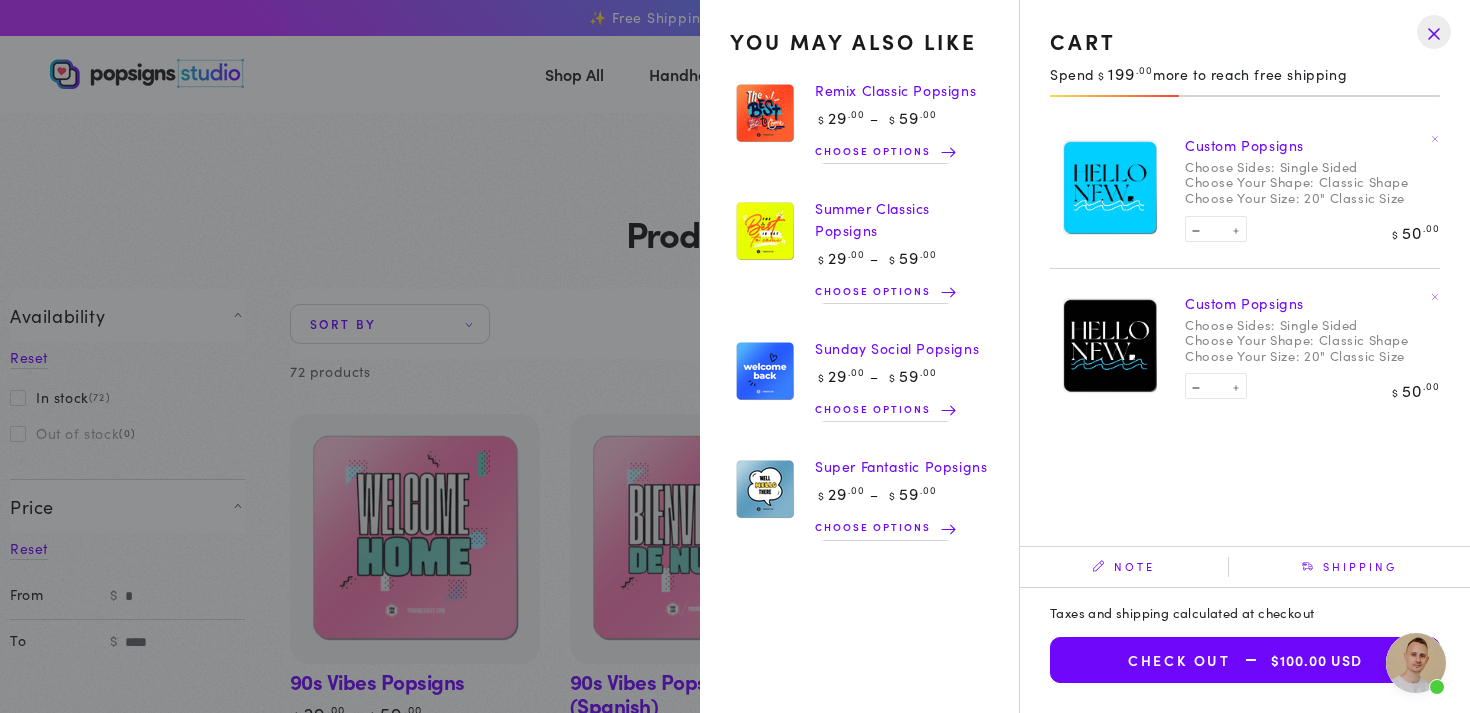 click on "Cart" at bounding box center (1245, 41) 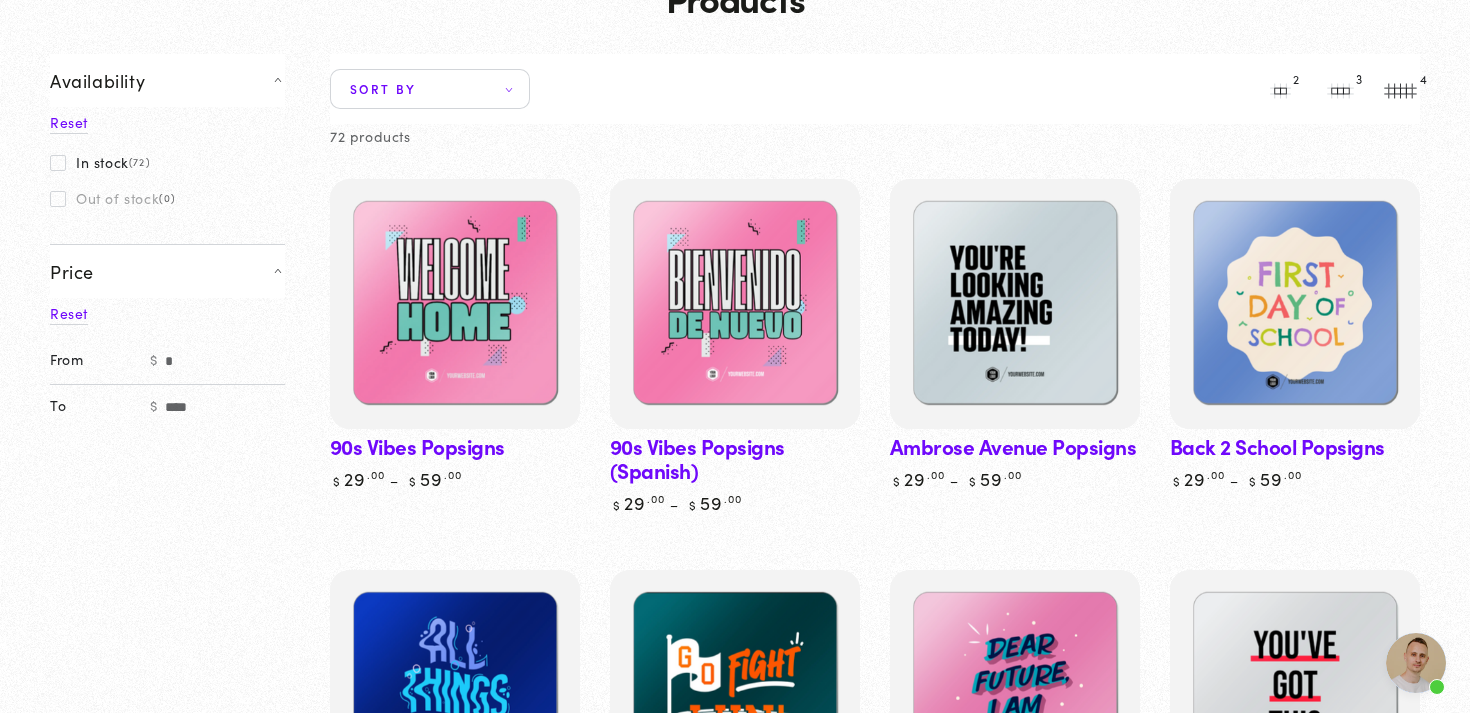 scroll, scrollTop: 0, scrollLeft: 0, axis: both 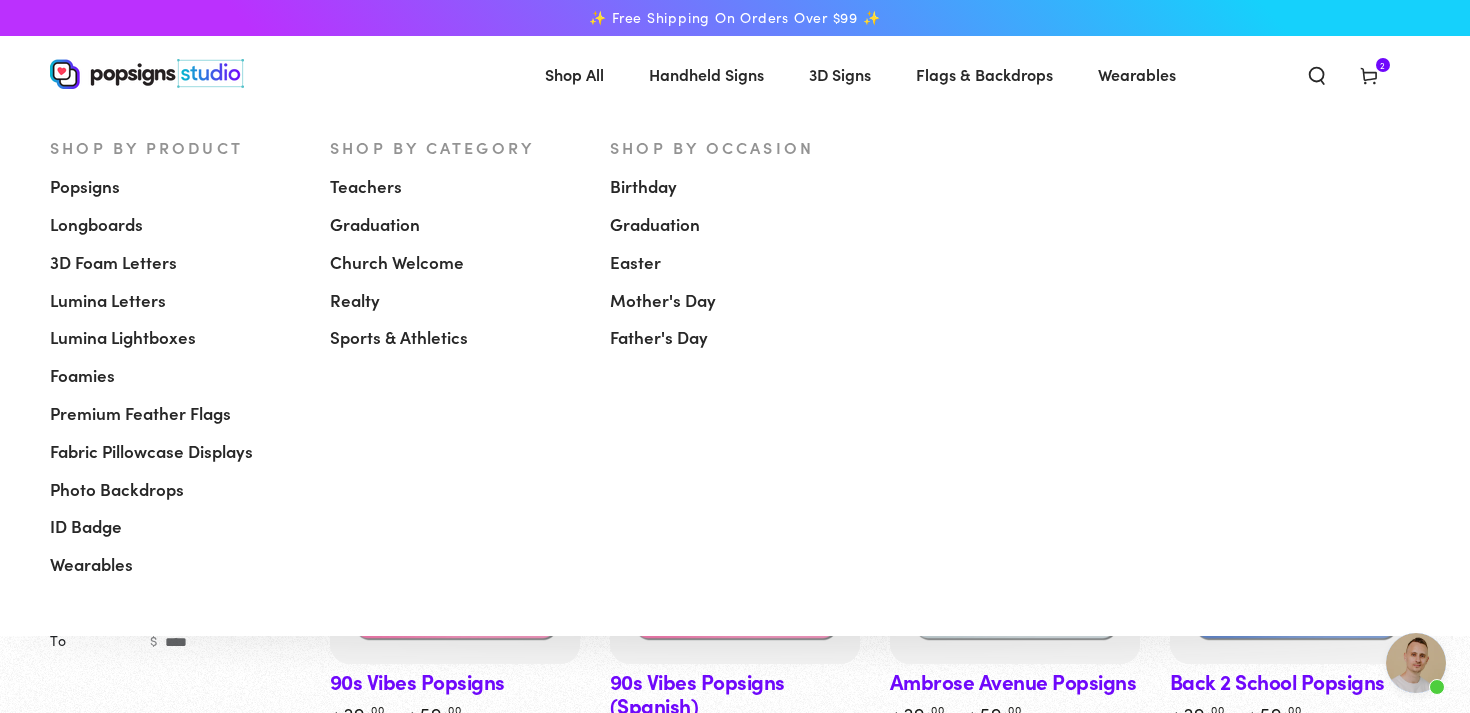 click on "Popsigns" at bounding box center (85, 187) 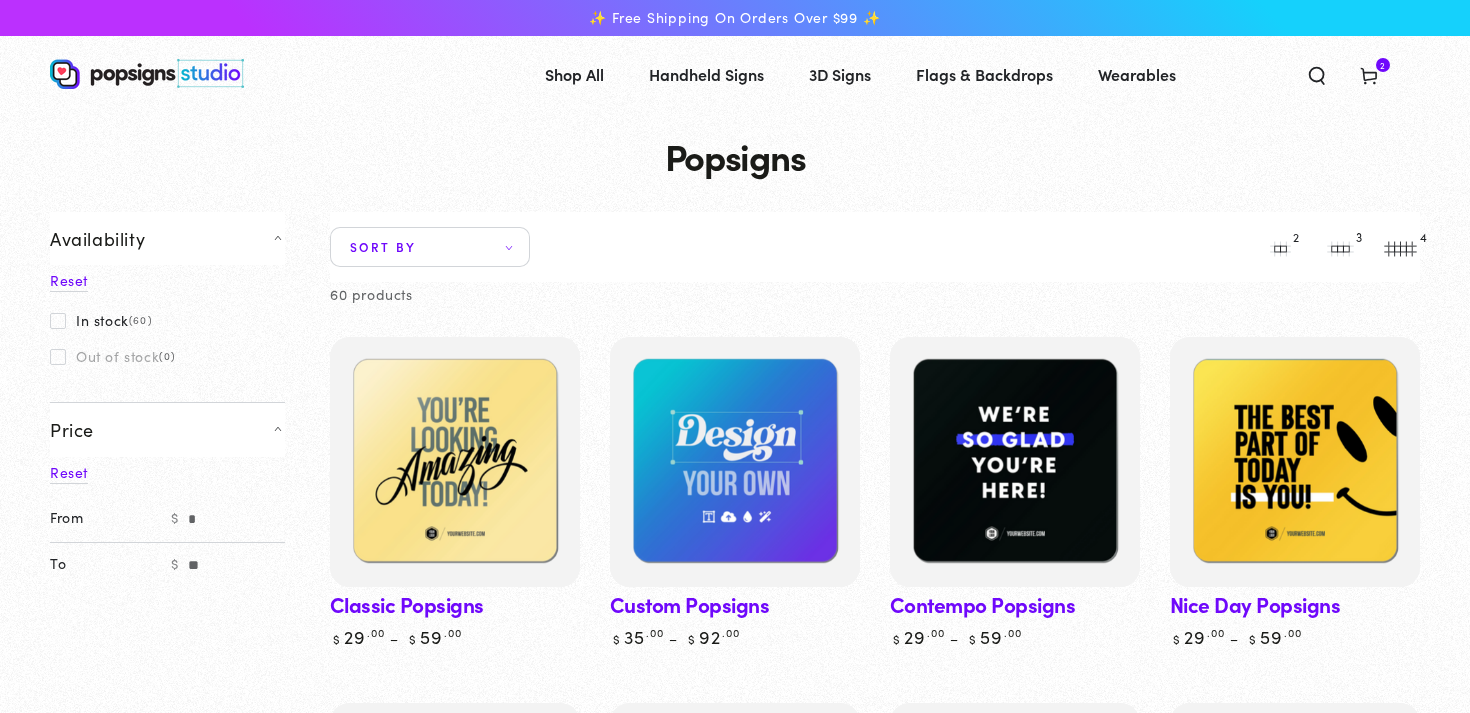 scroll, scrollTop: 0, scrollLeft: 0, axis: both 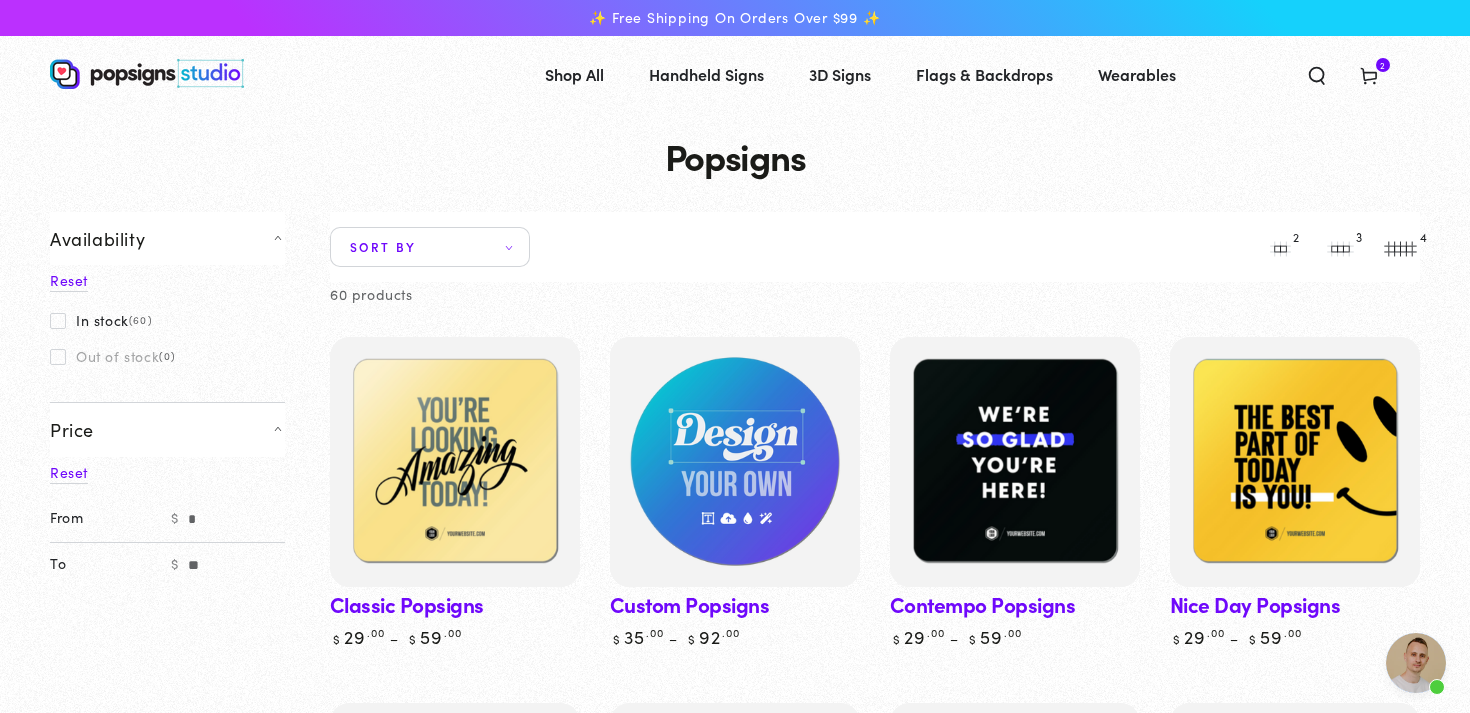 click at bounding box center (735, 462) 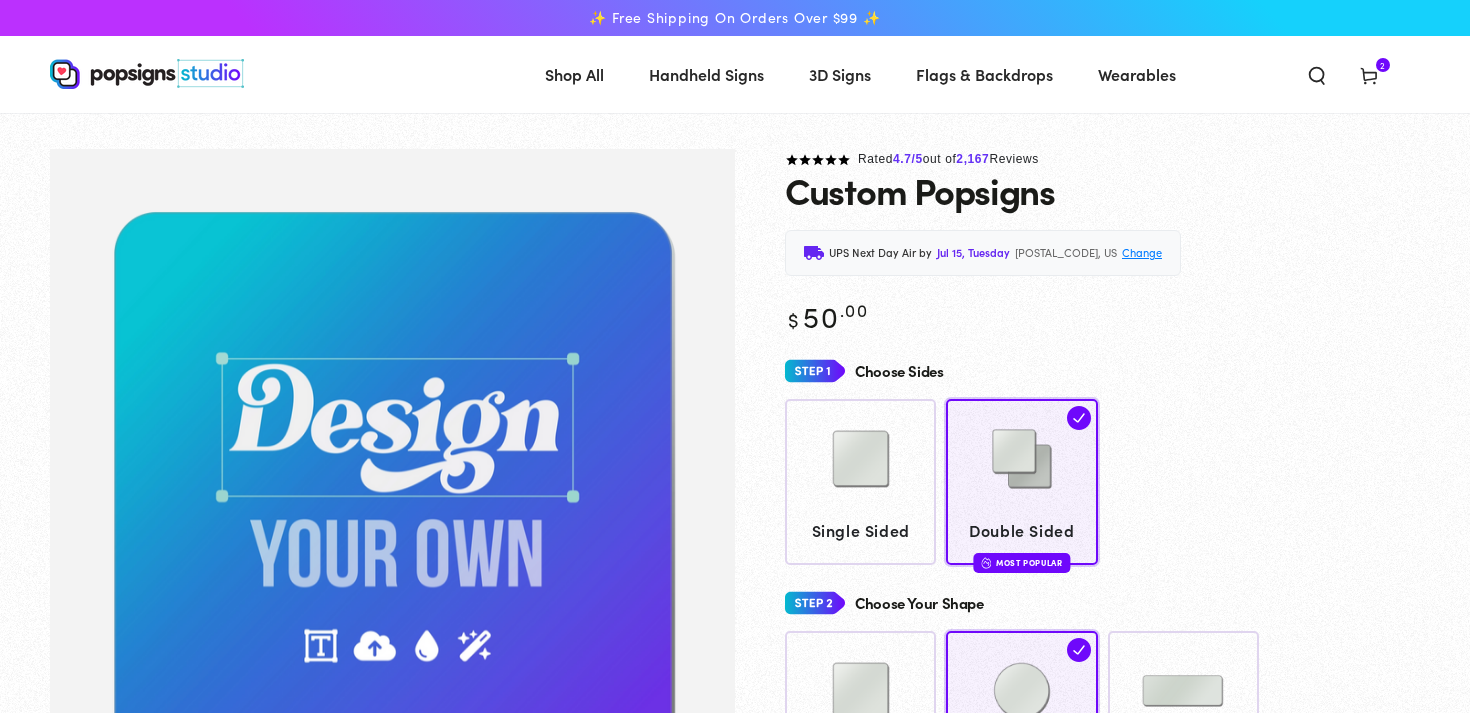 scroll, scrollTop: 0, scrollLeft: 0, axis: both 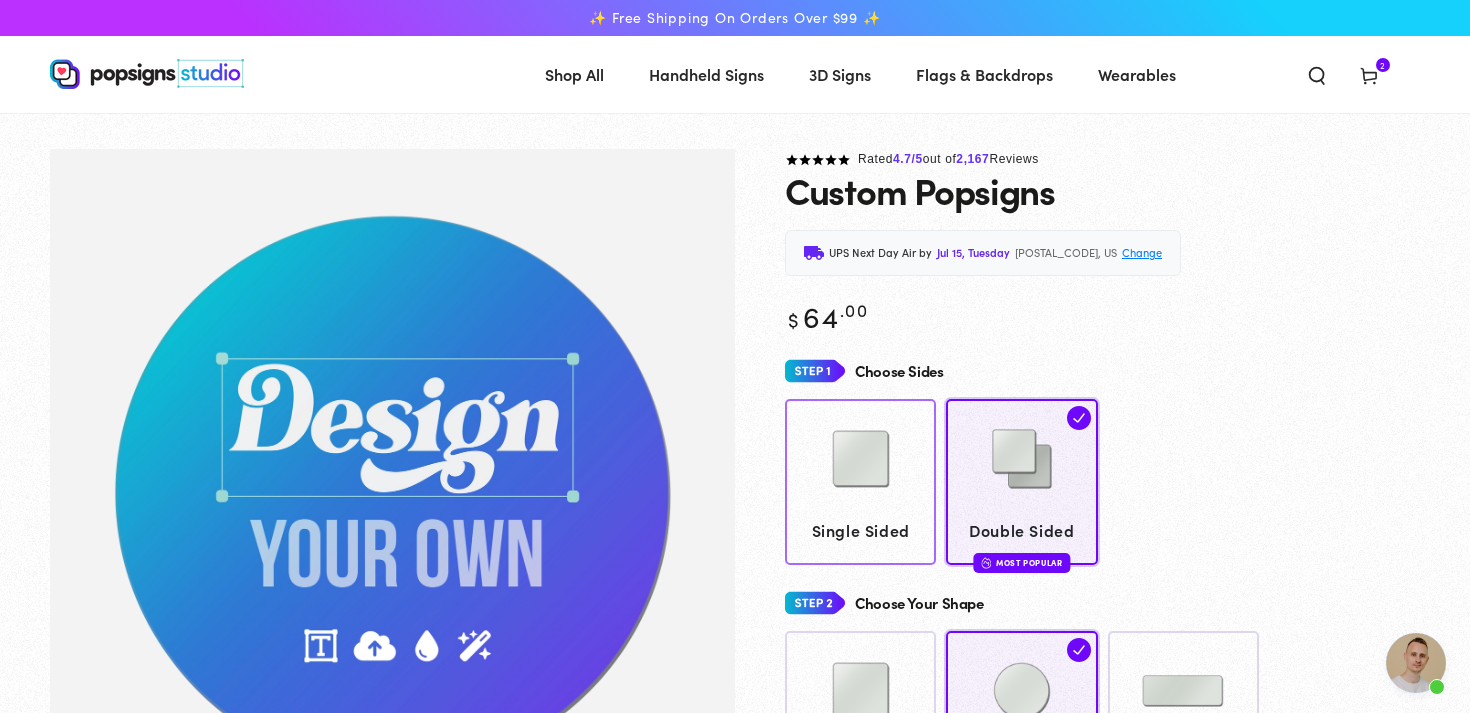 click 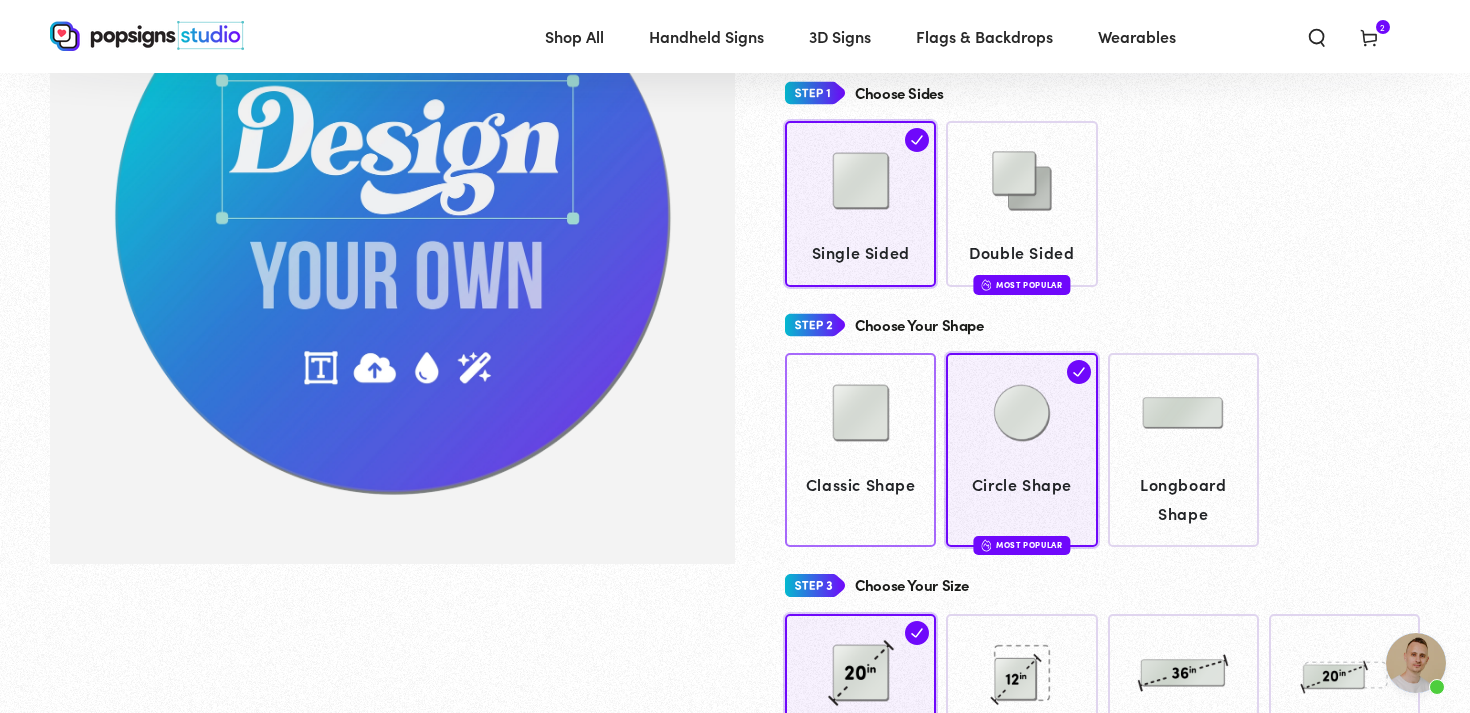 click on "Classic Shape" 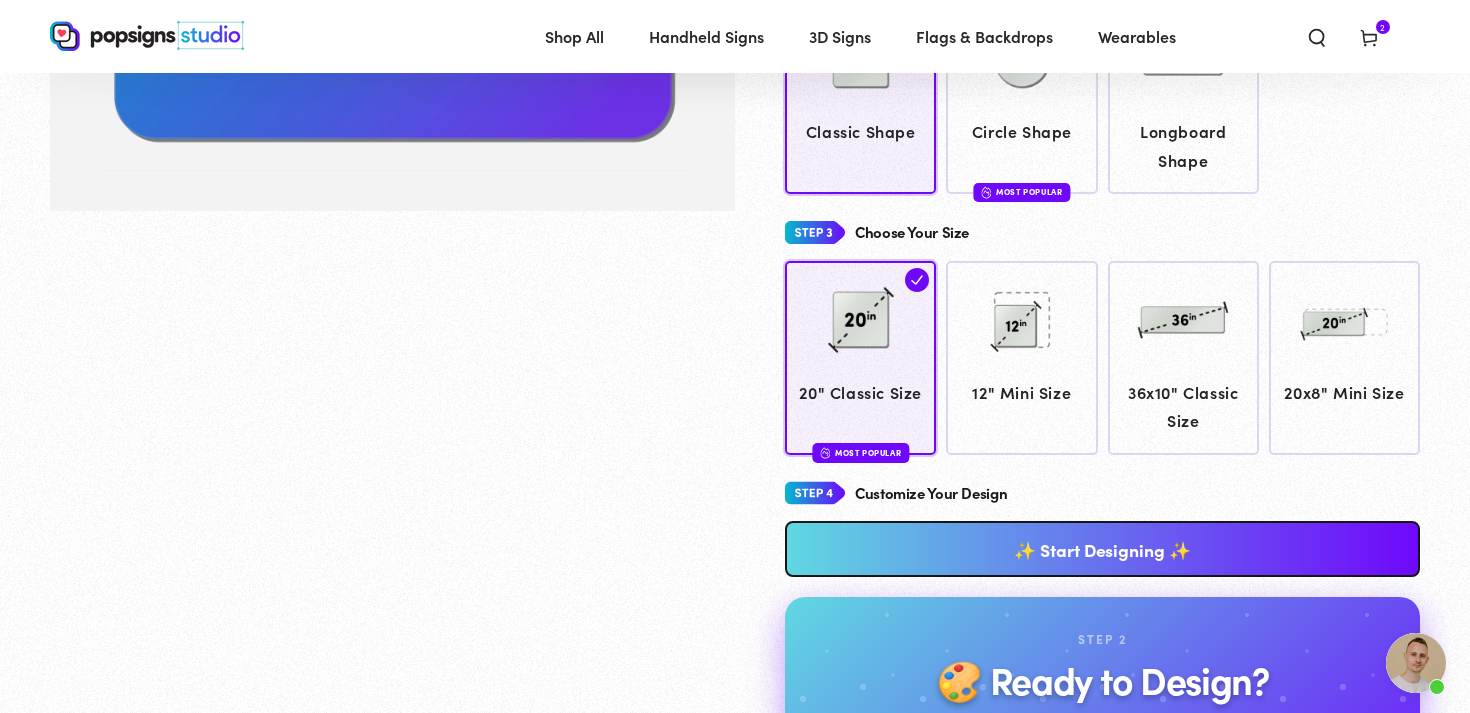 scroll, scrollTop: 649, scrollLeft: 0, axis: vertical 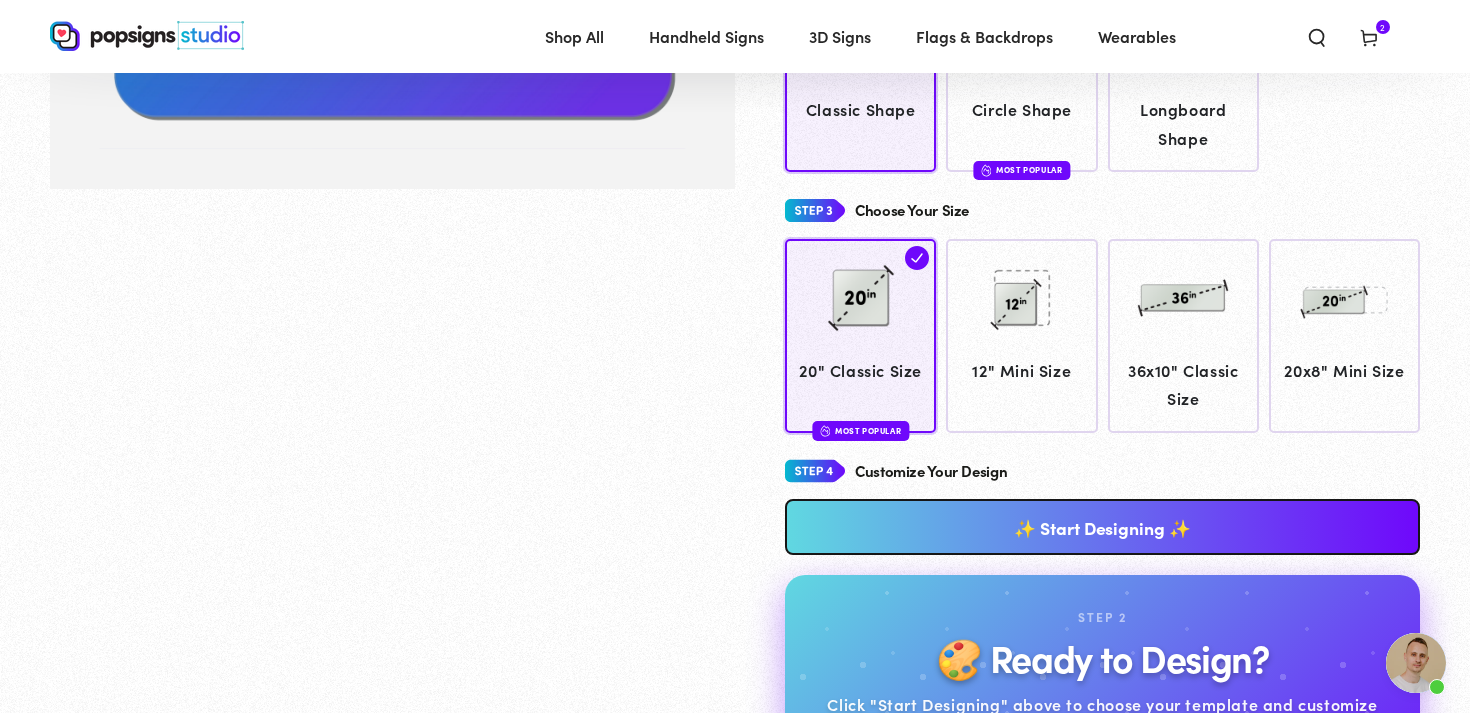 click on "✨ Start Designing ✨" at bounding box center (1102, 527) 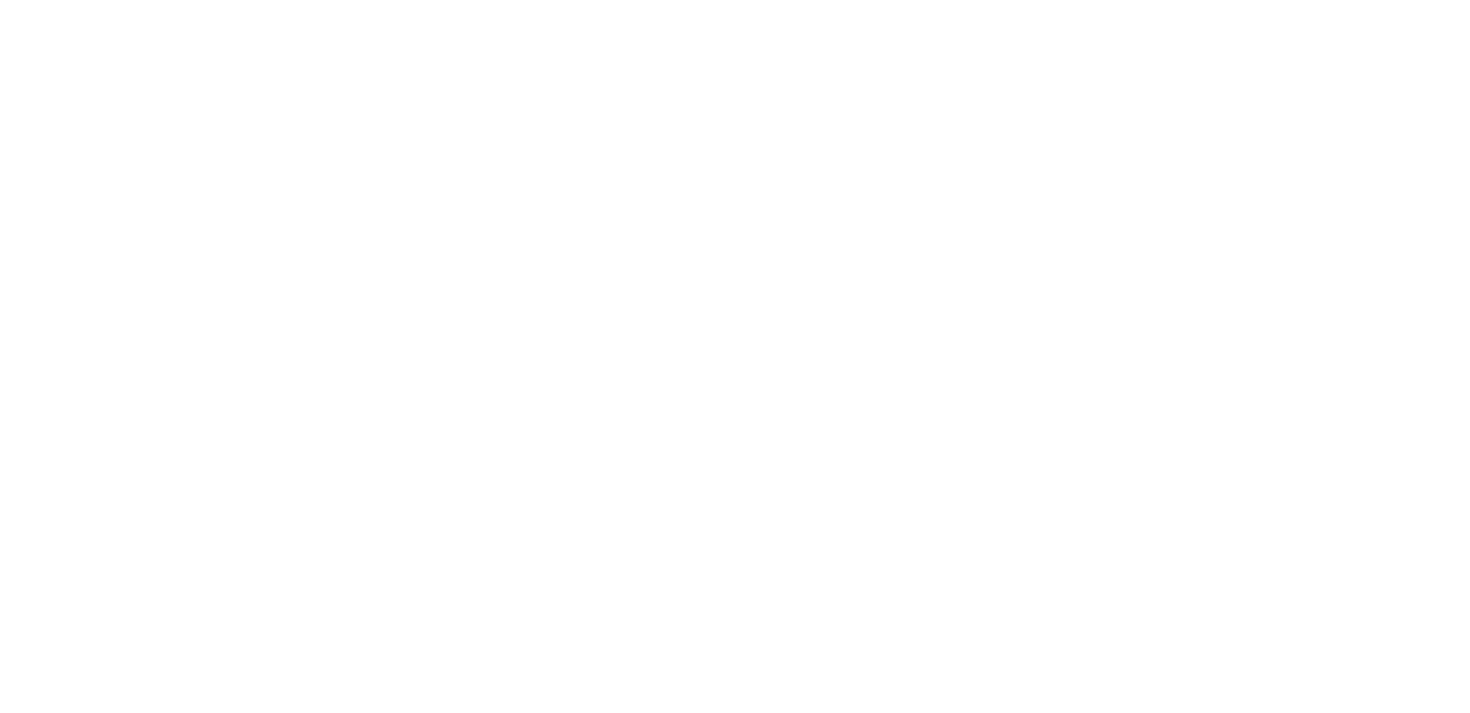 scroll, scrollTop: 0, scrollLeft: 0, axis: both 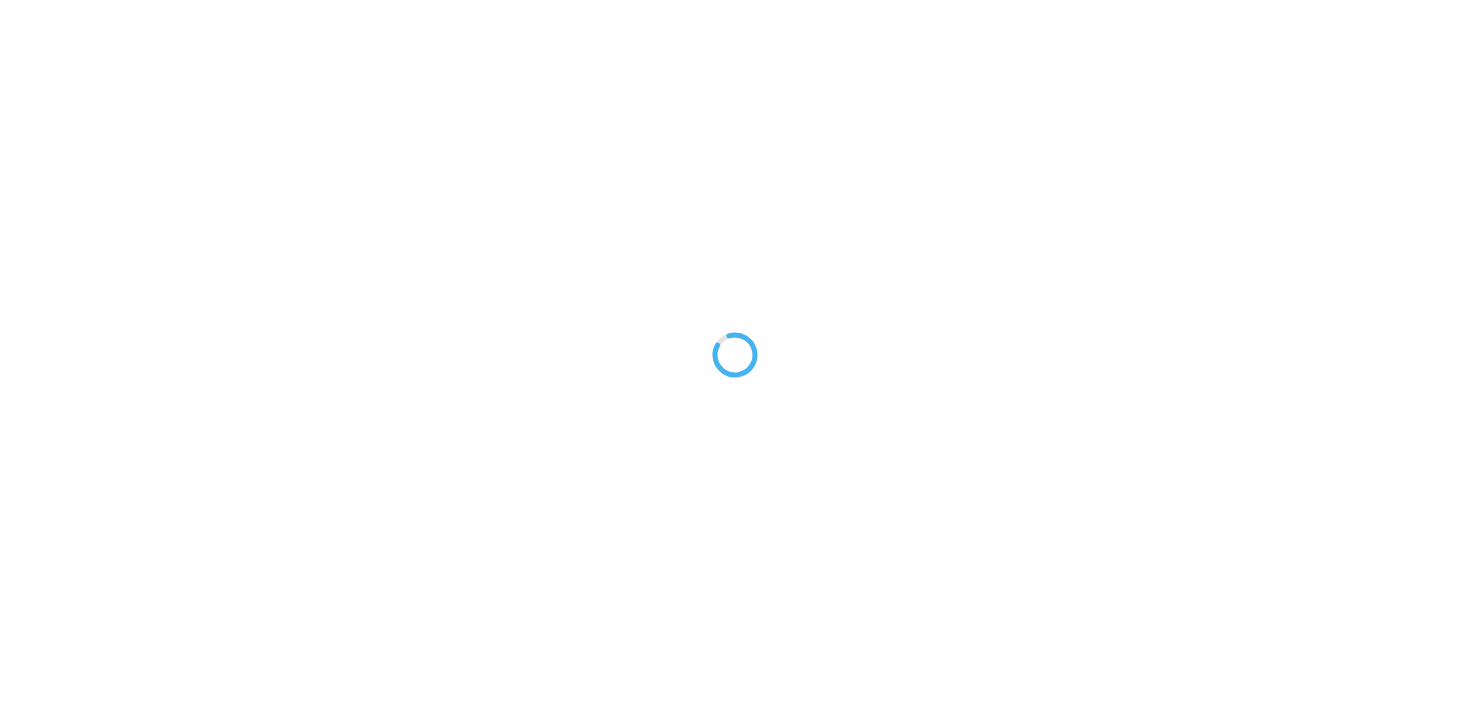 type on "An ancient tree with a door leading to a magical world" 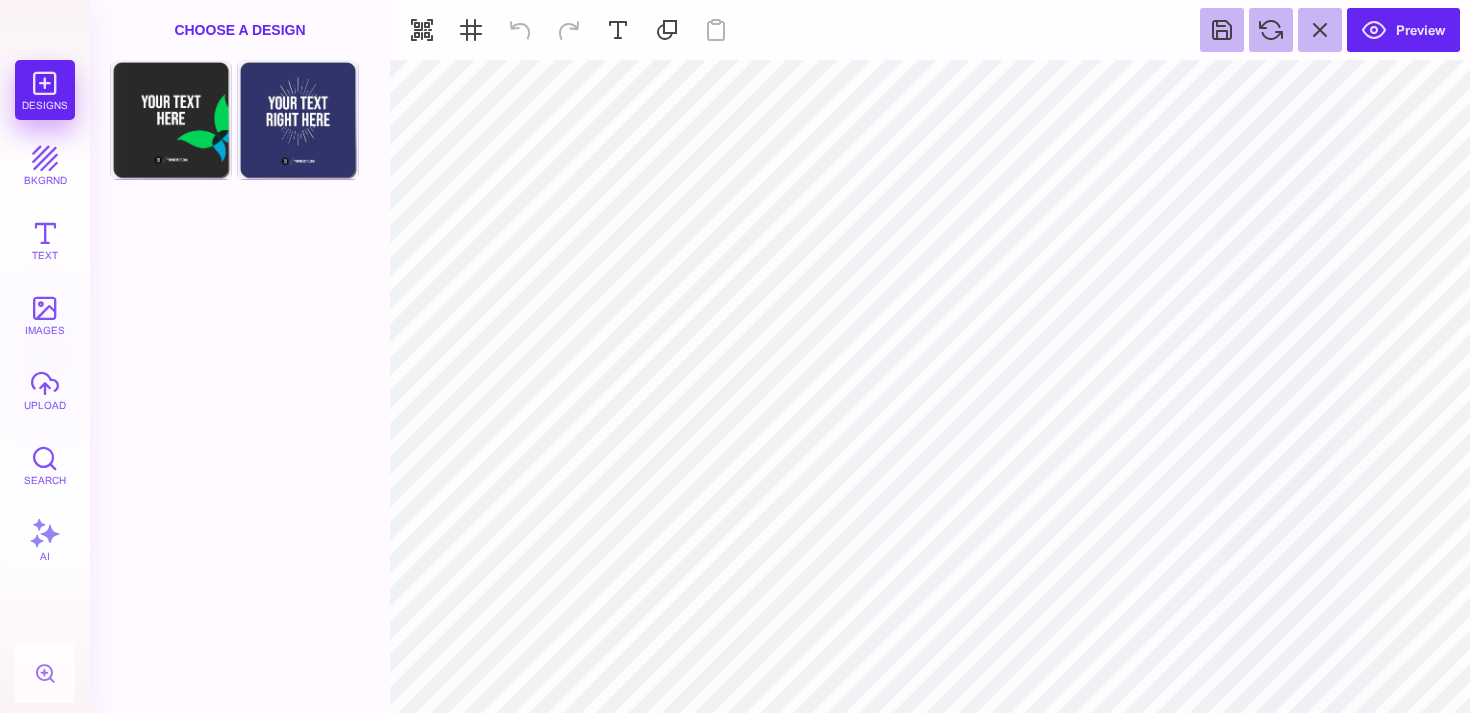 click at bounding box center [930, 386] 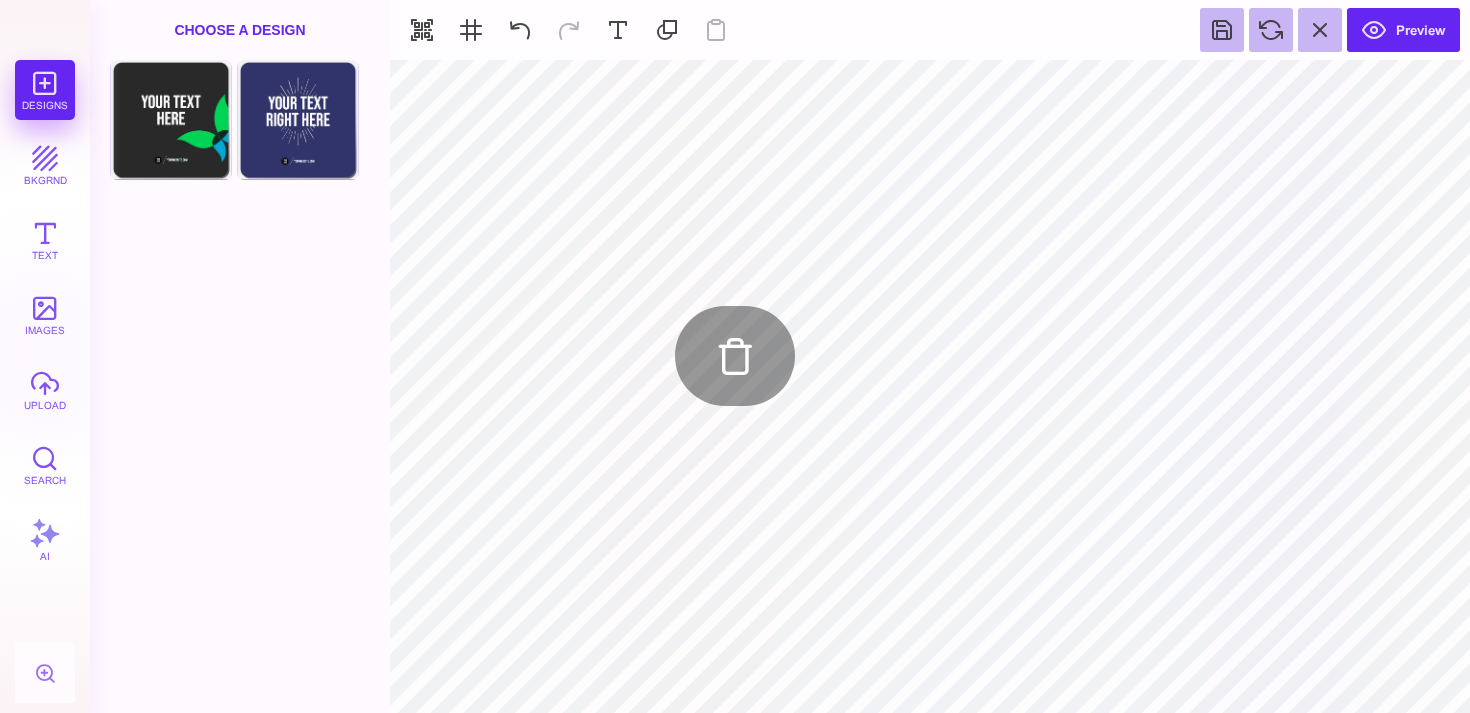 type on "#FFFFFF" 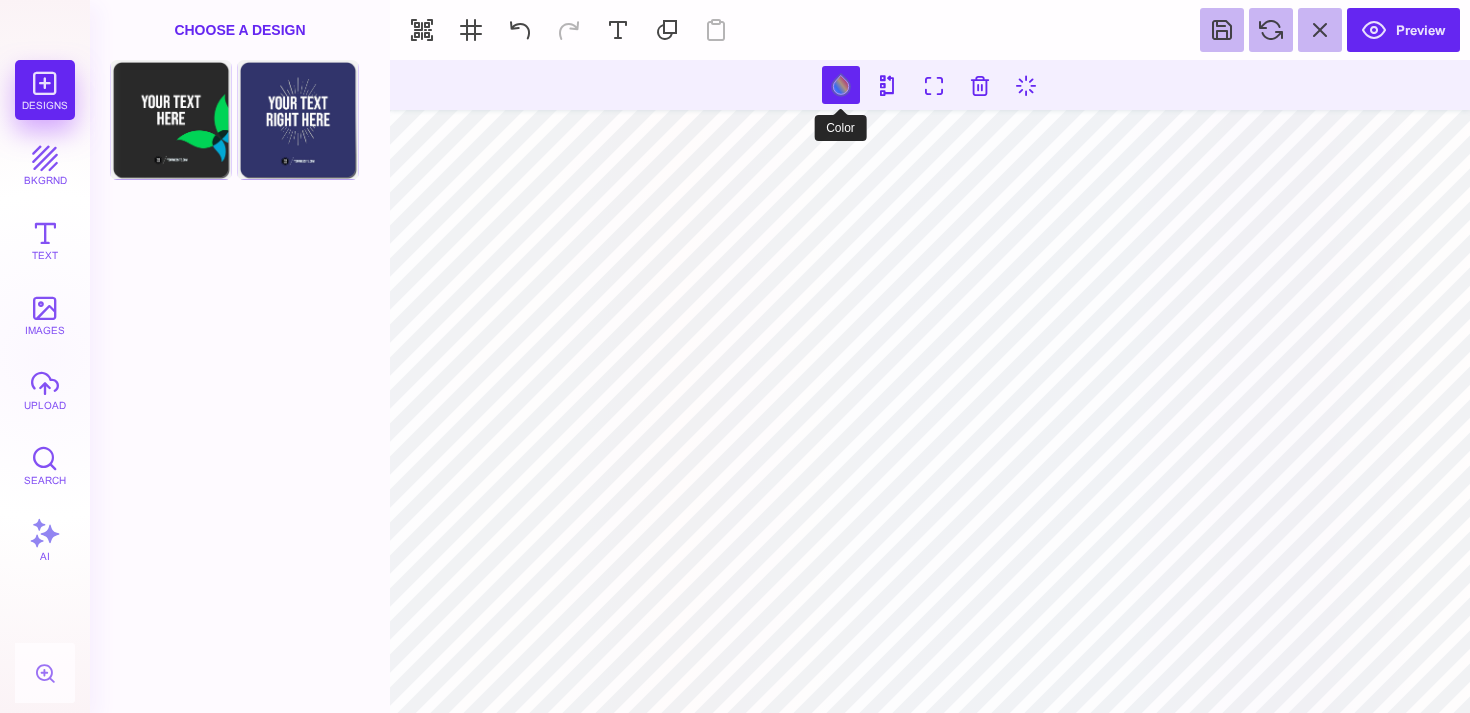click at bounding box center [841, 85] 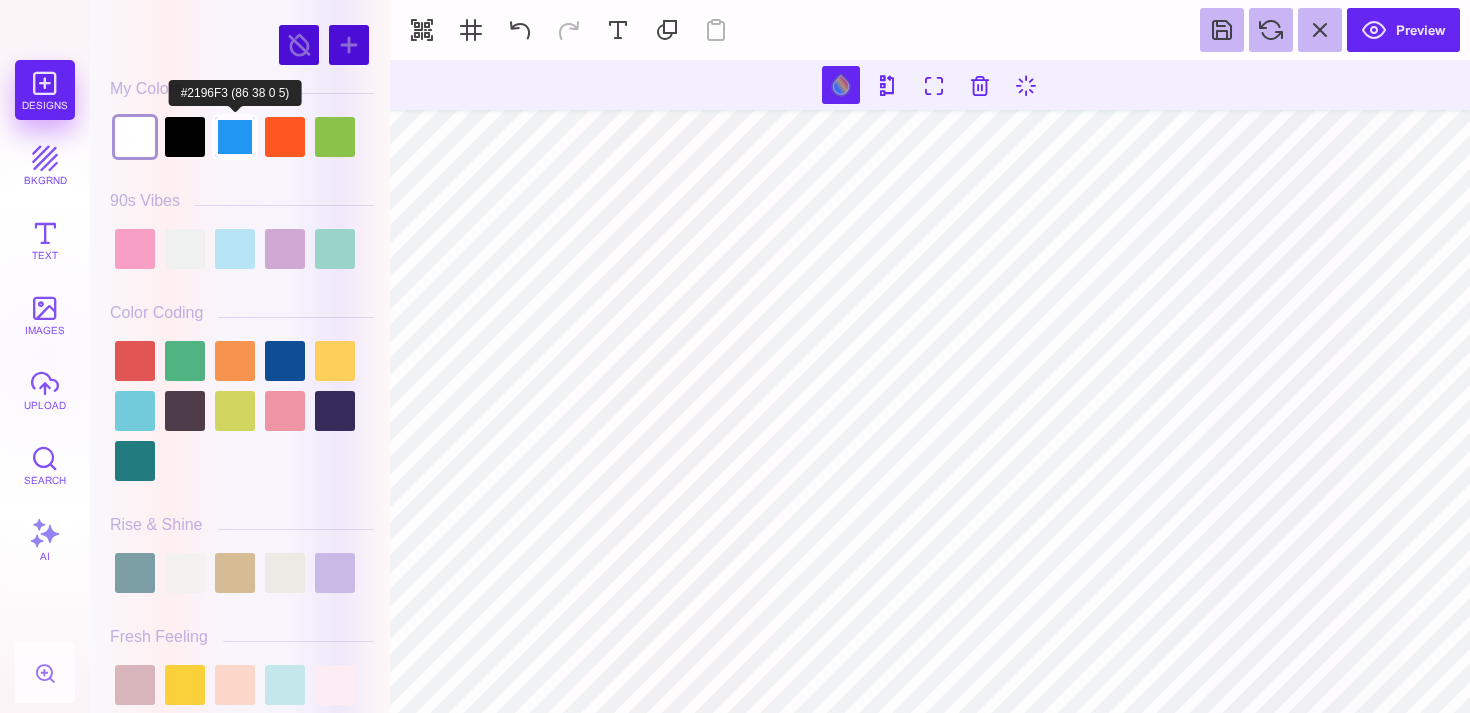 click at bounding box center [235, 137] 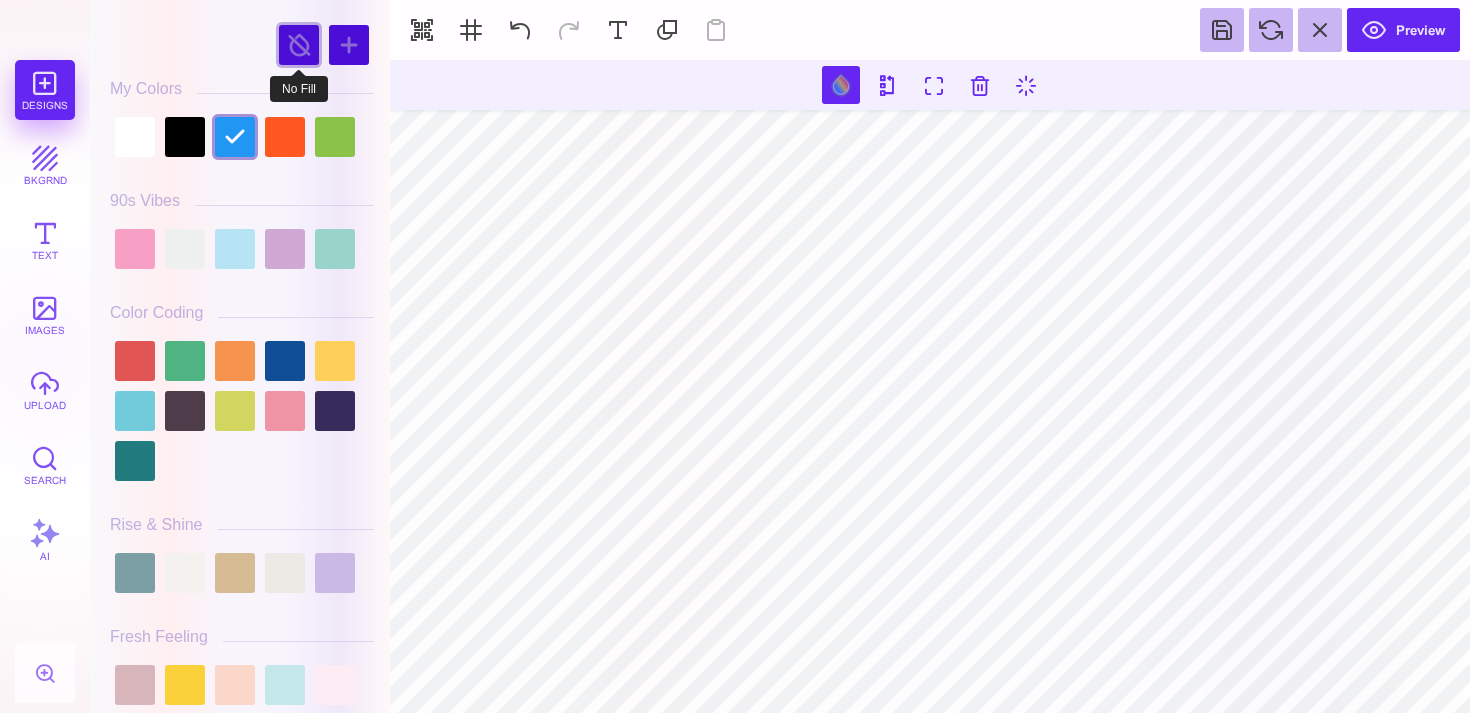 click at bounding box center (299, 45) 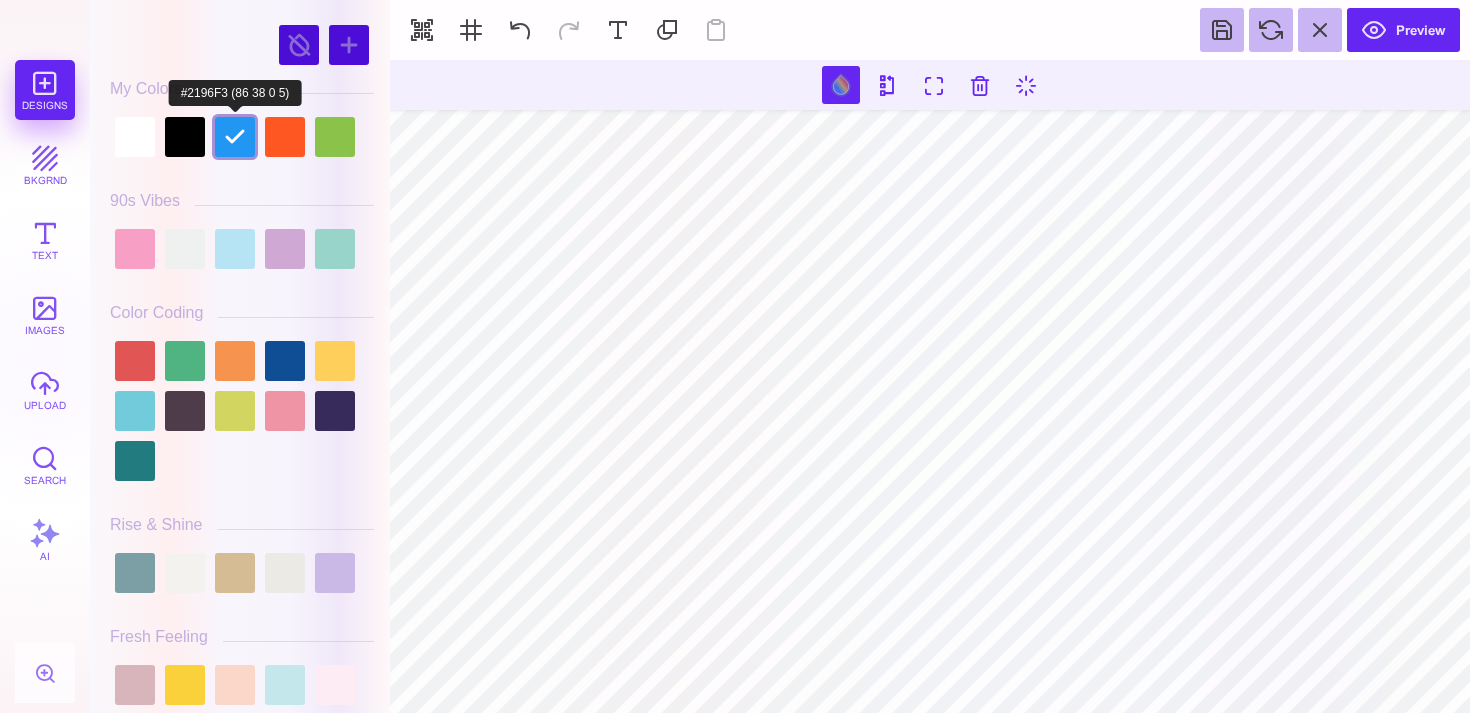 click at bounding box center (235, 137) 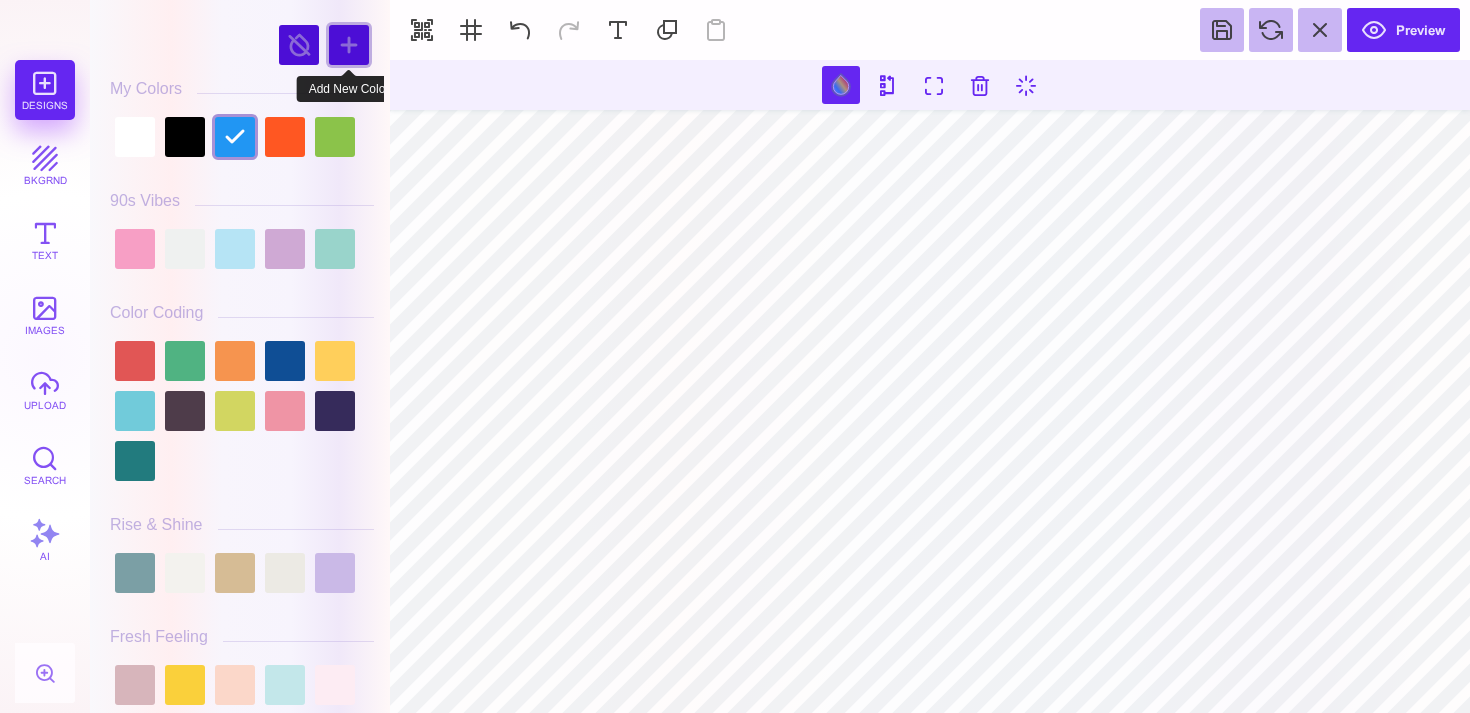 click at bounding box center [349, 45] 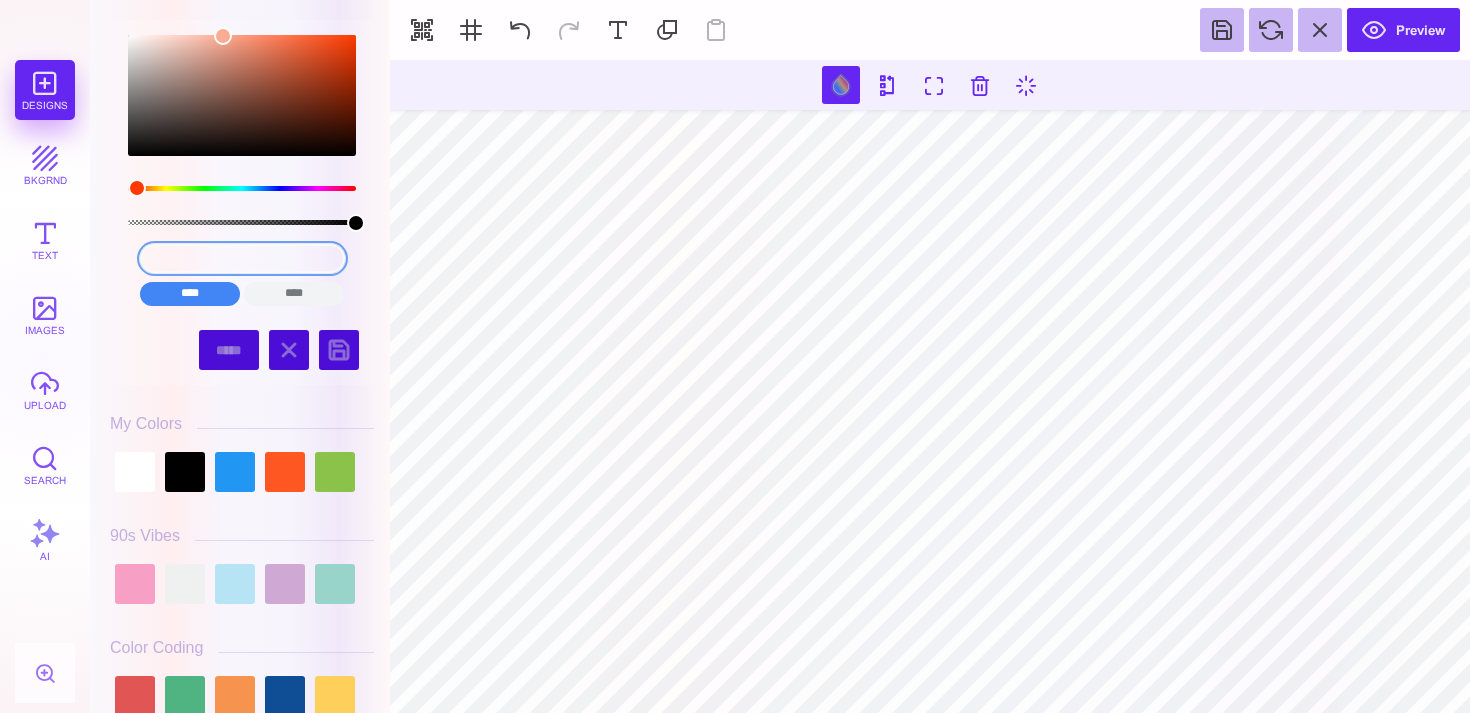 drag, startPoint x: 286, startPoint y: 253, endPoint x: 190, endPoint y: 254, distance: 96.00521 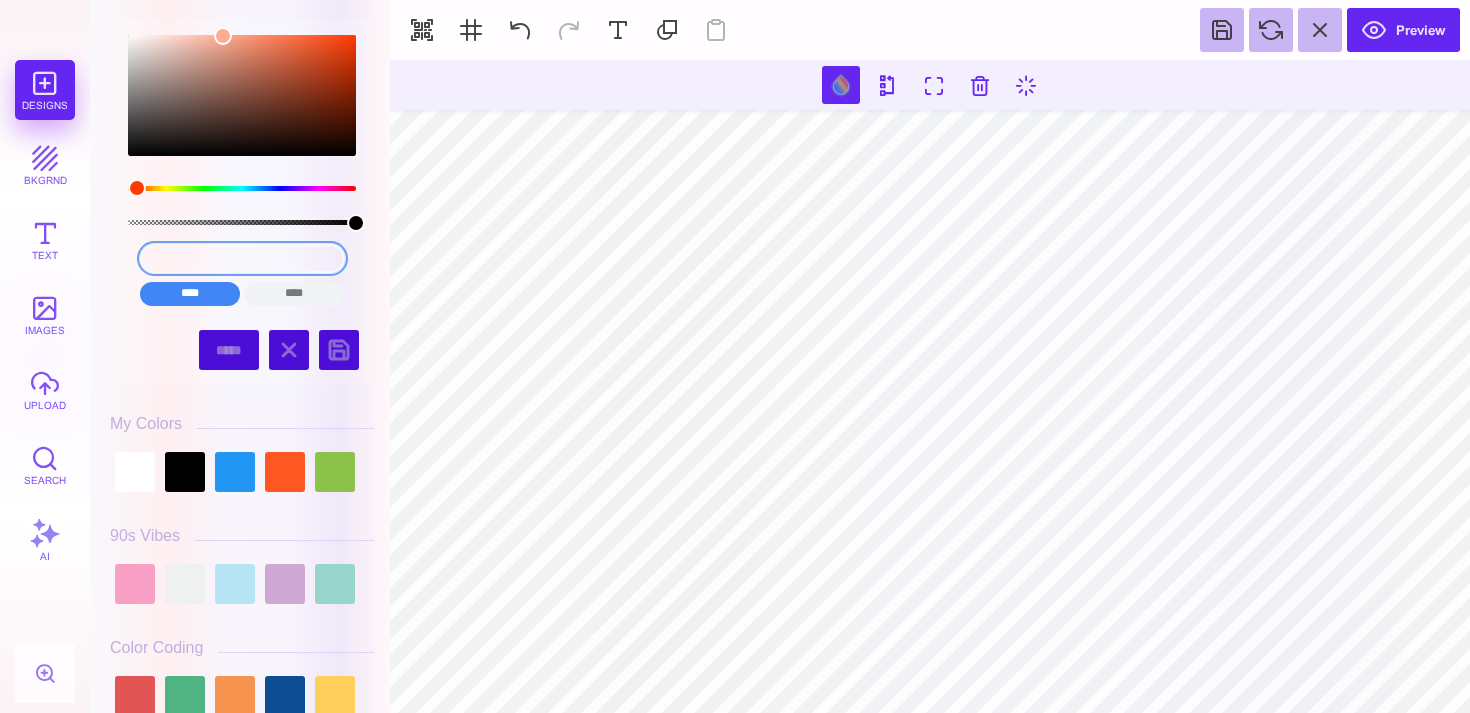 click on "#FDAC94" at bounding box center (242, 258) 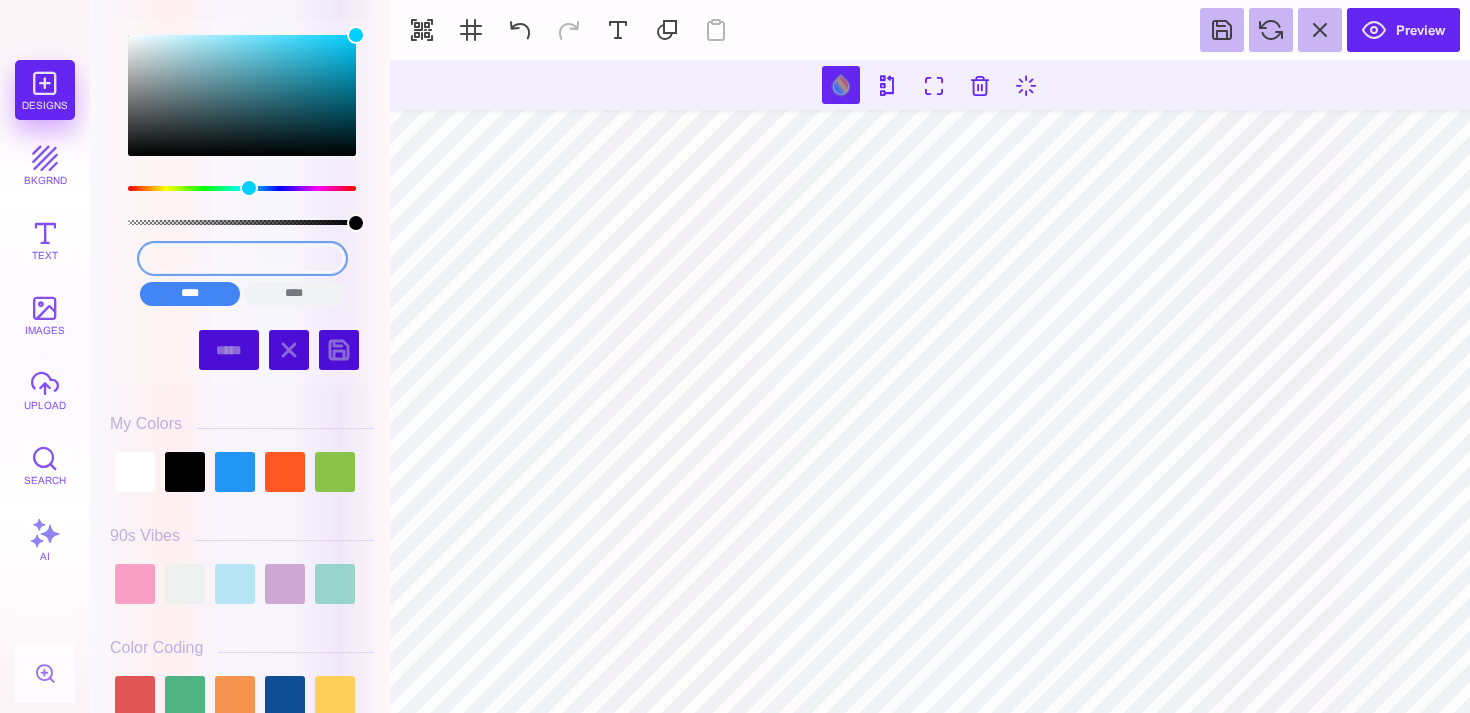 drag, startPoint x: 292, startPoint y: 255, endPoint x: 149, endPoint y: 247, distance: 143.2236 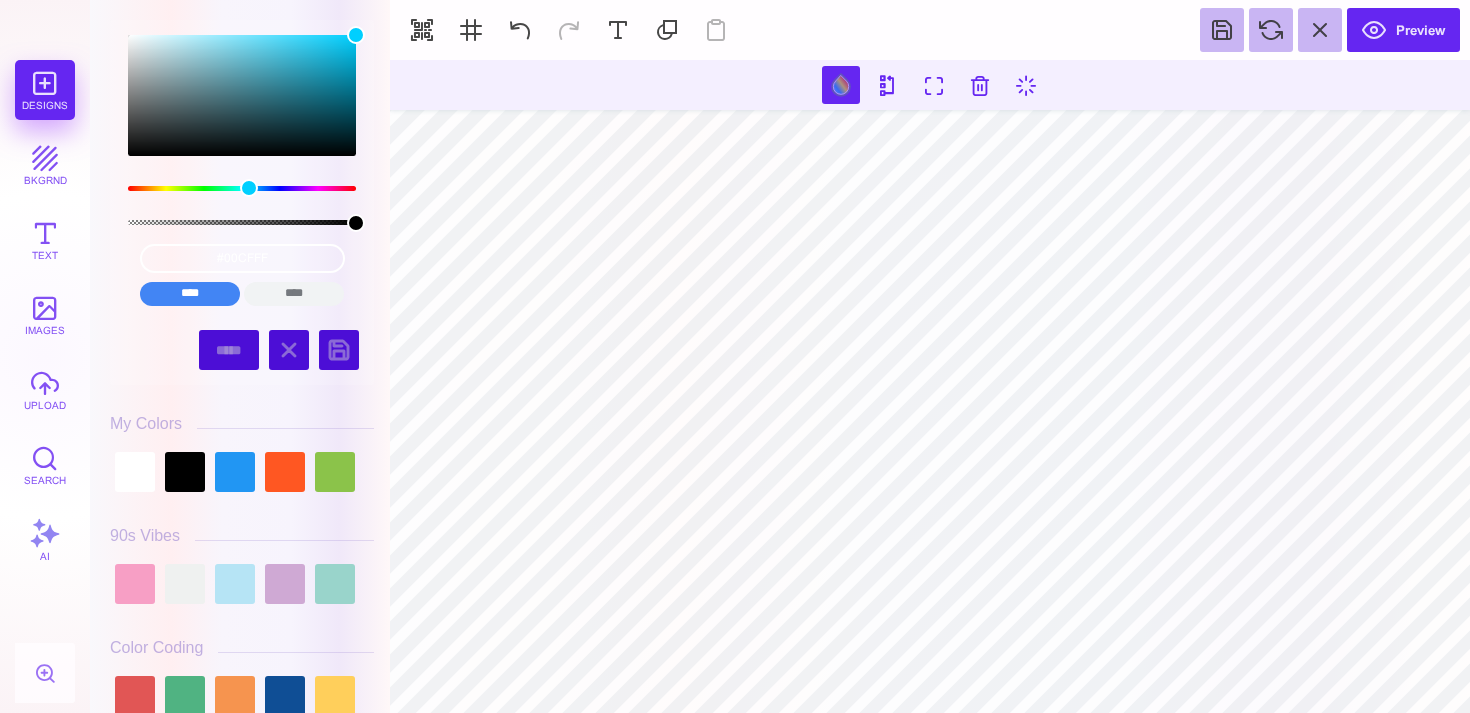 click on "#00CFFF
****
****
****
****
****
****
******
*****
*****
******" at bounding box center [242, 361] 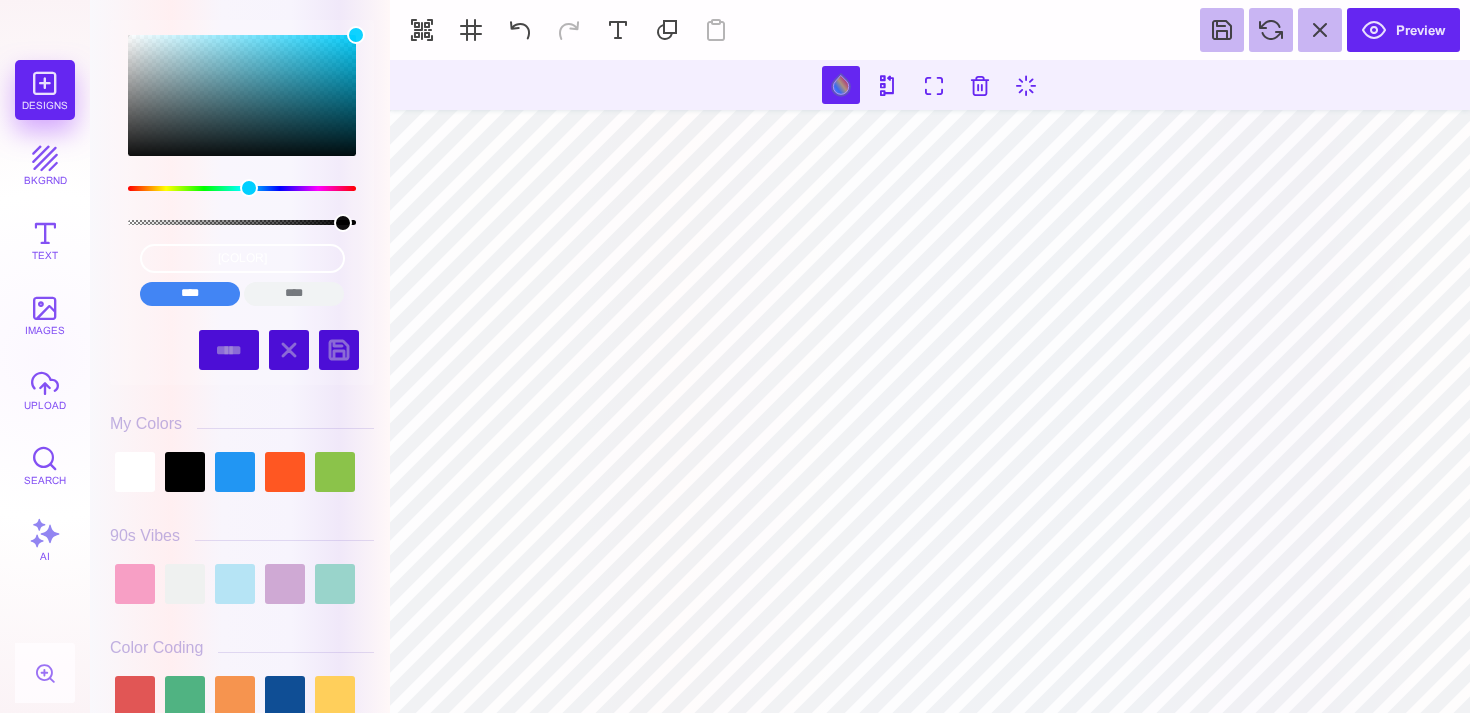 type on "#00CFFFF2" 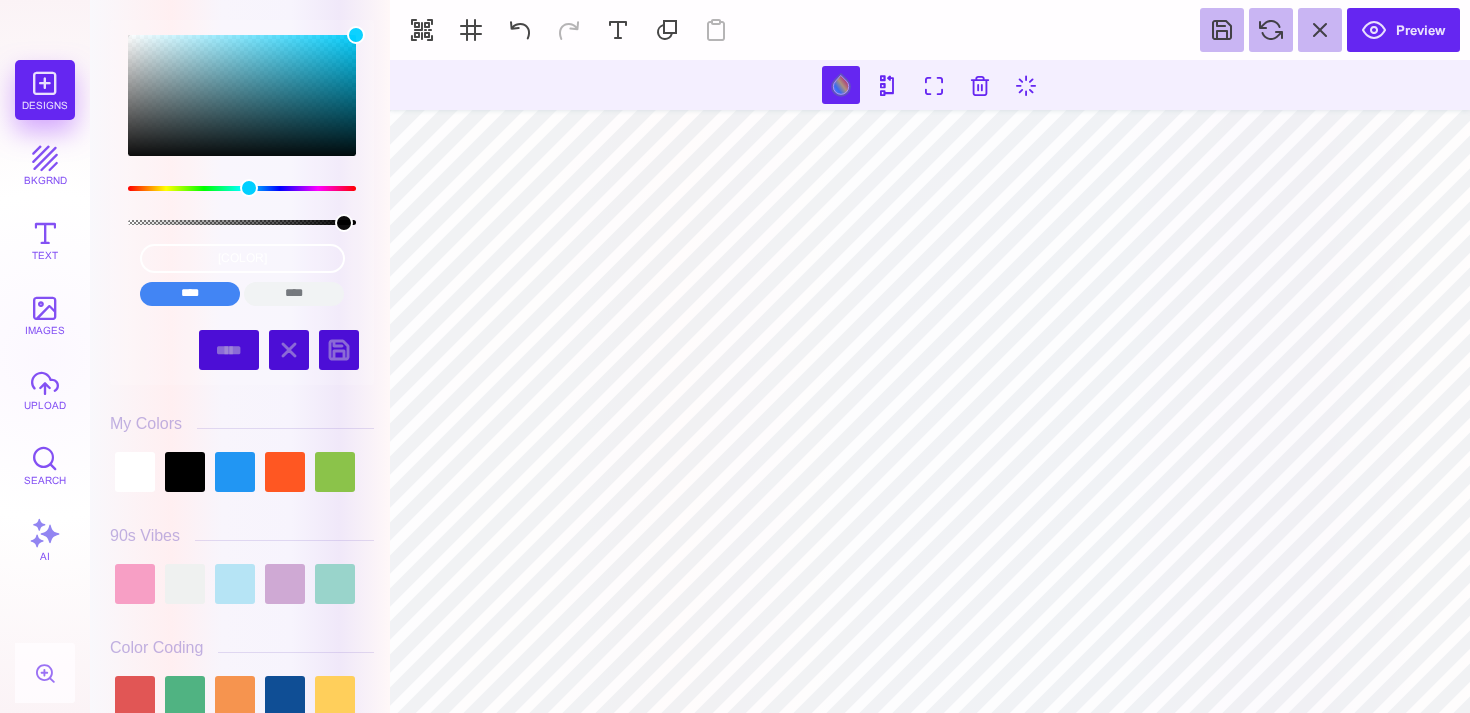 drag, startPoint x: 355, startPoint y: 224, endPoint x: 343, endPoint y: 229, distance: 13 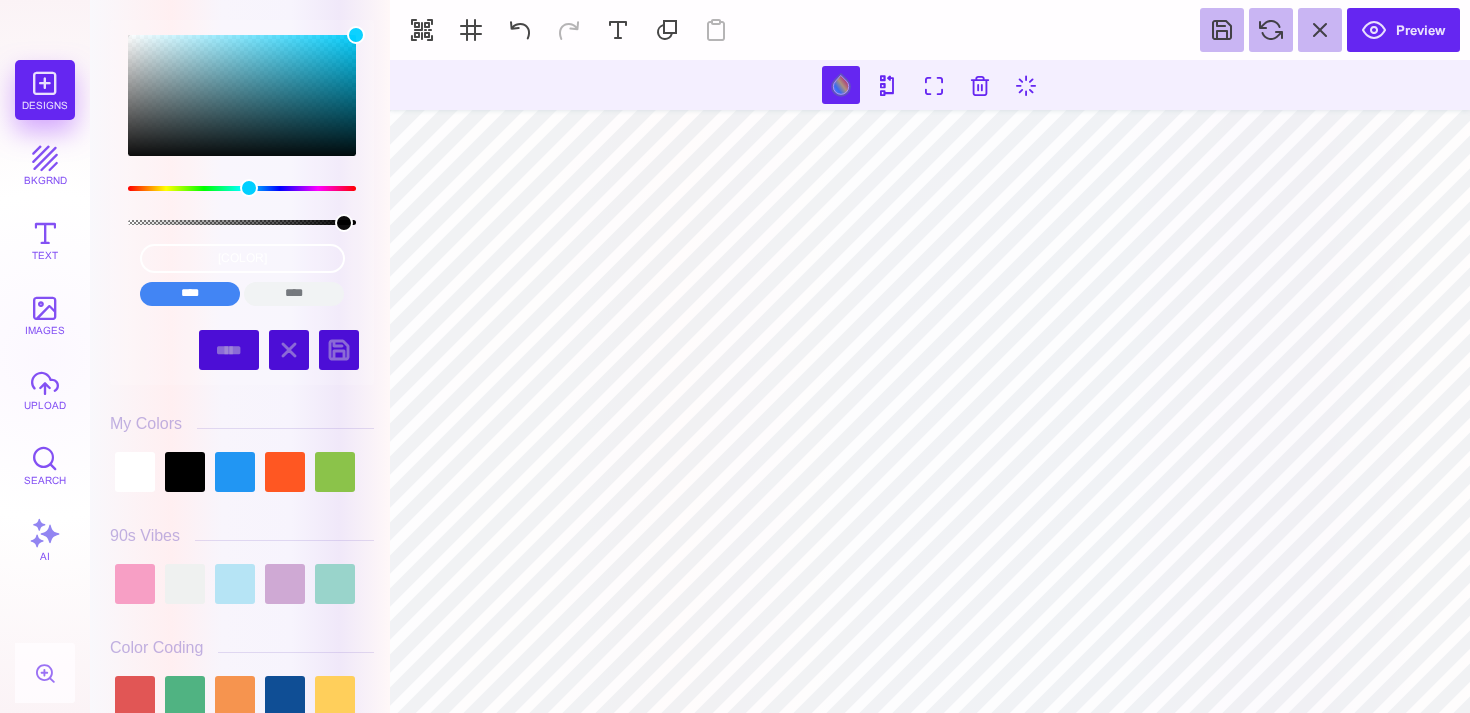 click at bounding box center (344, 223) 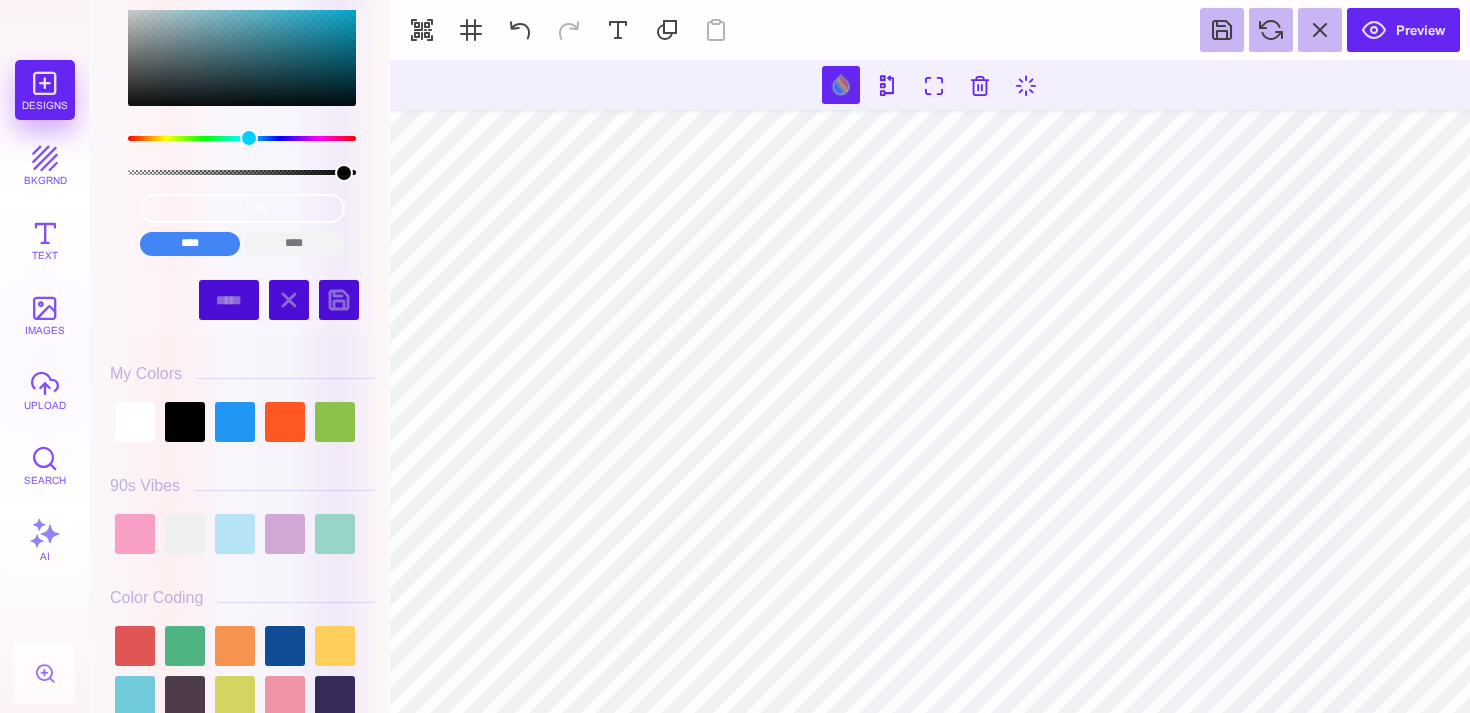 scroll, scrollTop: 0, scrollLeft: 0, axis: both 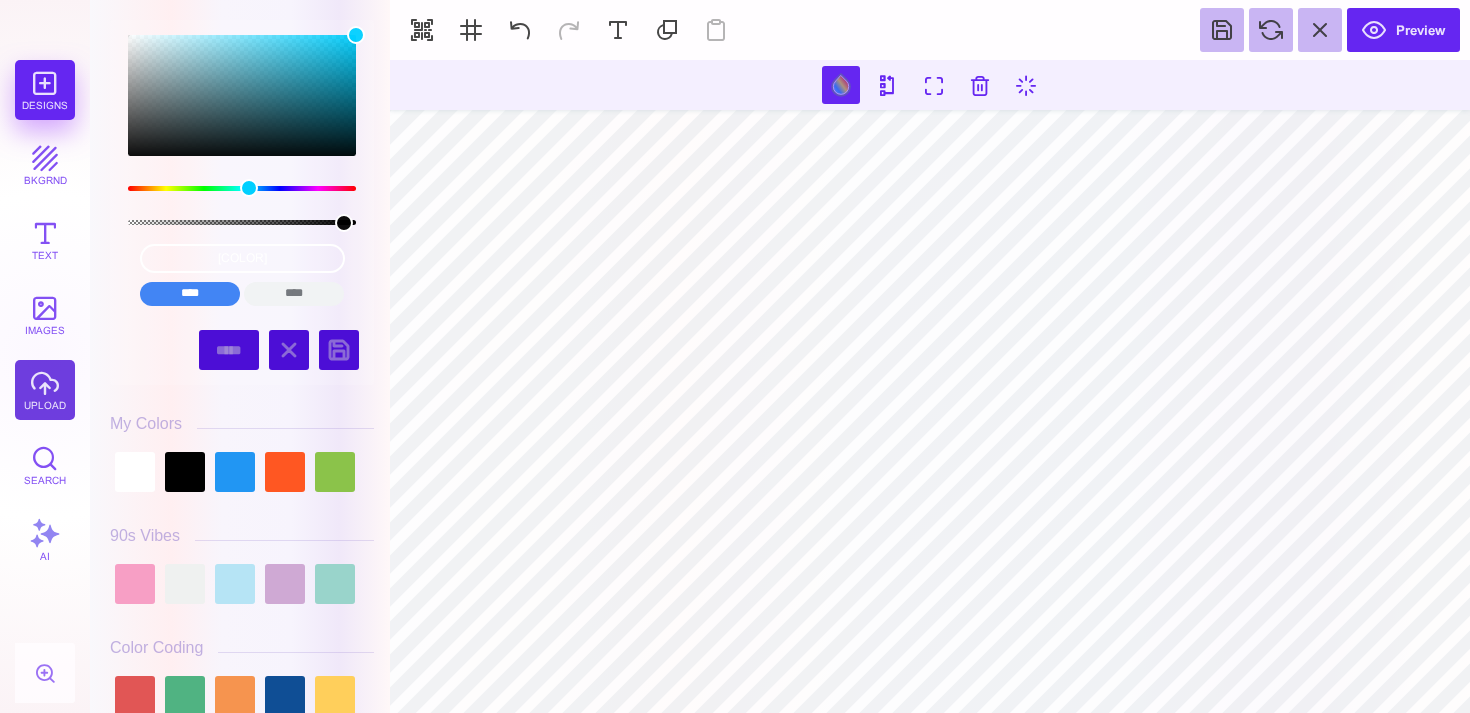 click on "upload" at bounding box center (45, 390) 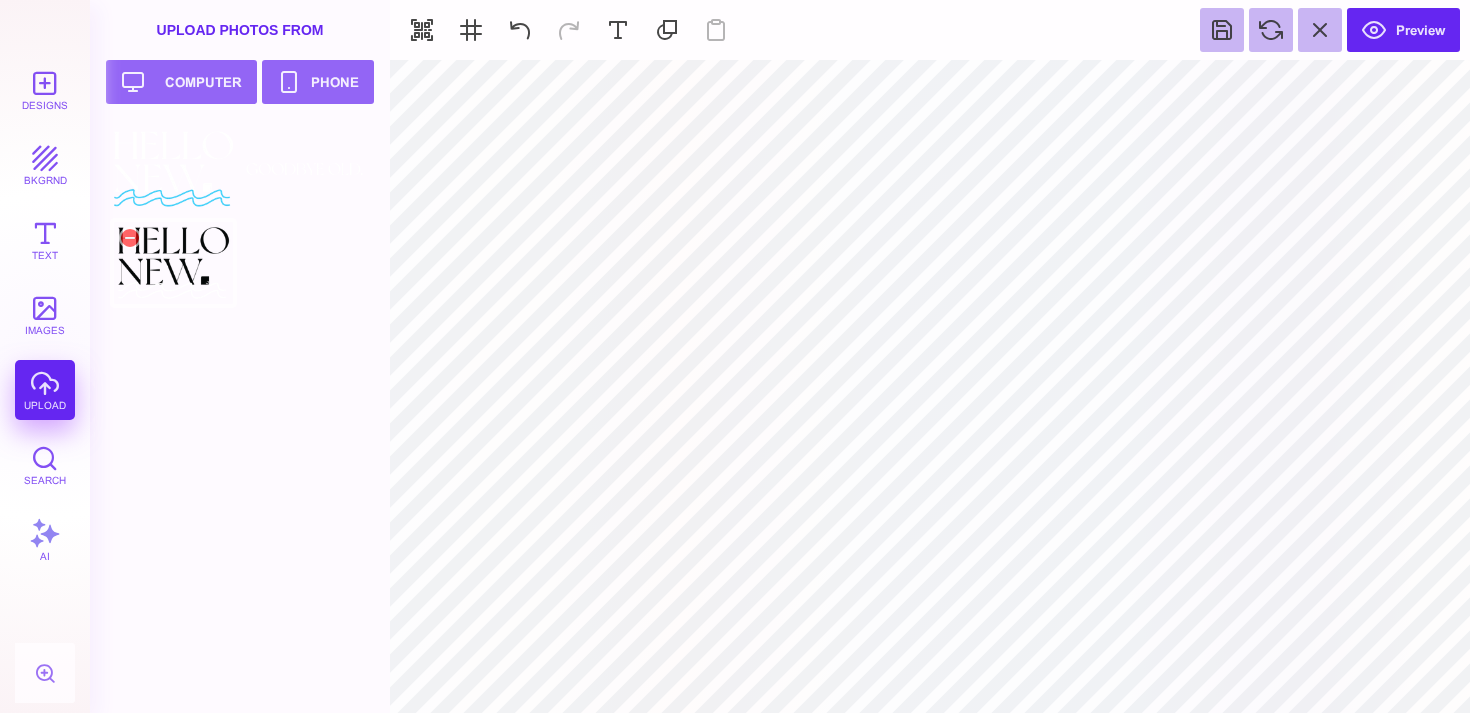 click at bounding box center [173, 263] 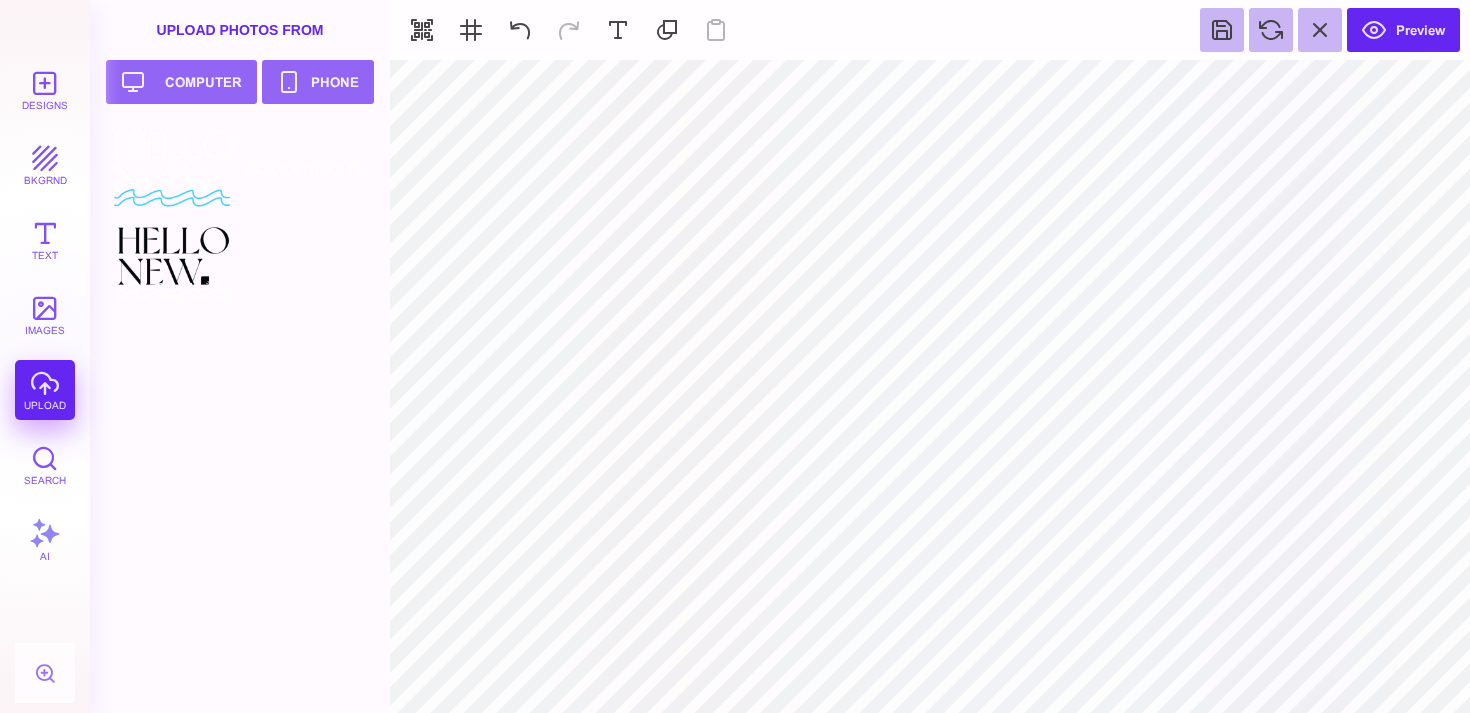 type on "#00CFFFF2" 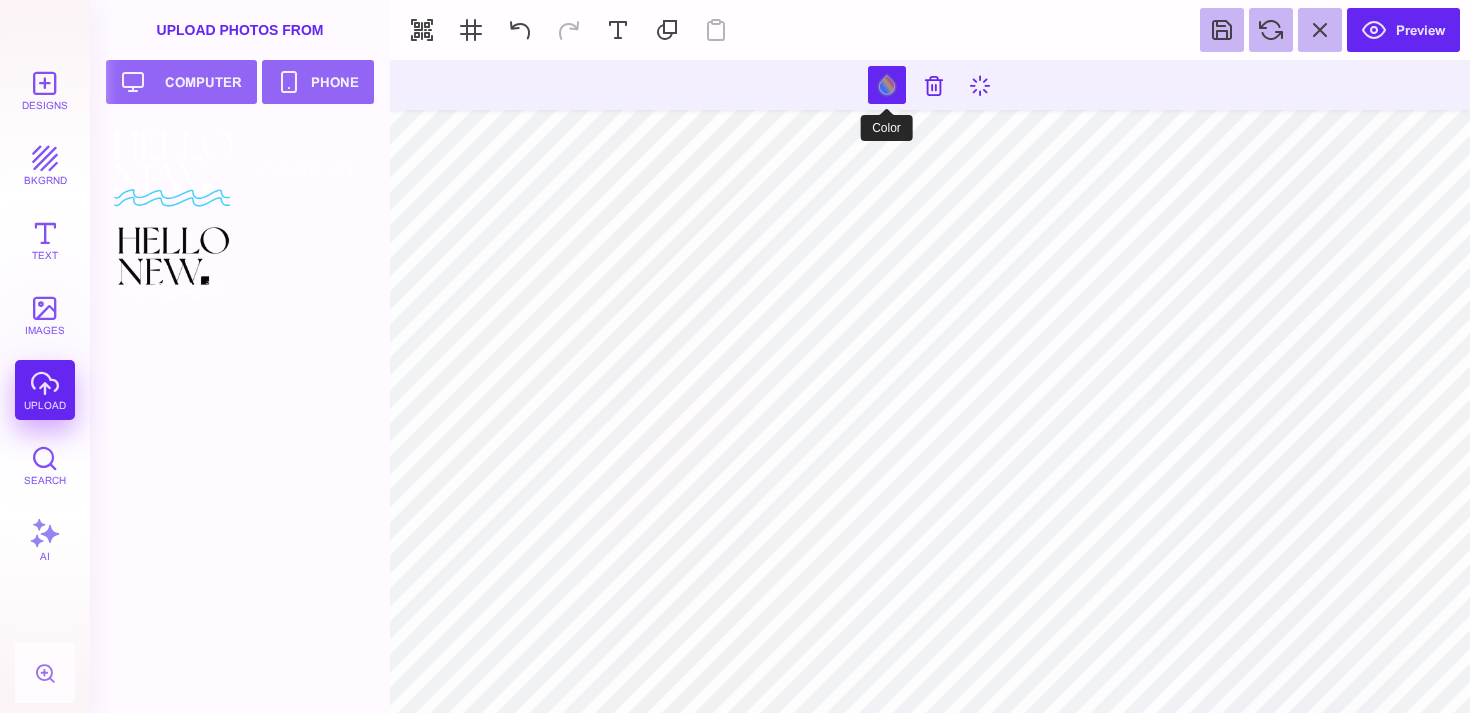 click at bounding box center [887, 85] 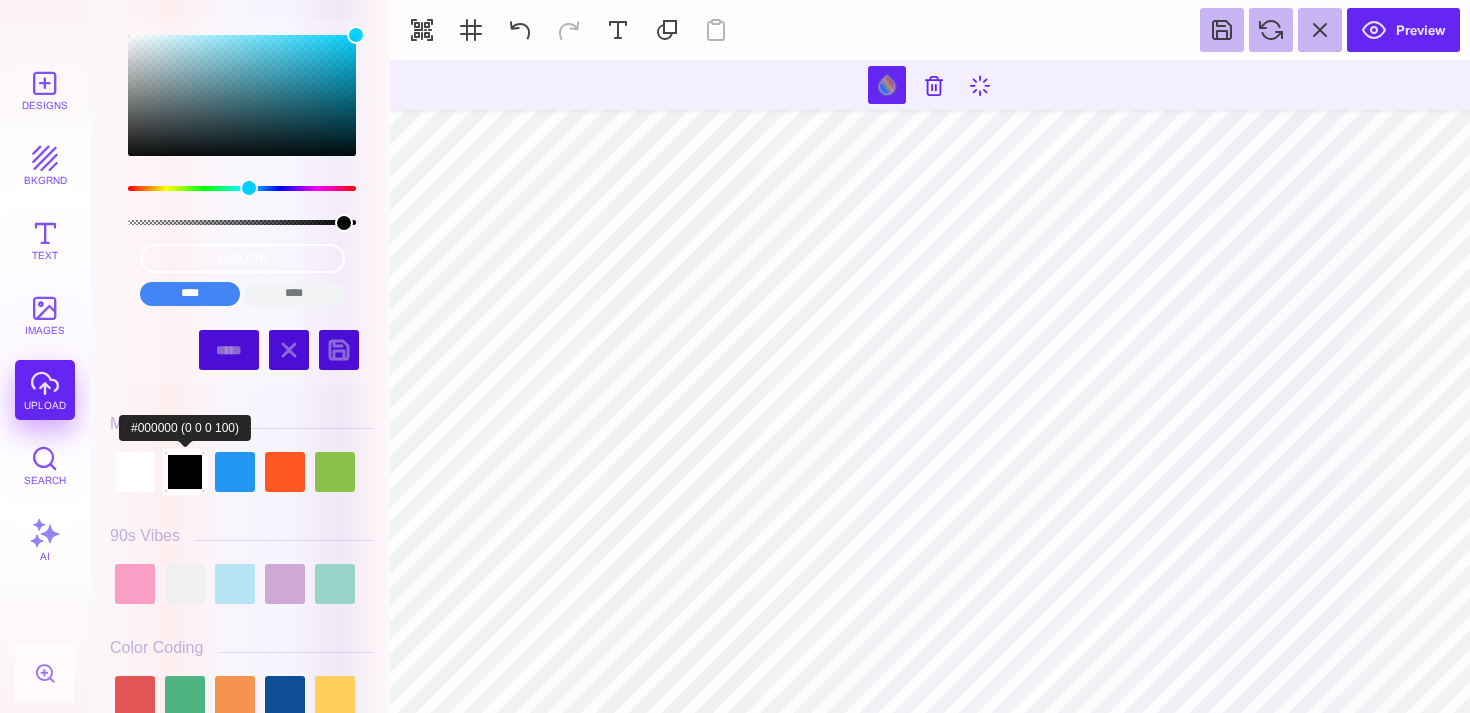 click at bounding box center (185, 472) 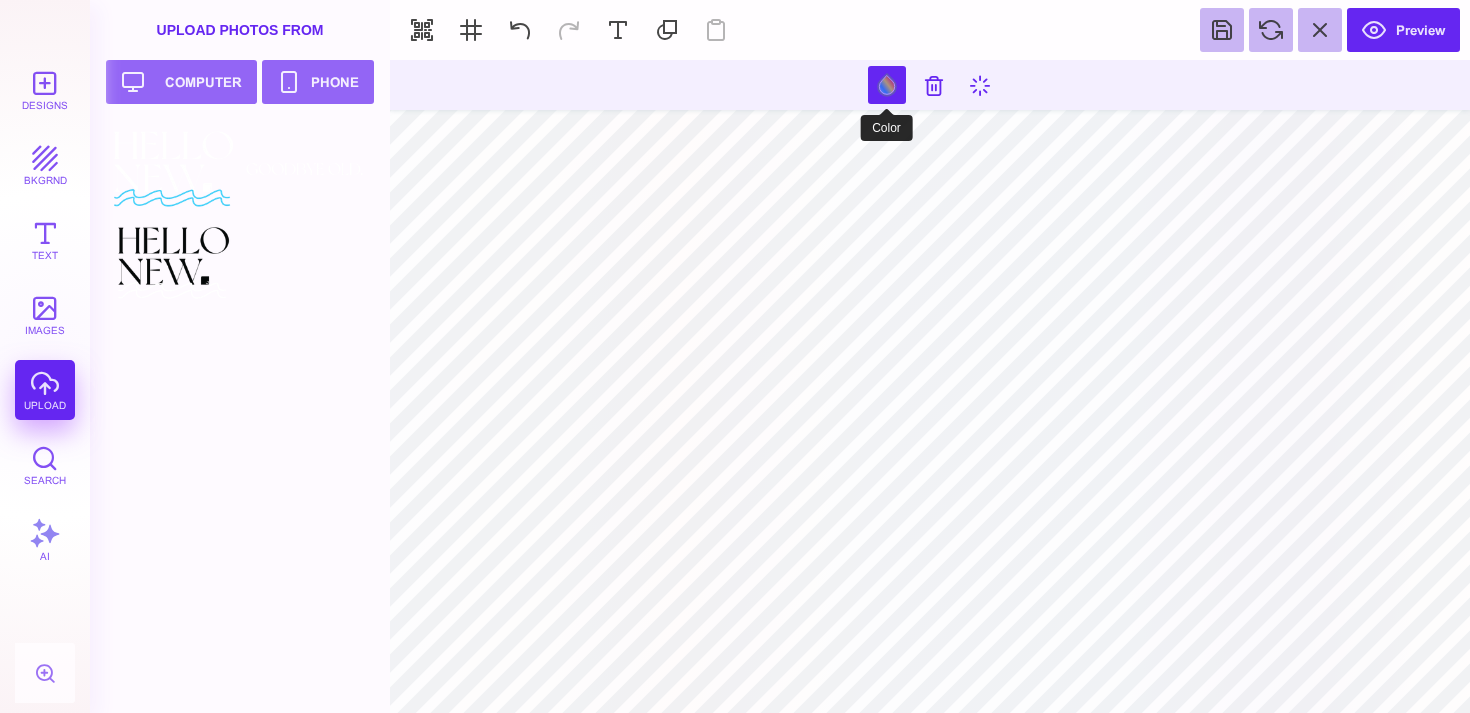 click at bounding box center [887, 85] 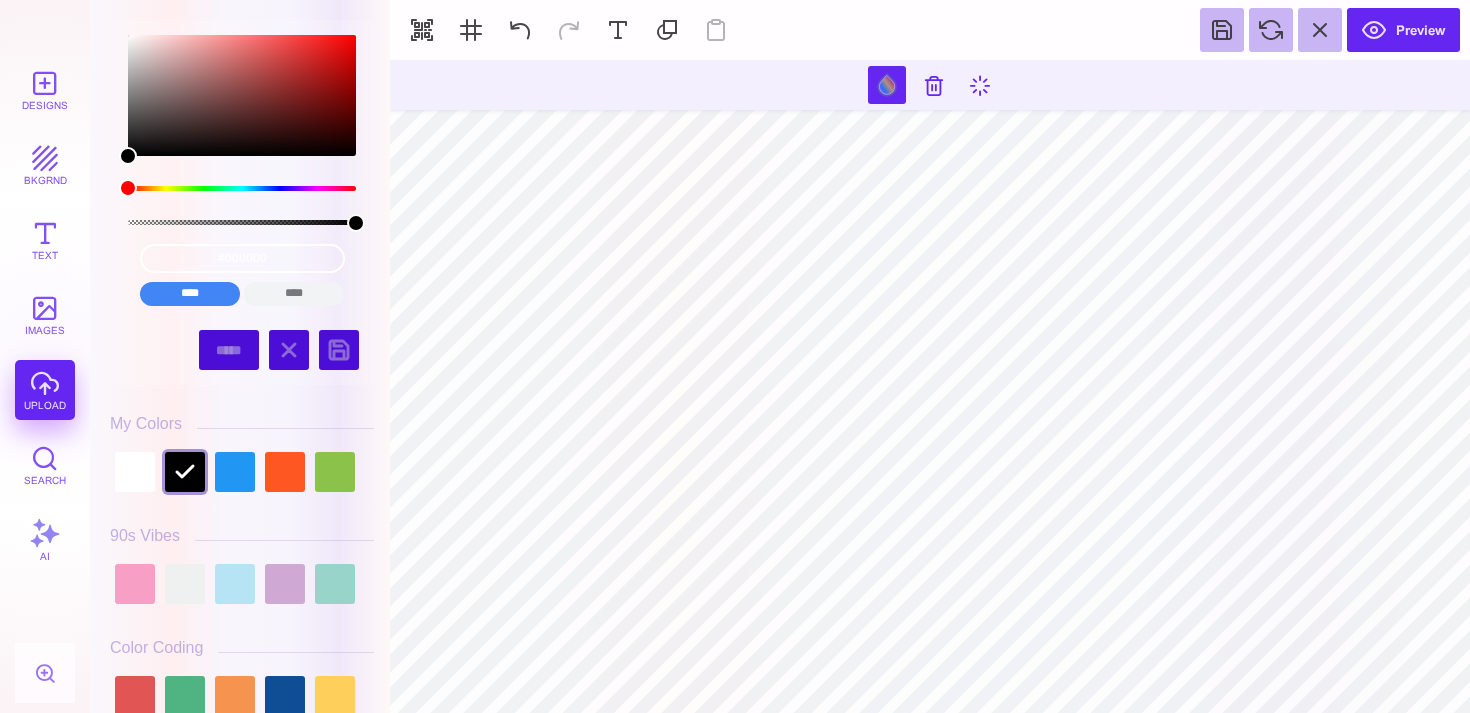 click on "#000000
****
****
****
****
****
****
******
*****" at bounding box center (242, 275) 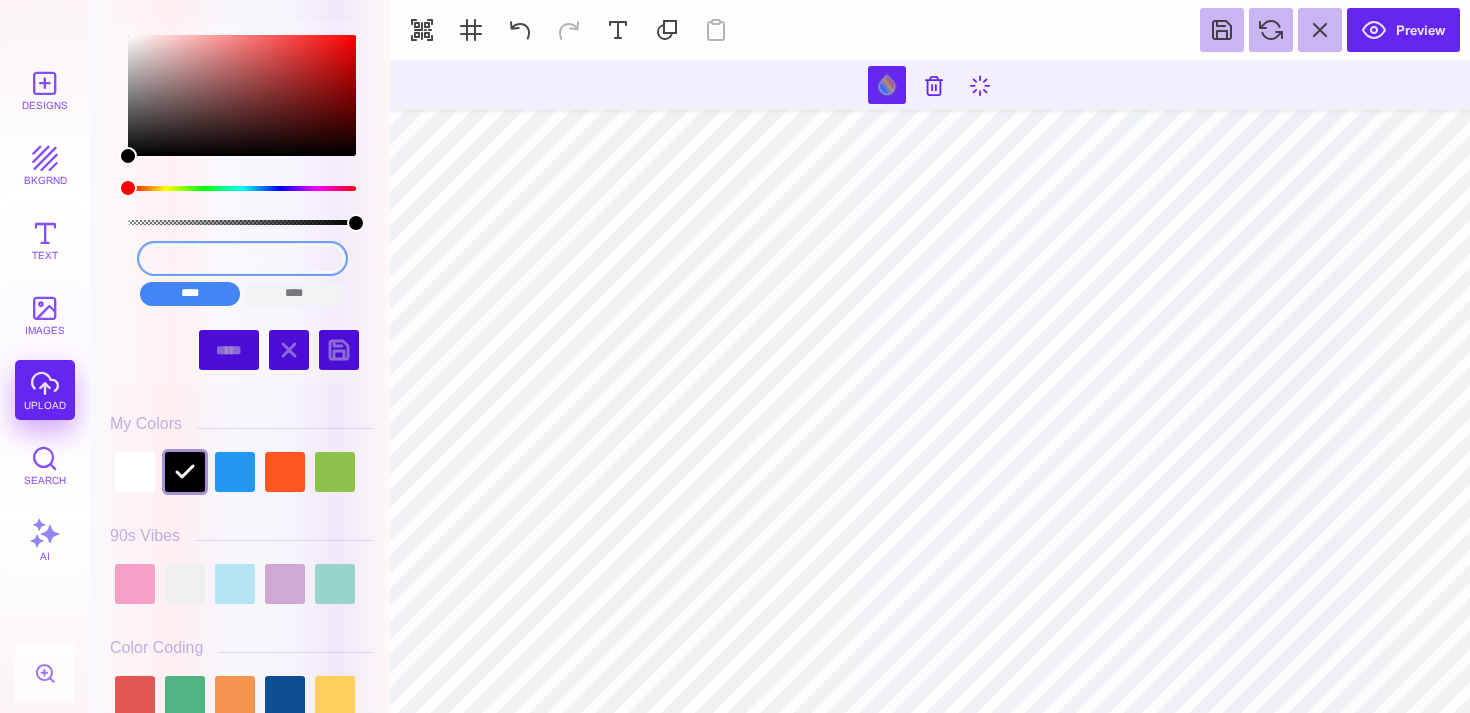 click on "#000000" at bounding box center [242, 258] 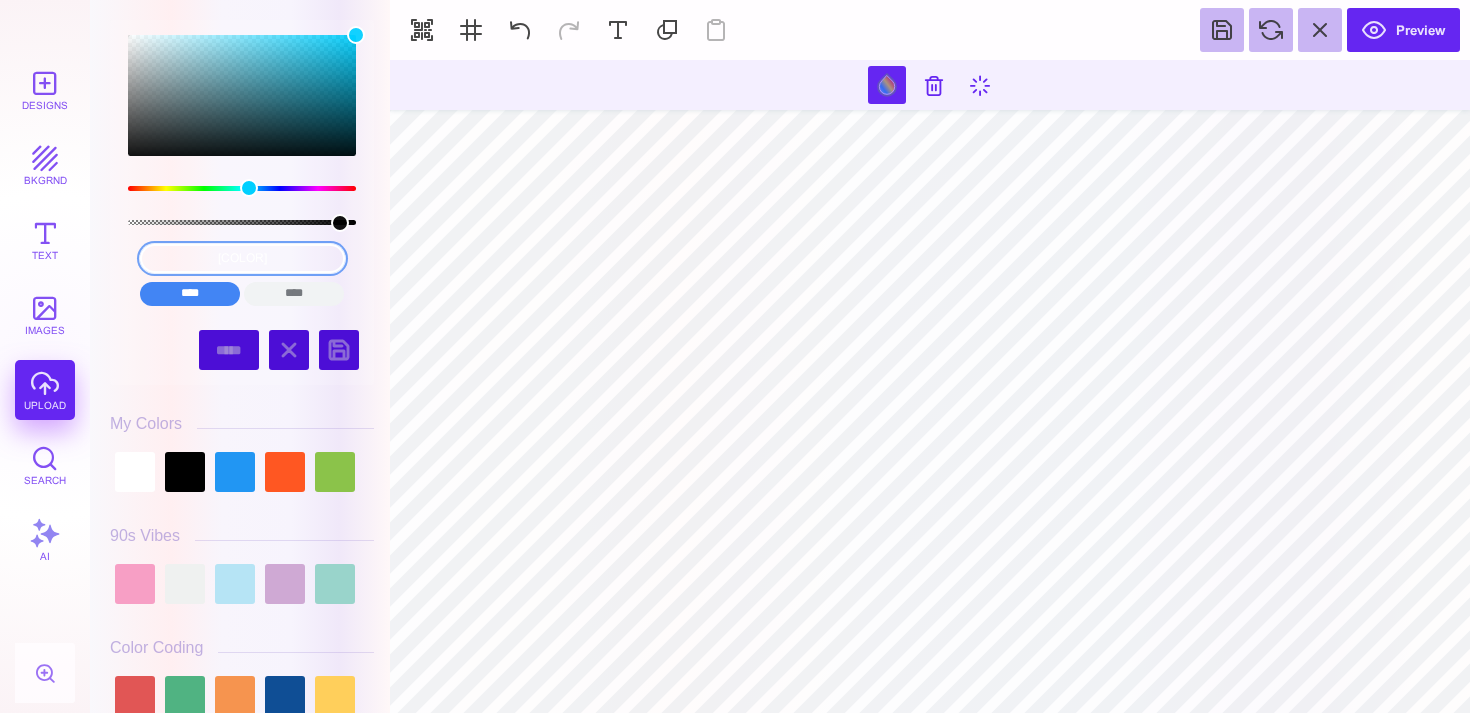 drag, startPoint x: 355, startPoint y: 222, endPoint x: 339, endPoint y: 223, distance: 16.03122 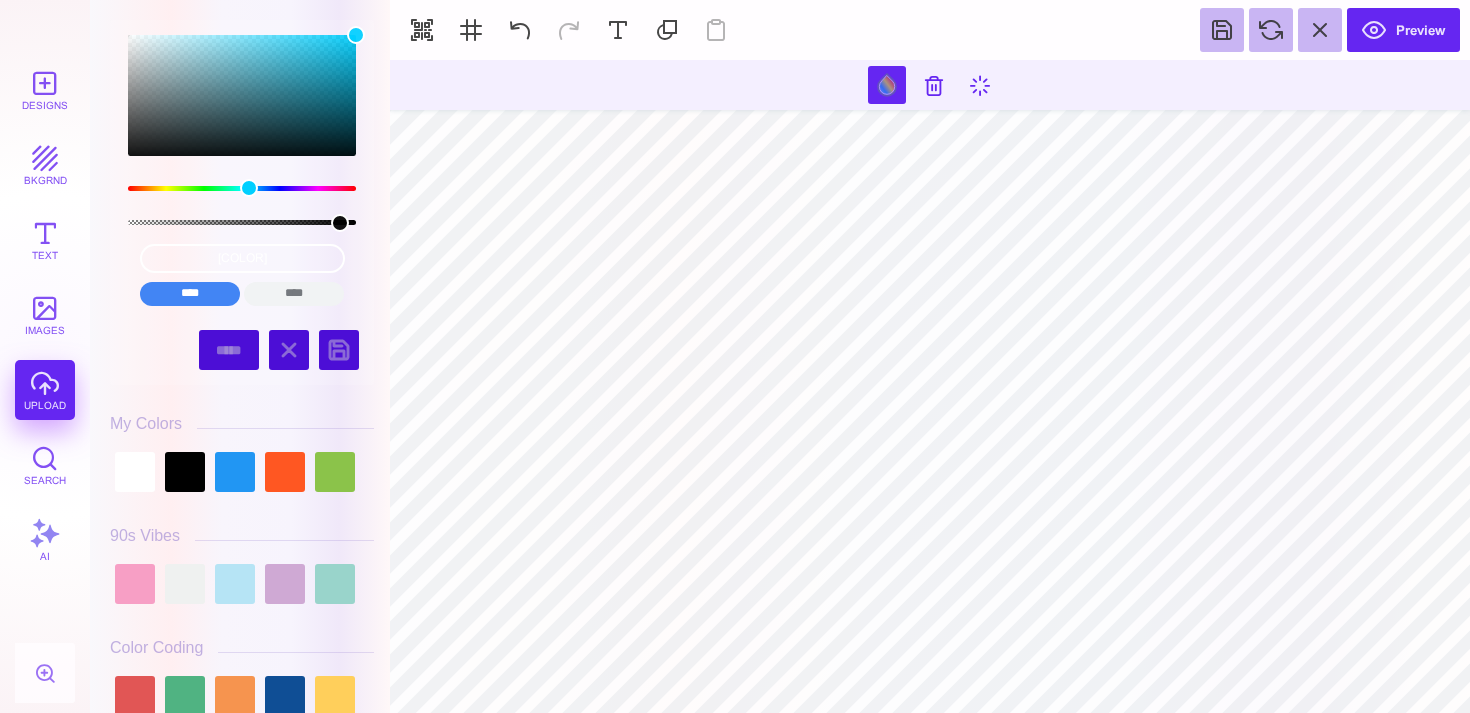 click on "Designs
bkgrnd
Text
images
upload
Search
AI" at bounding box center [45, 386] 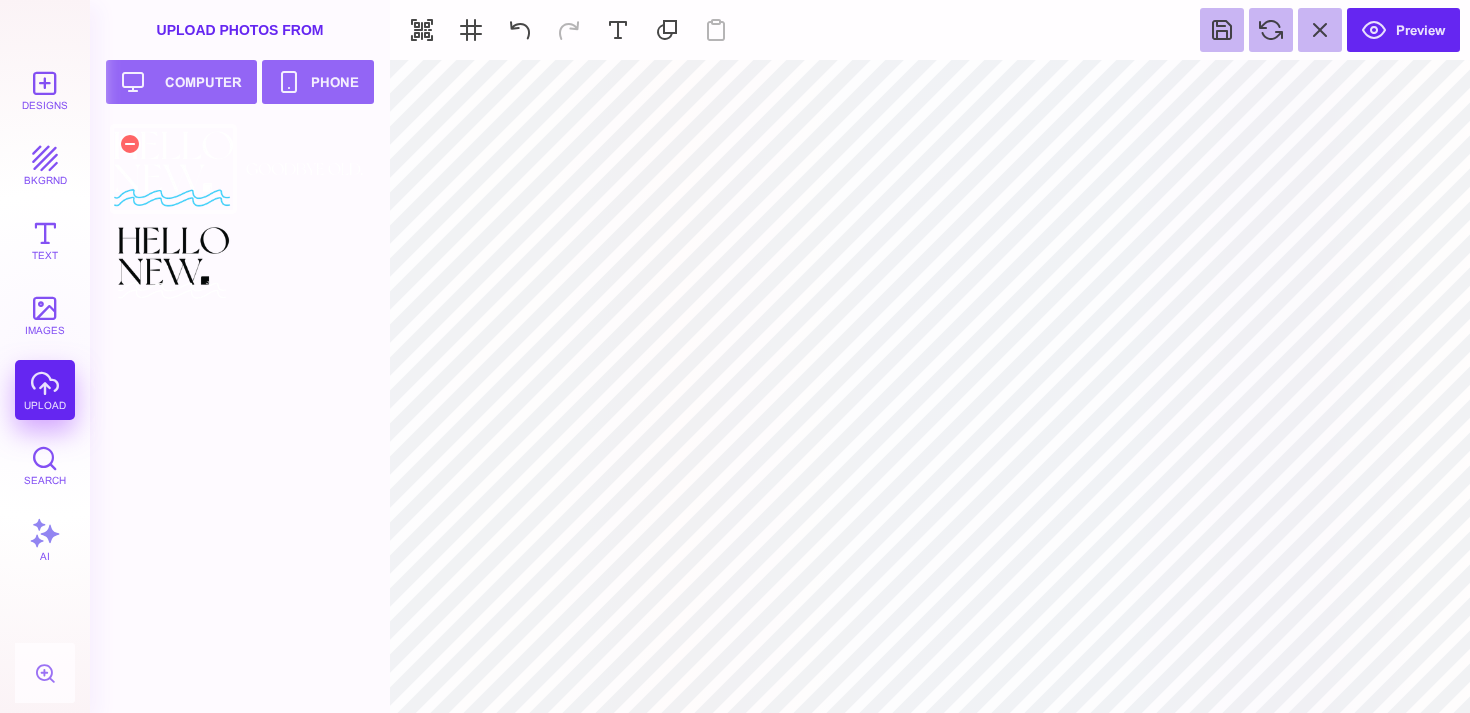 click at bounding box center [173, 169] 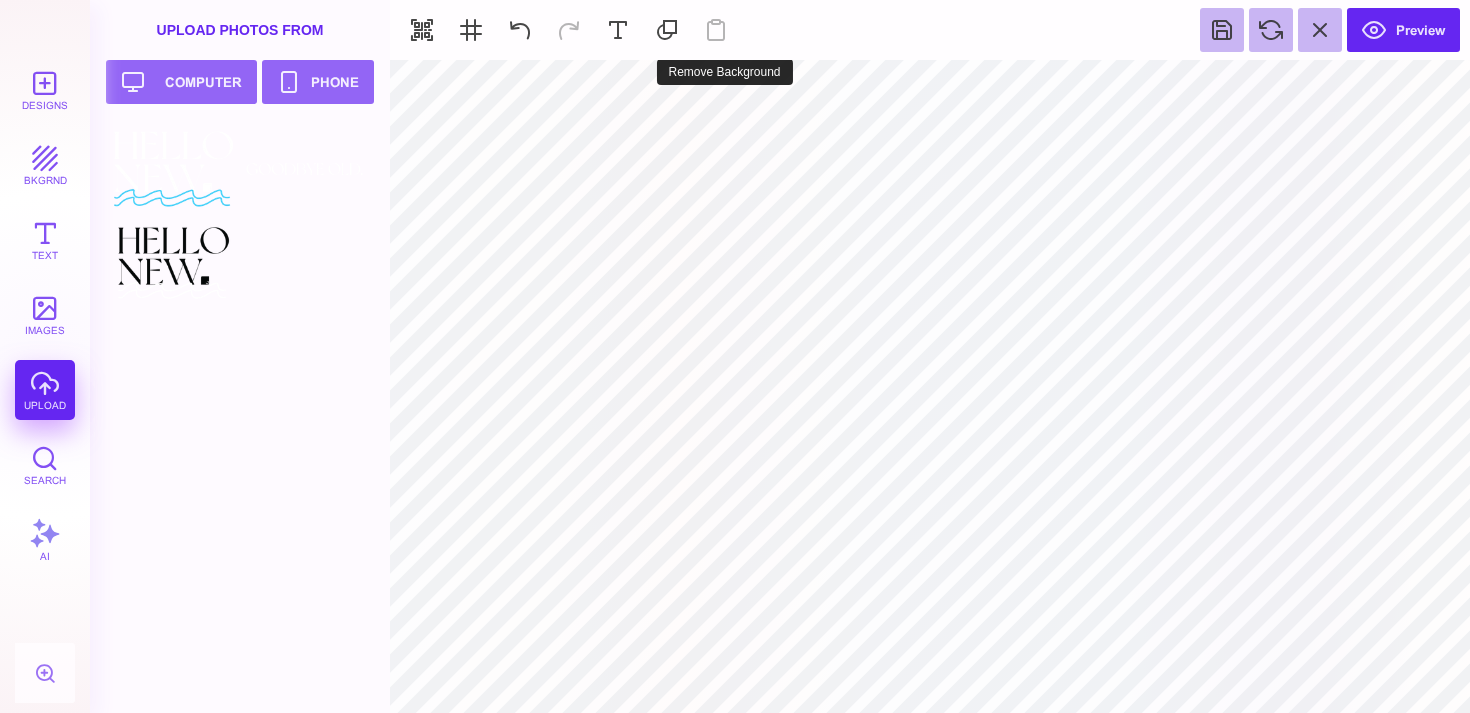 type on "#00CFFFED" 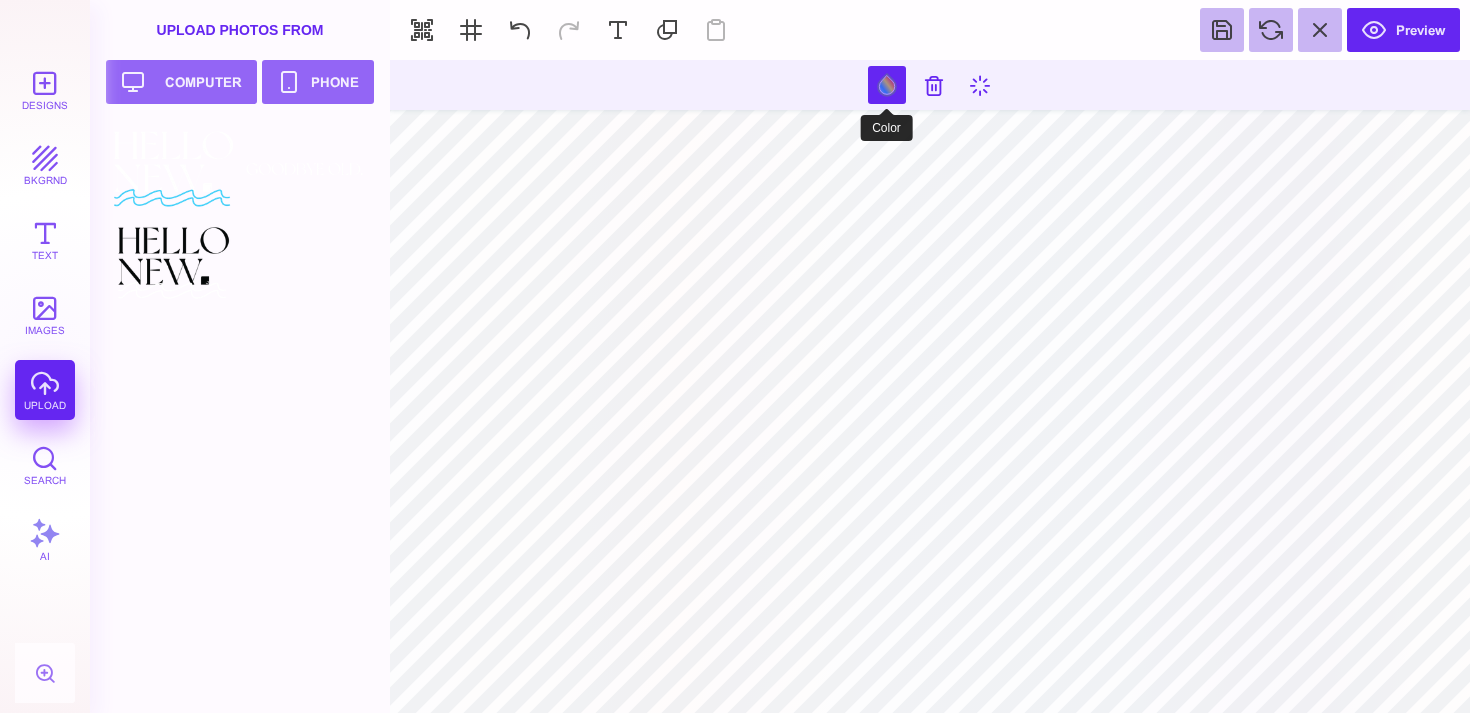 click at bounding box center [887, 85] 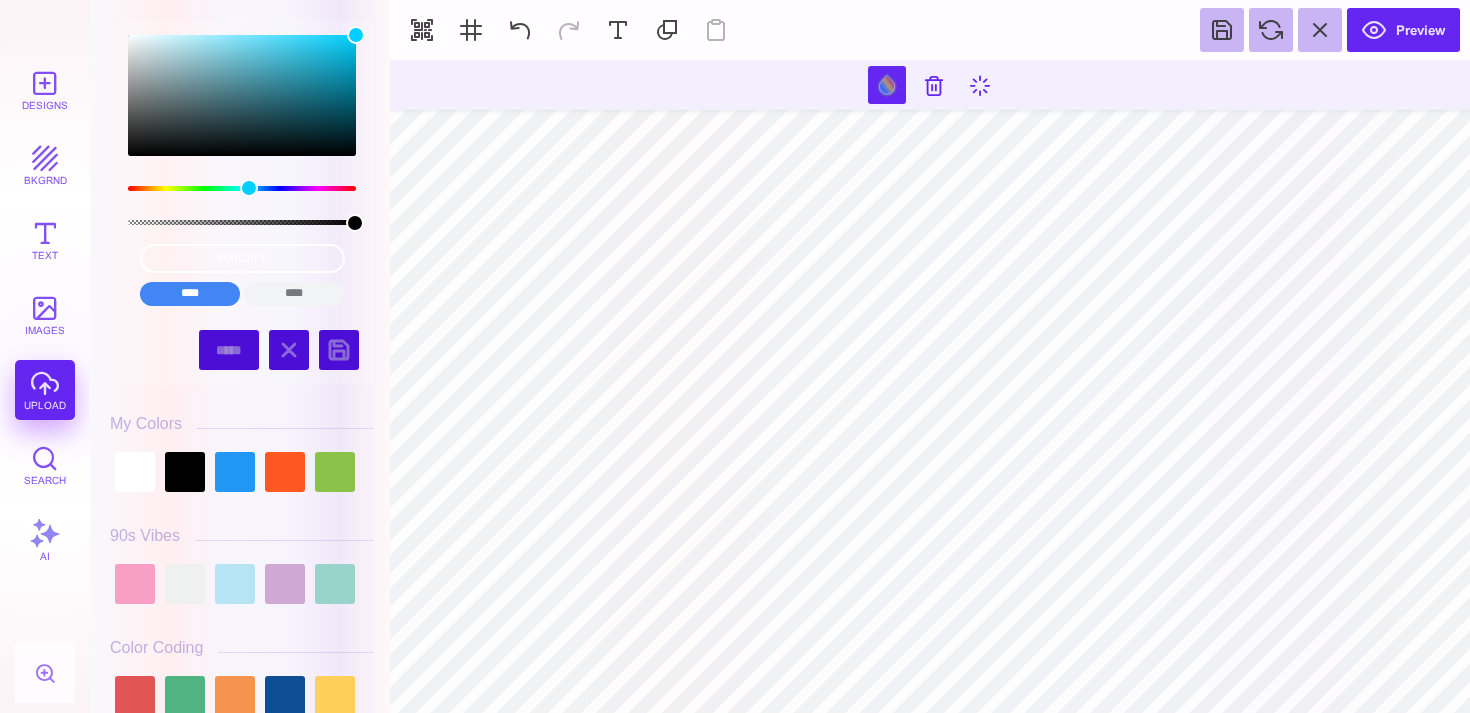 drag, startPoint x: 338, startPoint y: 224, endPoint x: 355, endPoint y: 238, distance: 22.022715 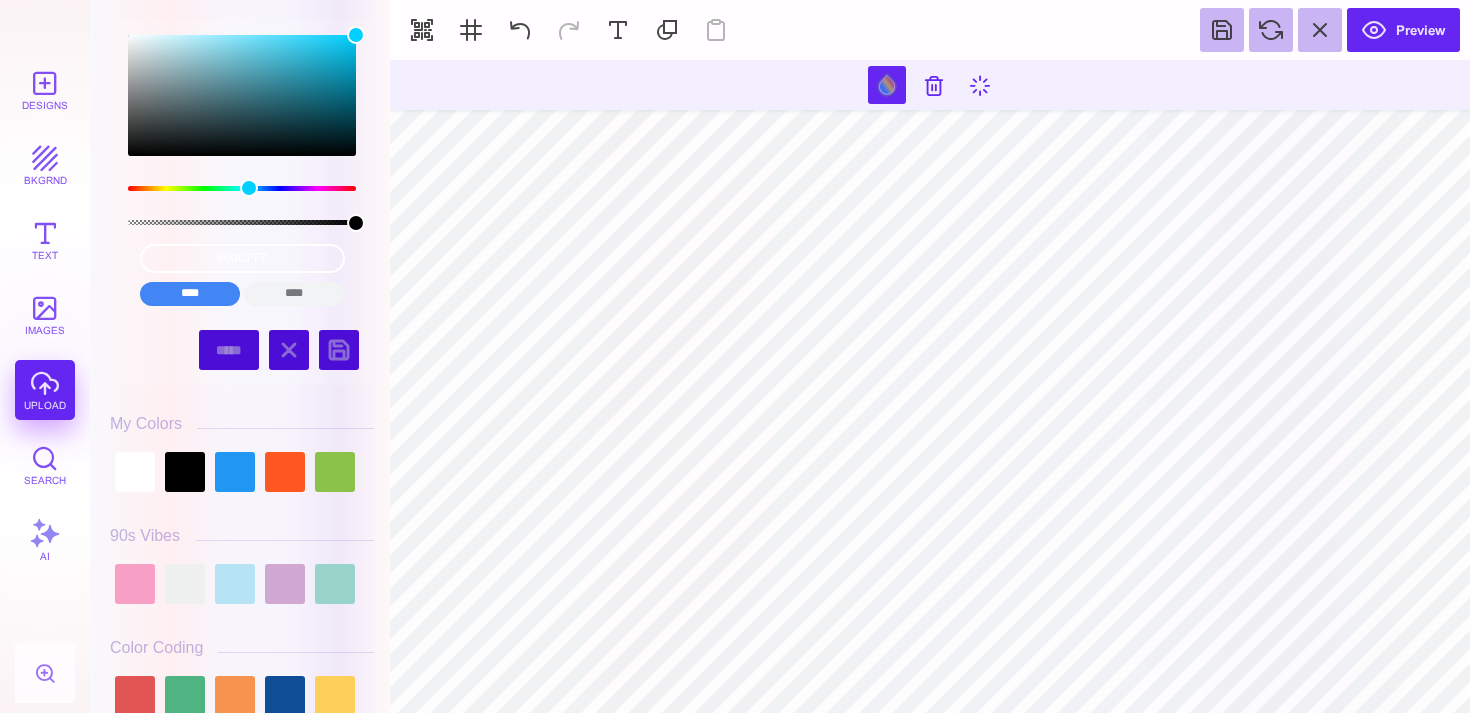 type on "#000000" 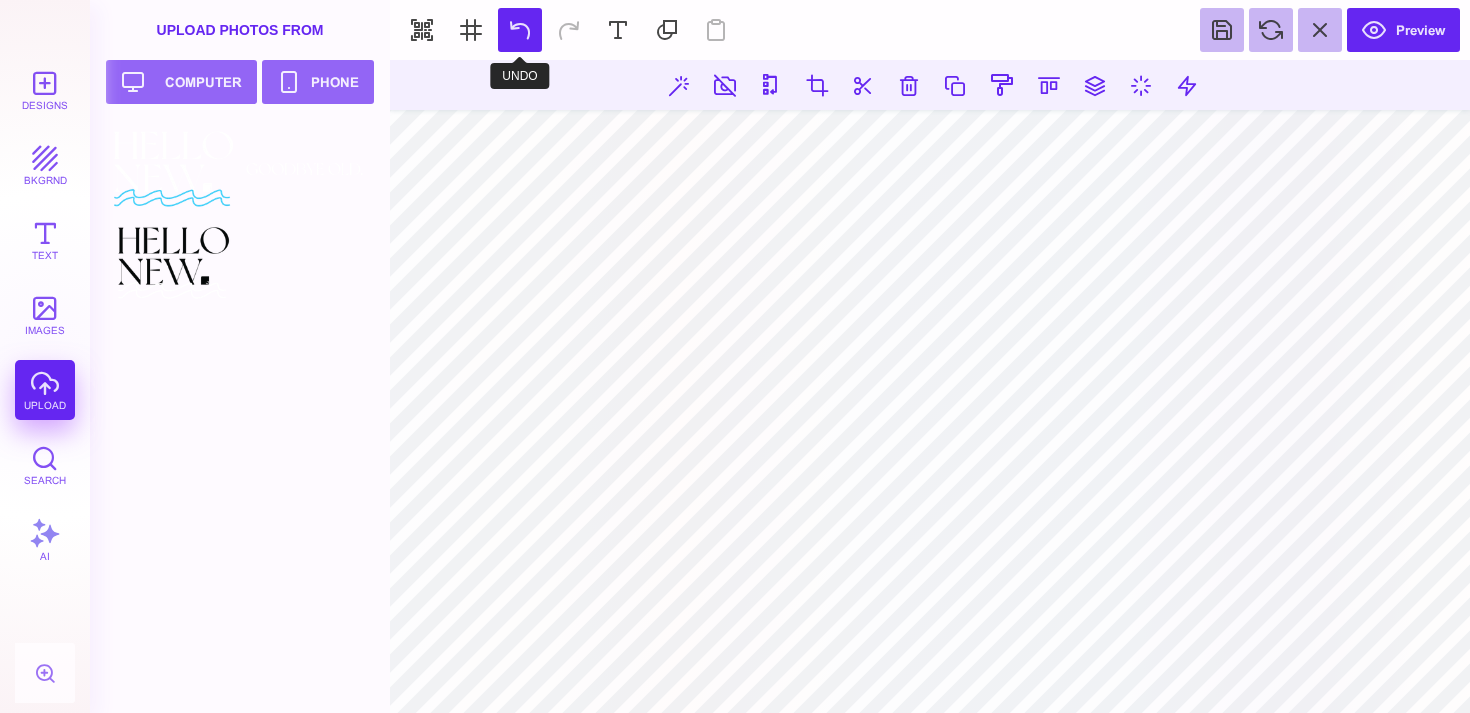 click at bounding box center (520, 30) 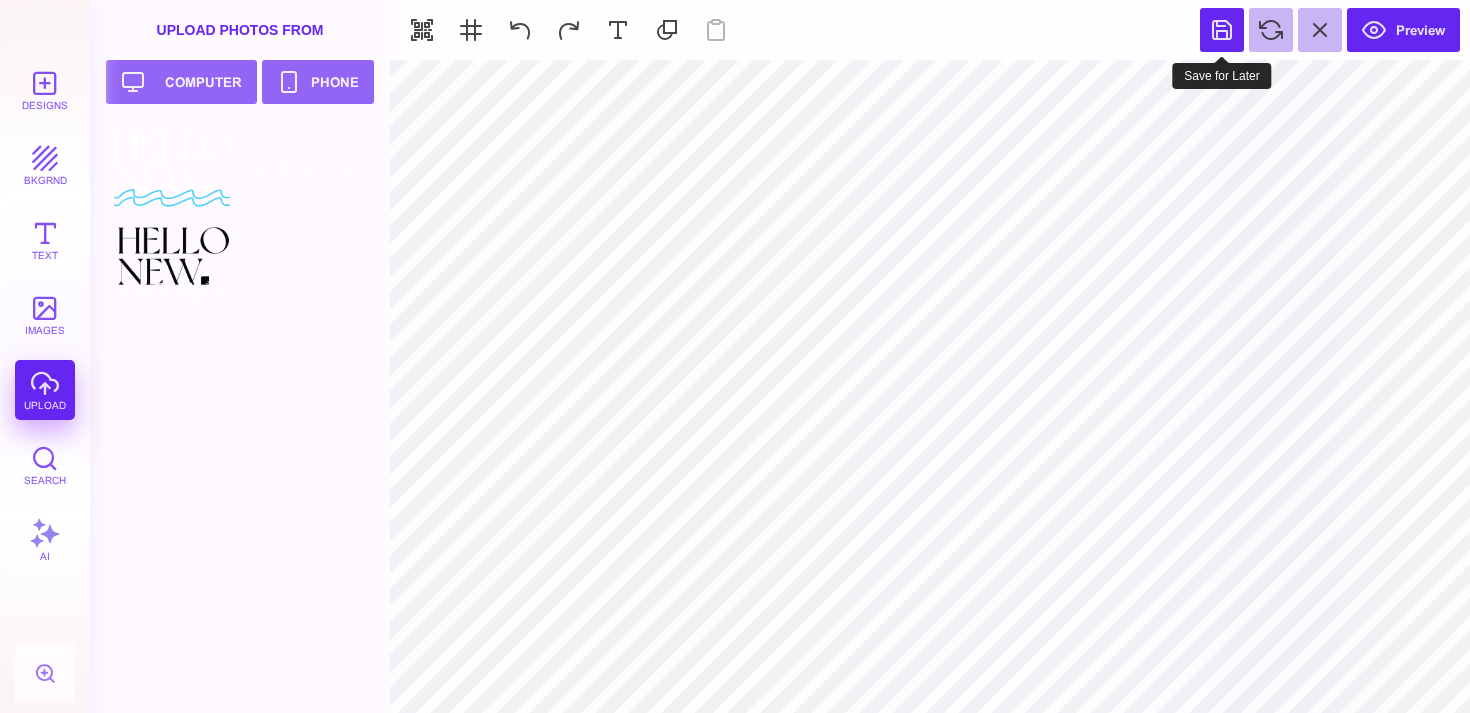 click at bounding box center (1222, 30) 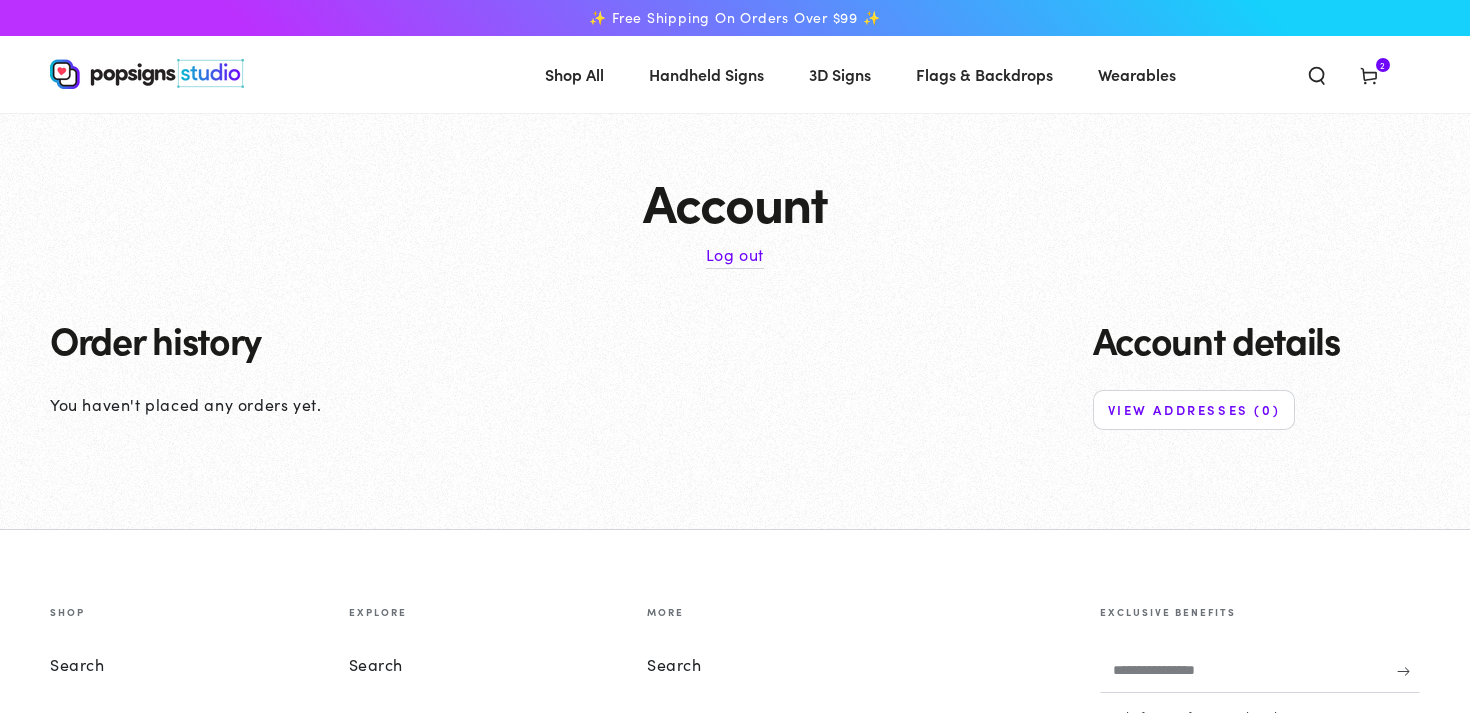 scroll, scrollTop: 0, scrollLeft: 0, axis: both 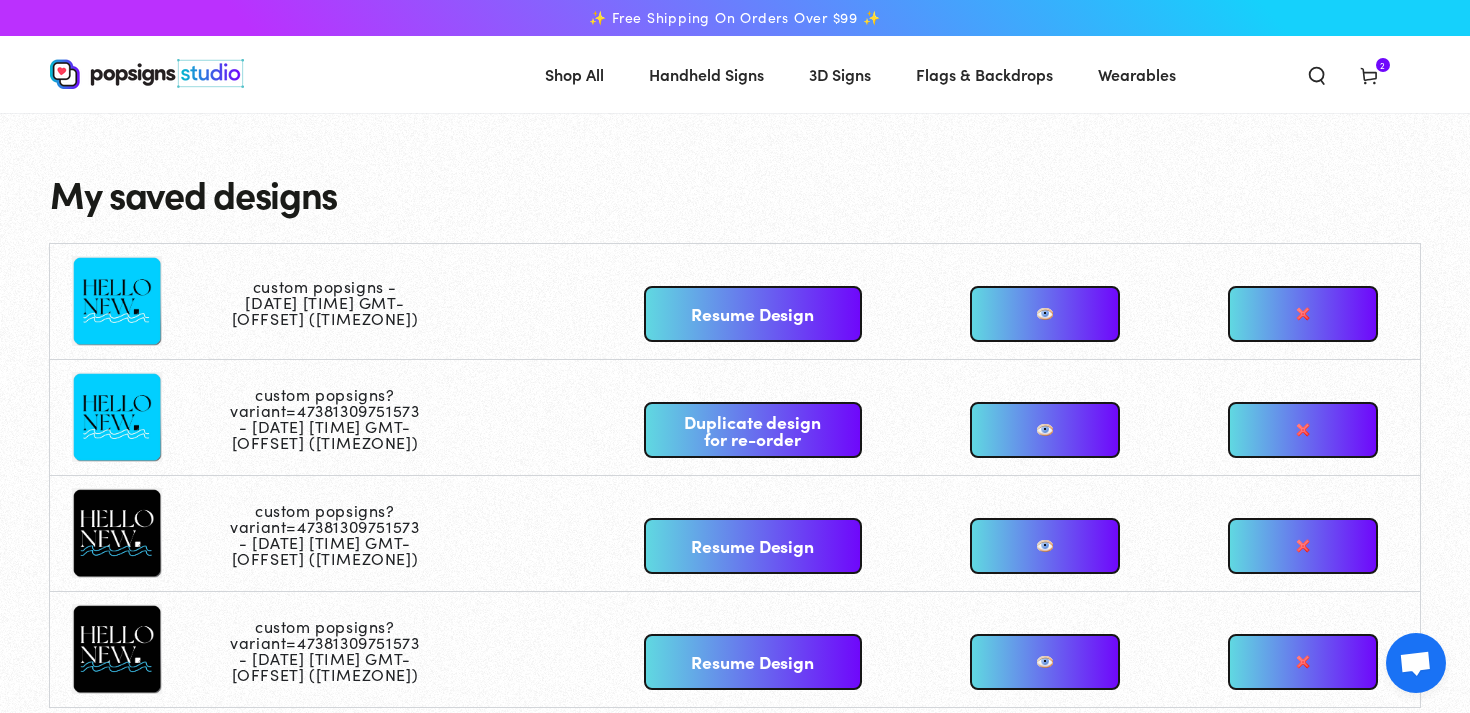 click at bounding box center (1303, 430) 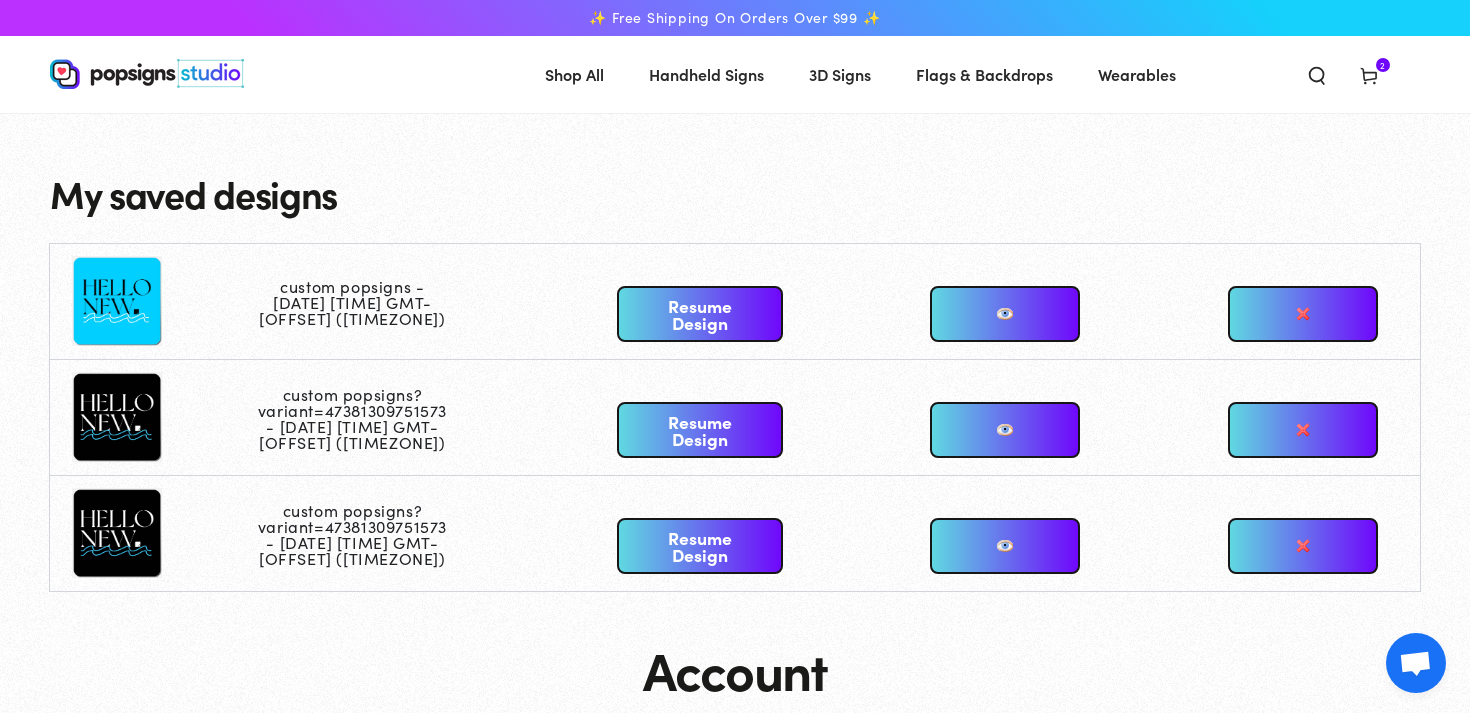 click on "Resume Design" at bounding box center [699, 430] 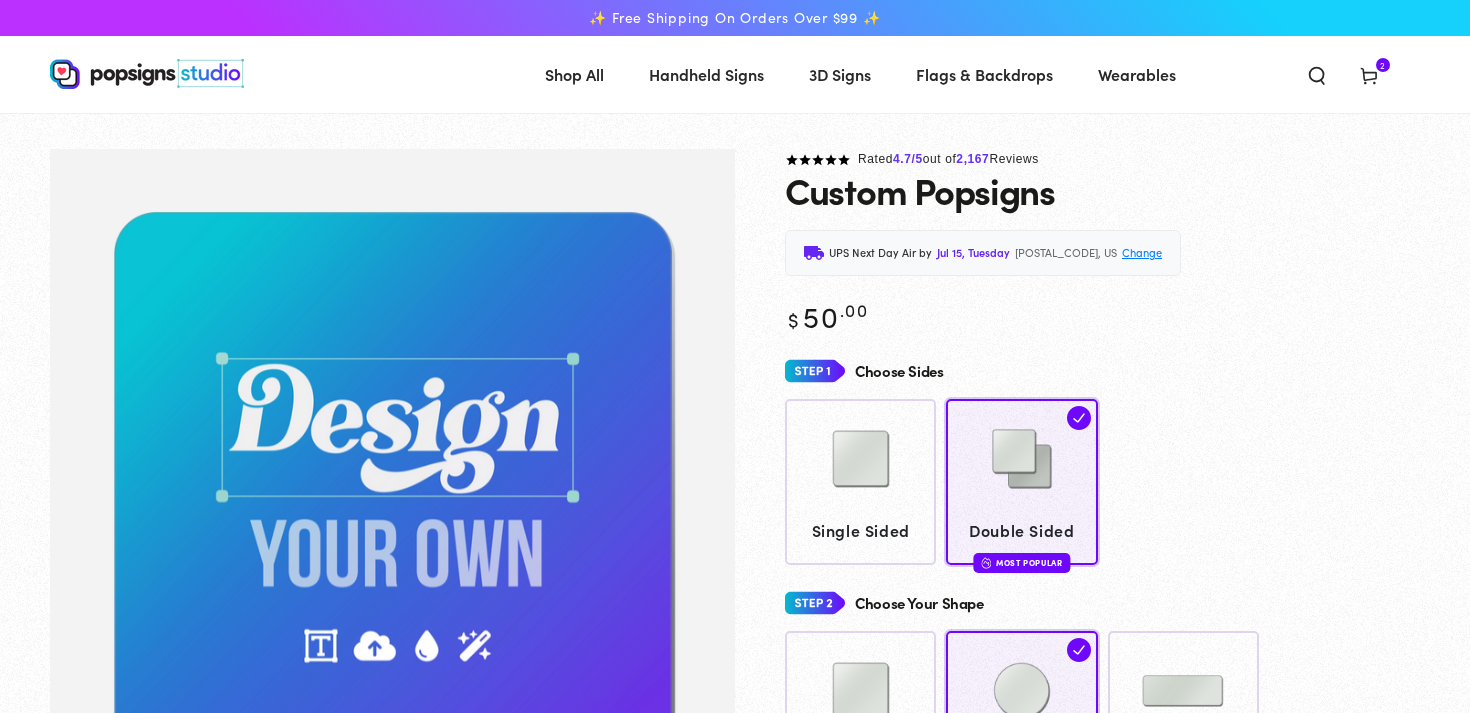 scroll, scrollTop: 0, scrollLeft: 0, axis: both 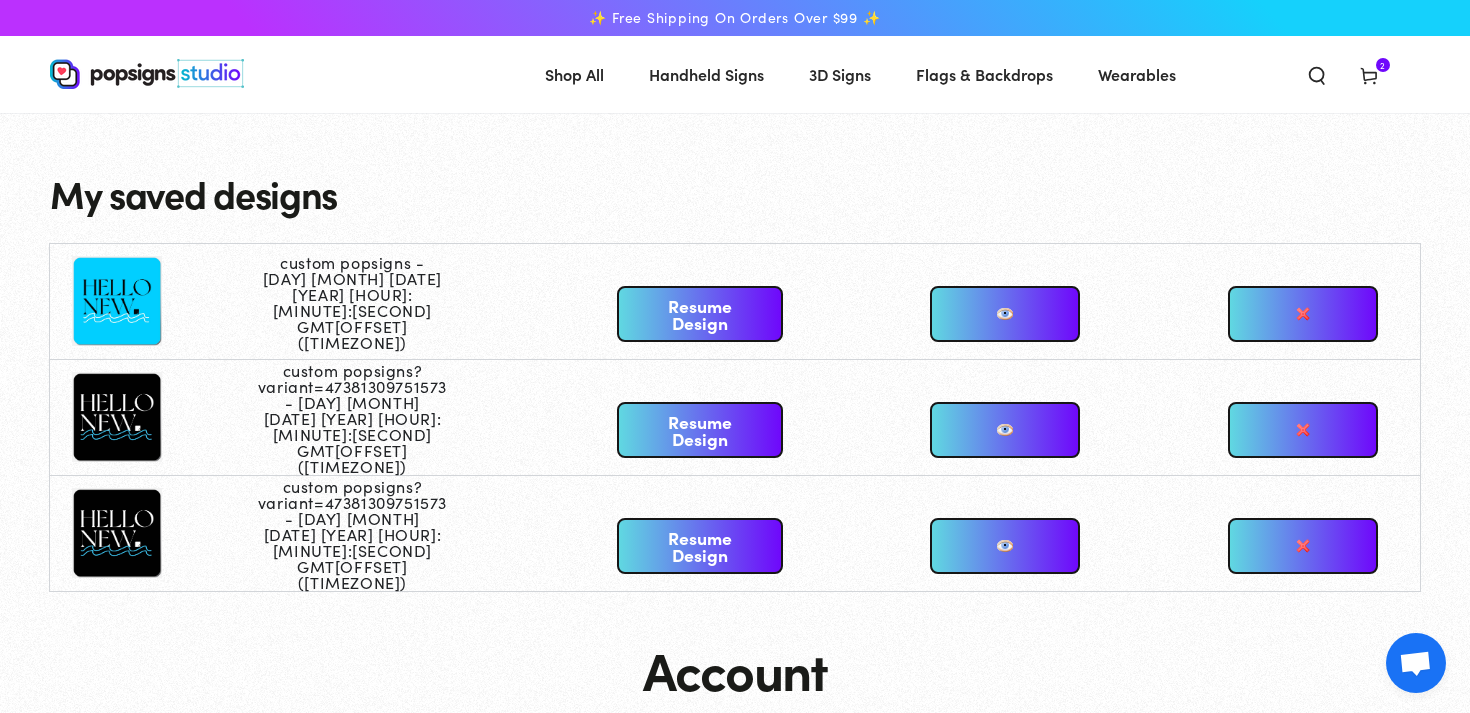 click on "Resume Design" at bounding box center (699, 546) 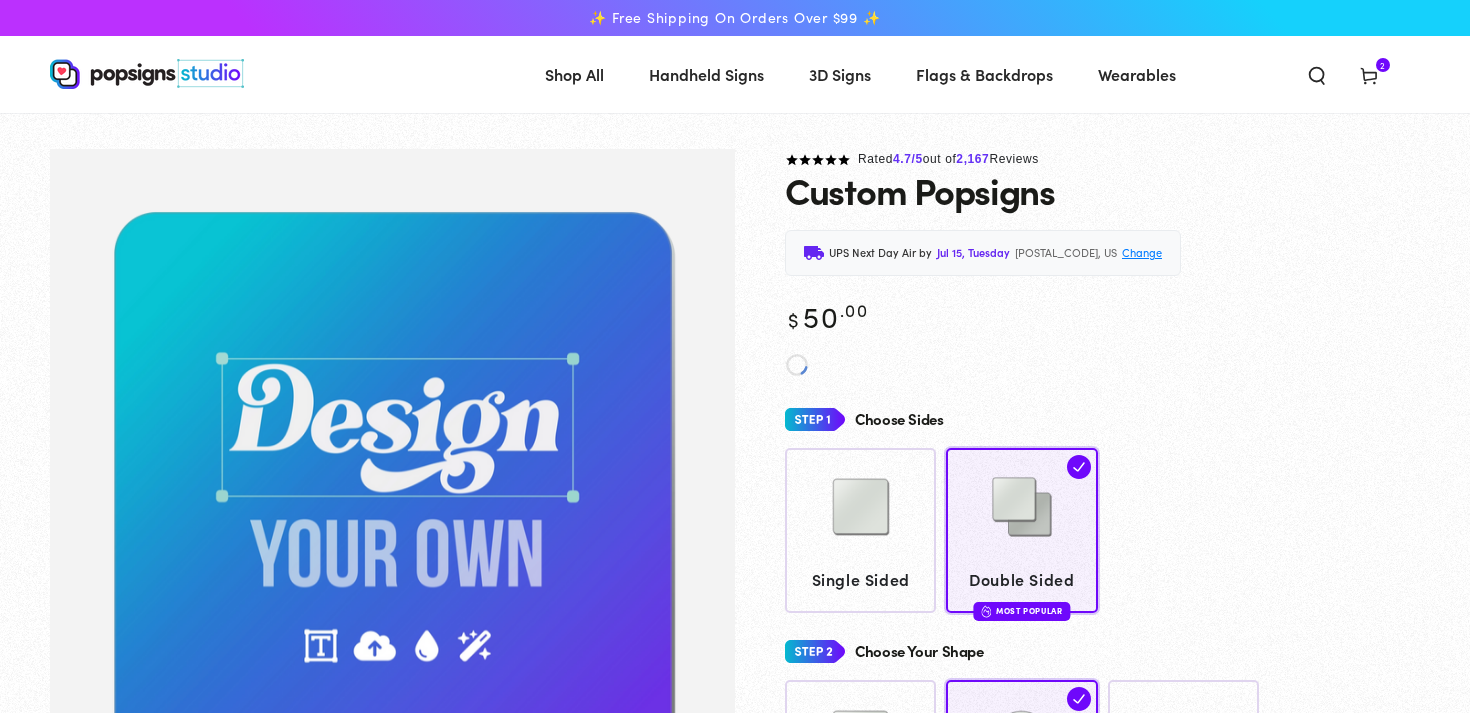 scroll, scrollTop: 0, scrollLeft: 0, axis: both 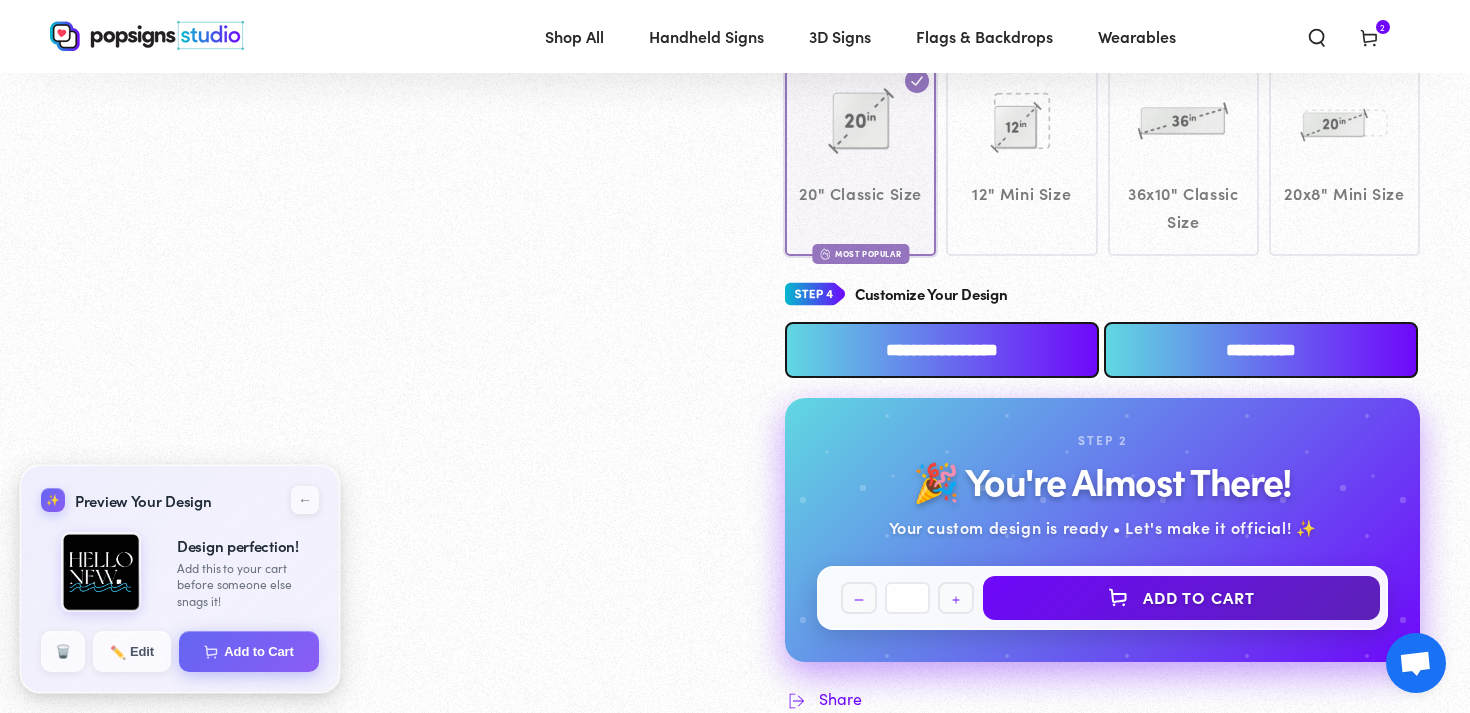 click on "**********" at bounding box center [942, 350] 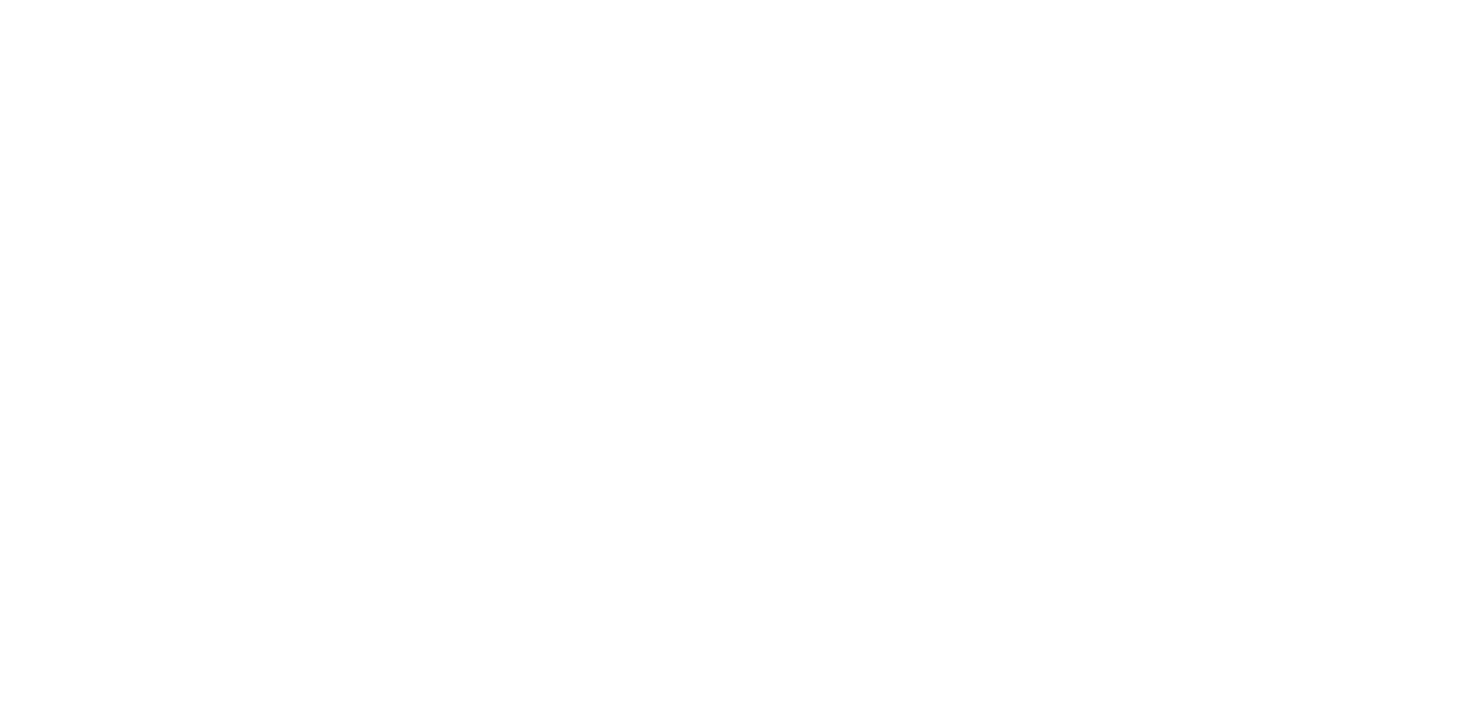 scroll, scrollTop: 0, scrollLeft: 0, axis: both 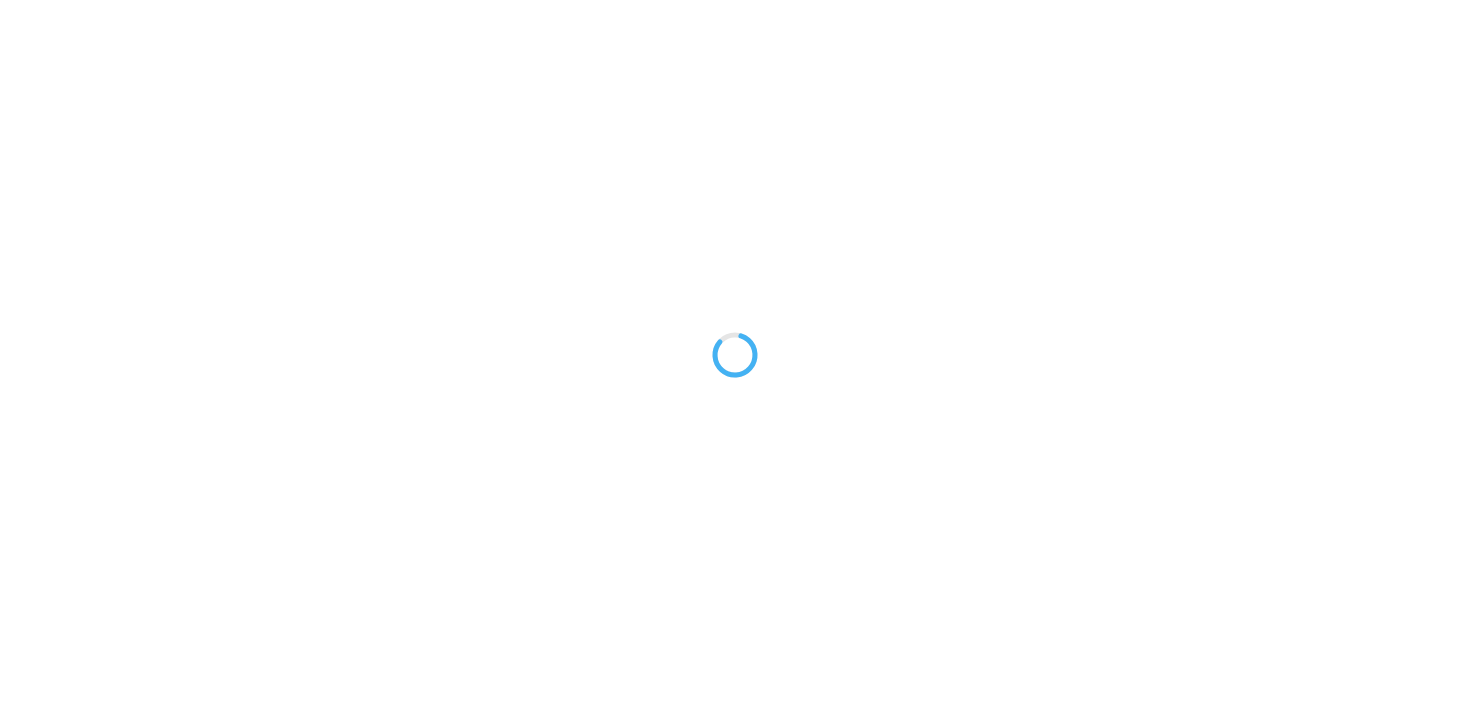 type on "An ancient tree with a door leading to a magical world" 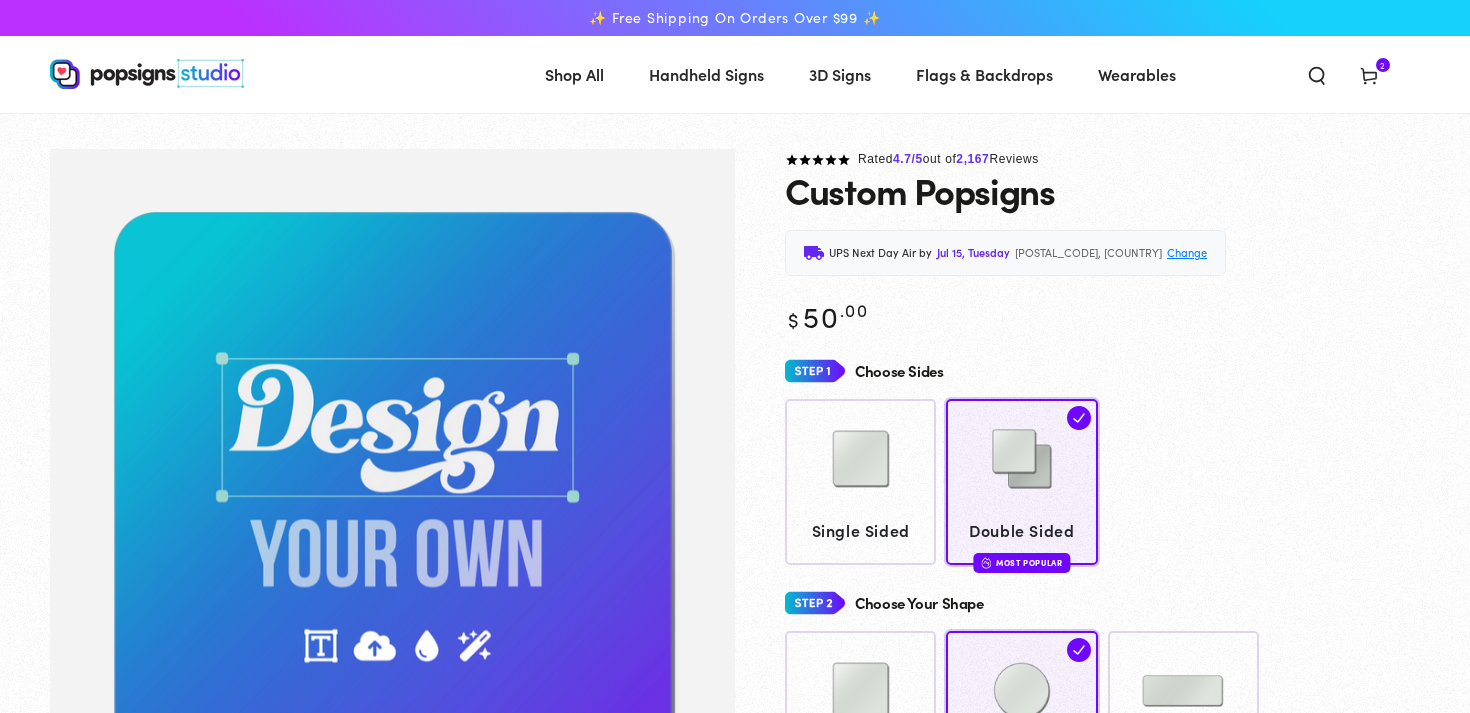 scroll, scrollTop: 0, scrollLeft: 0, axis: both 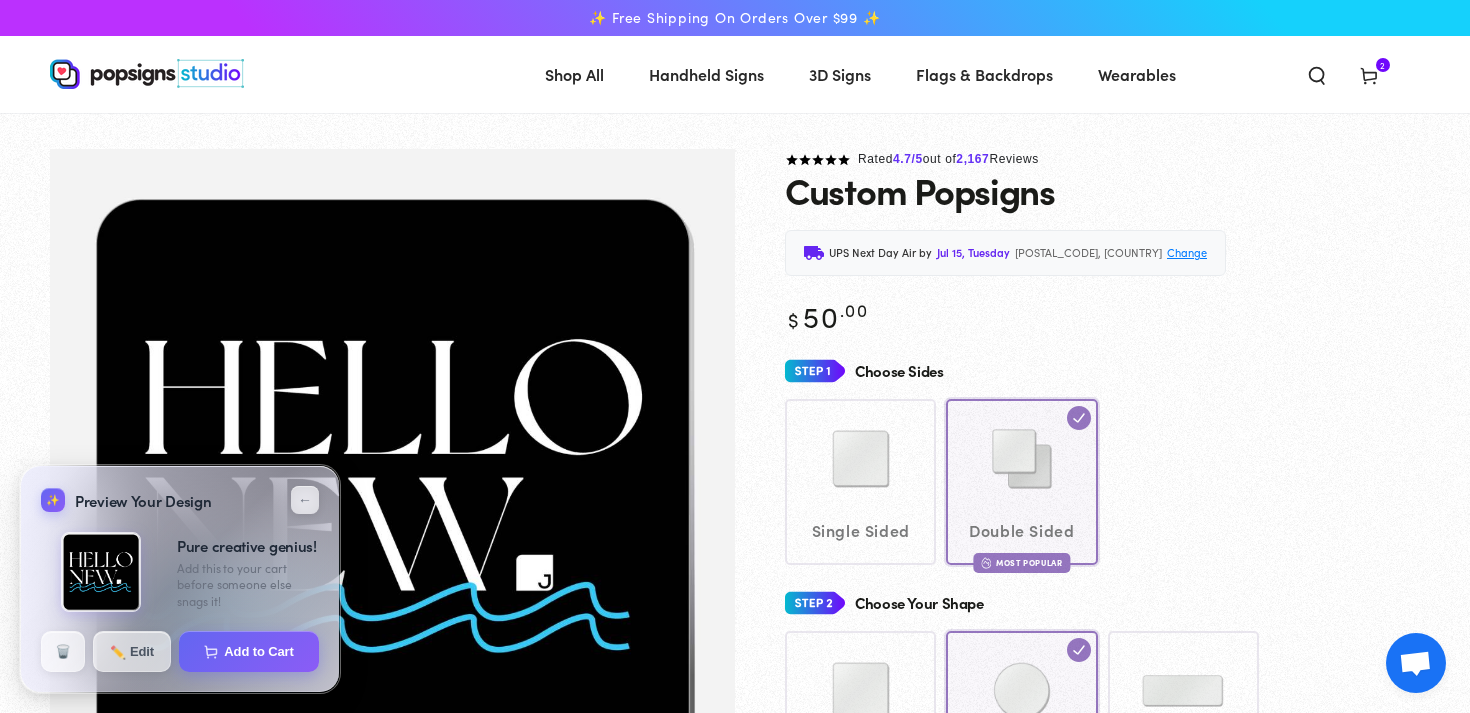 click on "2" at bounding box center [1383, 65] 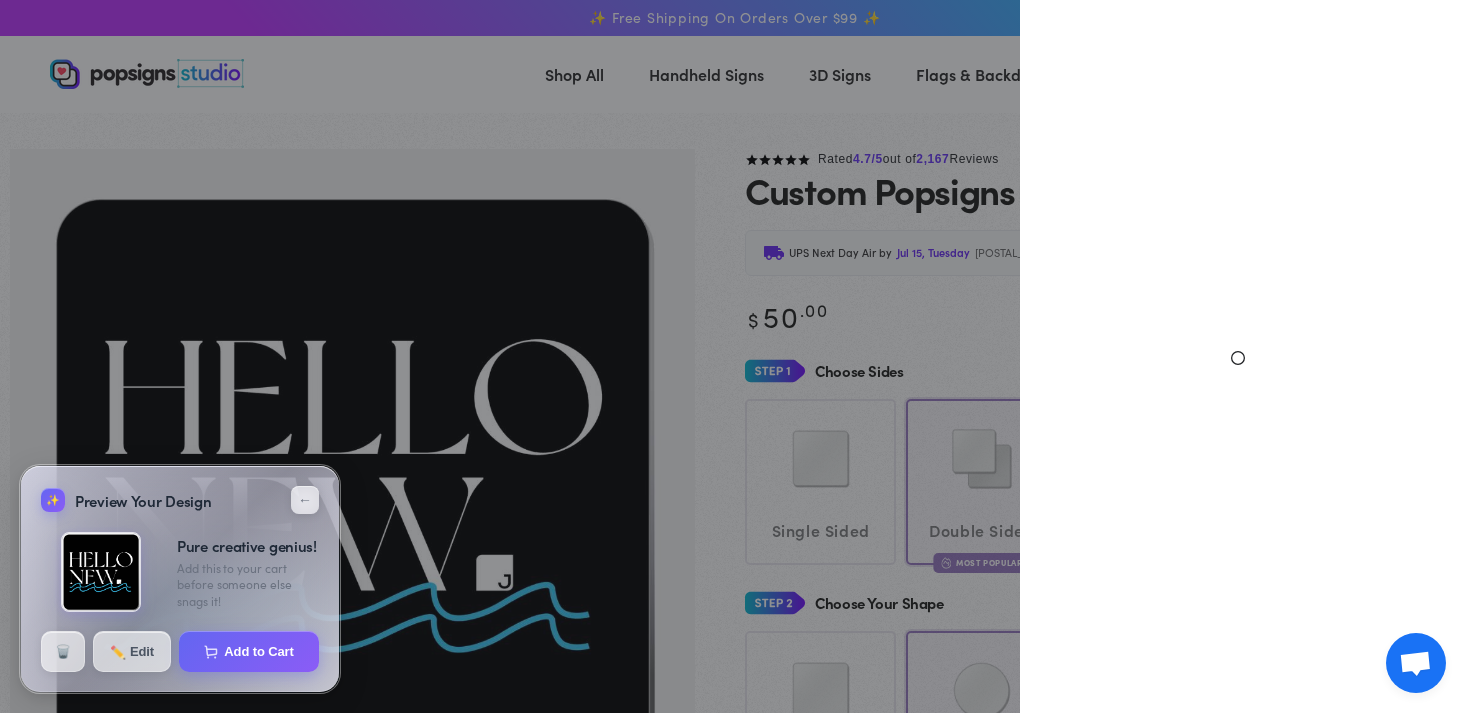 select on "**********" 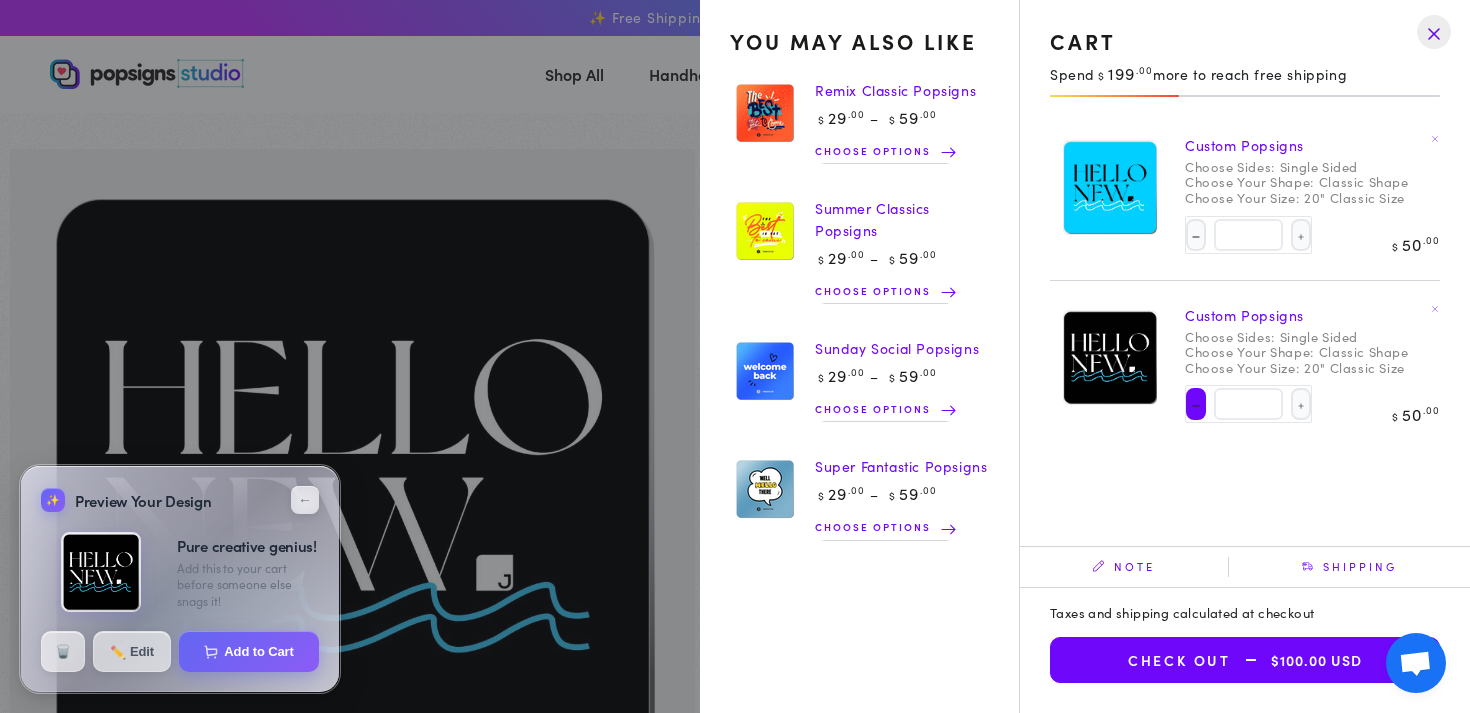 click on "Decrease quantity for Custom Popsigns" 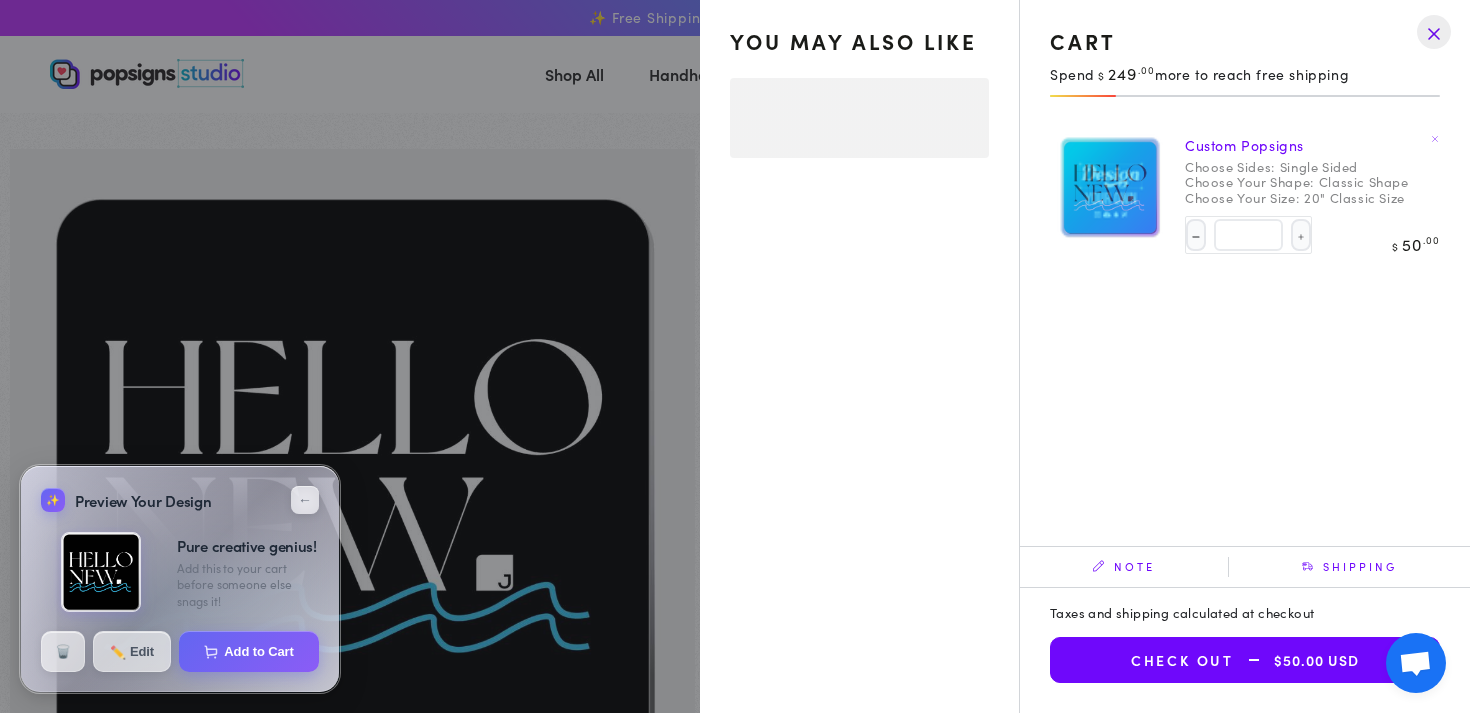 select on "**********" 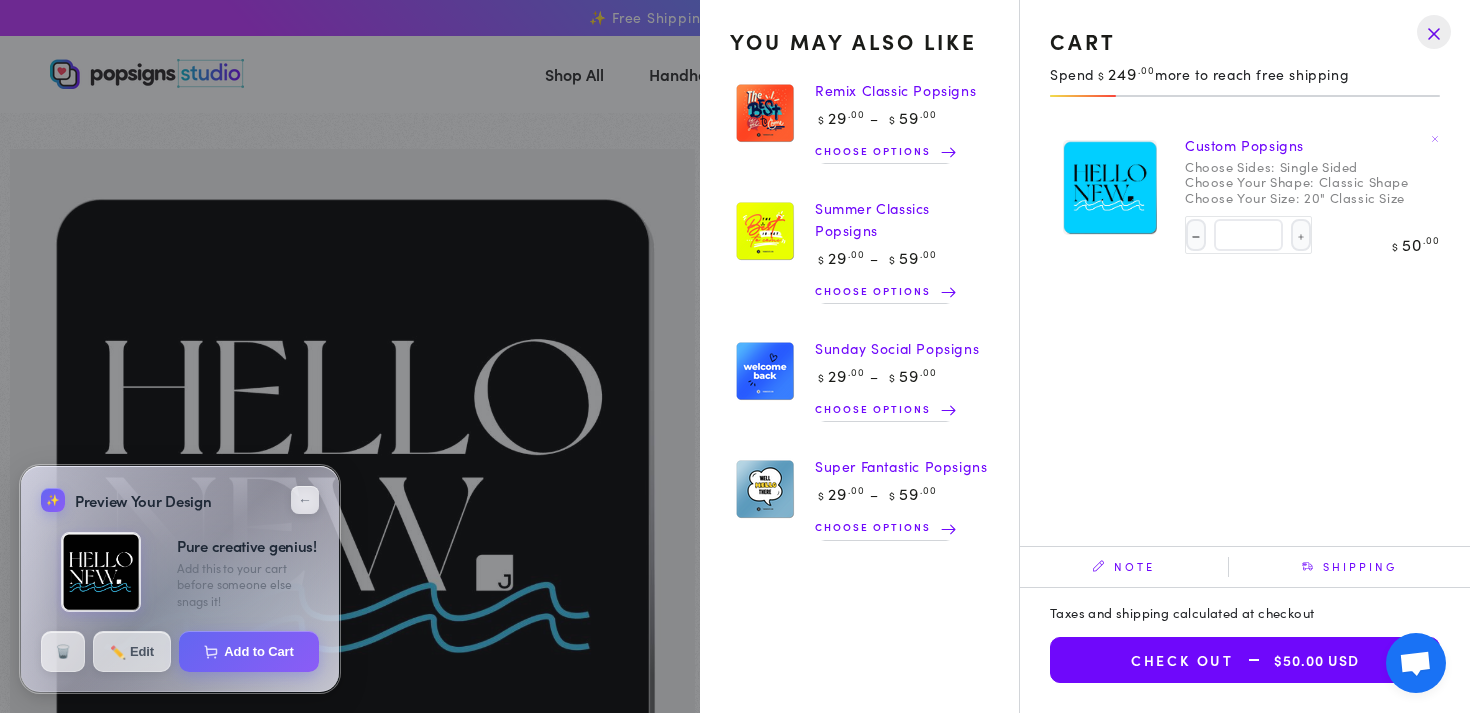click on "Cart 1 1 item" 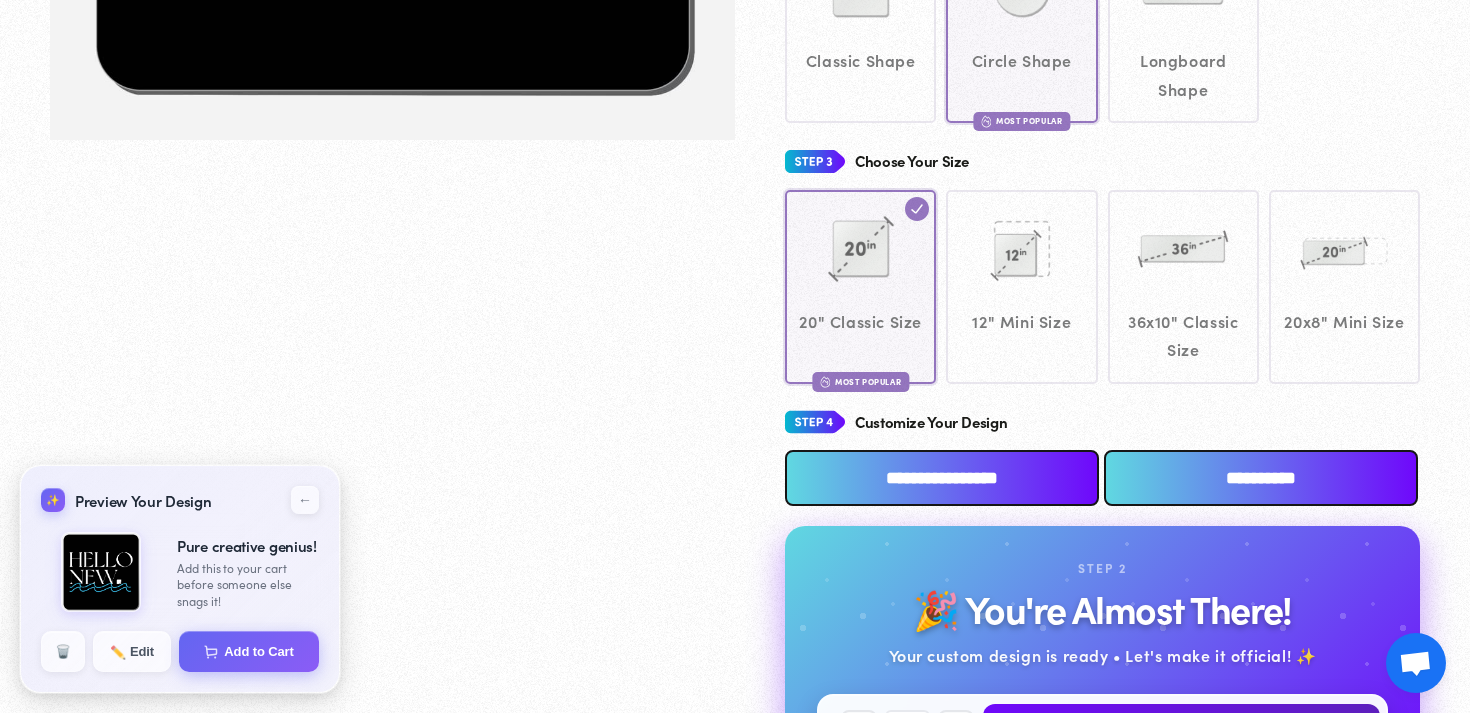 scroll, scrollTop: 733, scrollLeft: 0, axis: vertical 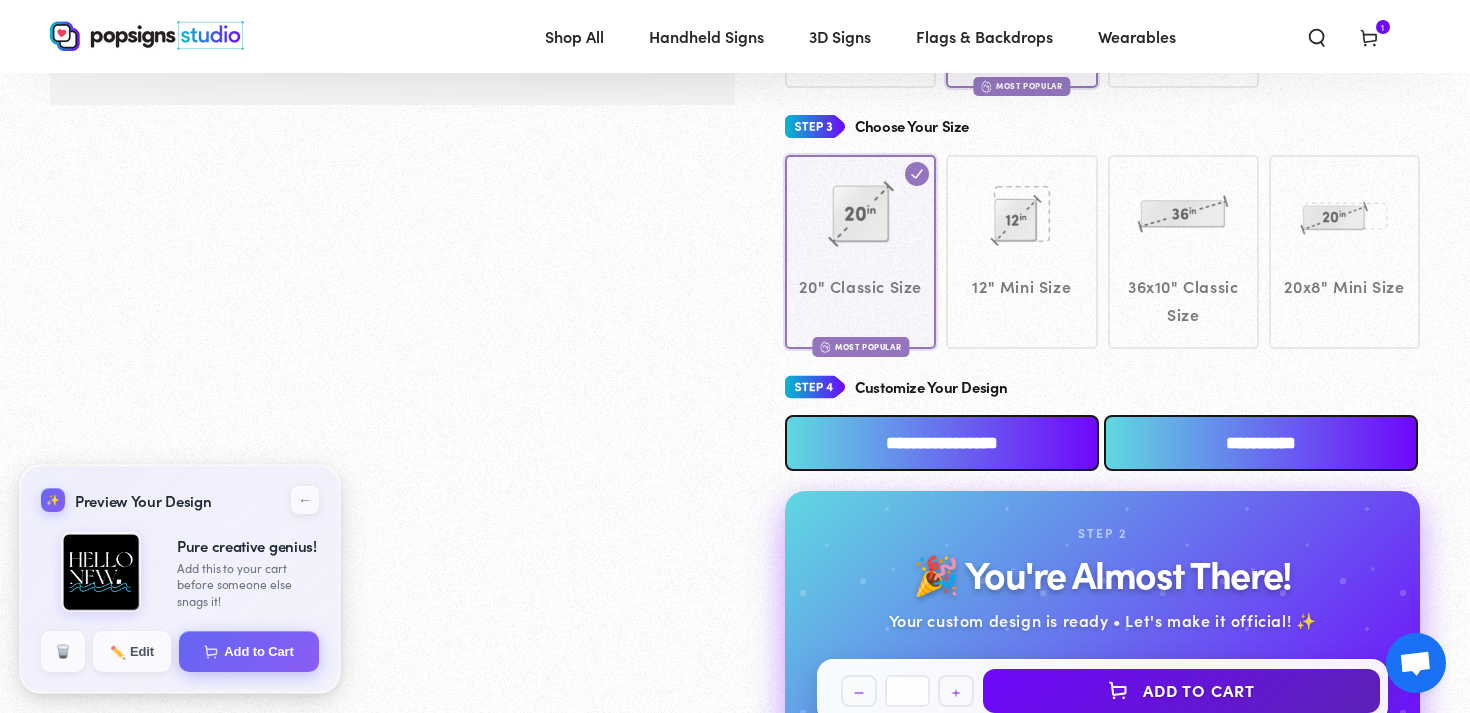 click on "**********" at bounding box center [942, 443] 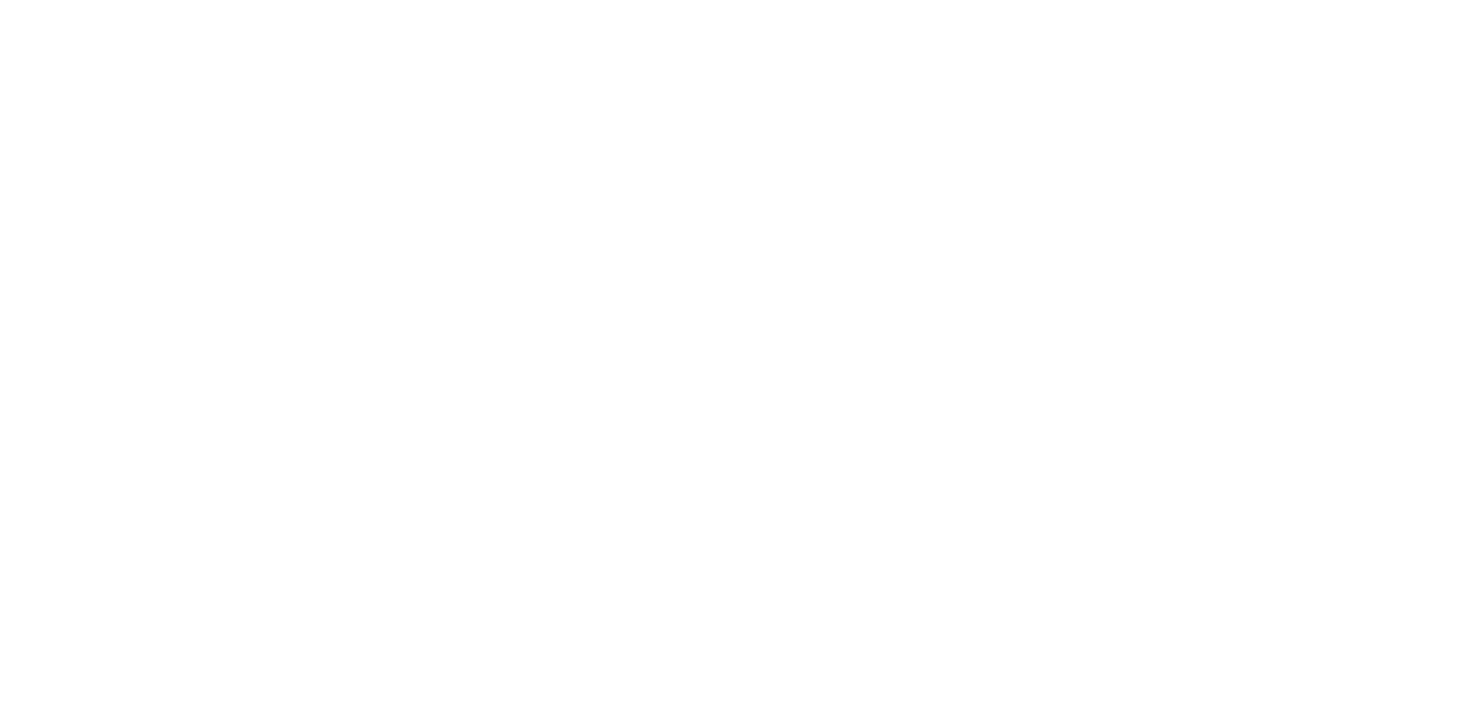 scroll, scrollTop: 0, scrollLeft: 0, axis: both 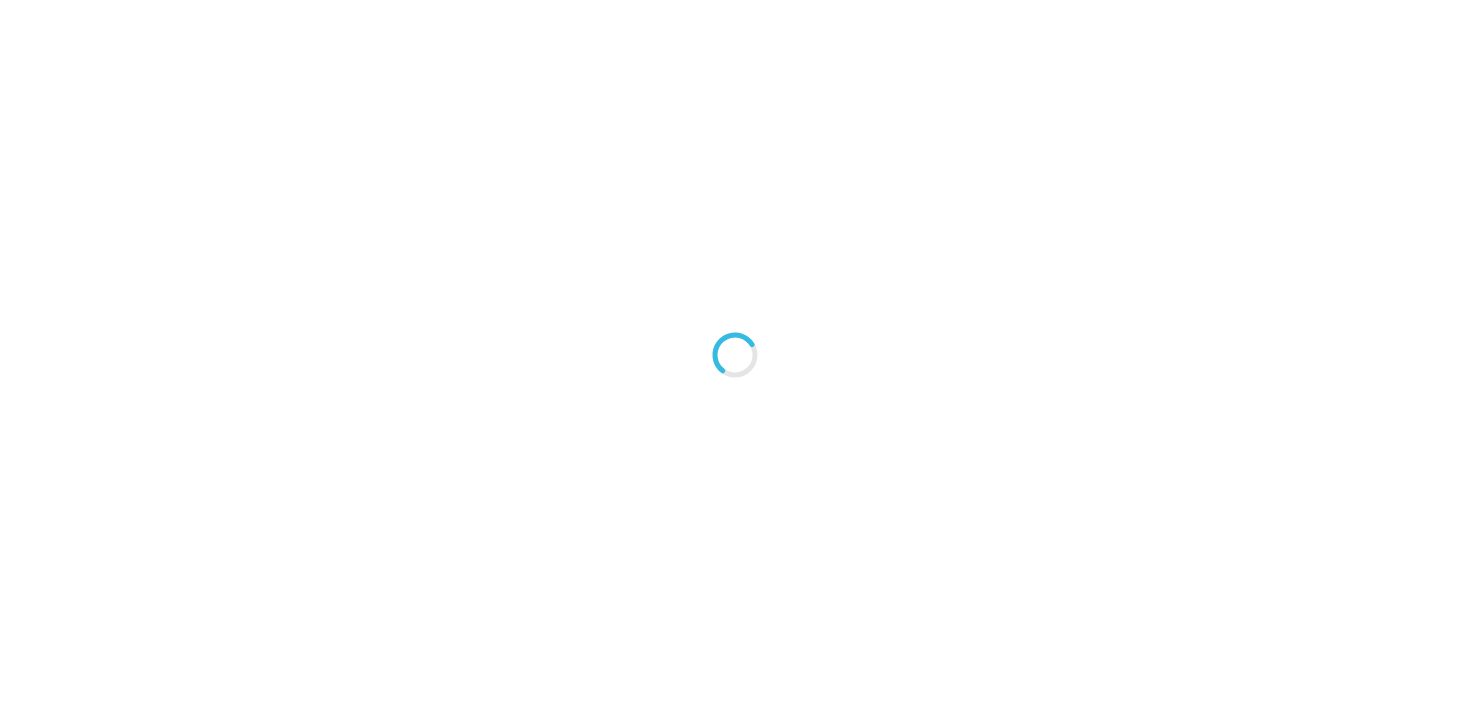 type on "An ancient tree with a door leading to a magical world" 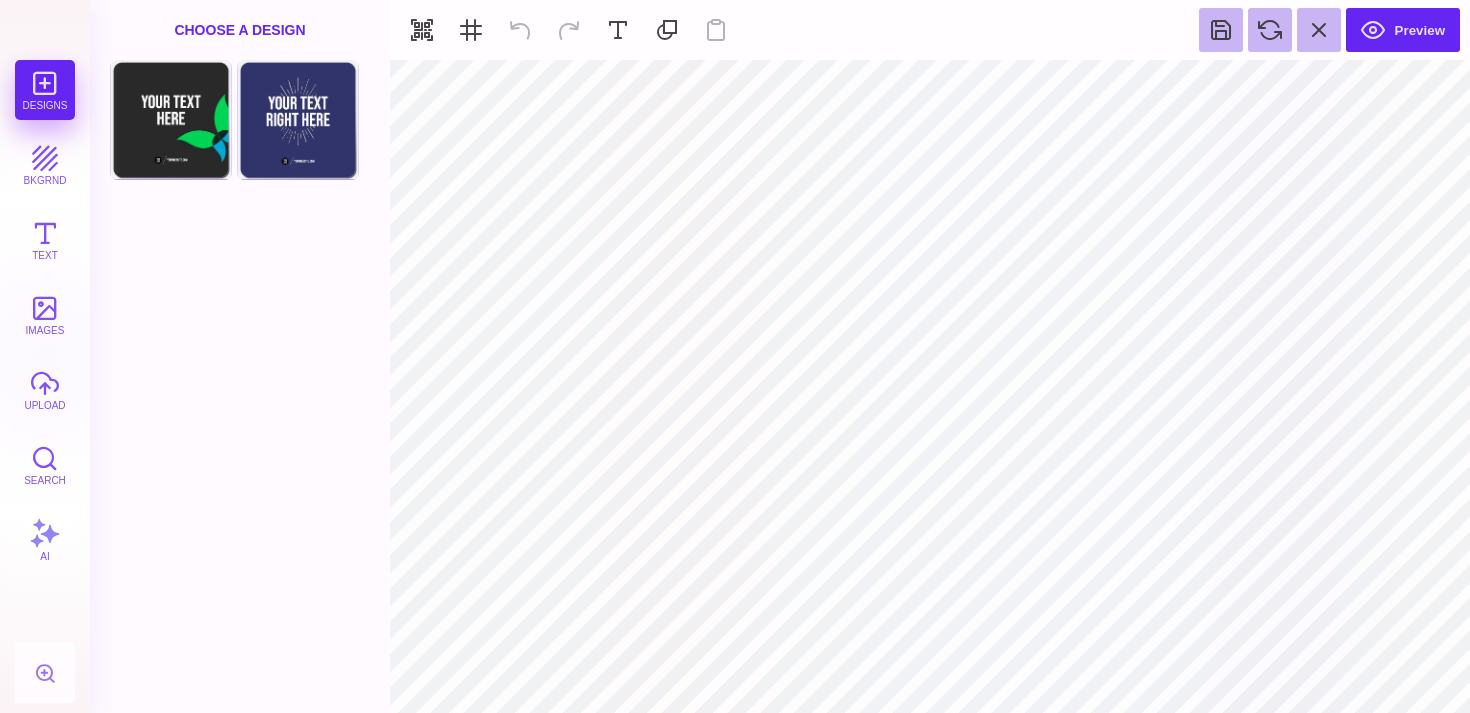 type on "#000000" 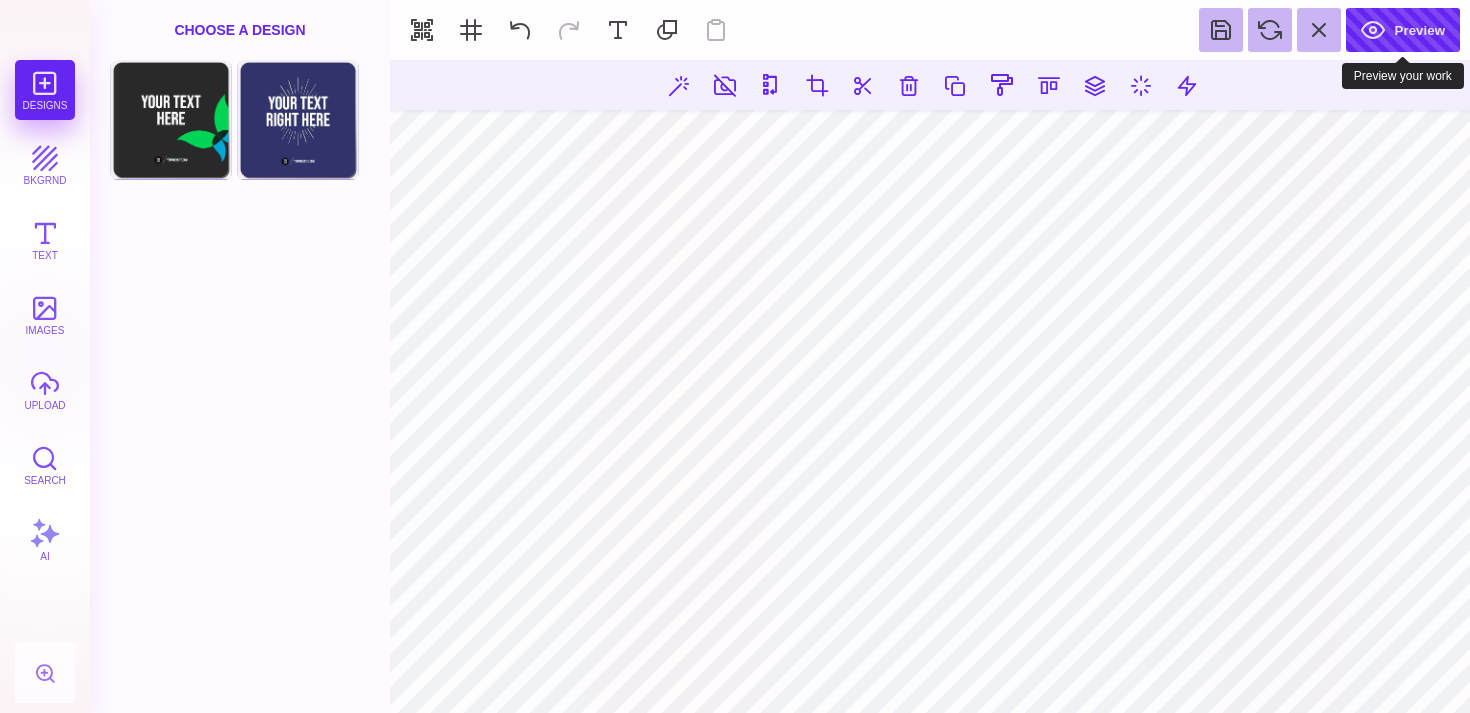 click on "Preview" at bounding box center (1403, 30) 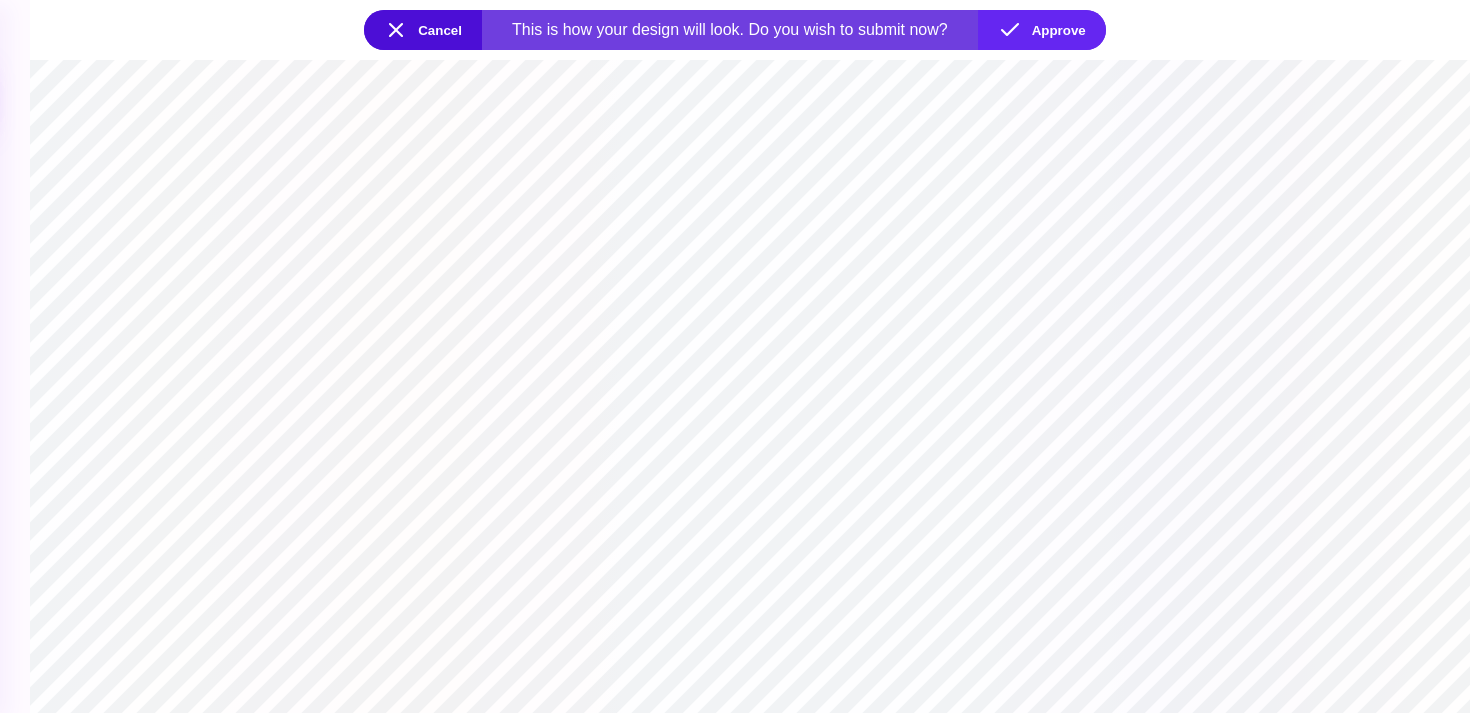 click at bounding box center (750, 386) 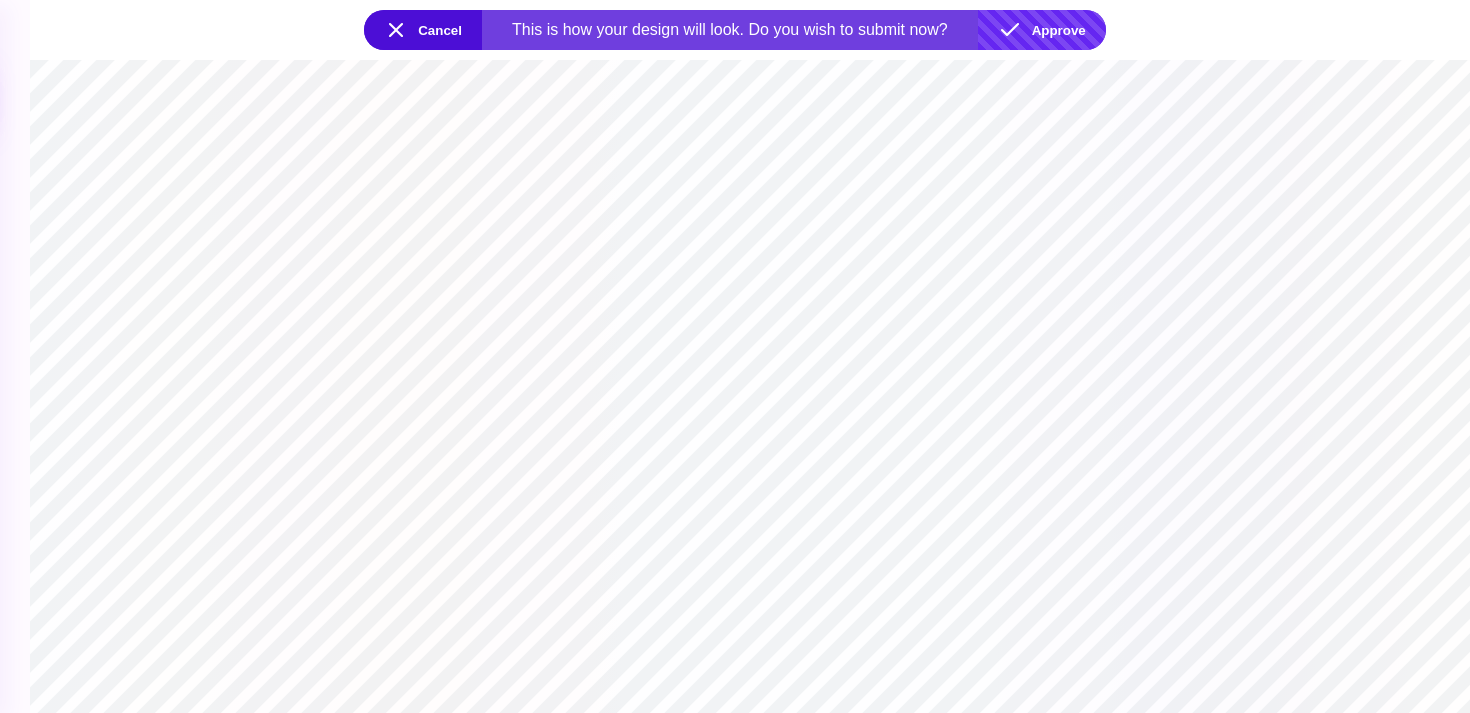 click on "Approve" at bounding box center [1042, 30] 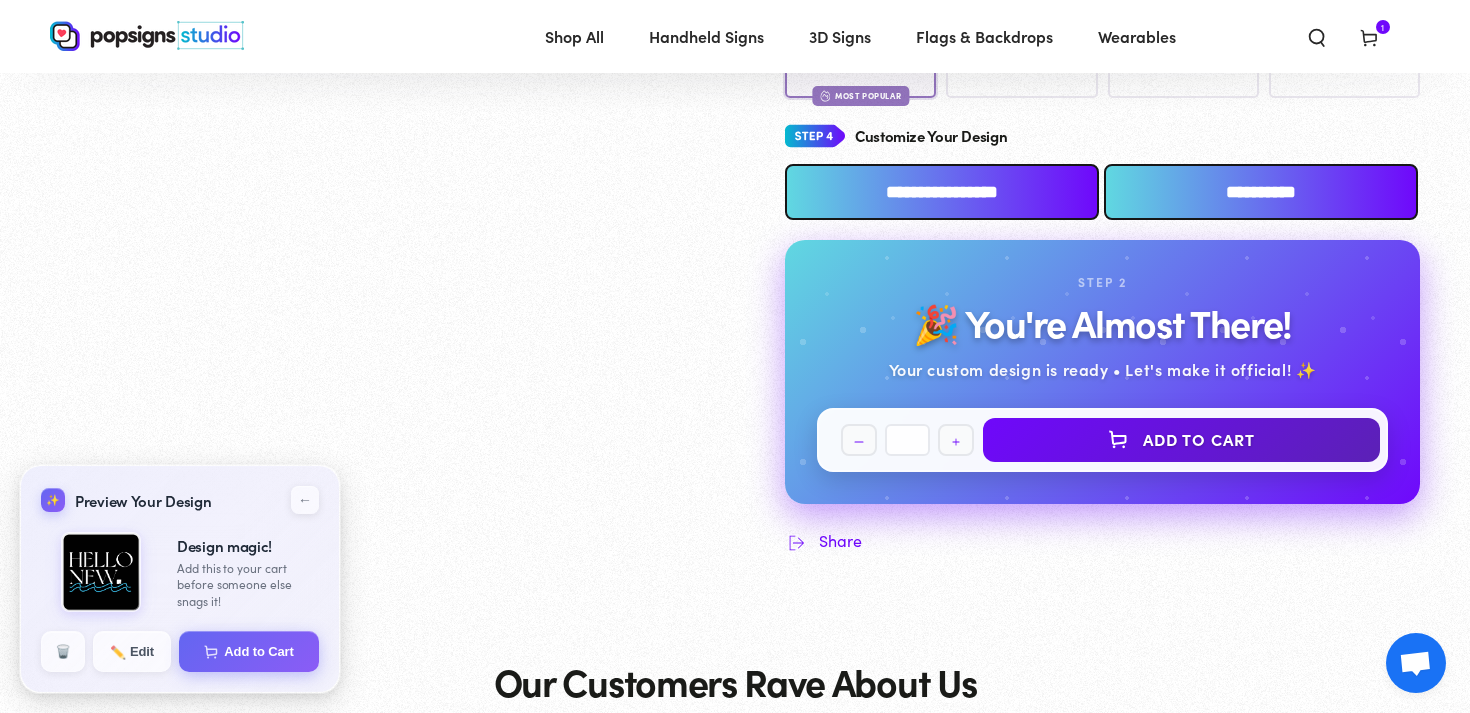 scroll, scrollTop: 940, scrollLeft: 0, axis: vertical 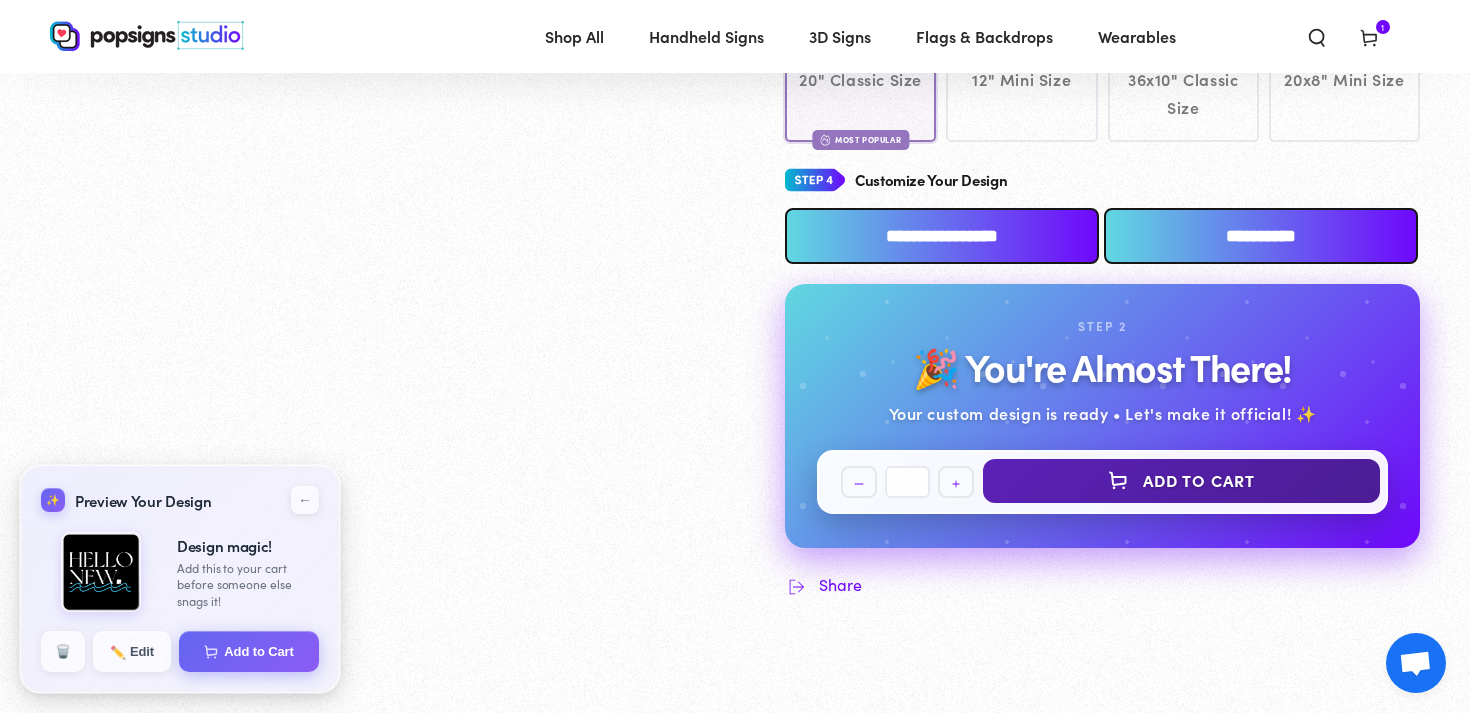 click on "Add to Cart" at bounding box center [1181, 481] 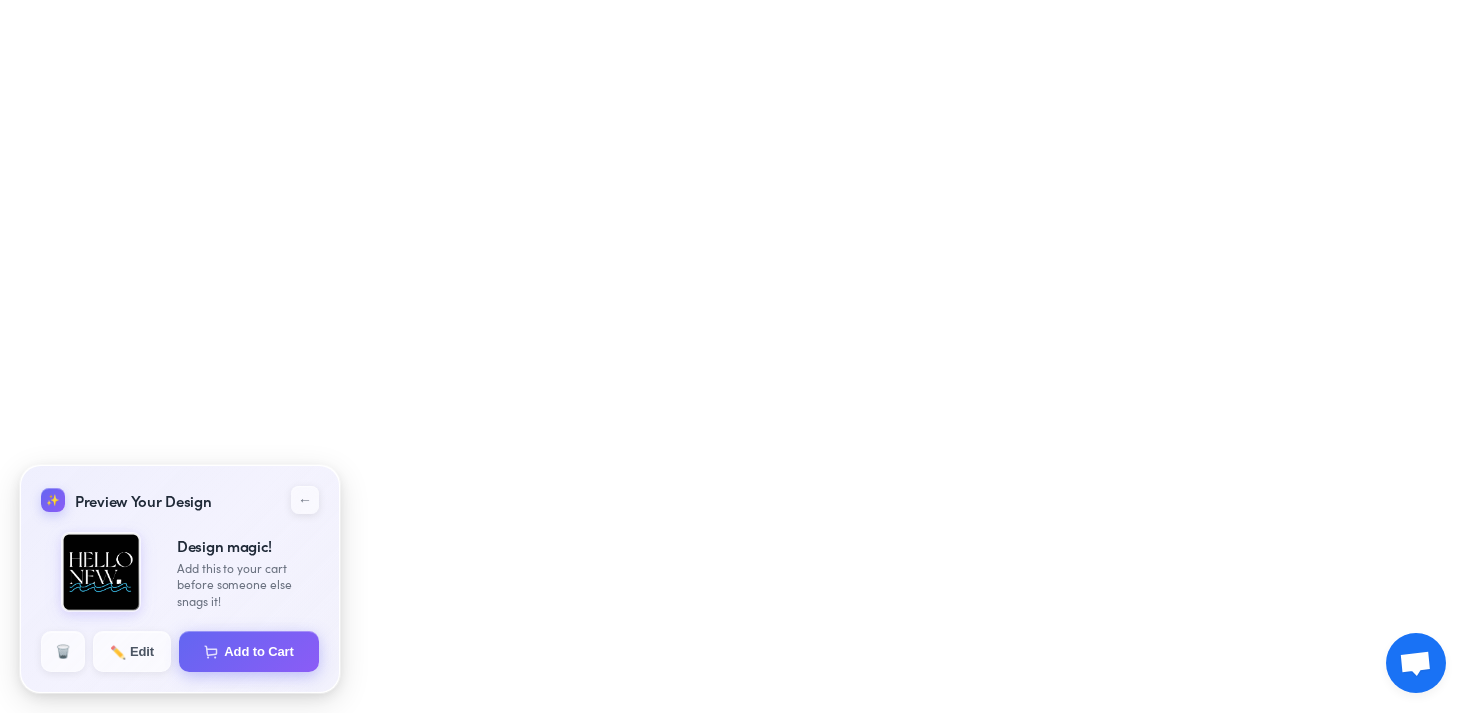 select on "**********" 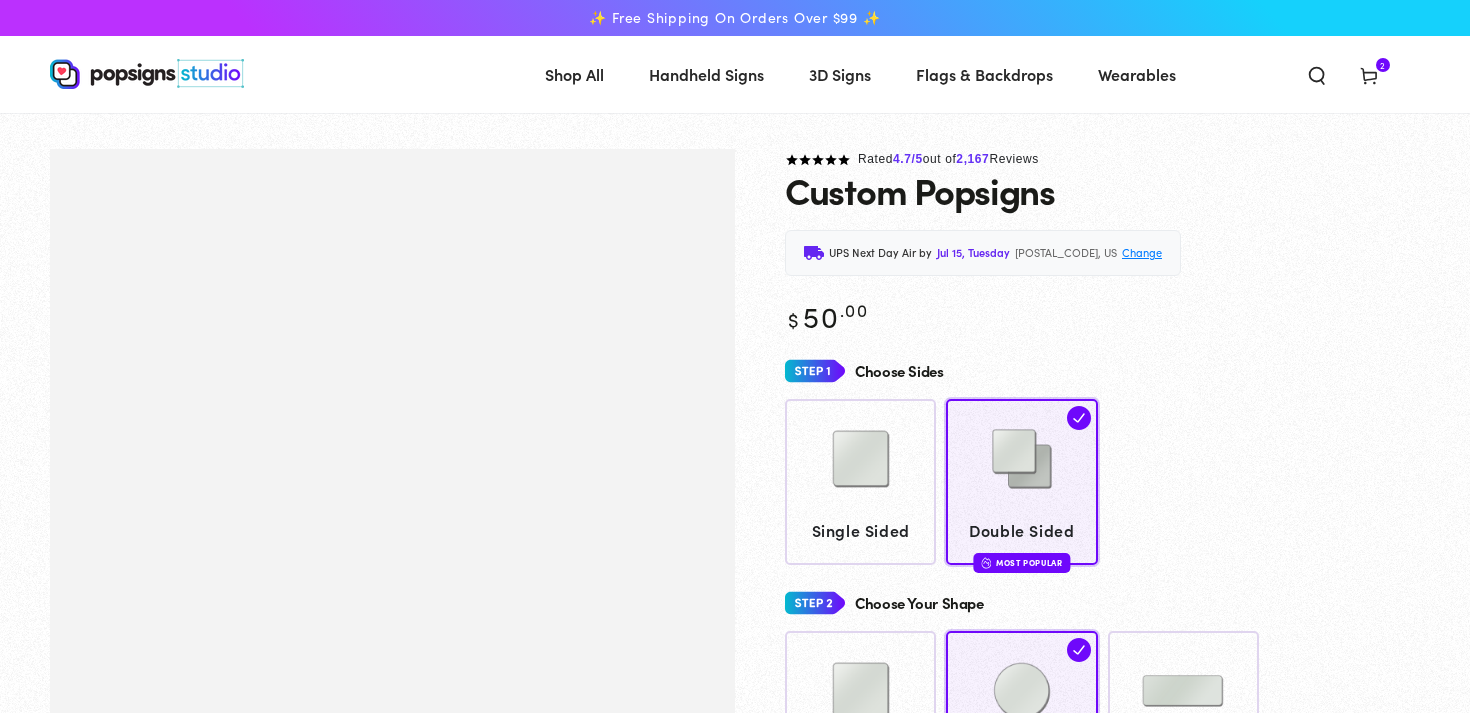 scroll, scrollTop: 944, scrollLeft: 0, axis: vertical 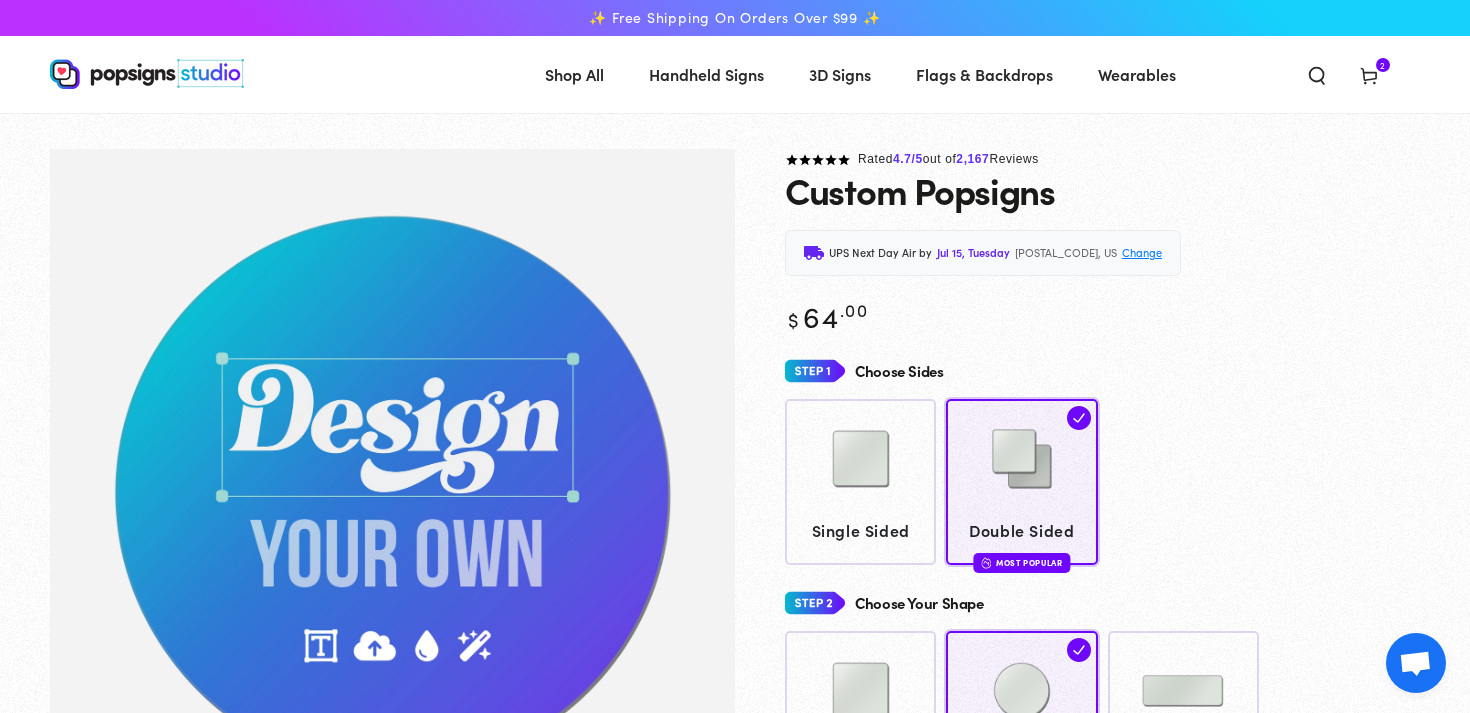 click on "Rated  4.7 /5  out of  2,167  Reviews
Custom Popsigns
UPS Next Day Air by
Jul 15, Tuesday
[POSTAL_CODE], US
Change
Enter ZIP Code for Shipping Estimate
×
Update Estimate
Regular price
$ 64 .00
Regular price
Sale price
$ 64 .00" at bounding box center [1077, 859] 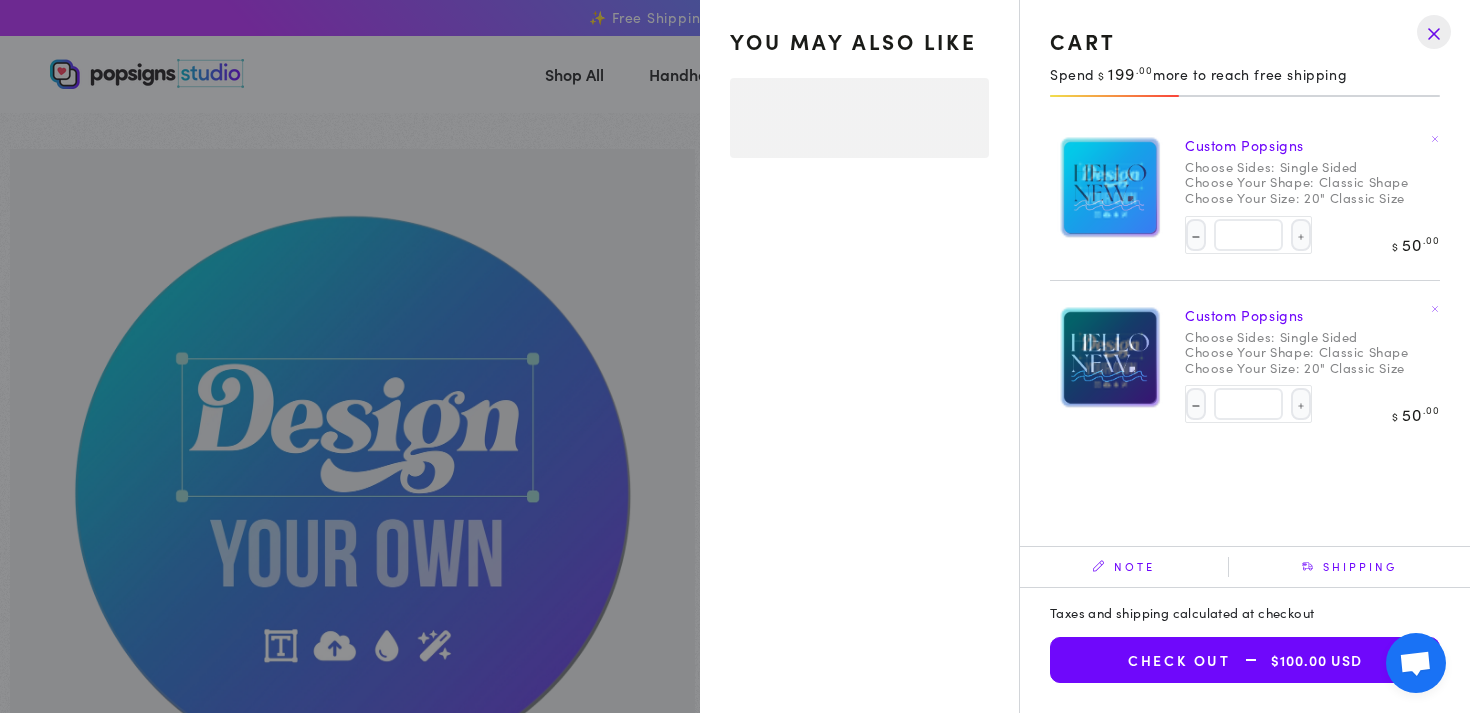 select on "**********" 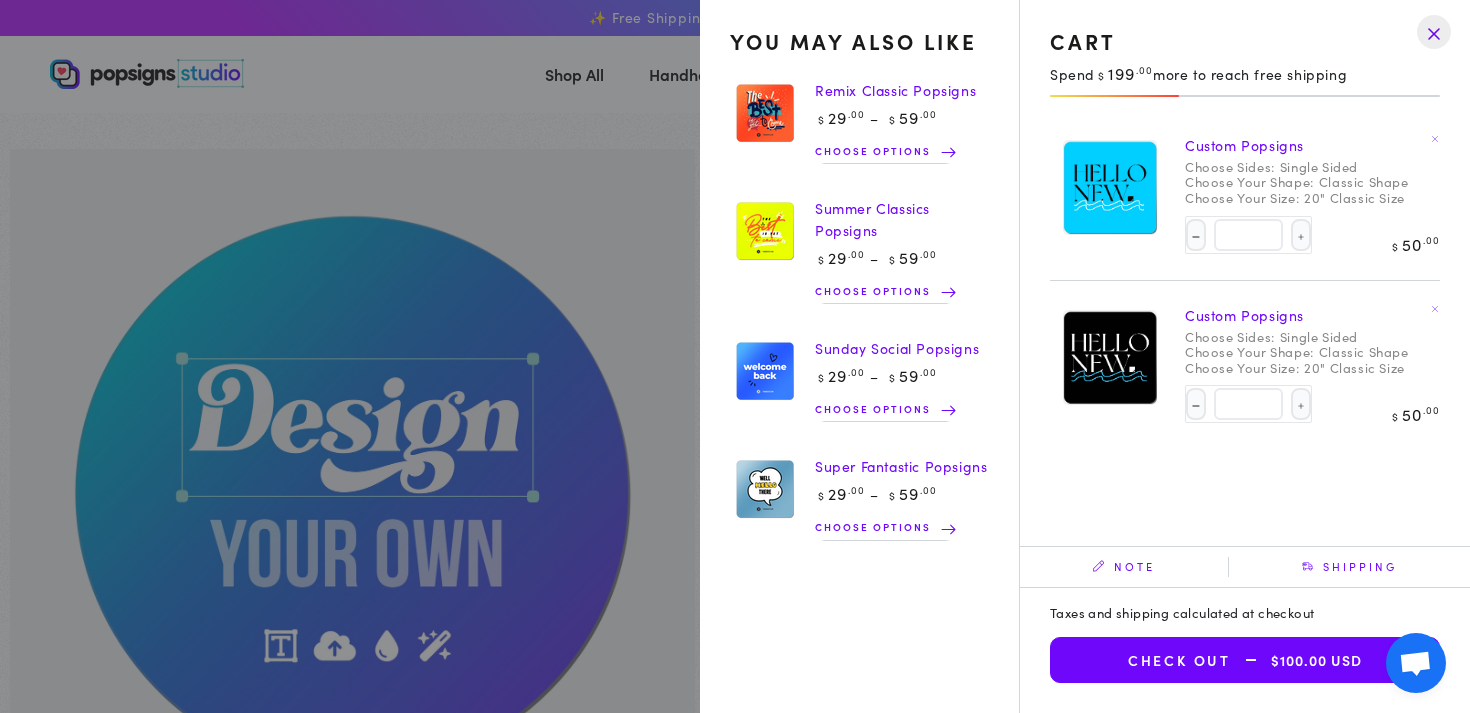 click on "Check out
$100.00 USD" at bounding box center (1245, 660) 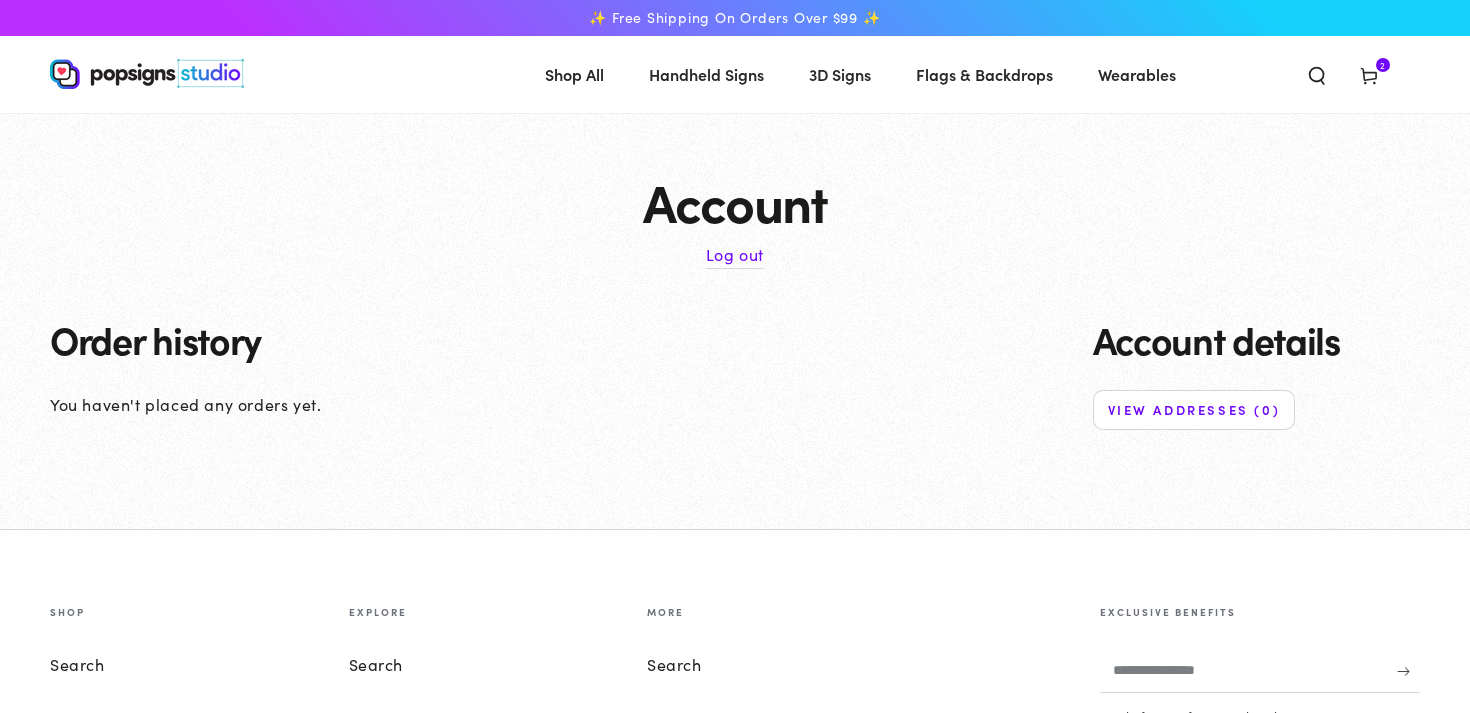 scroll, scrollTop: 0, scrollLeft: 0, axis: both 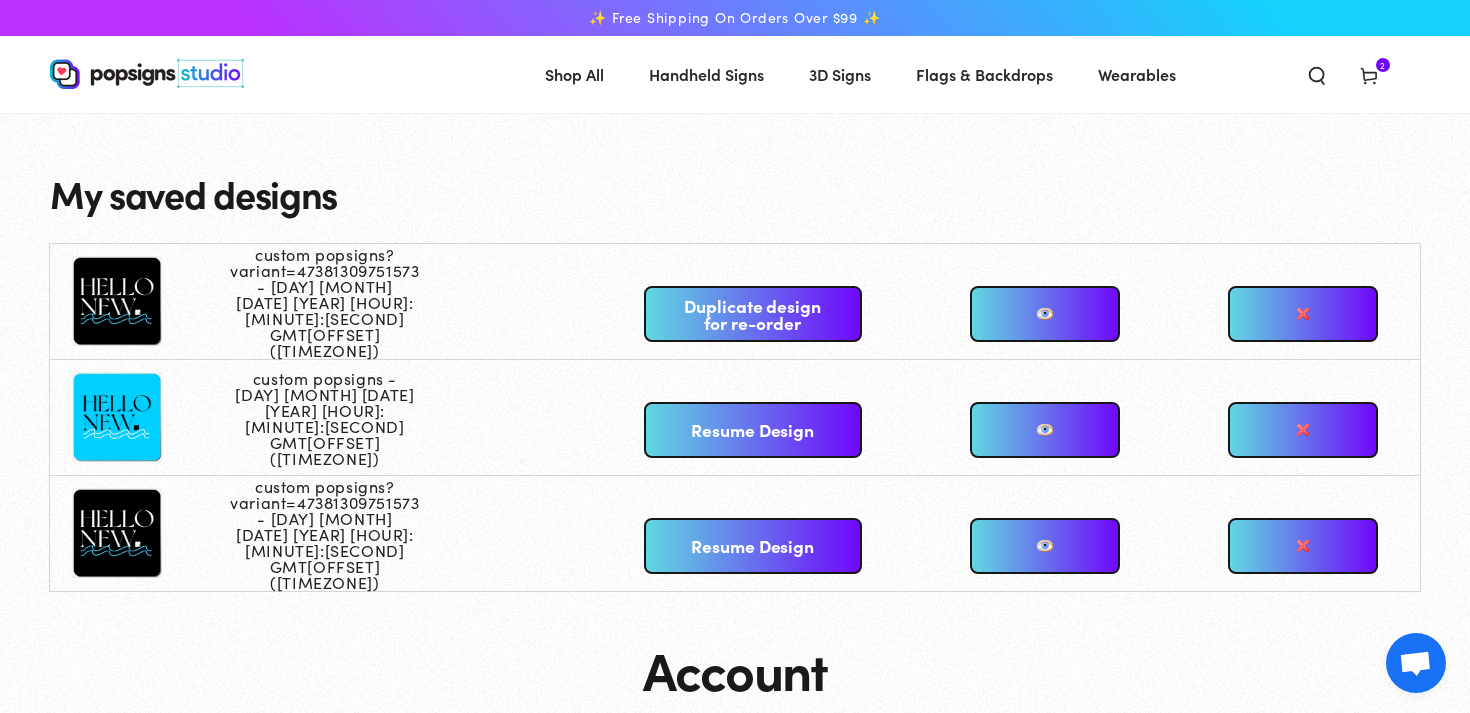 click on "Resume Design" at bounding box center (753, 430) 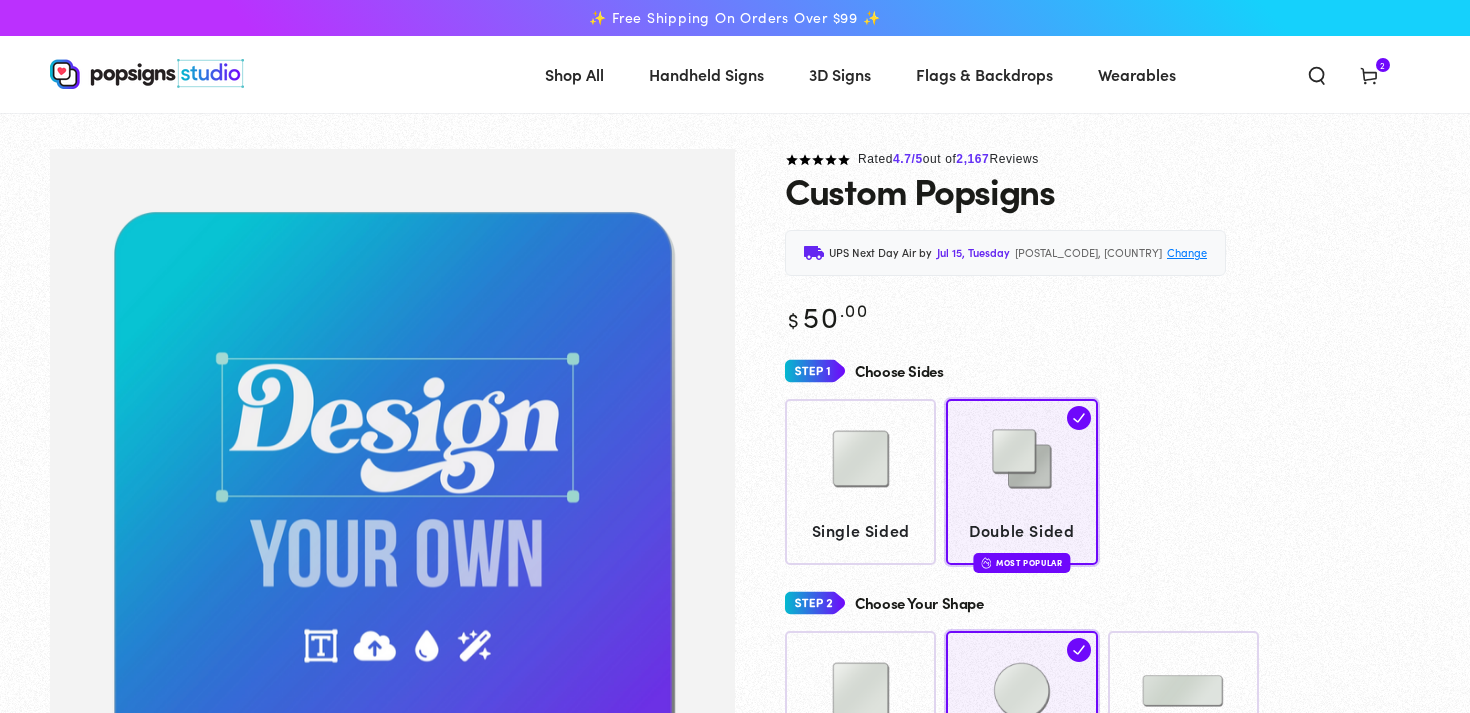 scroll, scrollTop: 0, scrollLeft: 0, axis: both 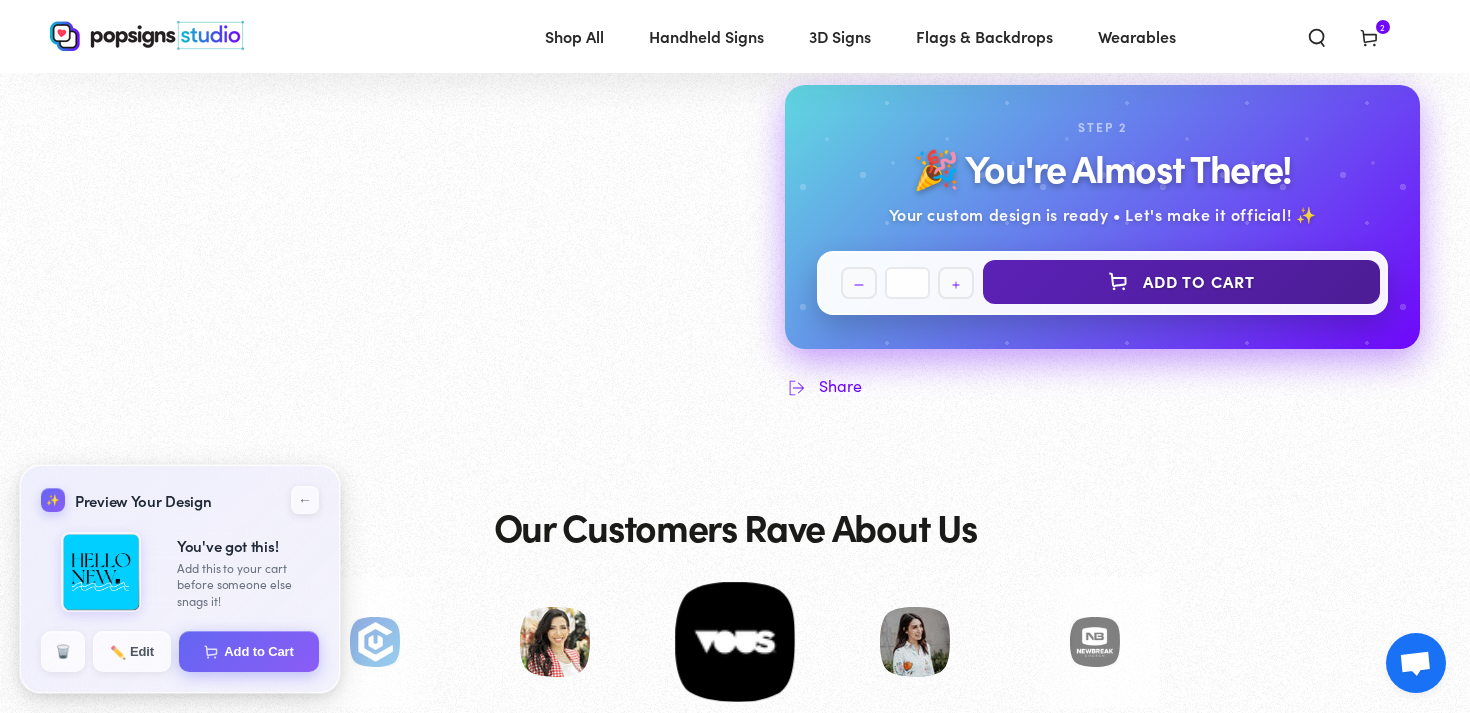 click on "Add to Cart" at bounding box center (1181, 282) 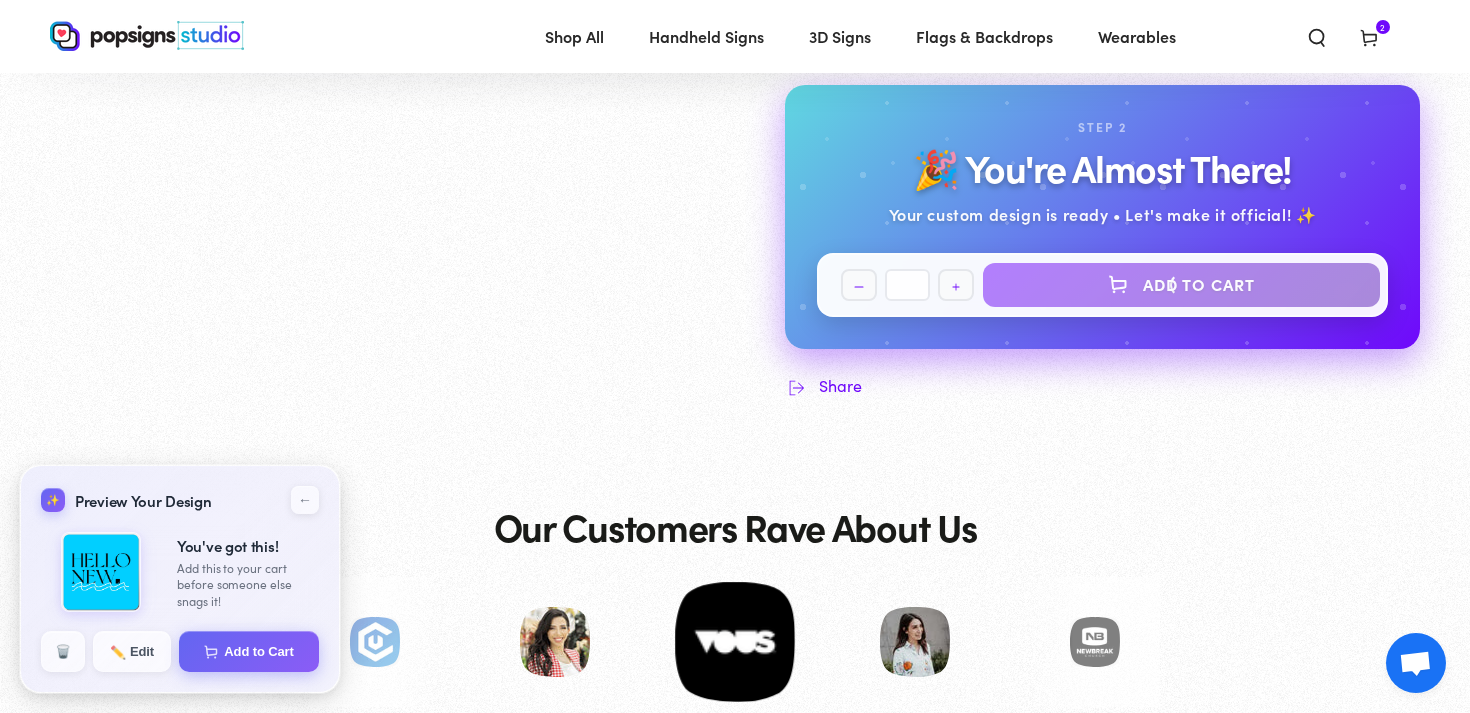 select on "**********" 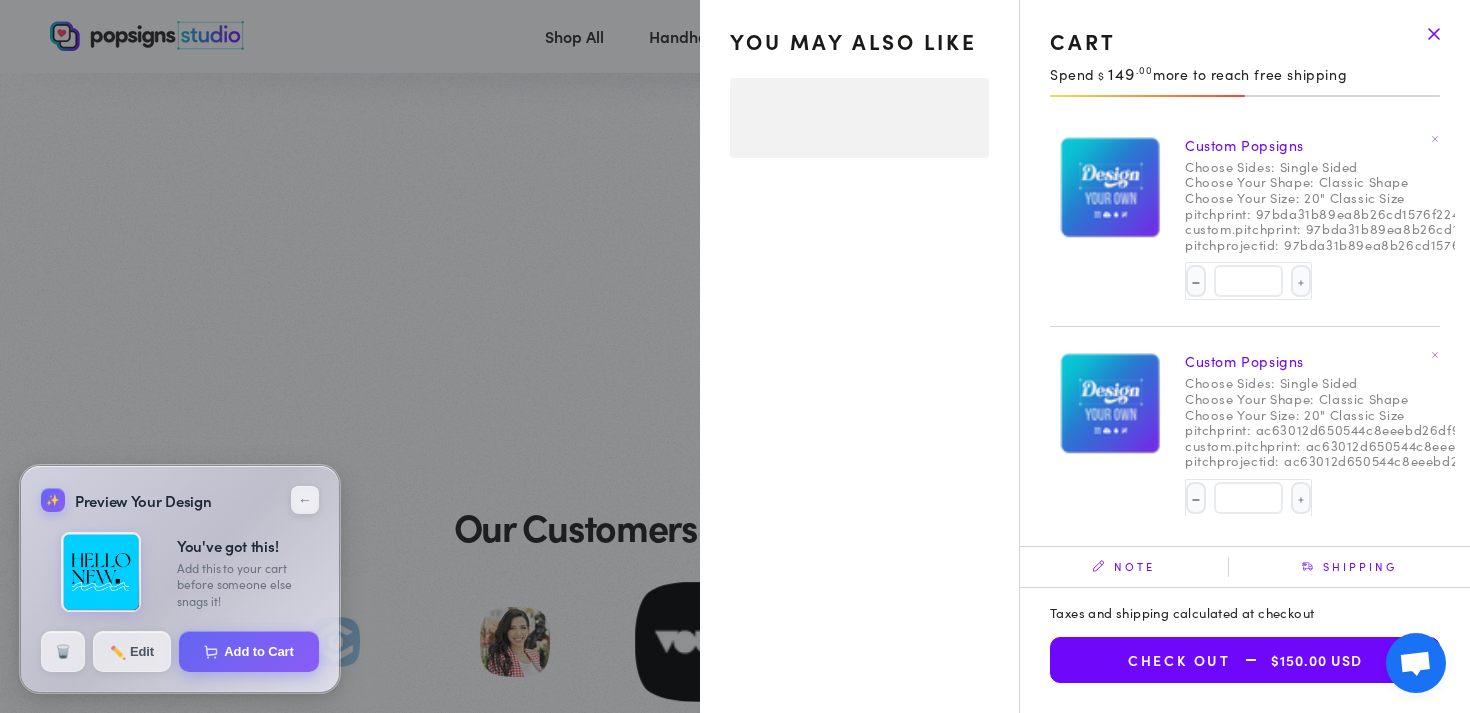 select on "**********" 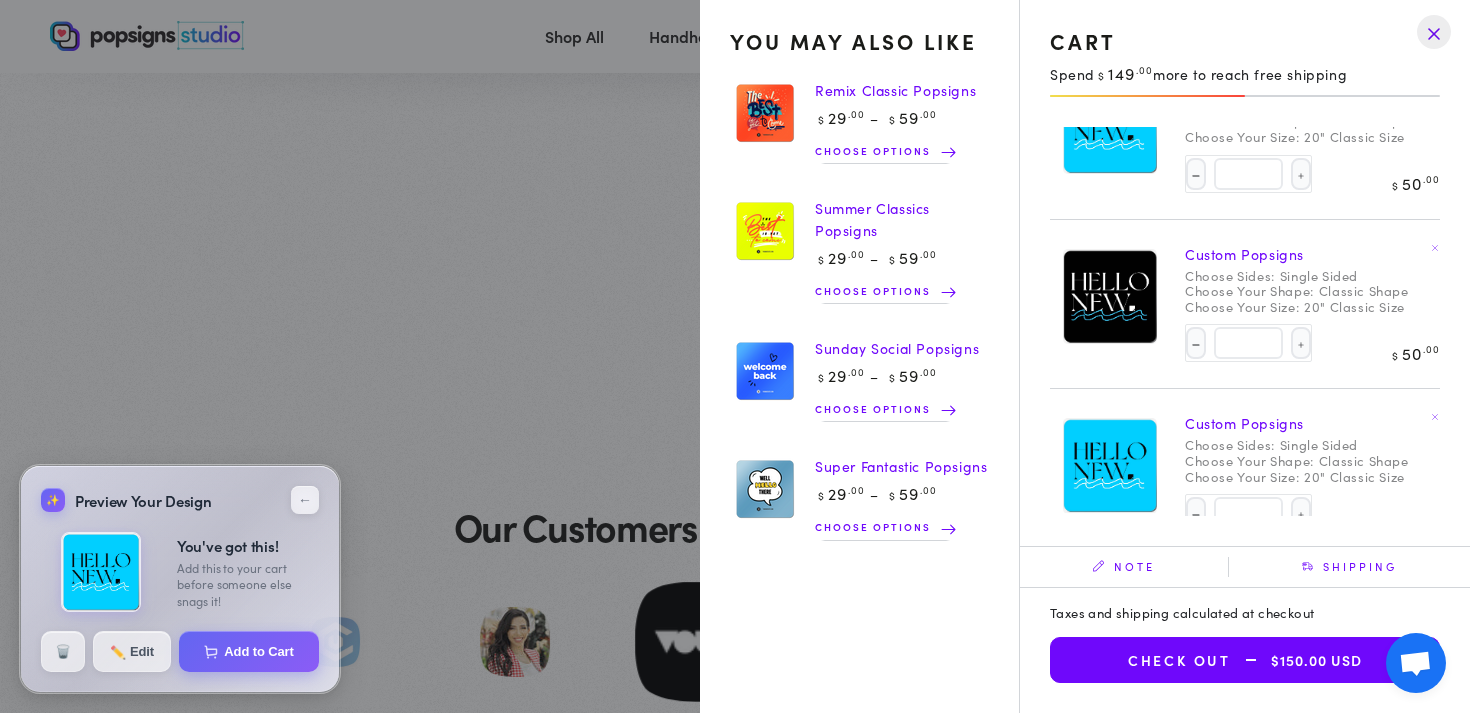 scroll, scrollTop: 87, scrollLeft: 0, axis: vertical 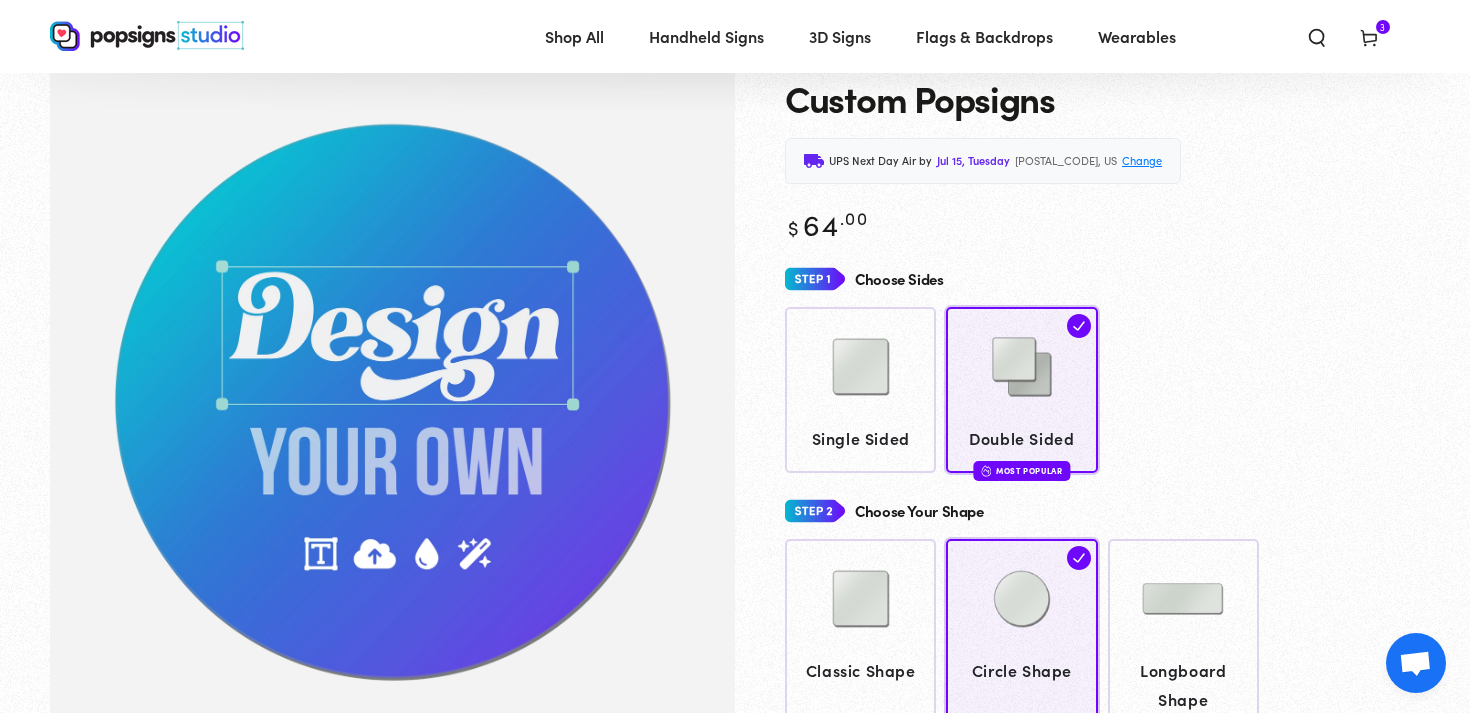 click on "Cart 3 3 items" at bounding box center (1369, 36) 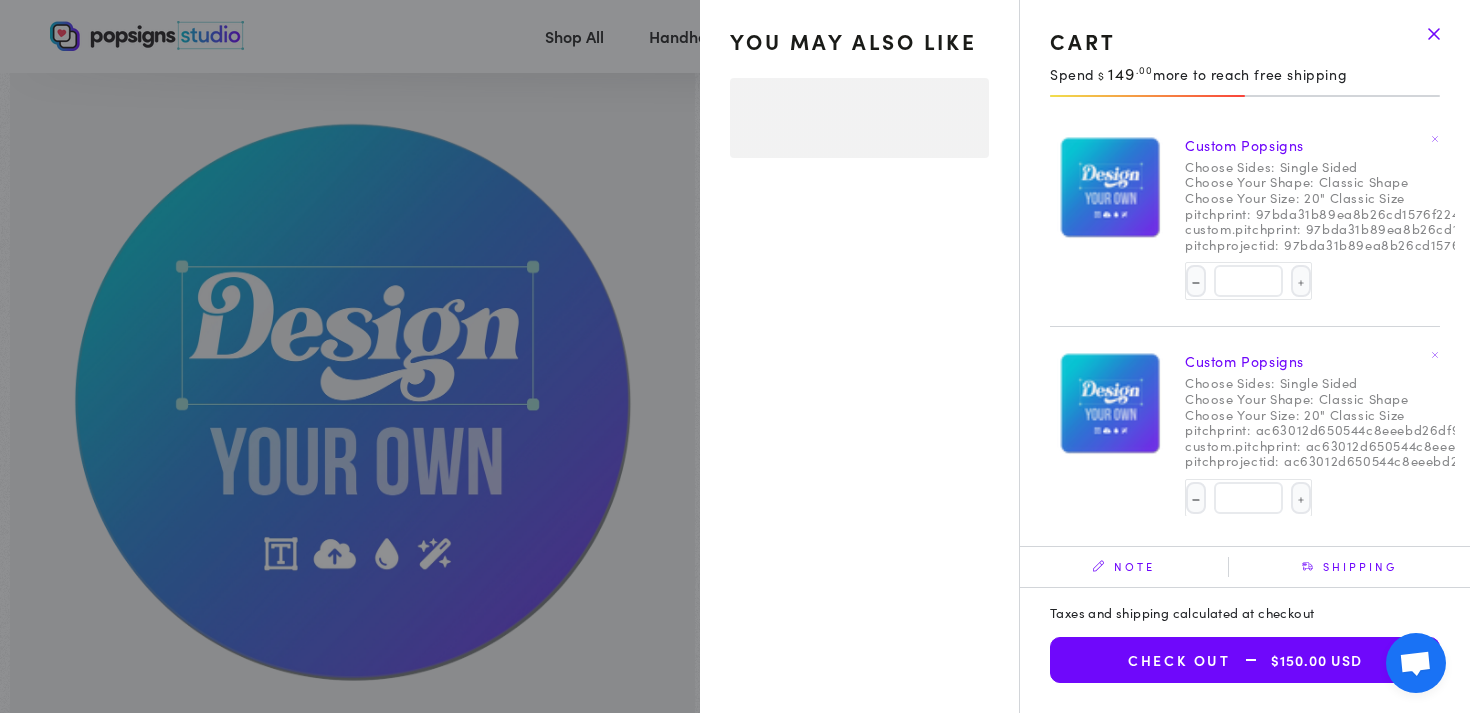 select on "**********" 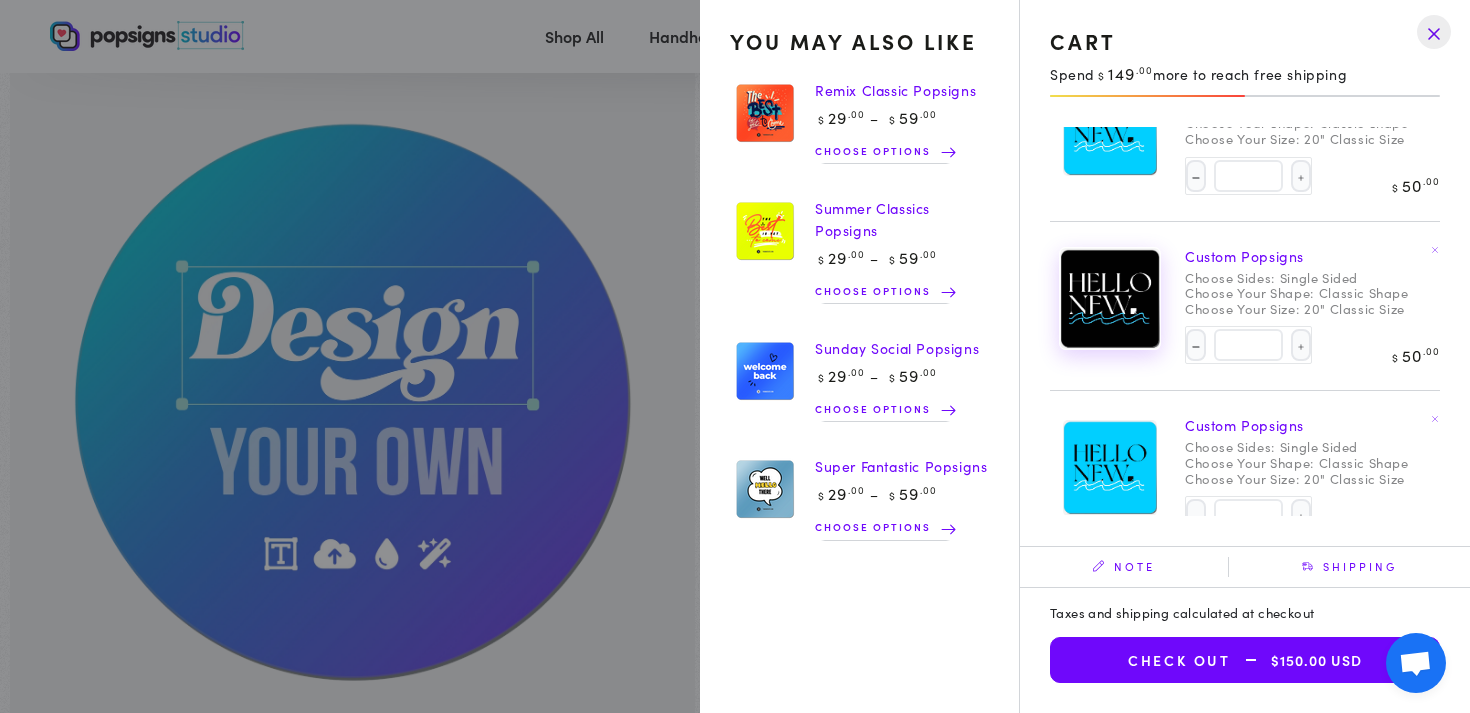 scroll, scrollTop: 87, scrollLeft: 0, axis: vertical 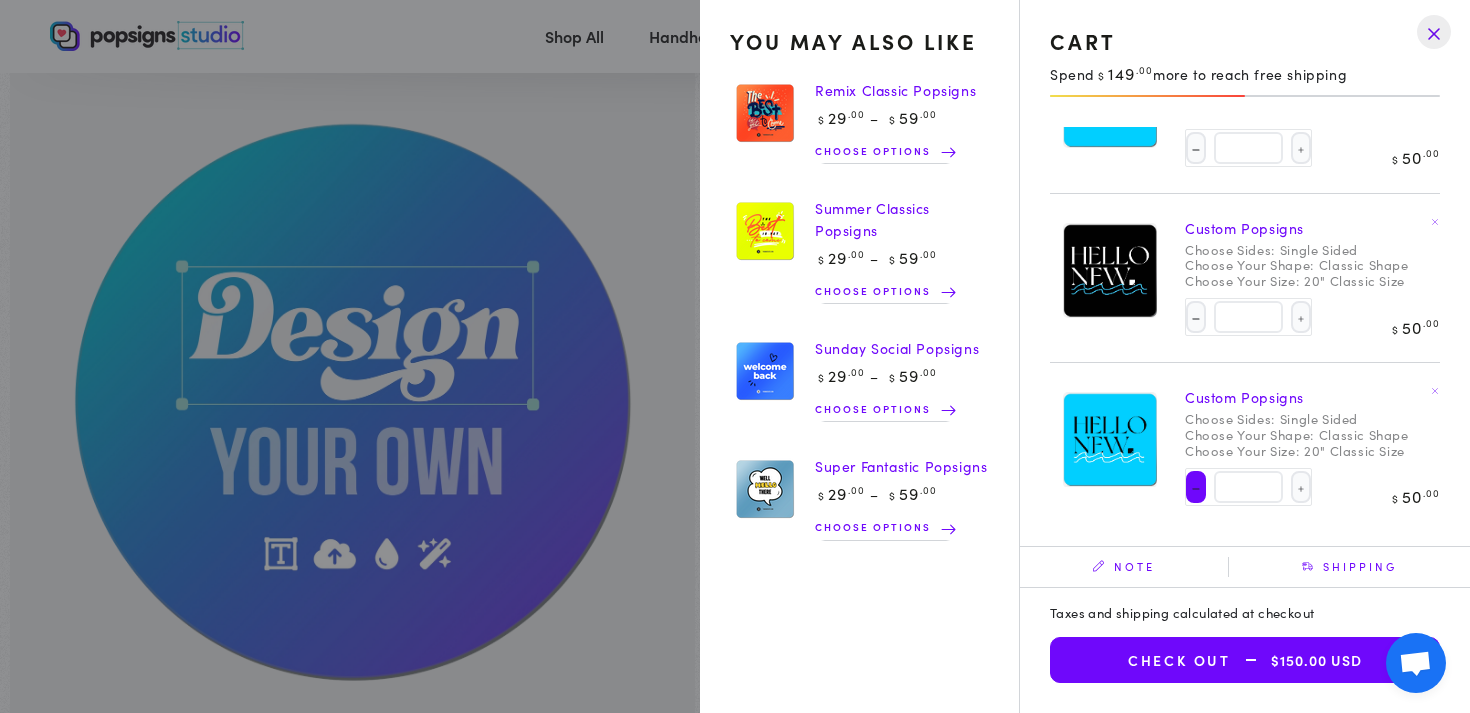 click on "Decrease quantity for Custom Popsigns" 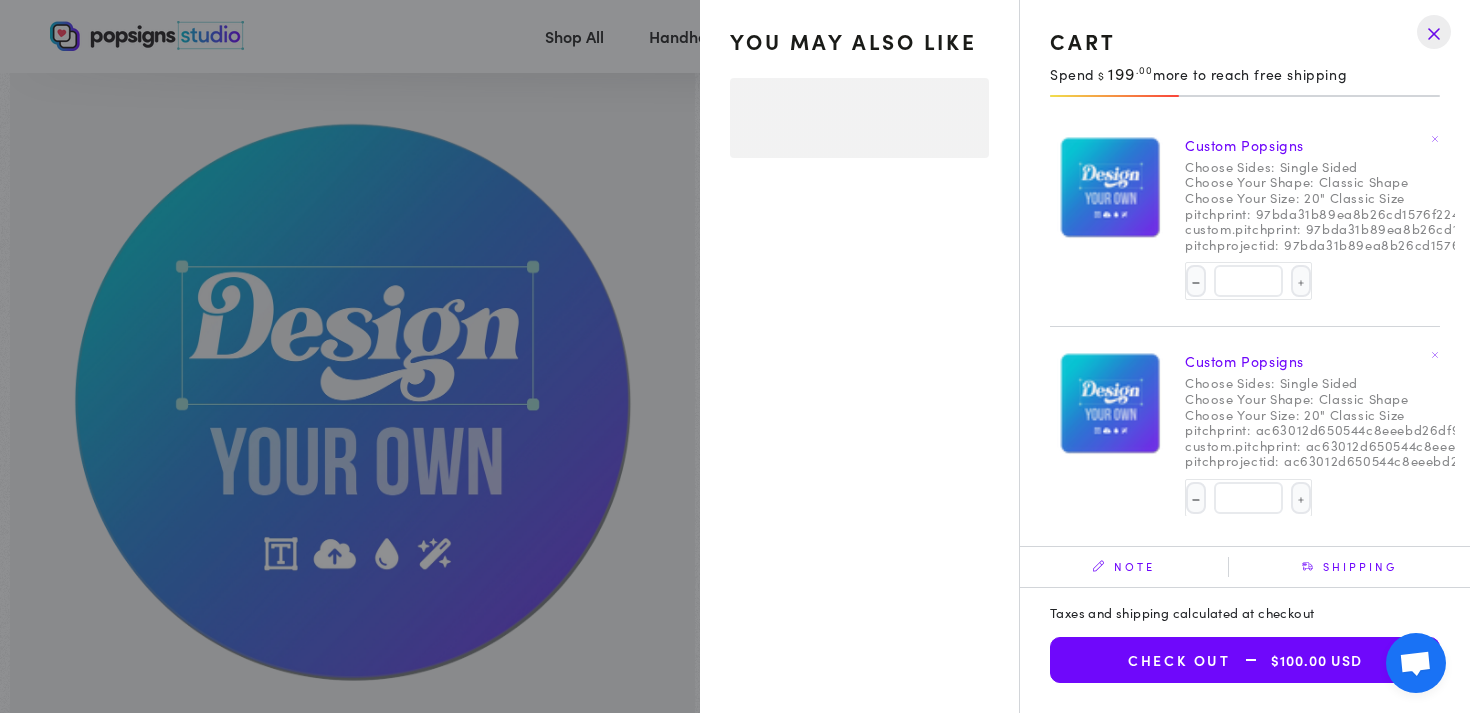 select on "**********" 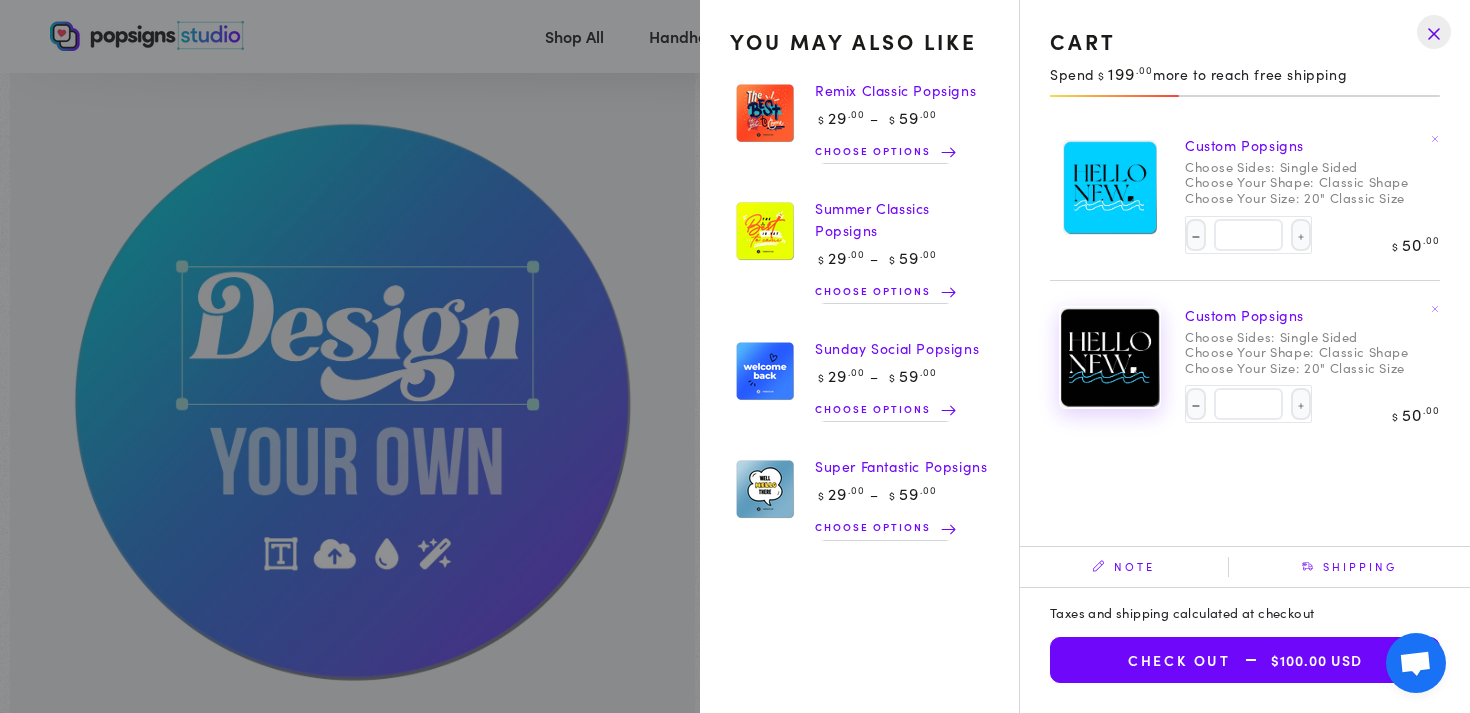 click 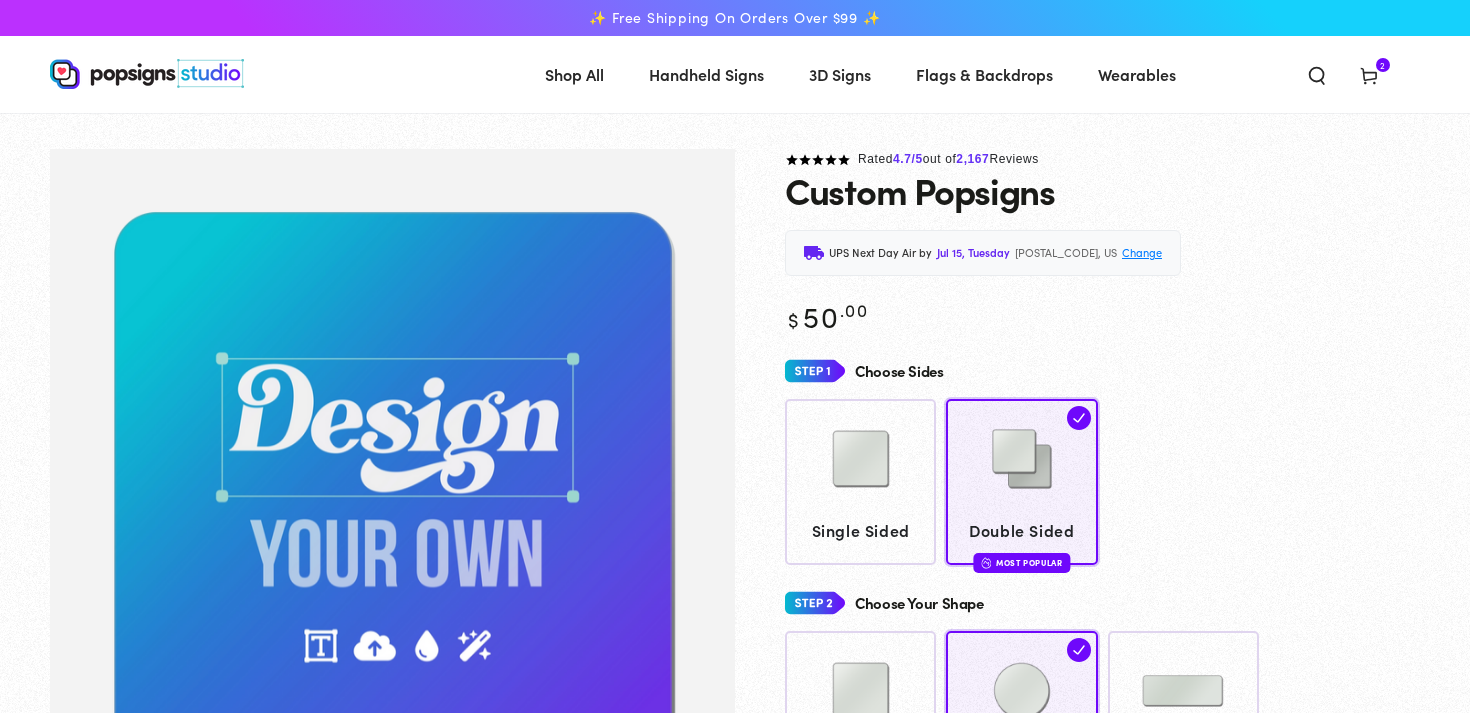 scroll, scrollTop: 0, scrollLeft: 0, axis: both 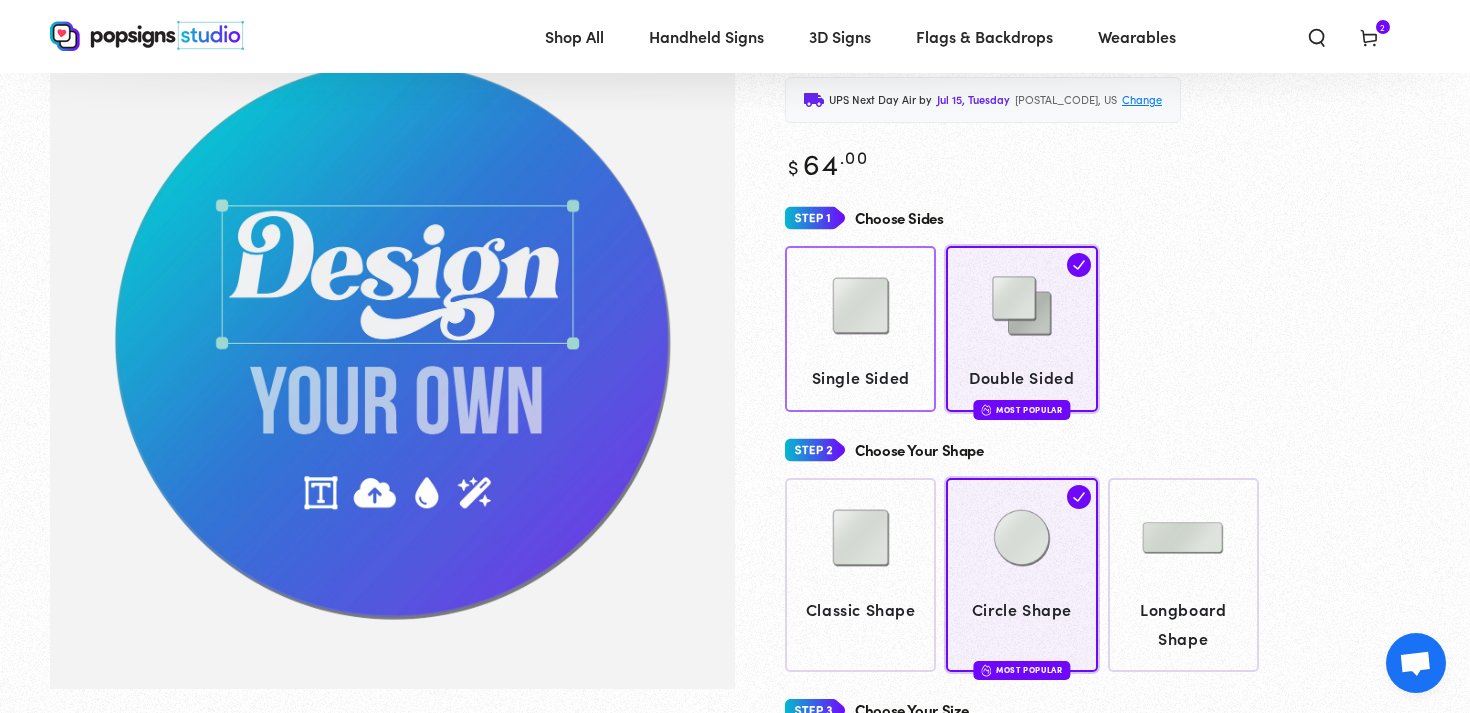 click on "Single Sided" 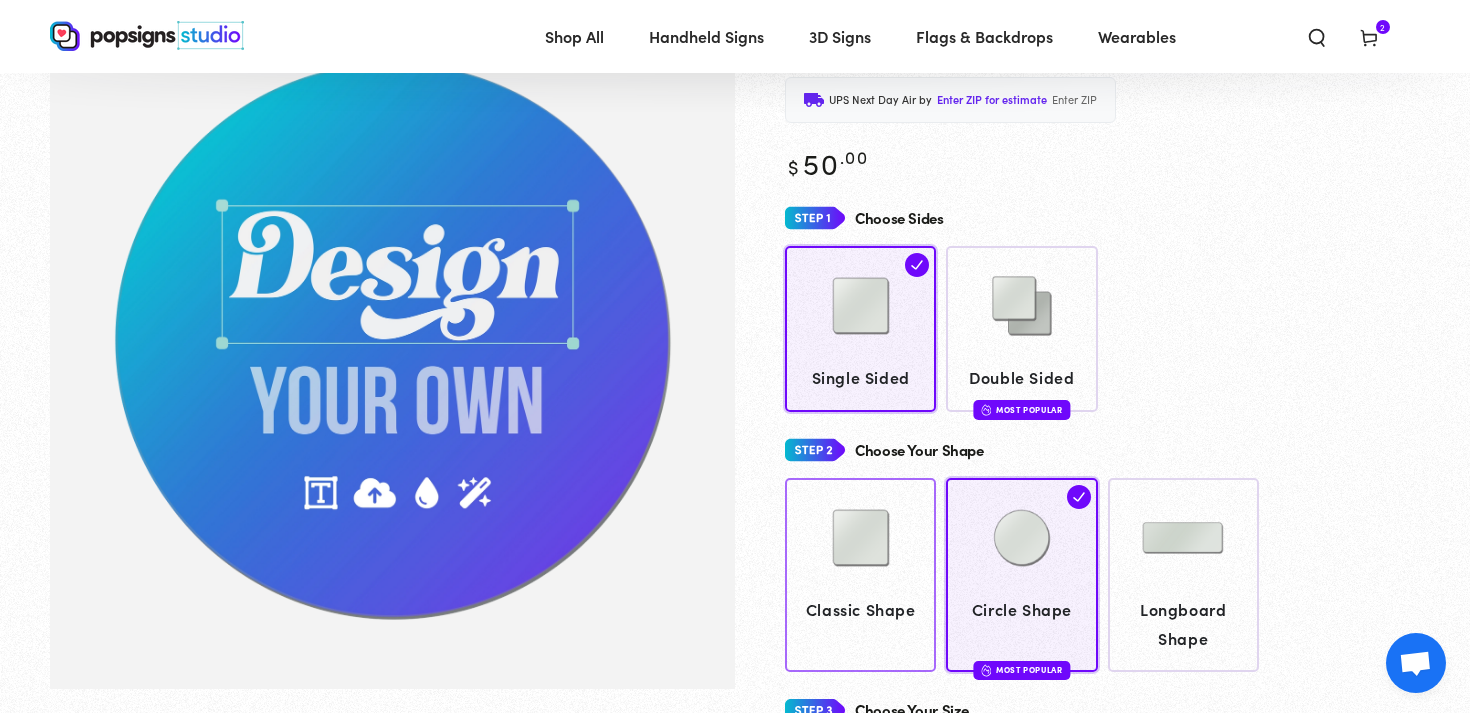 click on "Classic Shape" 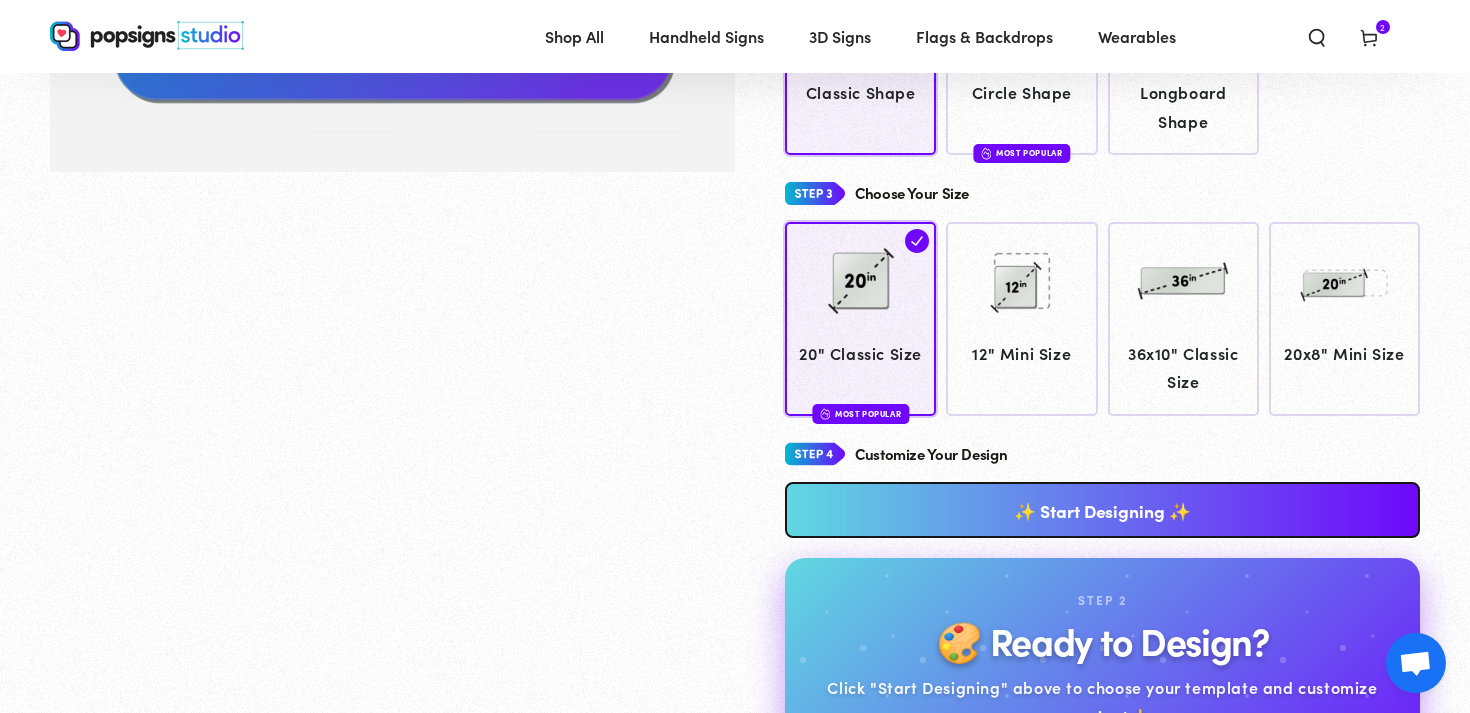 scroll, scrollTop: 677, scrollLeft: 0, axis: vertical 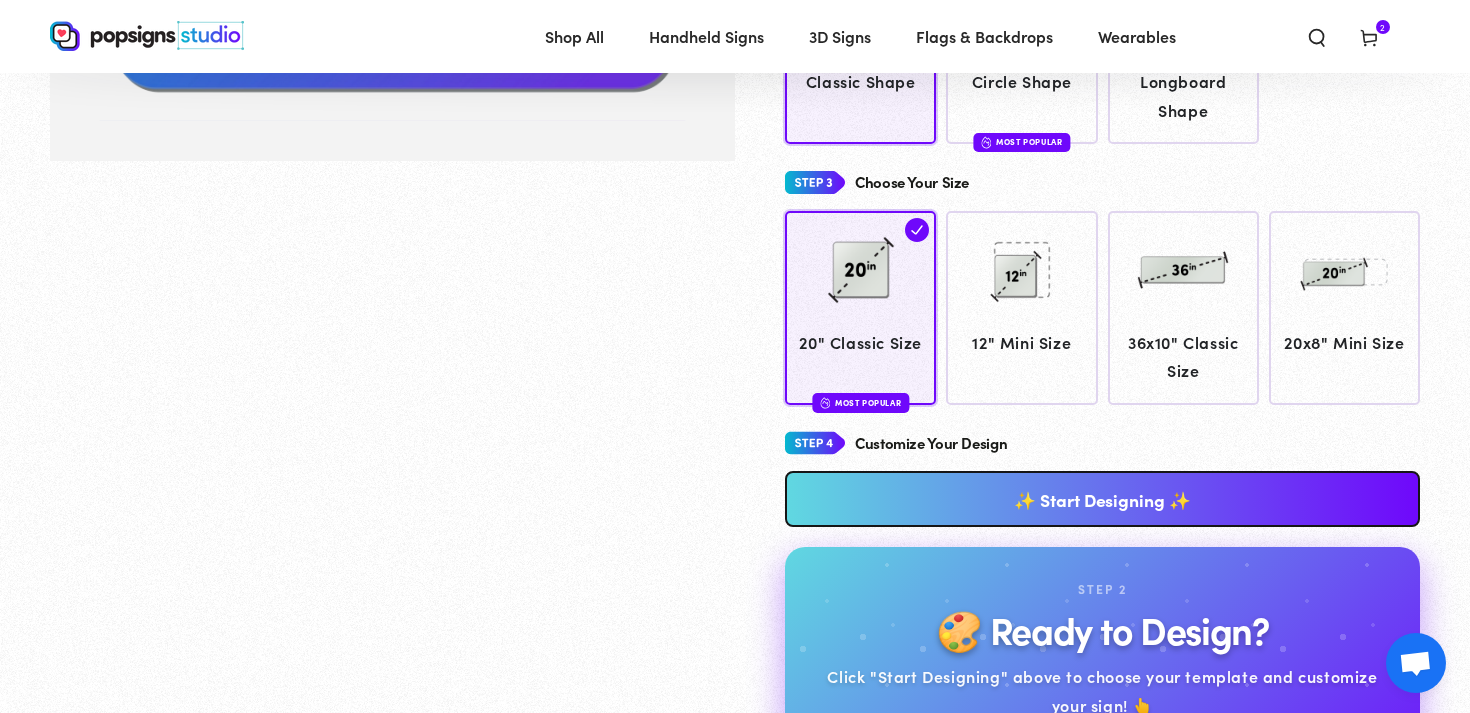click on "✨ Start Designing ✨" at bounding box center (1102, 499) 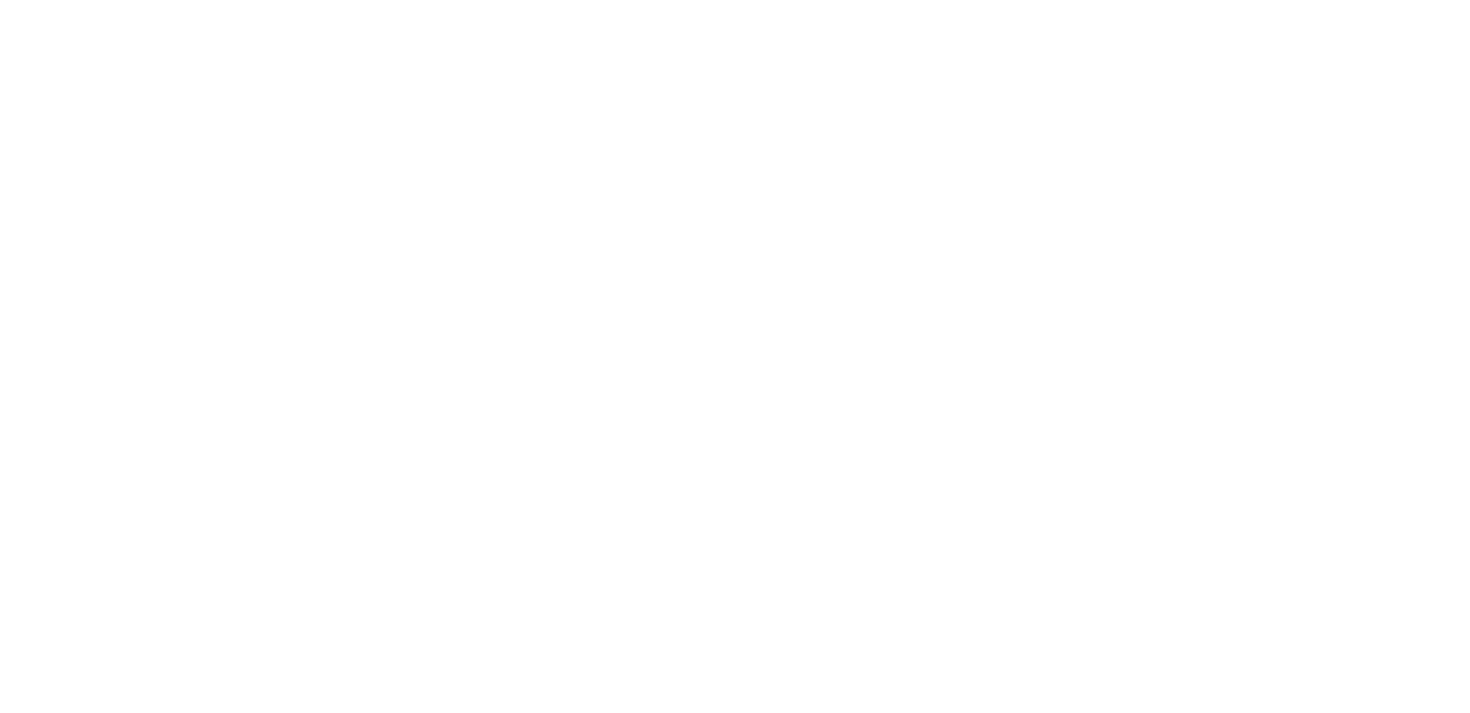 scroll, scrollTop: 0, scrollLeft: 0, axis: both 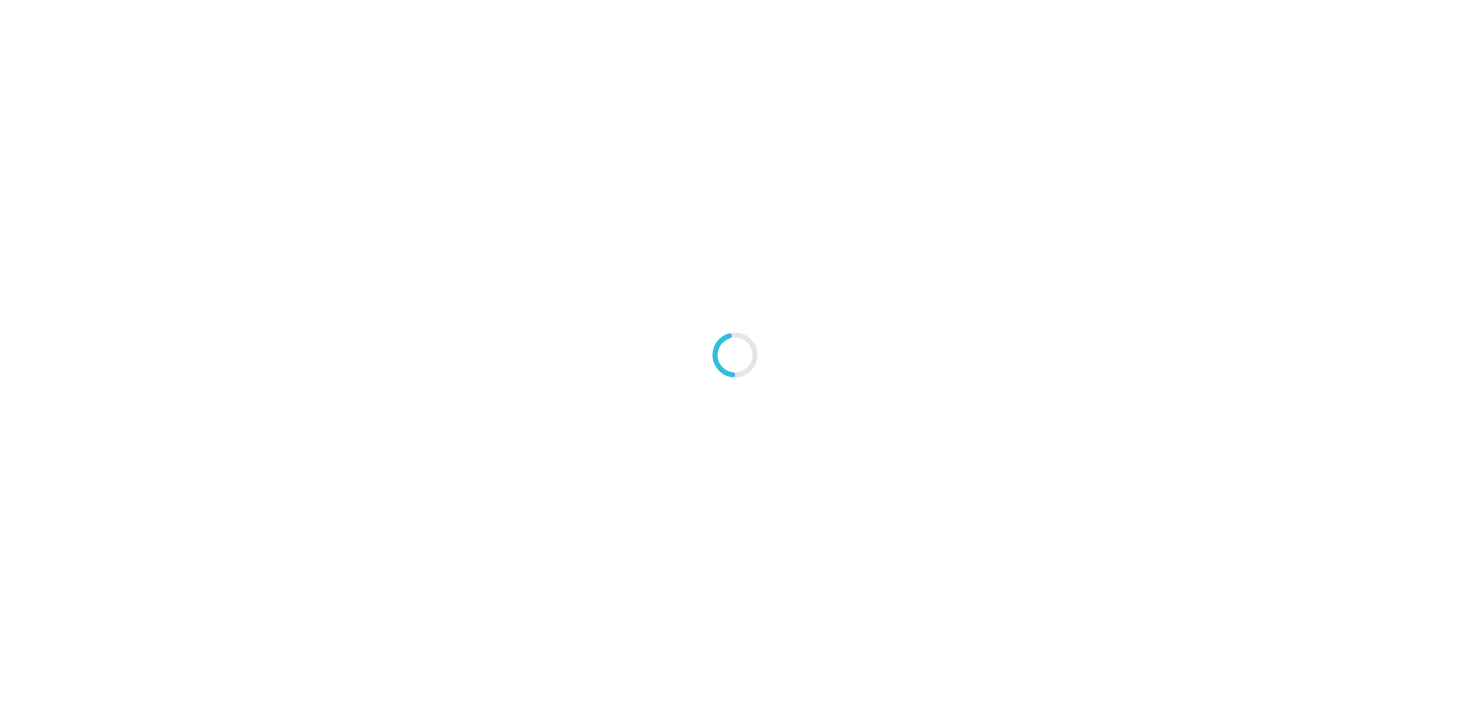 type on "An ancient tree with a door leading to a magical world" 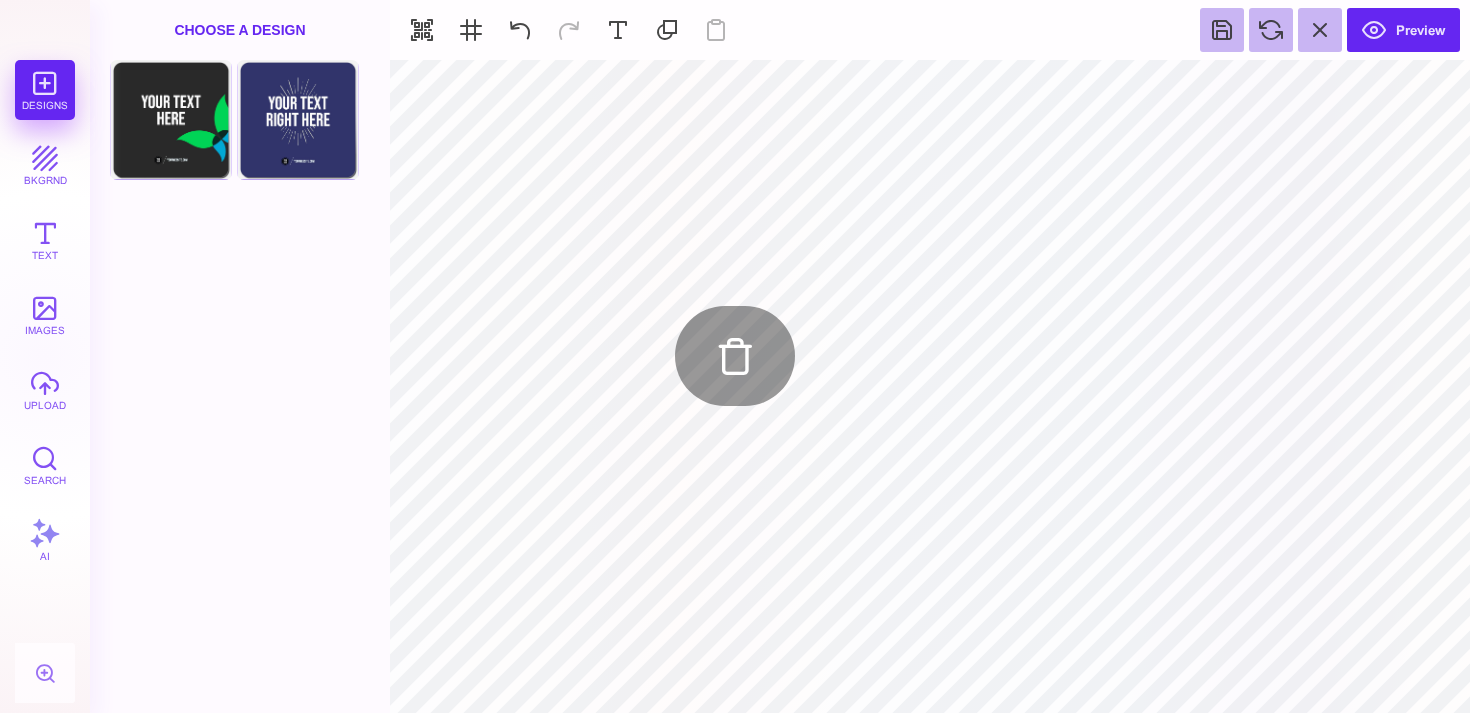 type on "#FFFFFF" 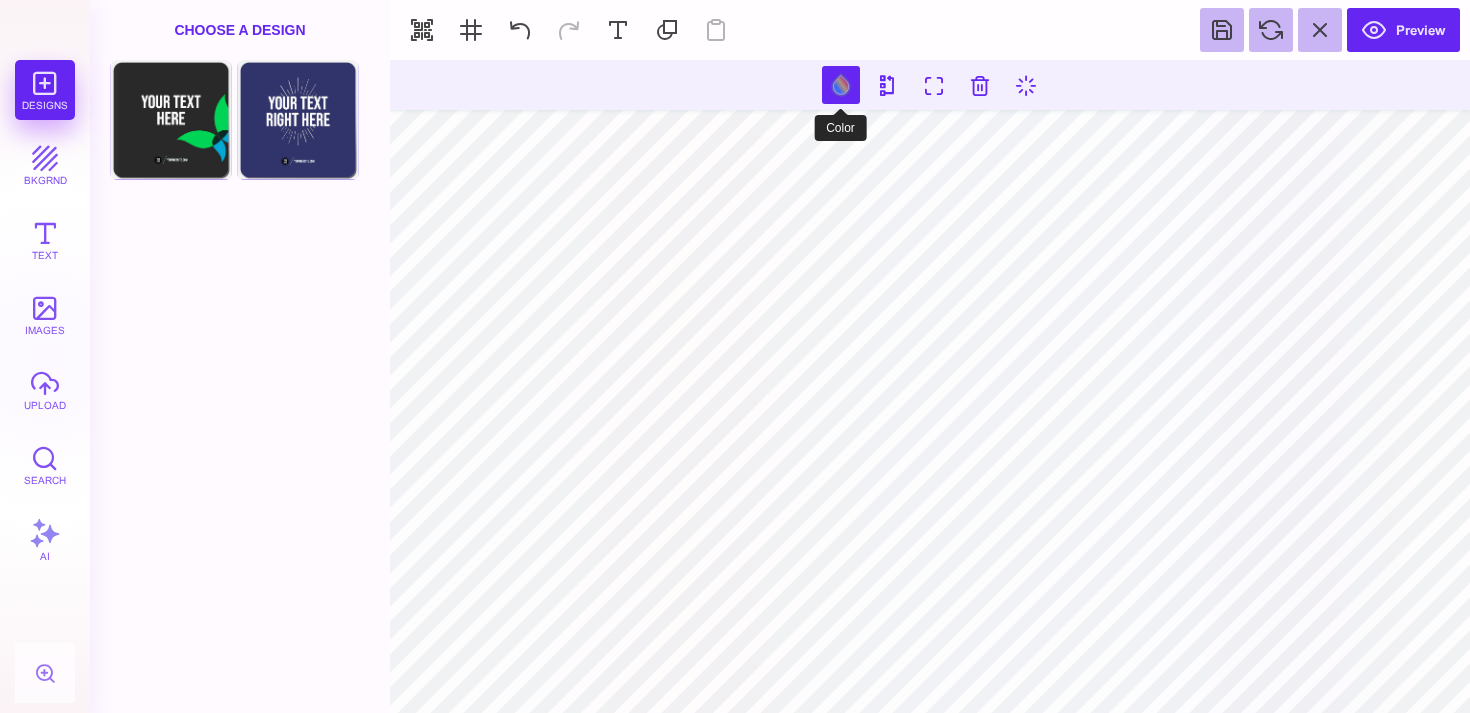click at bounding box center [841, 85] 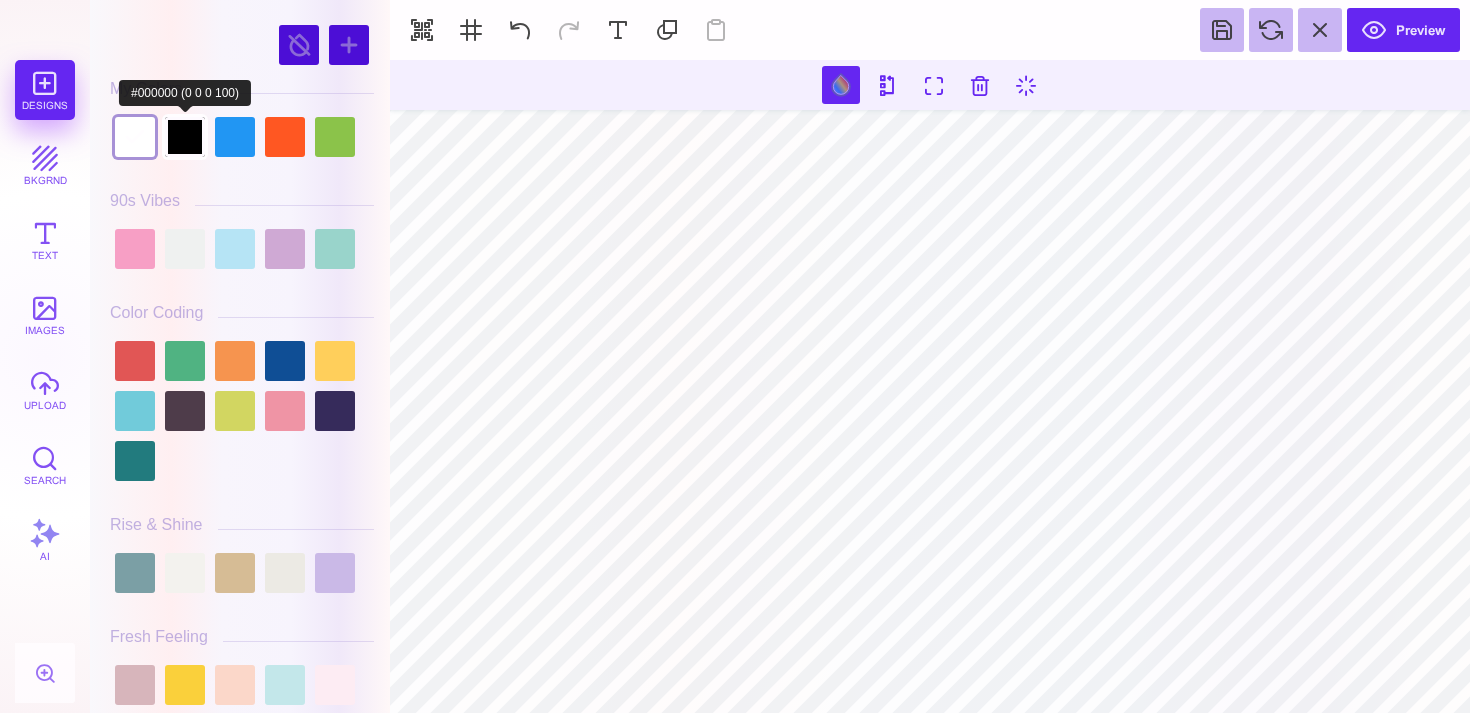 click at bounding box center (185, 137) 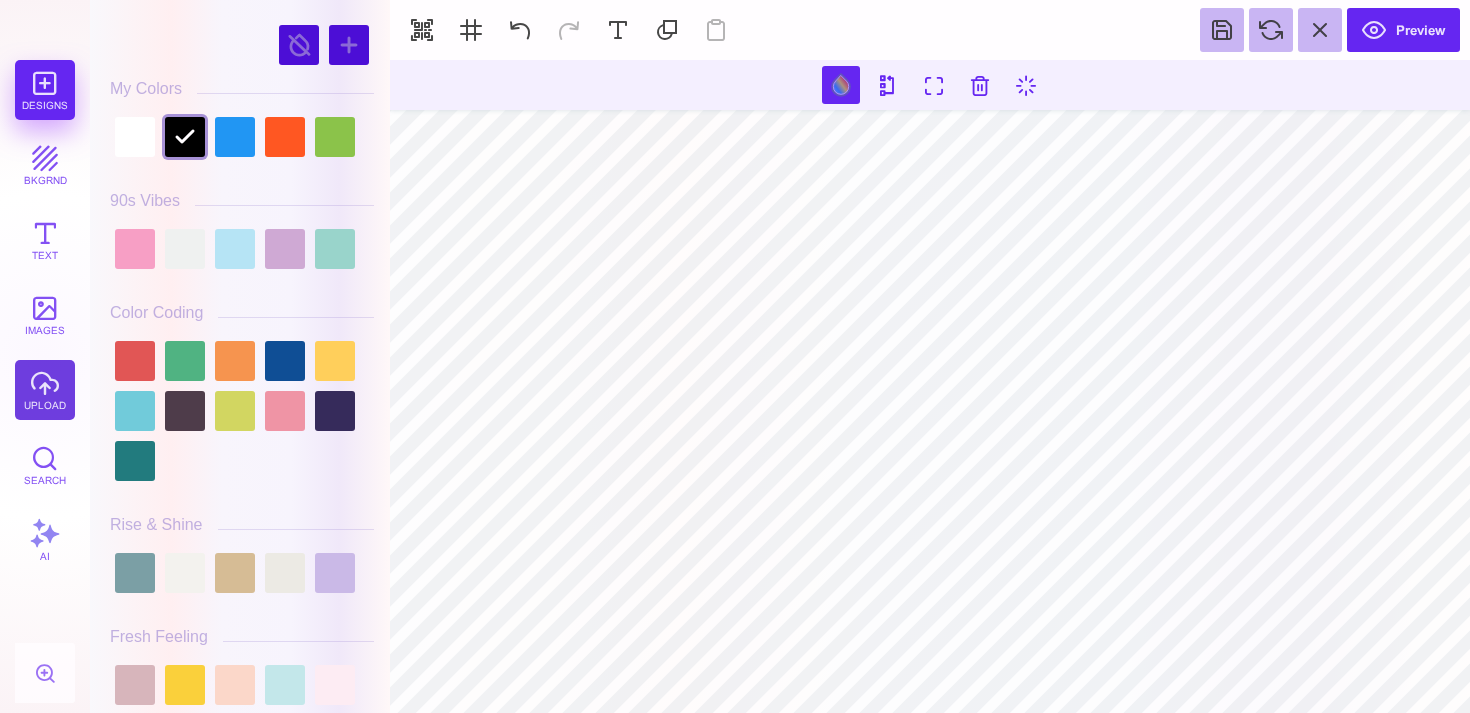 click on "upload" at bounding box center (45, 390) 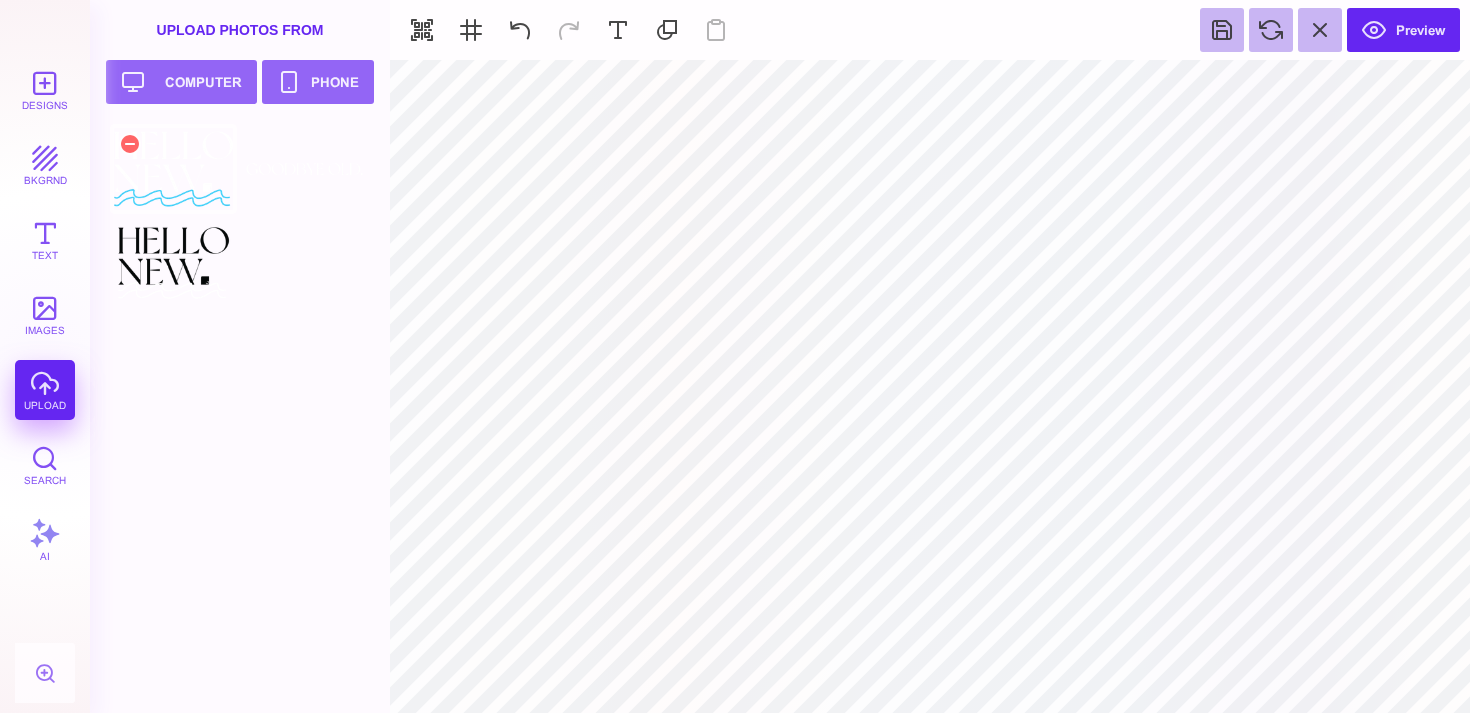 click at bounding box center (173, 169) 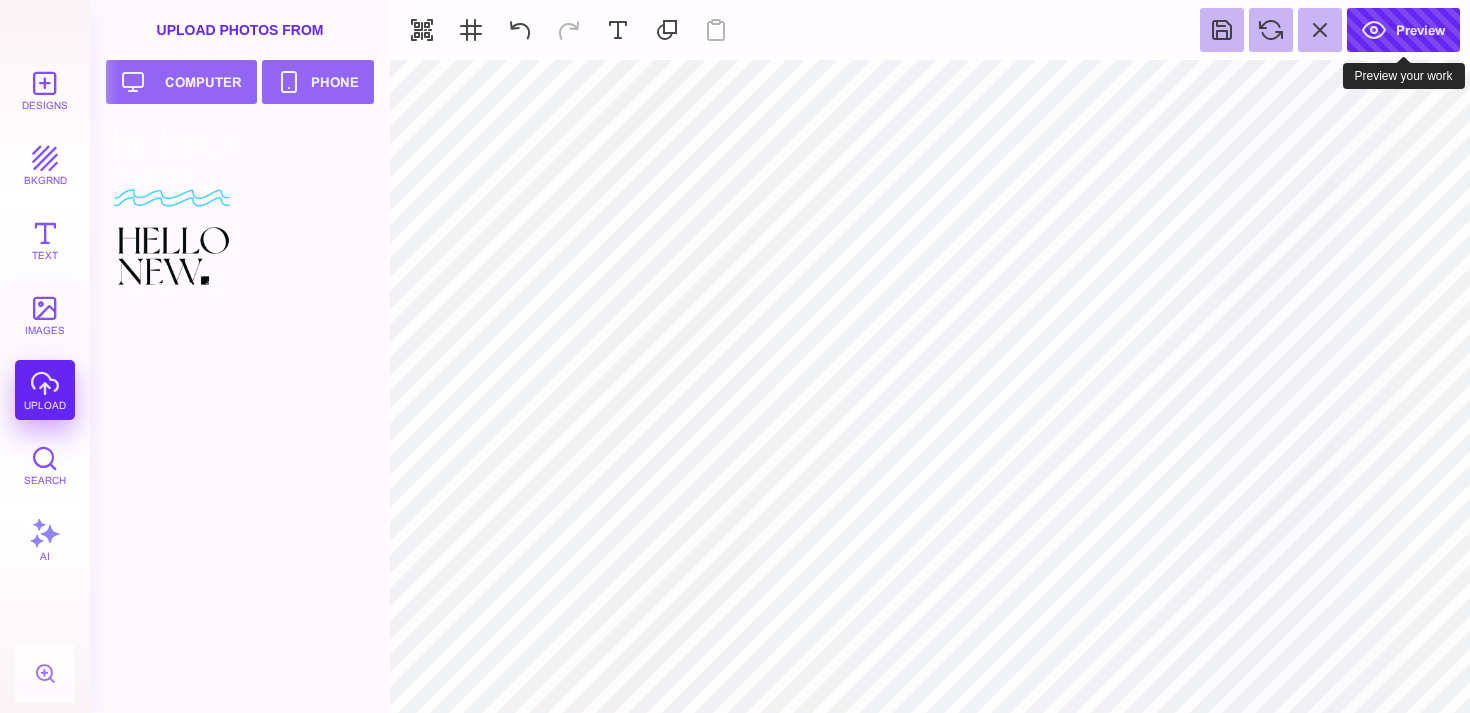 click on "Preview" at bounding box center [1403, 30] 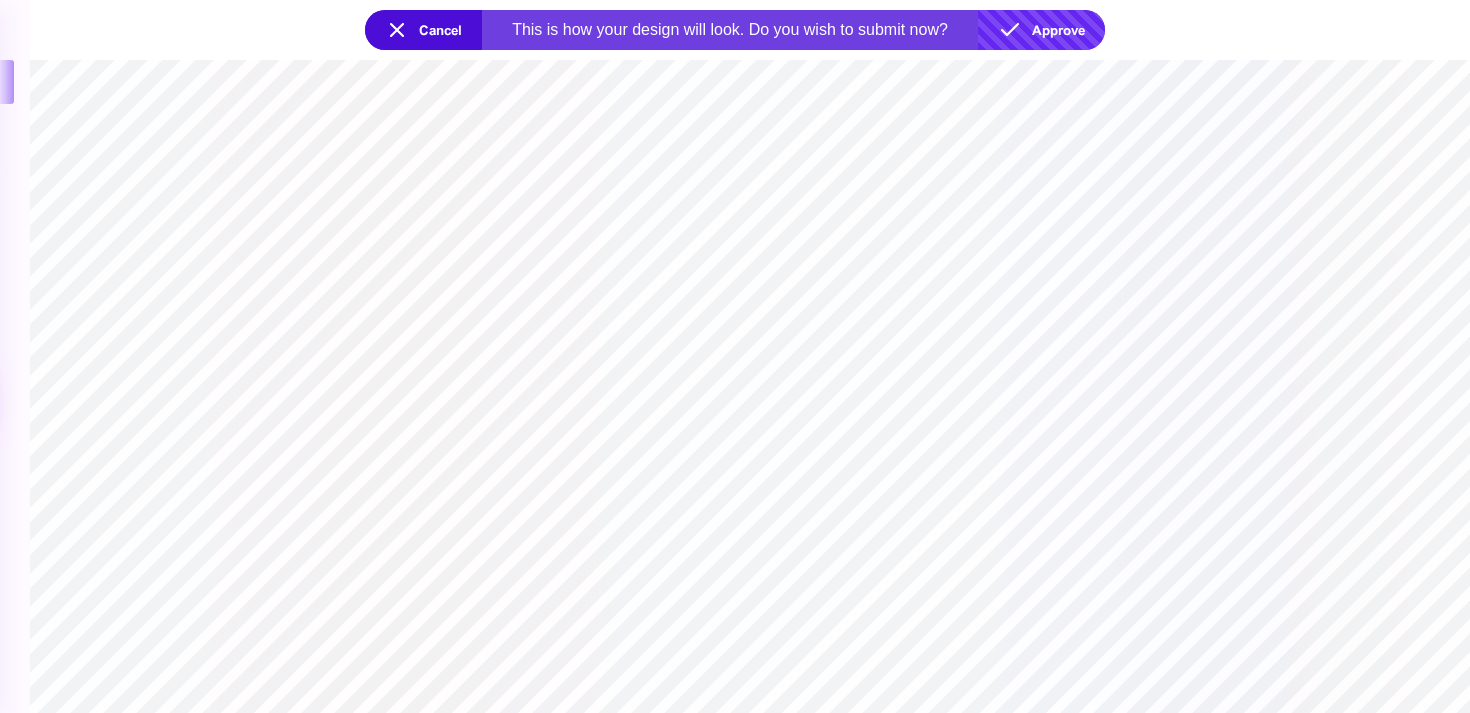 click on "Approve" at bounding box center [1041, 30] 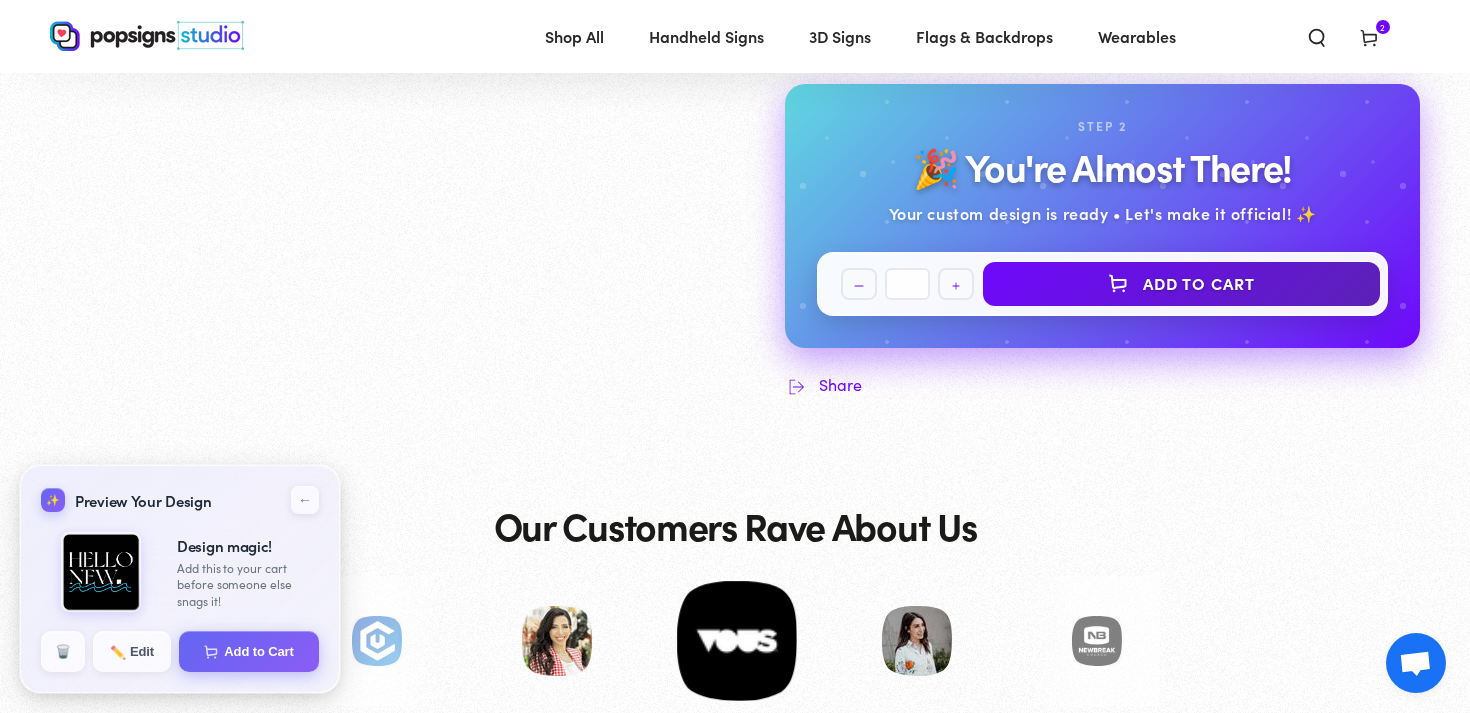 scroll, scrollTop: 1082, scrollLeft: 0, axis: vertical 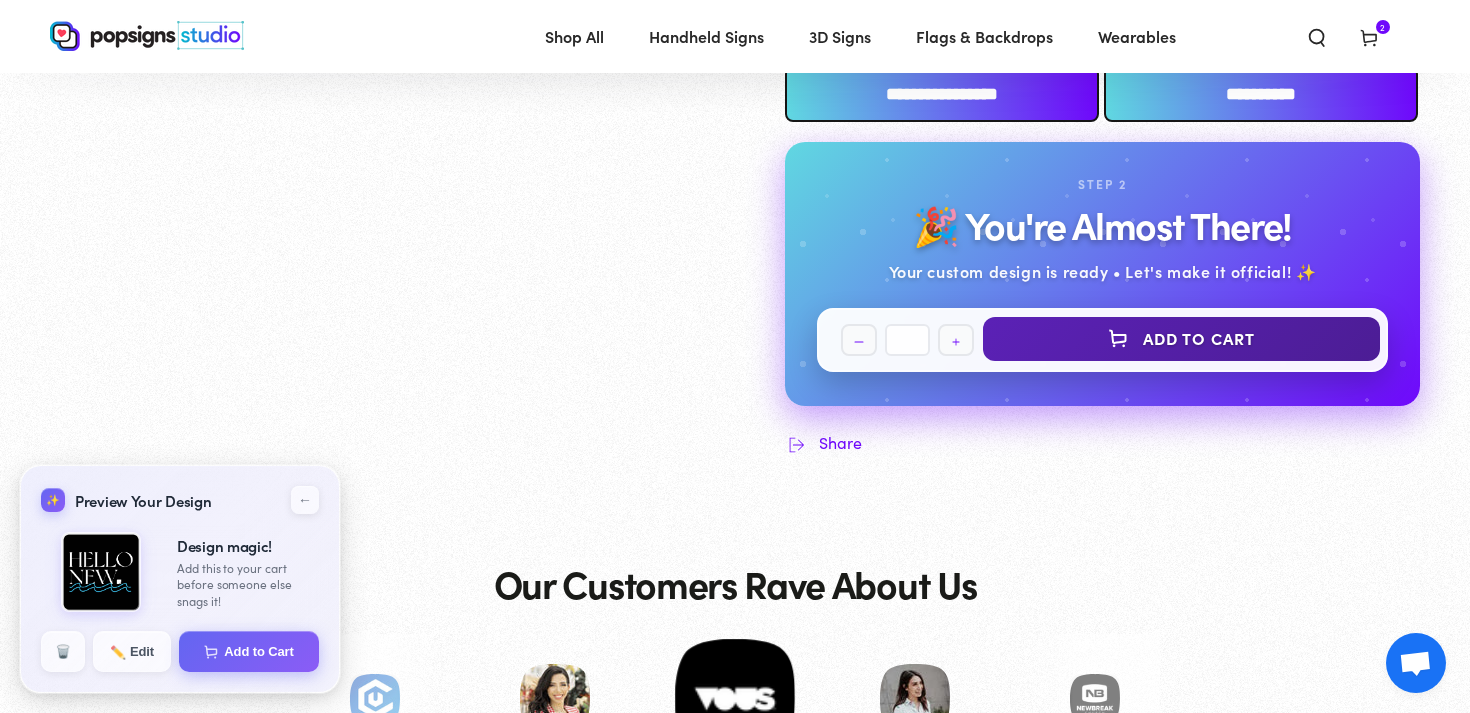 click on "Add to Cart" at bounding box center (1181, 339) 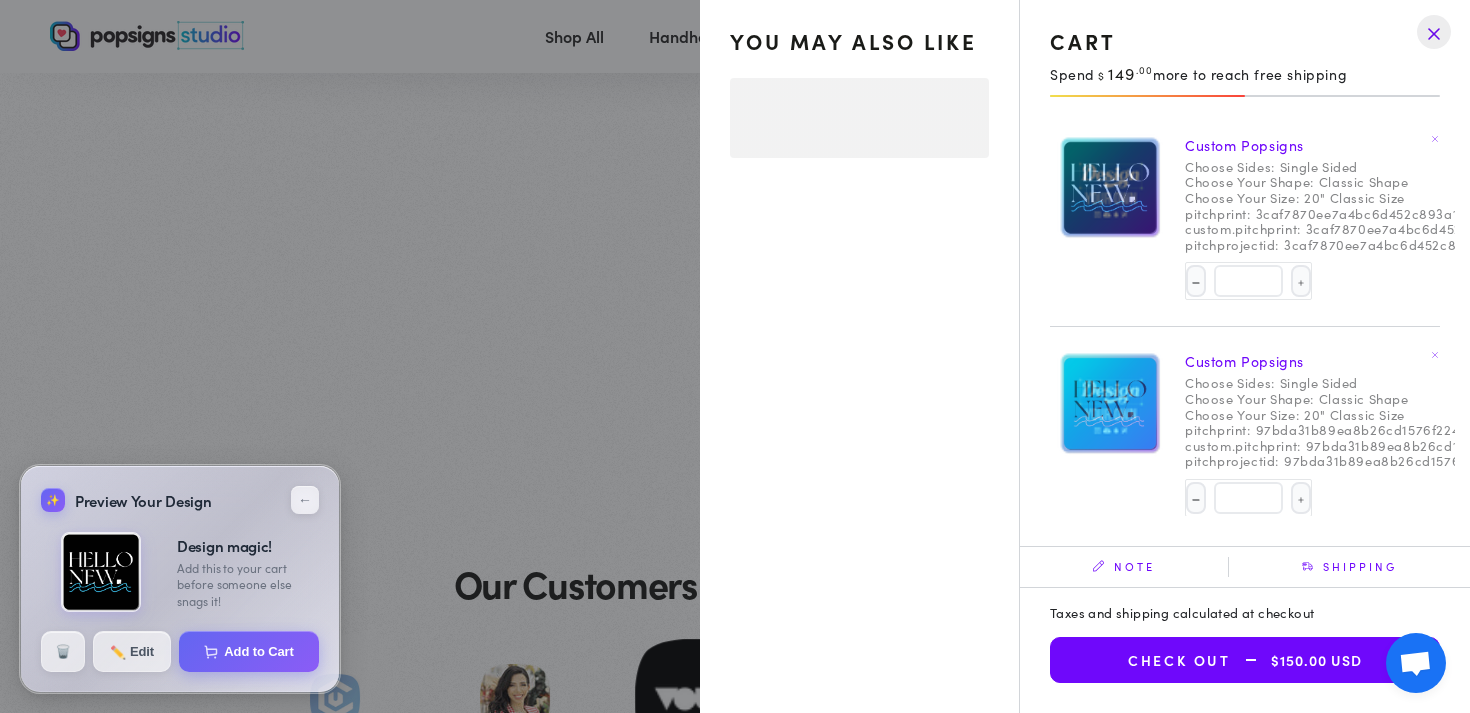 select on "**********" 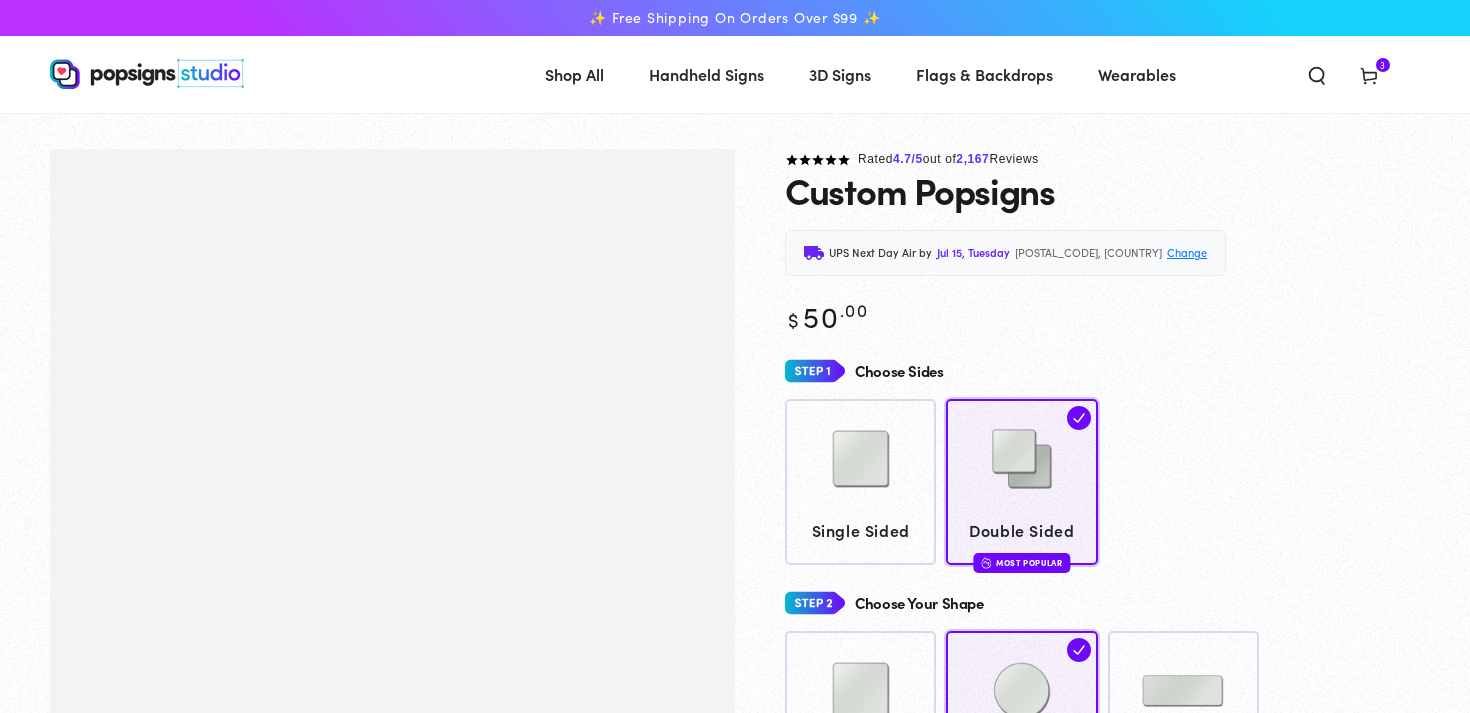 scroll, scrollTop: 1086, scrollLeft: 0, axis: vertical 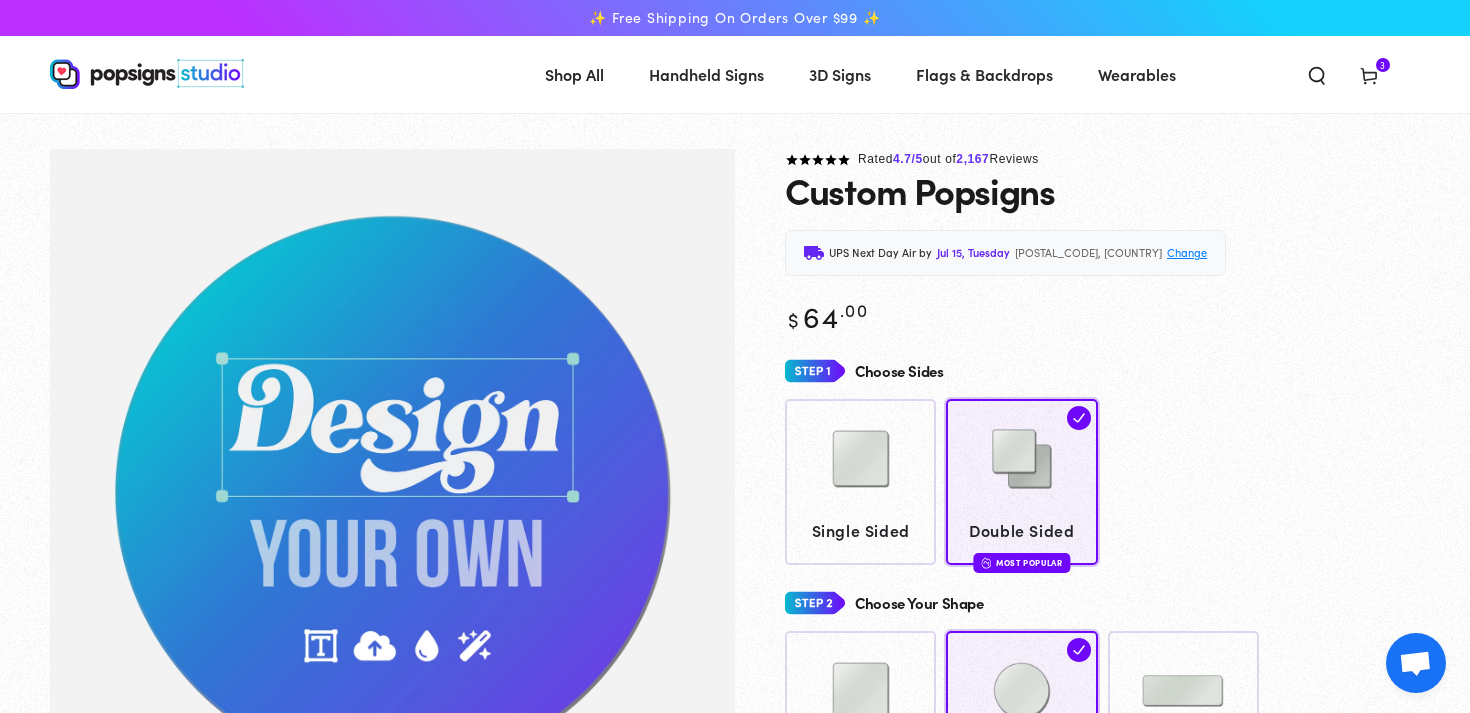 click 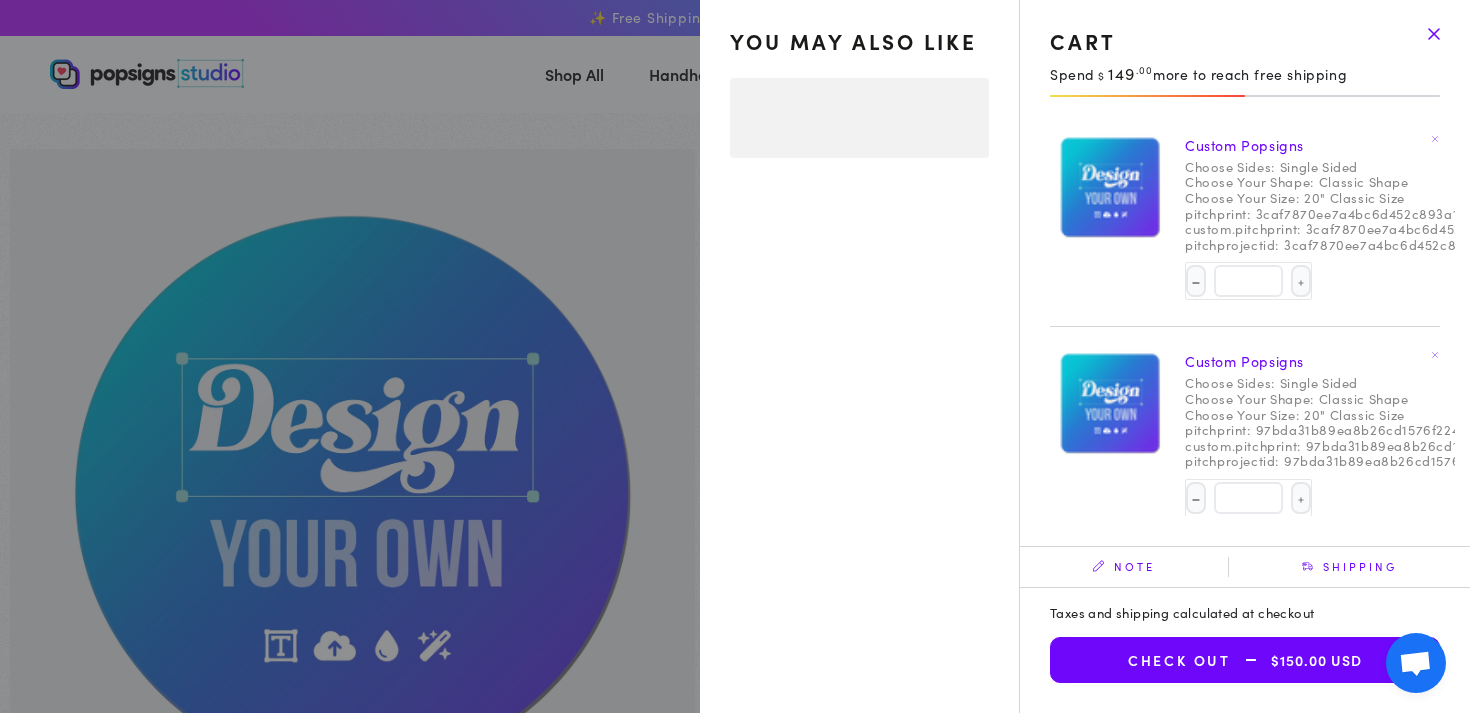 select on "**********" 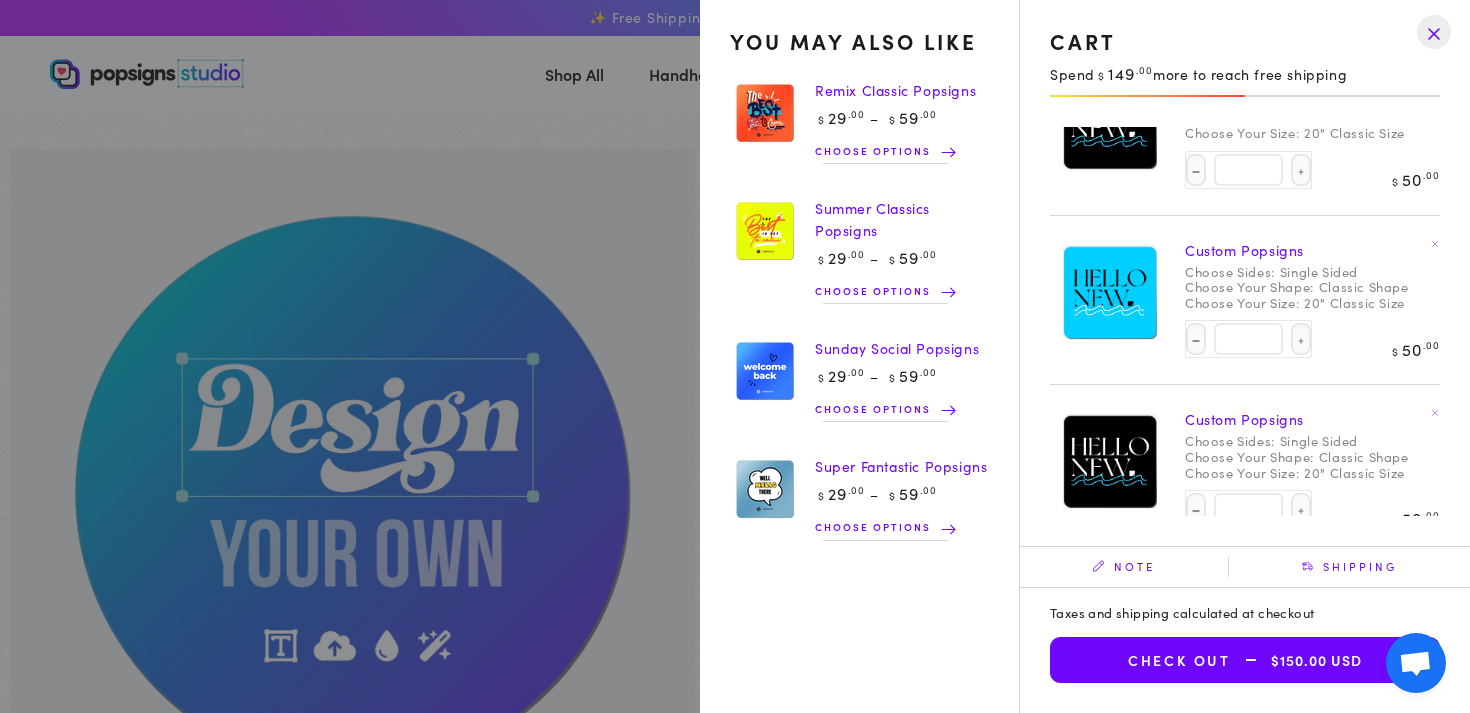 scroll, scrollTop: 0, scrollLeft: 0, axis: both 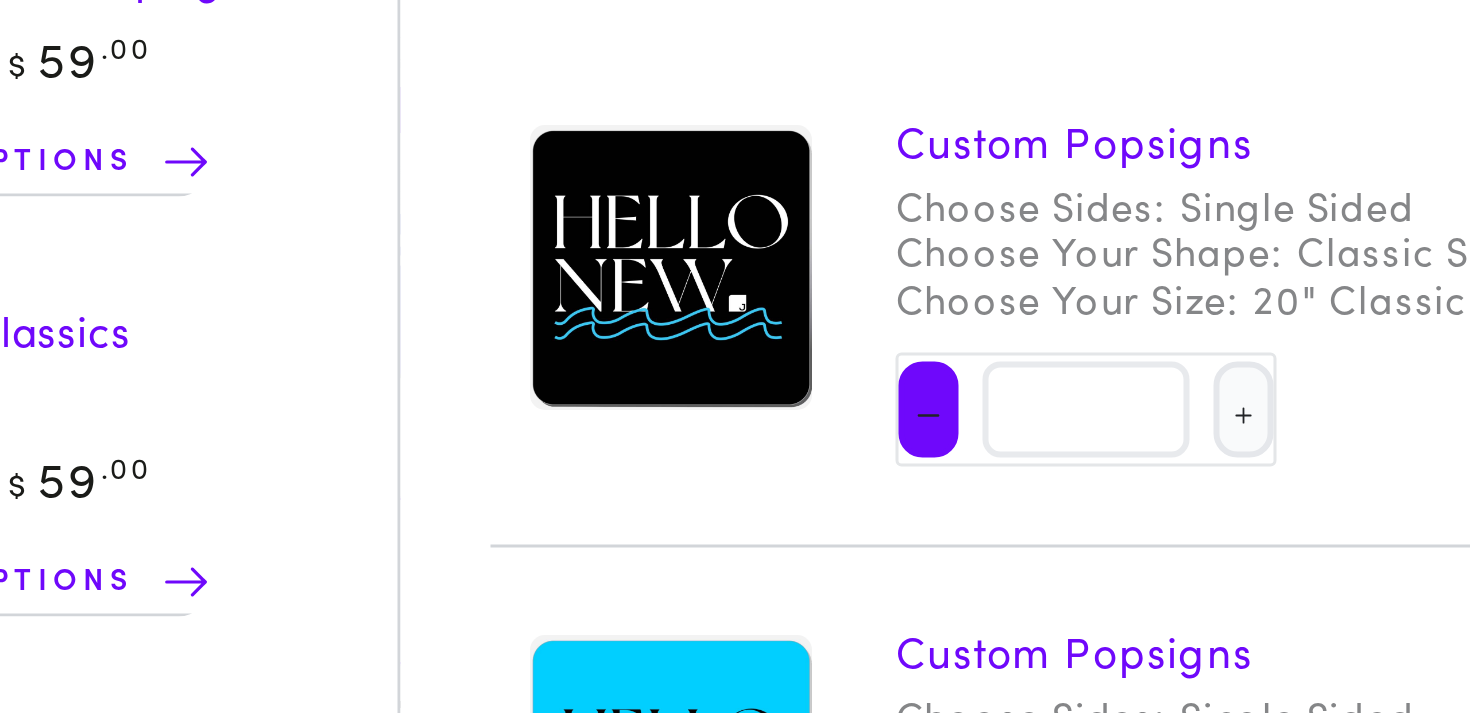 click on "Decrease quantity for Custom Popsigns" 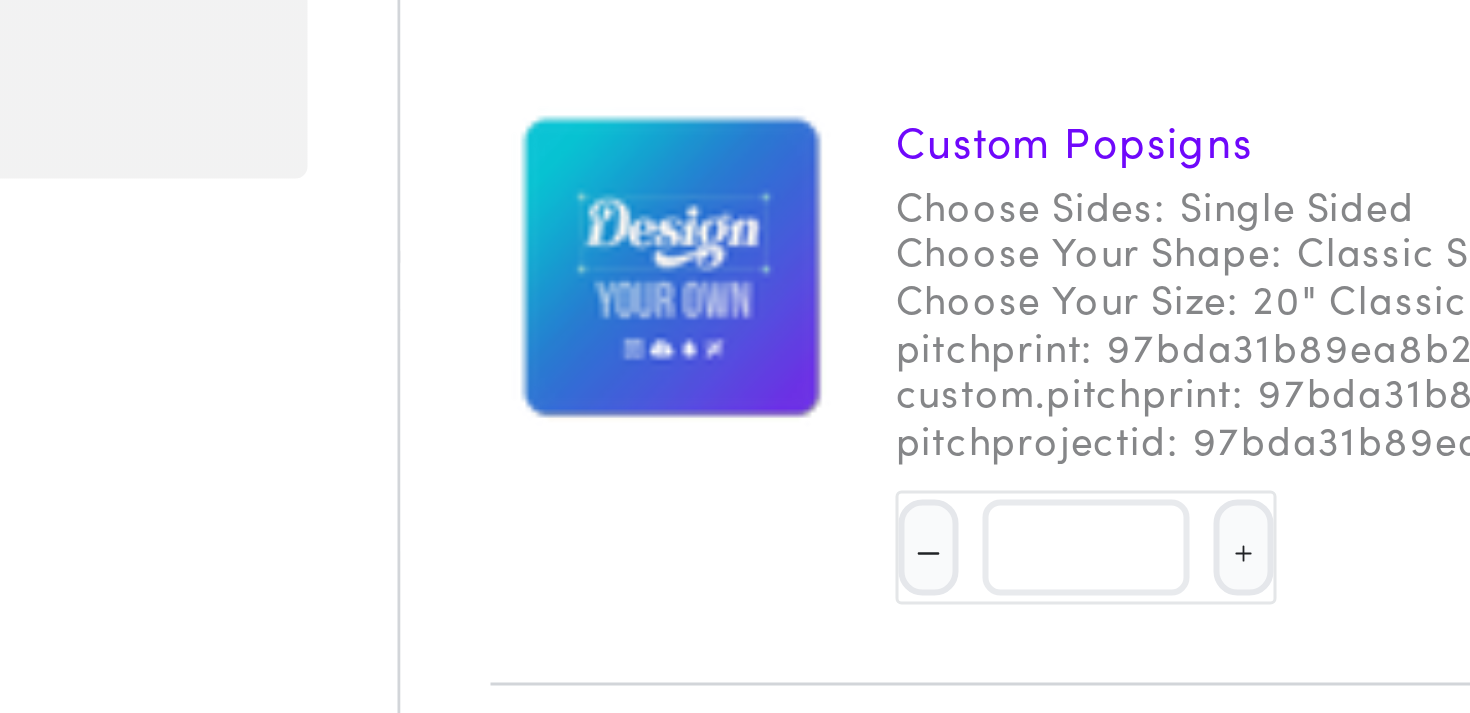 select on "**********" 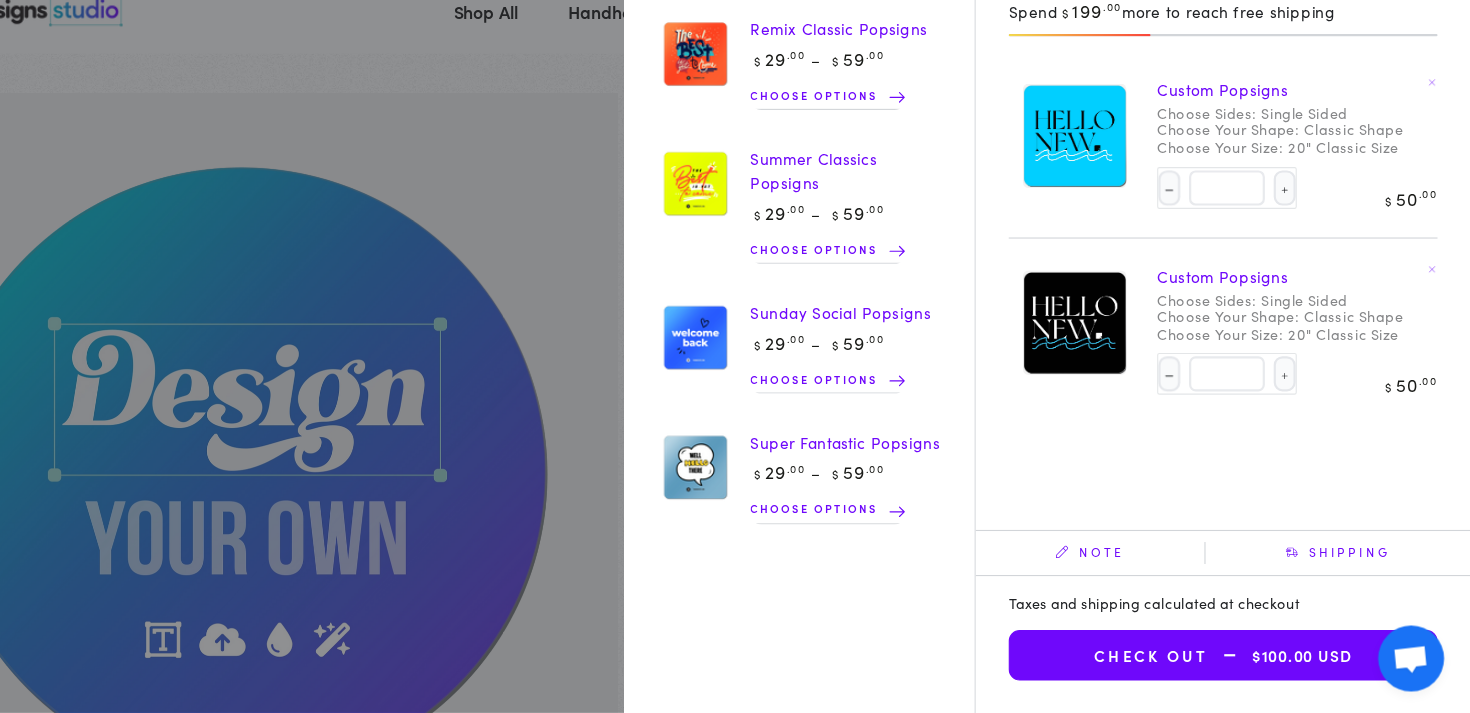 click on "Cart 2 2 items" 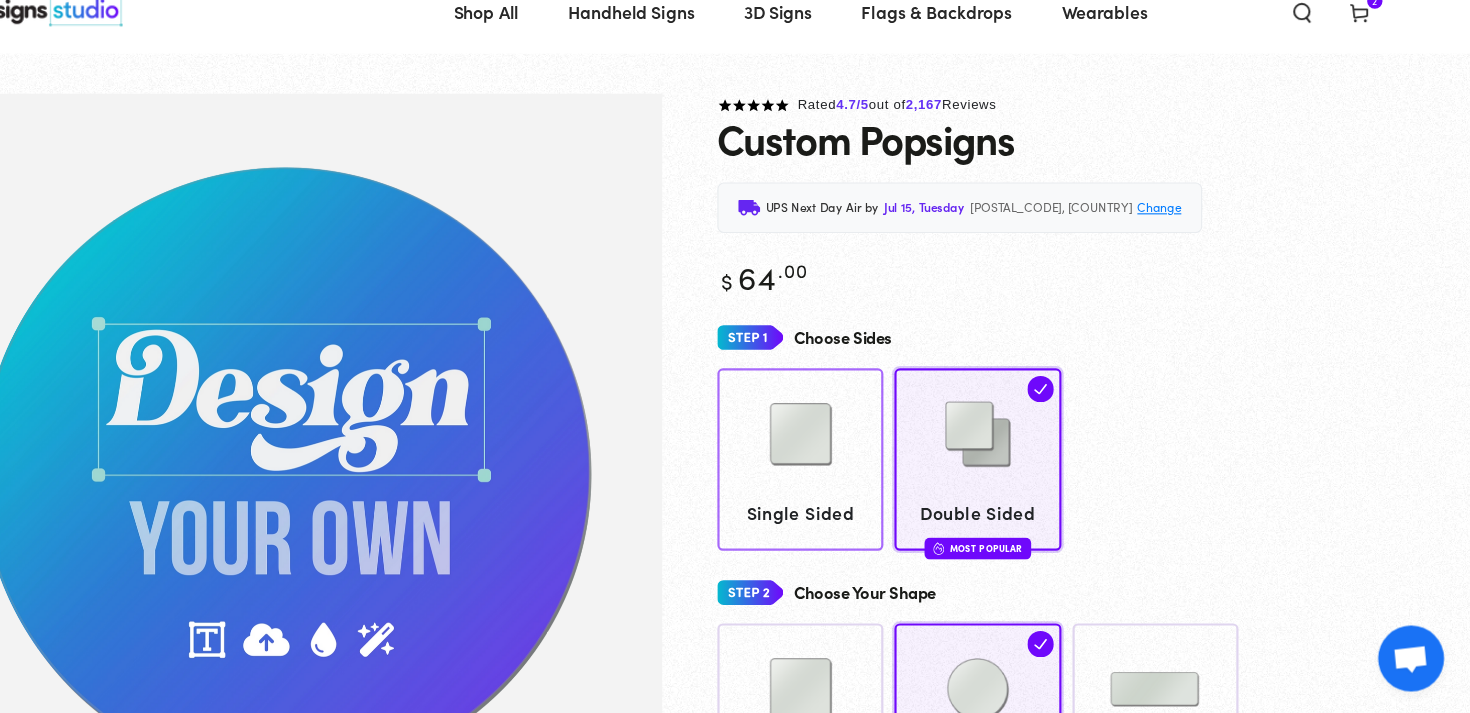 scroll, scrollTop: 0, scrollLeft: 0, axis: both 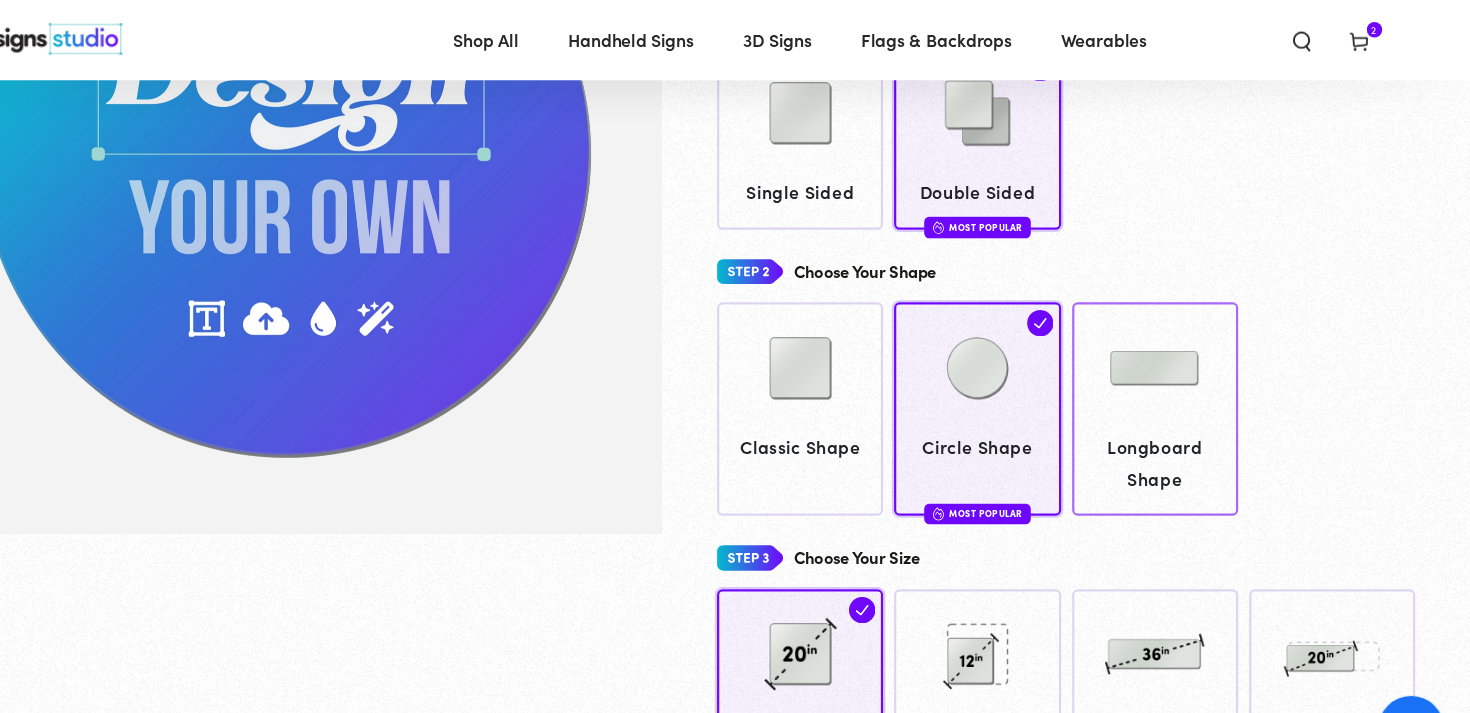 click 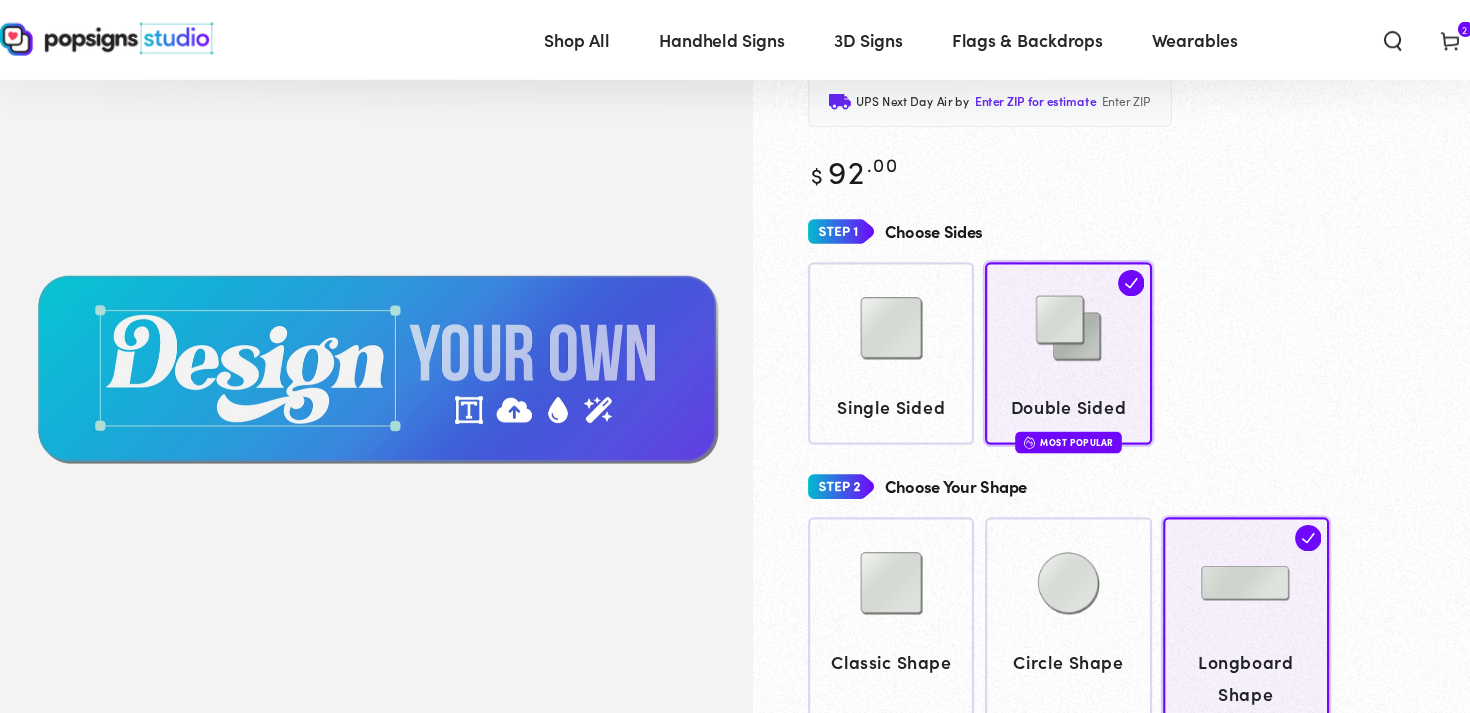 scroll, scrollTop: 145, scrollLeft: 0, axis: vertical 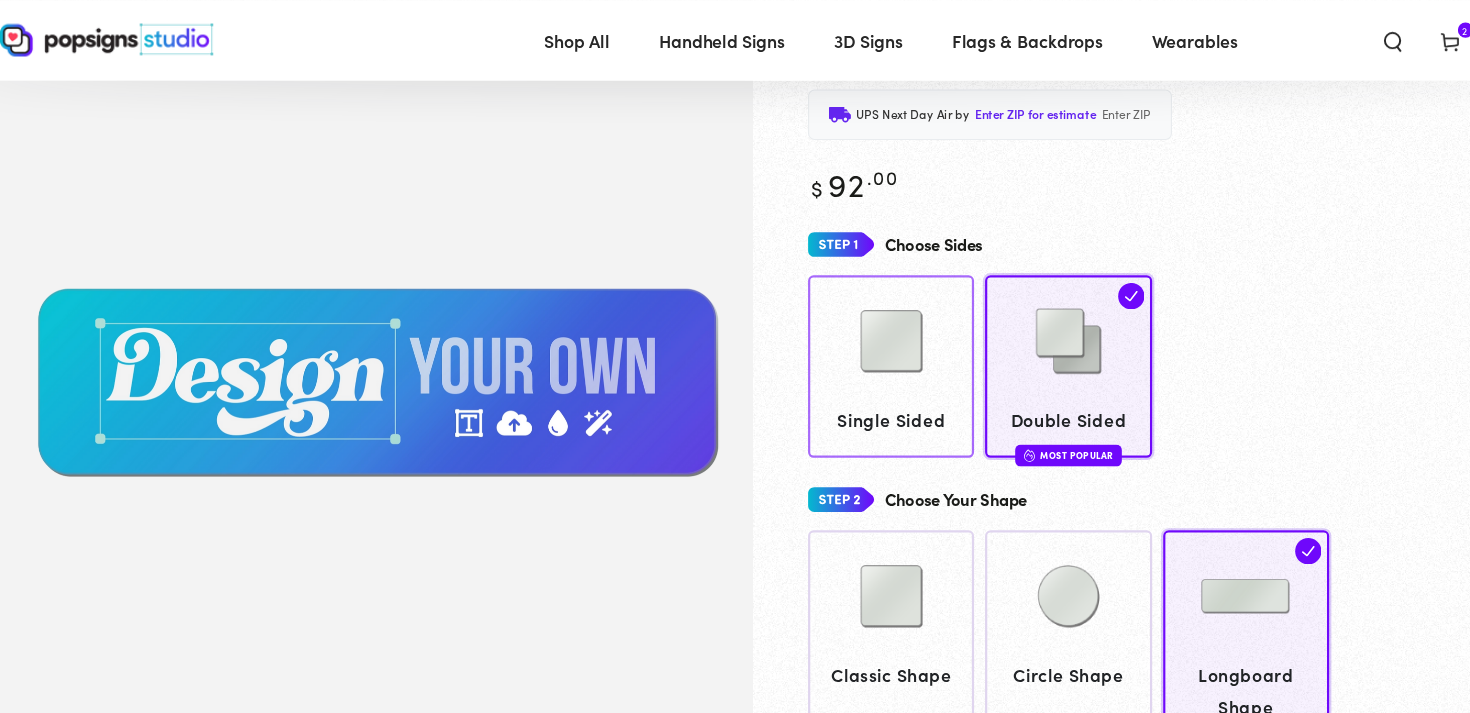 click 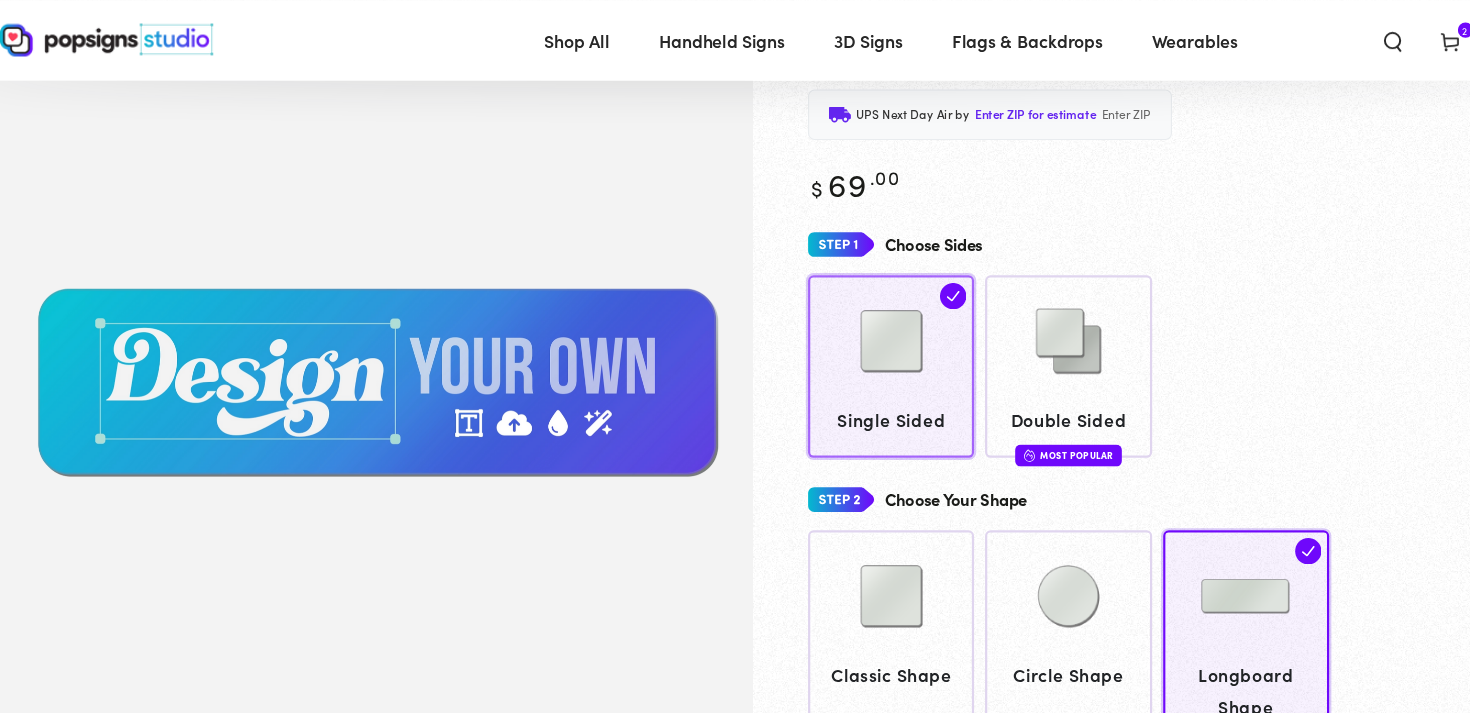 click 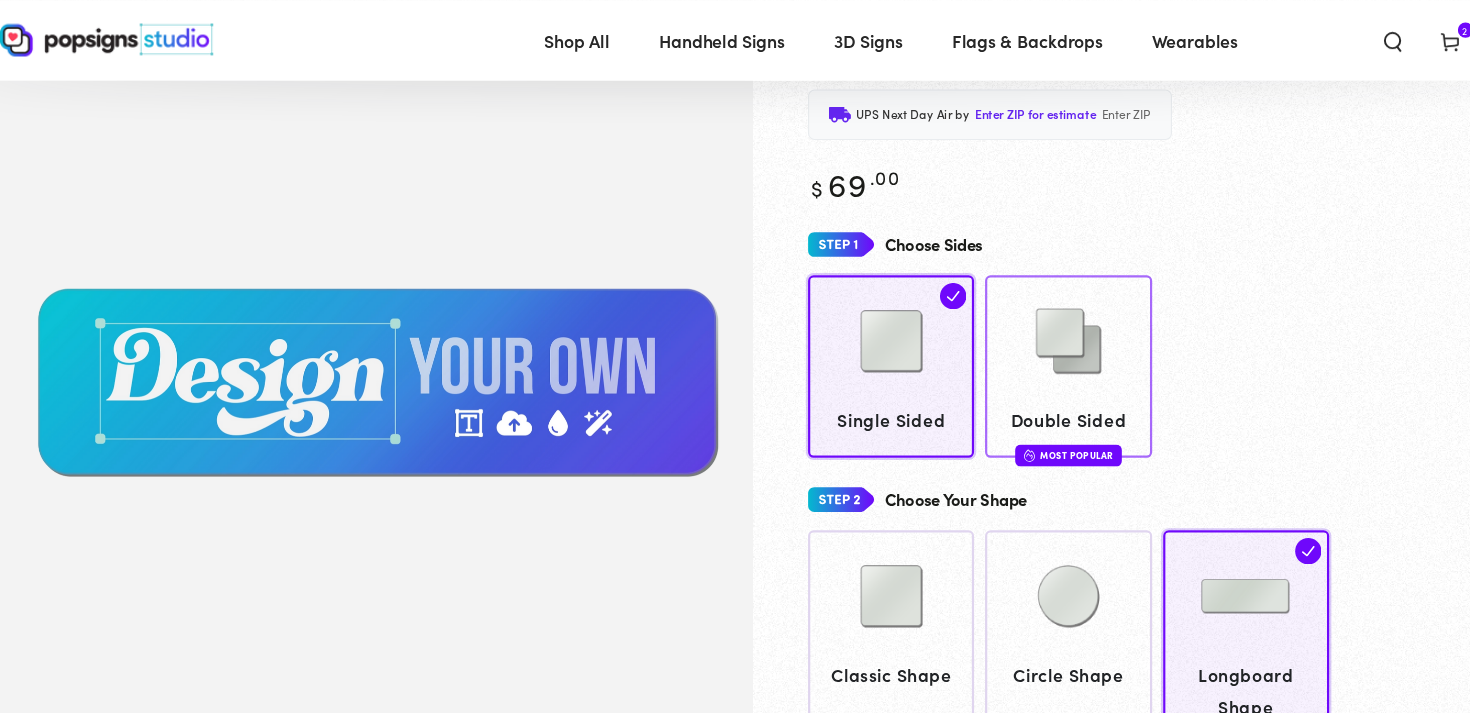 click 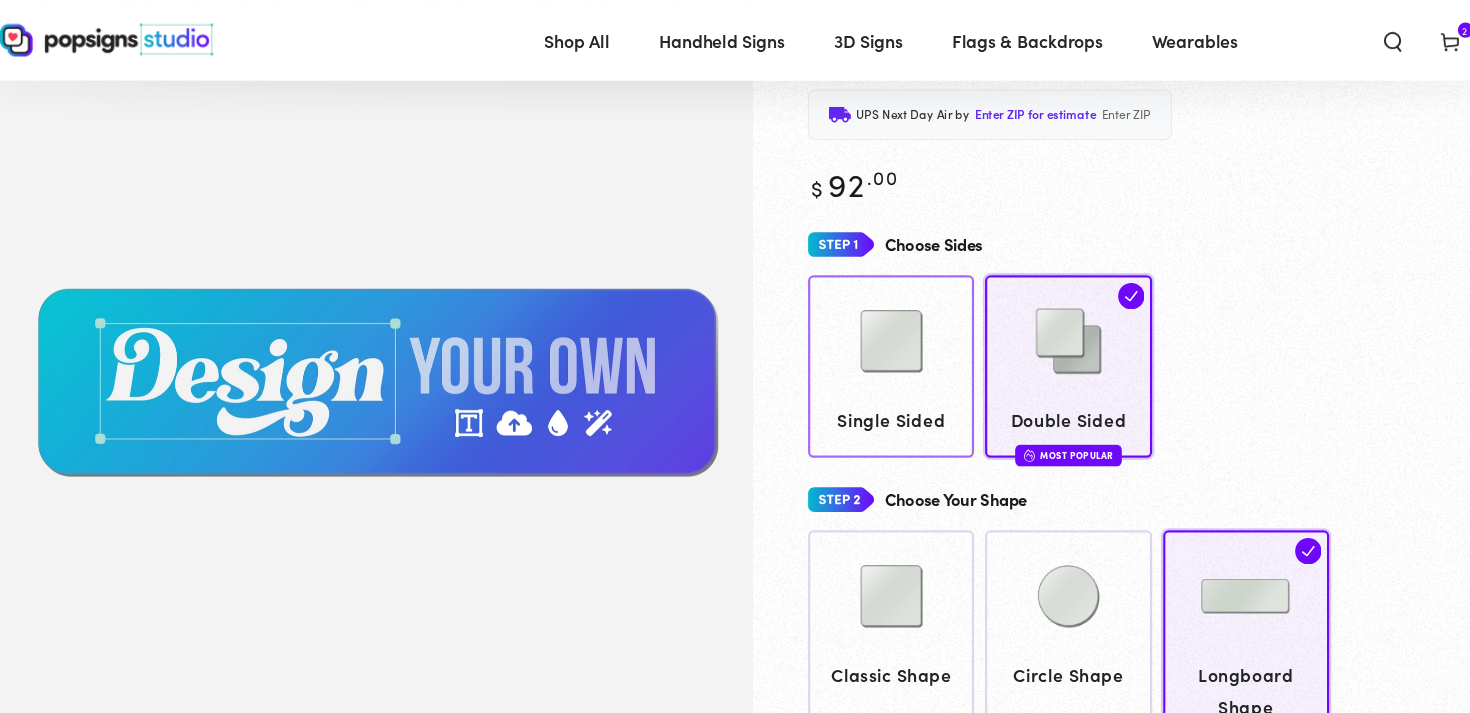 click on "Single Sided" 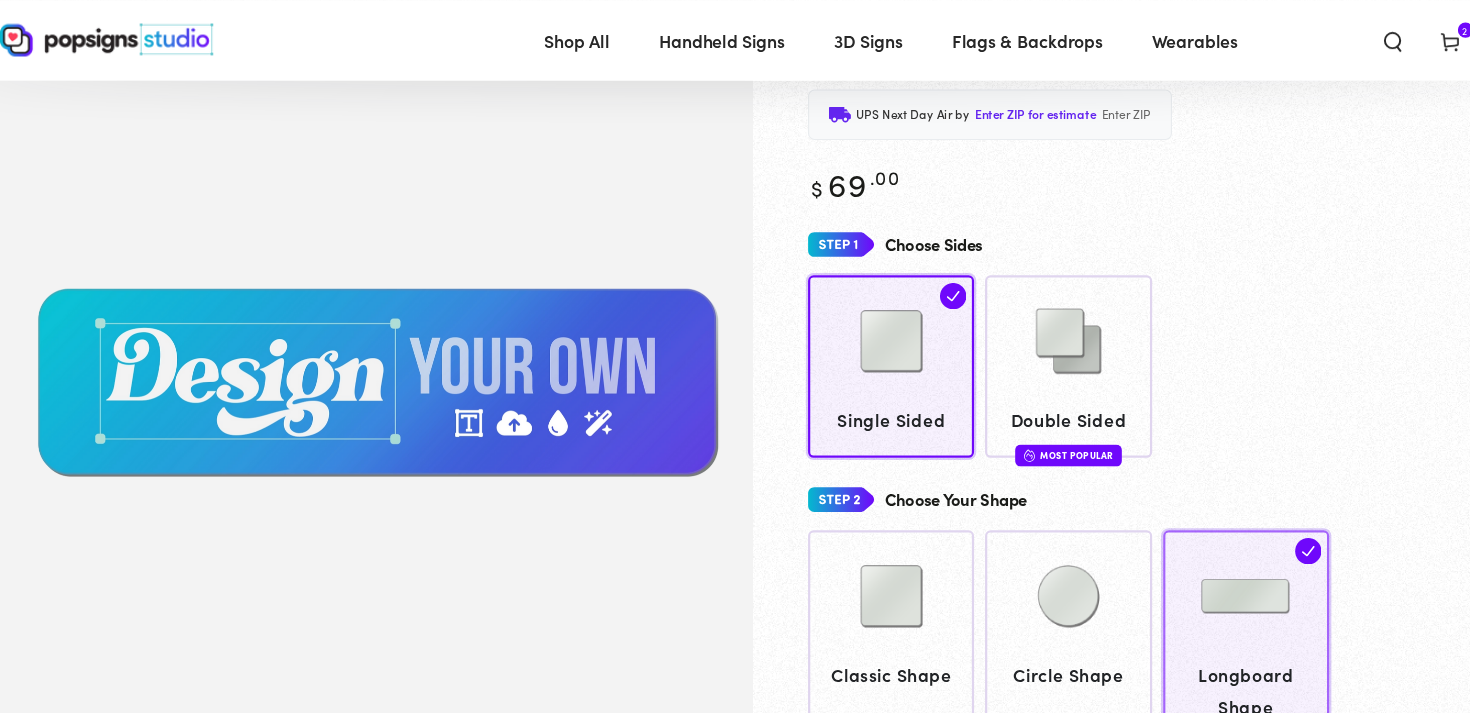 click 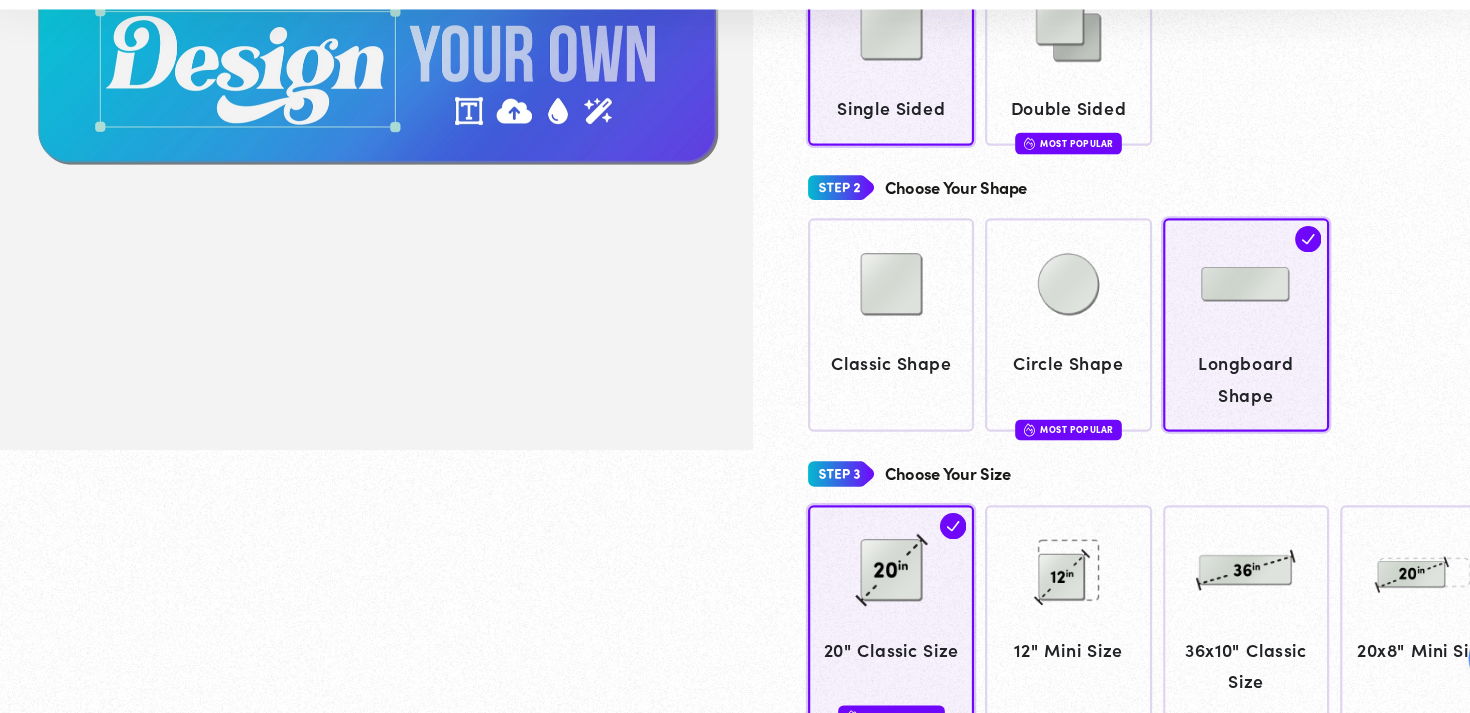 scroll, scrollTop: 372, scrollLeft: 0, axis: vertical 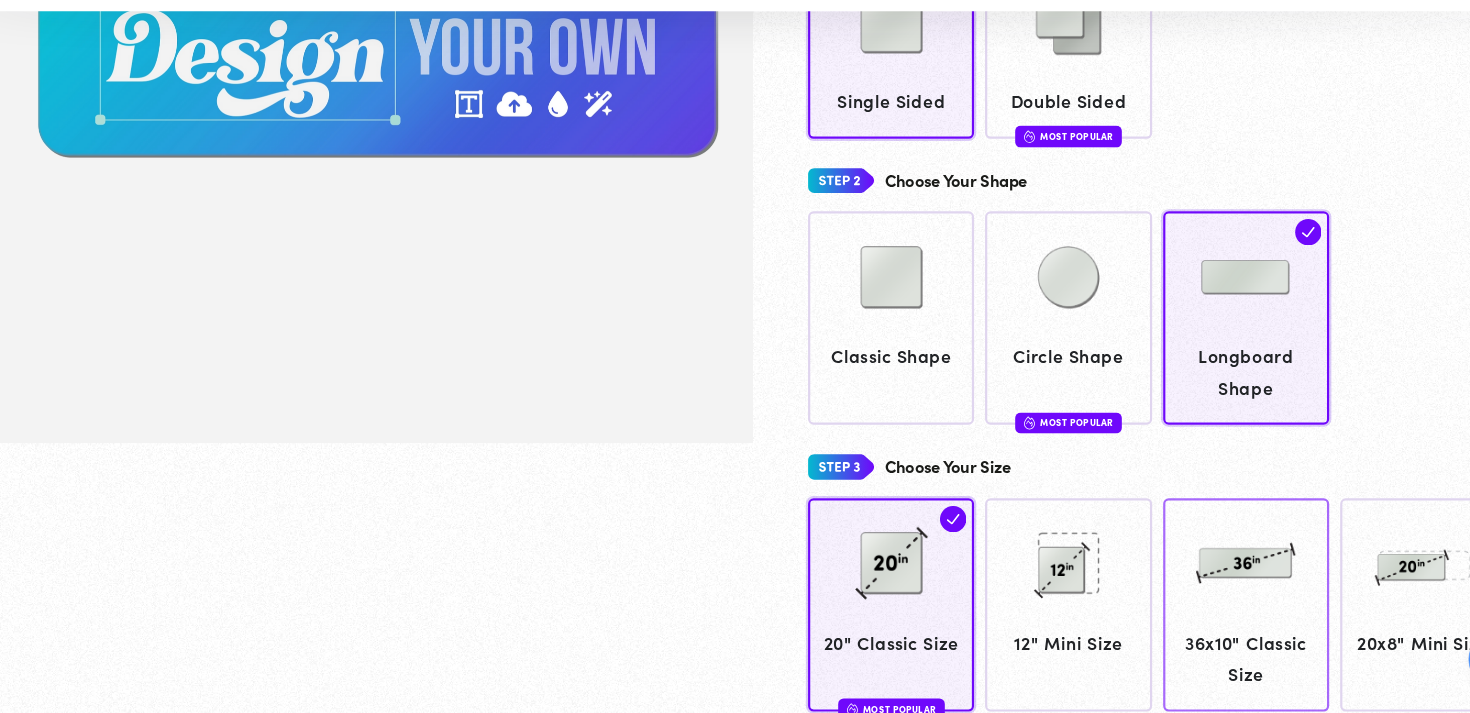 click 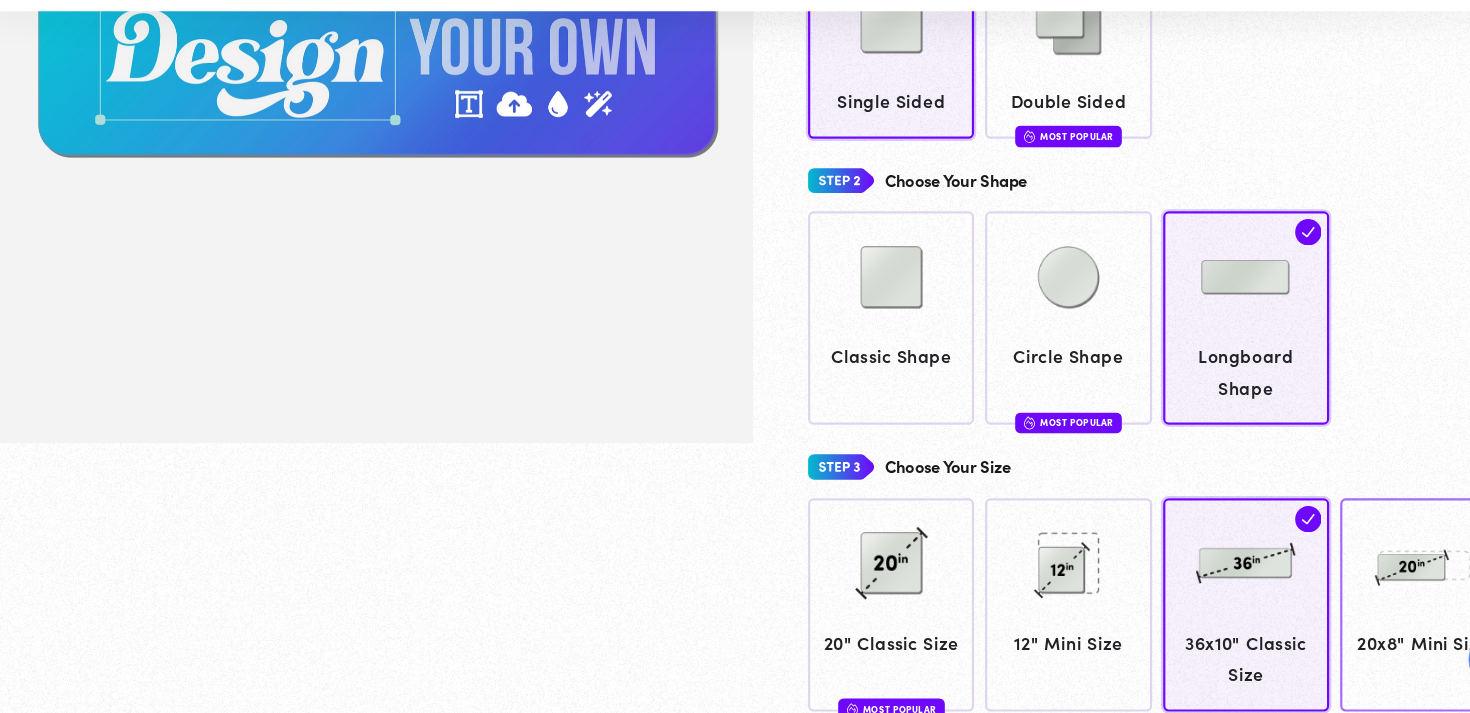 click 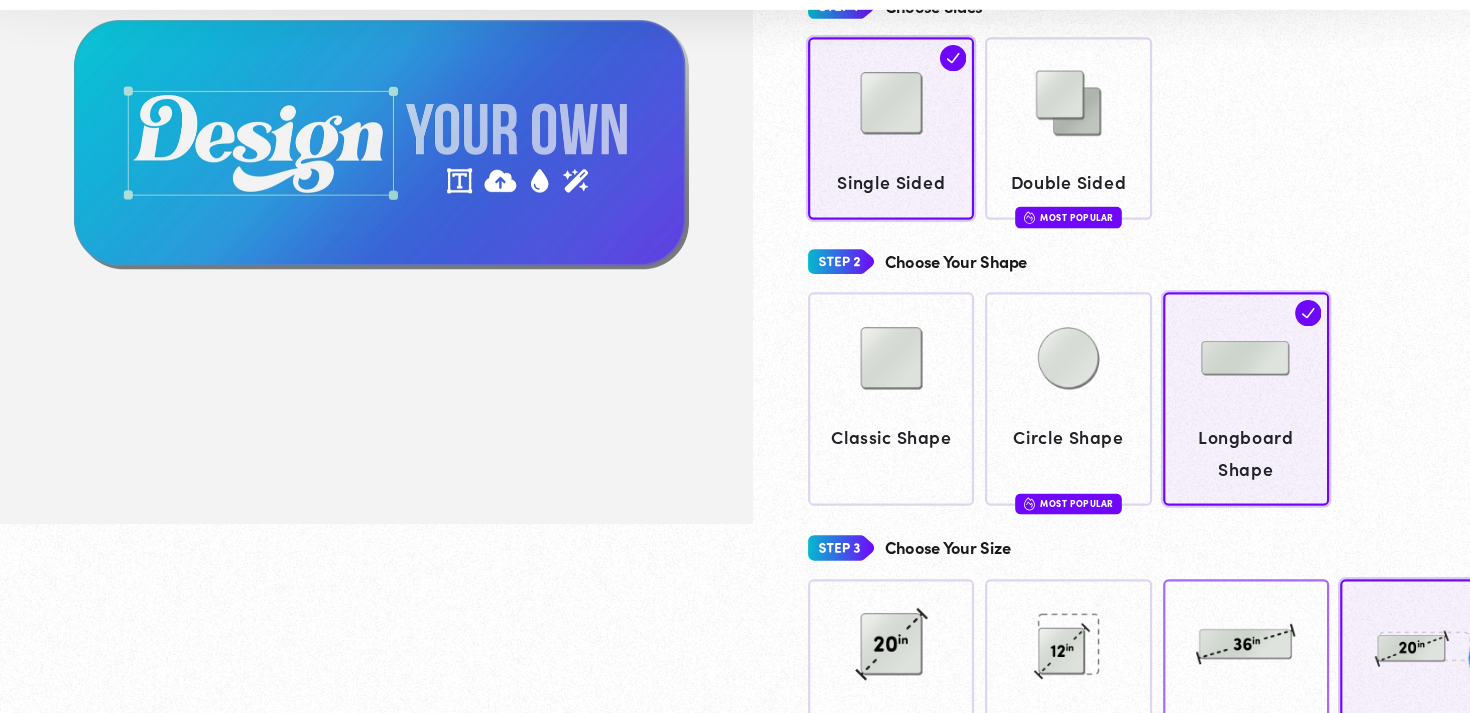 click 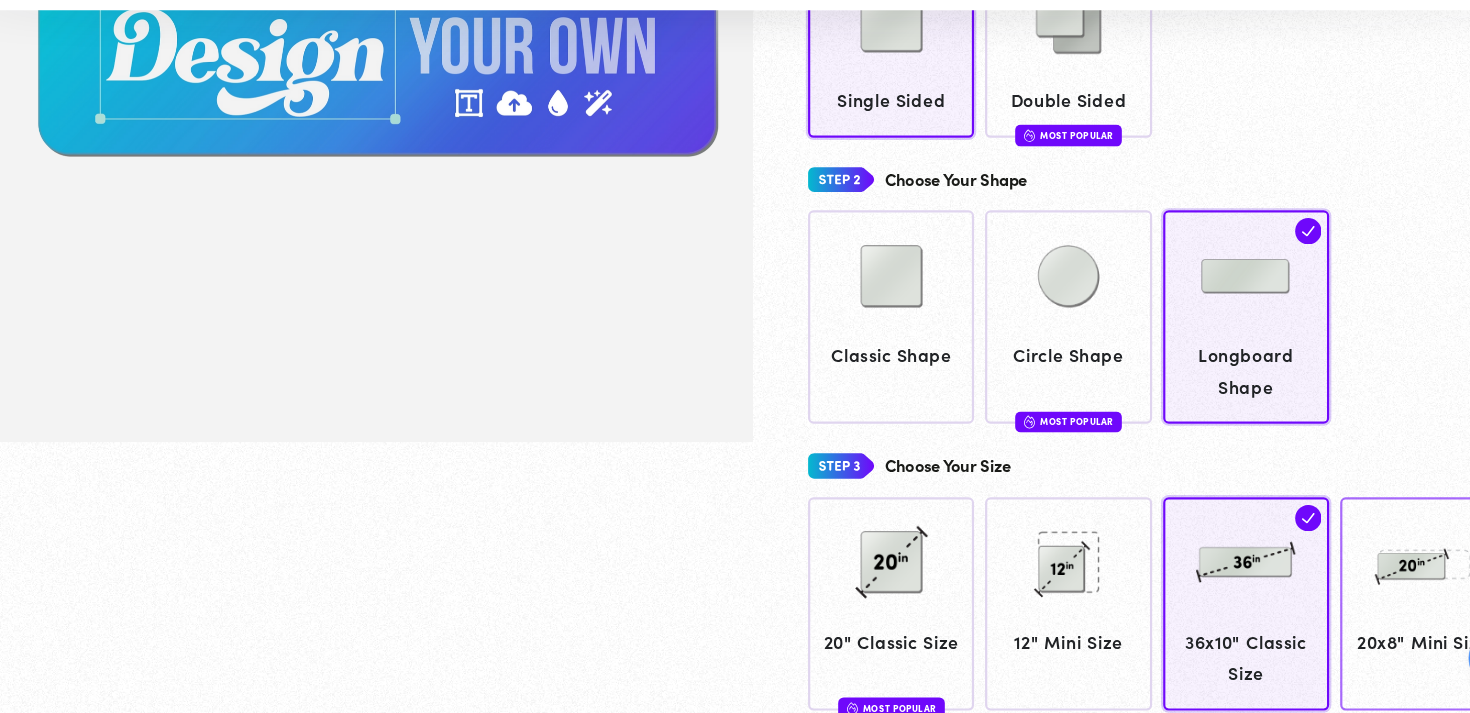 click 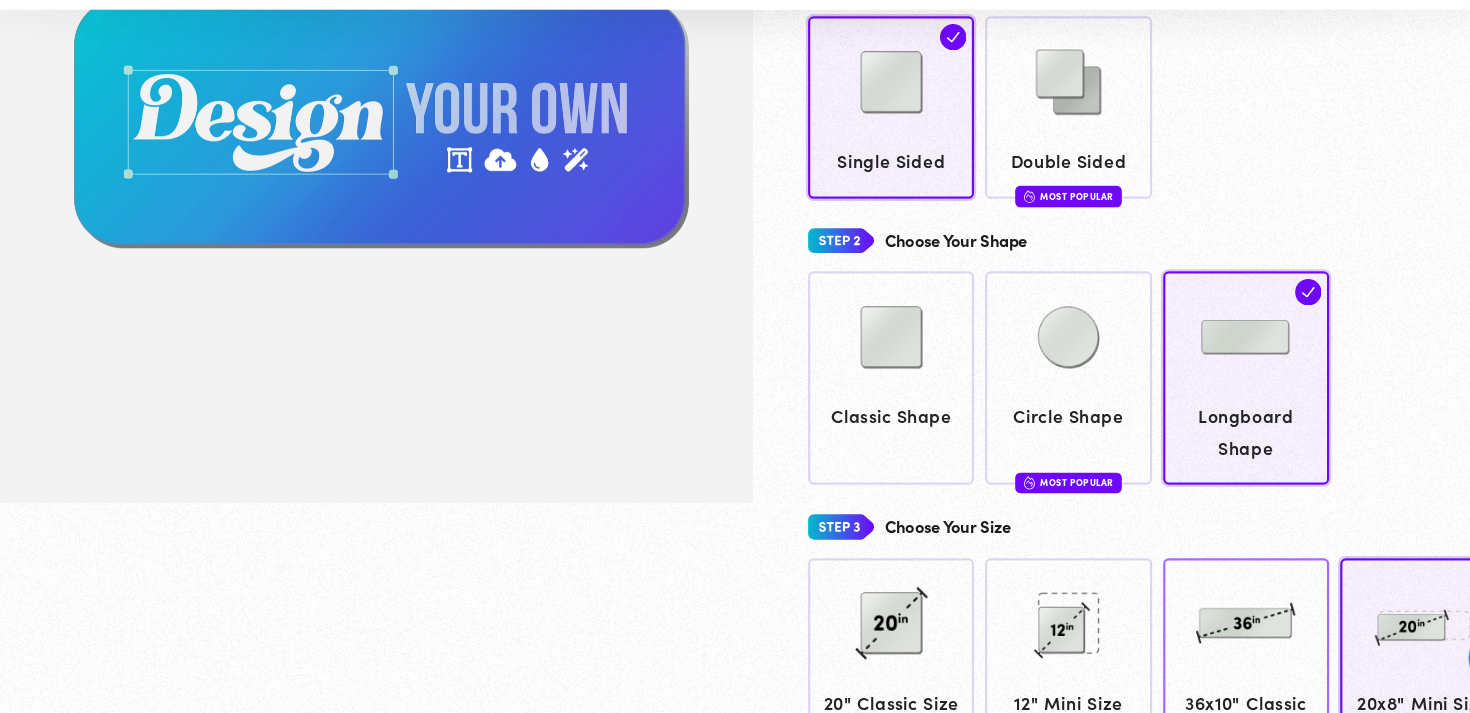 click 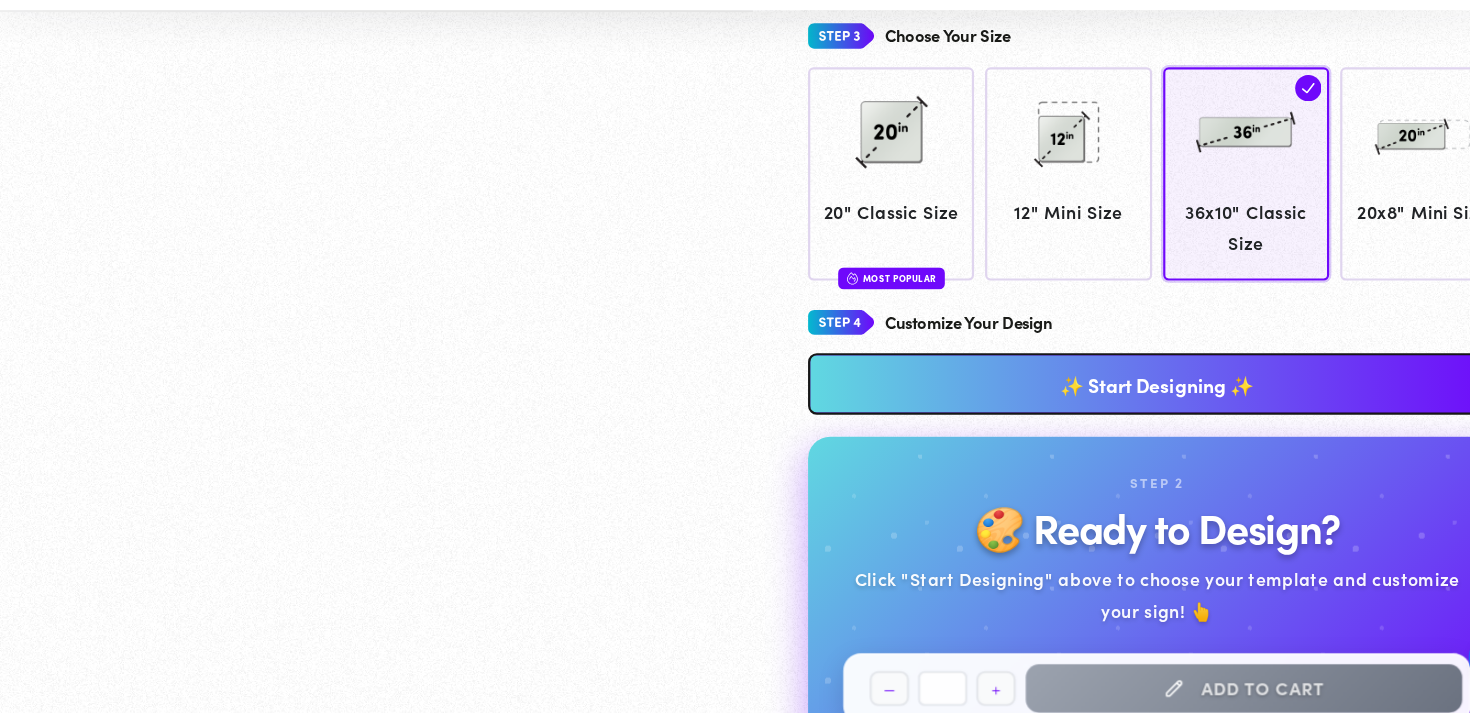 scroll, scrollTop: 772, scrollLeft: 0, axis: vertical 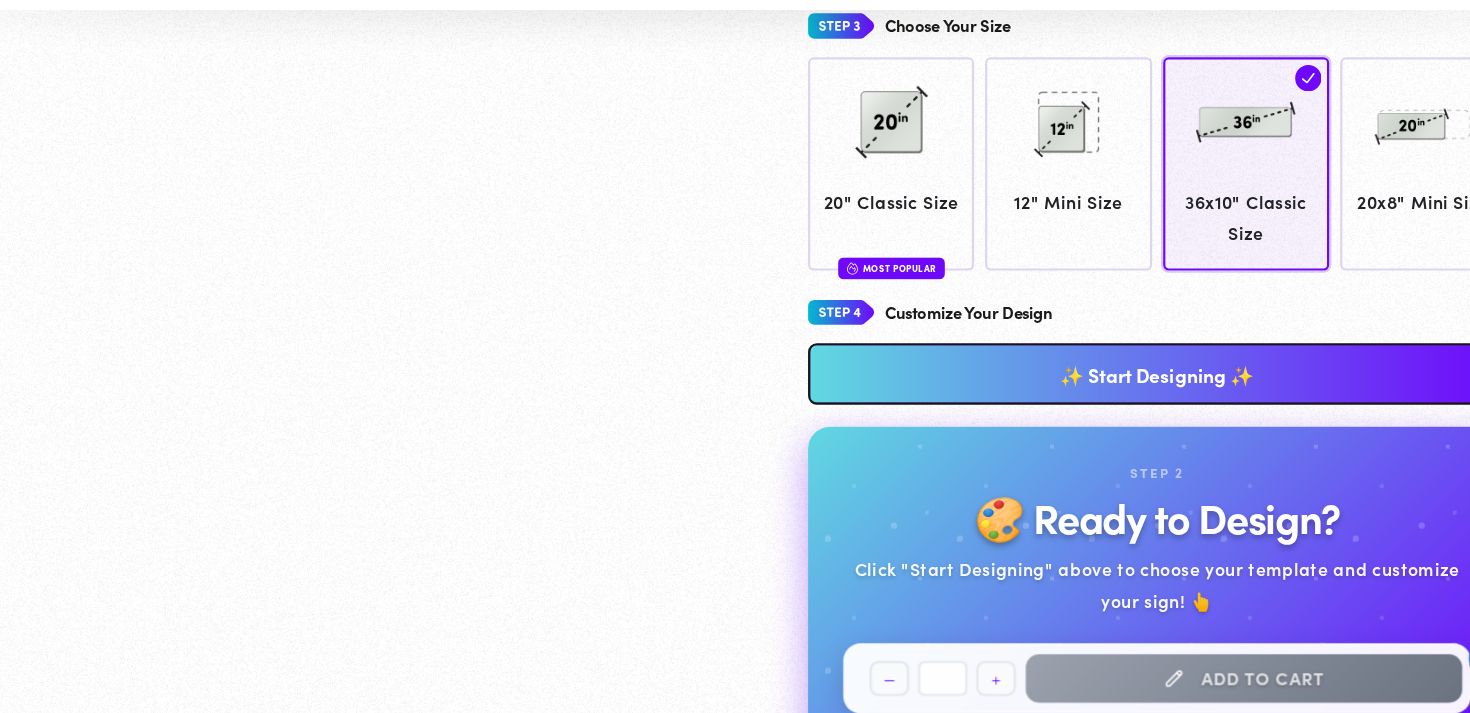 click on "✨ Start Designing ✨" at bounding box center (1102, 404) 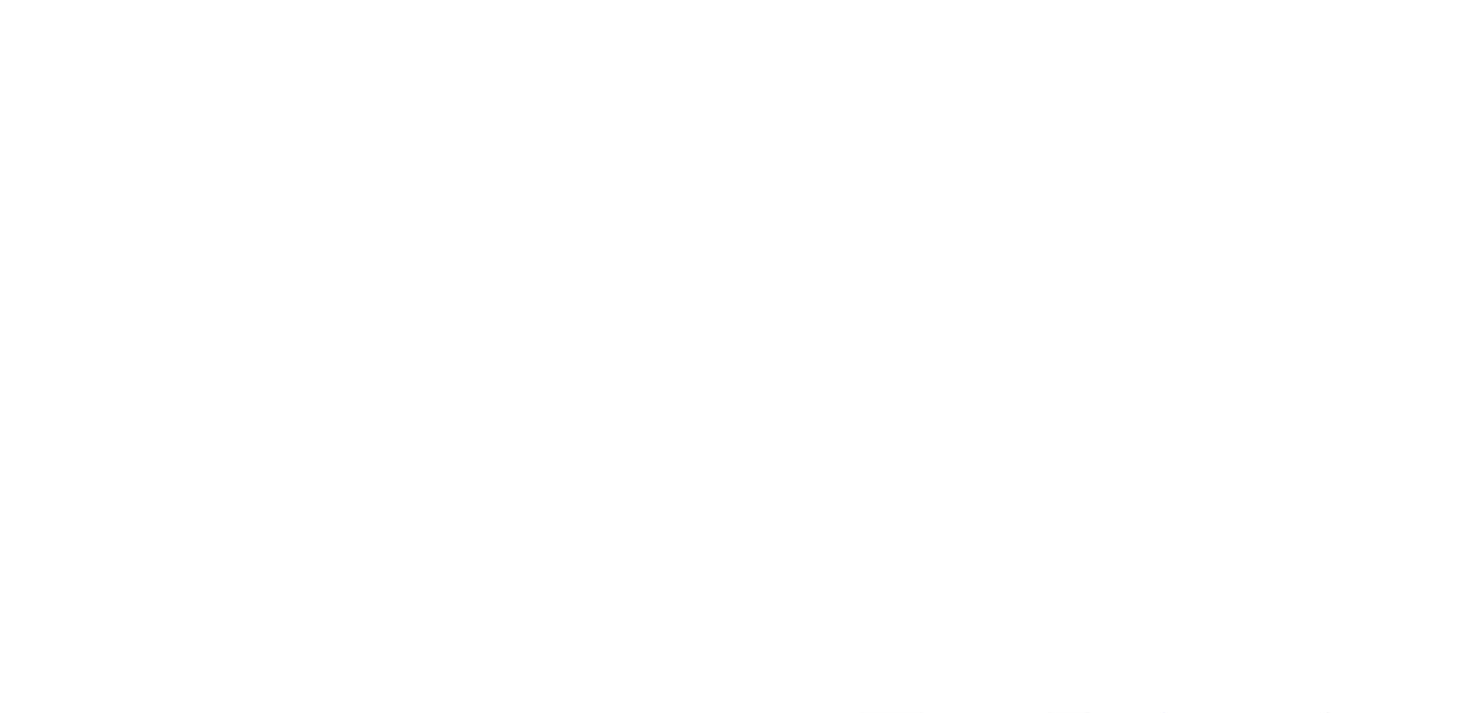 scroll, scrollTop: 0, scrollLeft: 0, axis: both 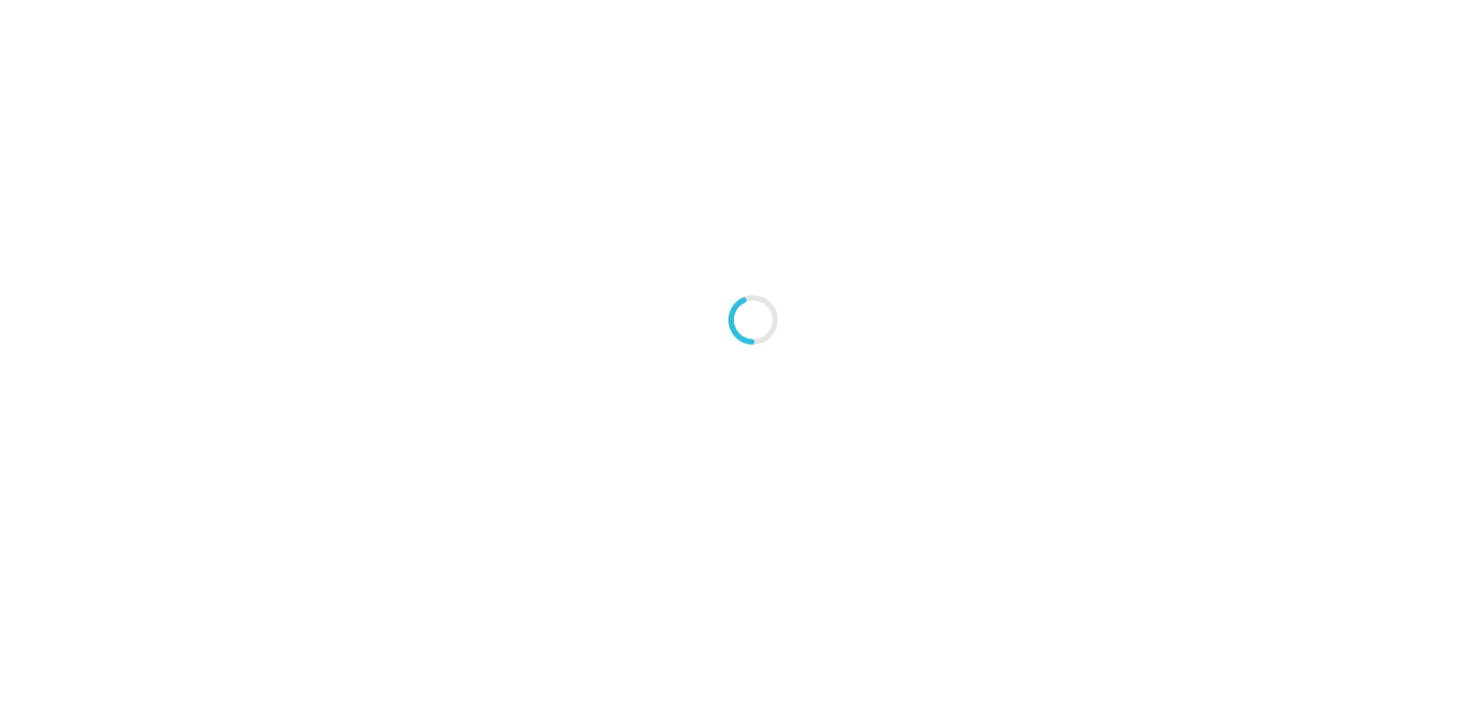 type on "An ancient tree with a door leading to a magical world" 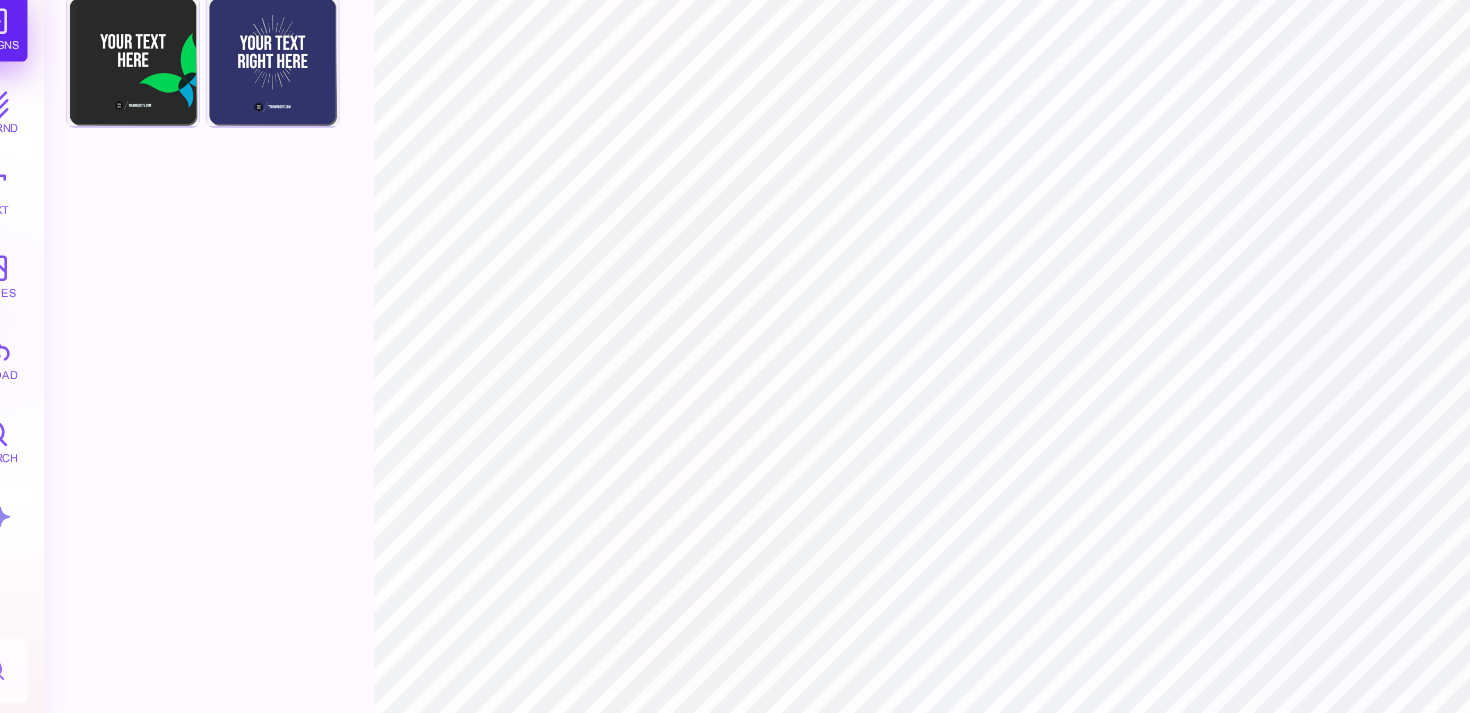 click on "Front
Choose Design
Add this Page
Back
Choose Design
Add this Page" at bounding box center [186, 316] 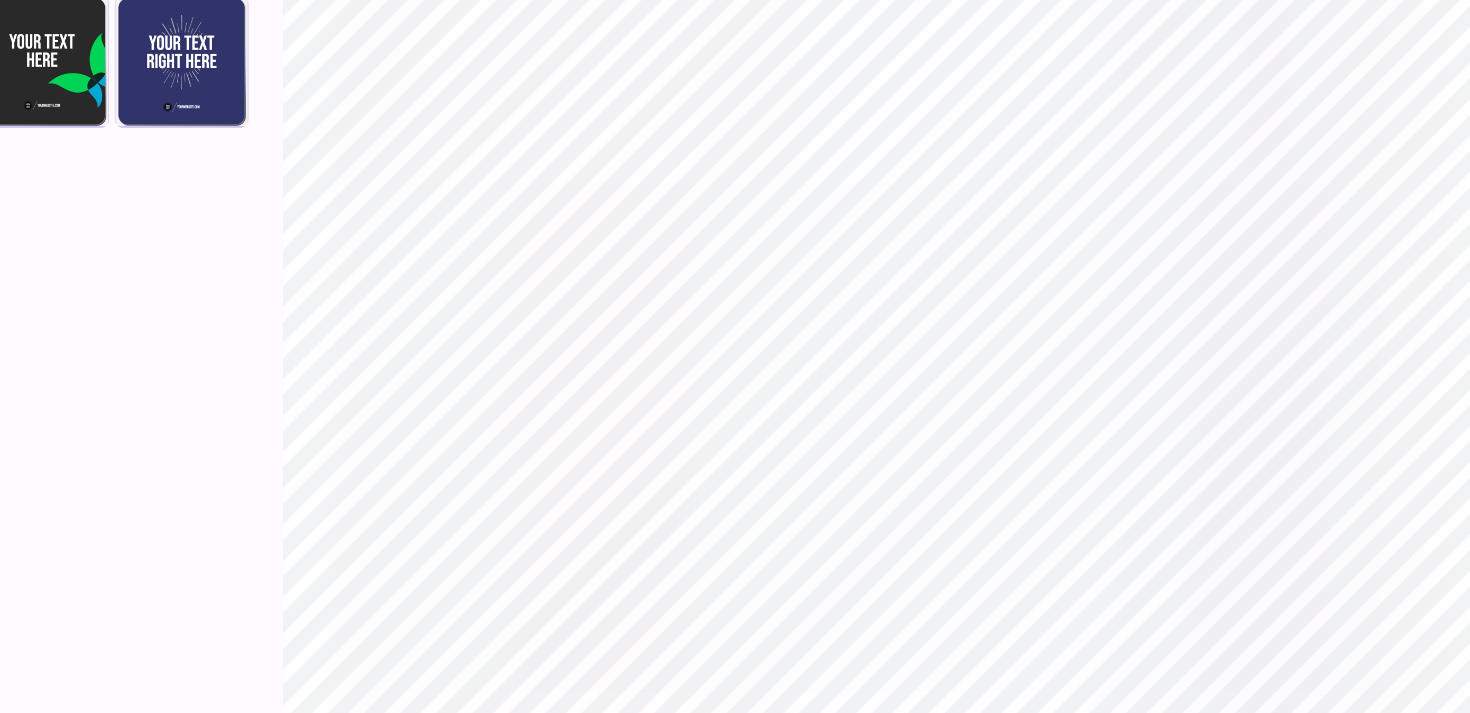 scroll, scrollTop: 0, scrollLeft: 0, axis: both 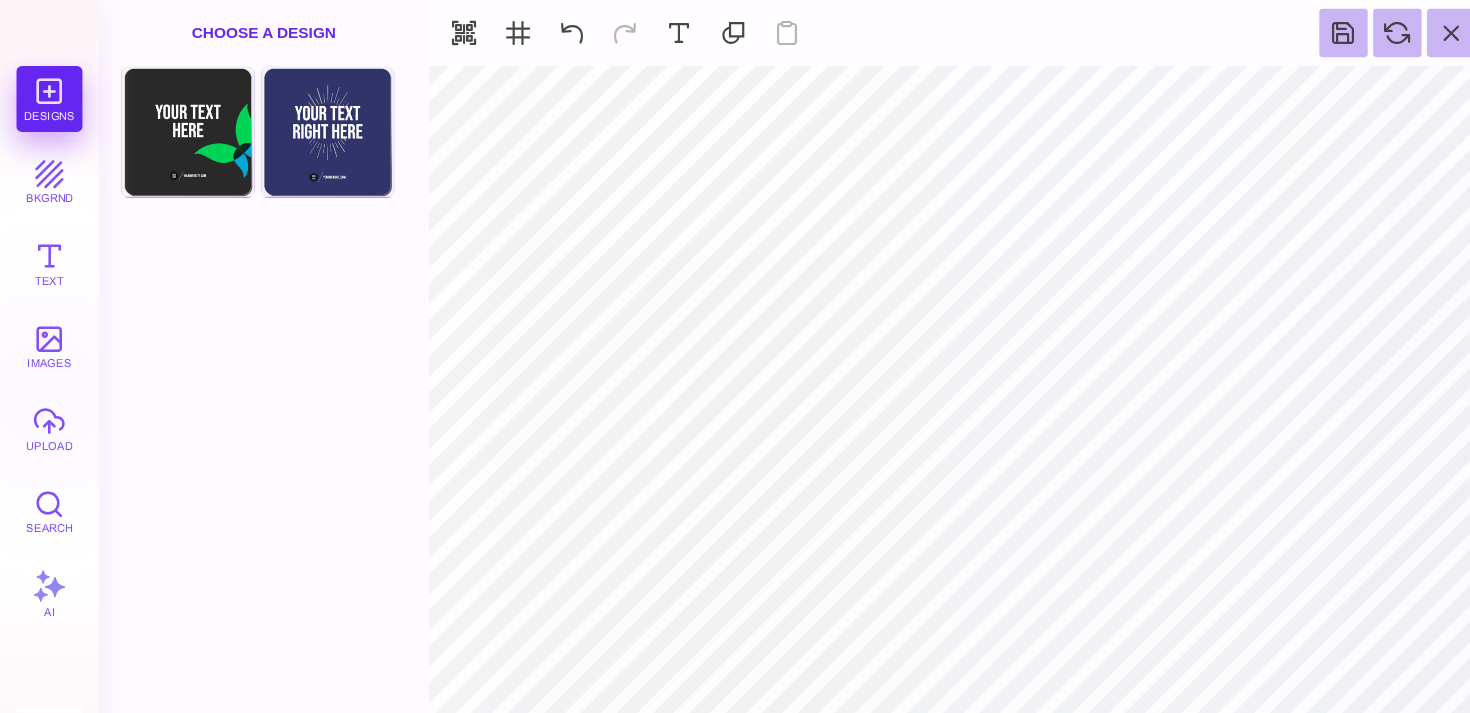 type on "#FFFFFF" 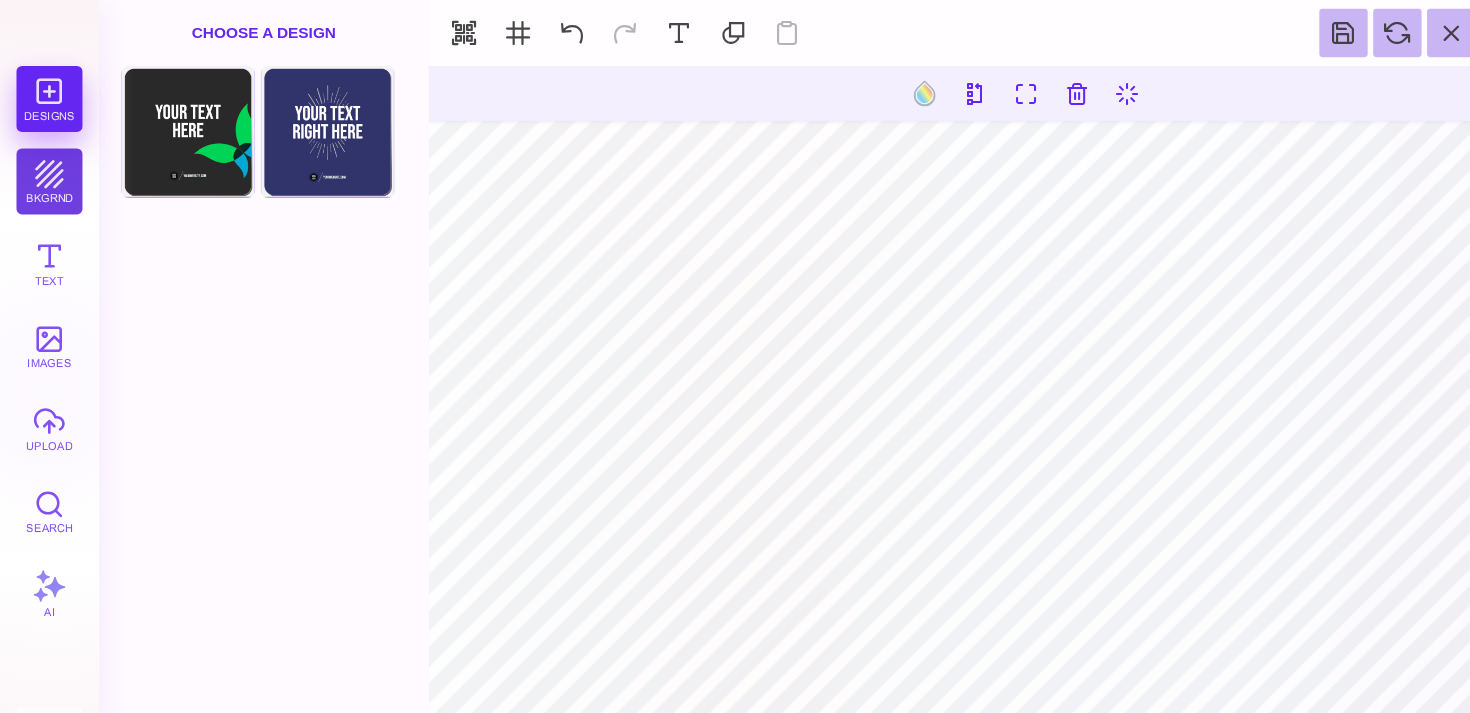 click on "bkgrnd" at bounding box center [45, 165] 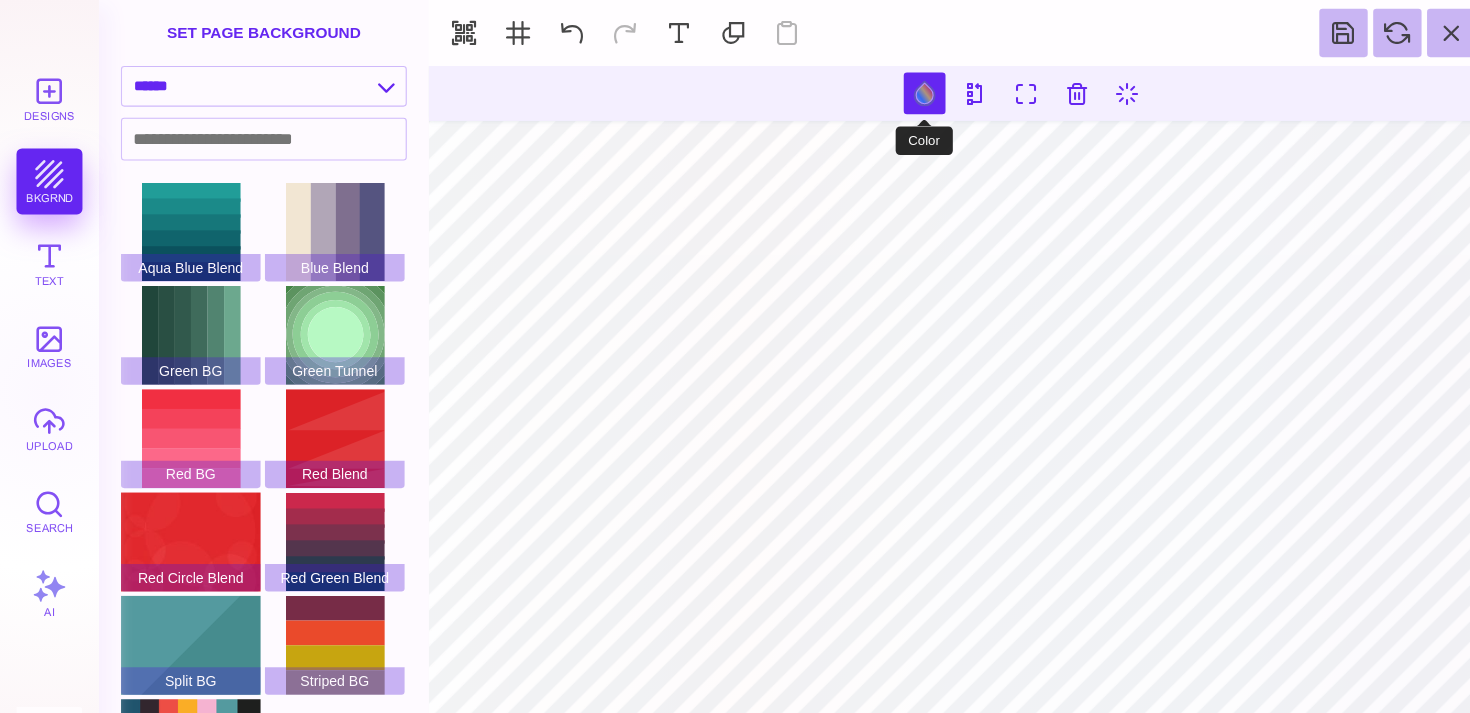 click at bounding box center [841, 85] 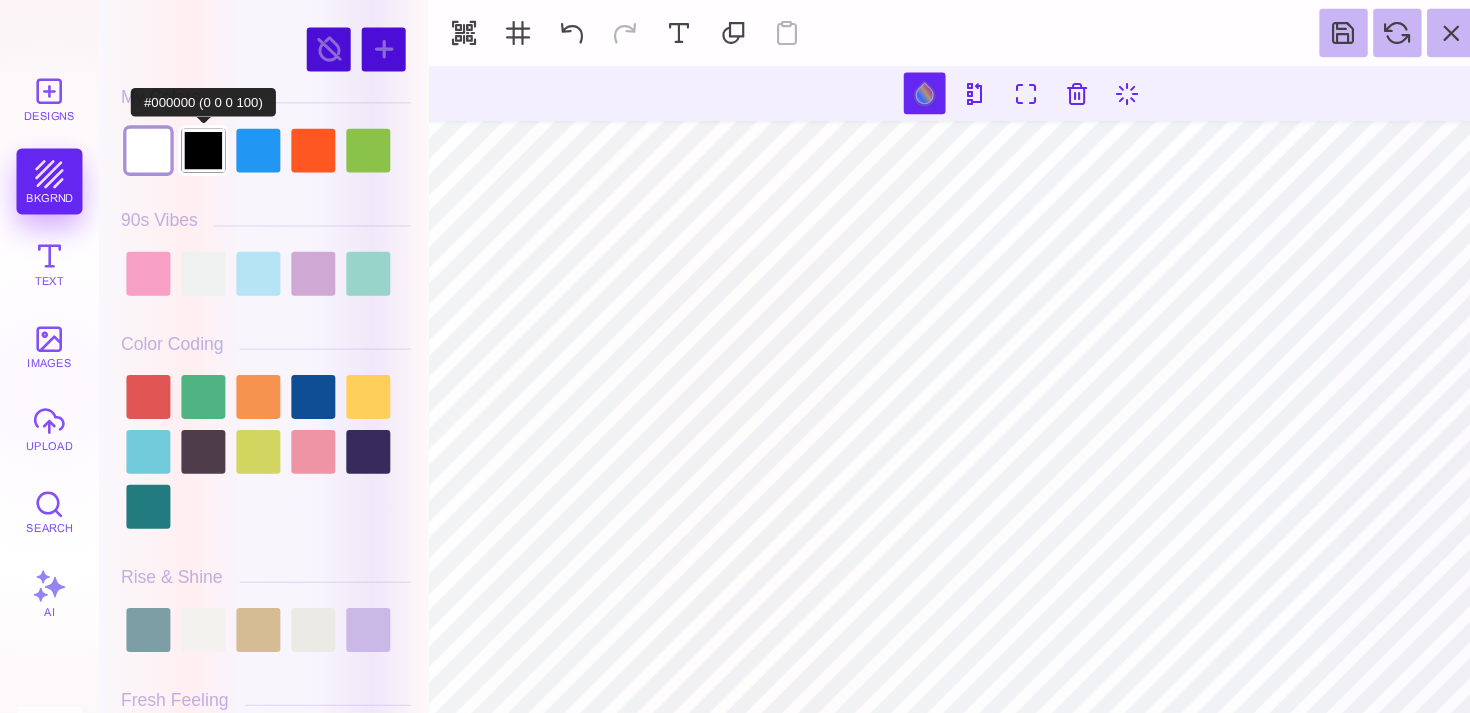 click at bounding box center (185, 137) 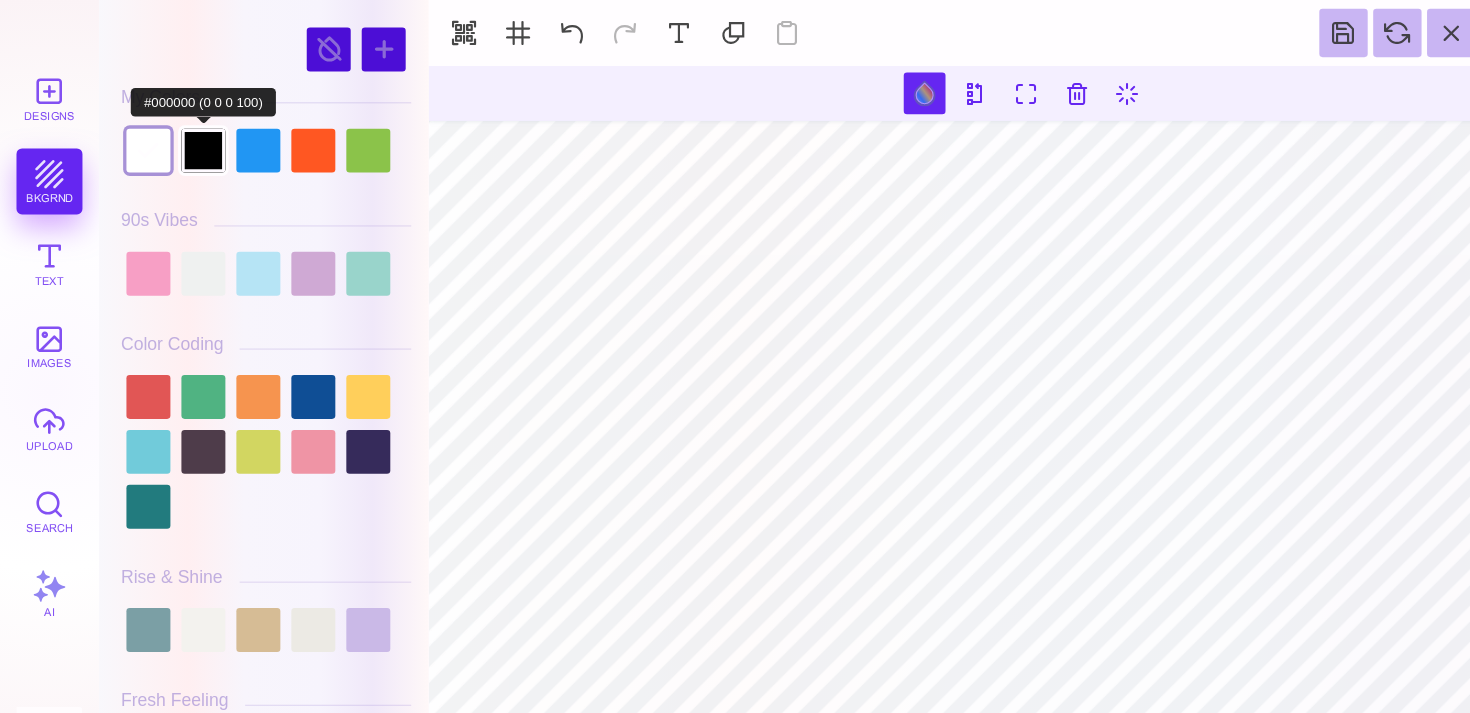 type on "#000000" 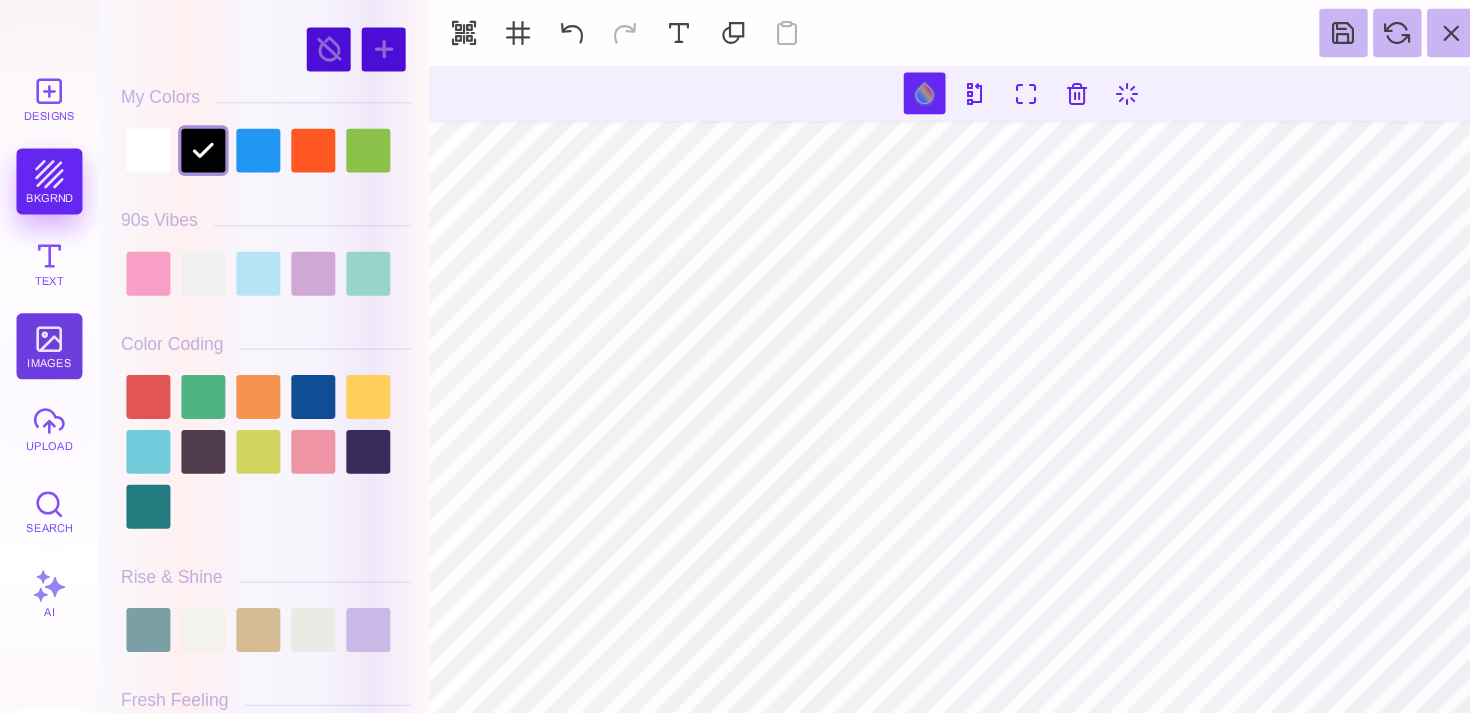 click on "images" at bounding box center (45, 315) 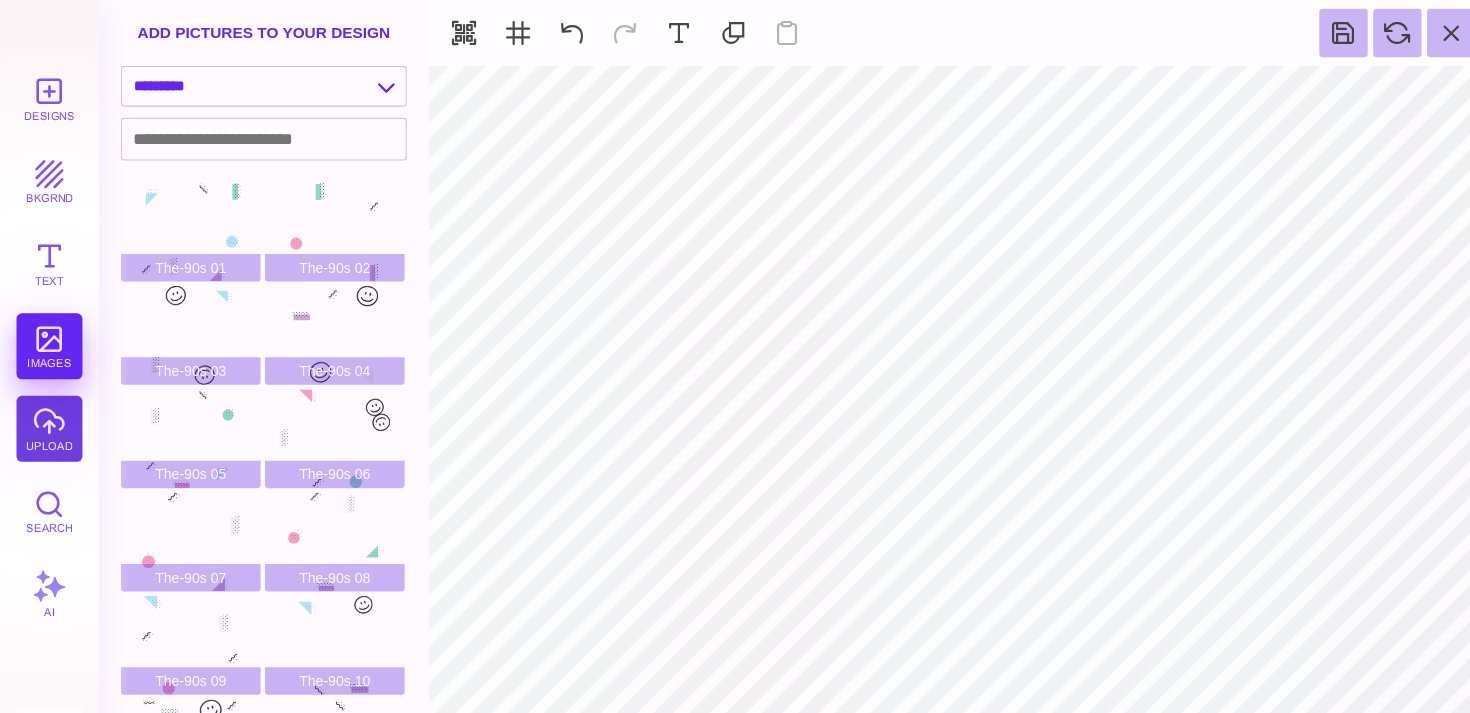 click on "upload" at bounding box center (45, 390) 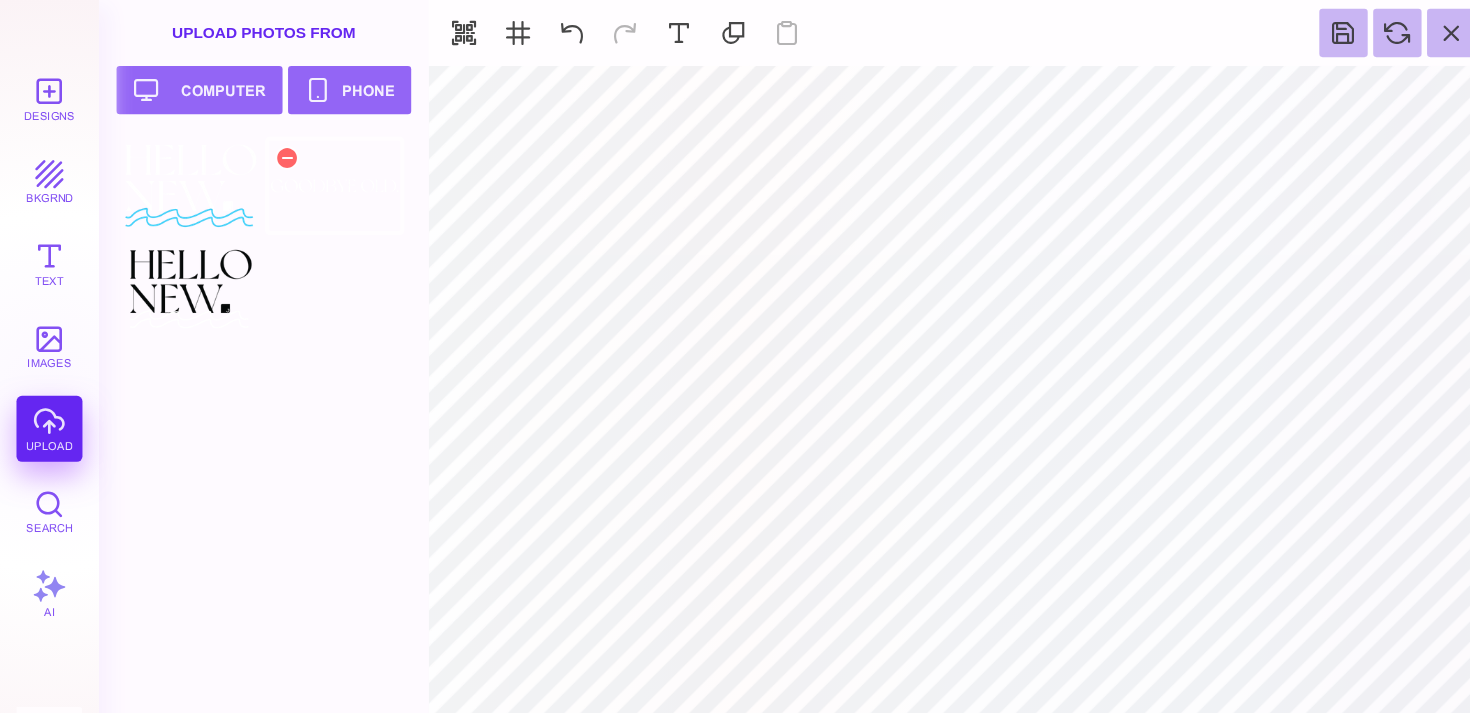 click at bounding box center [304, 169] 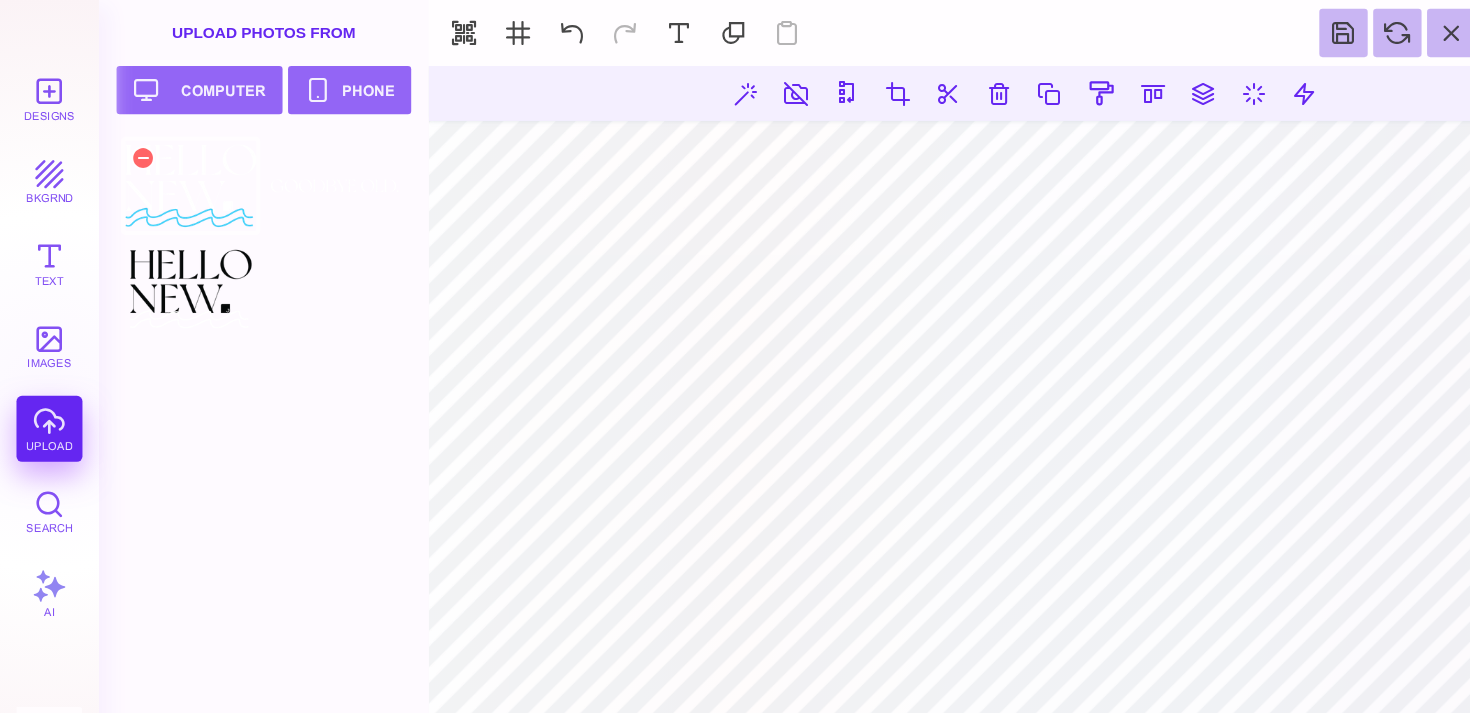 click at bounding box center (173, 169) 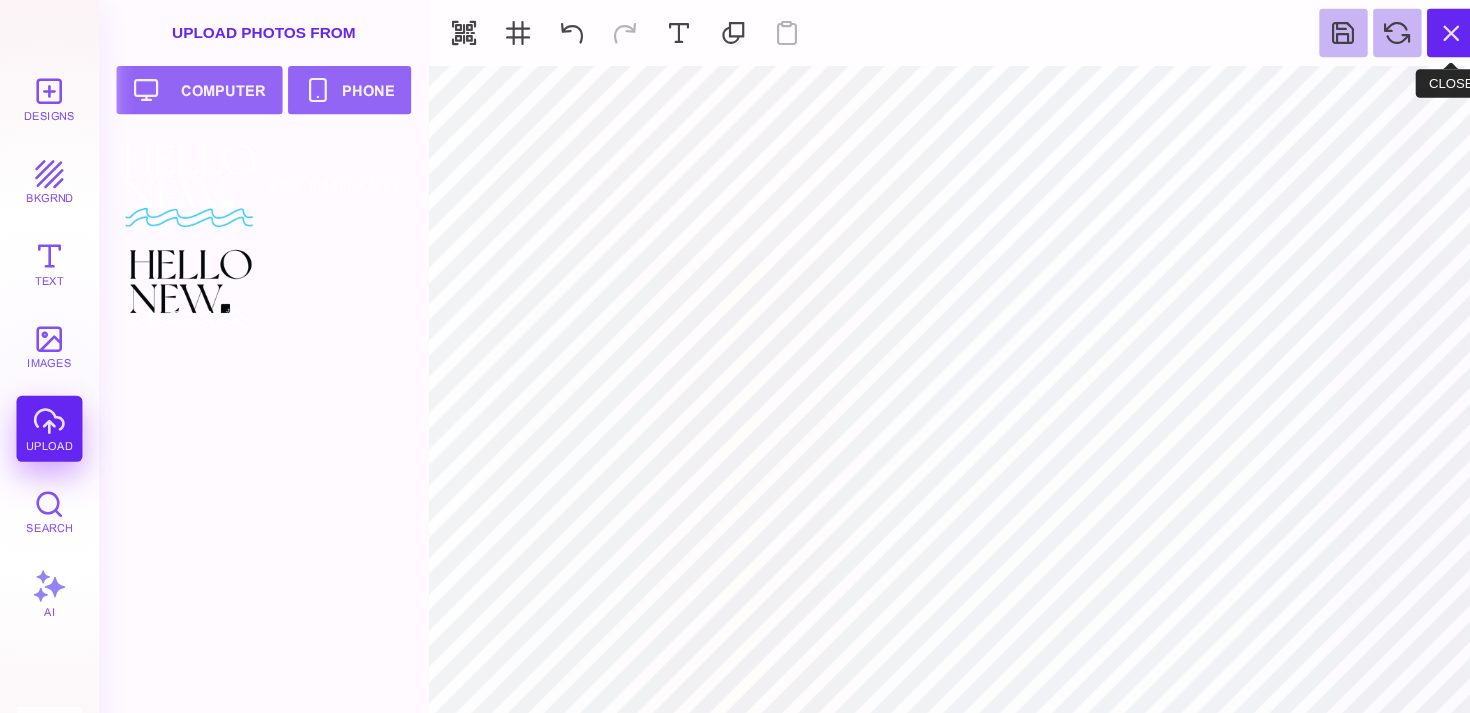 click at bounding box center (1320, 30) 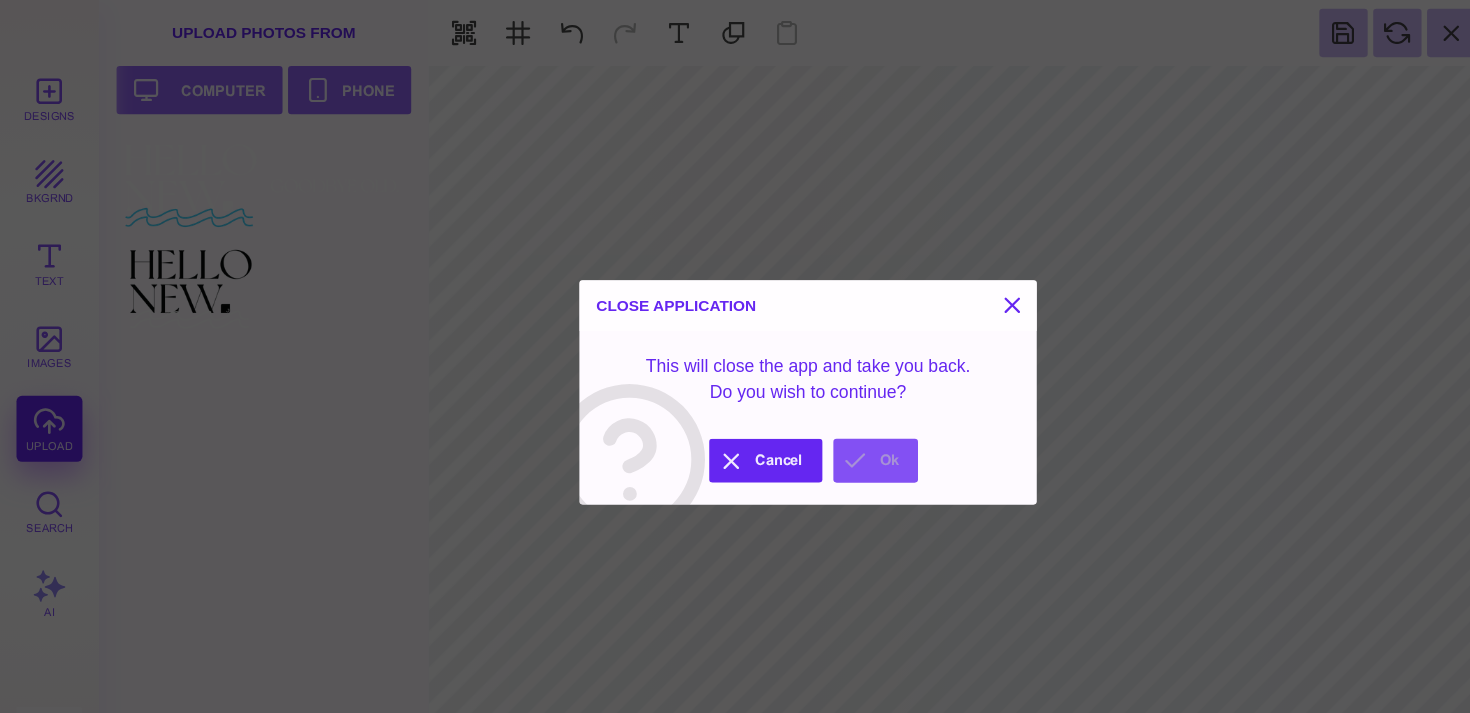 click on "Ok" at bounding box center (796, 419) 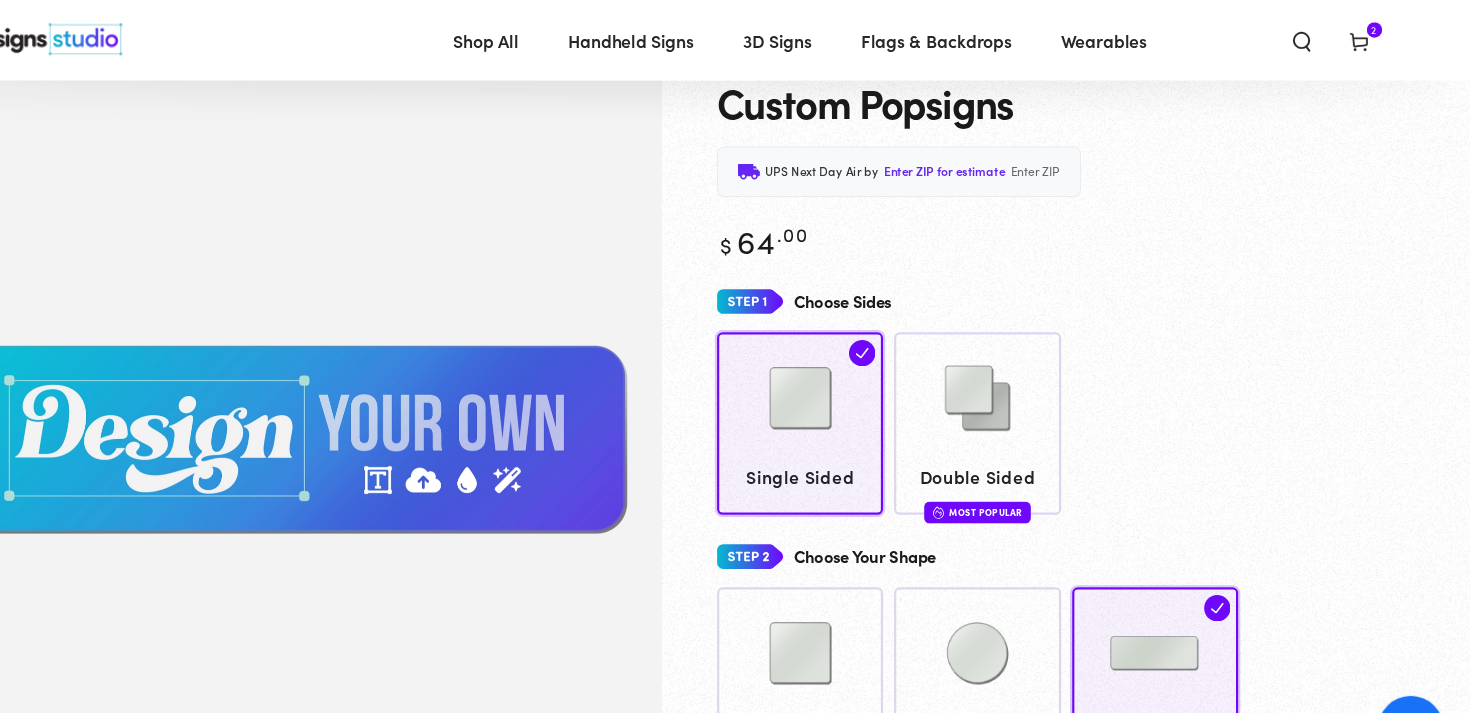 scroll, scrollTop: 0, scrollLeft: 0, axis: both 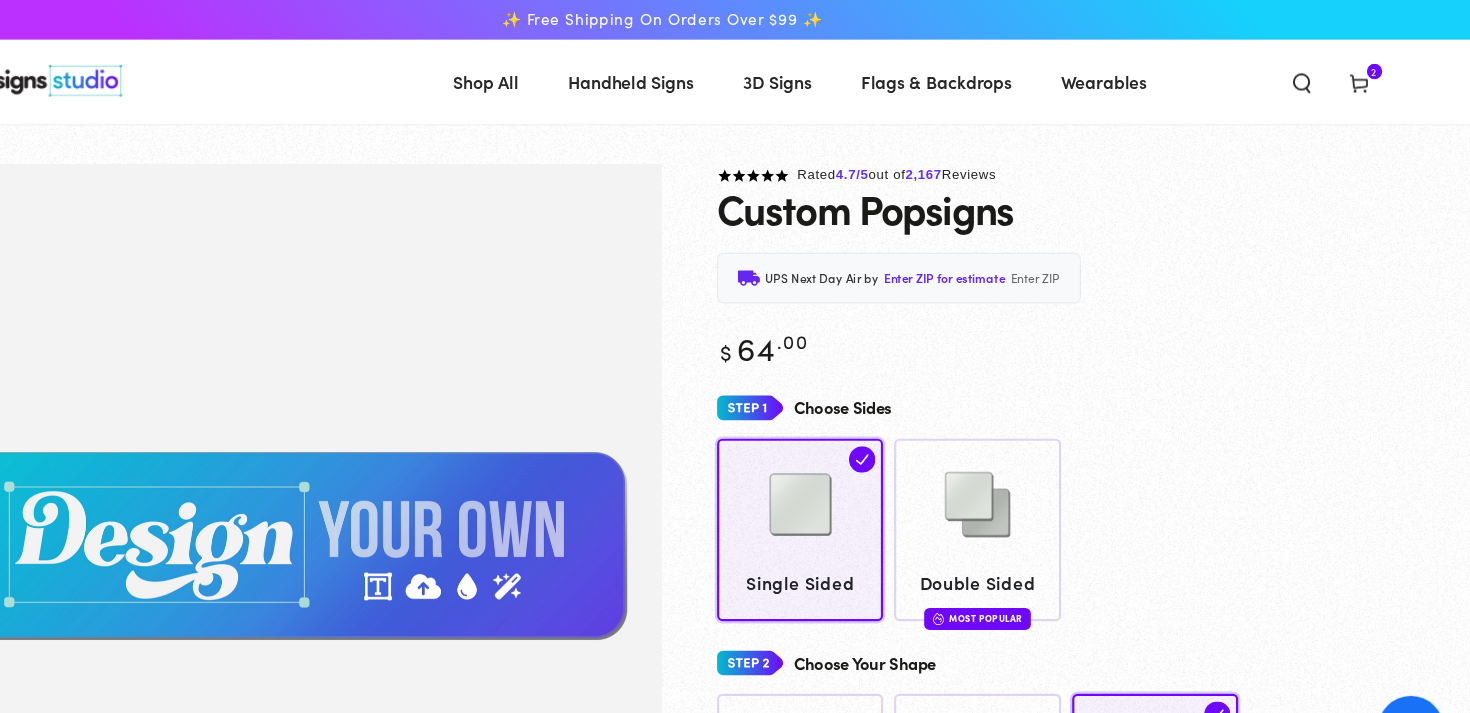 click 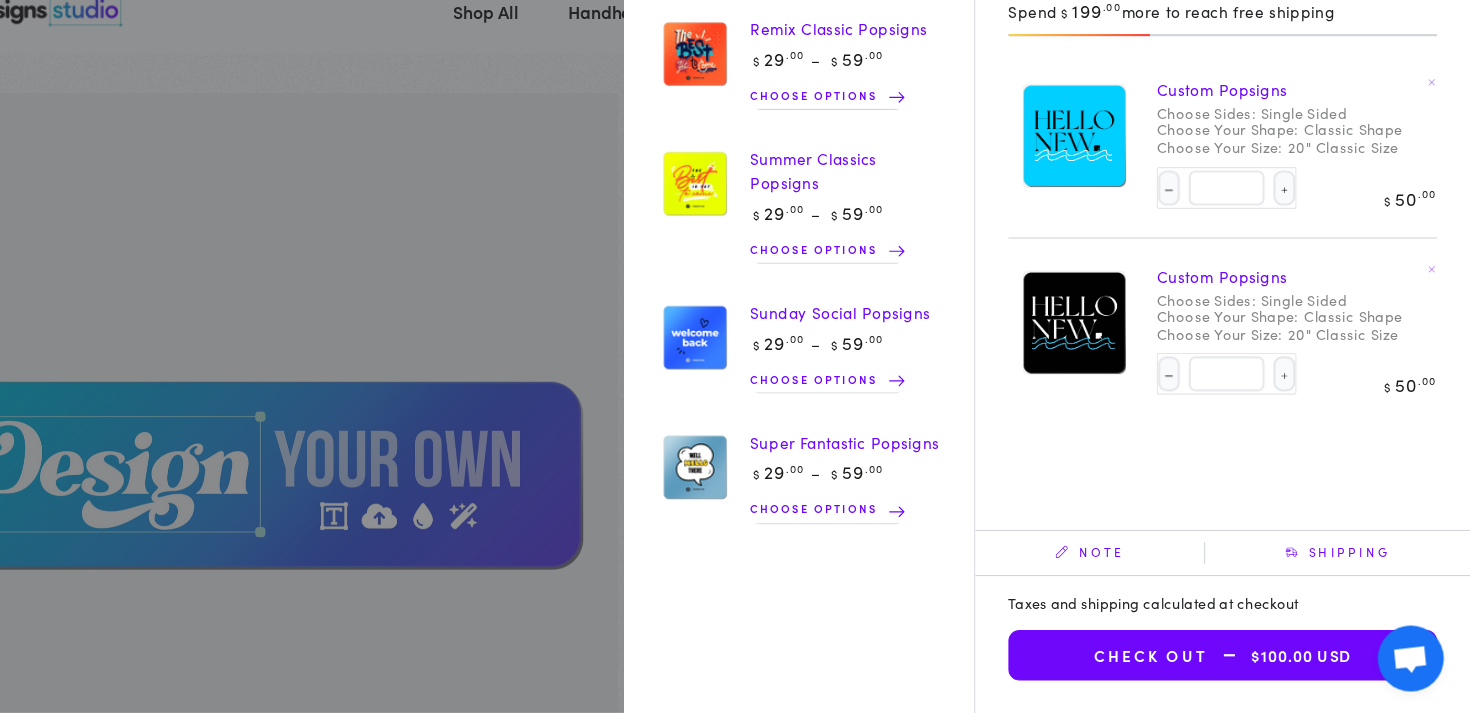click on "Check out
$100.00 USD" at bounding box center [1245, 660] 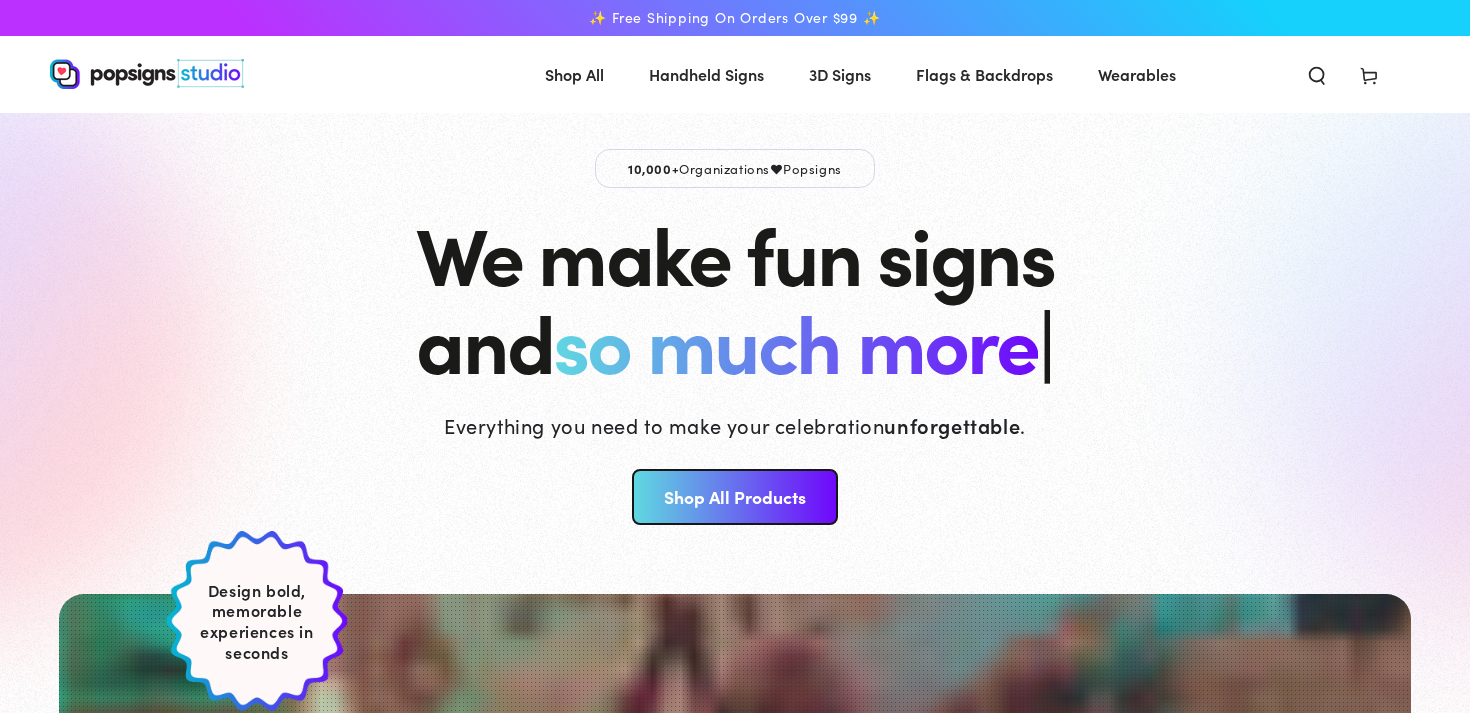scroll, scrollTop: 0, scrollLeft: 0, axis: both 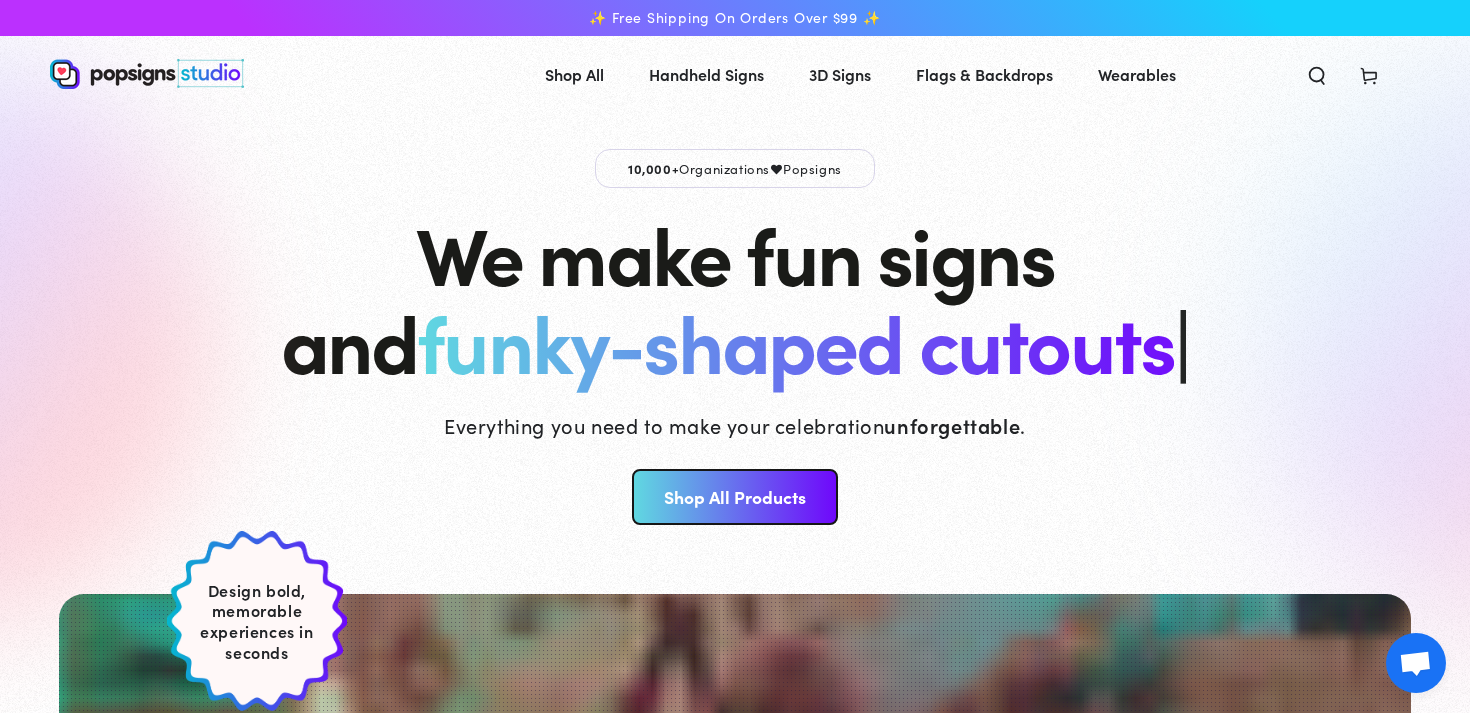click at bounding box center [1415, 665] 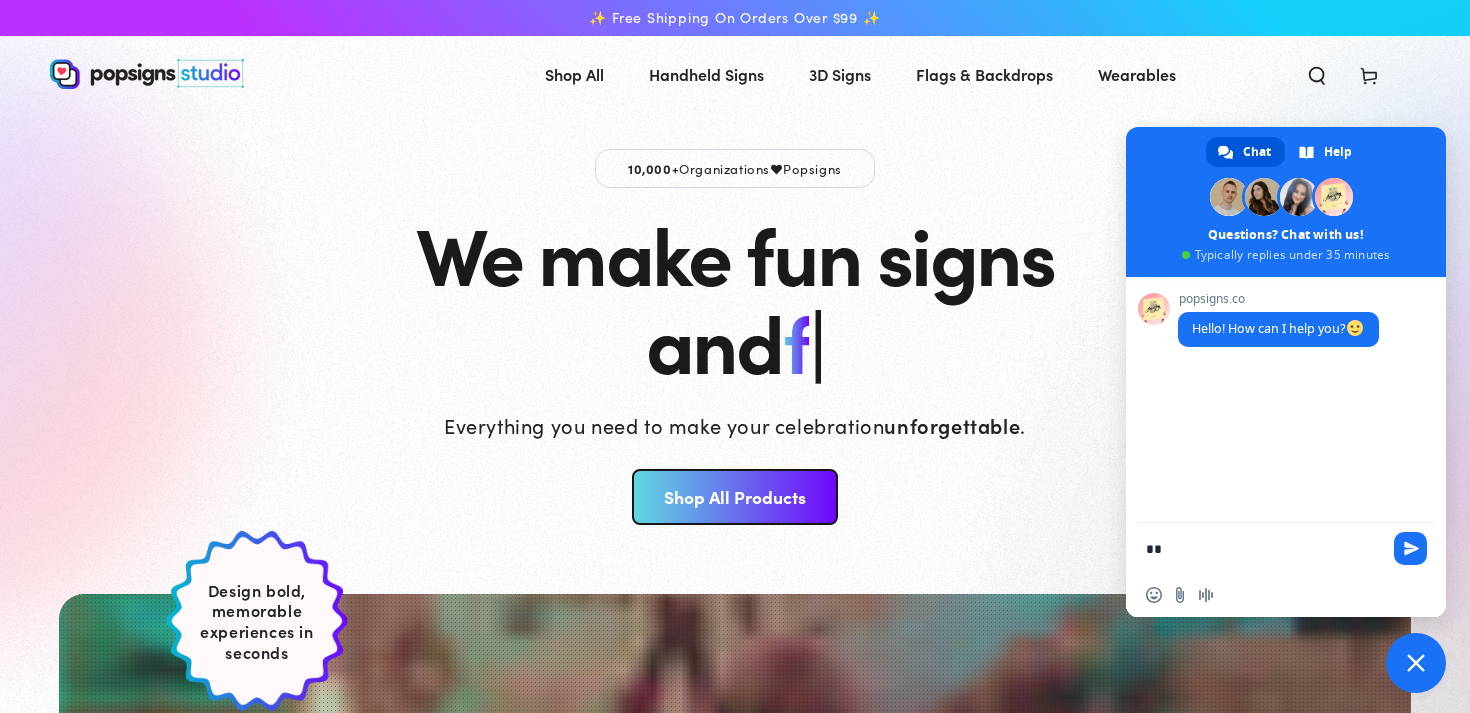 type on "*" 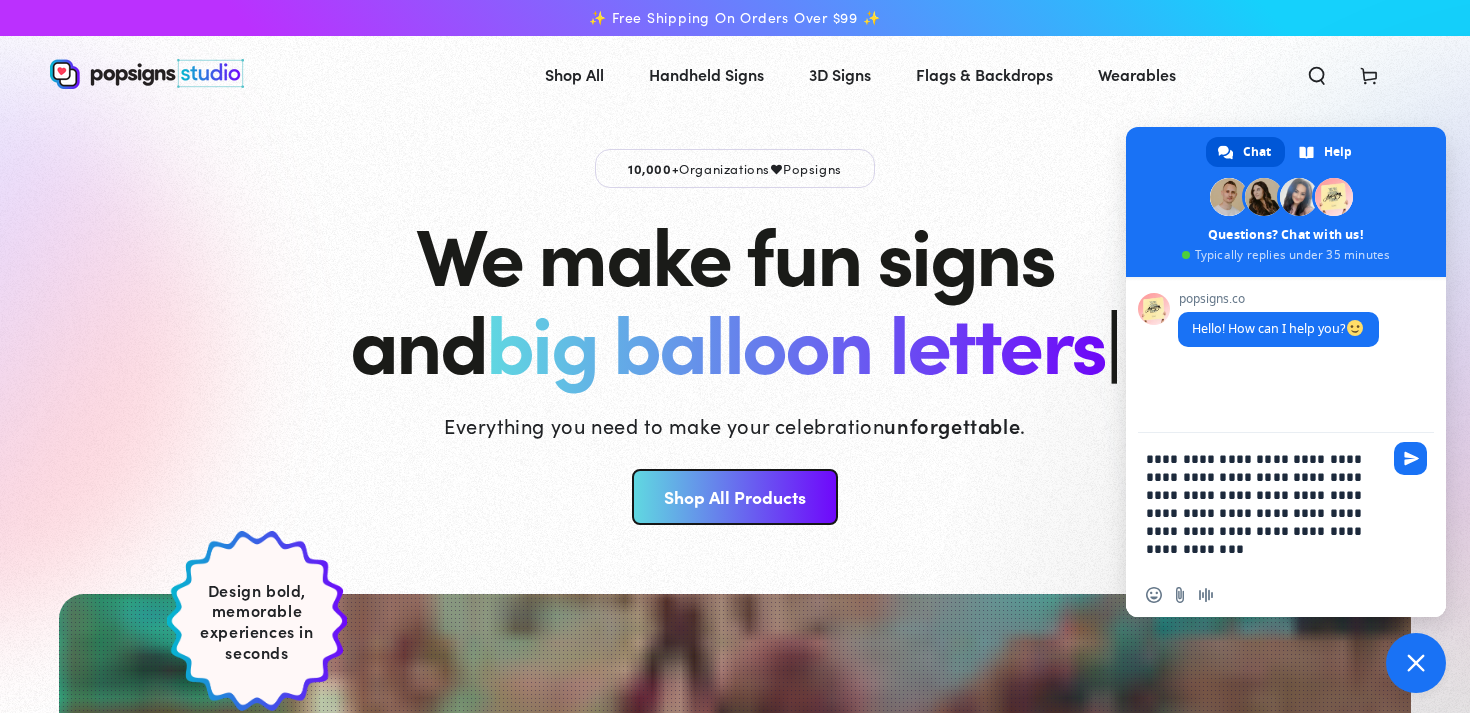 type on "**********" 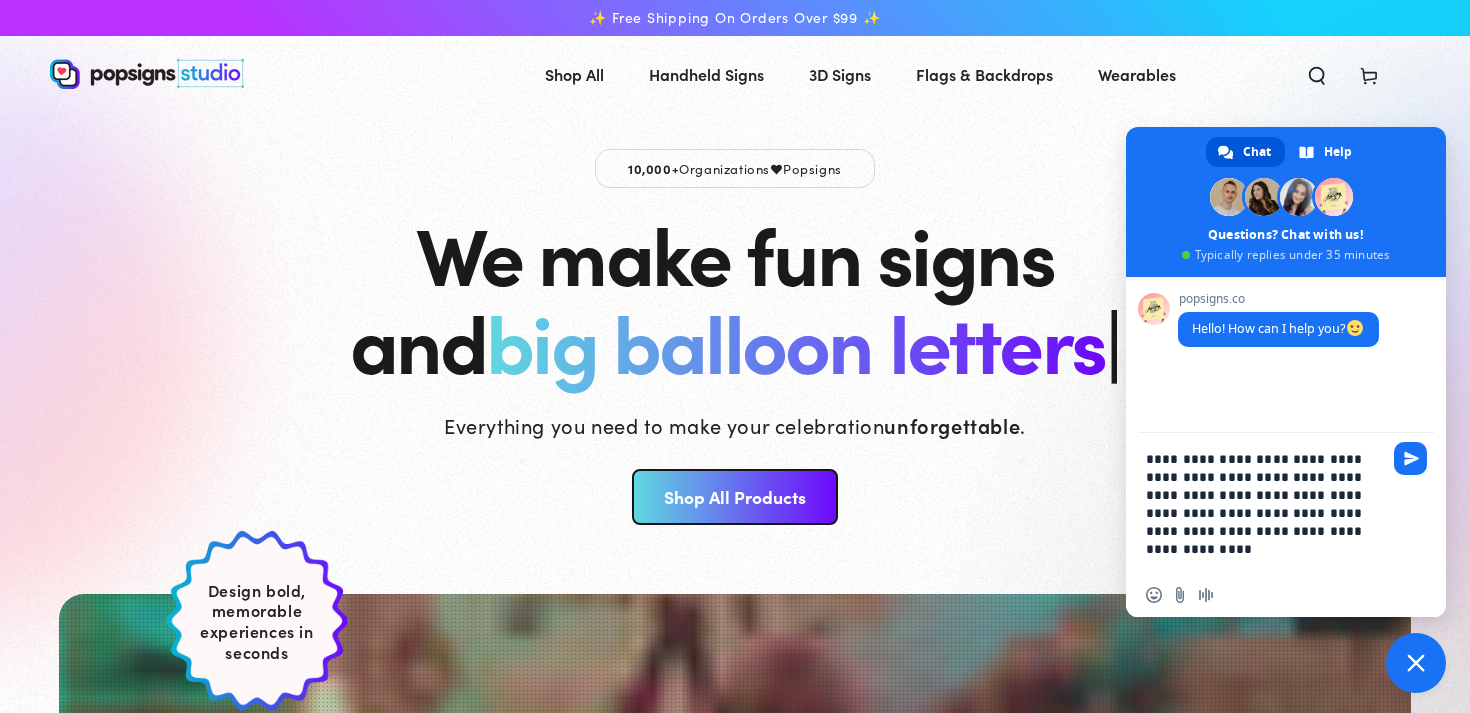 type 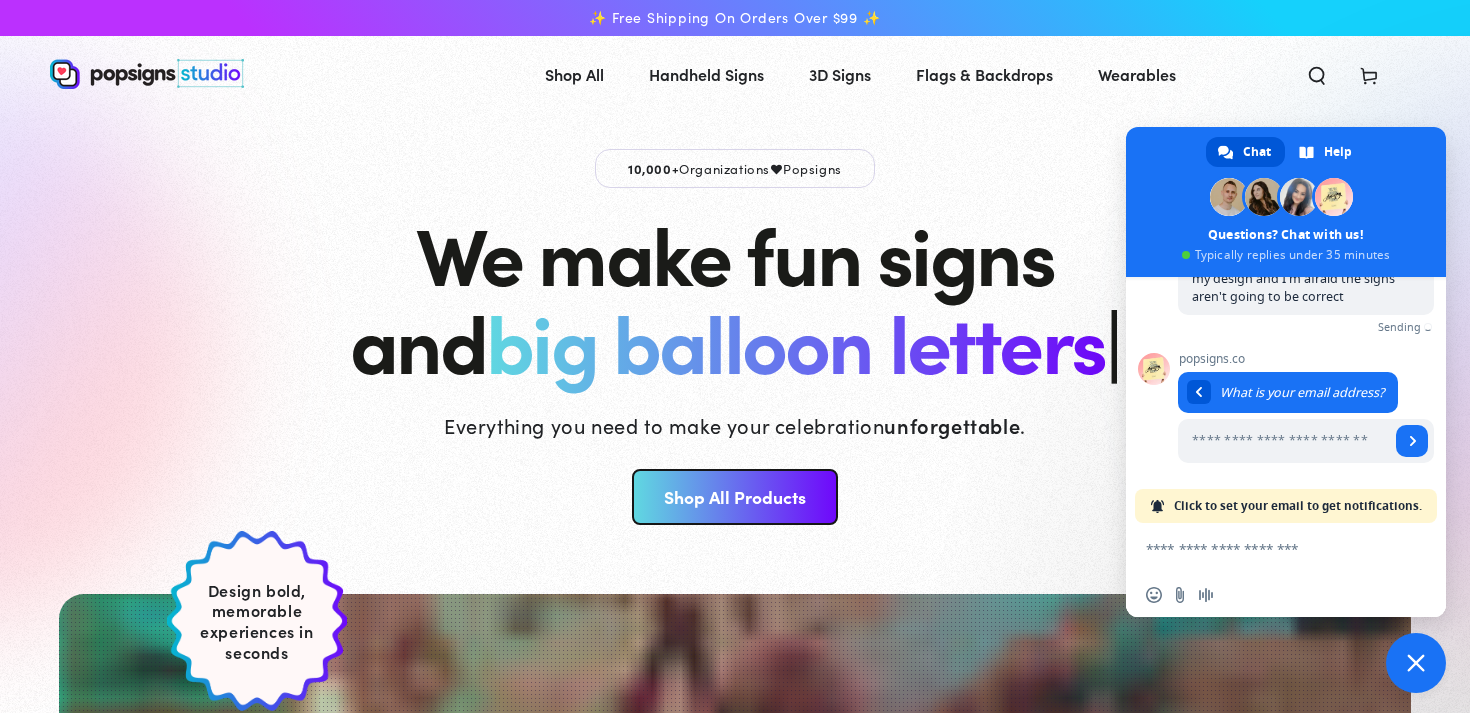 scroll, scrollTop: 170, scrollLeft: 0, axis: vertical 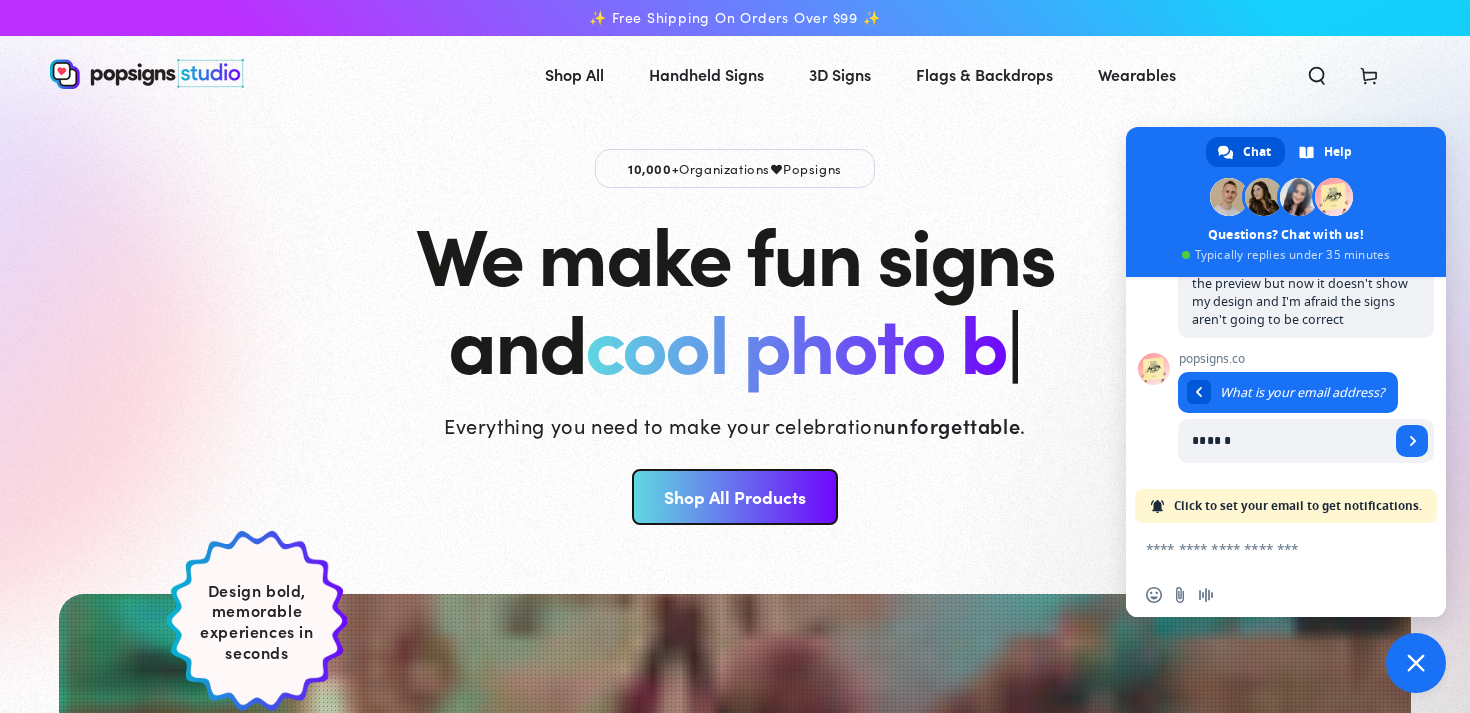 type on "**********" 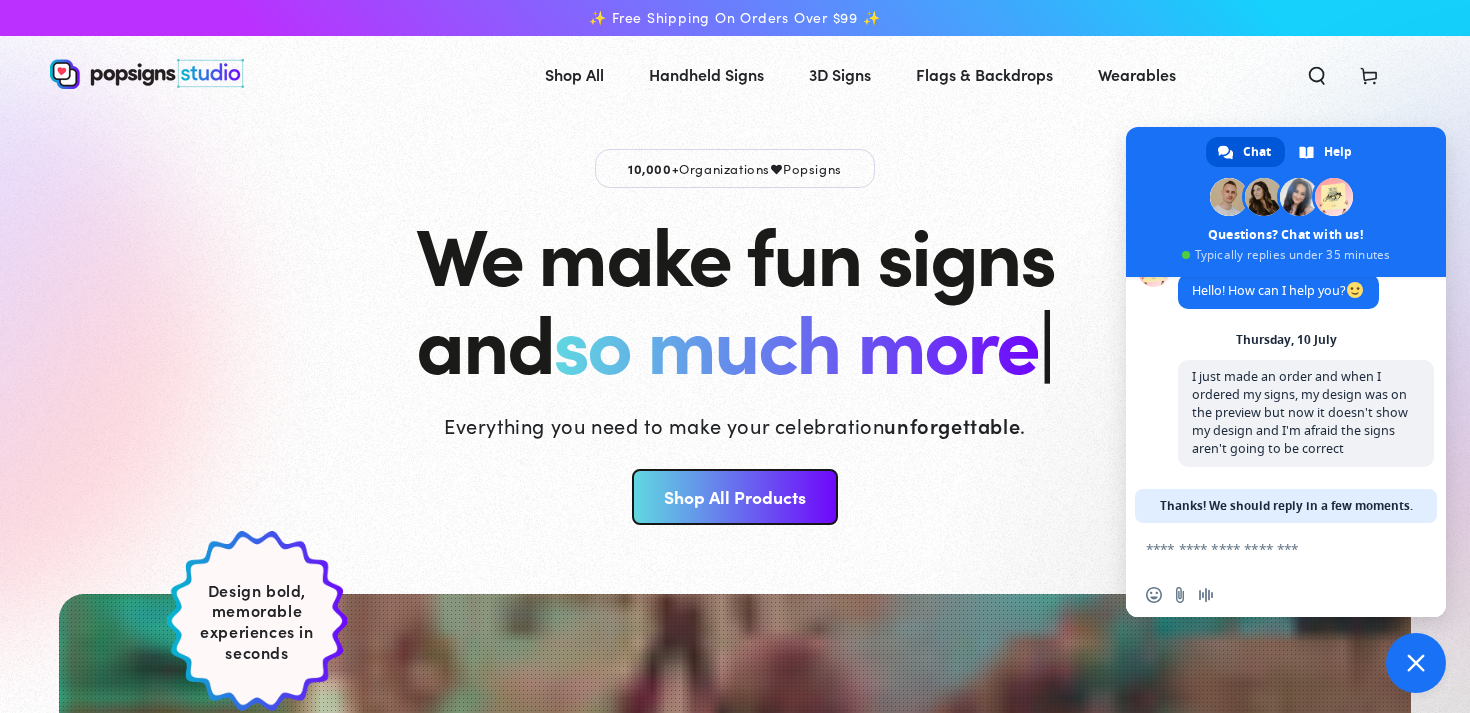 scroll, scrollTop: 209, scrollLeft: 0, axis: vertical 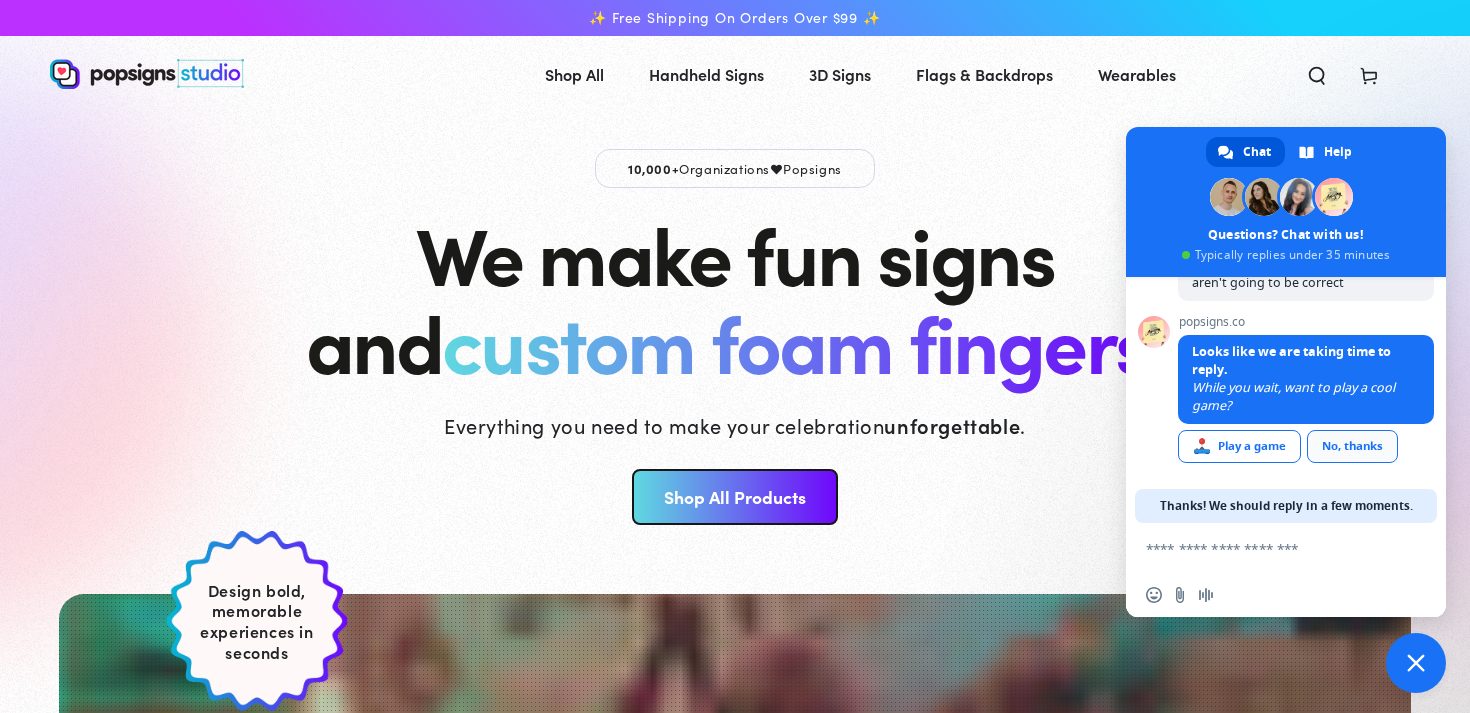 click on "No, thanks" at bounding box center (1352, 446) 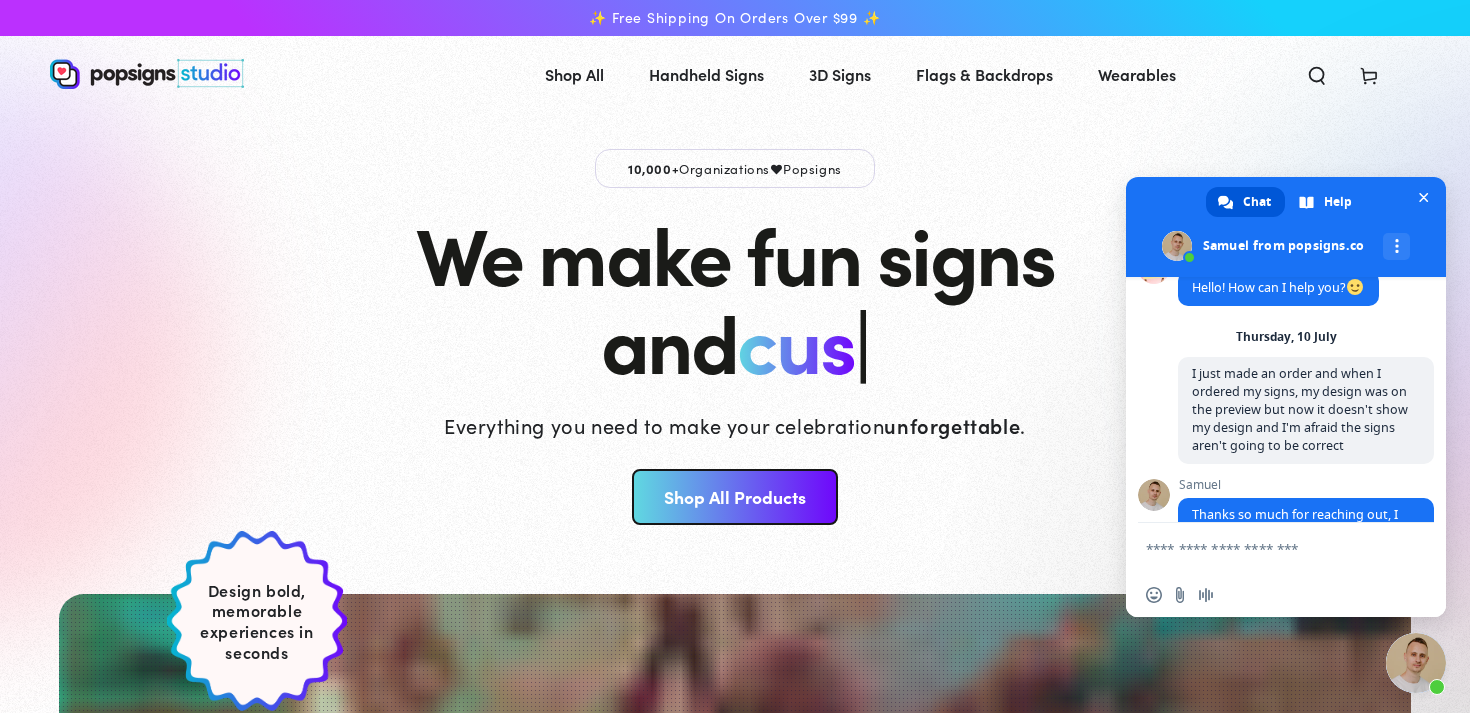 scroll, scrollTop: 95, scrollLeft: 0, axis: vertical 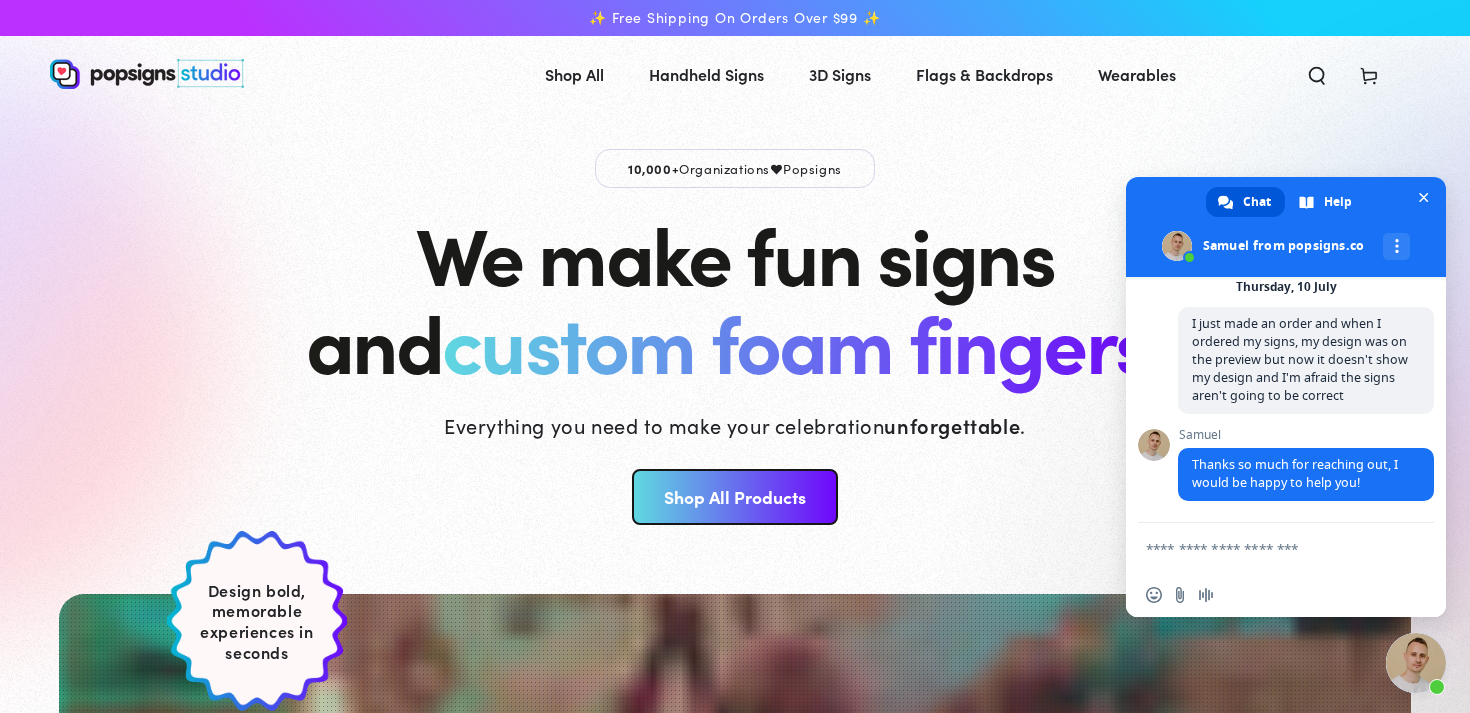 click at bounding box center (1266, 548) 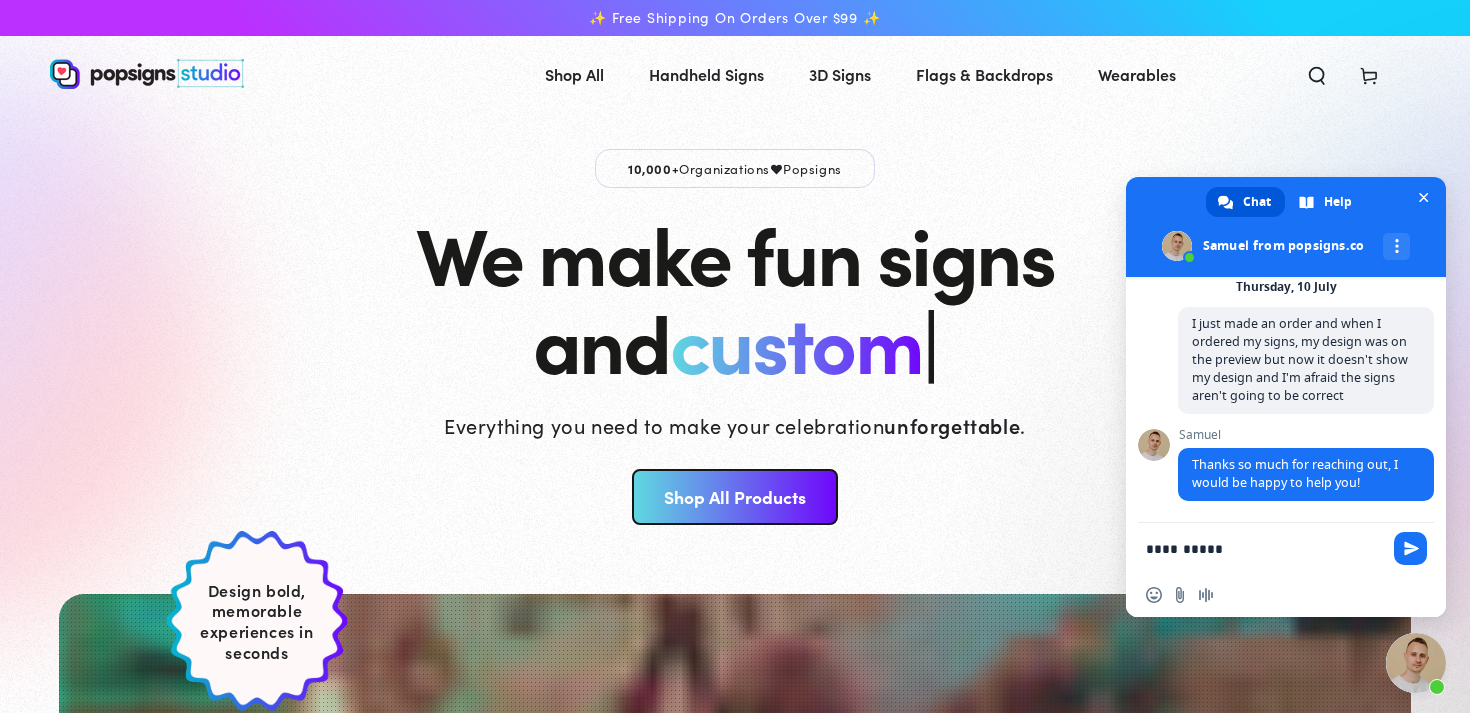 type on "**********" 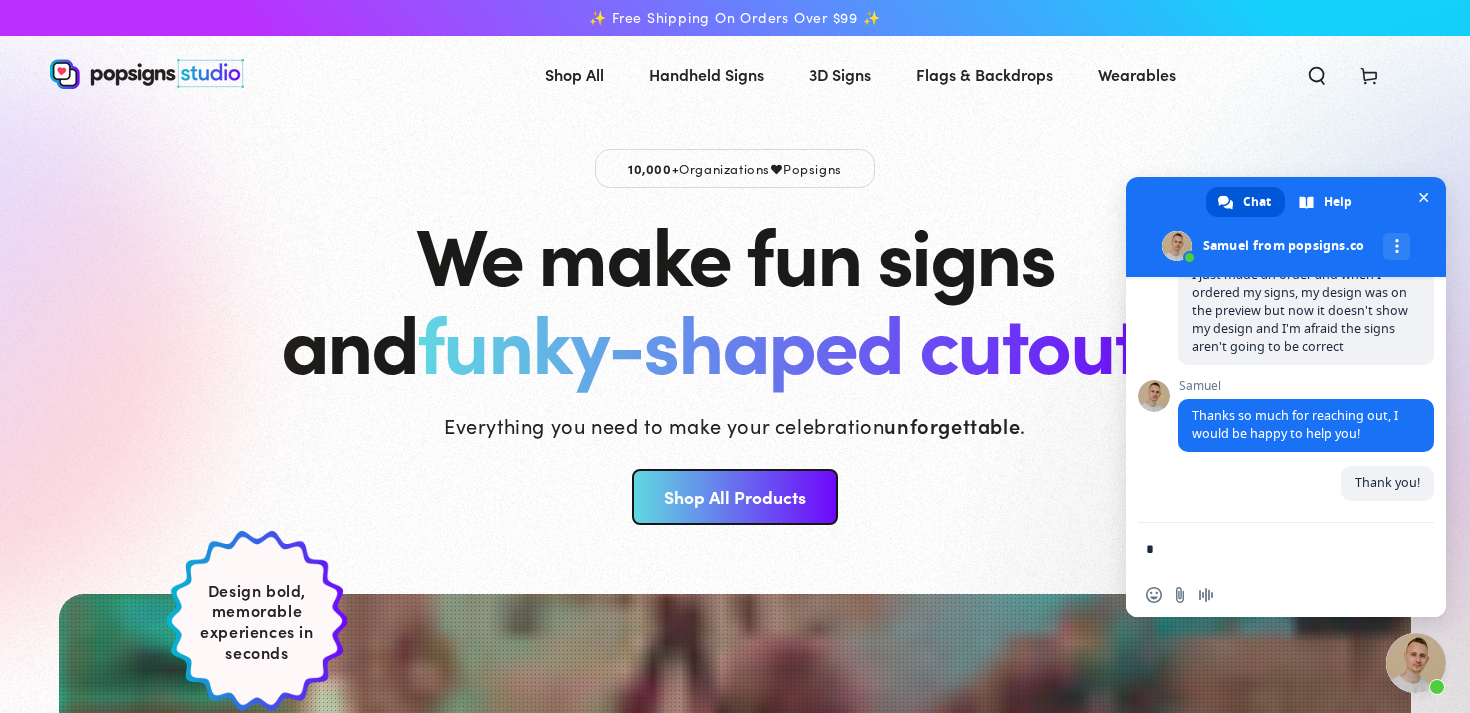 scroll, scrollTop: 144, scrollLeft: 0, axis: vertical 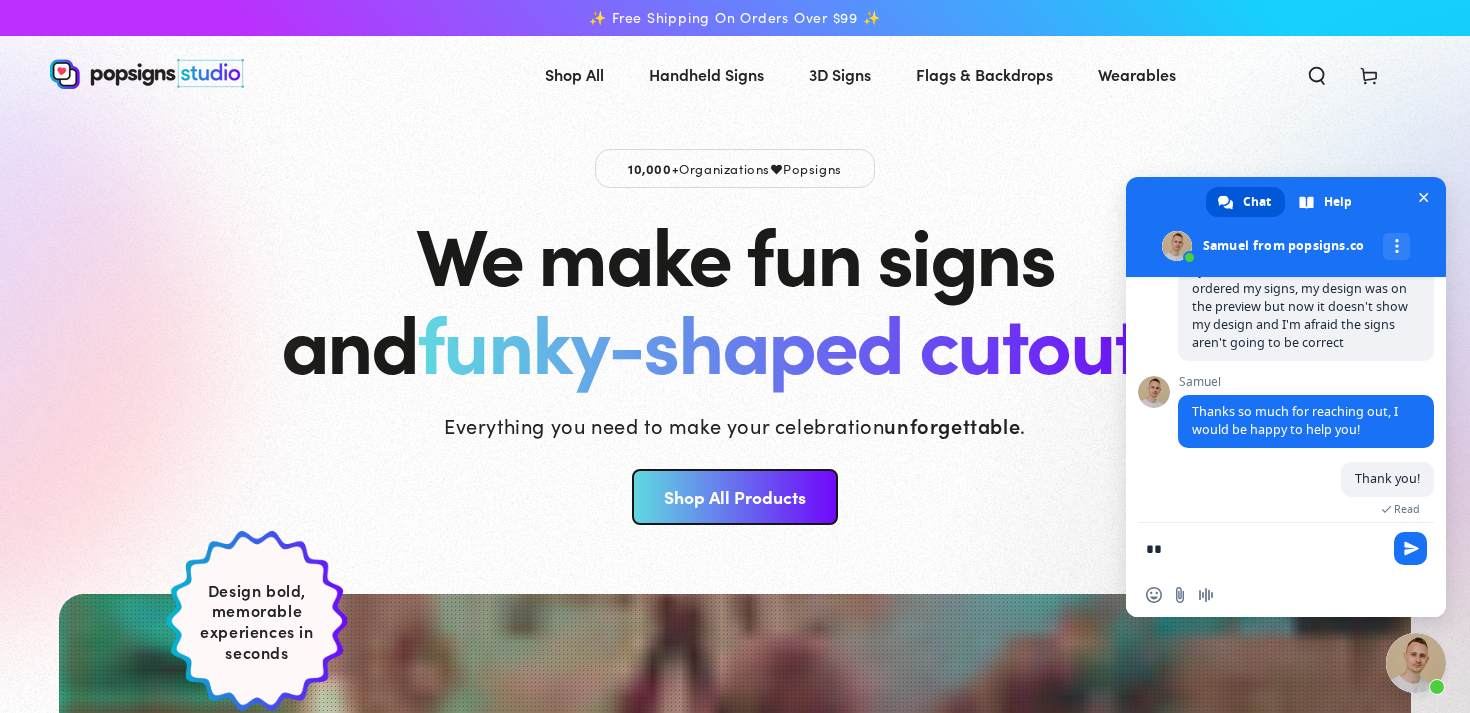 type on "*" 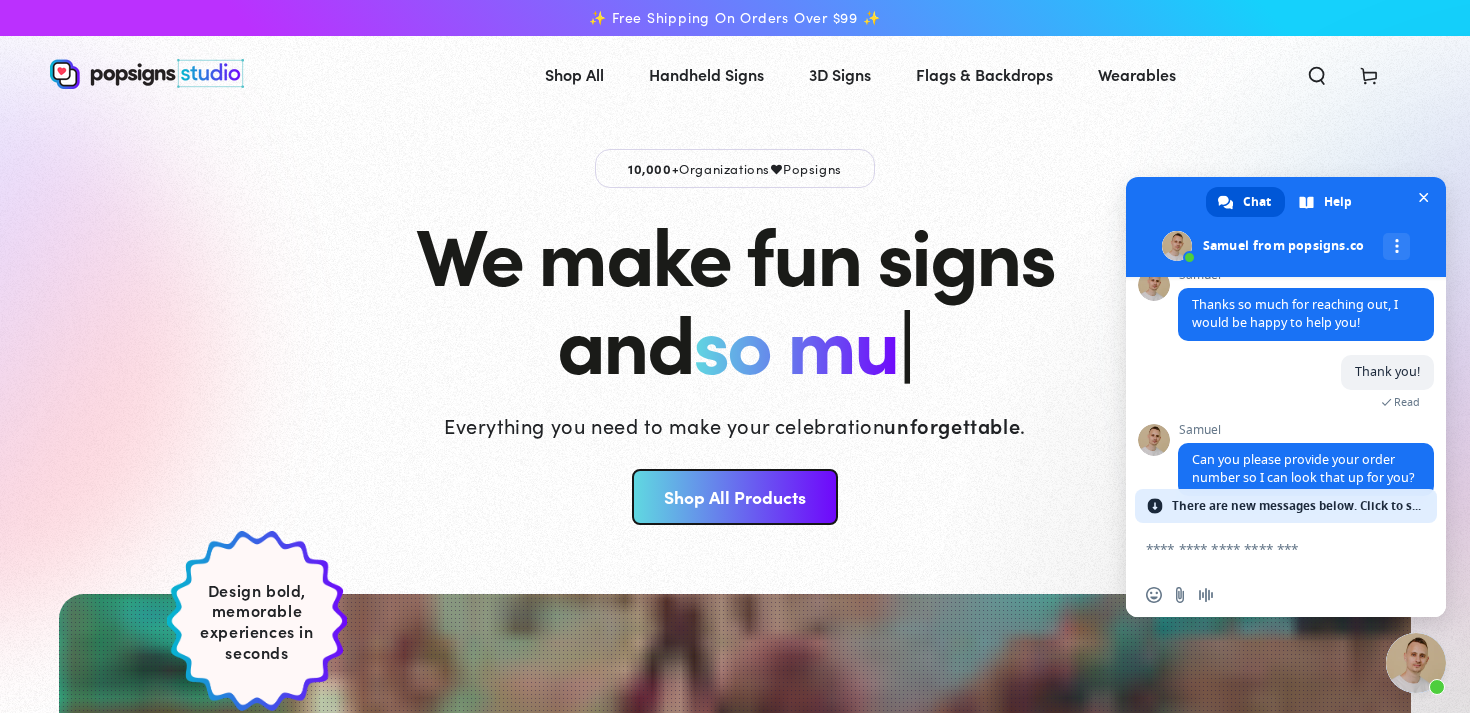 scroll, scrollTop: 285, scrollLeft: 0, axis: vertical 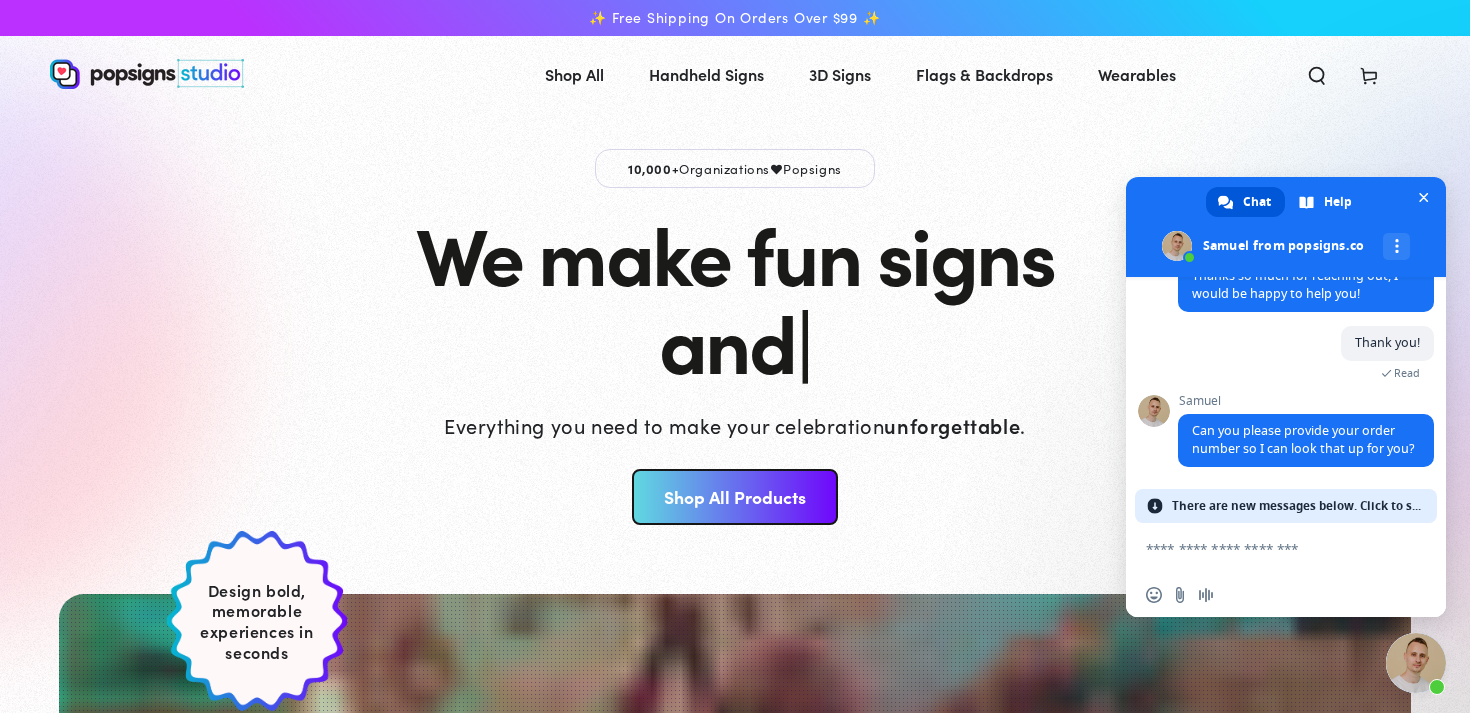paste on "**********" 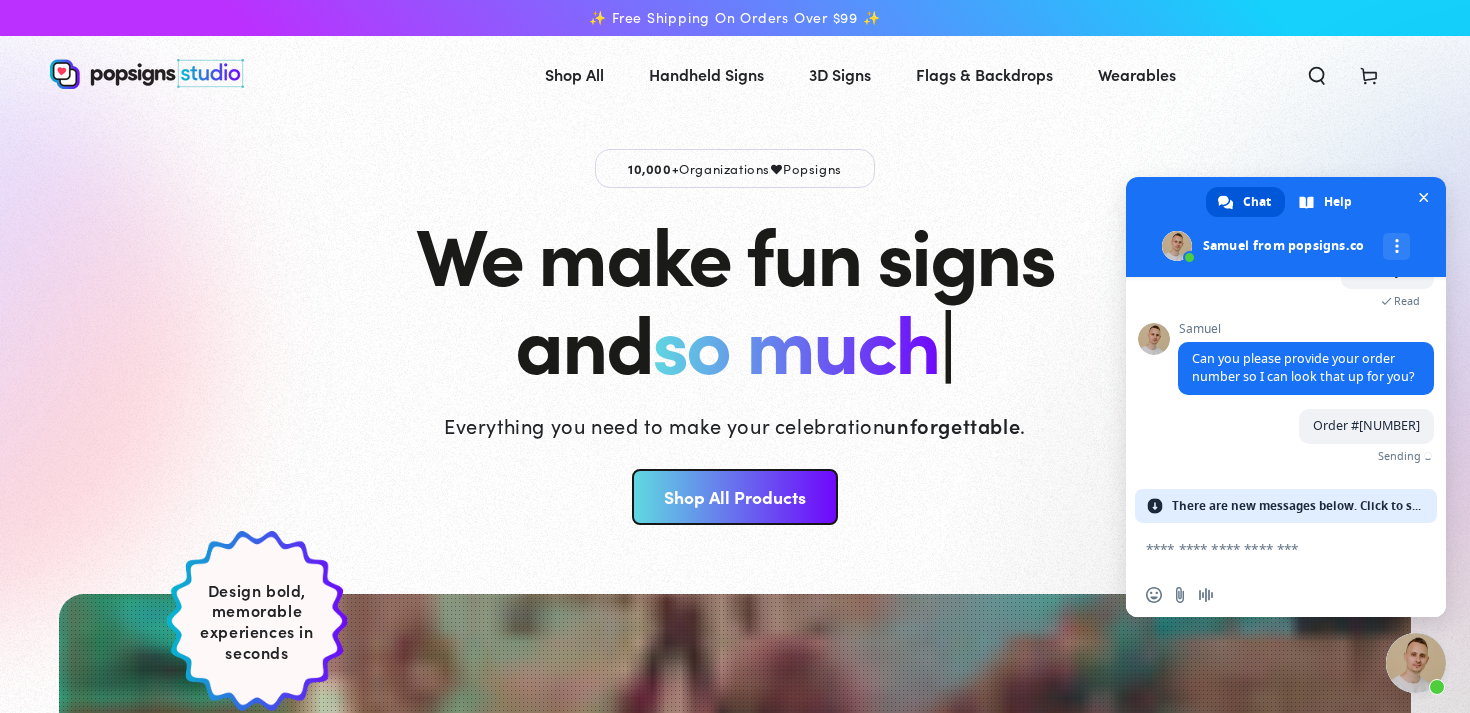 scroll, scrollTop: 301, scrollLeft: 0, axis: vertical 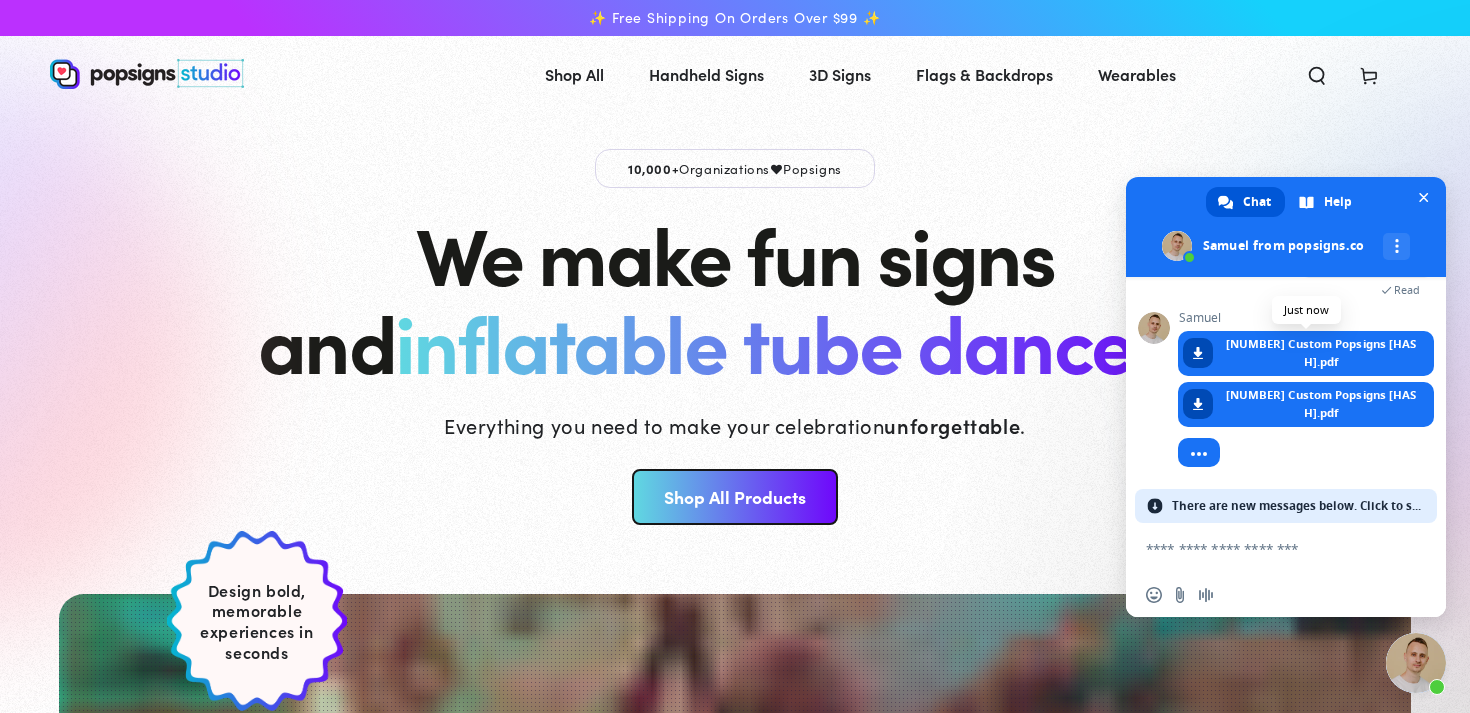 click on "[NUMBER] Custom Popsigns [HASH].pdf" at bounding box center (1321, 353) 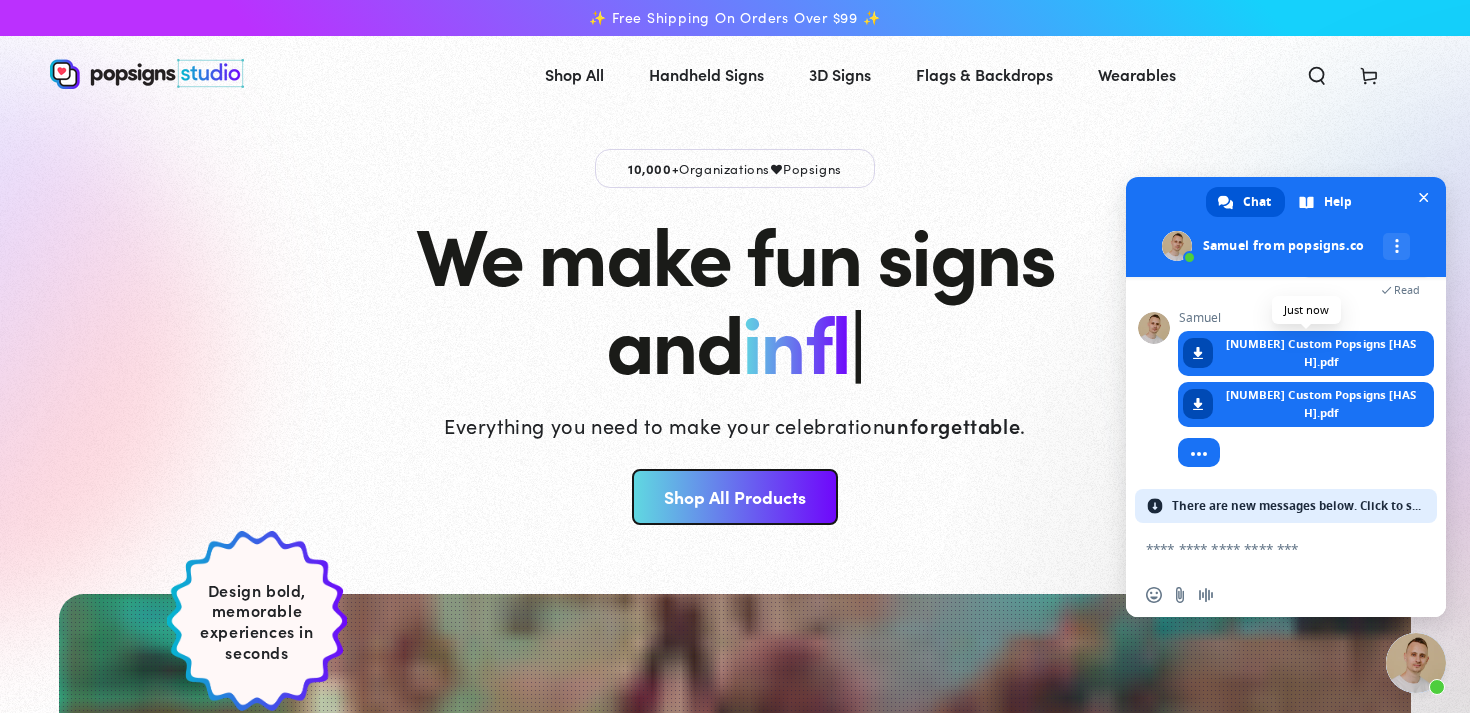 click on "[NUMBER] Custom Popsigns [HASH].pdf" at bounding box center (1321, 353) 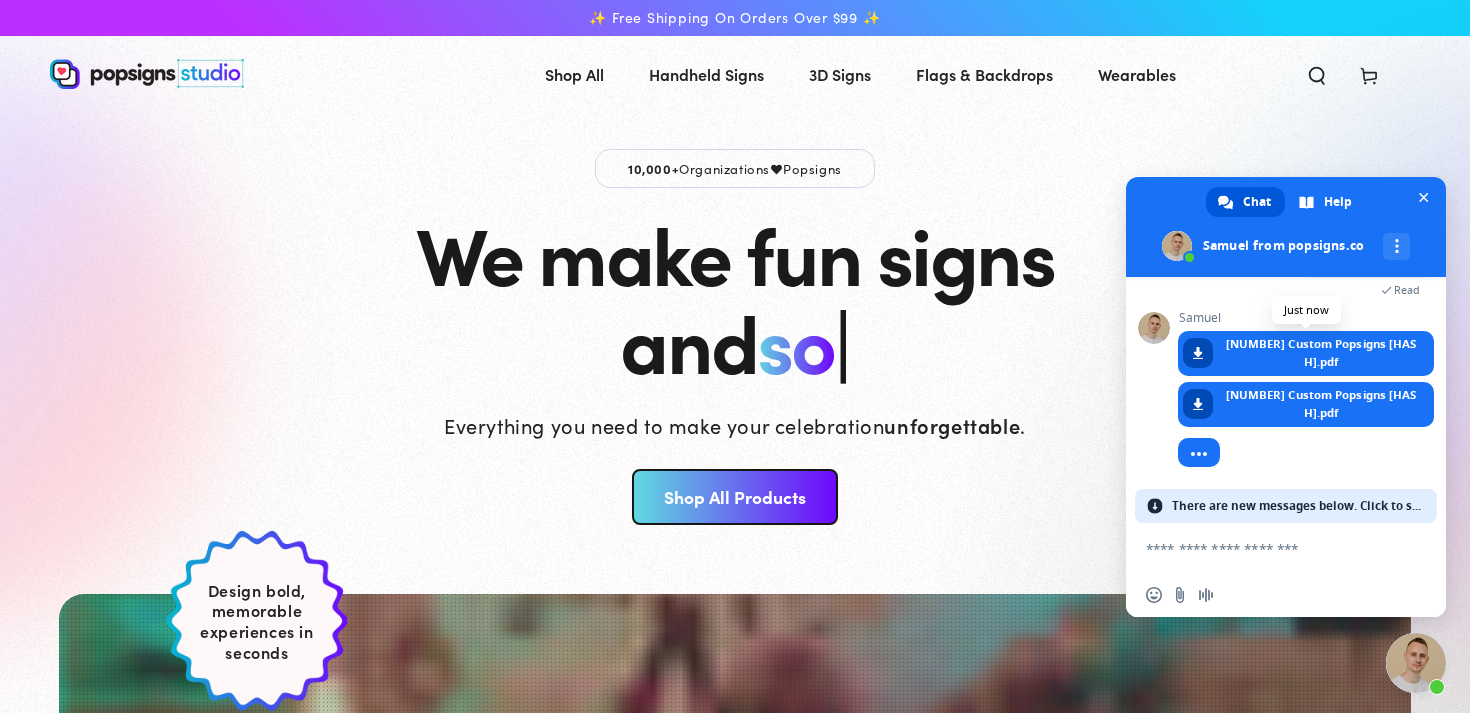 click on "[NUMBER] Custom Popsigns [HASH].pdf" at bounding box center (1321, 353) 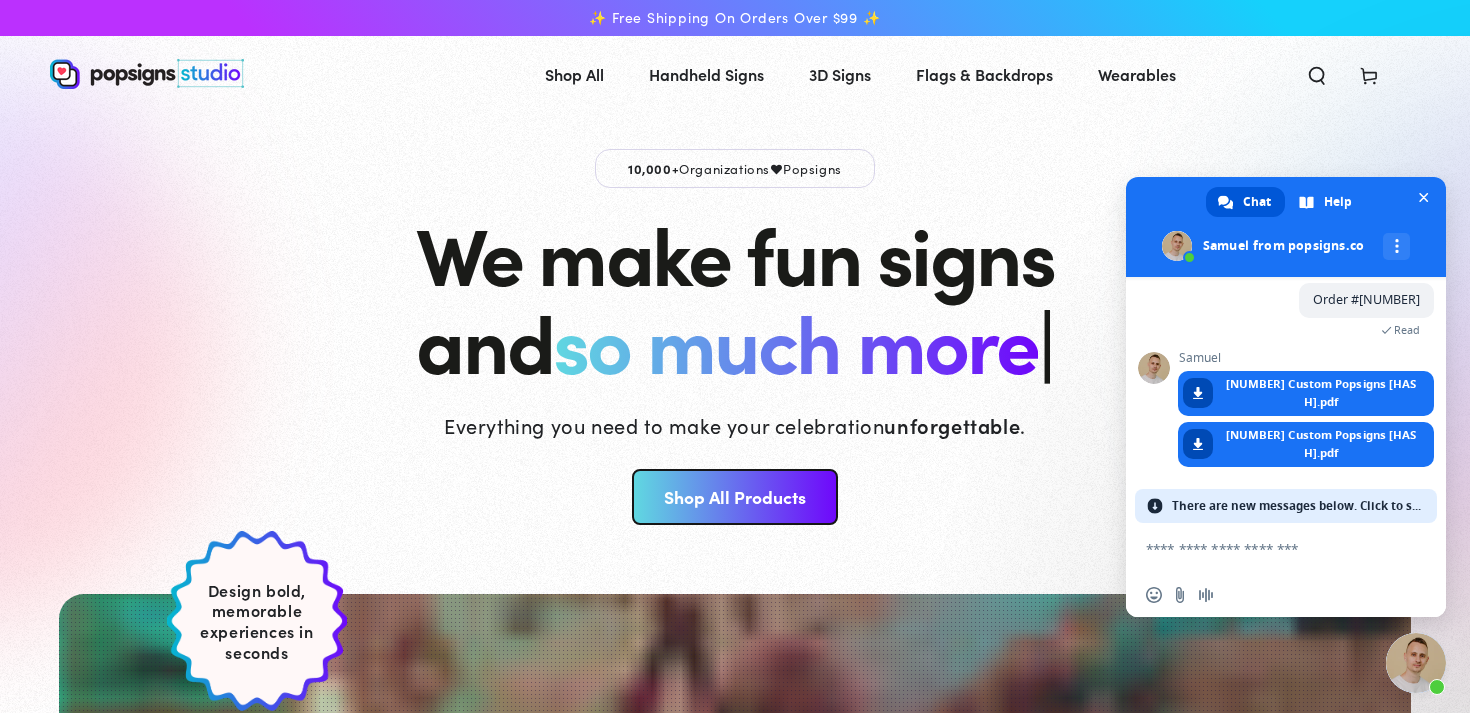 scroll, scrollTop: 472, scrollLeft: 0, axis: vertical 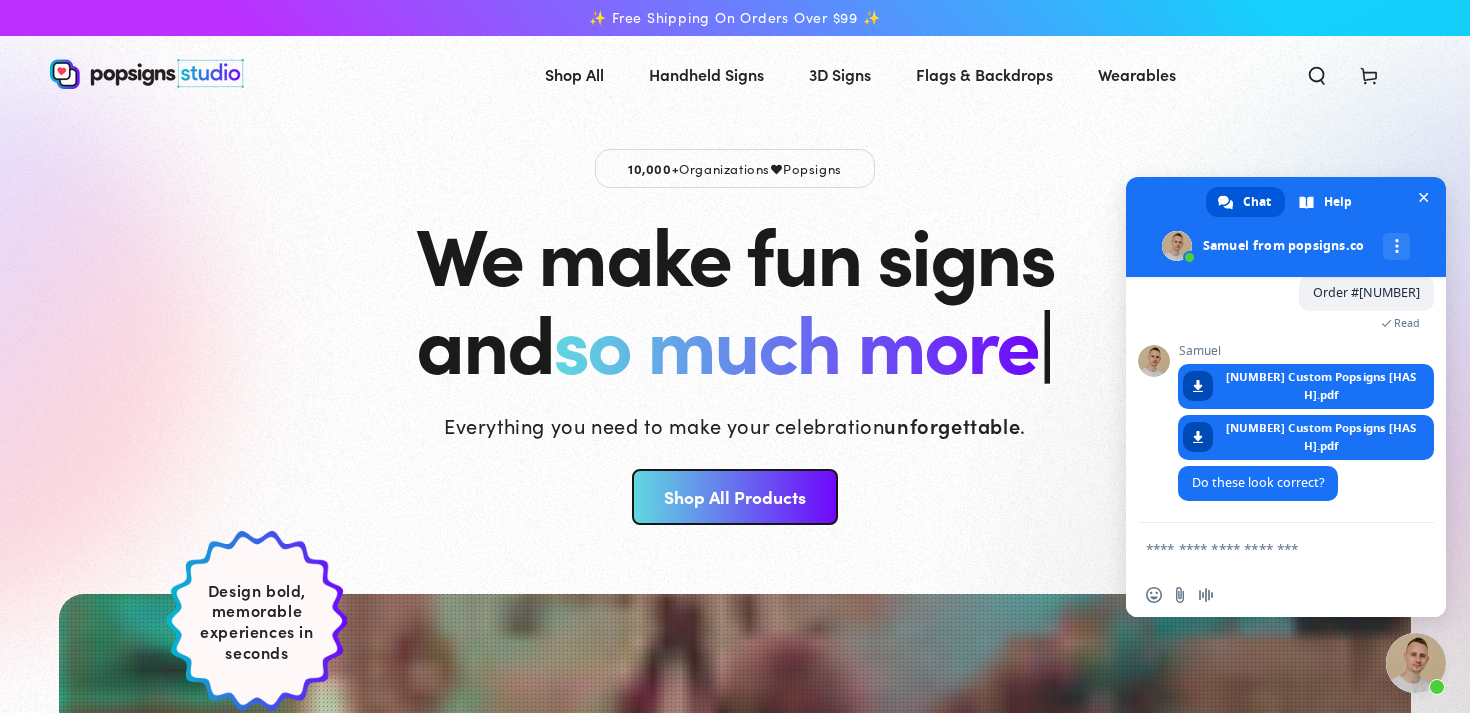 click on "Samuel" at bounding box center (1306, 351) 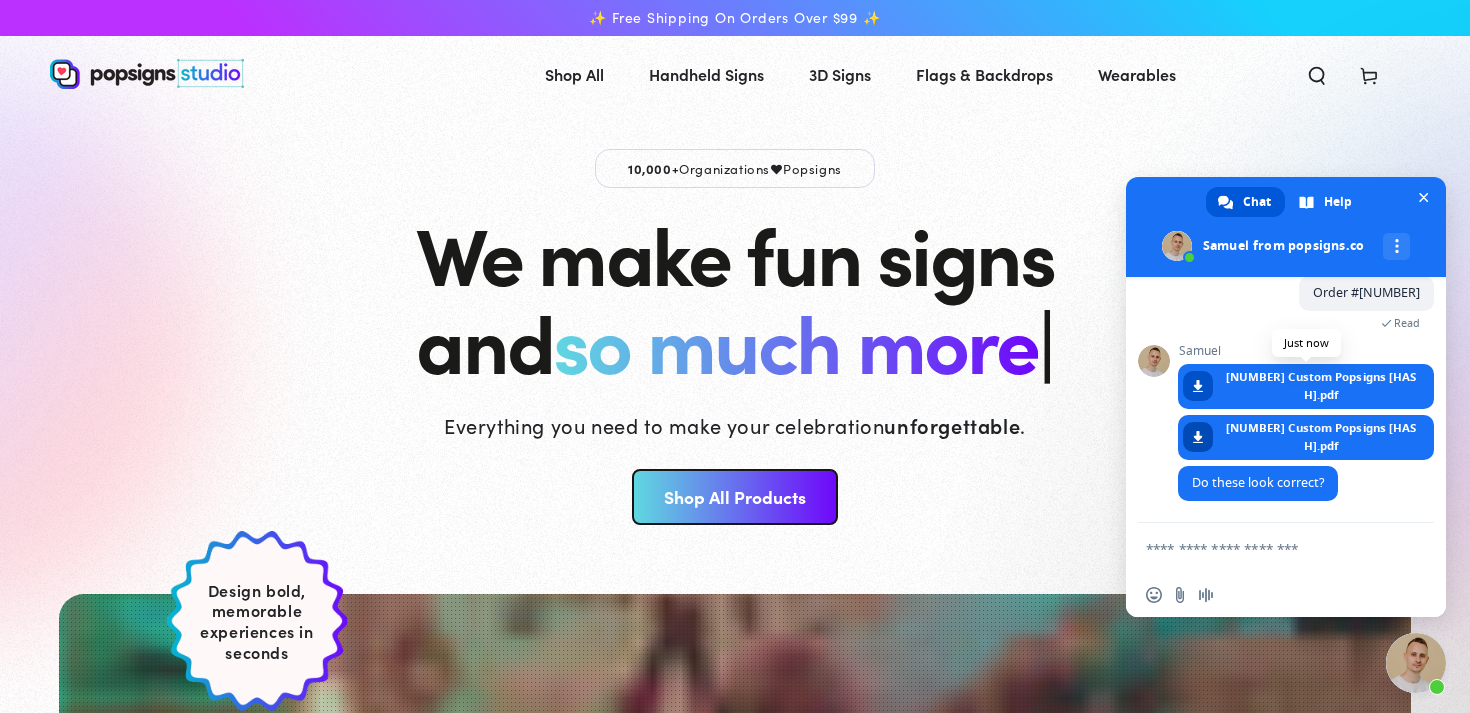 click at bounding box center (1198, 386) 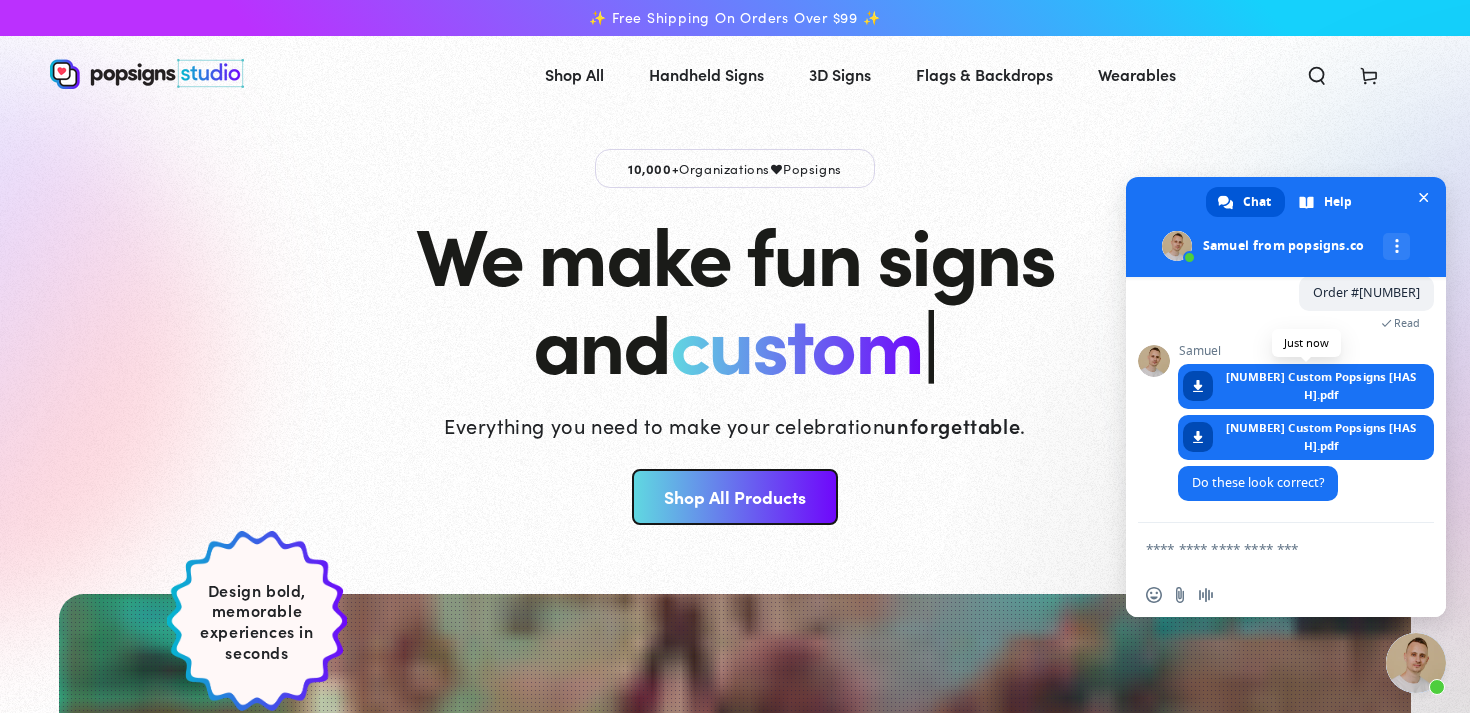 click on "[NUMBER] Custom Popsigns [HASH].pdf" at bounding box center (1321, 386) 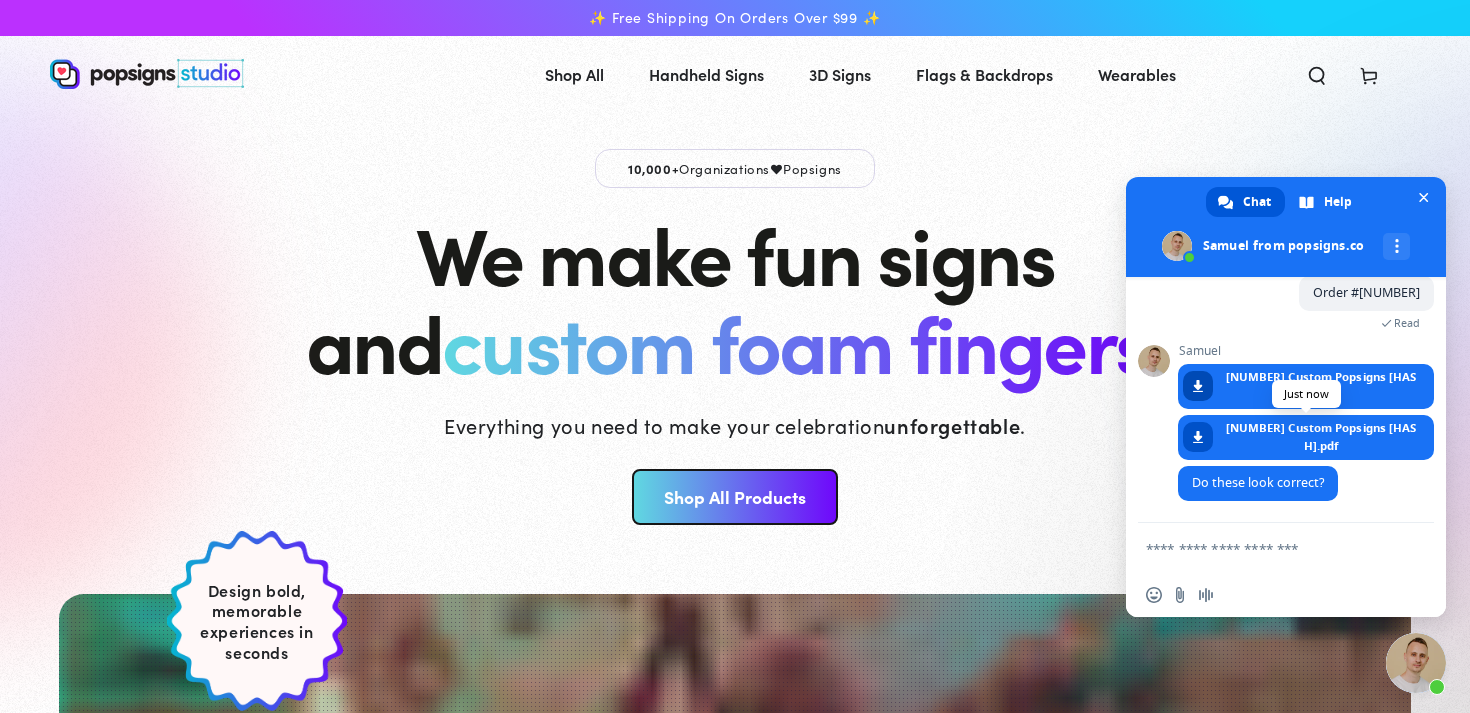 click at bounding box center (1198, 437) 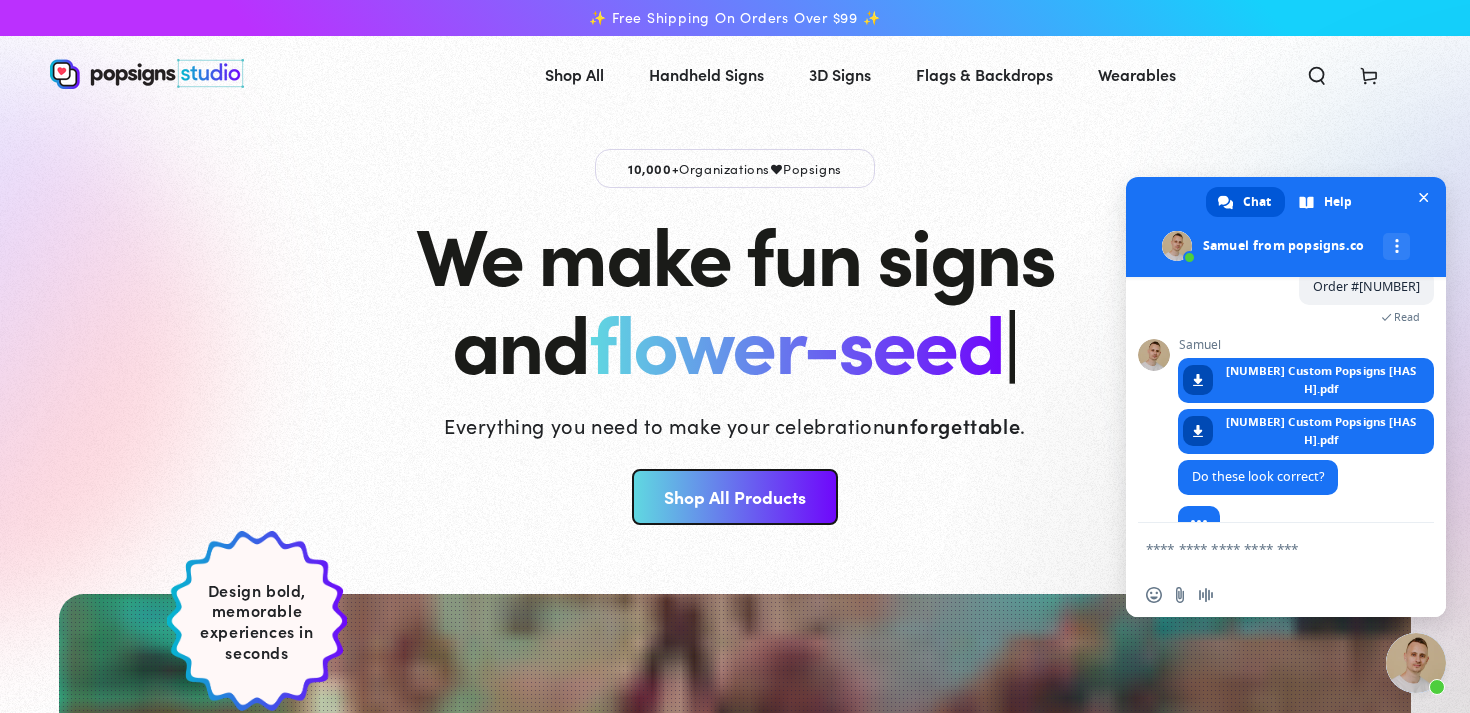 scroll, scrollTop: 512, scrollLeft: 0, axis: vertical 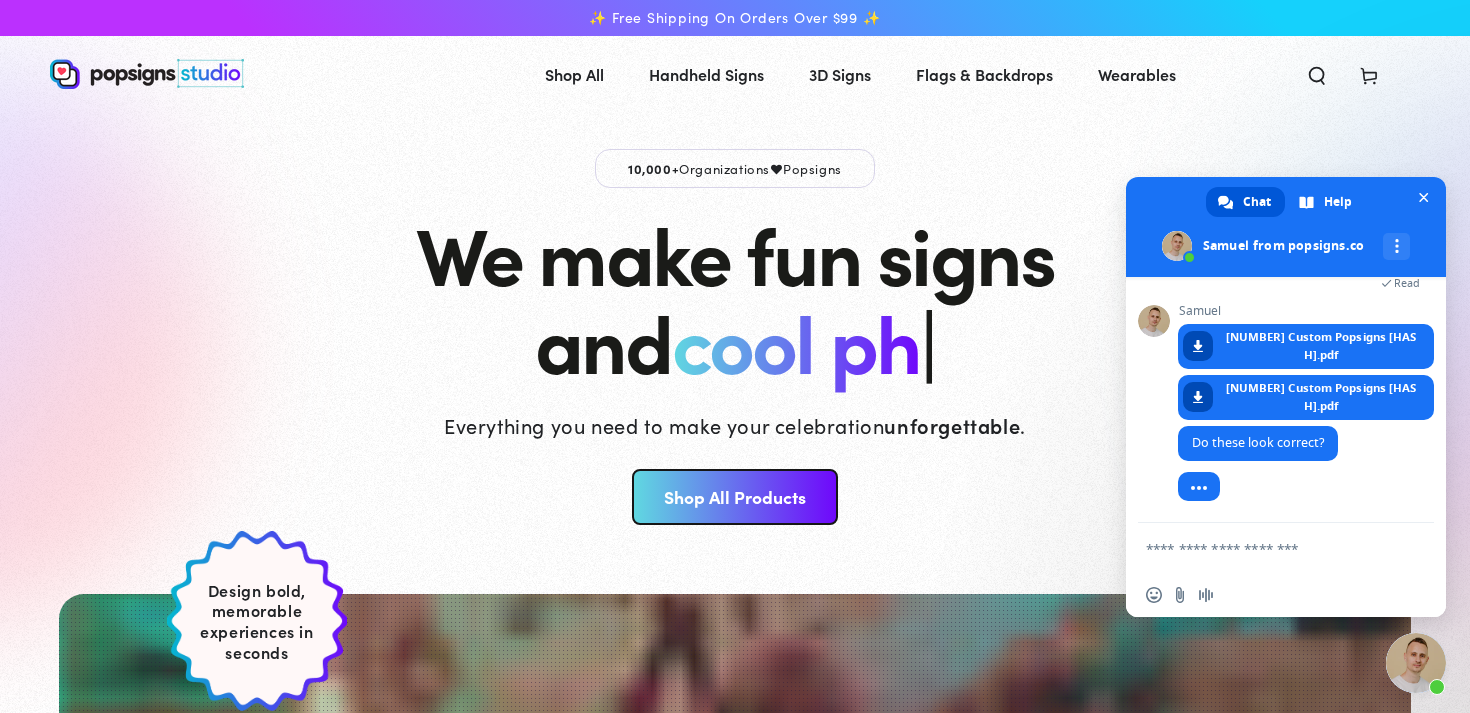click at bounding box center [1266, 548] 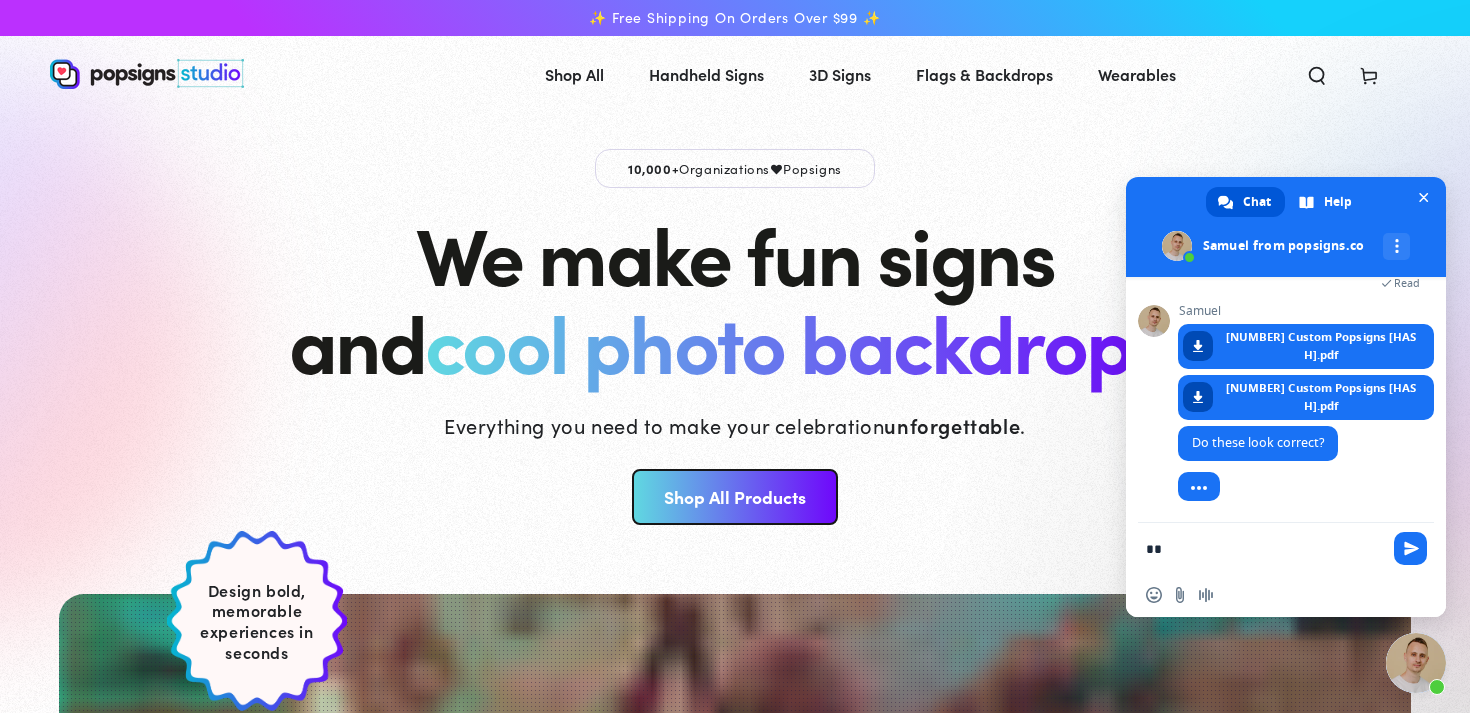 type on "*" 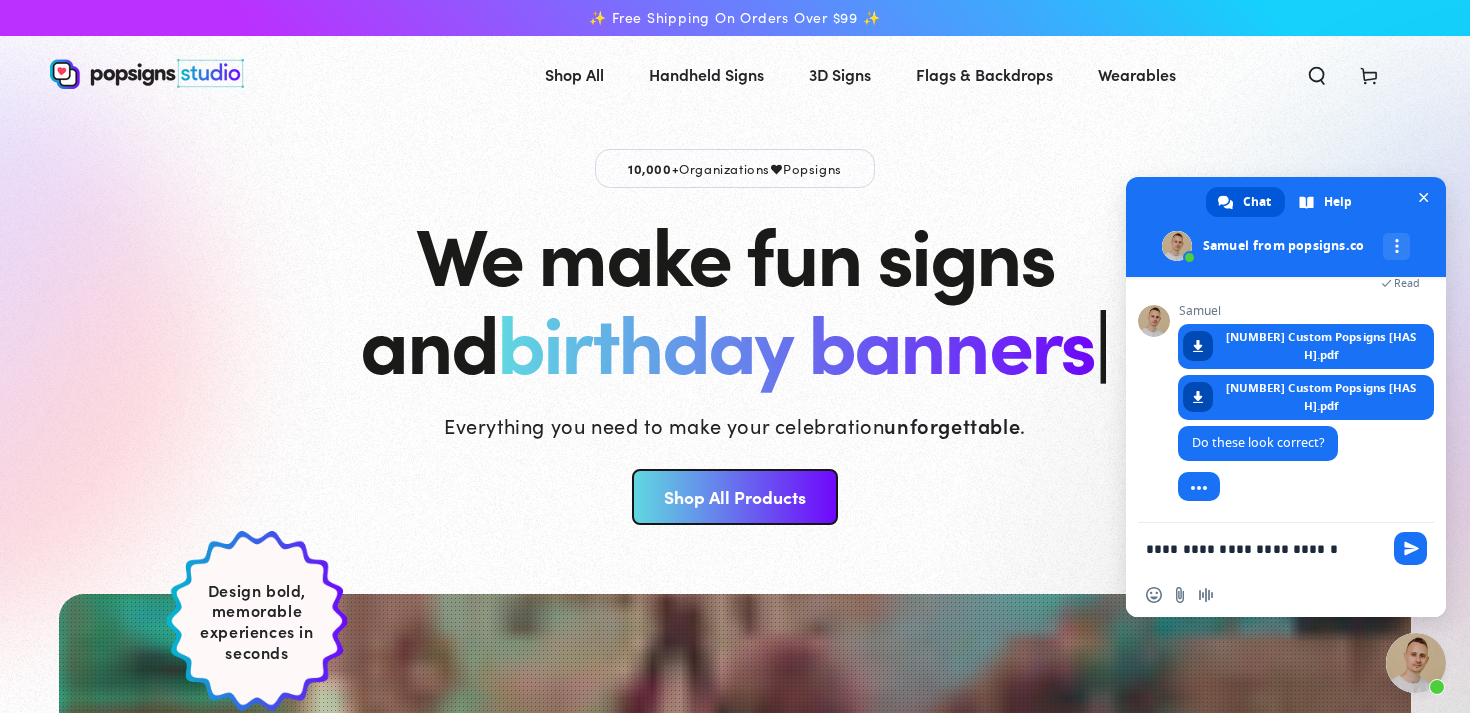 type on "**********" 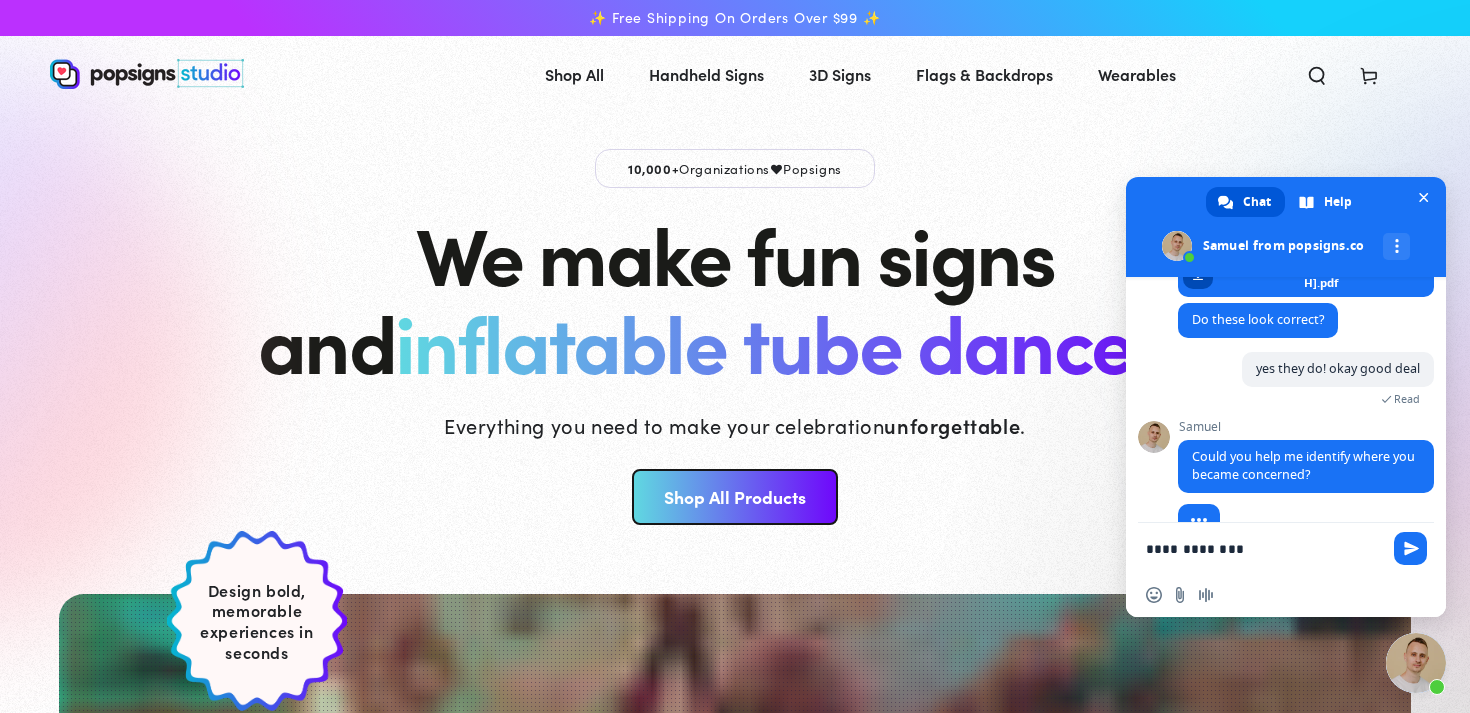 scroll, scrollTop: 650, scrollLeft: 0, axis: vertical 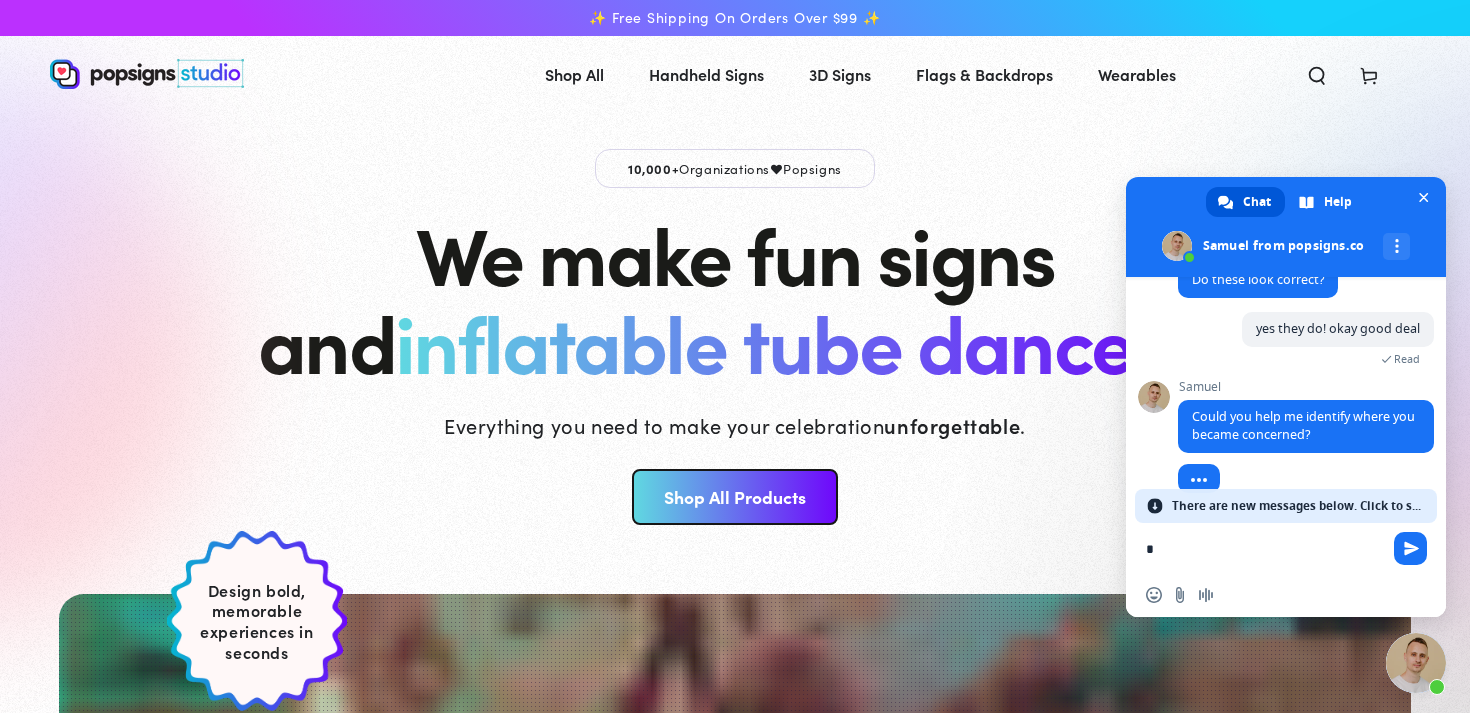 type on "*" 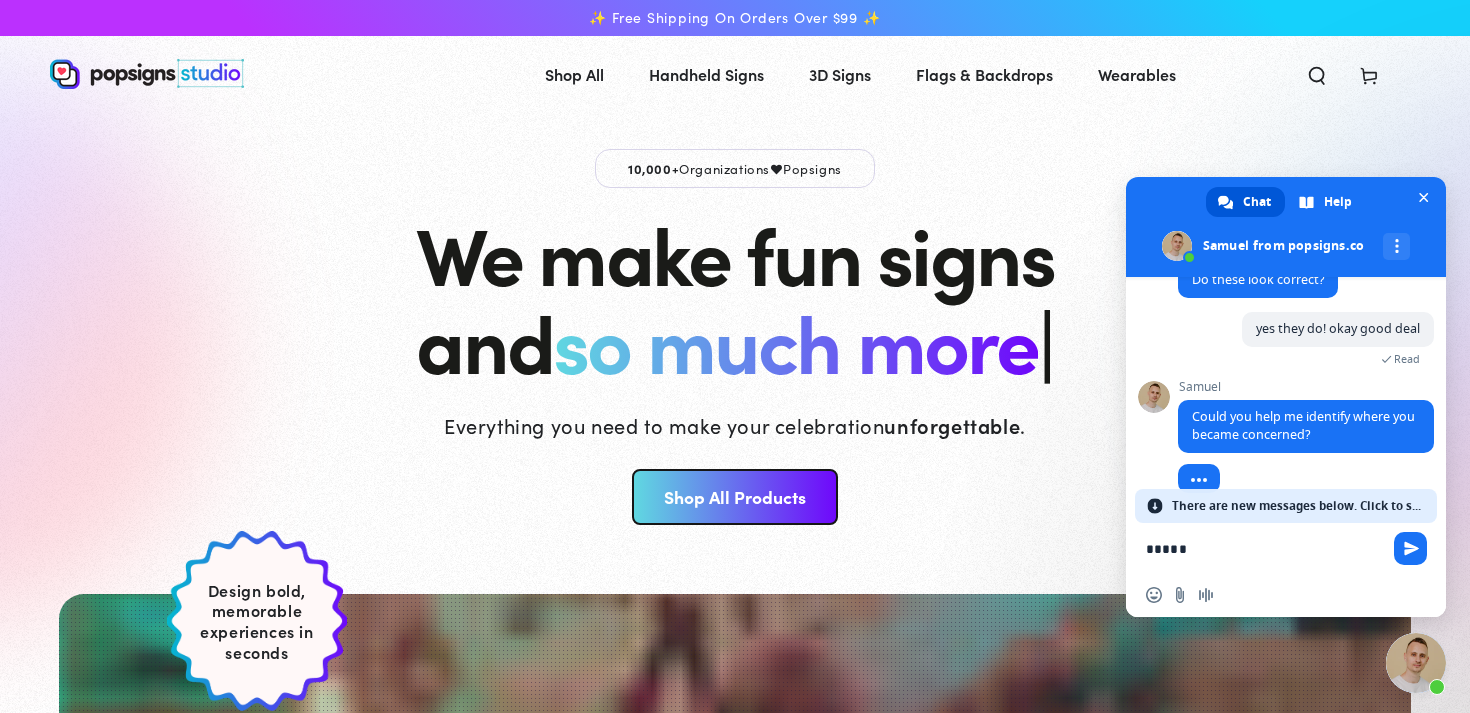 type on "*****" 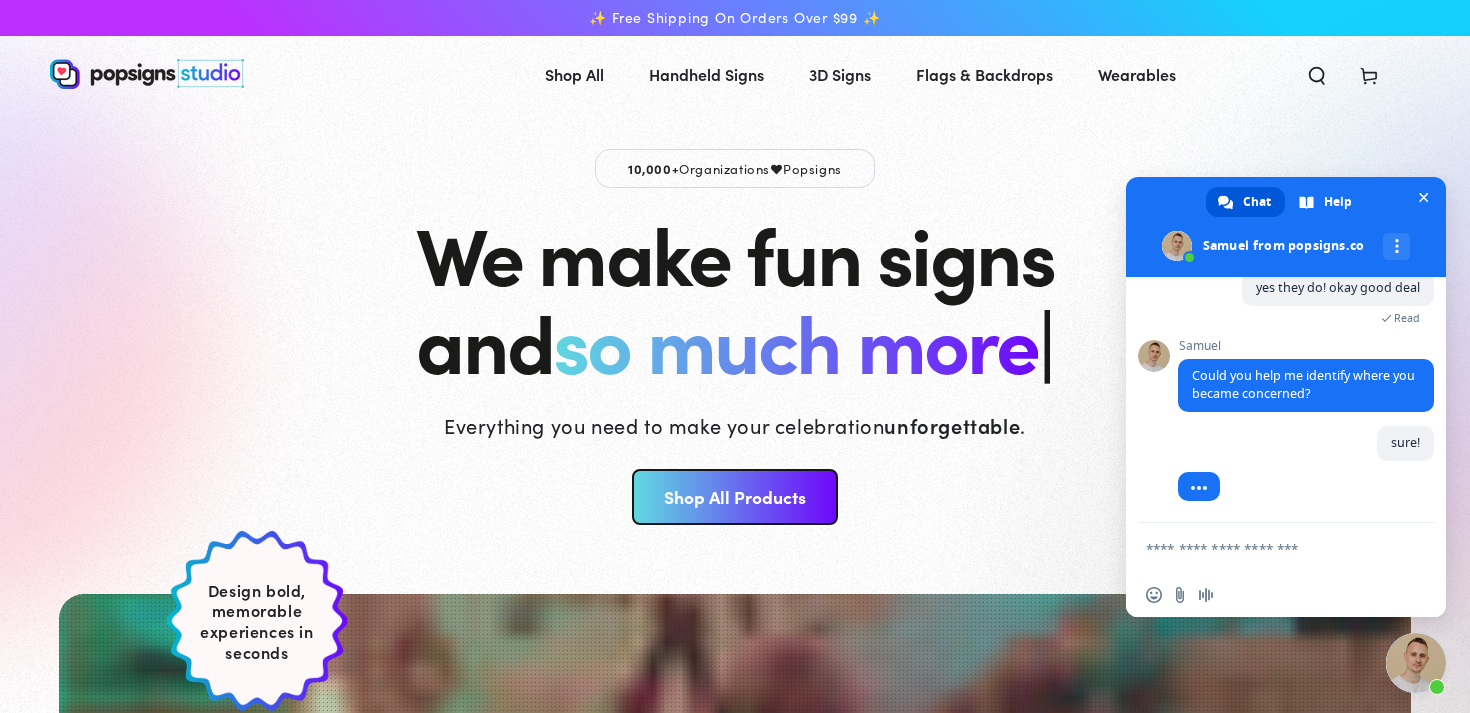 scroll, scrollTop: 699, scrollLeft: 0, axis: vertical 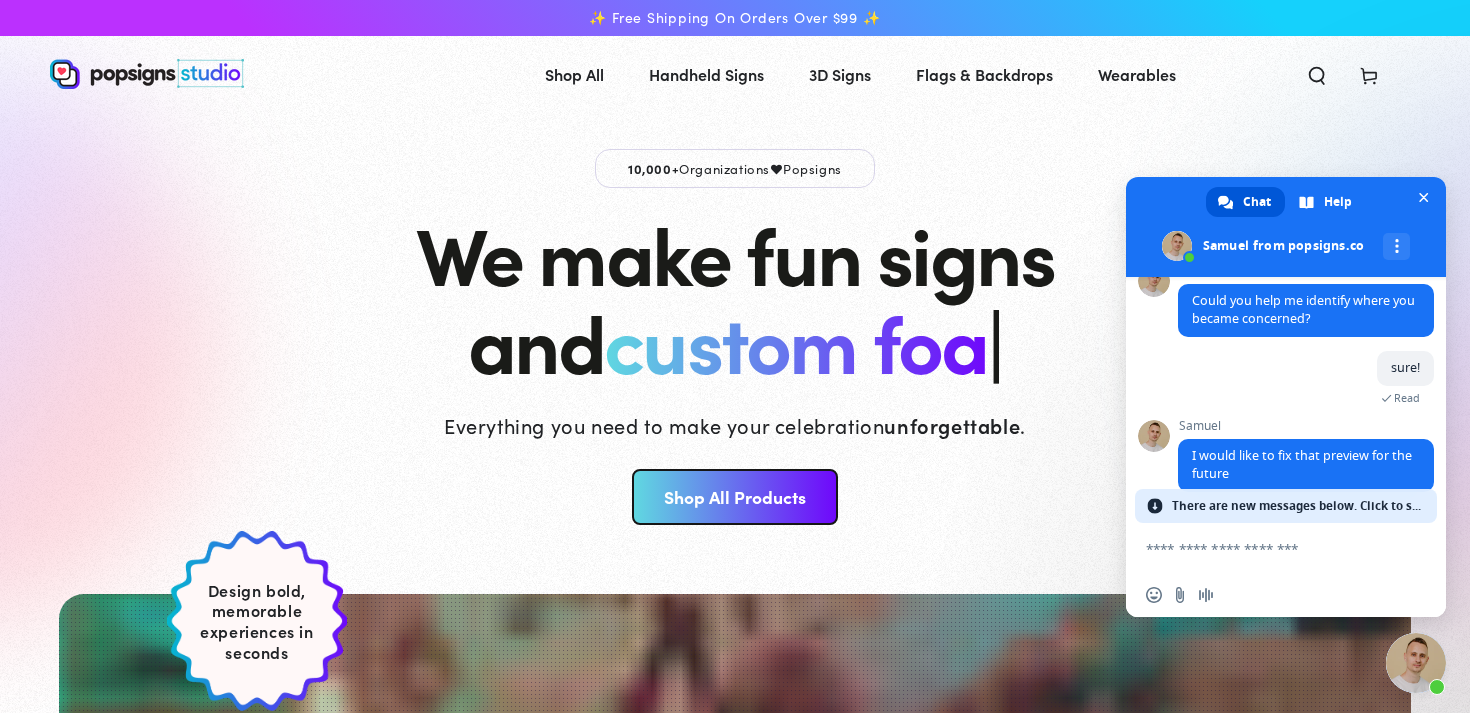 click on "Insert an emoji Send a file Audio message" at bounding box center (1286, 595) 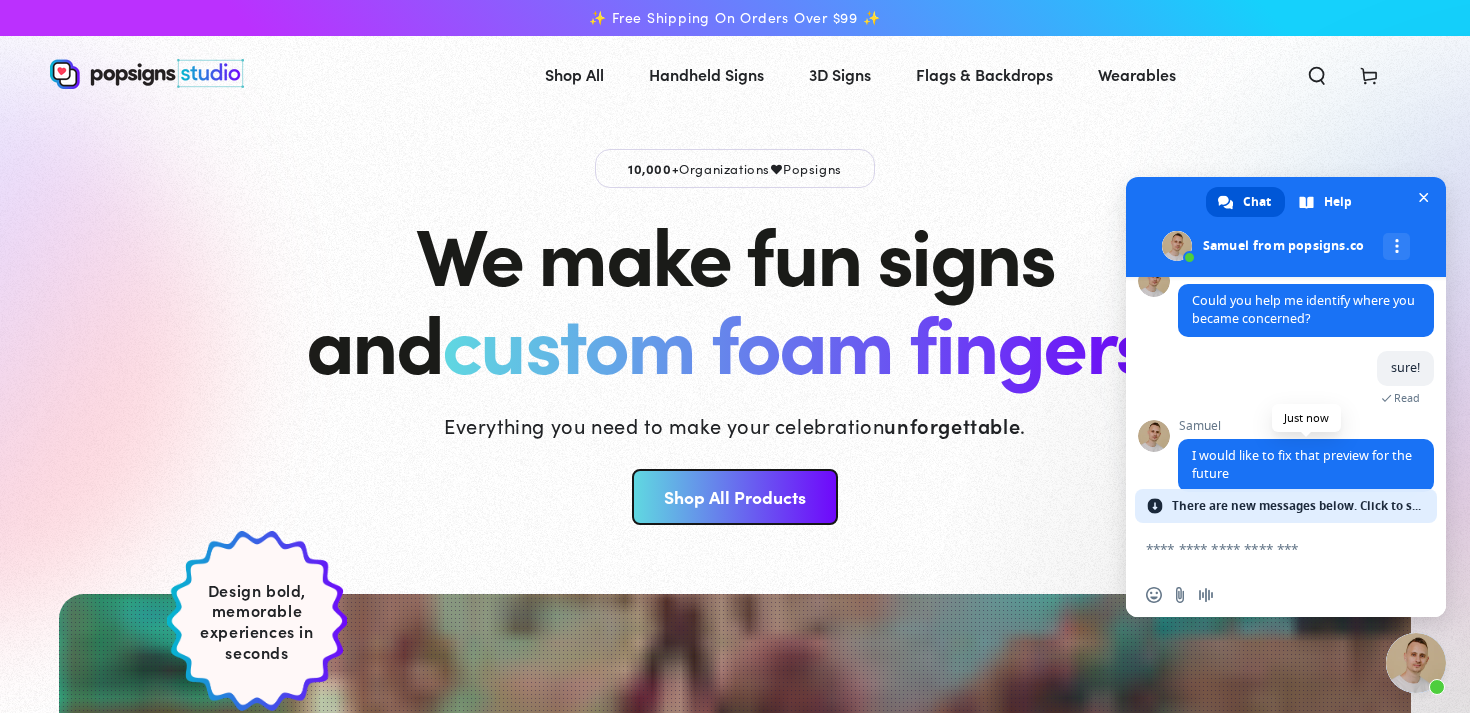 scroll, scrollTop: 781, scrollLeft: 0, axis: vertical 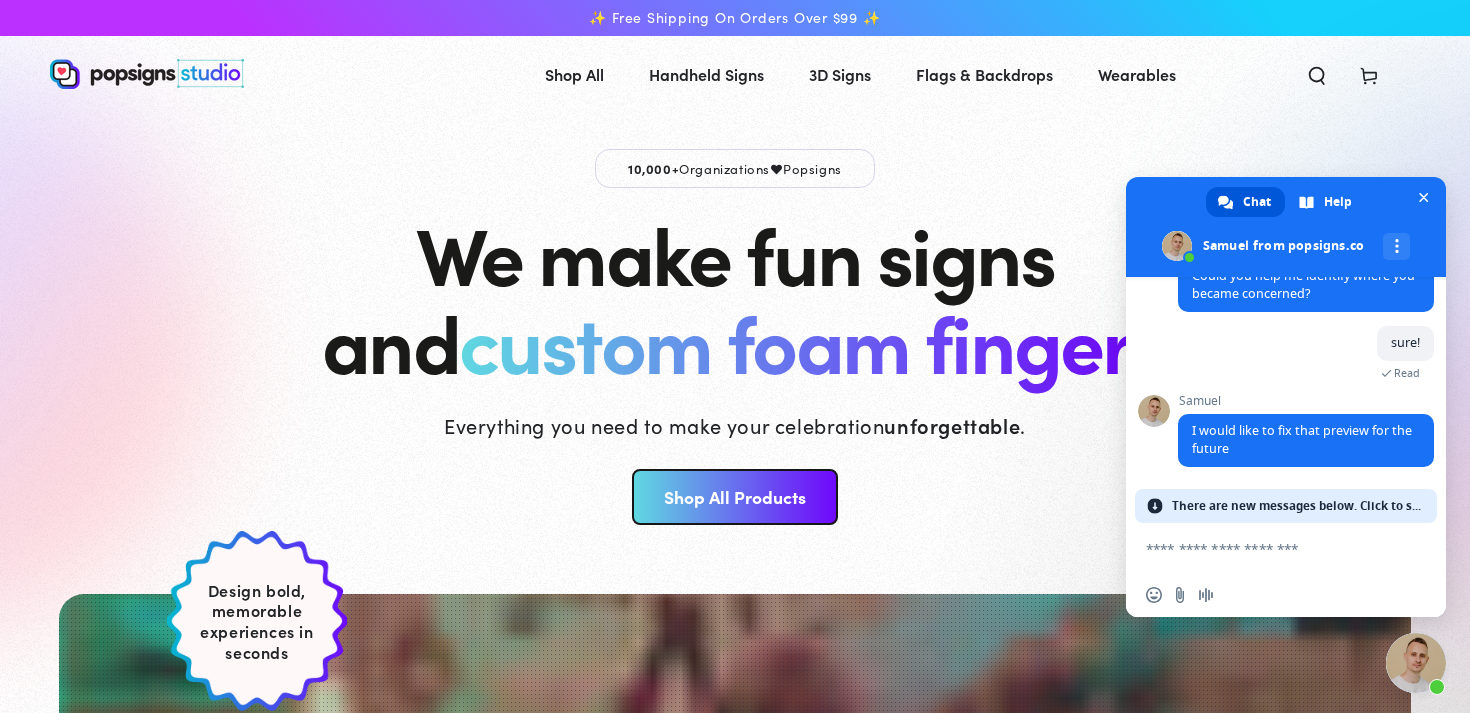 click at bounding box center (1266, 548) 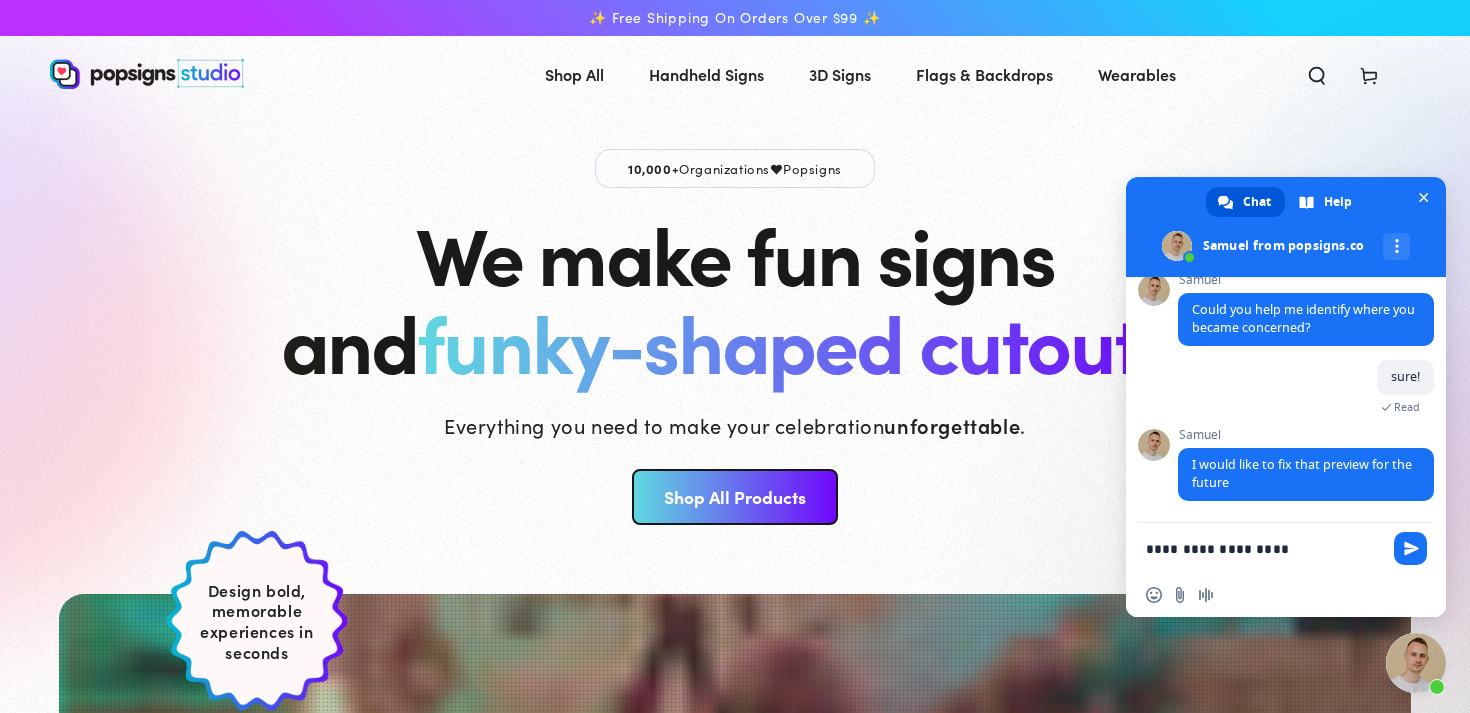 scroll, scrollTop: 747, scrollLeft: 0, axis: vertical 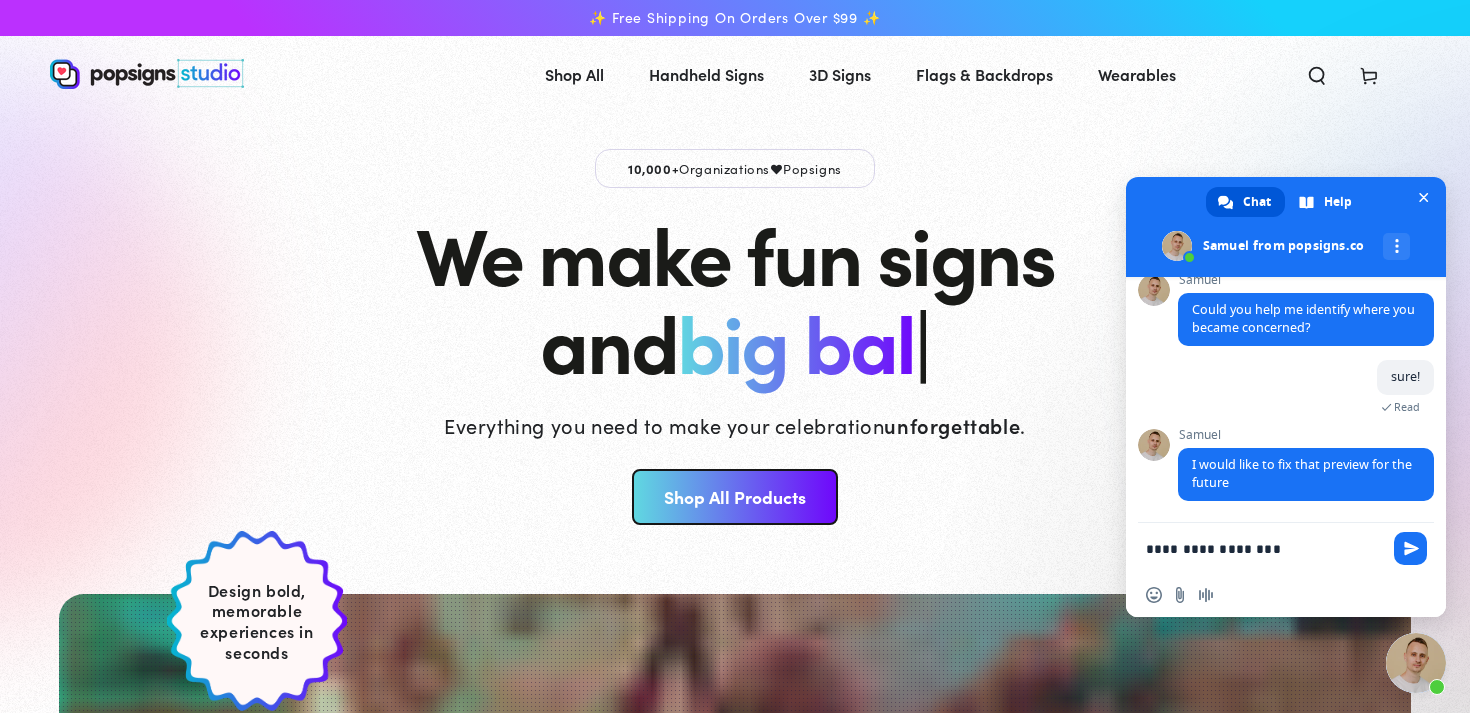 type on "**********" 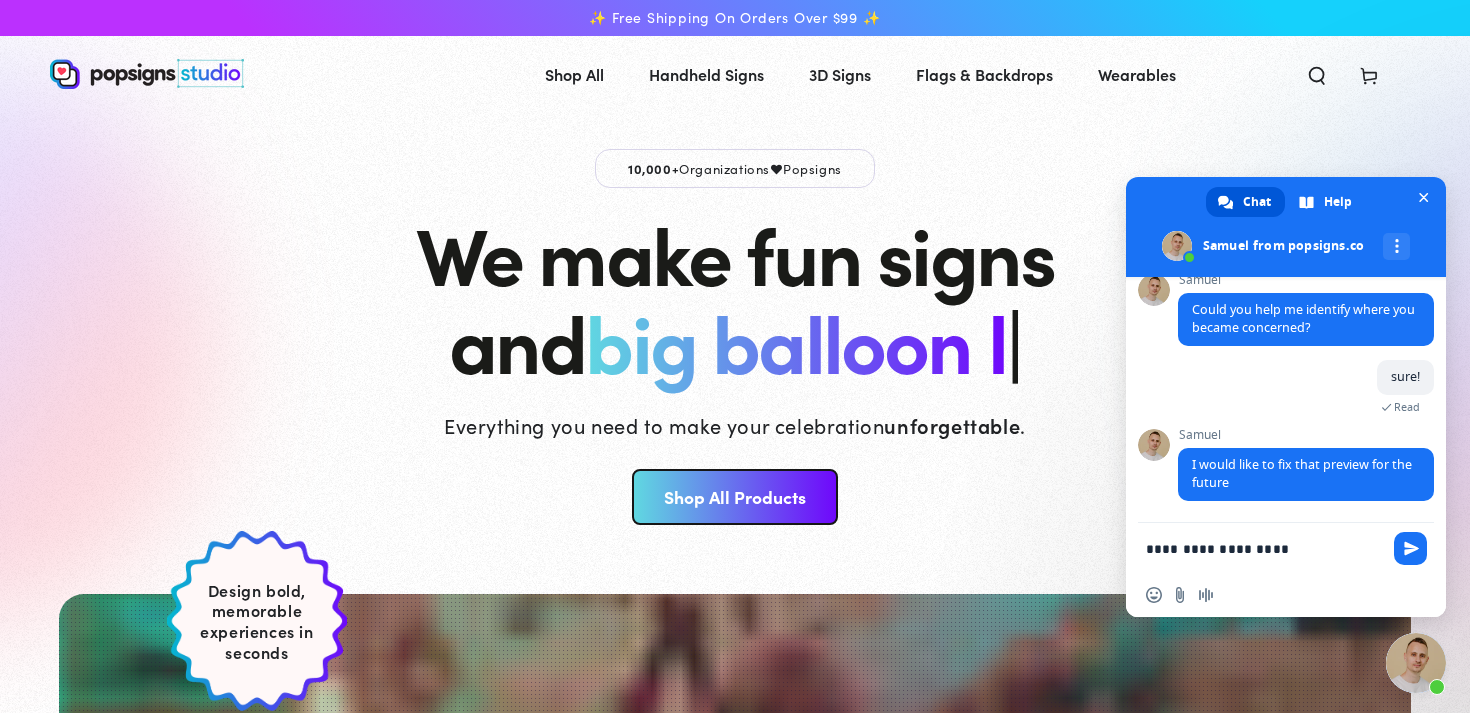 type 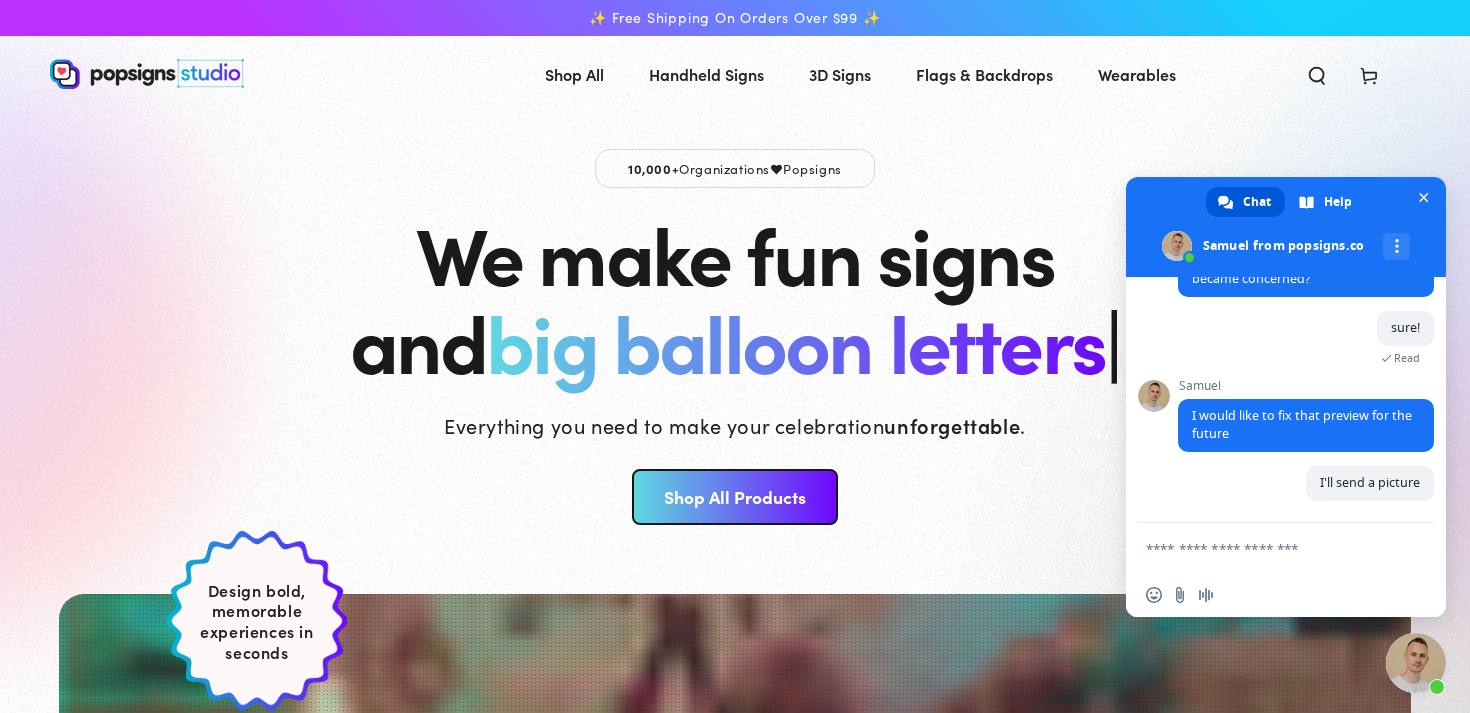 scroll, scrollTop: 797, scrollLeft: 0, axis: vertical 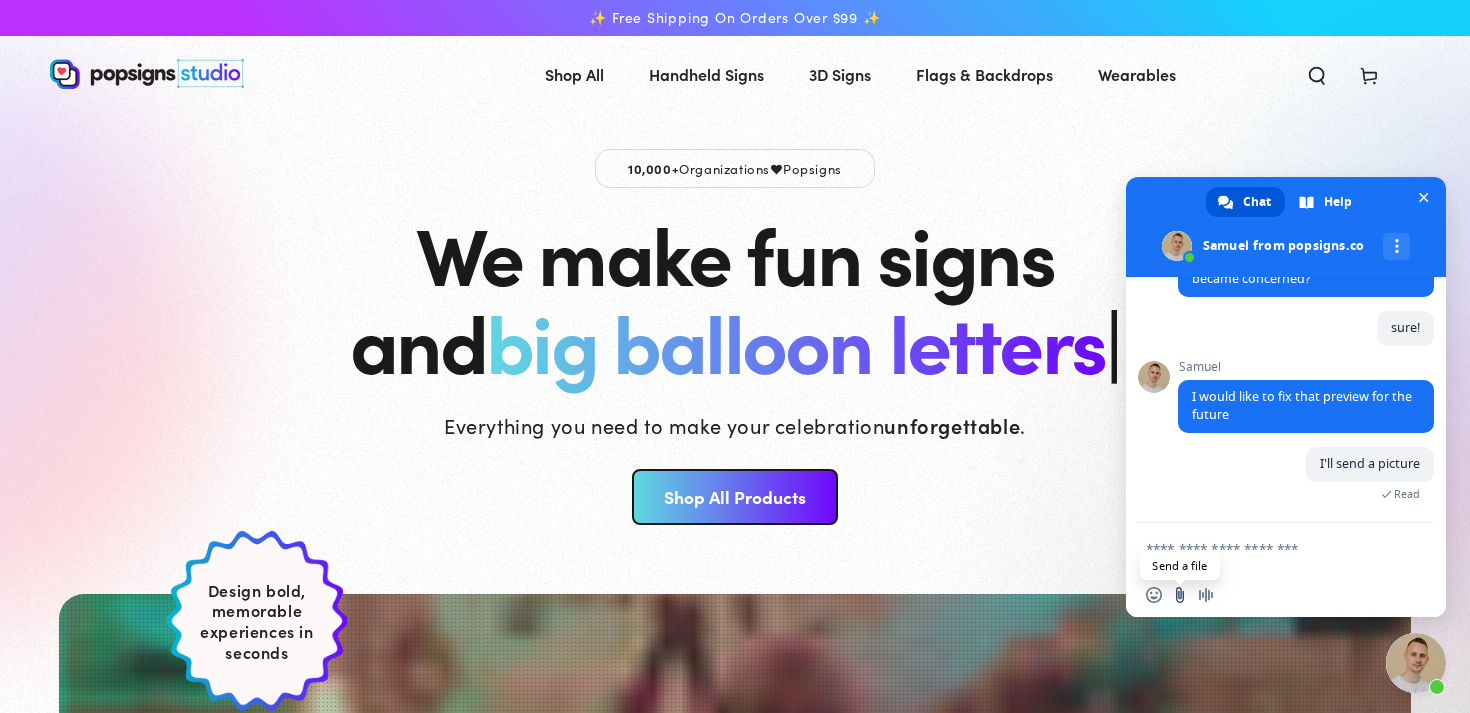 click at bounding box center [1180, 595] 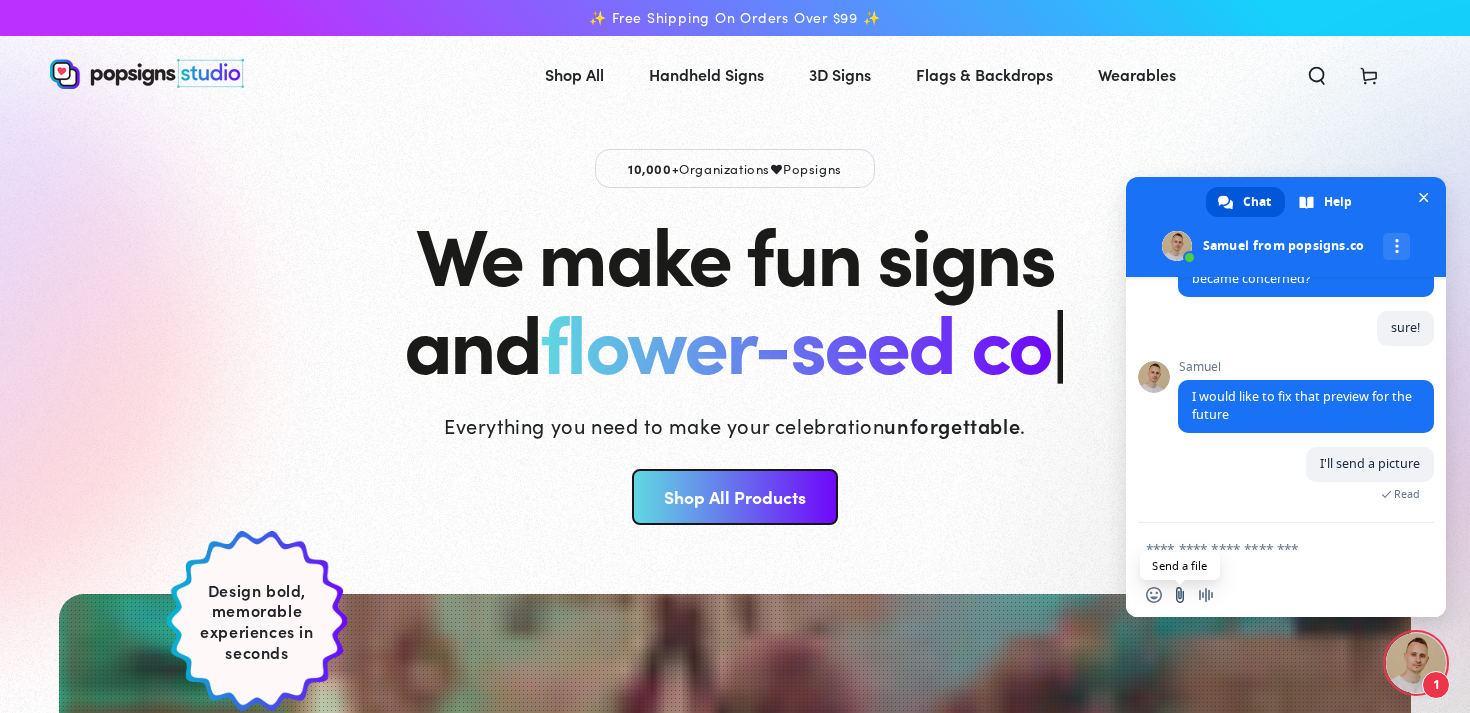 scroll, scrollTop: 866, scrollLeft: 0, axis: vertical 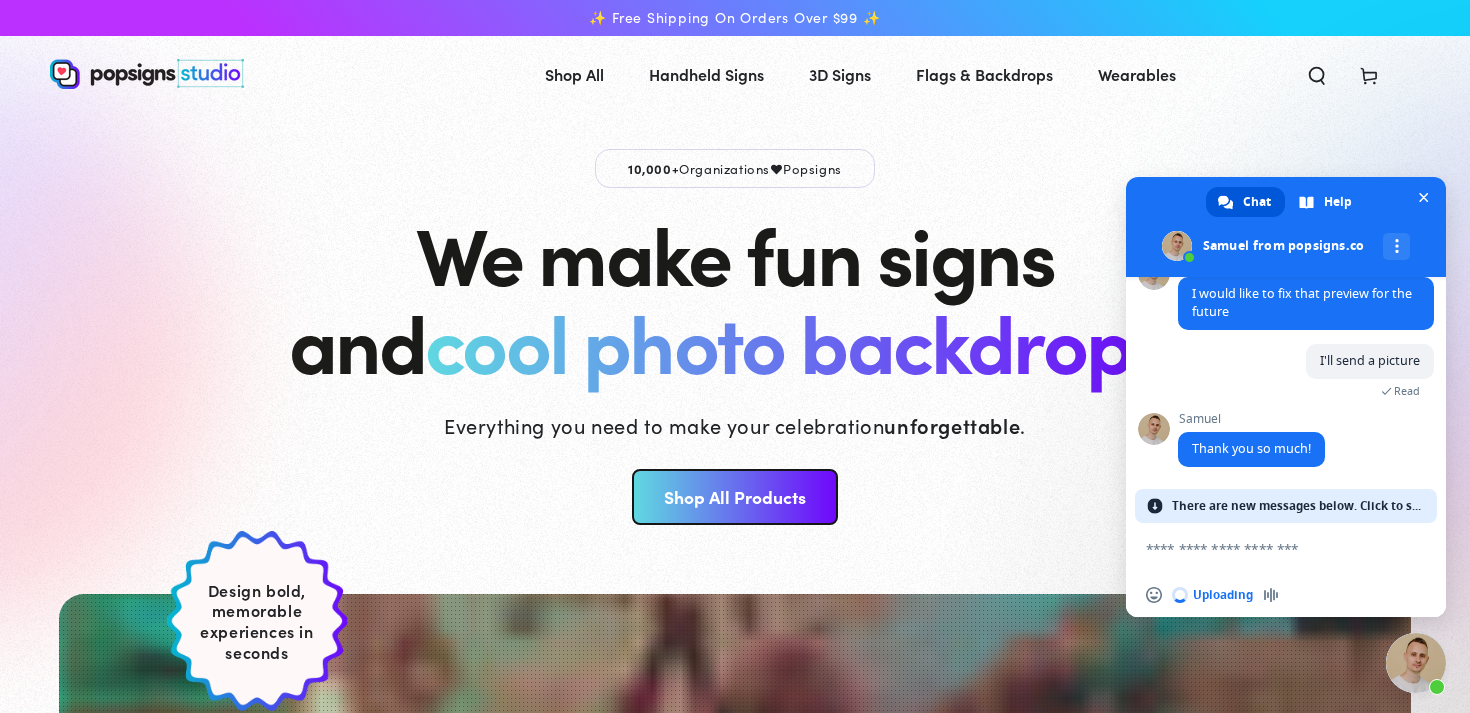 type 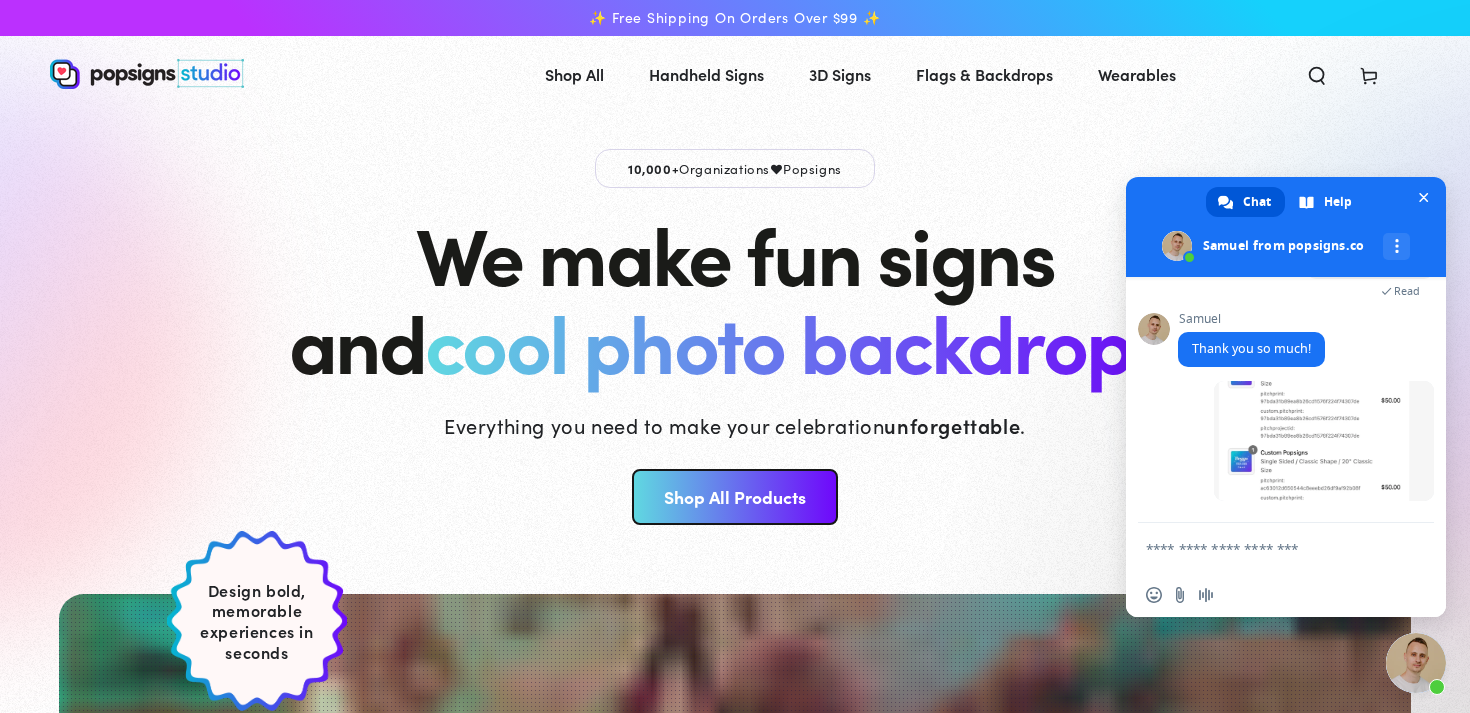 scroll, scrollTop: 1000, scrollLeft: 0, axis: vertical 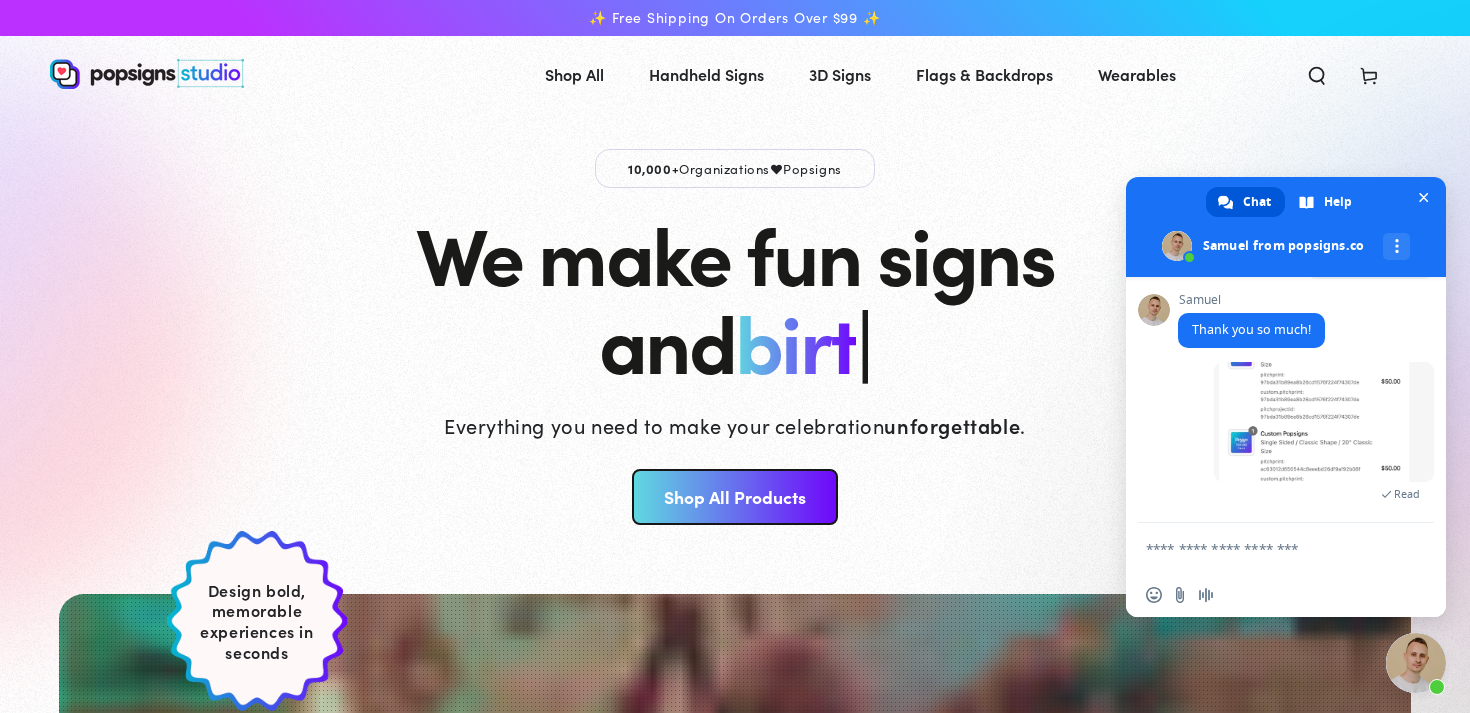 click at bounding box center (1266, 548) 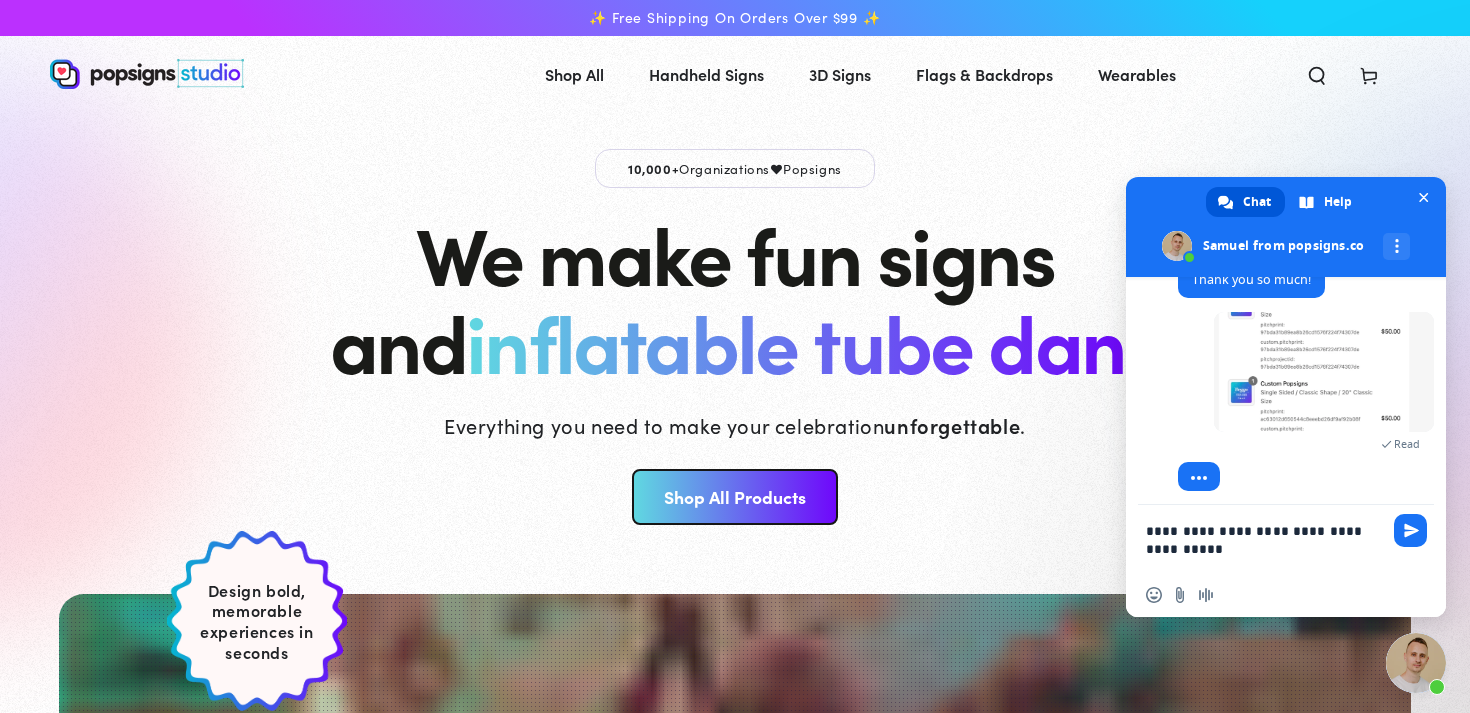 scroll, scrollTop: 1088, scrollLeft: 0, axis: vertical 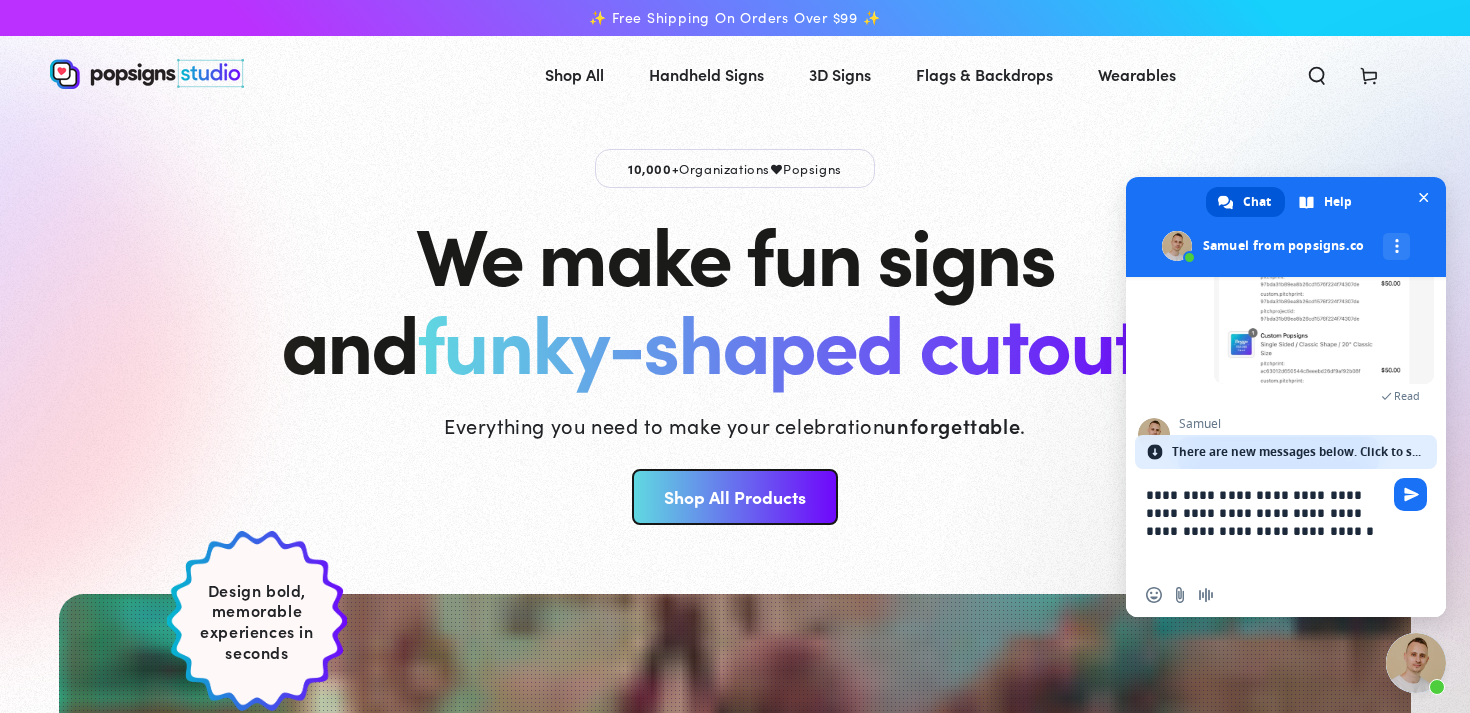 type on "**********" 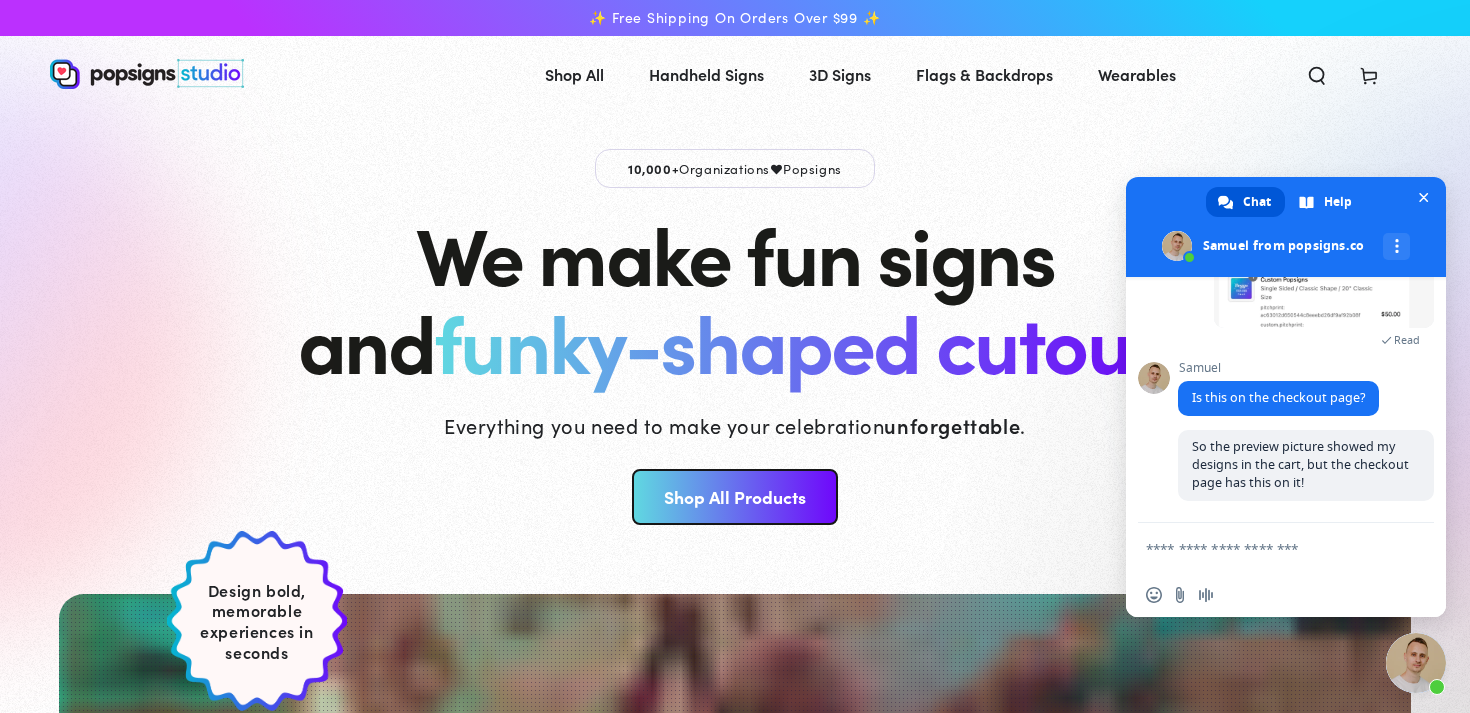 scroll, scrollTop: 1156, scrollLeft: 0, axis: vertical 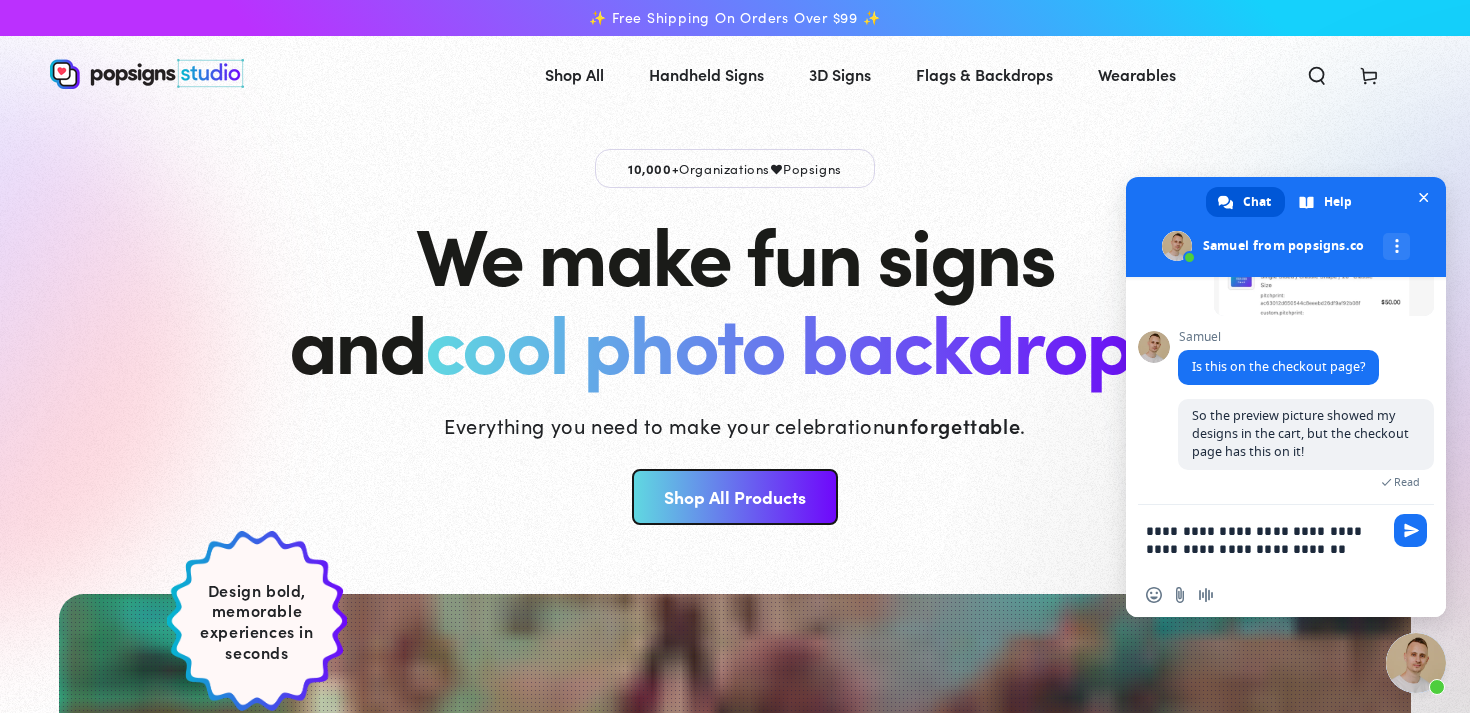 type on "**********" 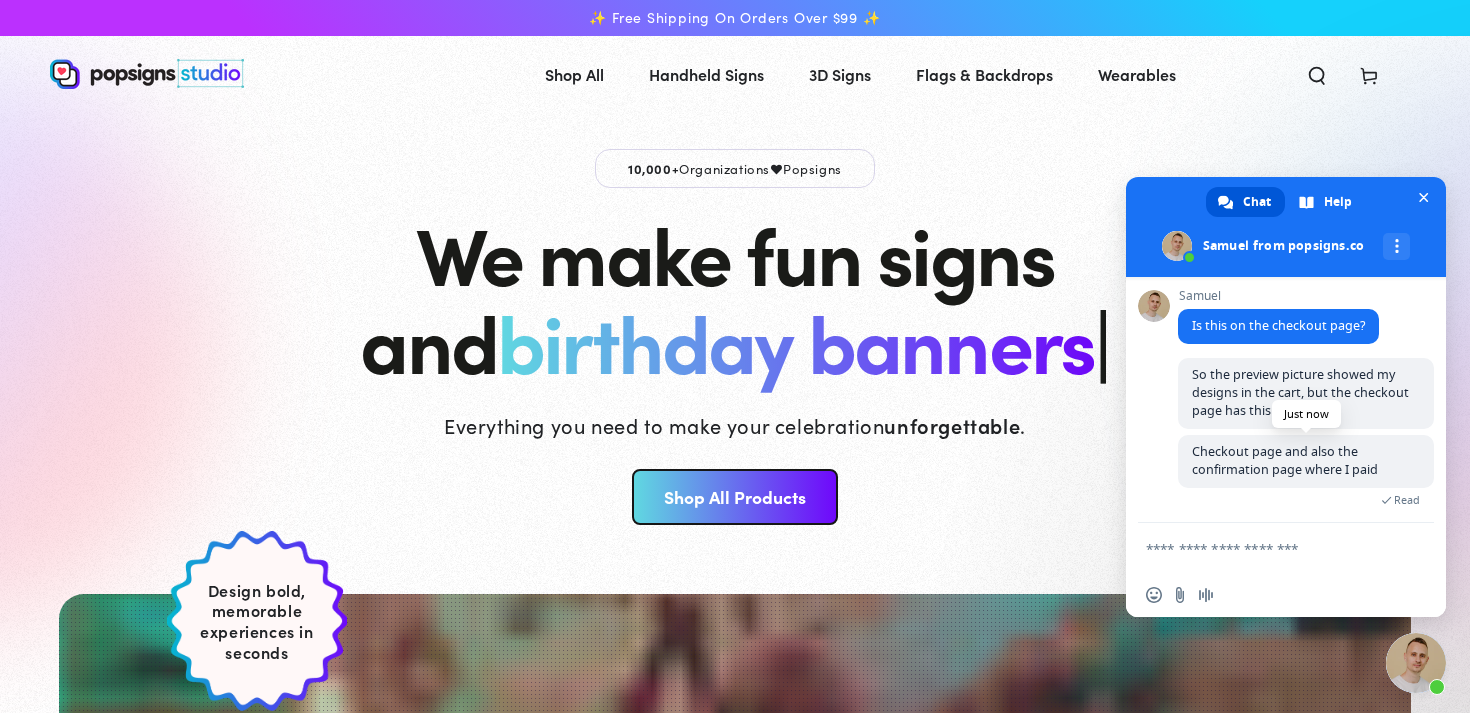 scroll, scrollTop: 1256, scrollLeft: 0, axis: vertical 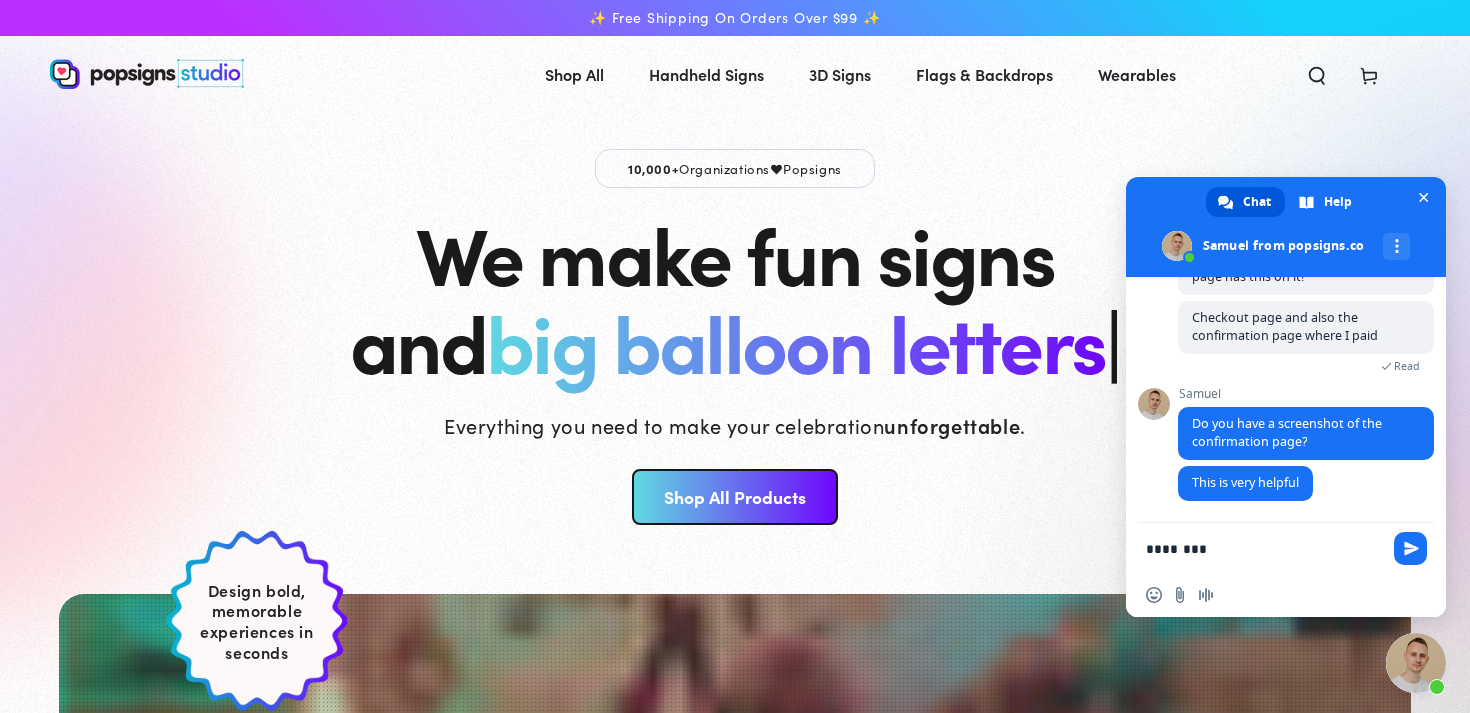 type on "*********" 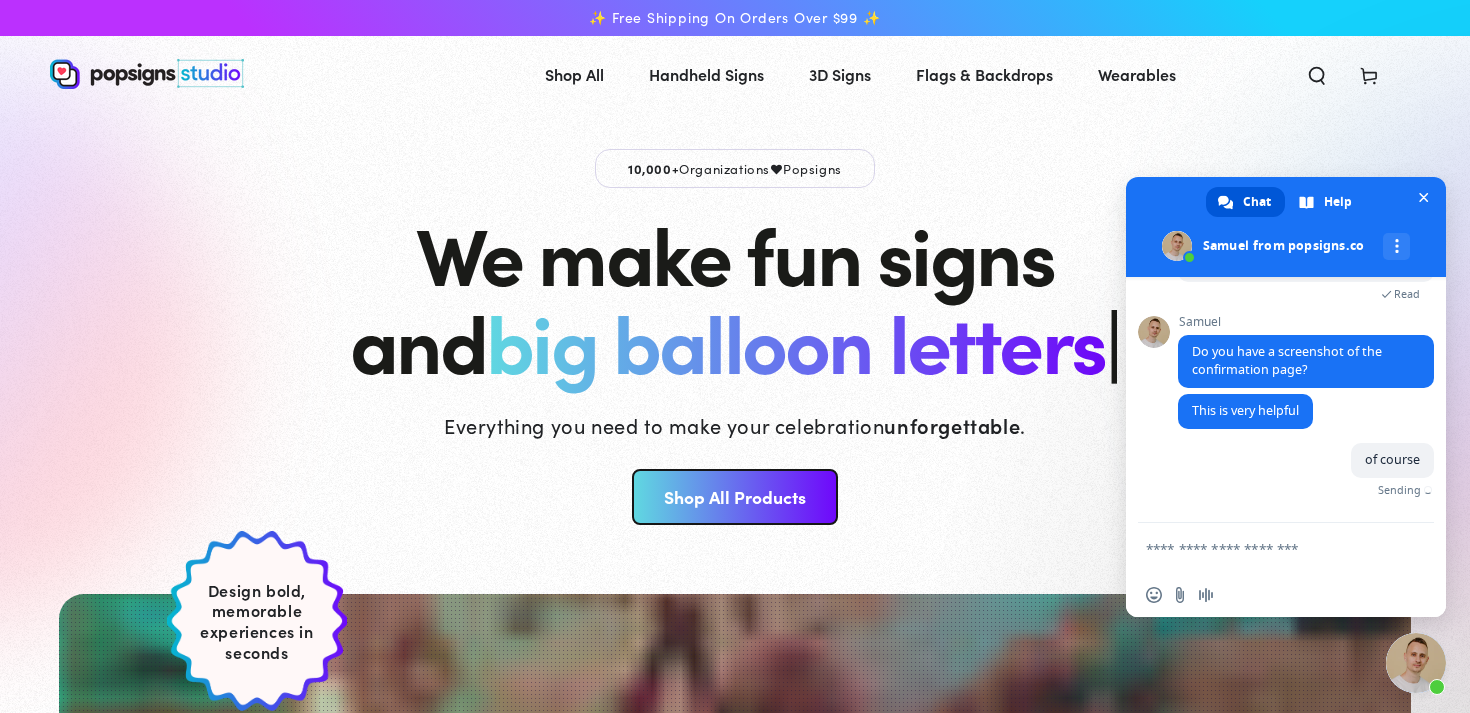 scroll, scrollTop: 1395, scrollLeft: 0, axis: vertical 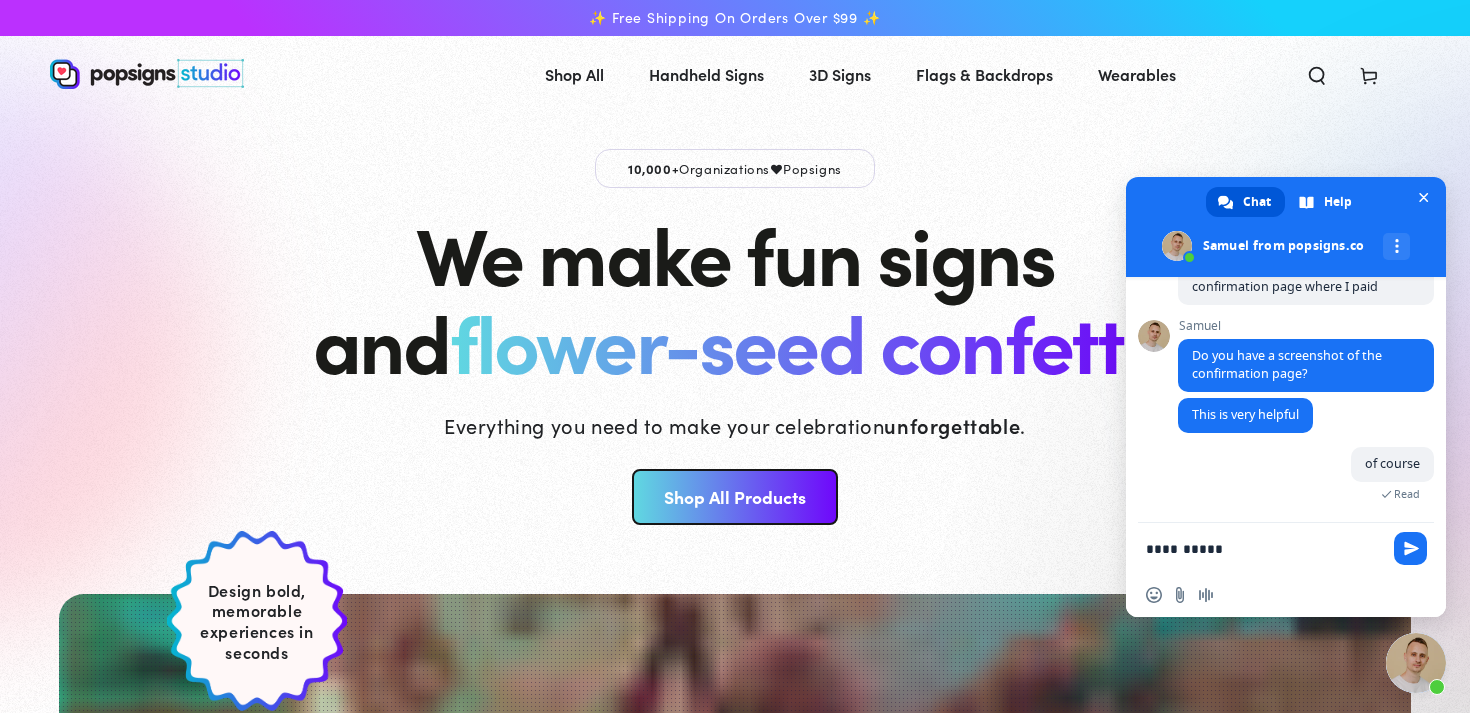 type on "**********" 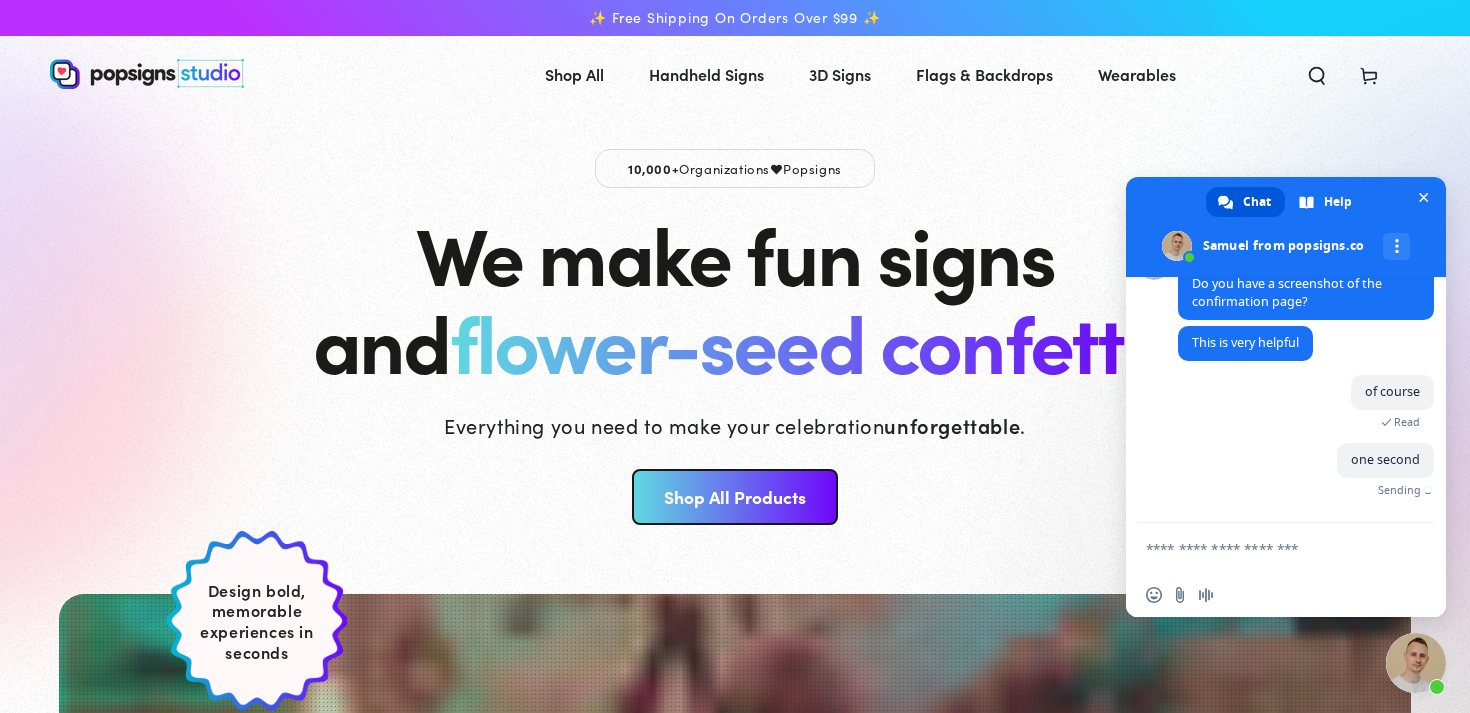 scroll, scrollTop: 1437, scrollLeft: 0, axis: vertical 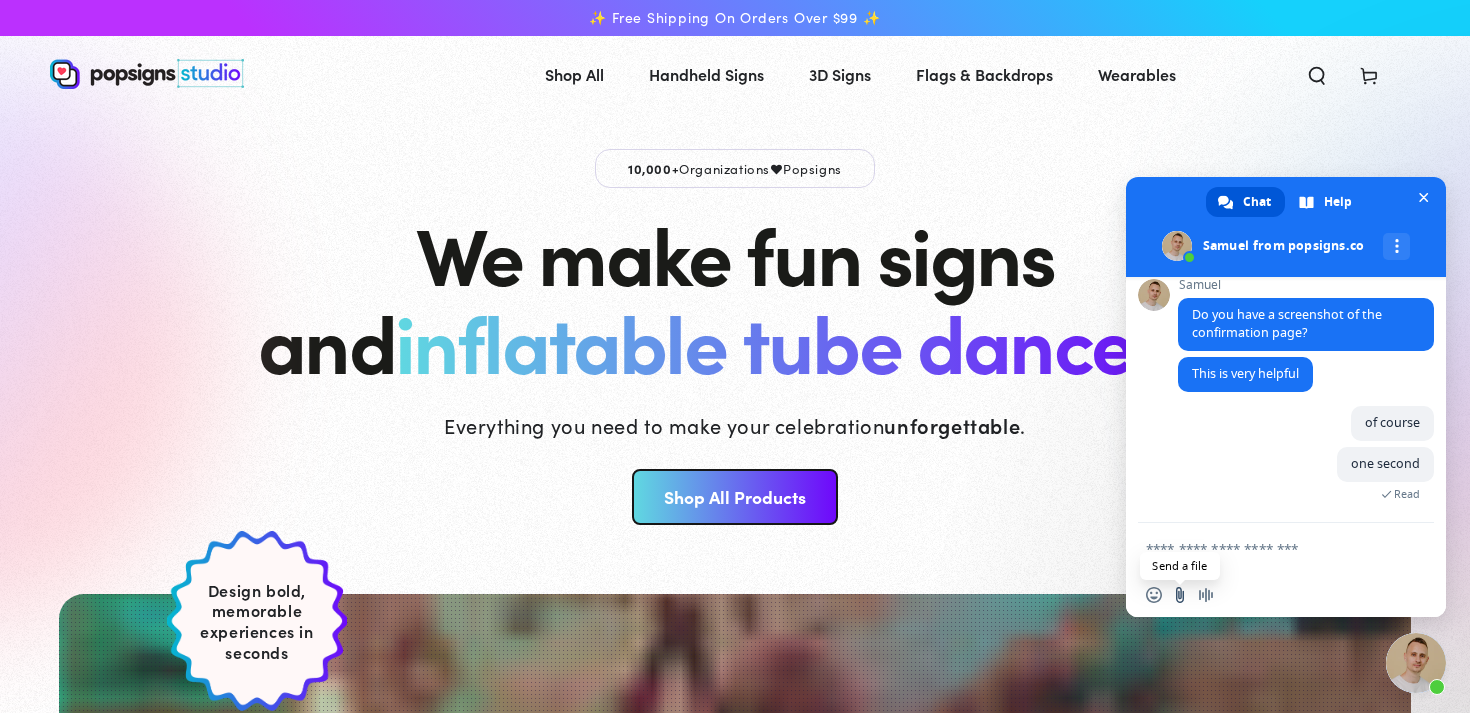 click at bounding box center [1180, 595] 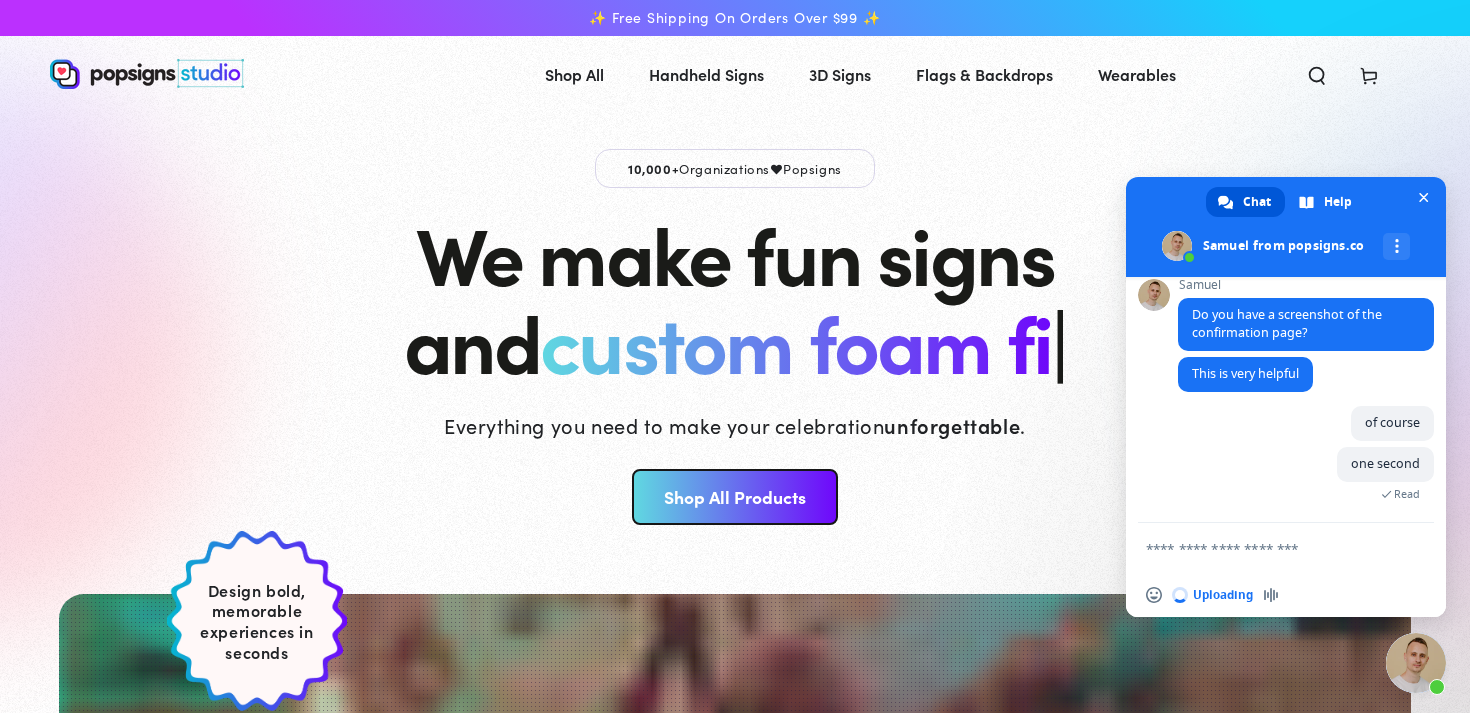 type 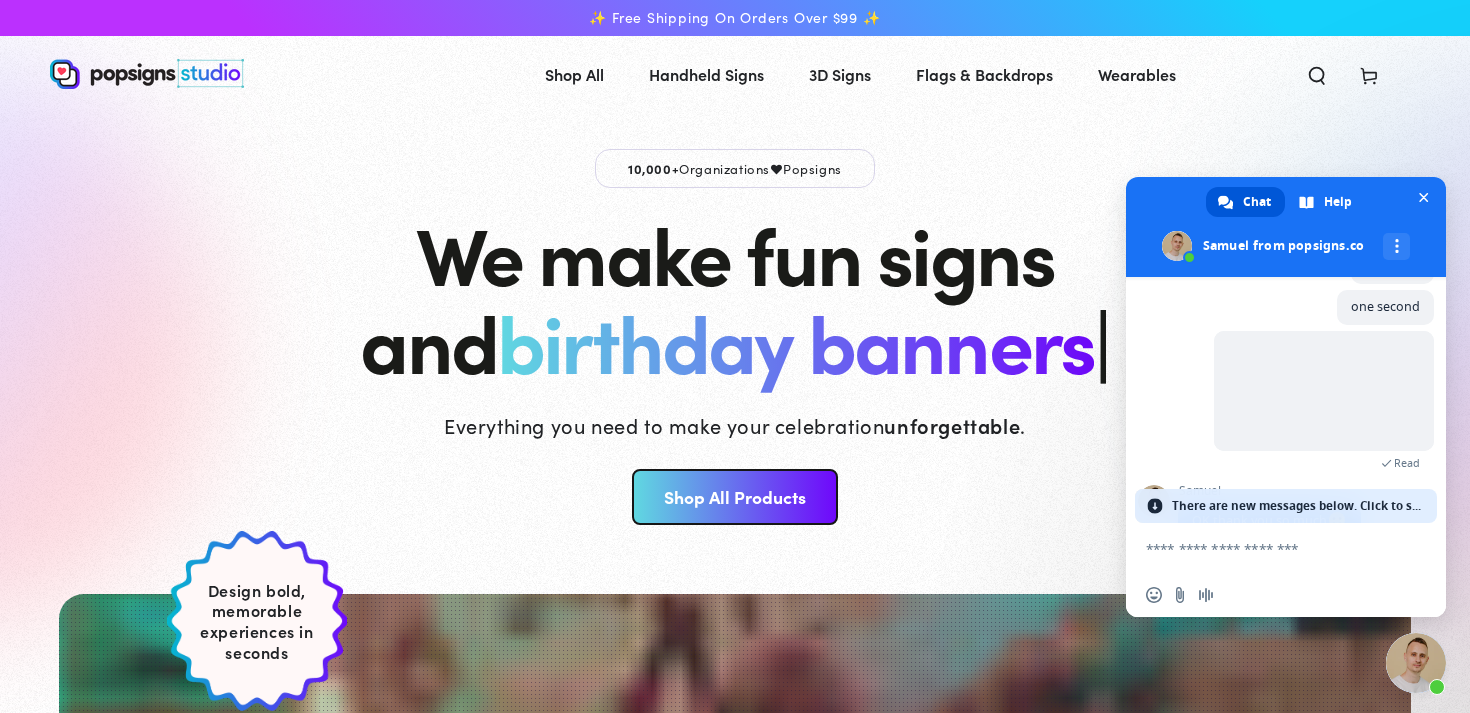 scroll, scrollTop: 1666, scrollLeft: 0, axis: vertical 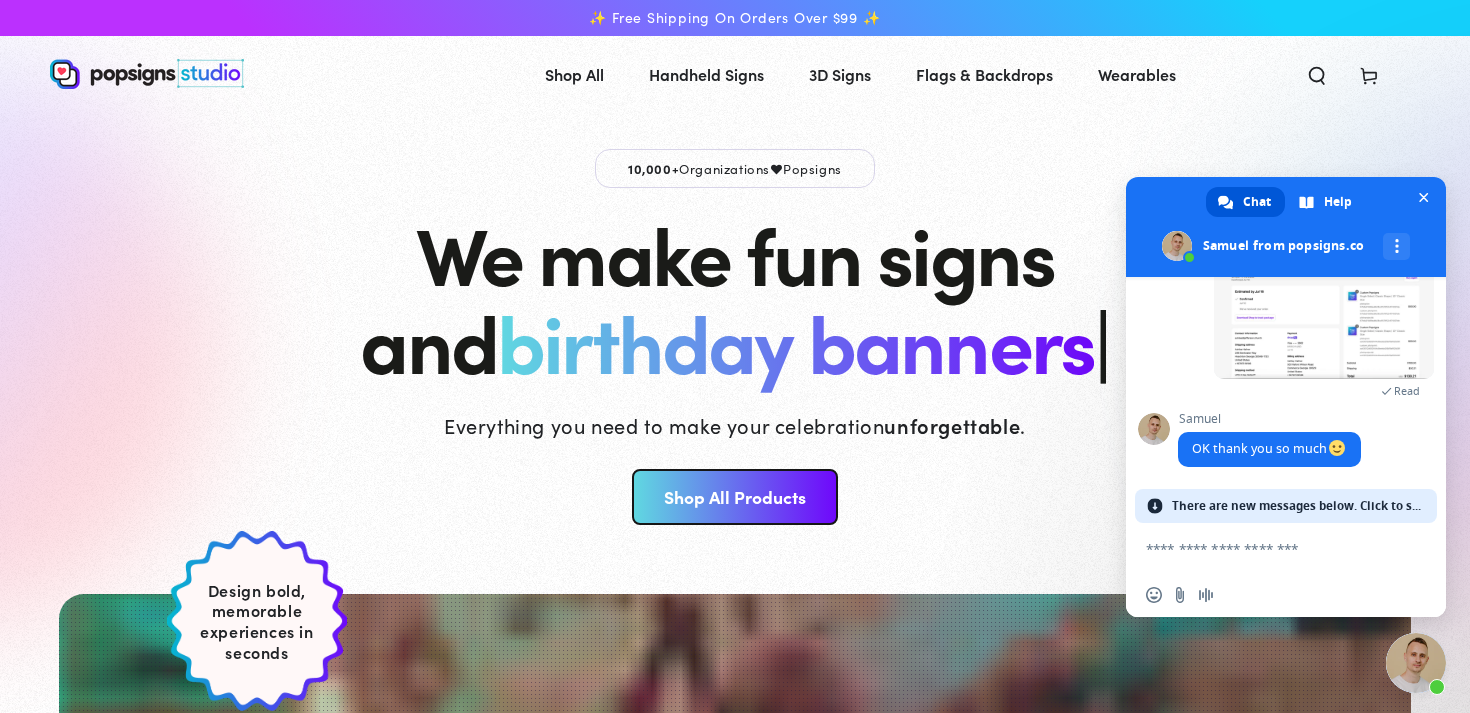 click at bounding box center [1266, 548] 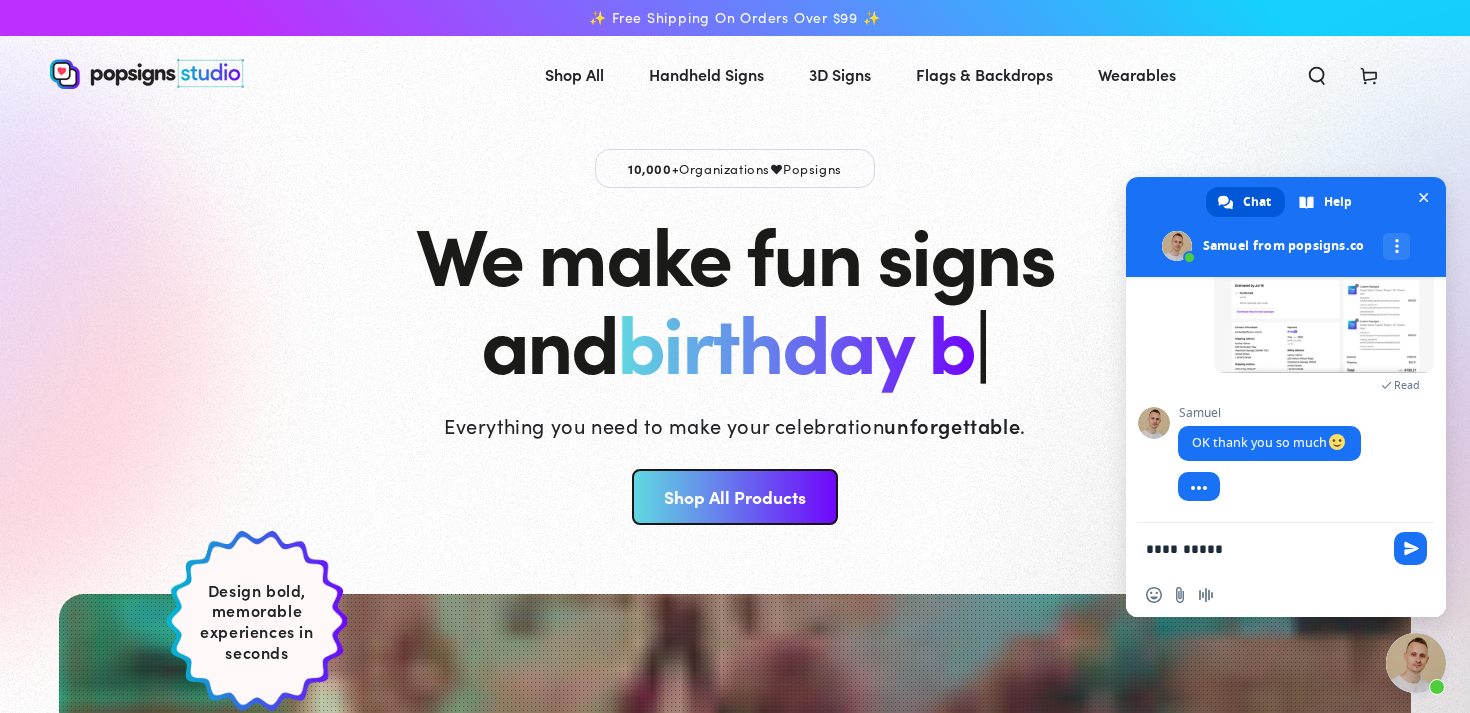 scroll, scrollTop: 1672, scrollLeft: 0, axis: vertical 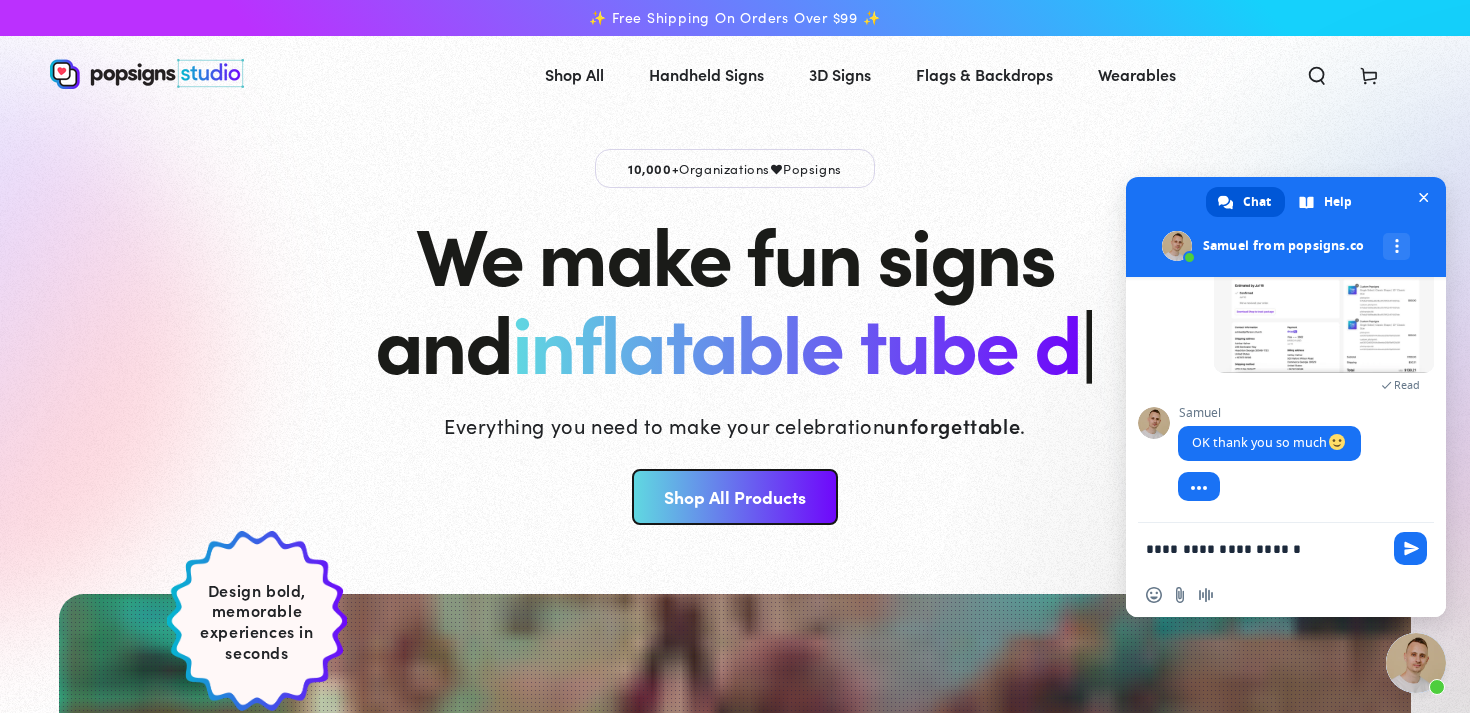 type on "**********" 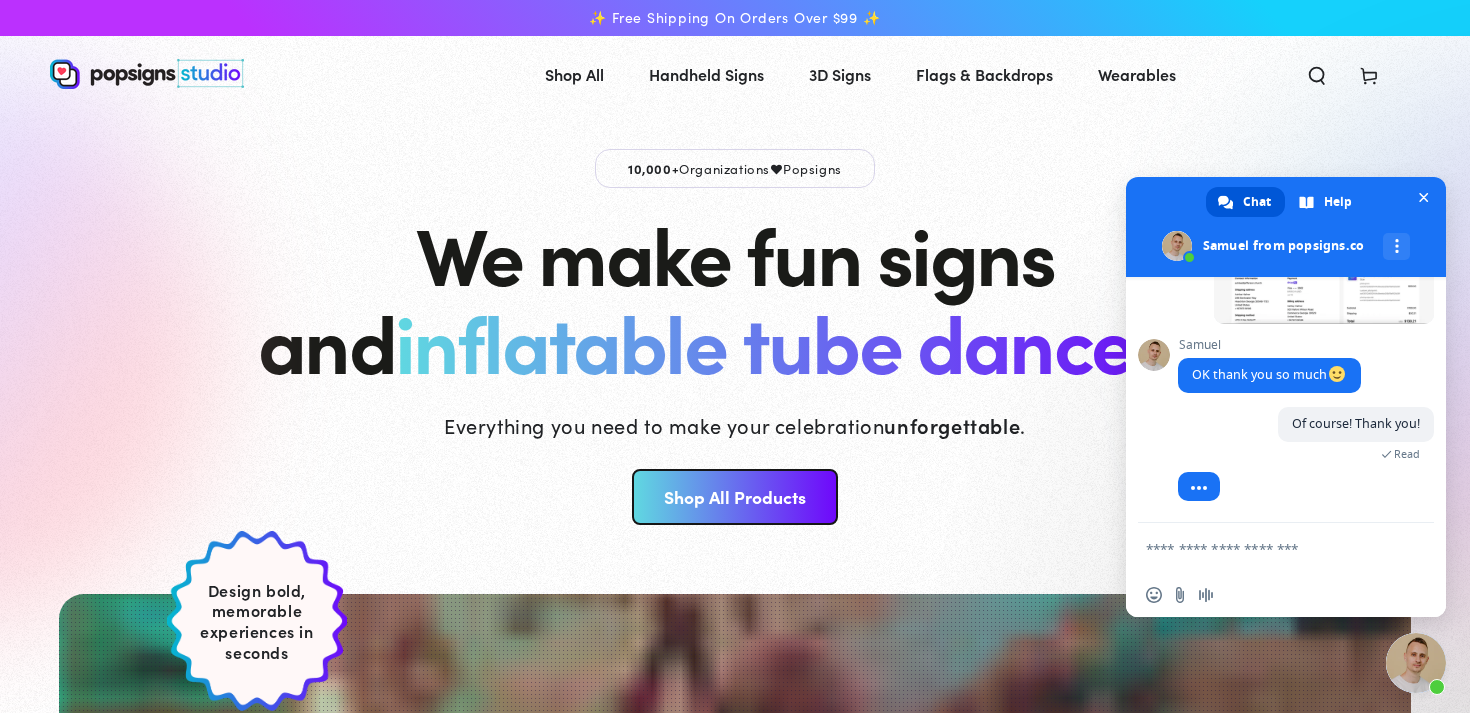 scroll, scrollTop: 1722, scrollLeft: 0, axis: vertical 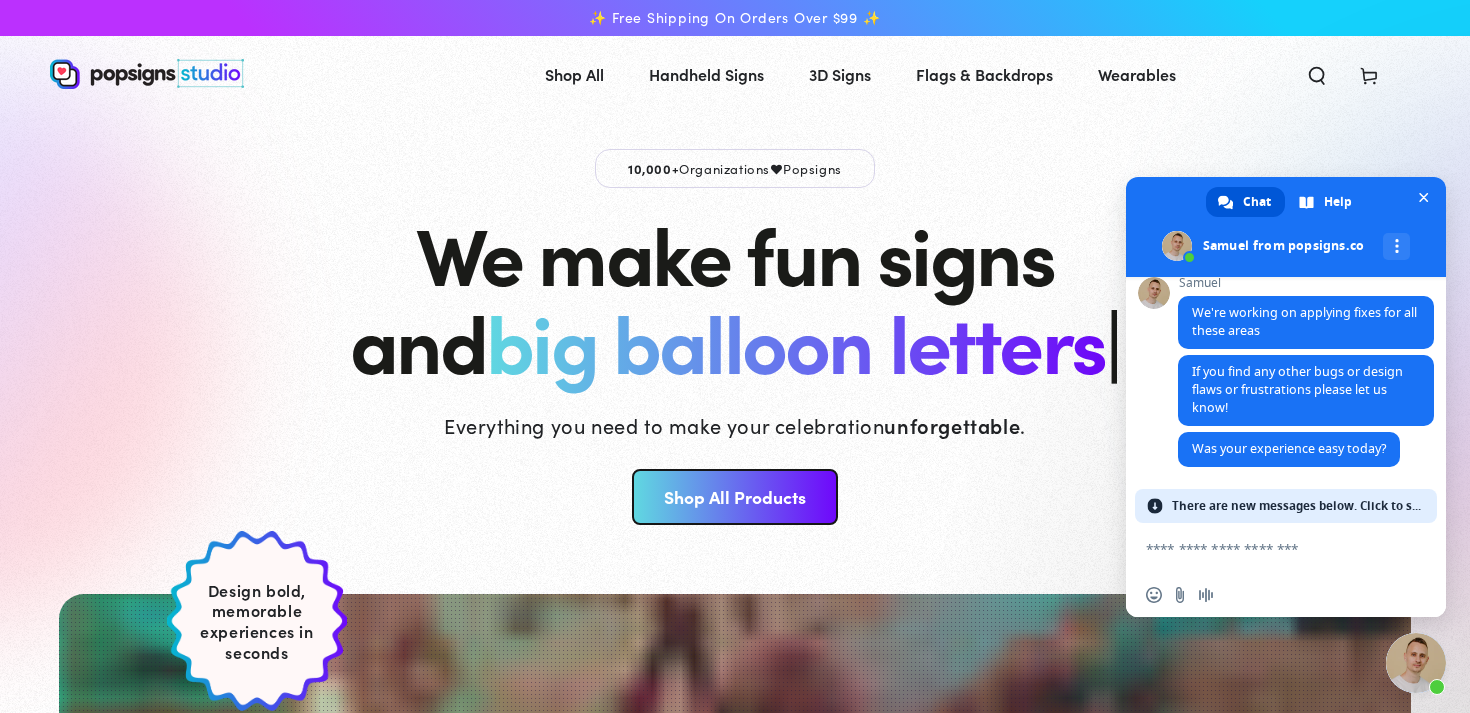 click at bounding box center [1266, 548] 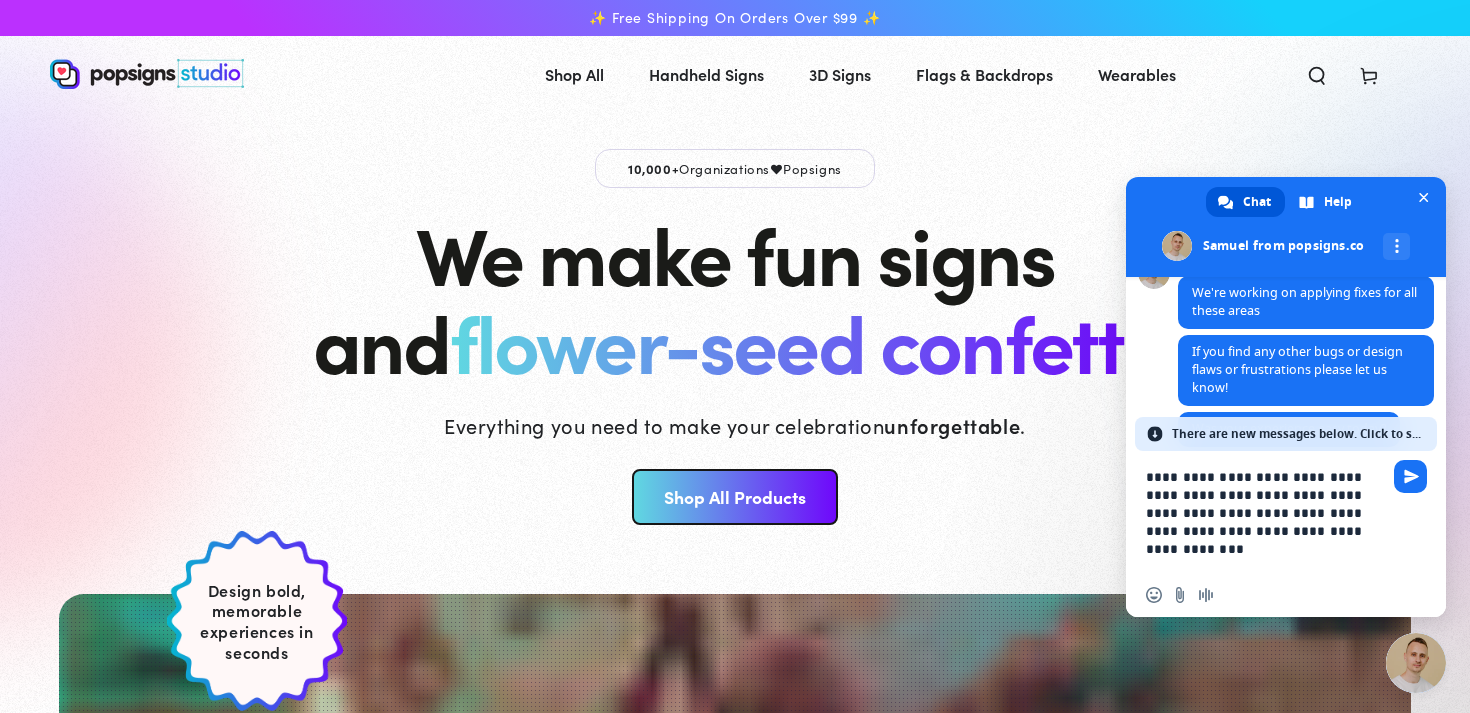 click on "**********" at bounding box center [1266, 512] 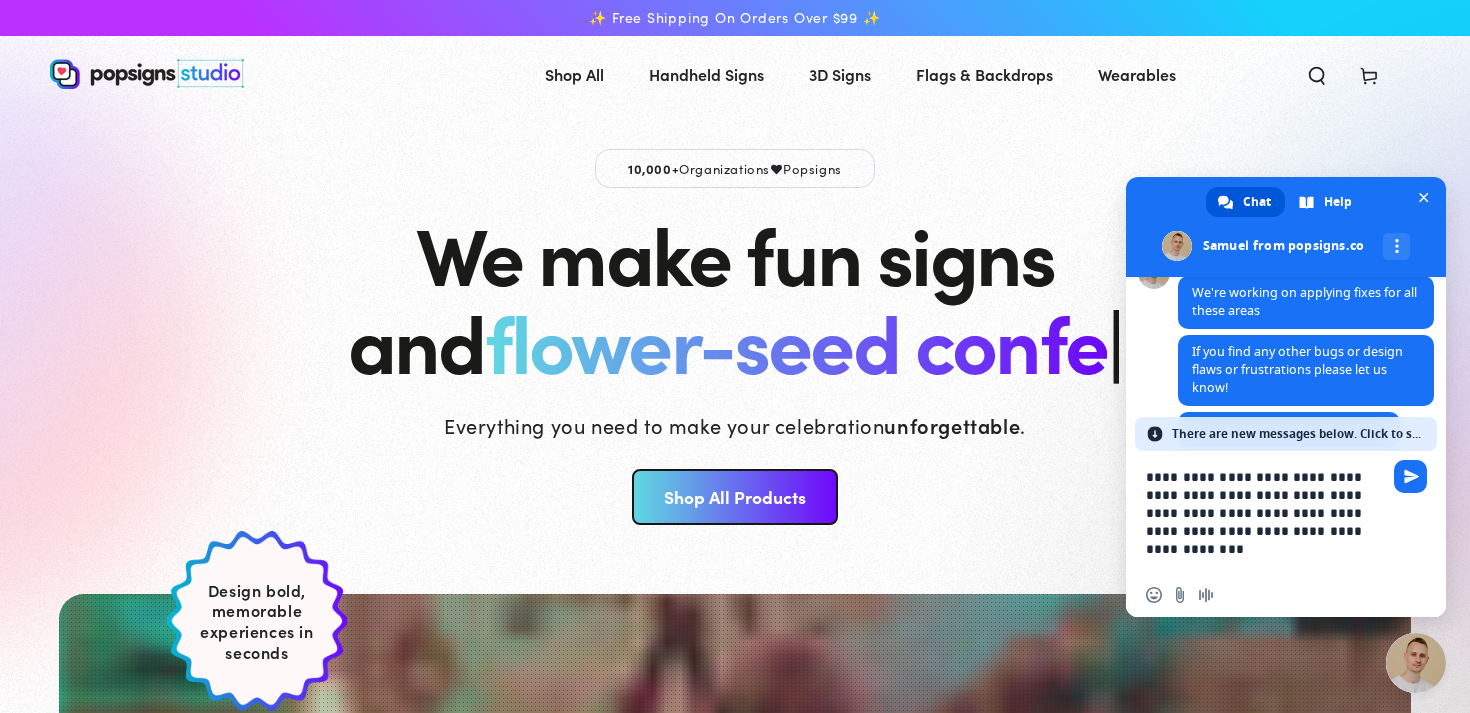 click on "**********" at bounding box center (1266, 512) 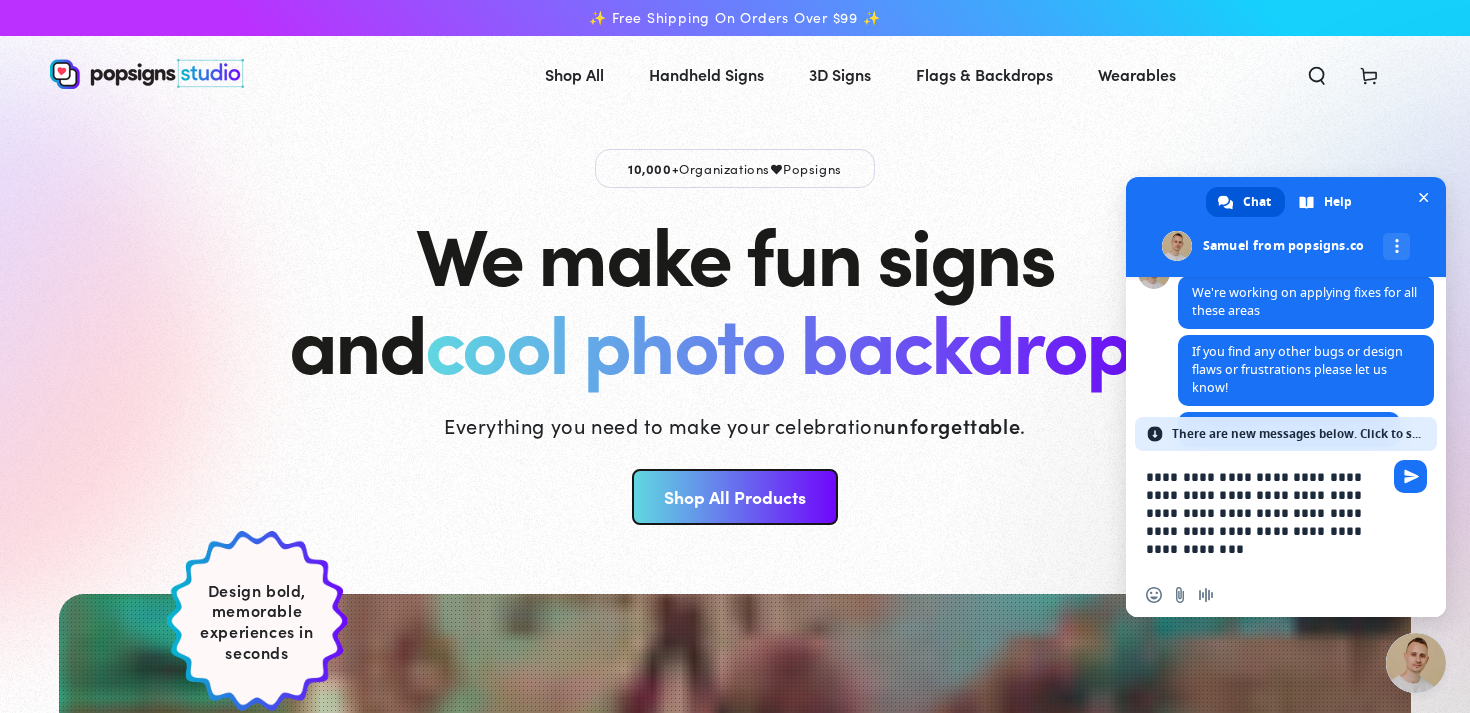 click on "**********" at bounding box center [1266, 512] 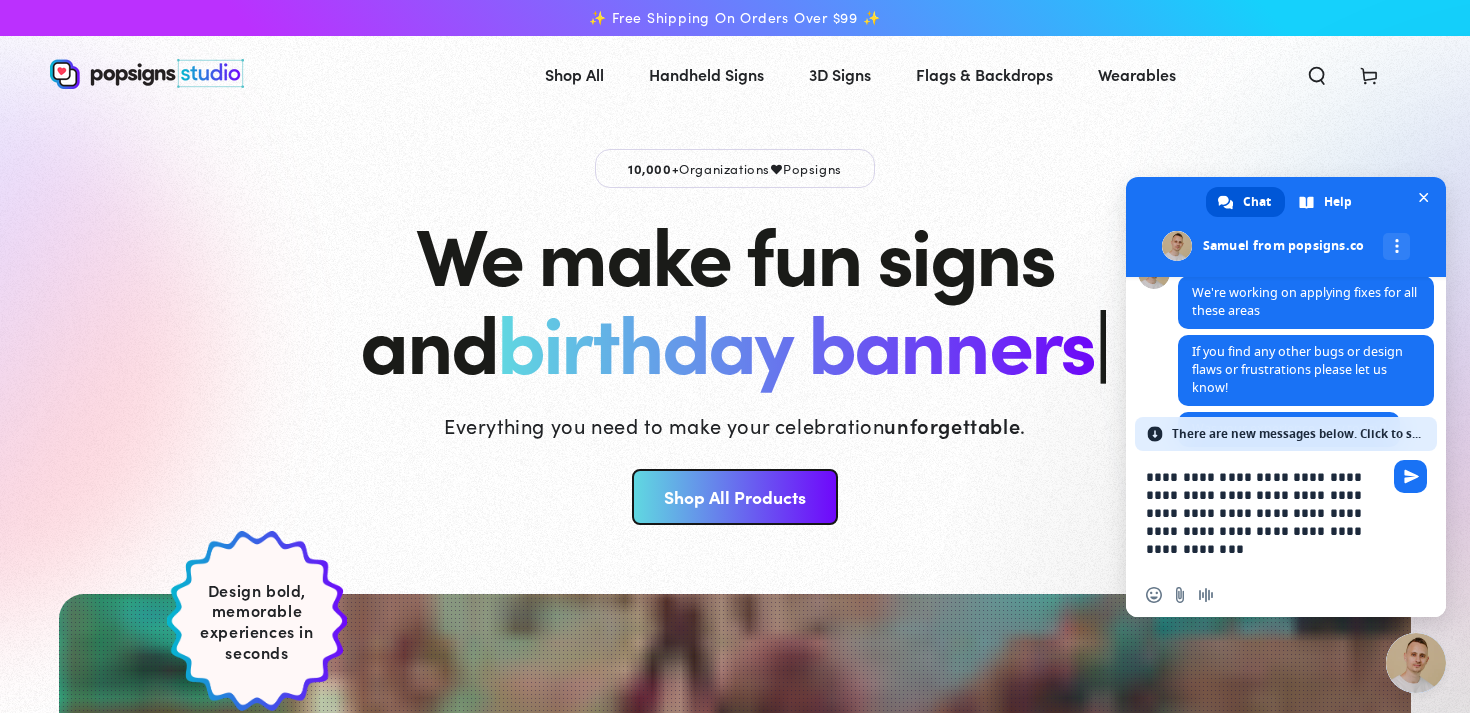 click on "**********" at bounding box center (1266, 512) 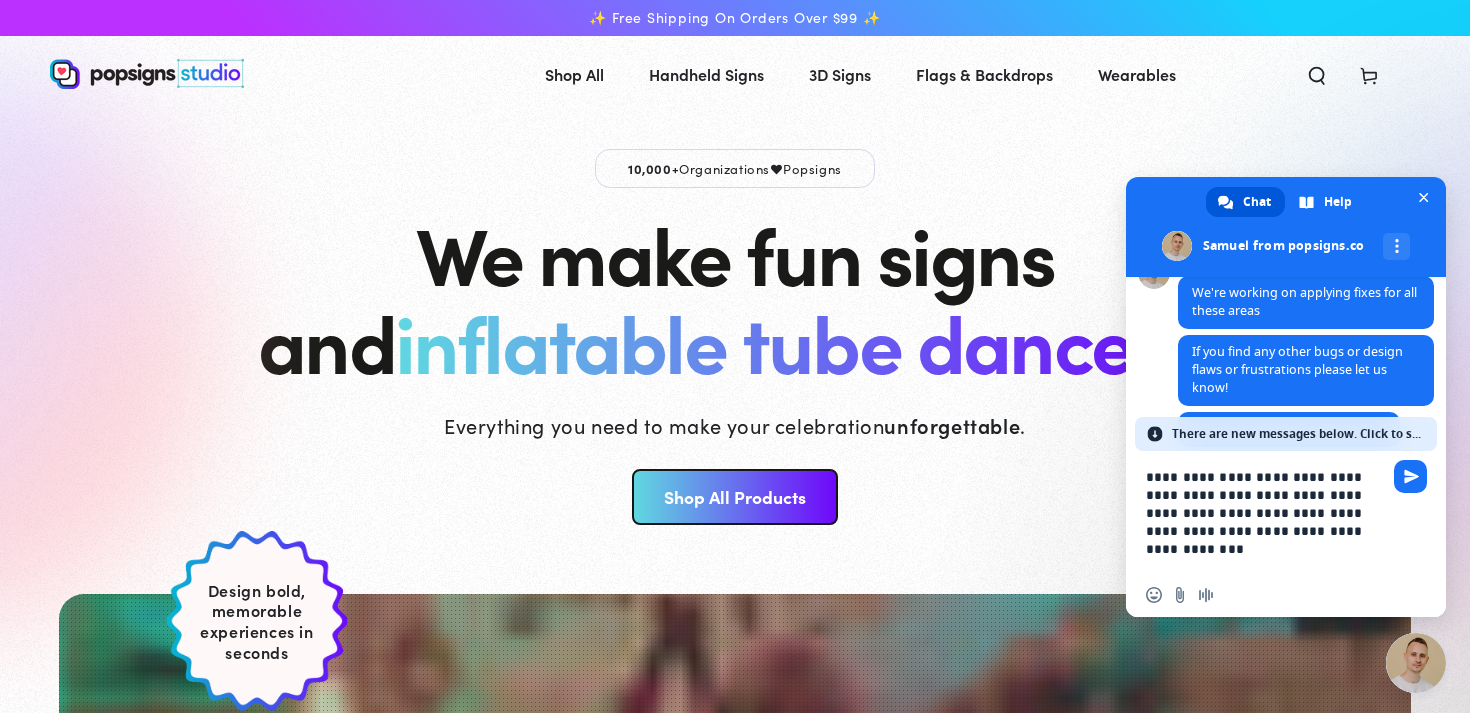 click on "**********" at bounding box center [1266, 512] 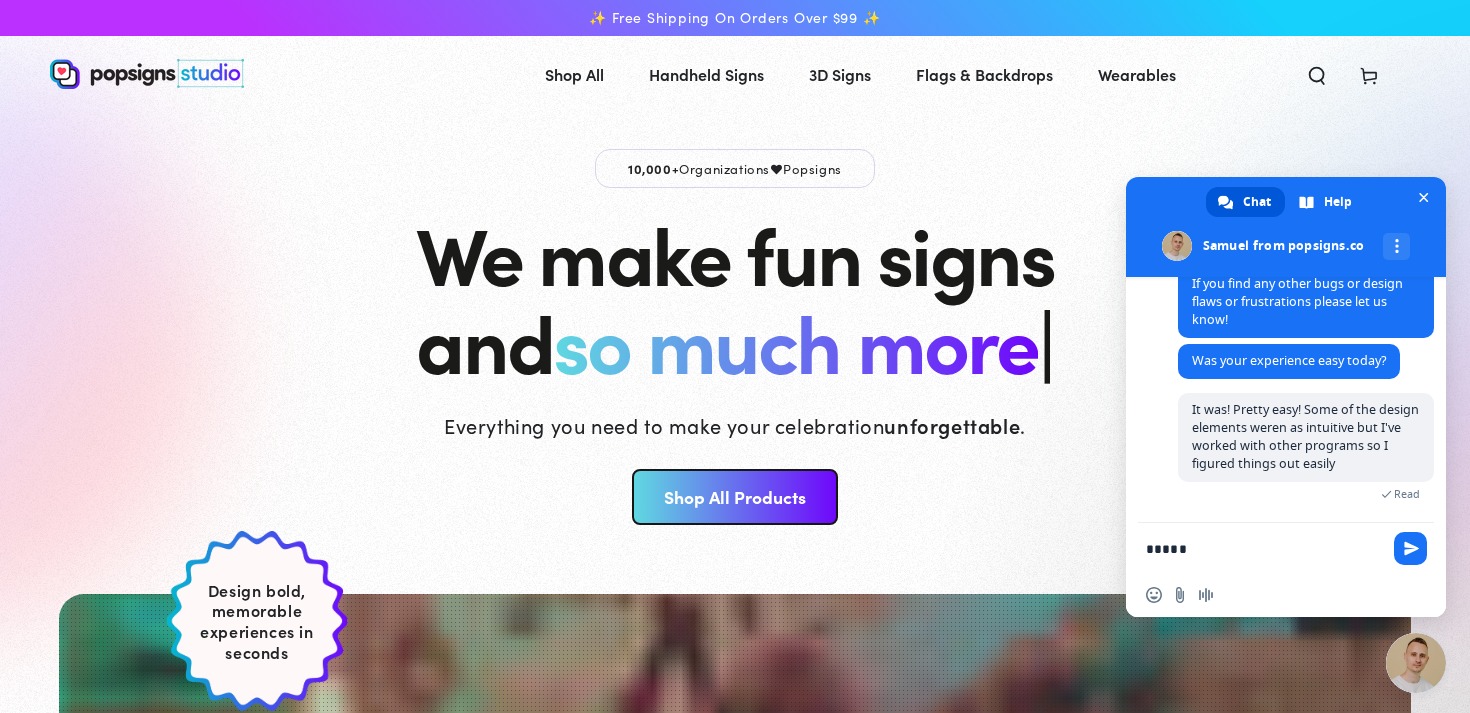 scroll, scrollTop: 2035, scrollLeft: 0, axis: vertical 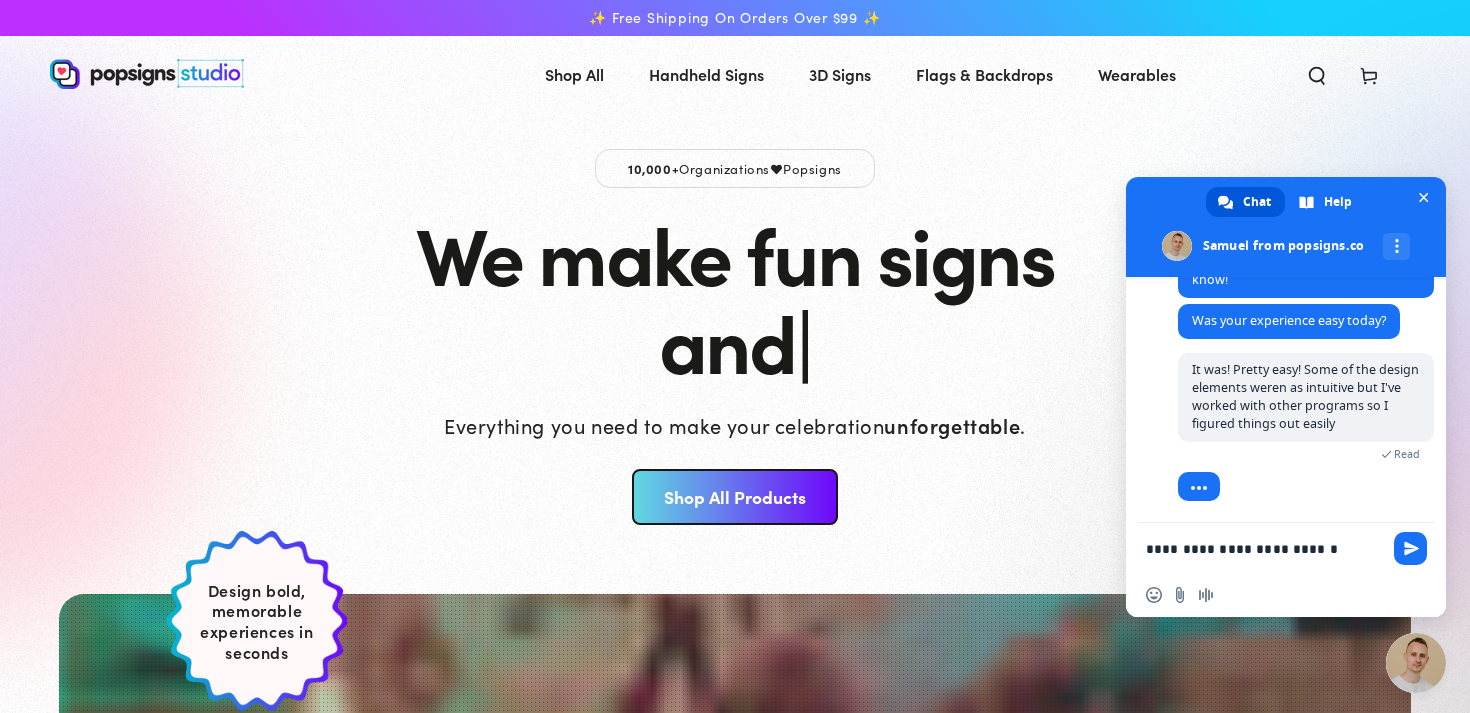 type on "**********" 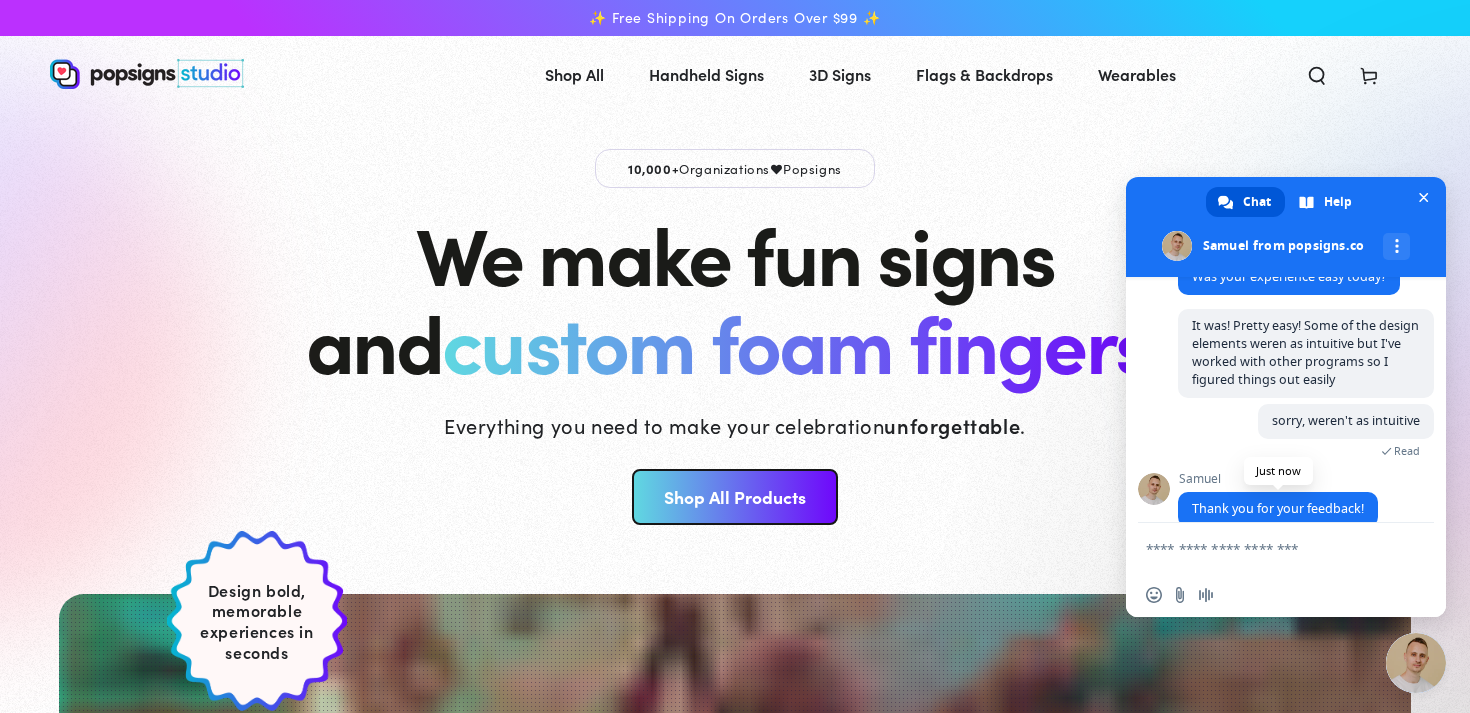 scroll, scrollTop: 2106, scrollLeft: 0, axis: vertical 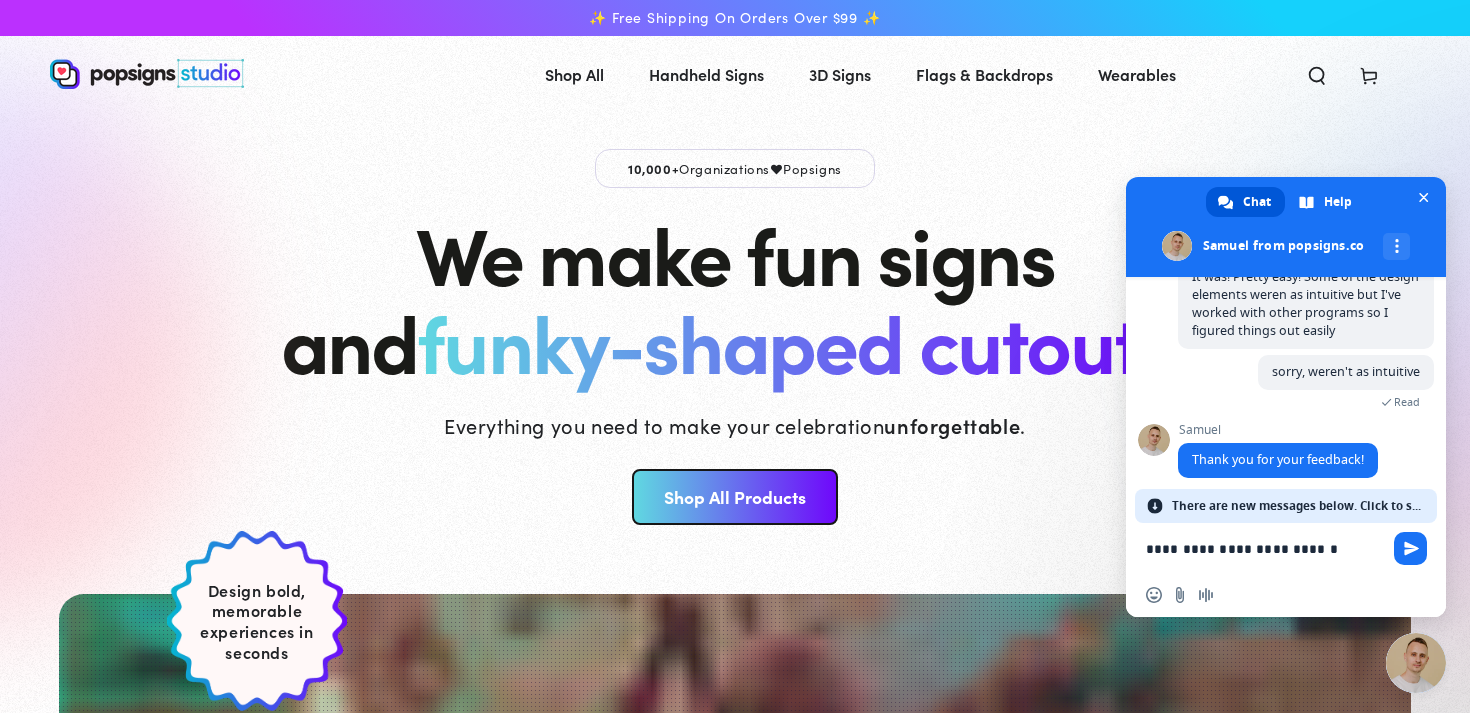 type on "**********" 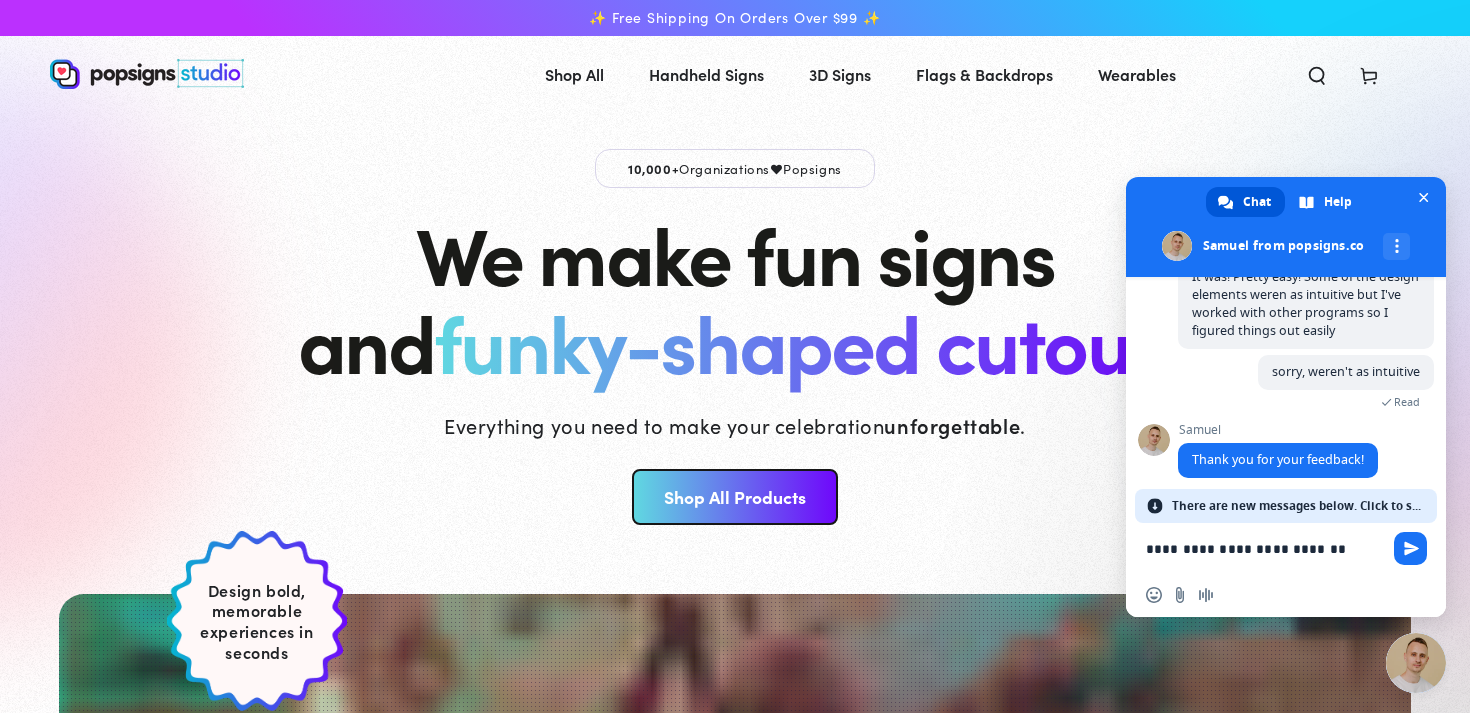 type 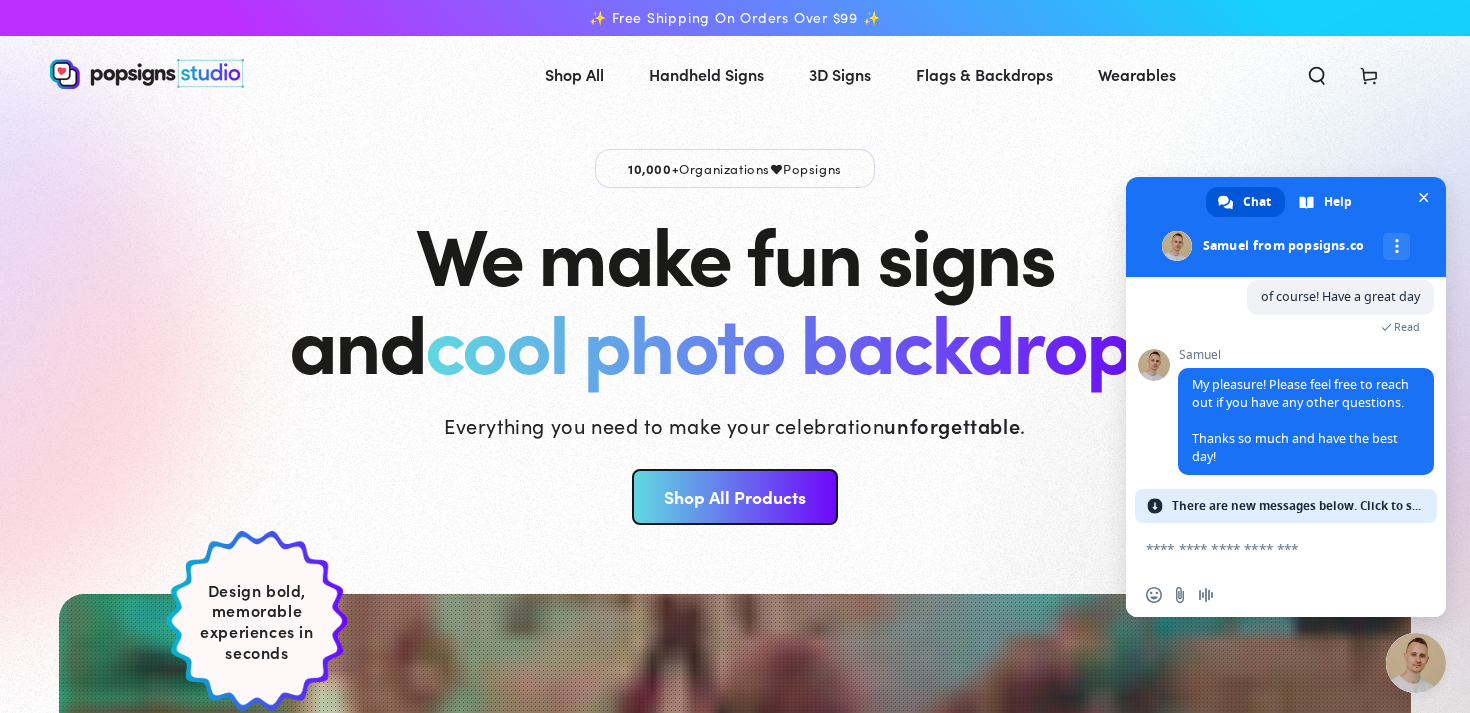 scroll, scrollTop: 2333, scrollLeft: 0, axis: vertical 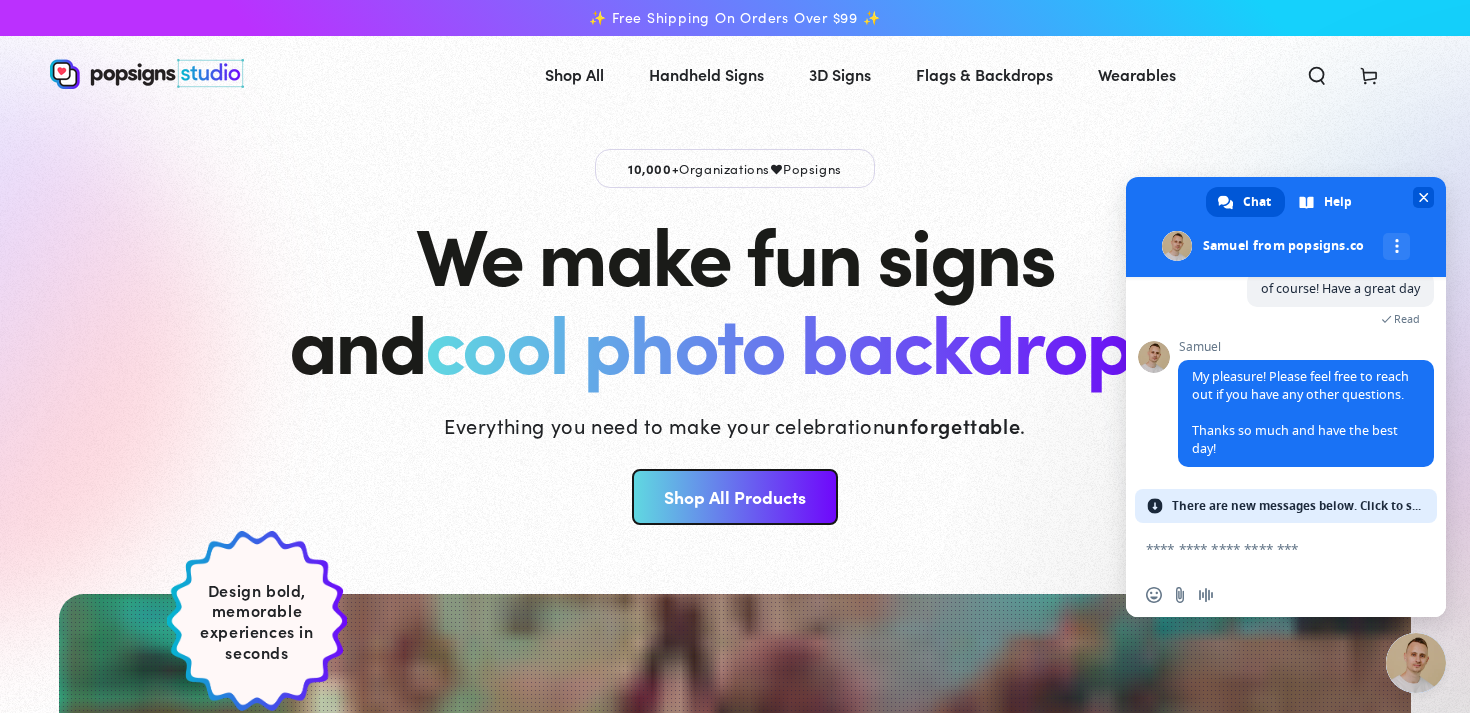 click at bounding box center (1424, 197) 